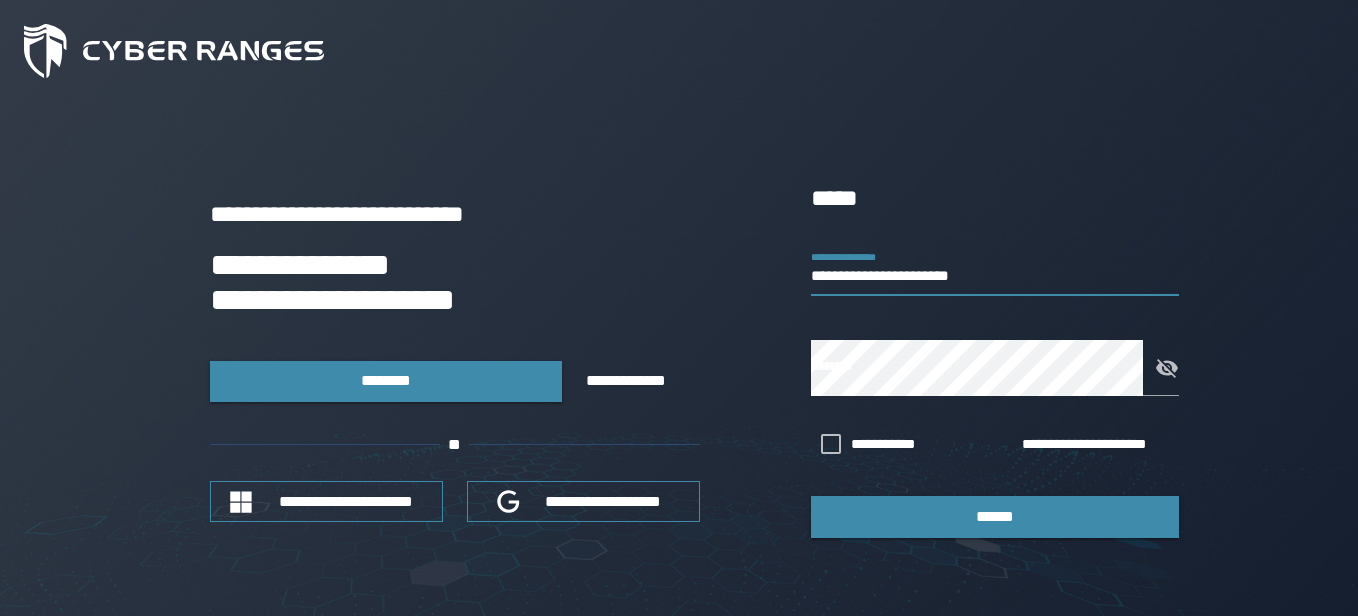 scroll, scrollTop: 0, scrollLeft: 0, axis: both 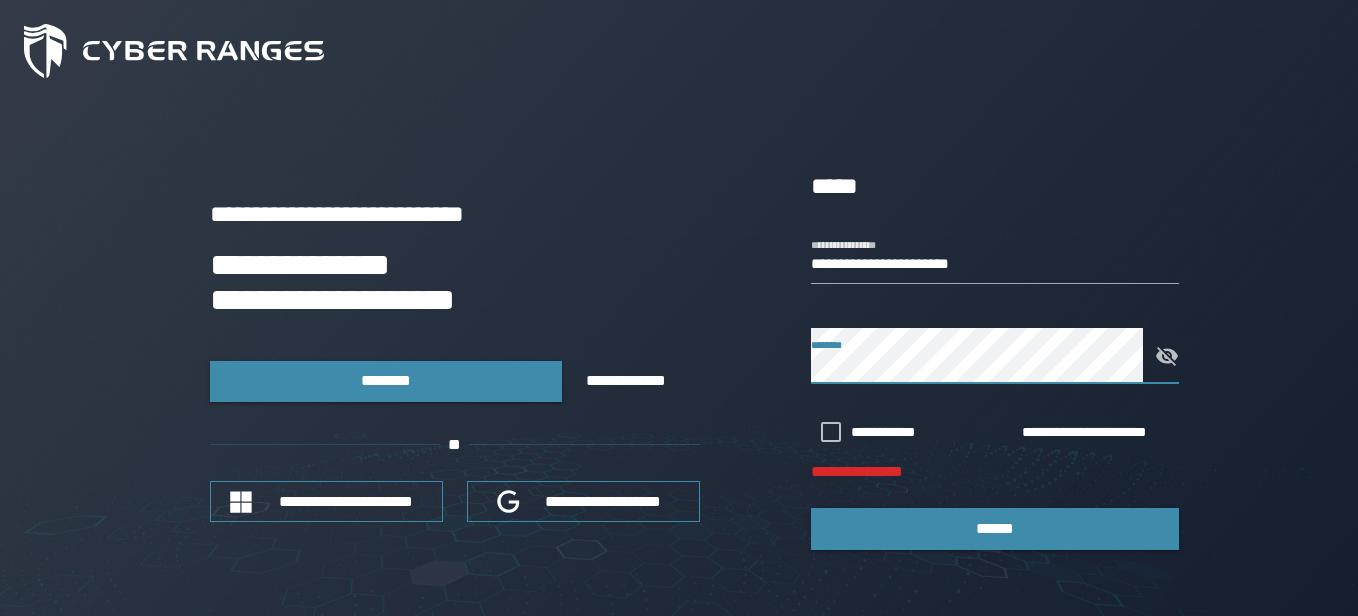 click on "**********" at bounding box center (679, 358) 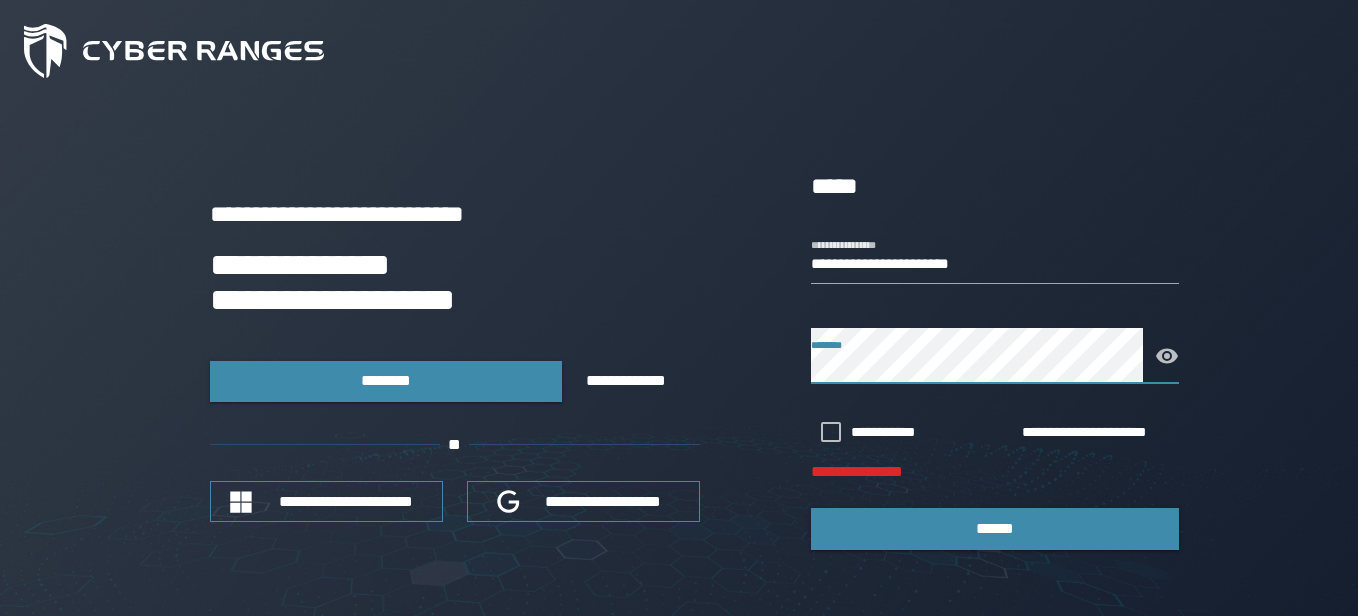 click on "**********" at bounding box center [679, 358] 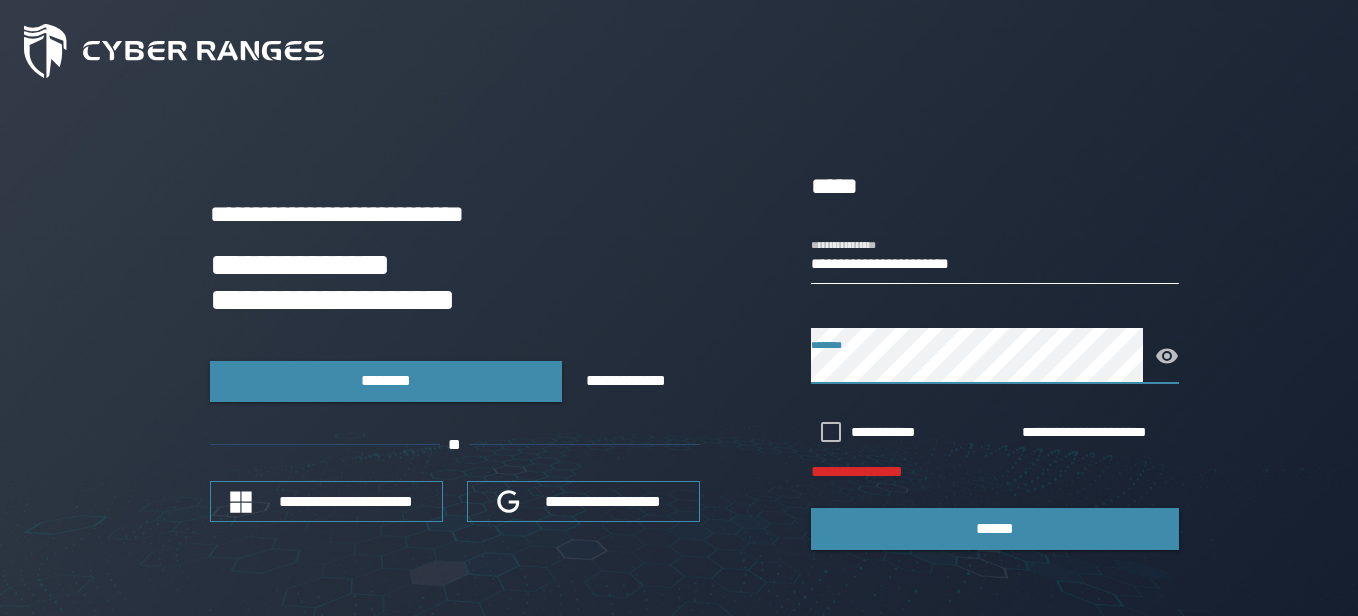 click on "**********" at bounding box center [995, 256] 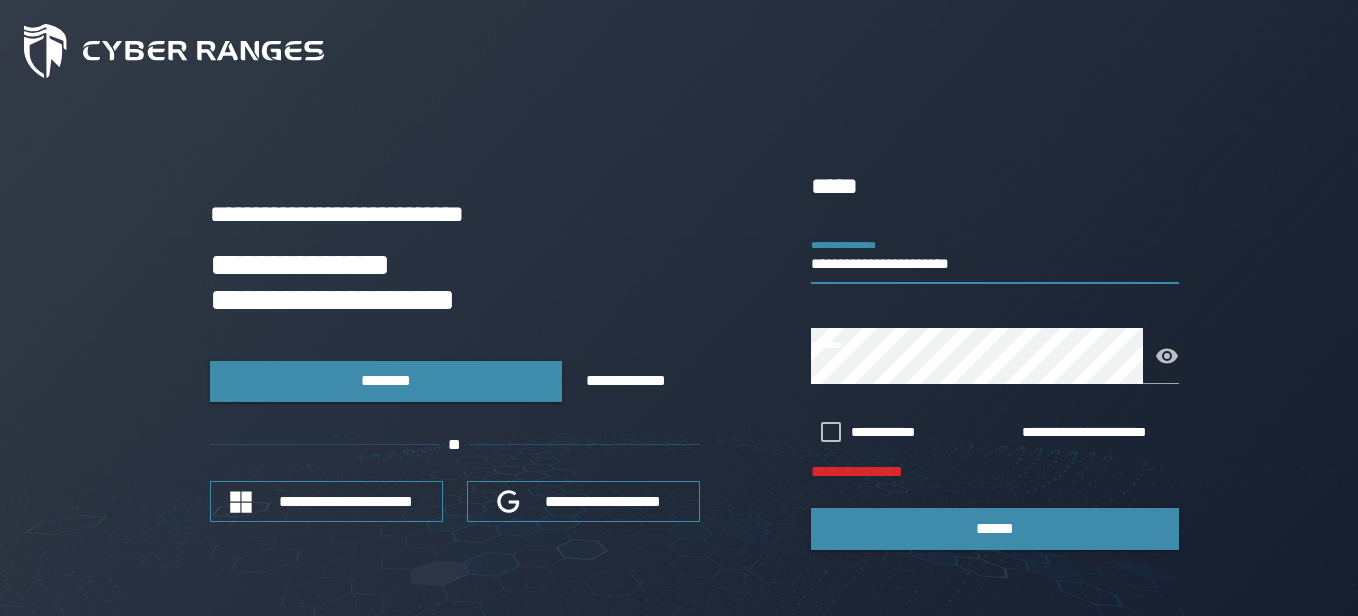 drag, startPoint x: 996, startPoint y: 267, endPoint x: 772, endPoint y: 250, distance: 224.64417 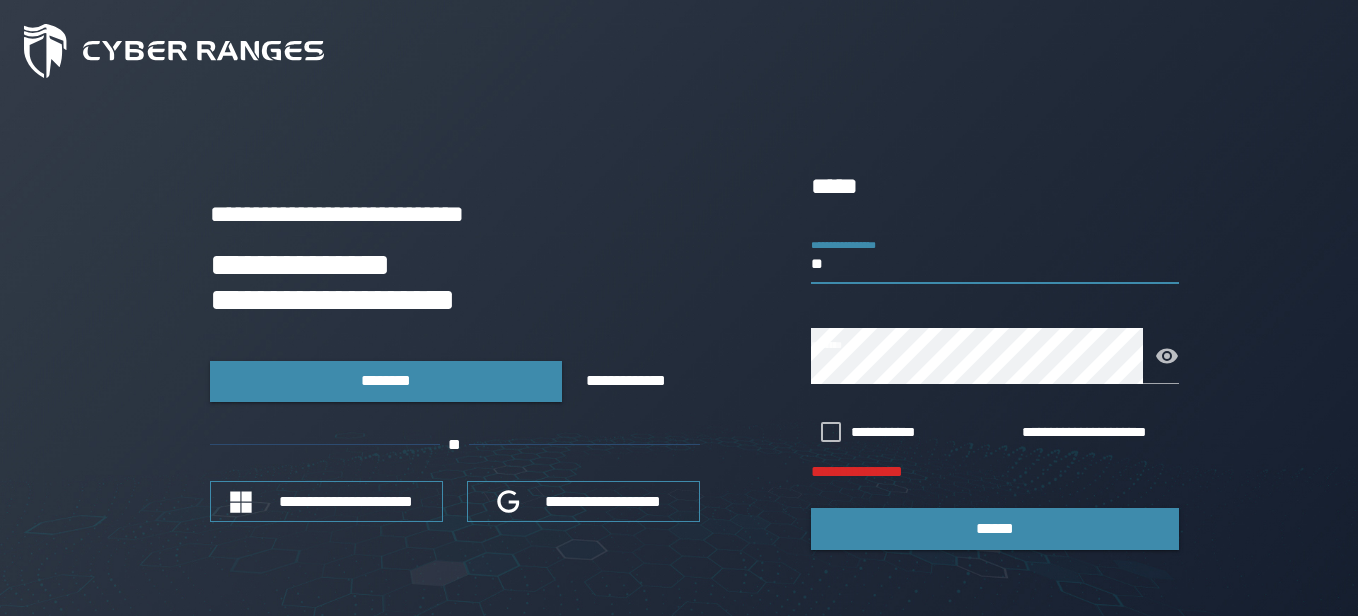 type on "**********" 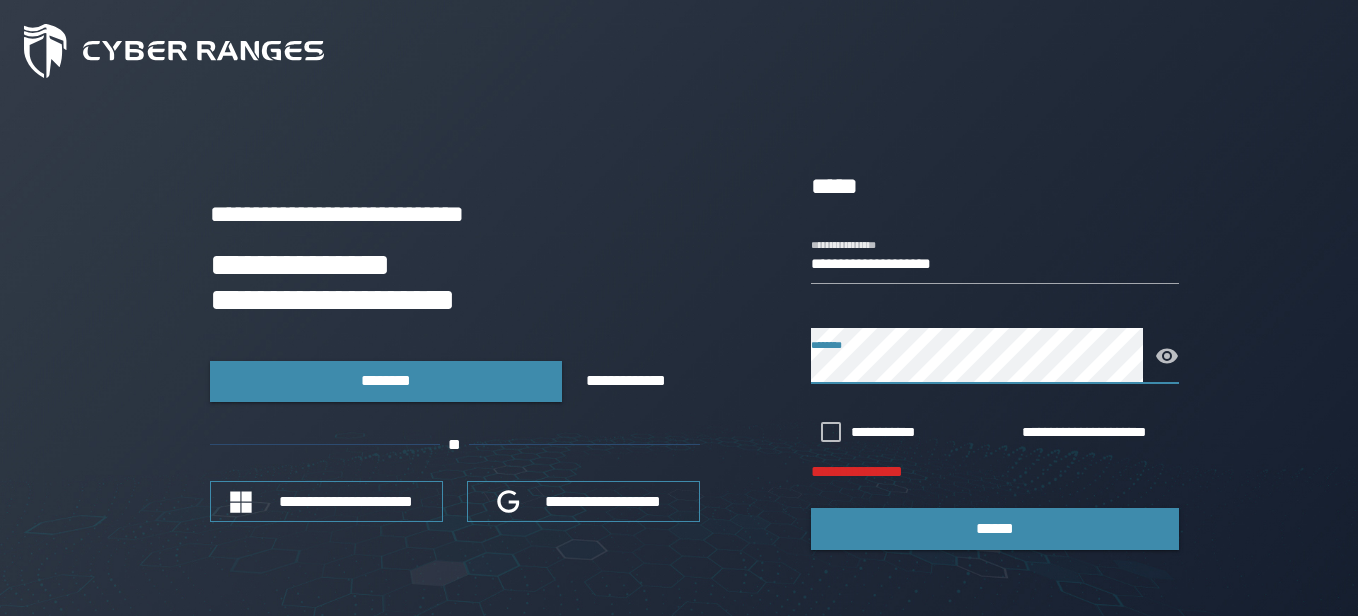 click on "**********" at bounding box center [679, 358] 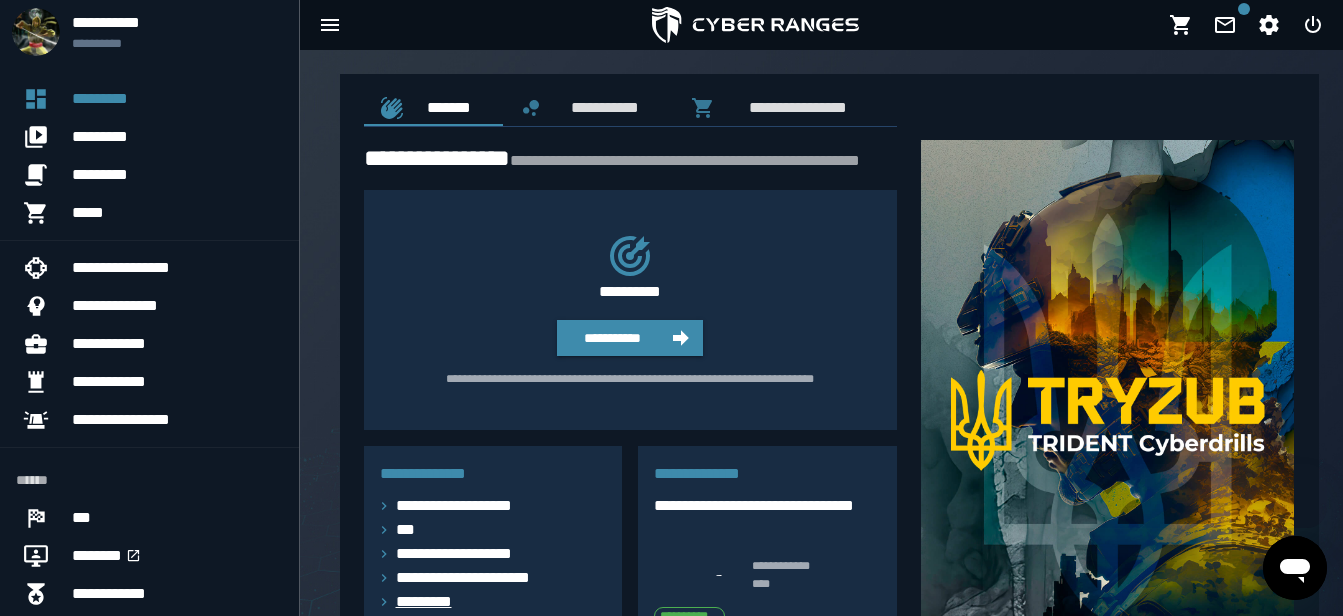 scroll, scrollTop: 0, scrollLeft: 0, axis: both 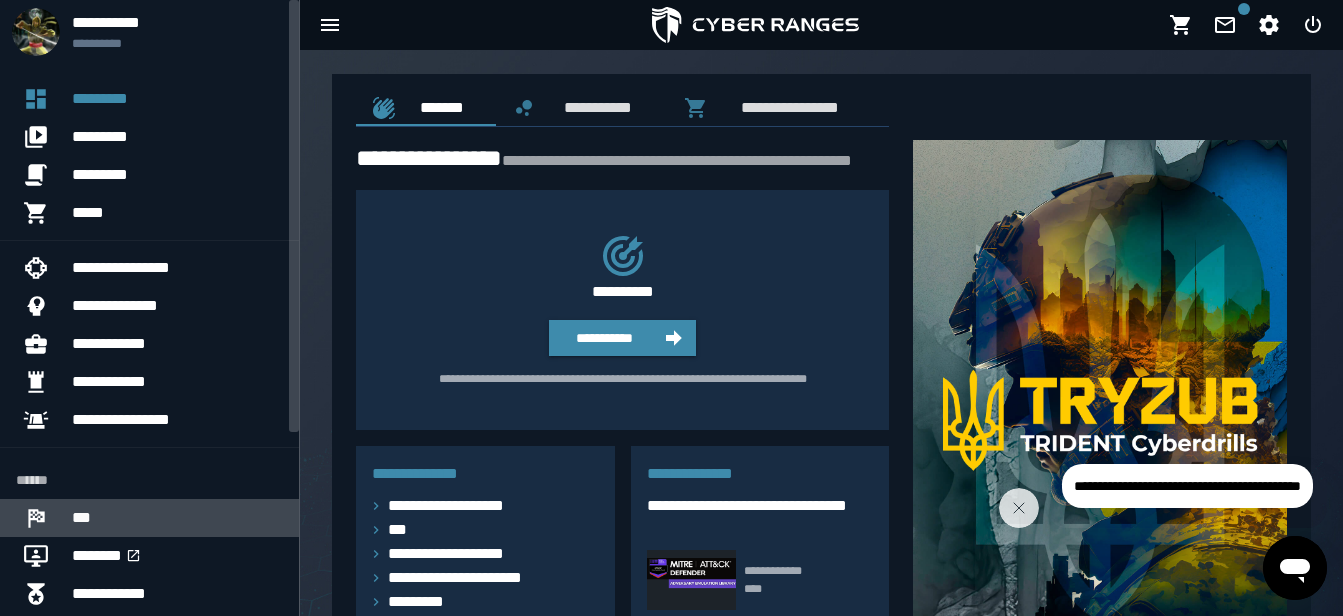 click on "***" at bounding box center (177, 518) 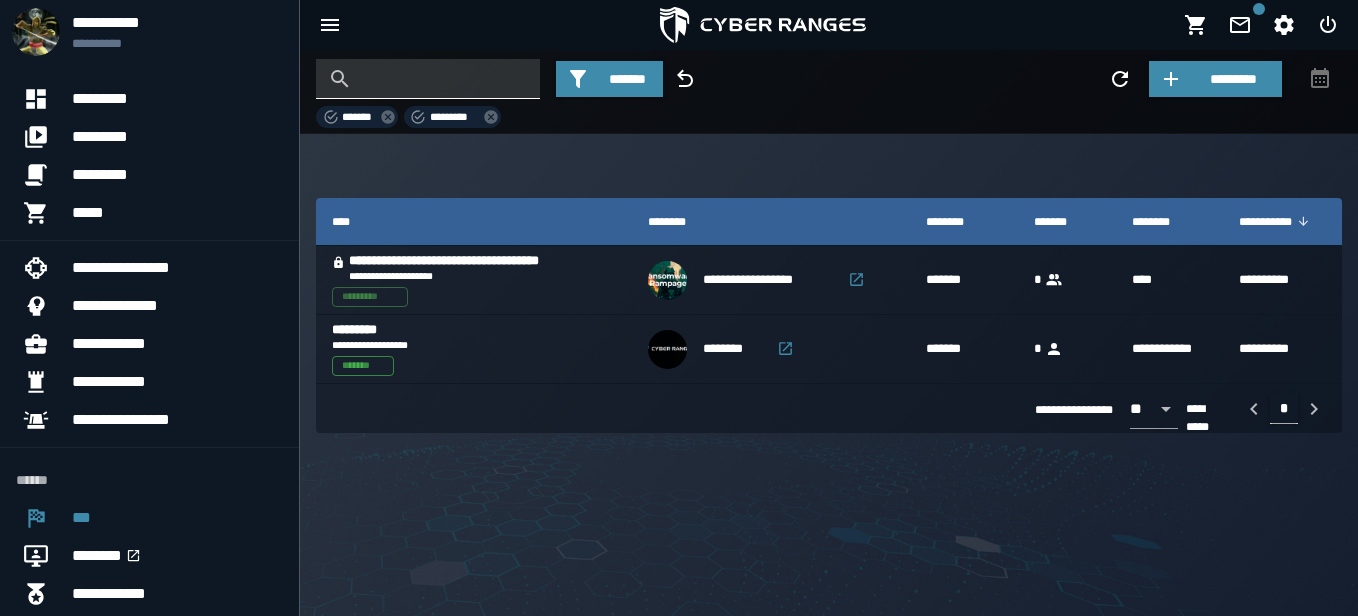 click at bounding box center (443, 79) 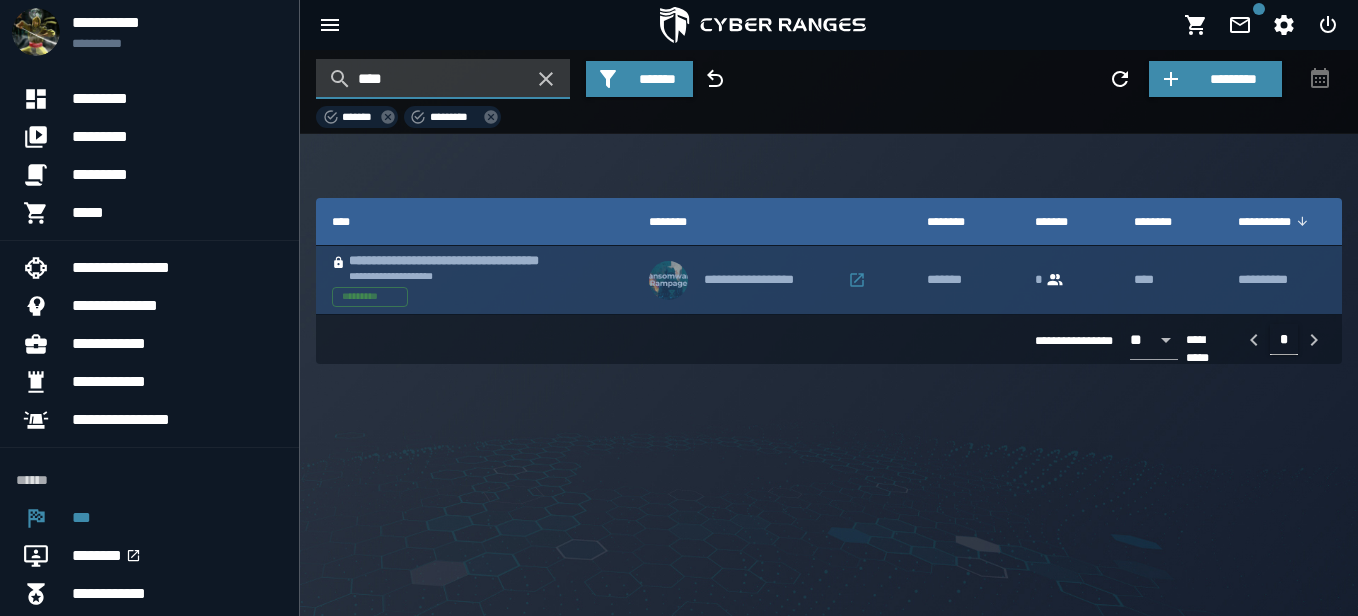 type on "****" 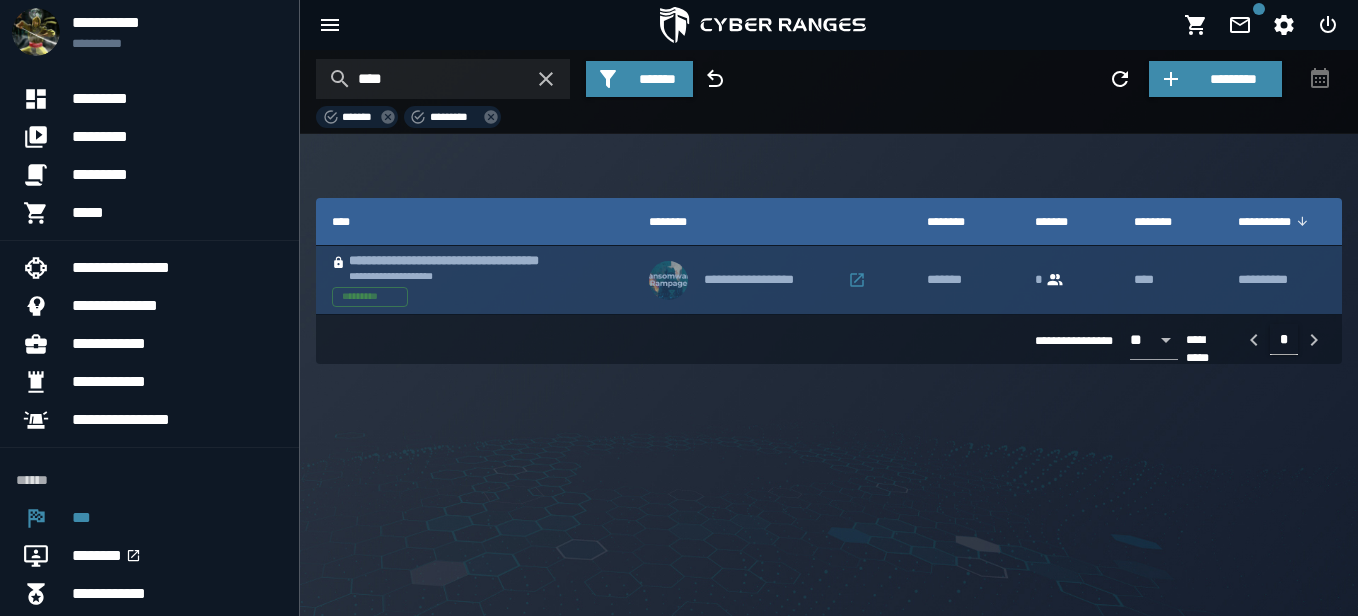 click on "**********" at bounding box center (469, 276) 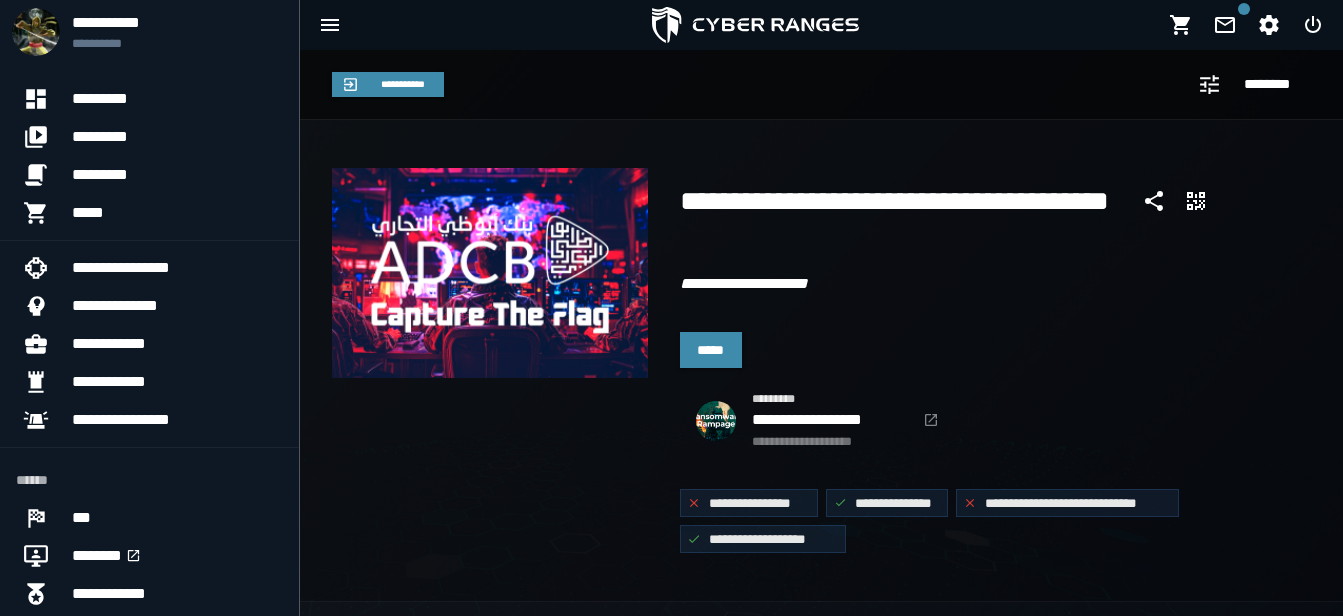 scroll, scrollTop: 0, scrollLeft: 0, axis: both 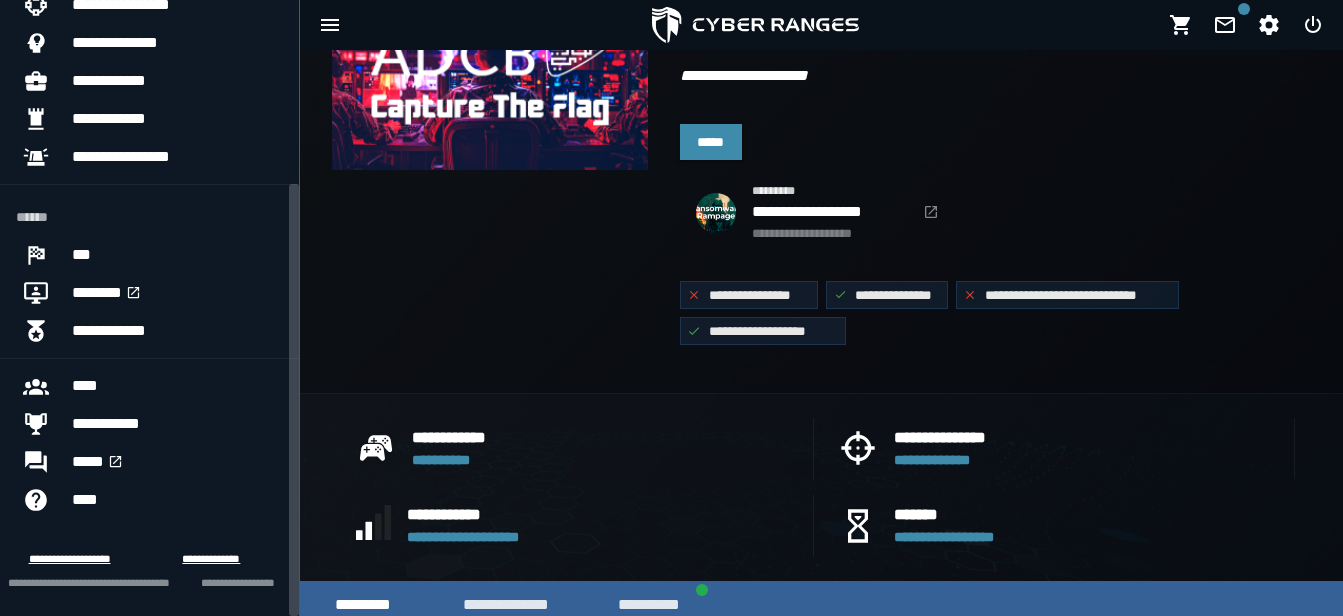 drag, startPoint x: 297, startPoint y: 118, endPoint x: 284, endPoint y: 316, distance: 198.42632 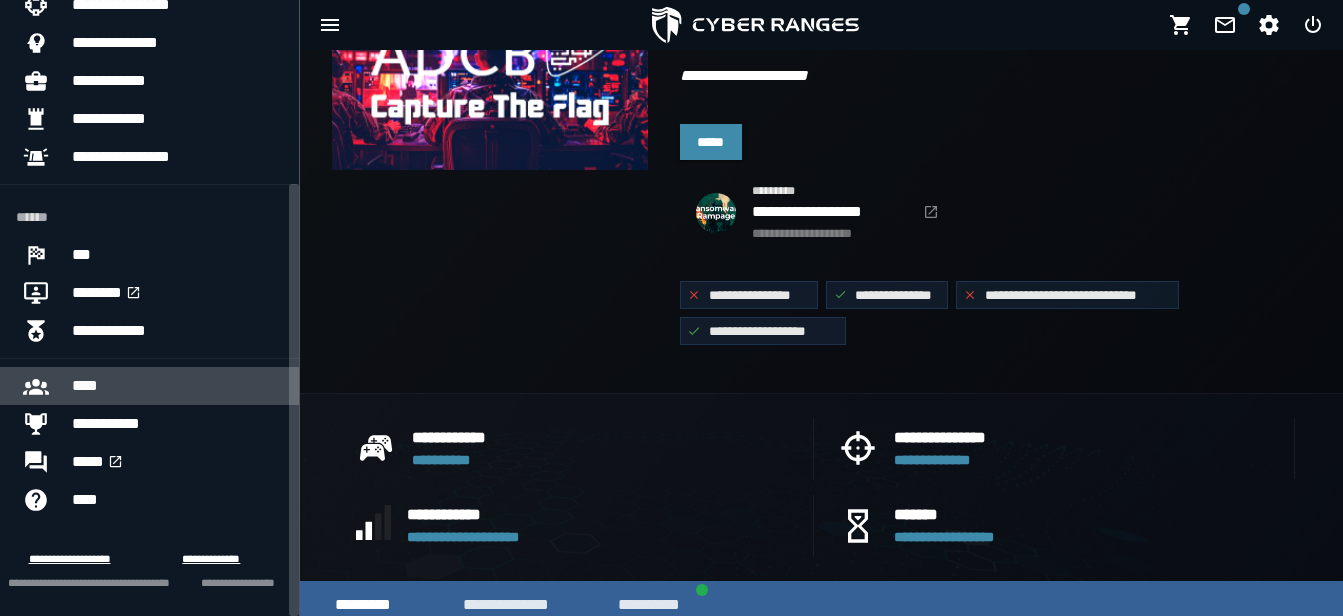 click on "****" at bounding box center (177, 386) 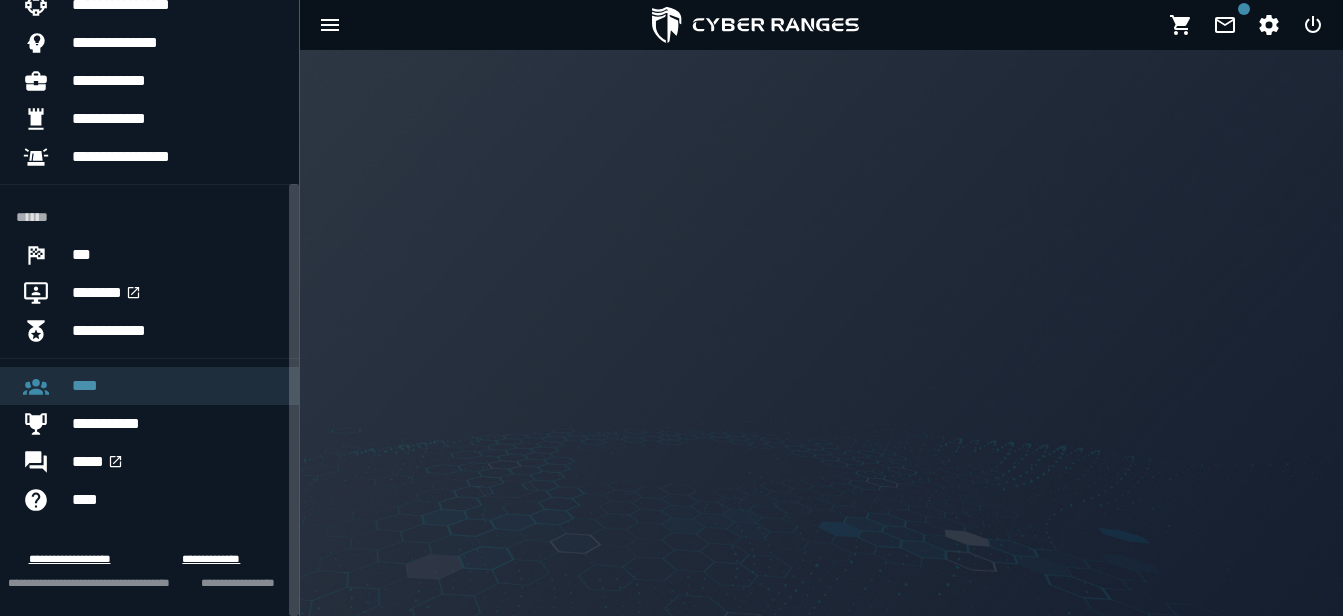 scroll, scrollTop: 0, scrollLeft: 0, axis: both 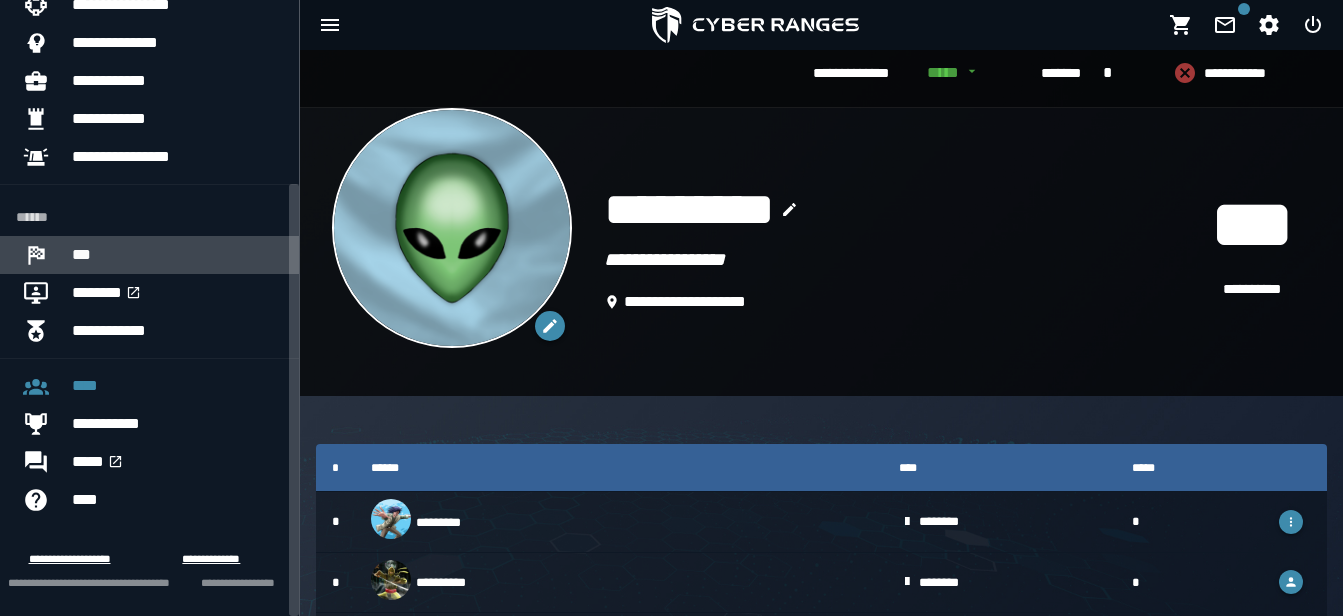 click on "***" at bounding box center (177, 255) 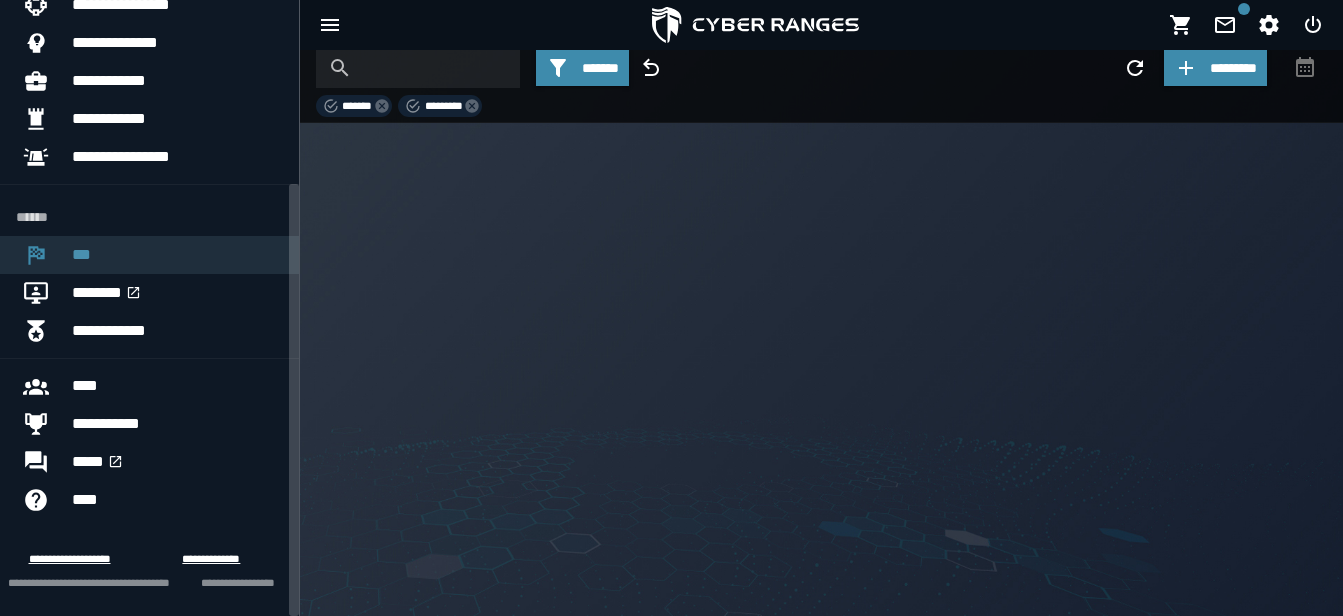 scroll, scrollTop: 0, scrollLeft: 0, axis: both 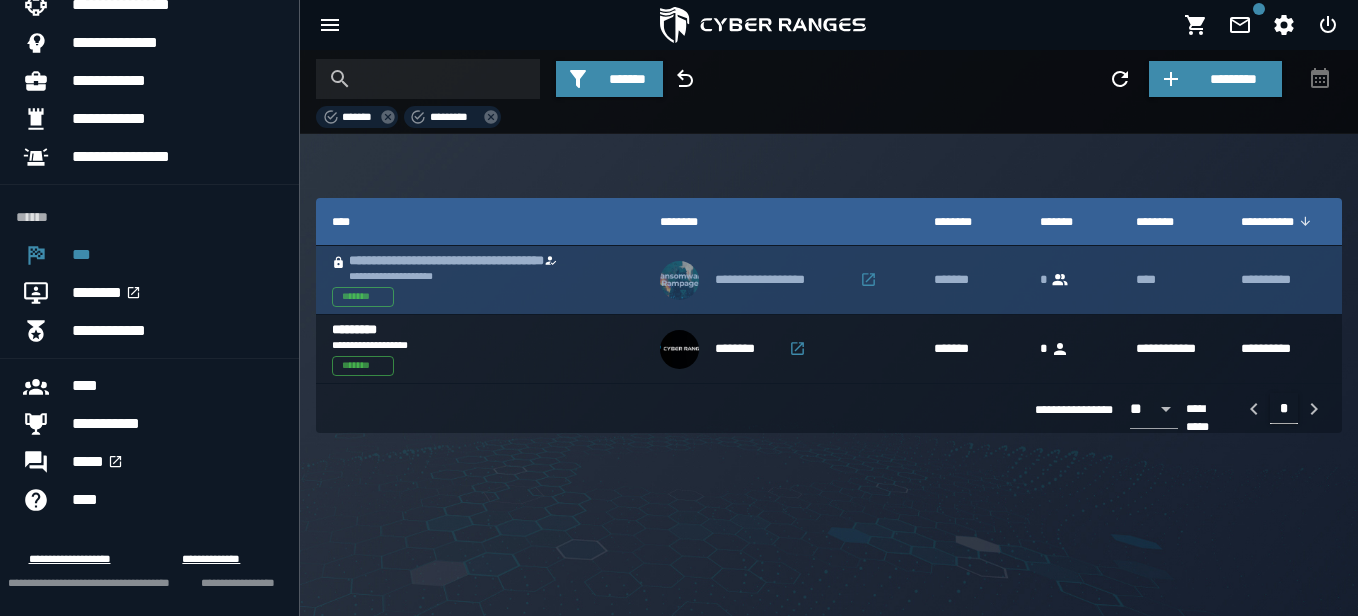click on "**********" at bounding box center [478, 261] 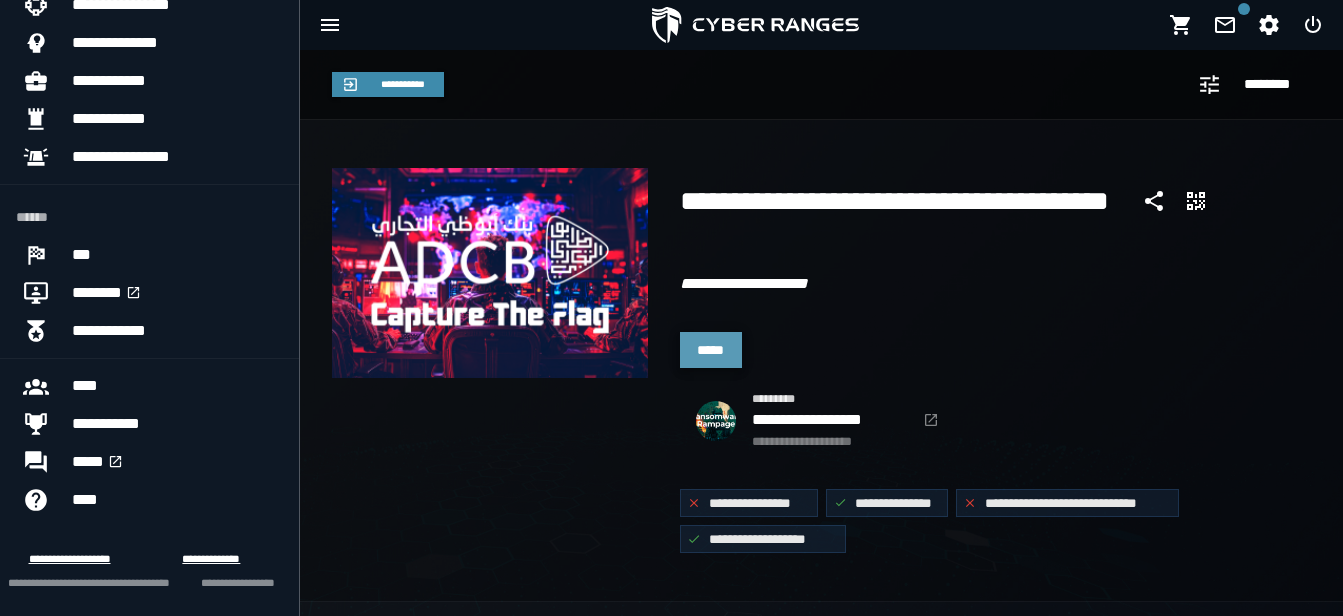 click on "*****" at bounding box center [711, 350] 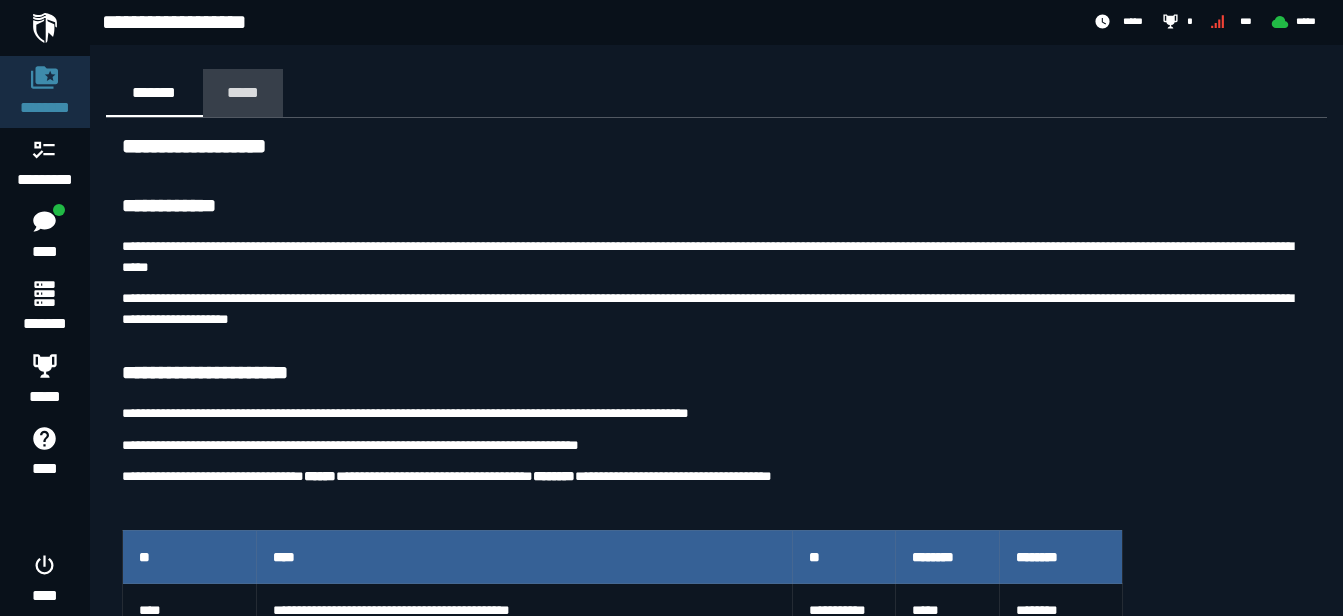 click on "*****" at bounding box center (243, 92) 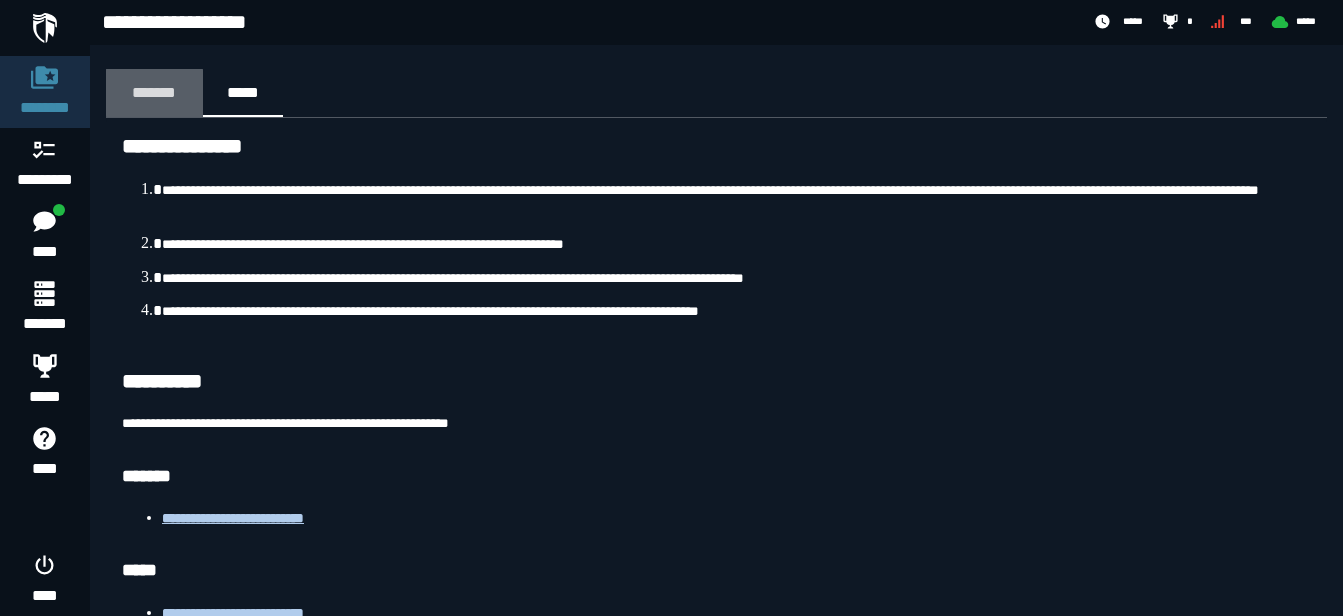 click on "*******" at bounding box center (154, 92) 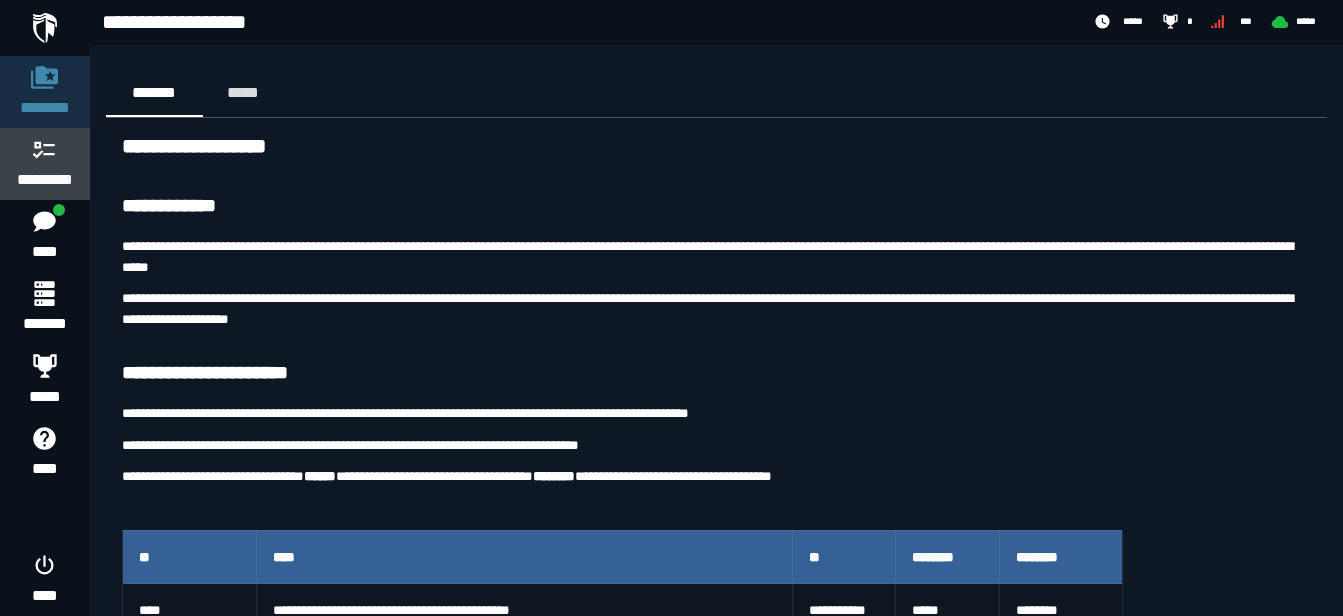 click on "*********" at bounding box center [45, 180] 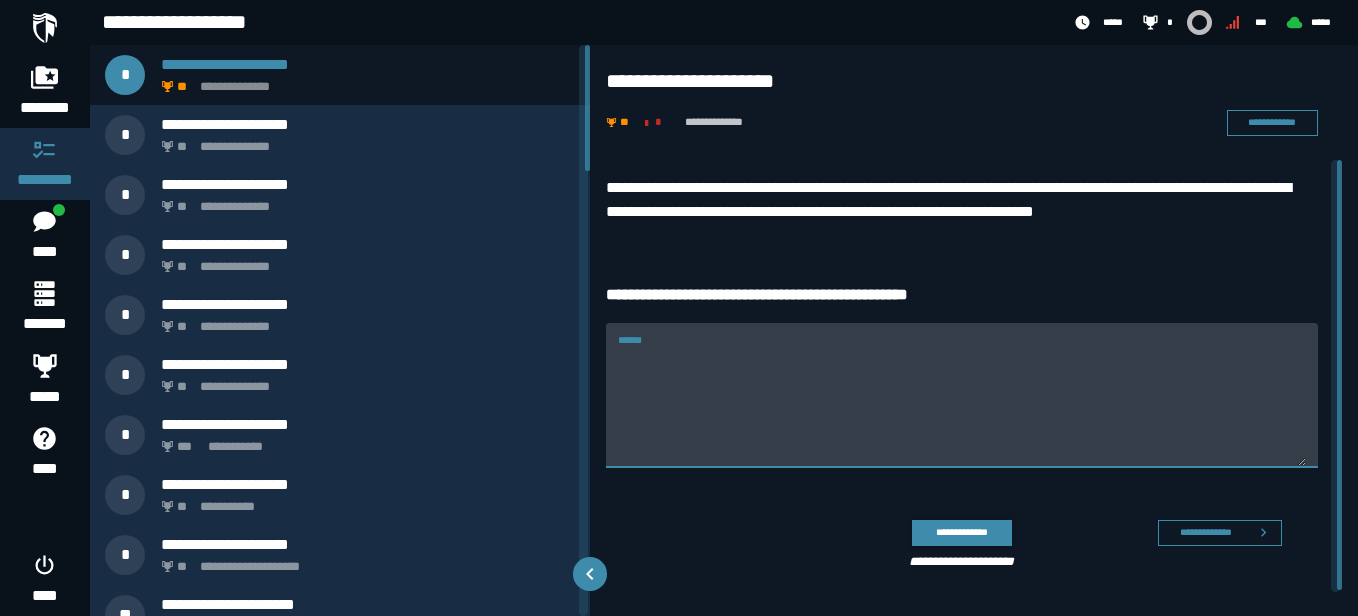 click on "******" at bounding box center [962, 407] 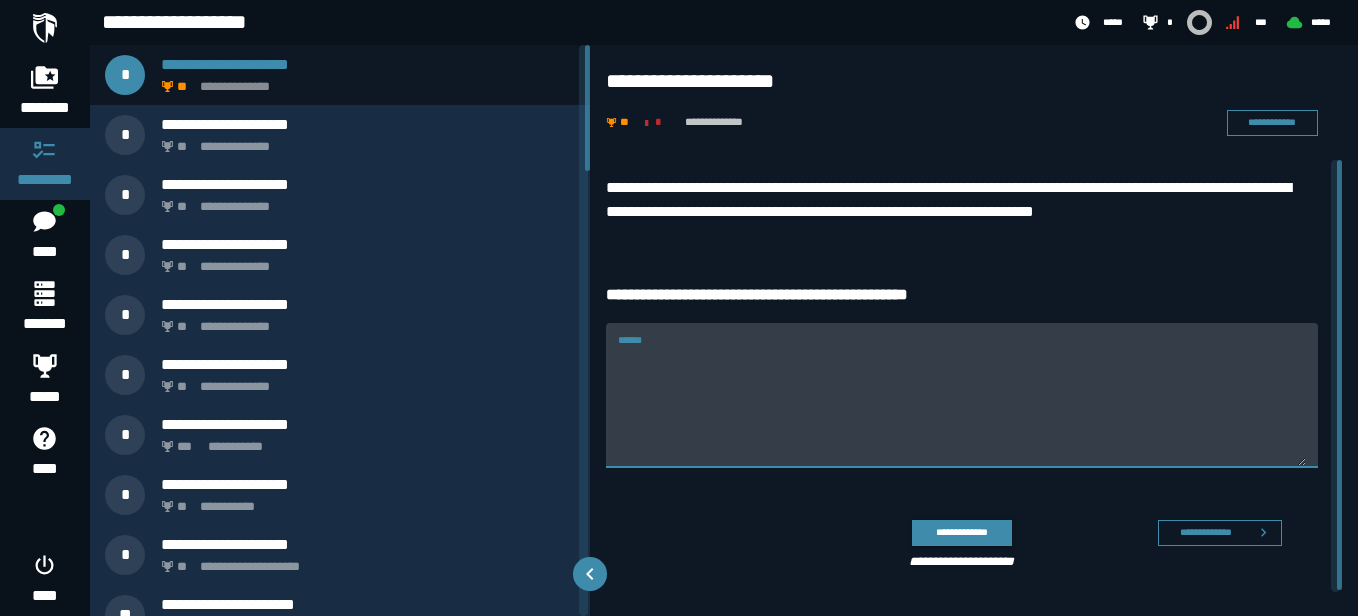 click on "******" at bounding box center (962, 407) 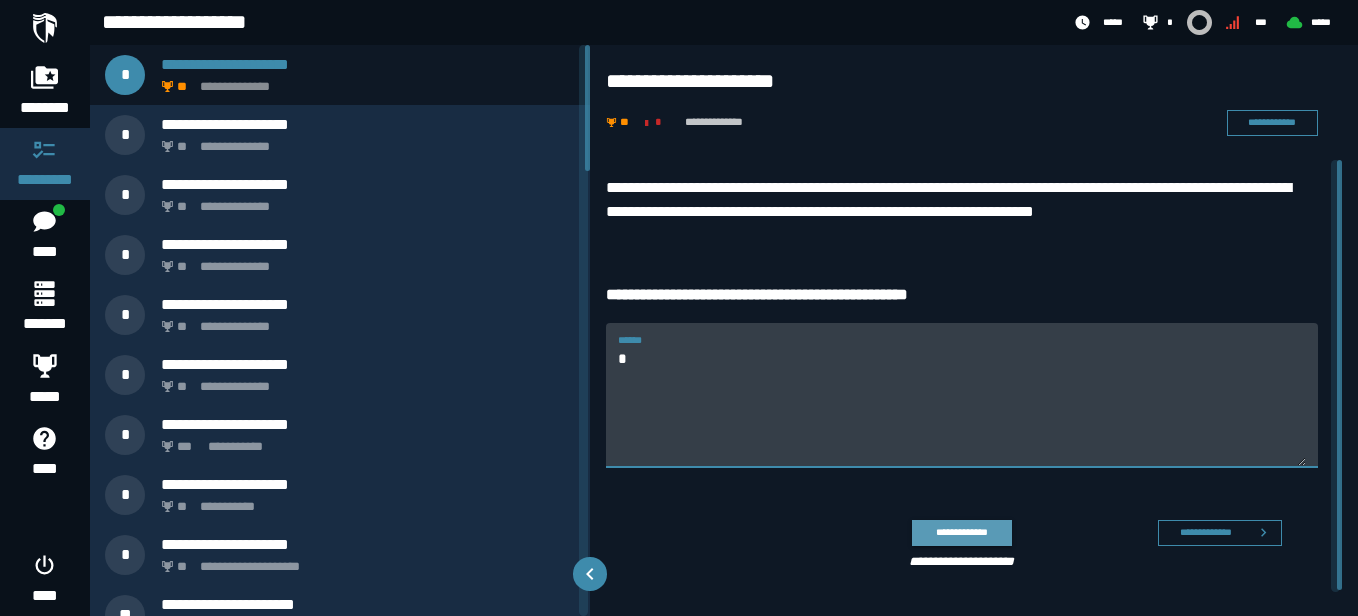 type on "*" 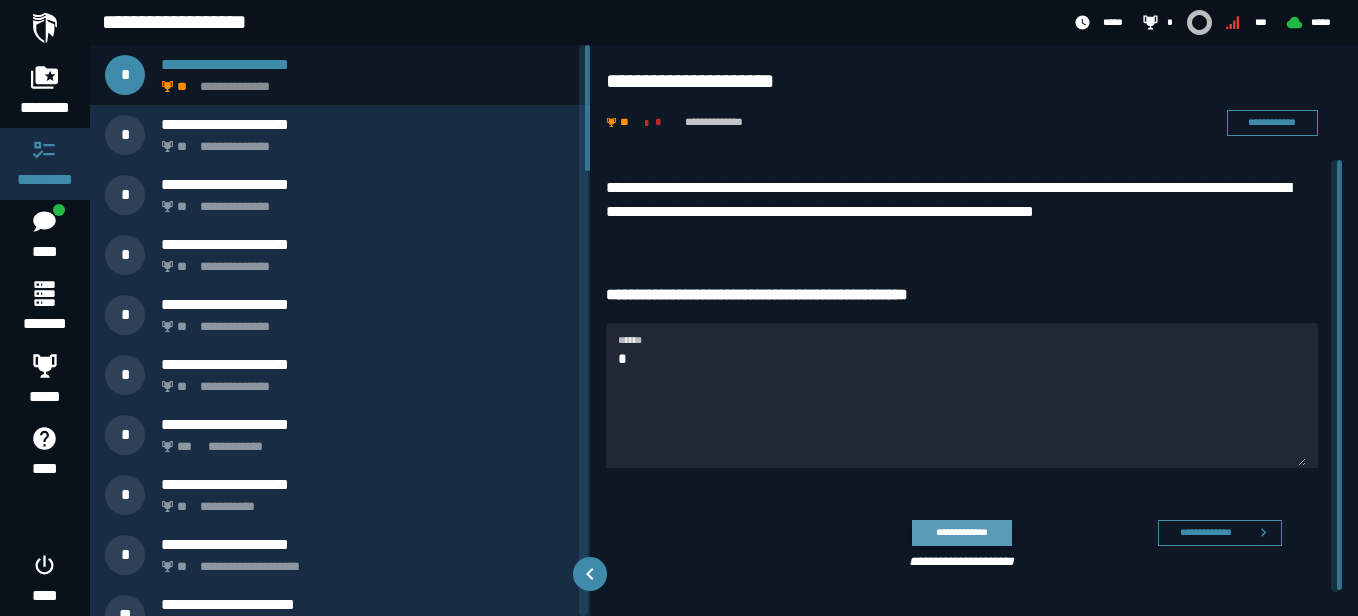 click on "**********" at bounding box center [961, 532] 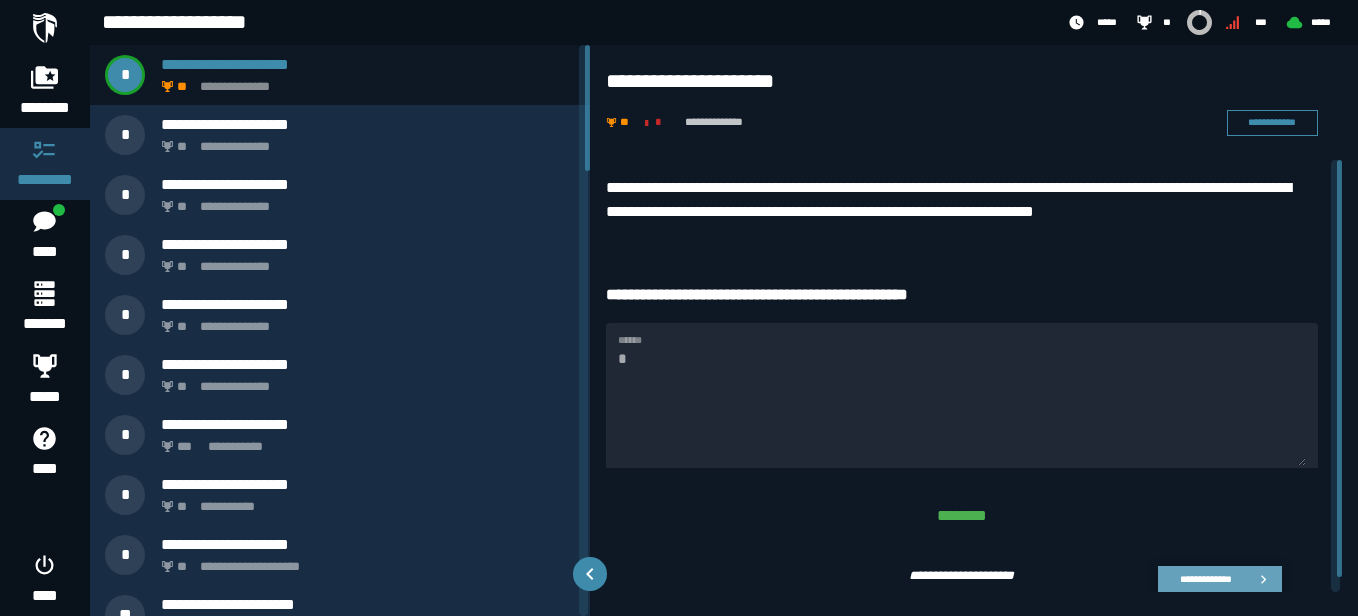 drag, startPoint x: 1212, startPoint y: 575, endPoint x: 1103, endPoint y: 656, distance: 135.80133 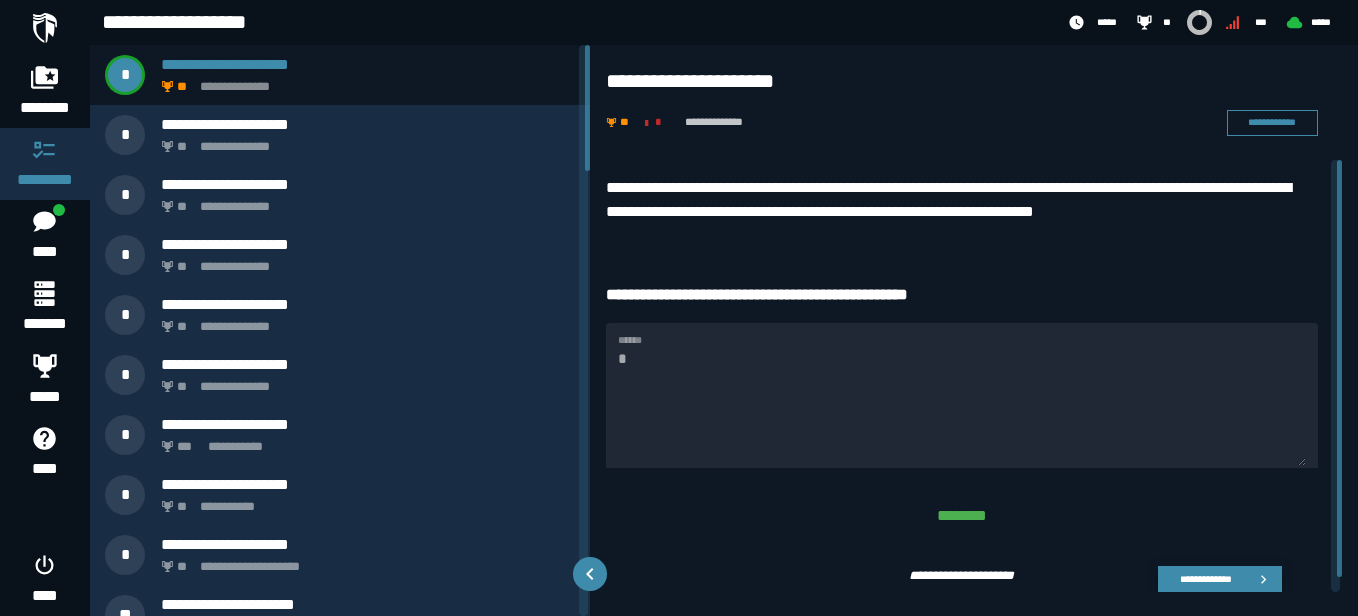 click on "**********" at bounding box center [679, 308] 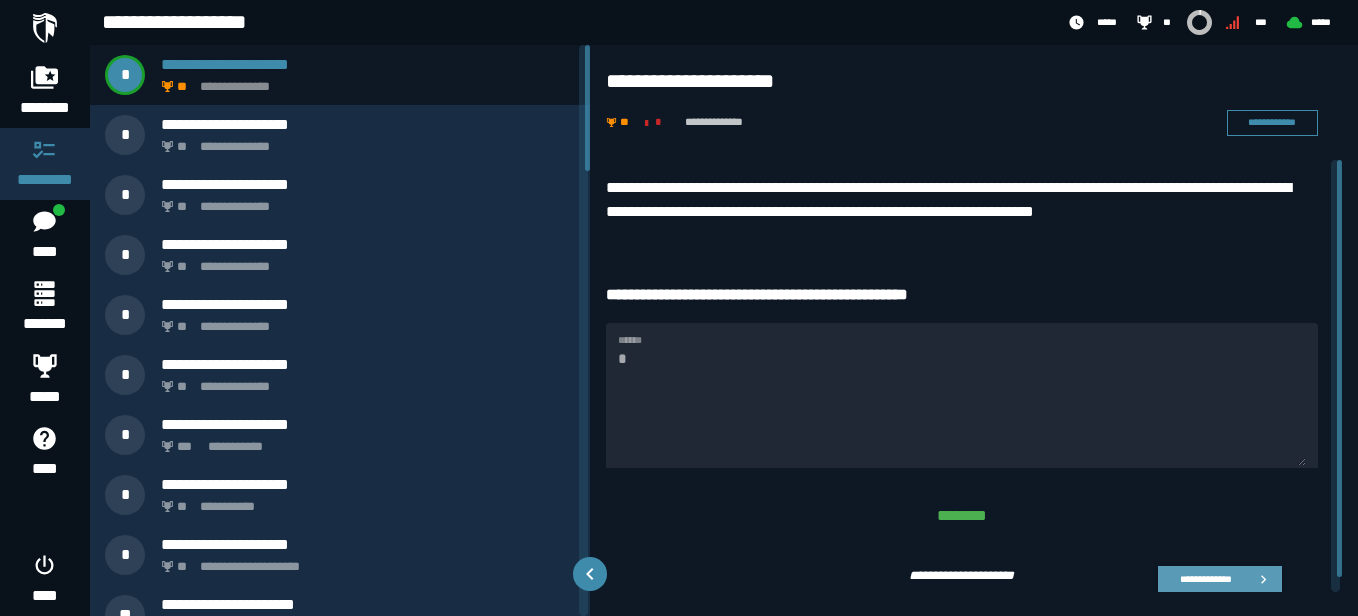 click on "**********" at bounding box center (1205, 578) 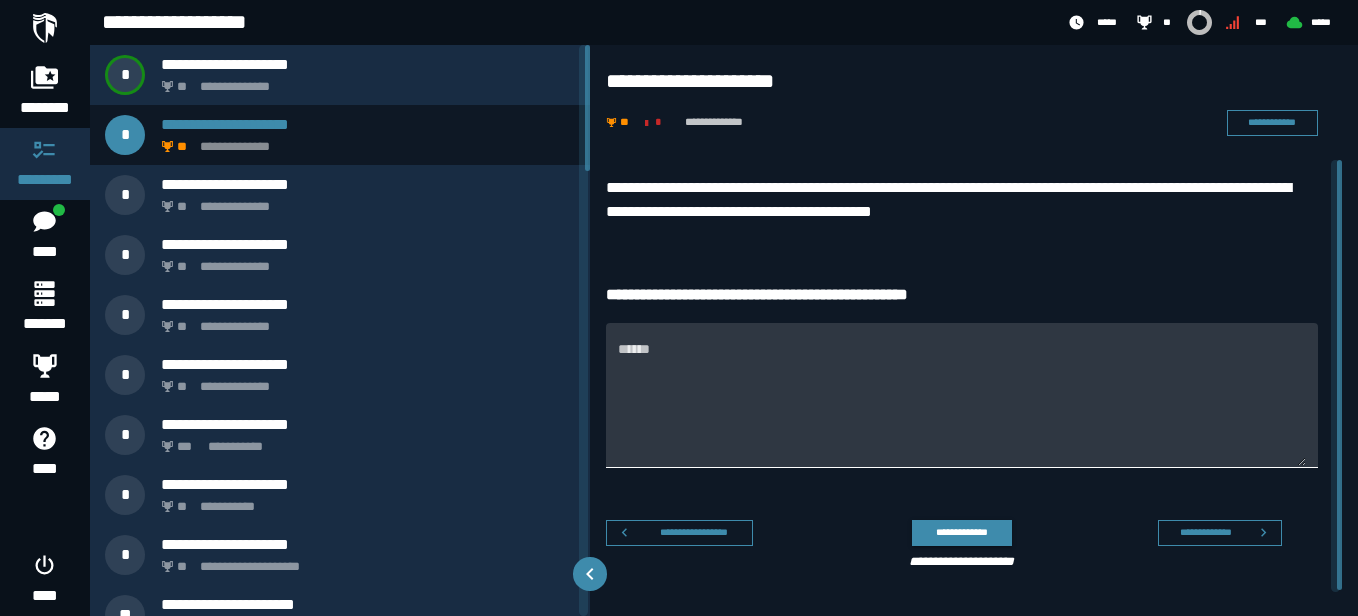 click on "******" at bounding box center [962, 407] 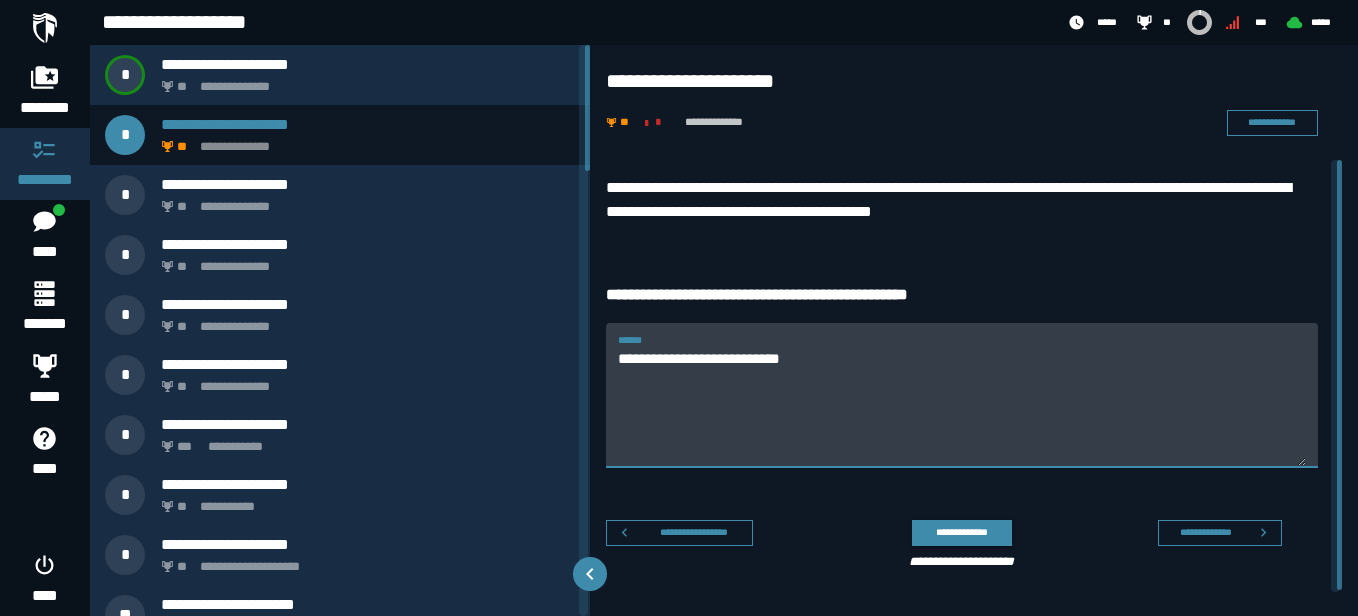 click on "**********" at bounding box center [962, 407] 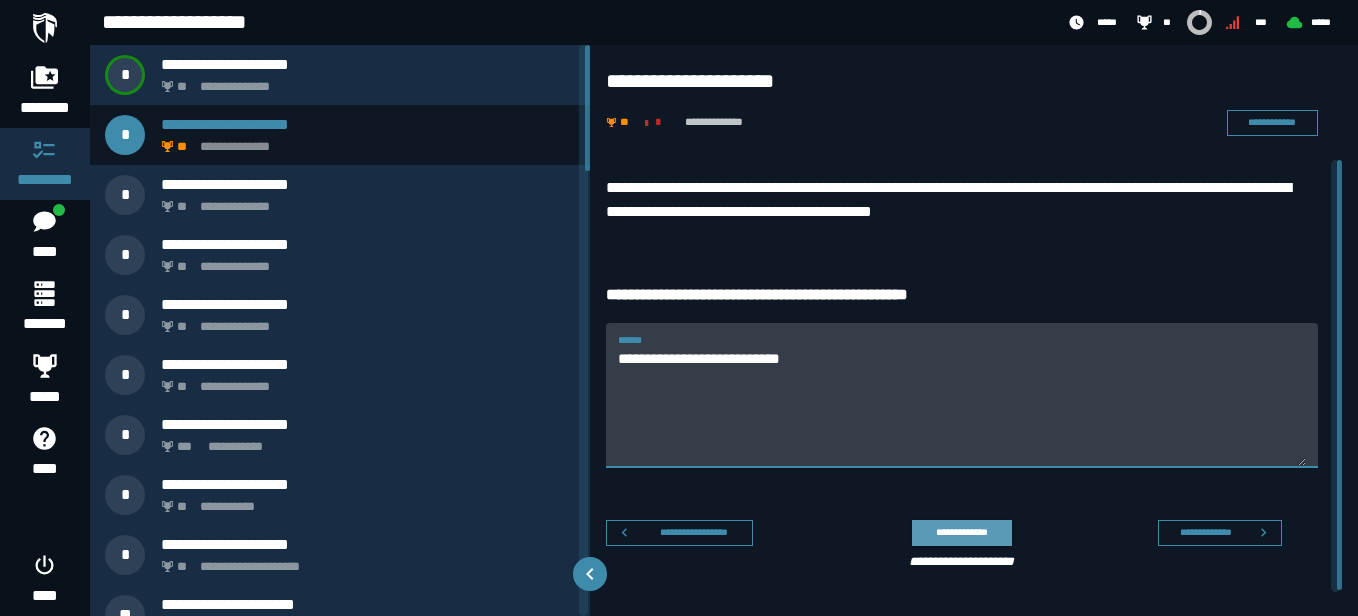 type on "**********" 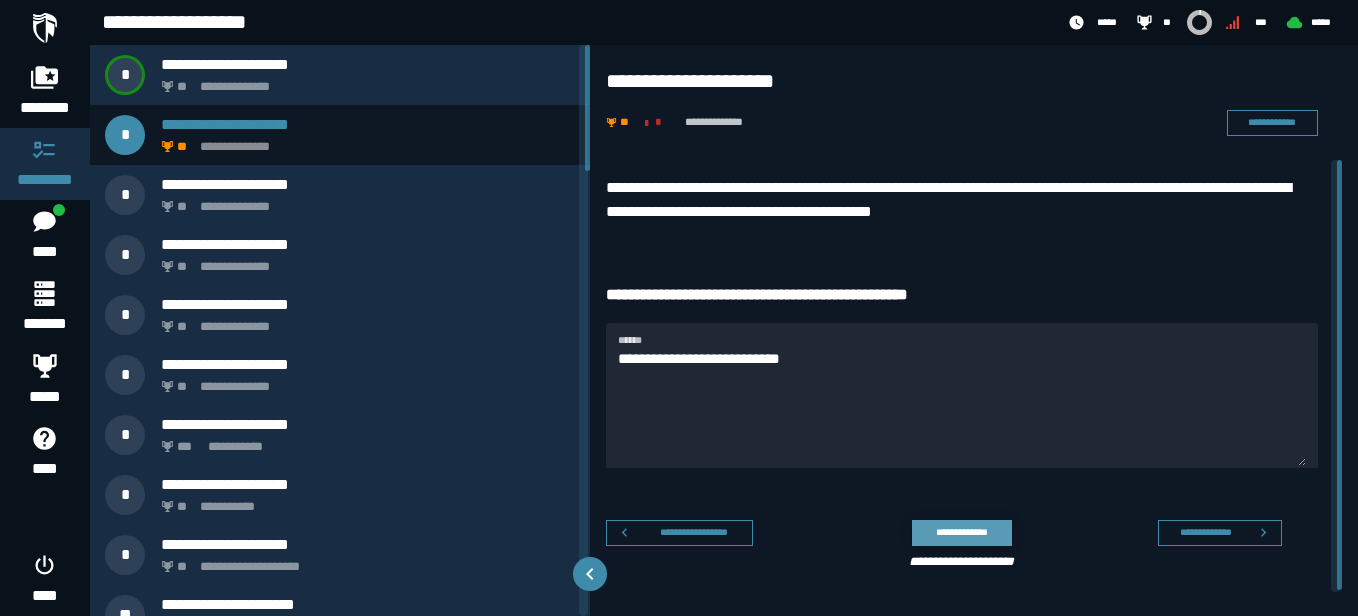 click on "**********" 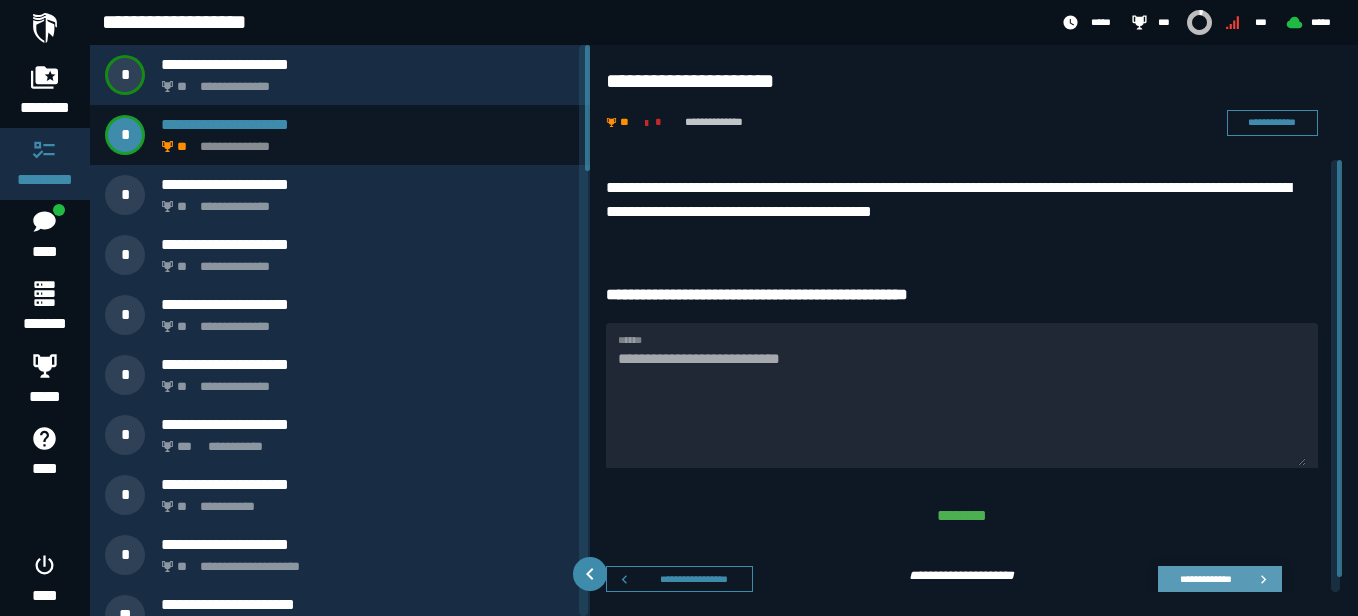 click on "**********" at bounding box center [1205, 578] 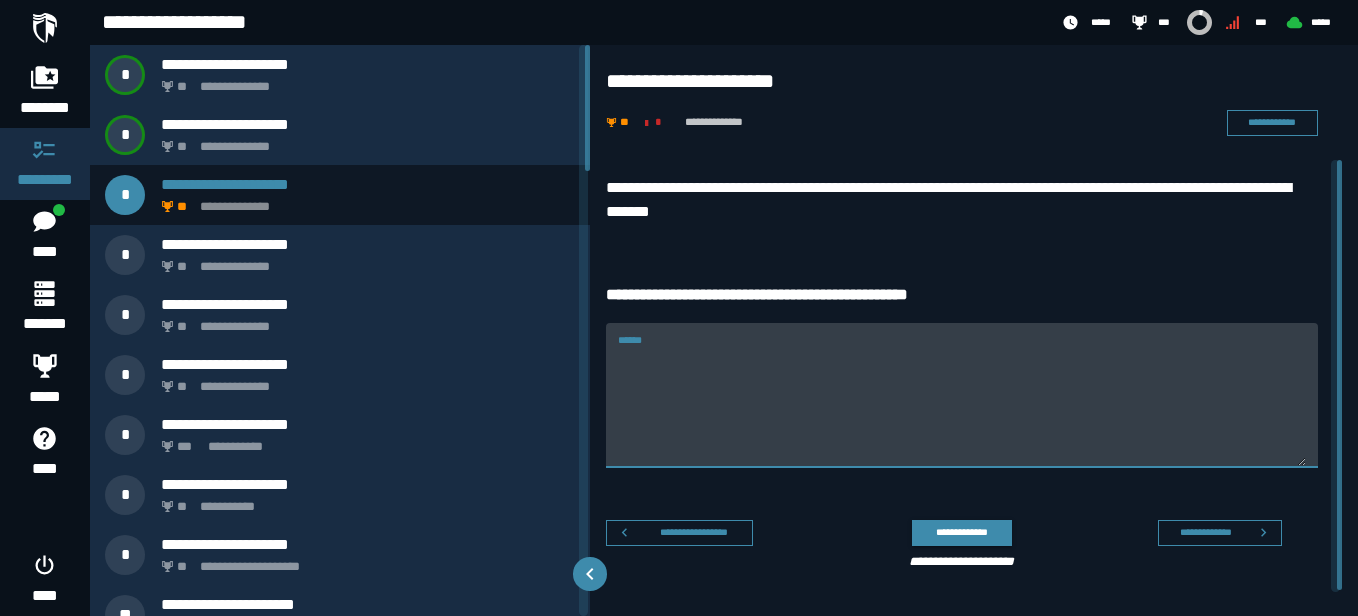 click on "******" at bounding box center (962, 407) 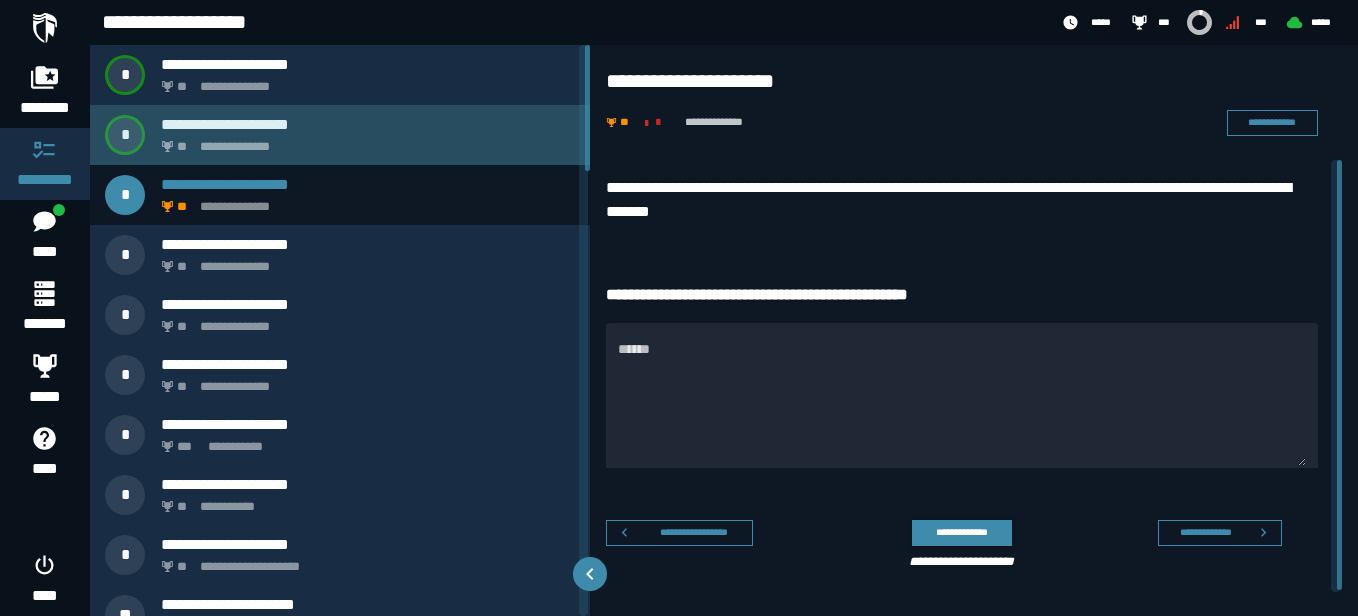 click on "**********" at bounding box center [364, 141] 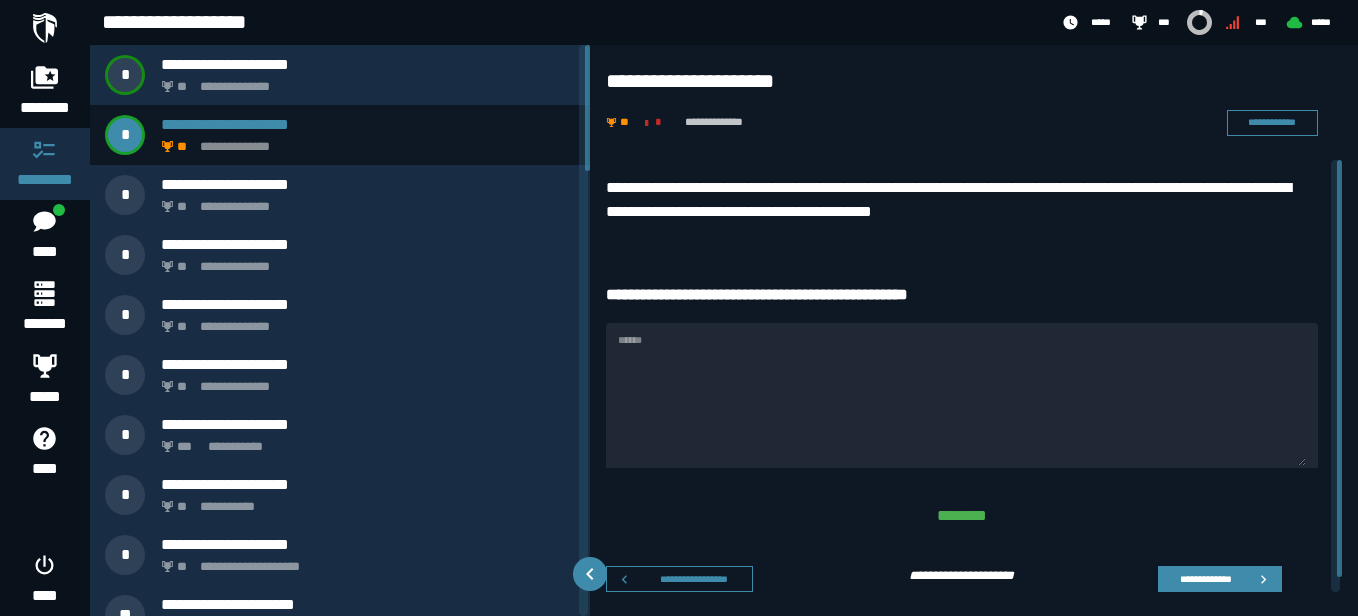 click on "******" at bounding box center (962, 395) 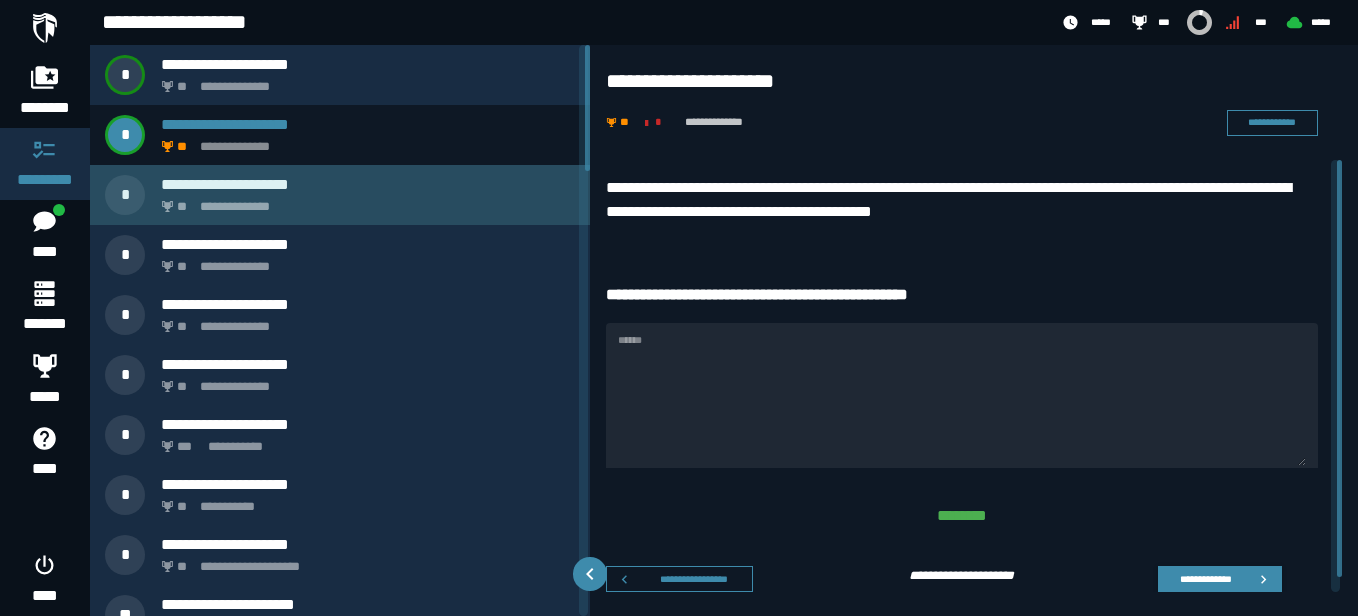 click on "**********" at bounding box center [364, 201] 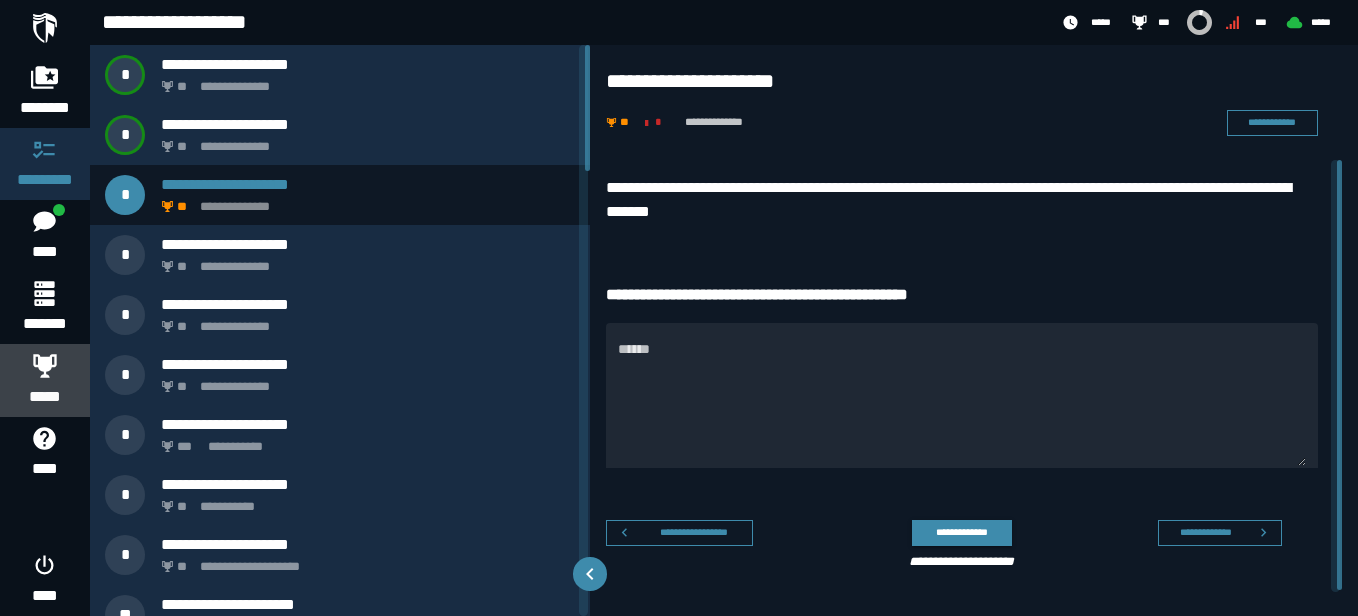 click 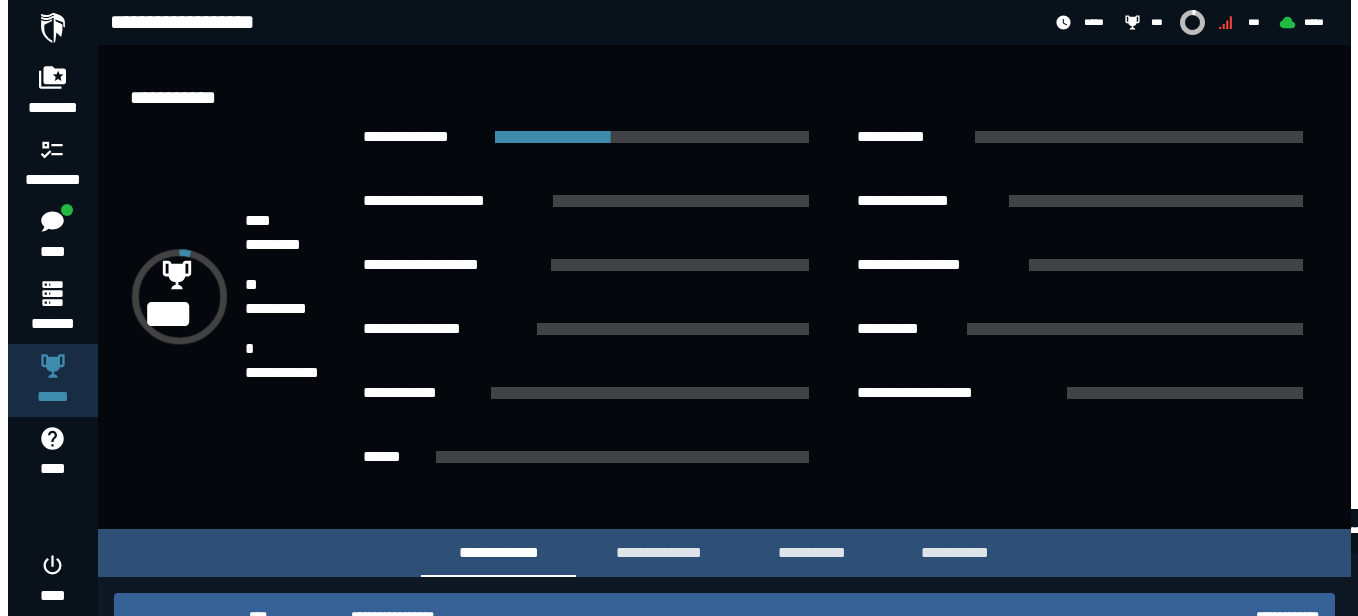 scroll, scrollTop: 0, scrollLeft: 0, axis: both 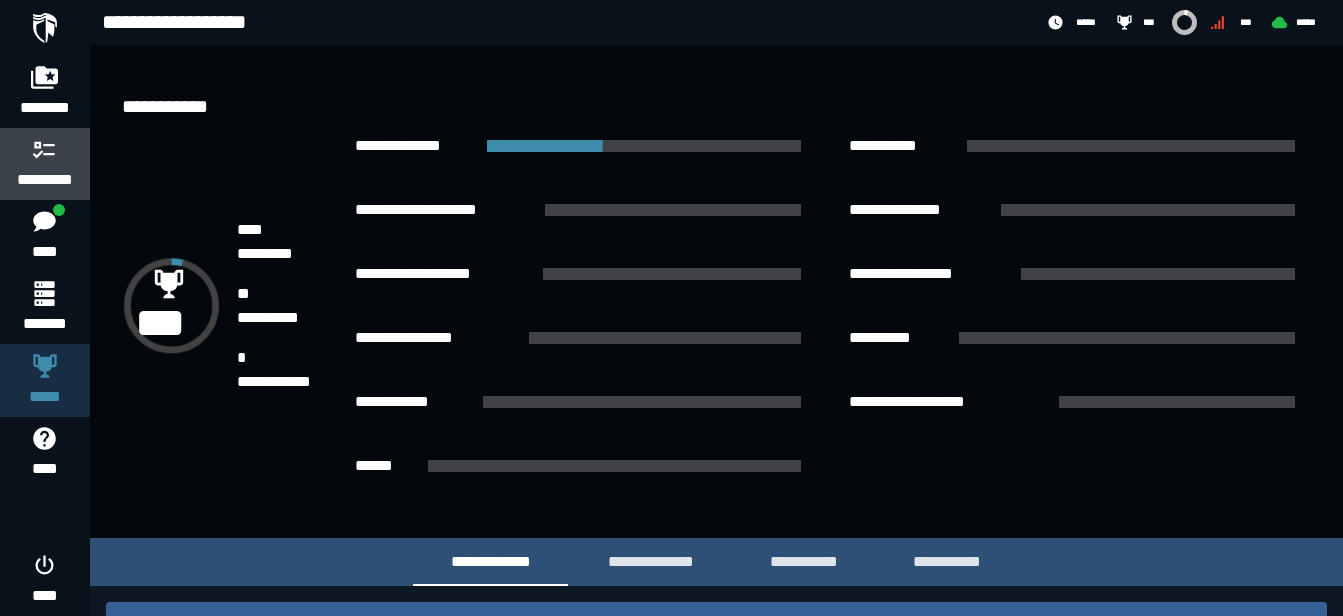 click on "*********" at bounding box center [45, 180] 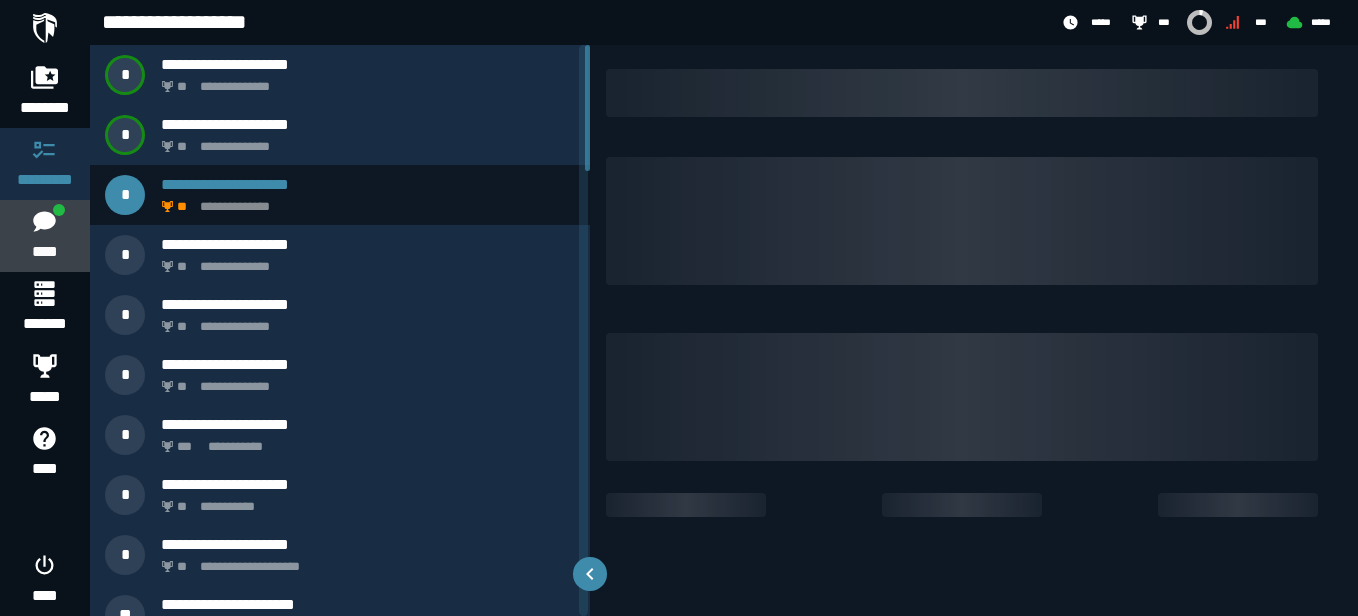 click at bounding box center [59, 210] 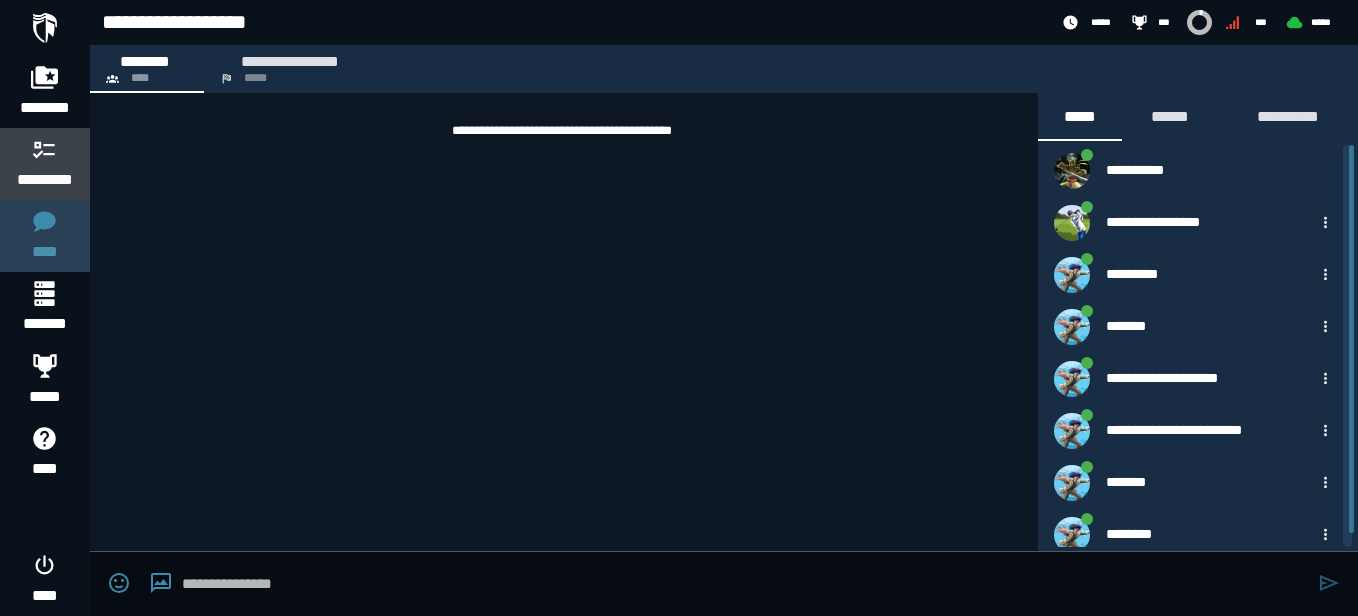 click at bounding box center [45, 149] 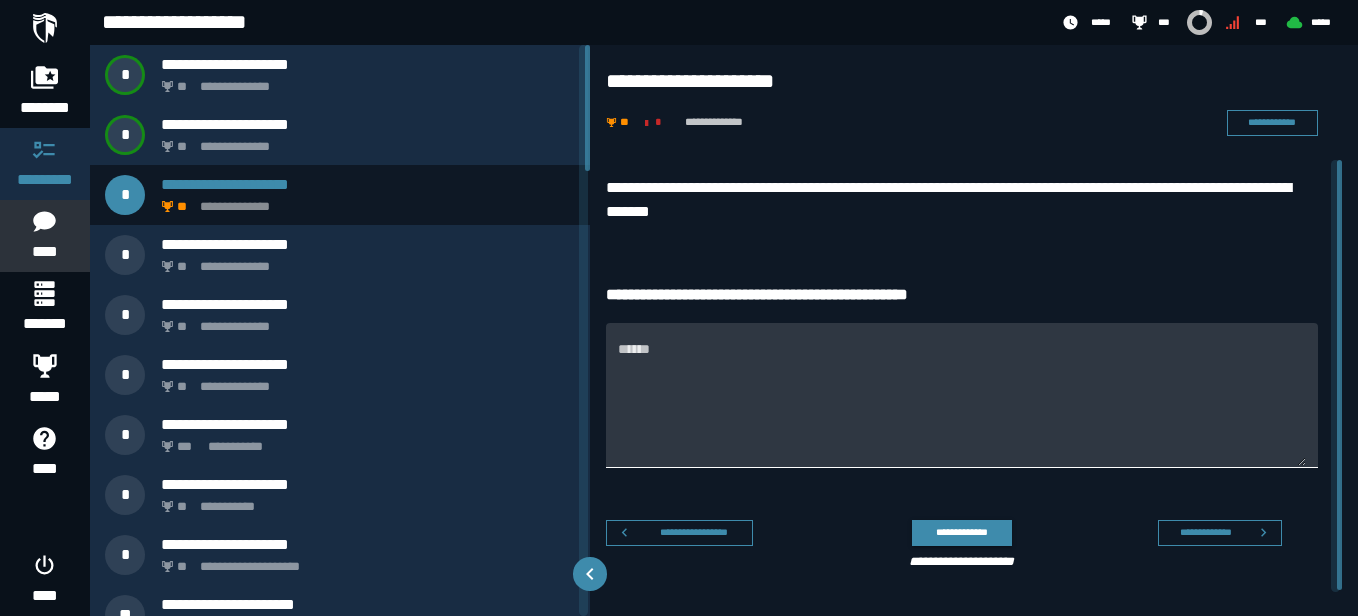 click on "******" at bounding box center [962, 407] 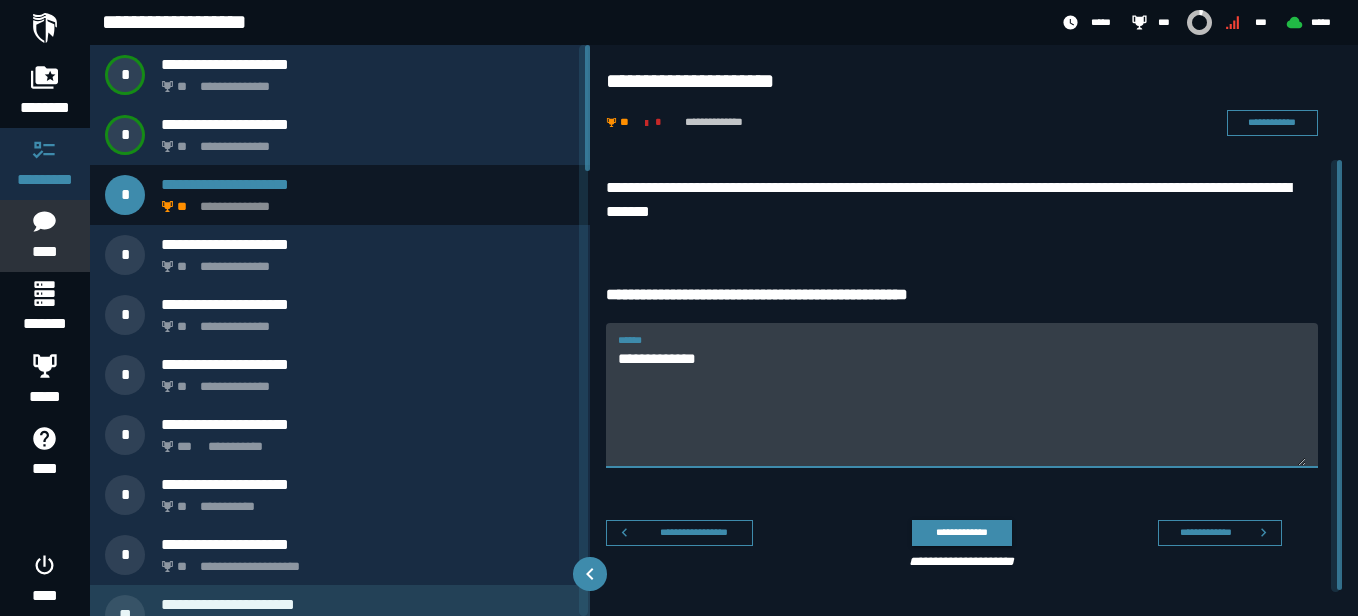 type on "**********" 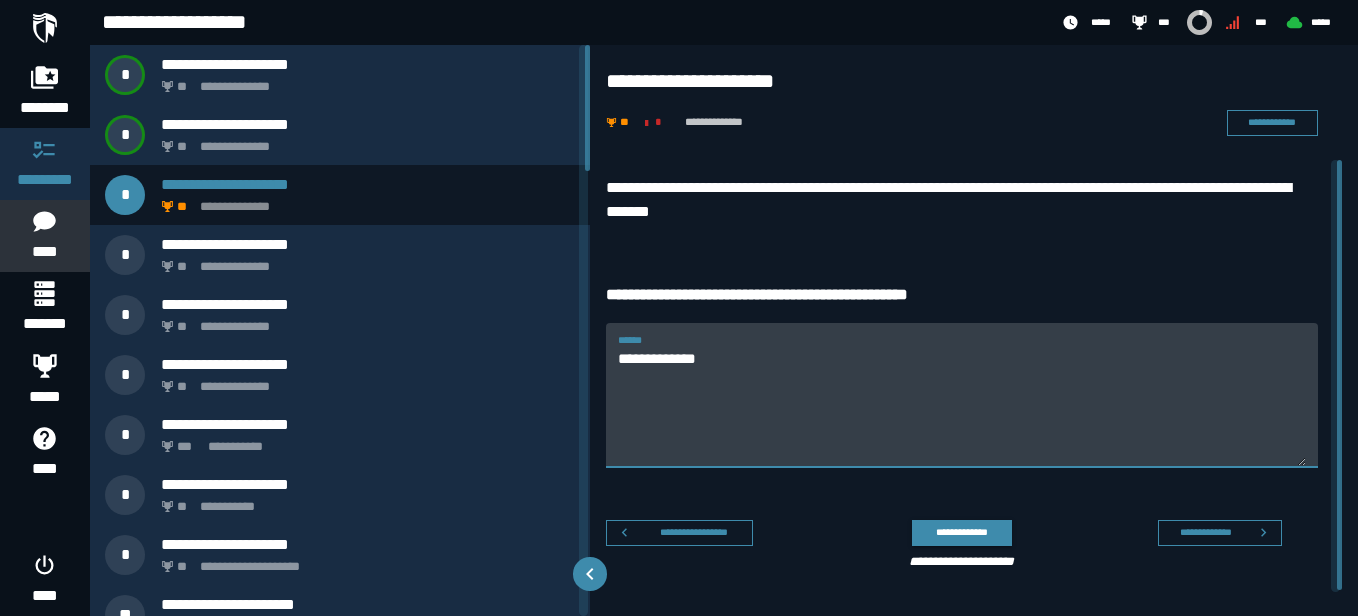 drag, startPoint x: 759, startPoint y: 366, endPoint x: 581, endPoint y: 372, distance: 178.10109 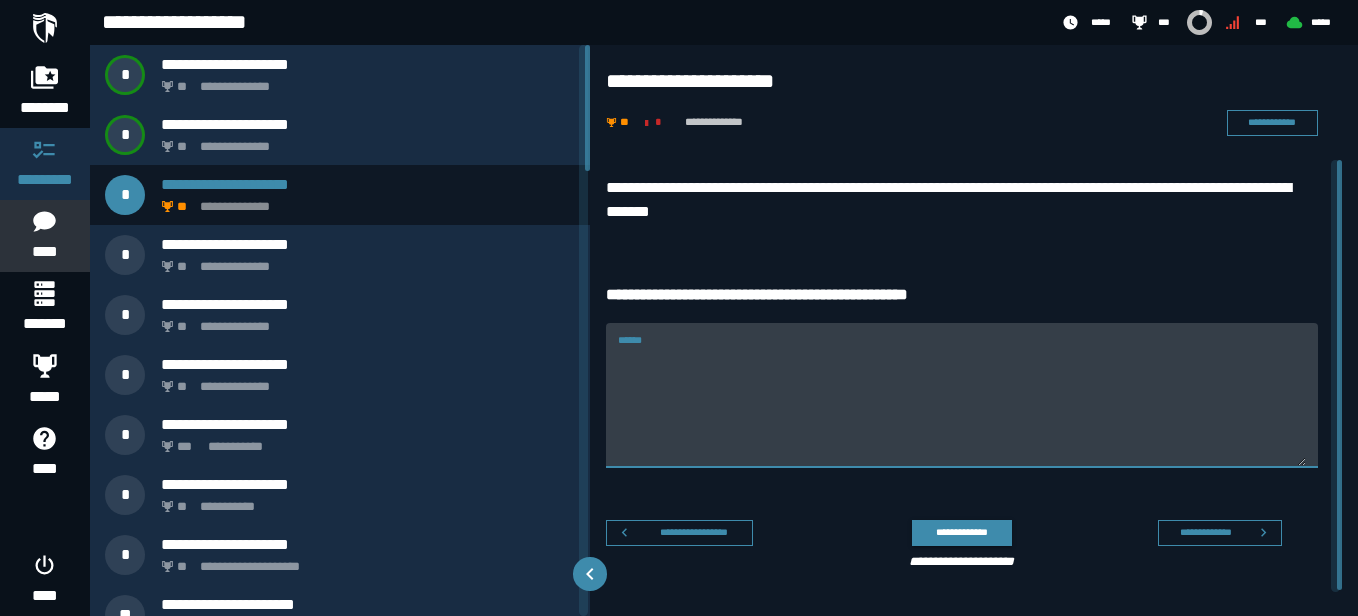 scroll, scrollTop: 1214, scrollLeft: 0, axis: vertical 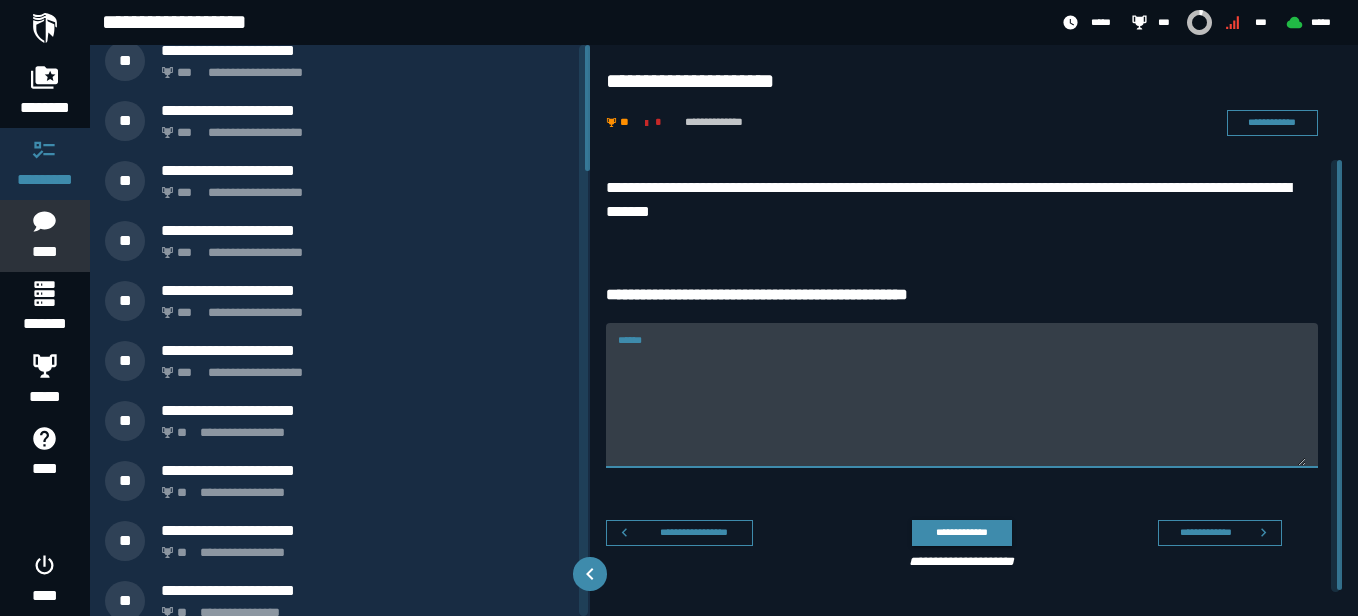 click 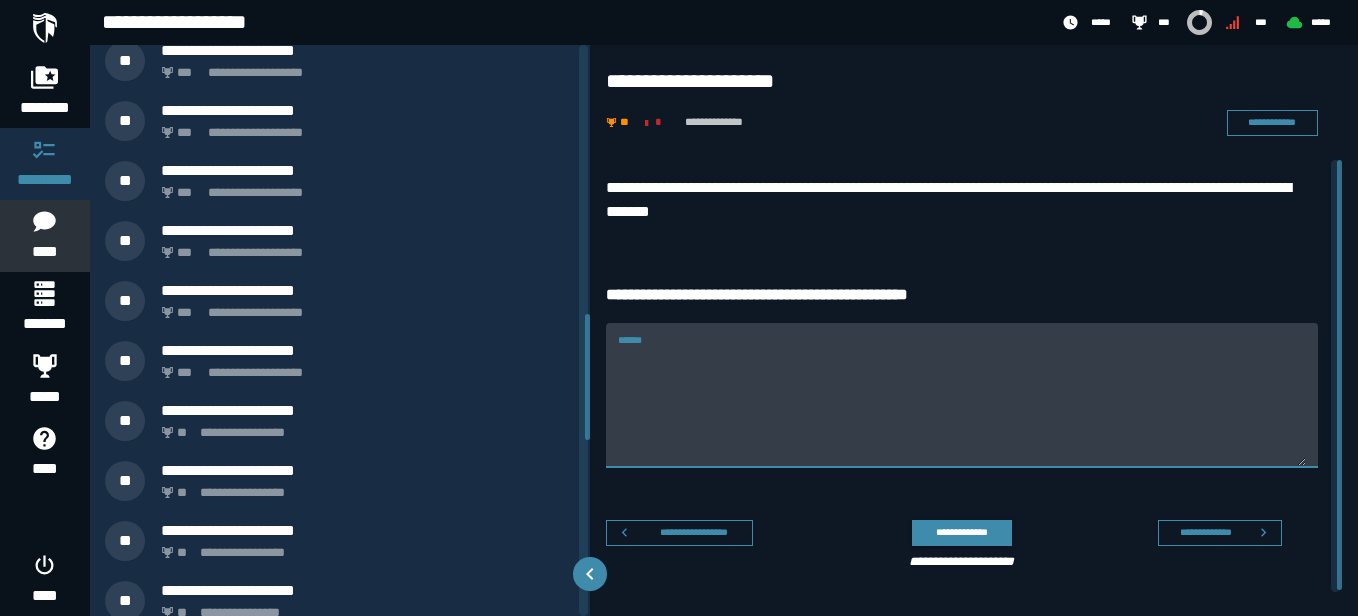 click on "******" at bounding box center (962, 407) 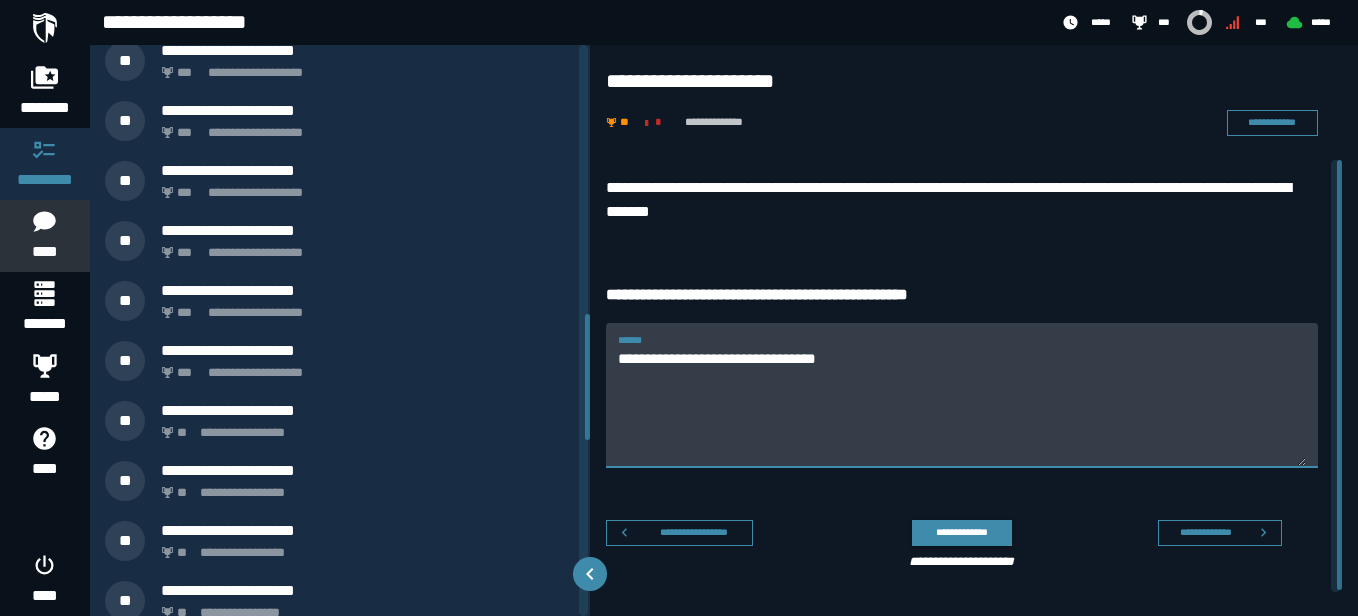 type on "**********" 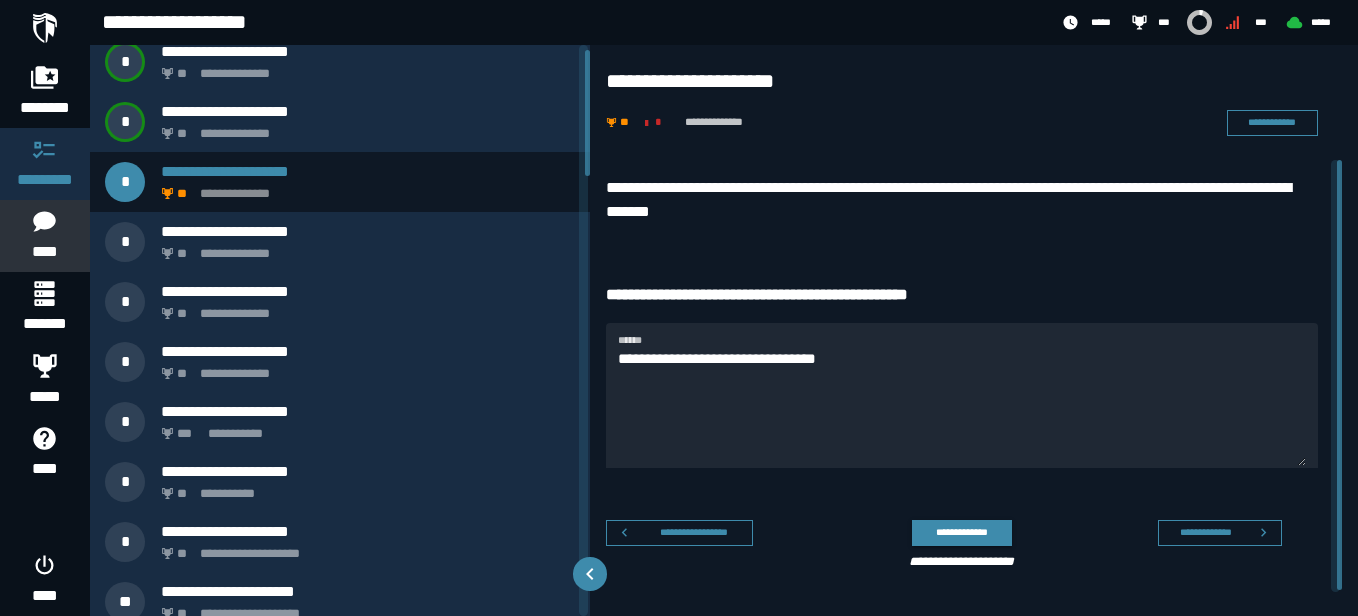 scroll, scrollTop: 22, scrollLeft: 0, axis: vertical 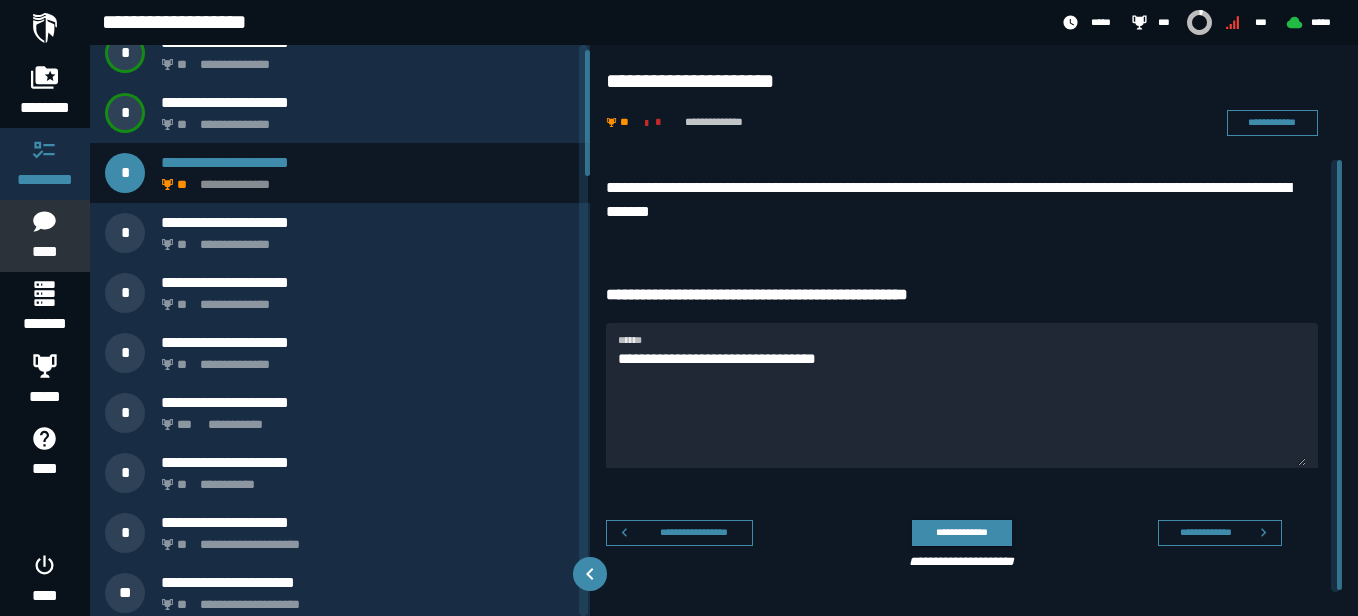 drag, startPoint x: 585, startPoint y: 329, endPoint x: 565, endPoint y: 65, distance: 264.7565 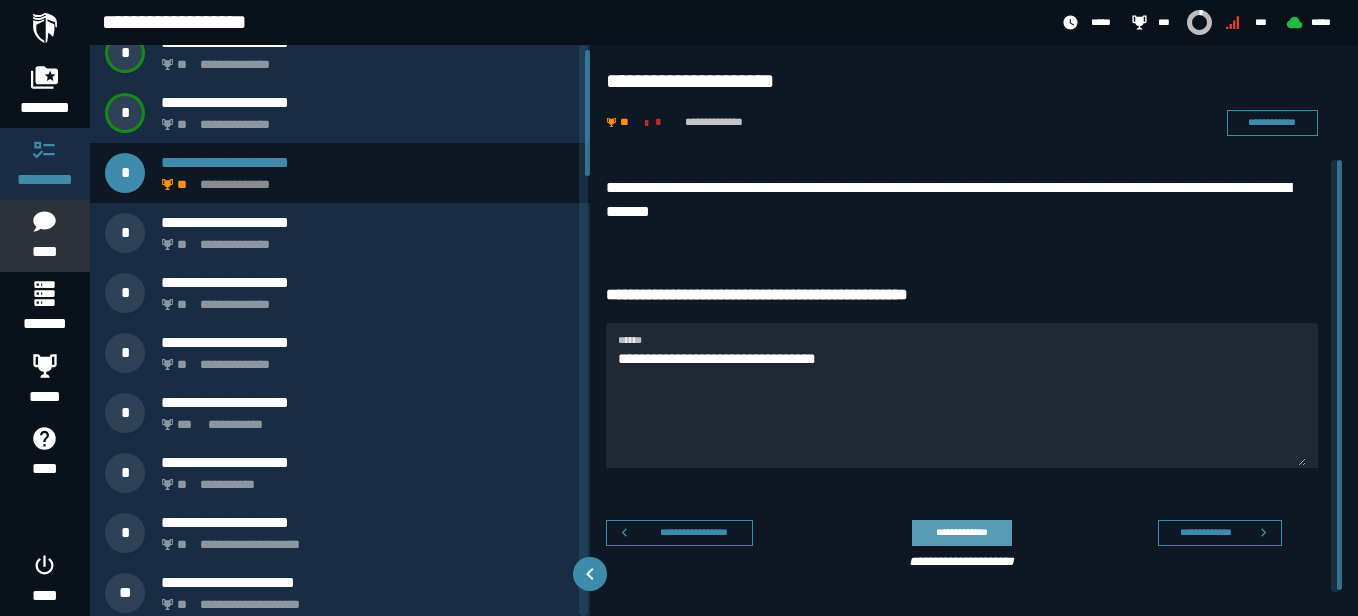 click on "**********" 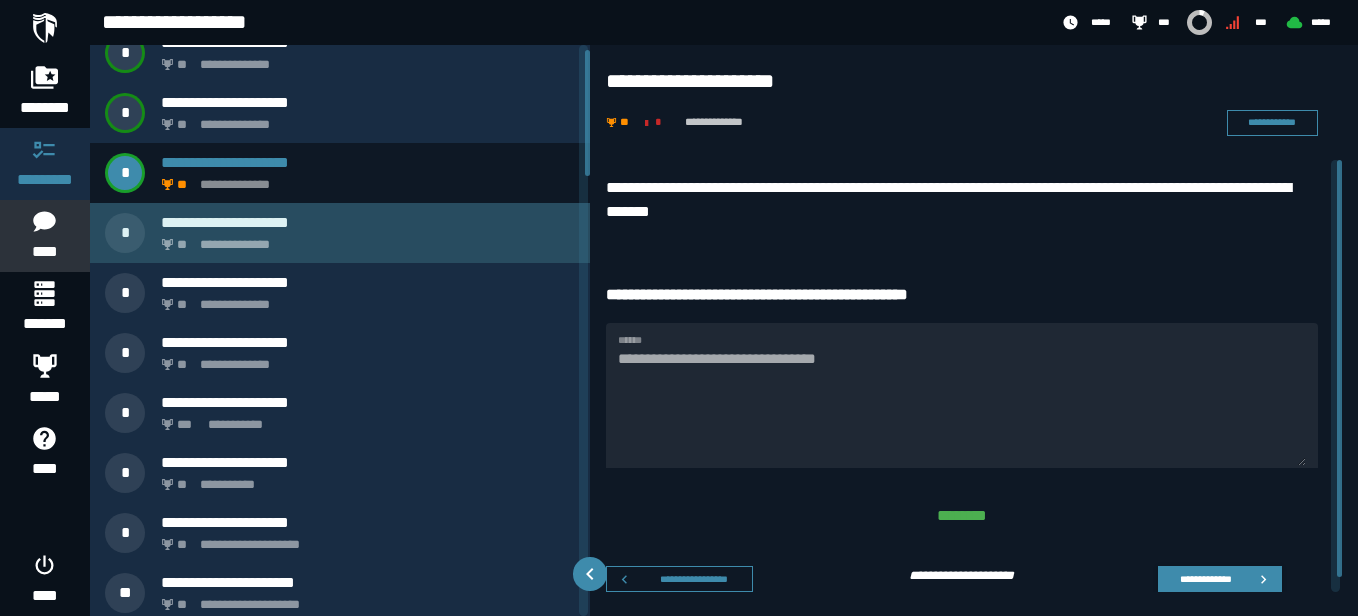 click on "**********" at bounding box center (368, 222) 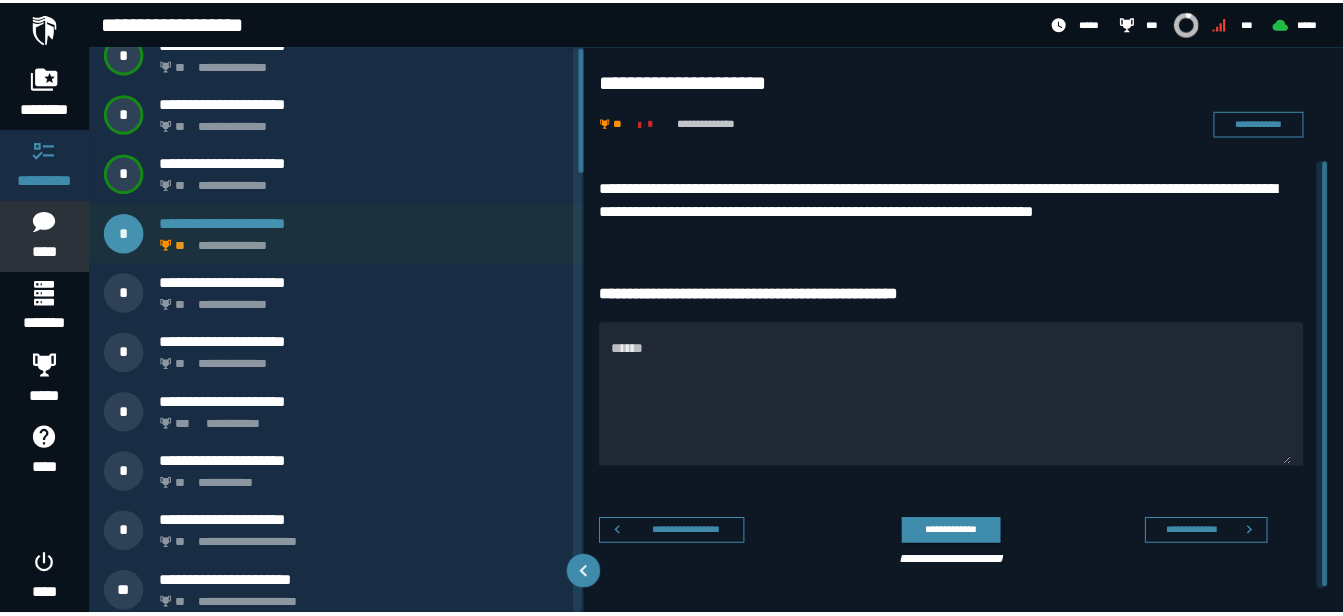 scroll, scrollTop: 0, scrollLeft: 0, axis: both 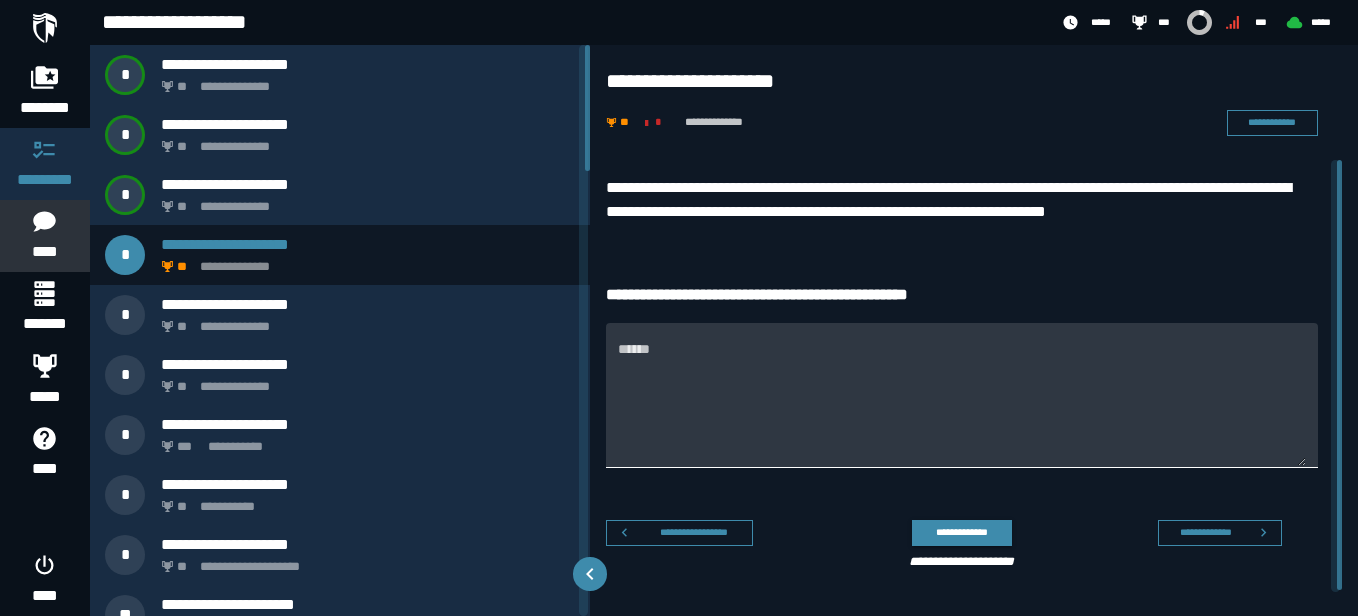 click on "******" at bounding box center (962, 407) 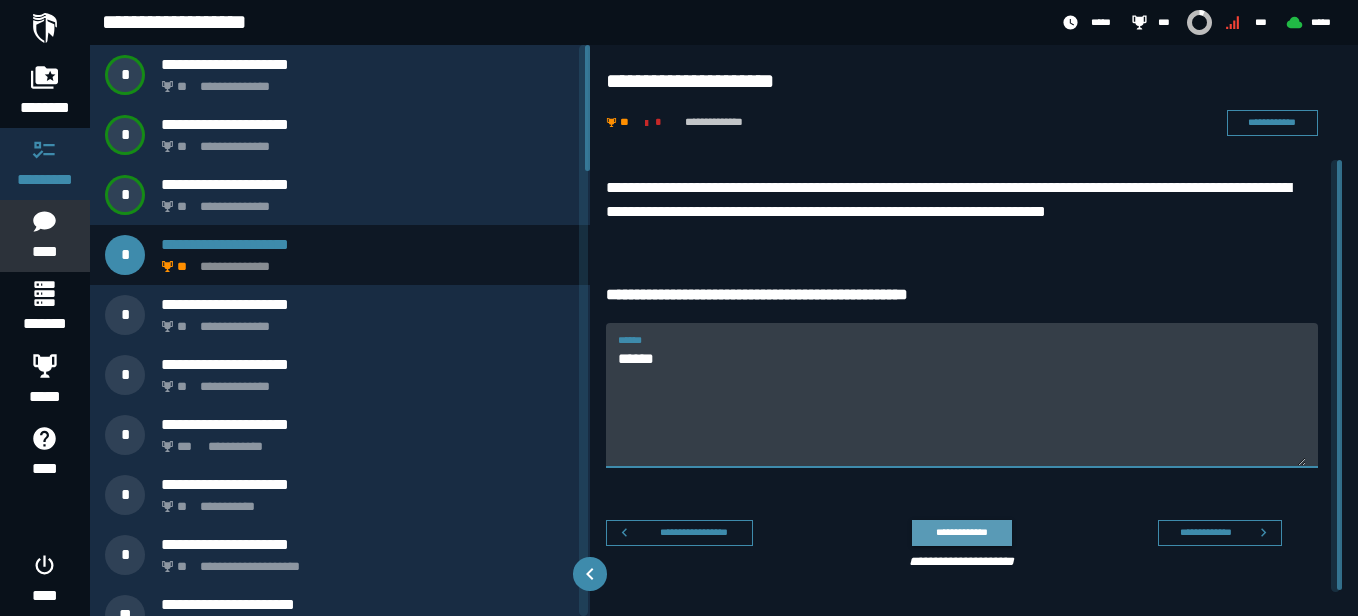 type on "******" 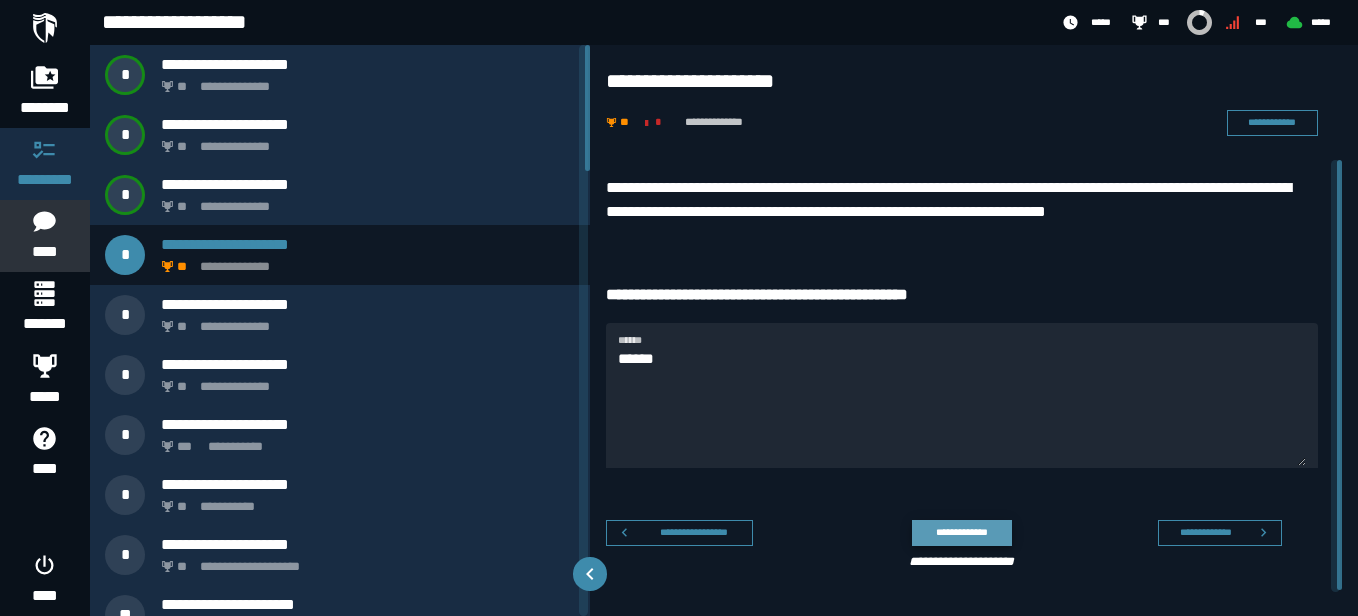 click on "**********" at bounding box center (961, 532) 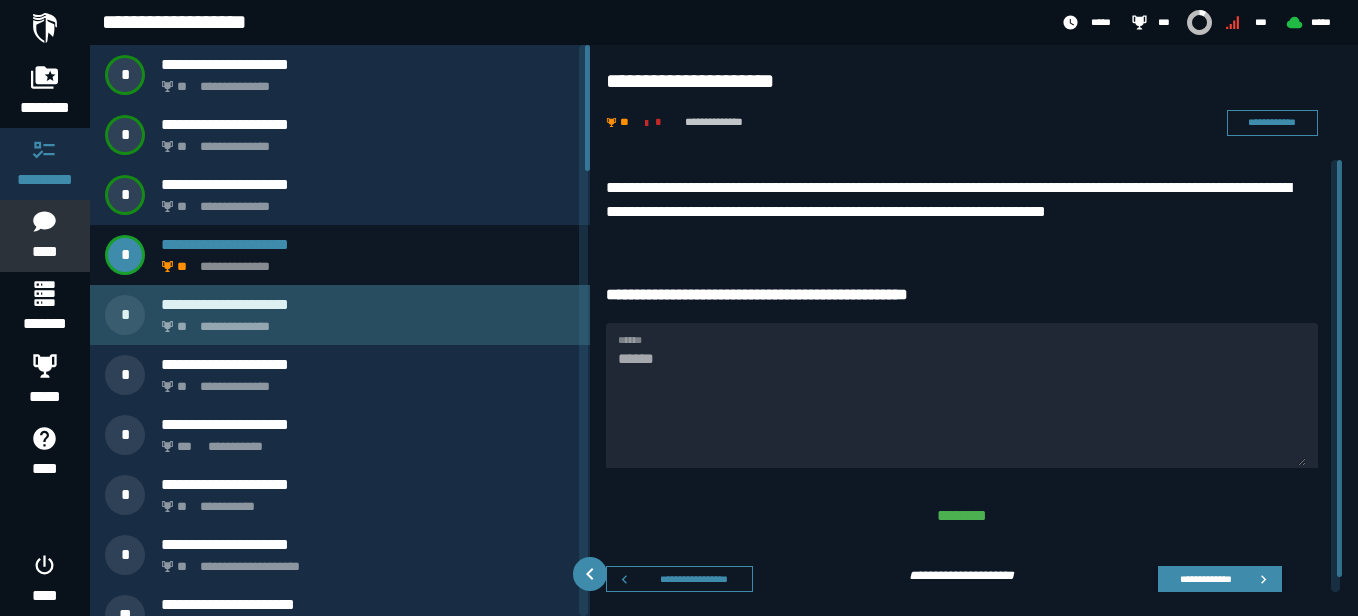 click on "**********" at bounding box center (364, 321) 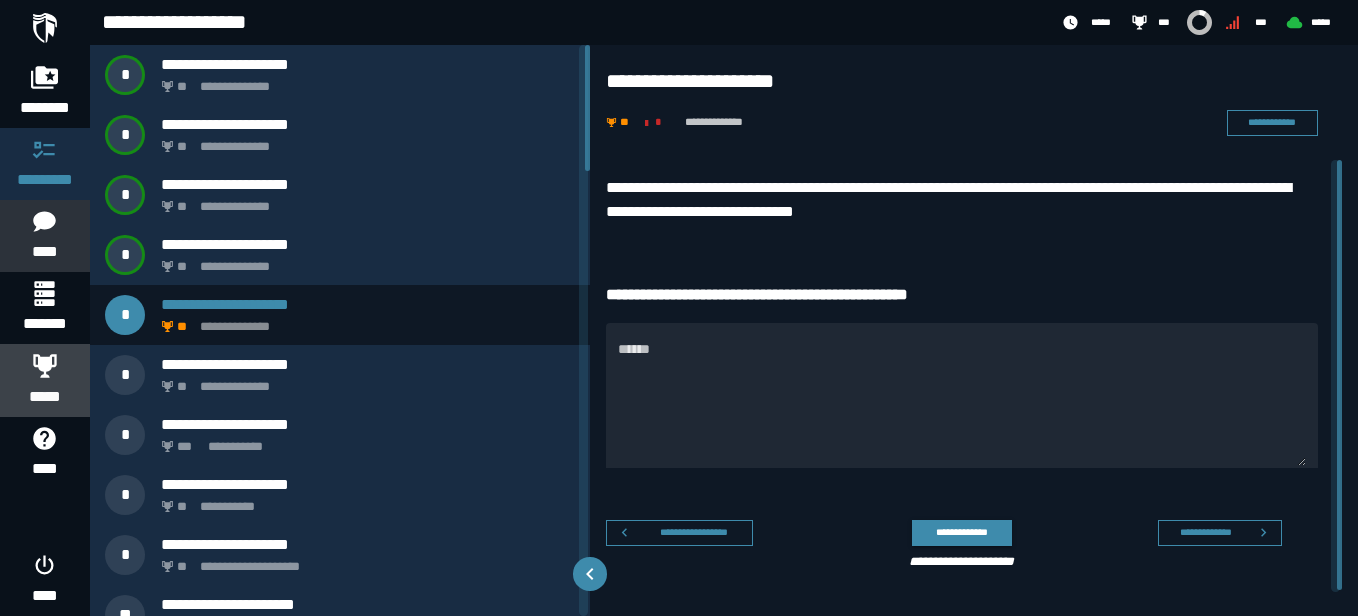 click 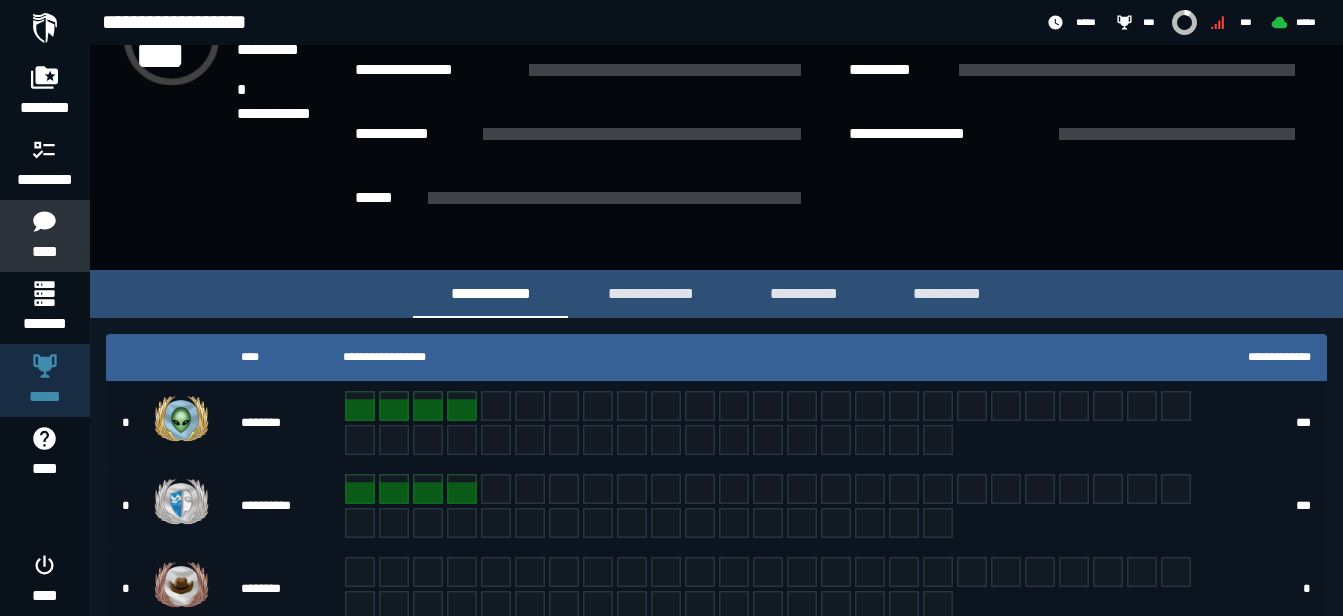 scroll, scrollTop: 0, scrollLeft: 0, axis: both 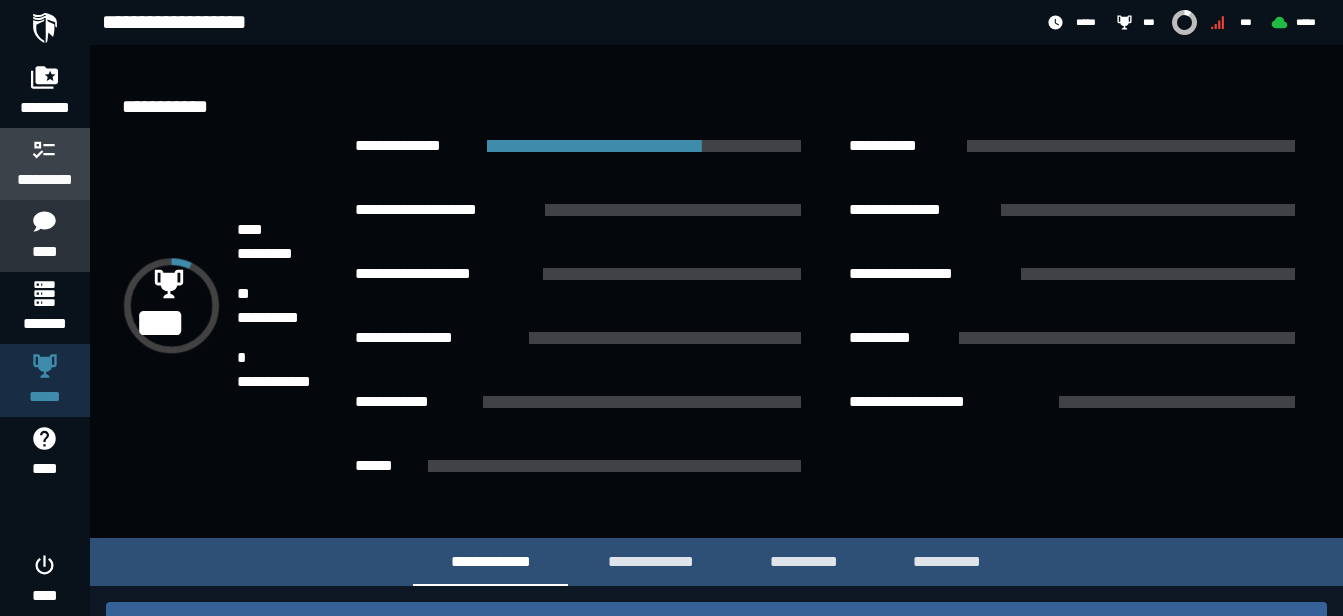 click at bounding box center [45, 149] 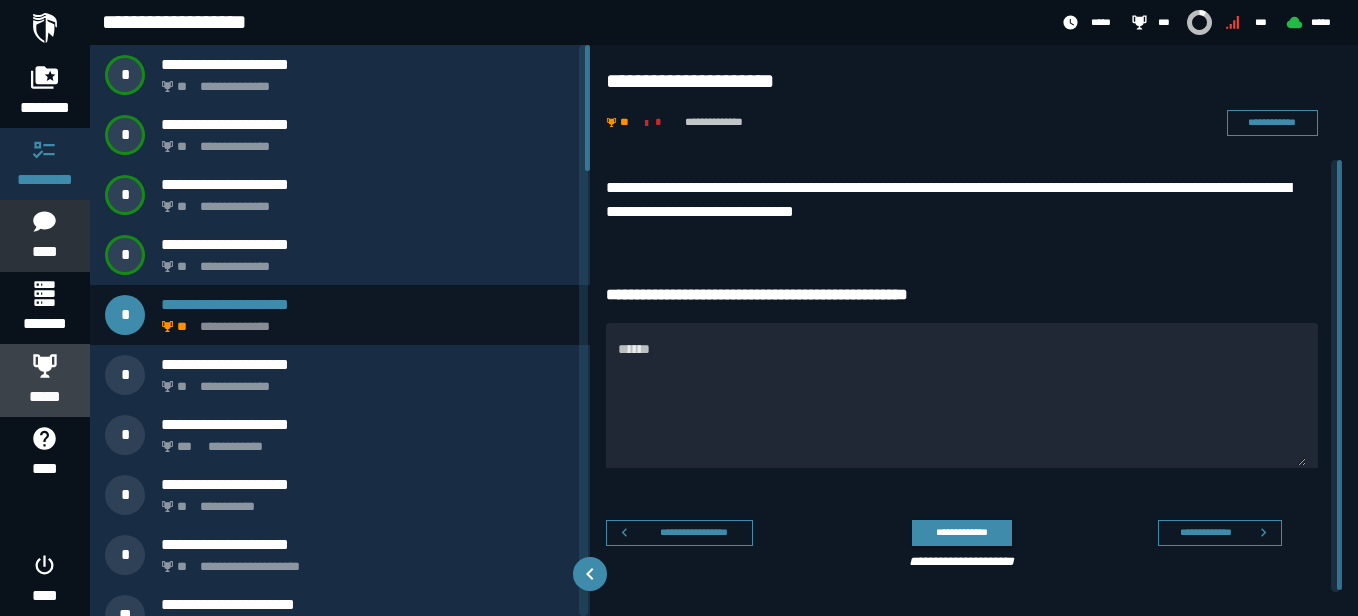 click 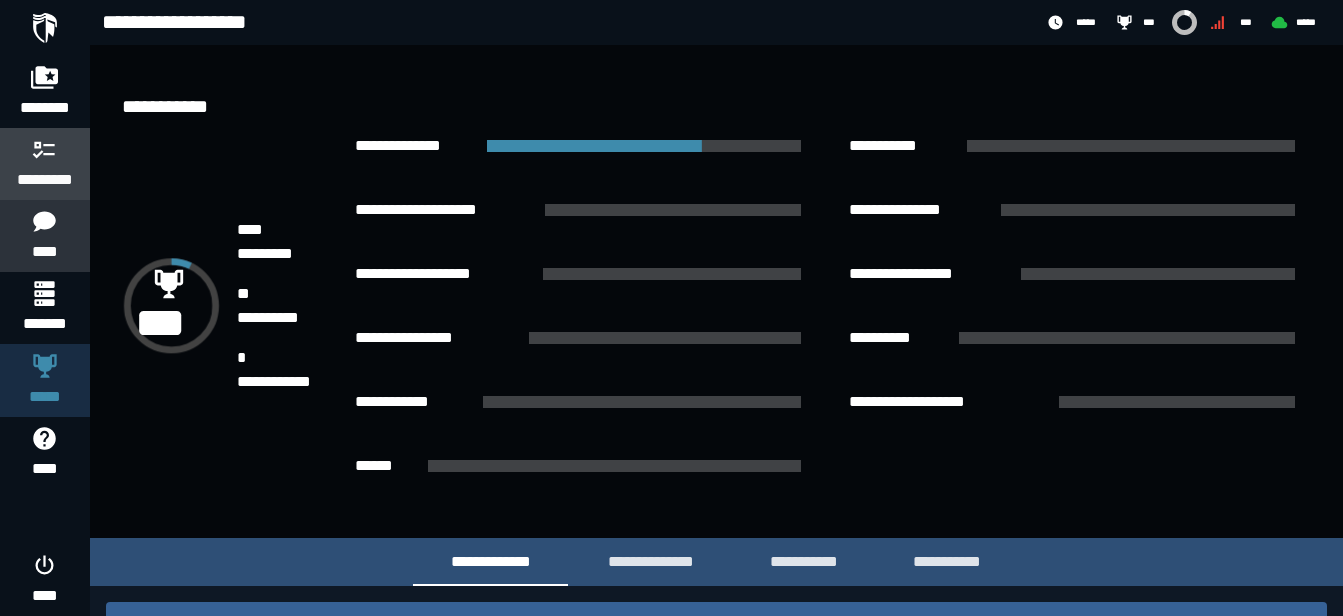 click at bounding box center (45, 149) 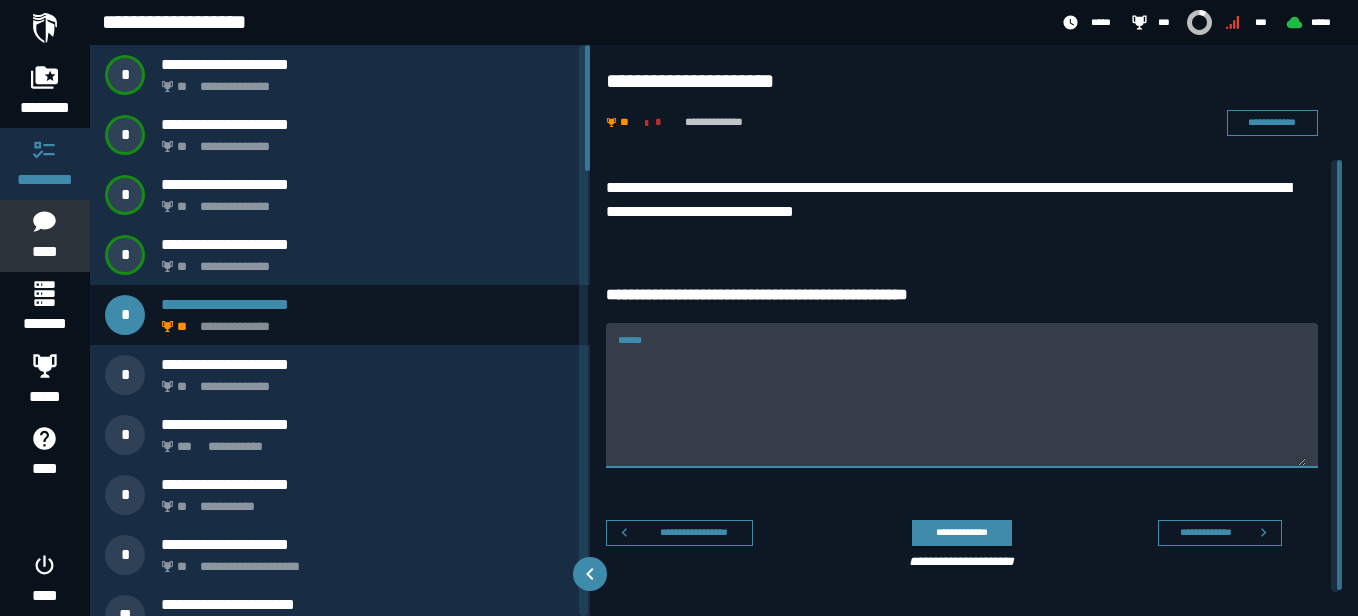 click on "******" at bounding box center (962, 407) 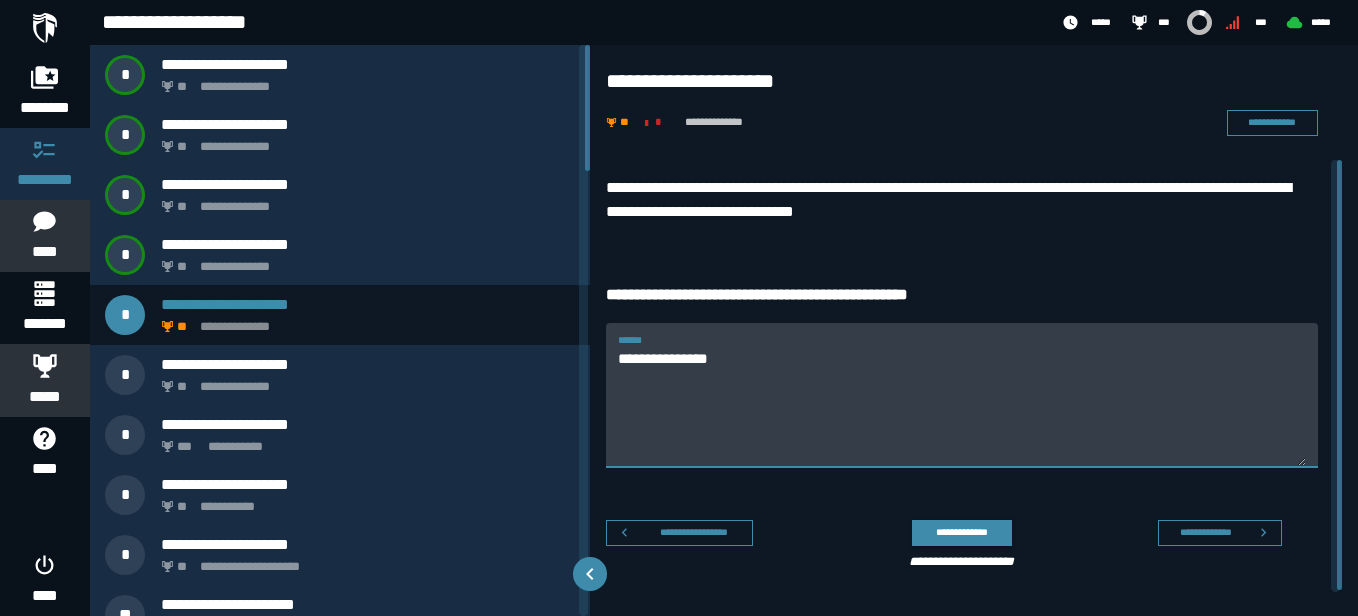 type on "**********" 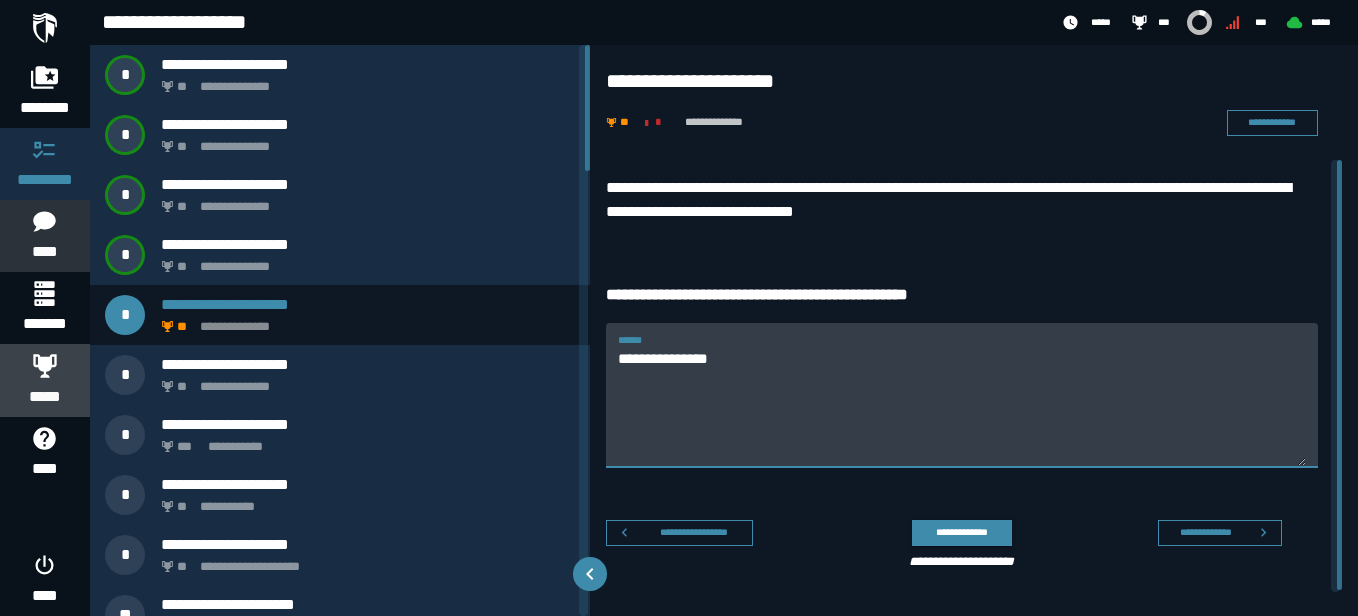 click on "*****" at bounding box center [45, 397] 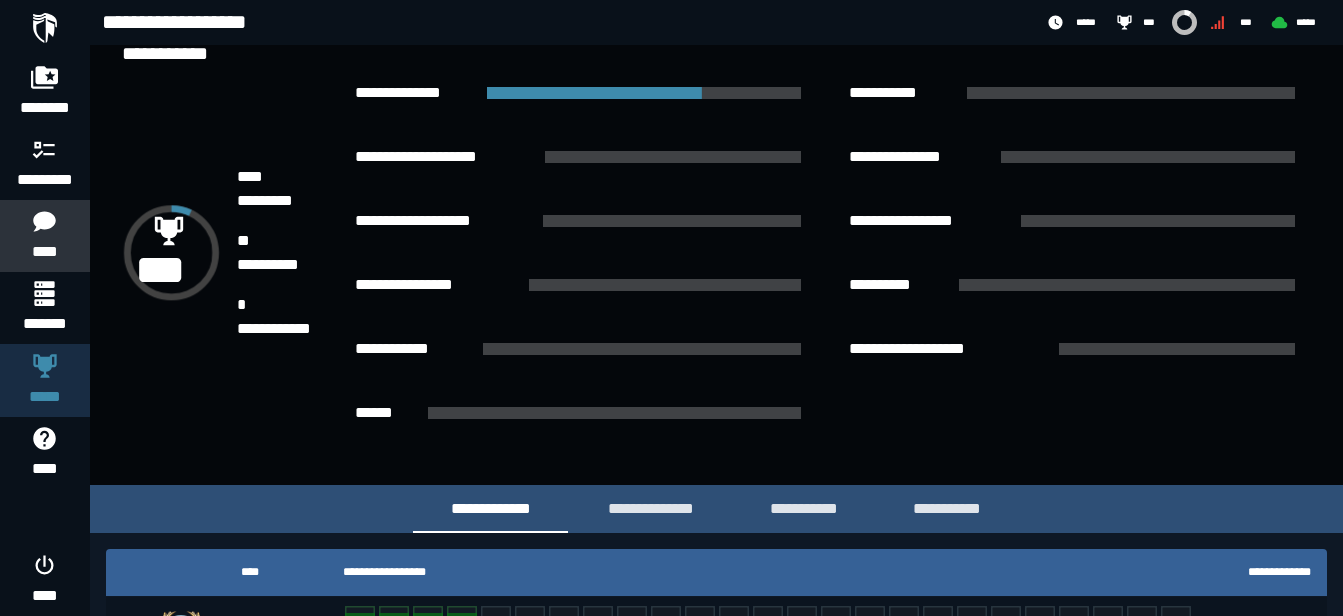 scroll, scrollTop: 0, scrollLeft: 0, axis: both 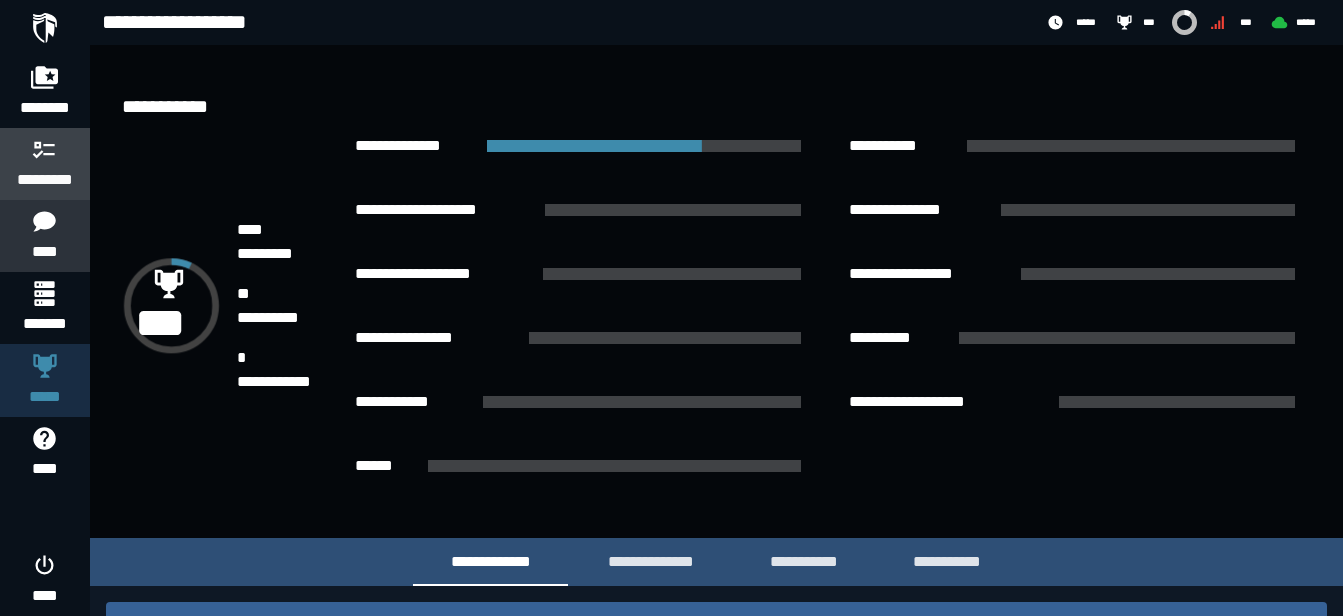 click on "*********" at bounding box center [45, 180] 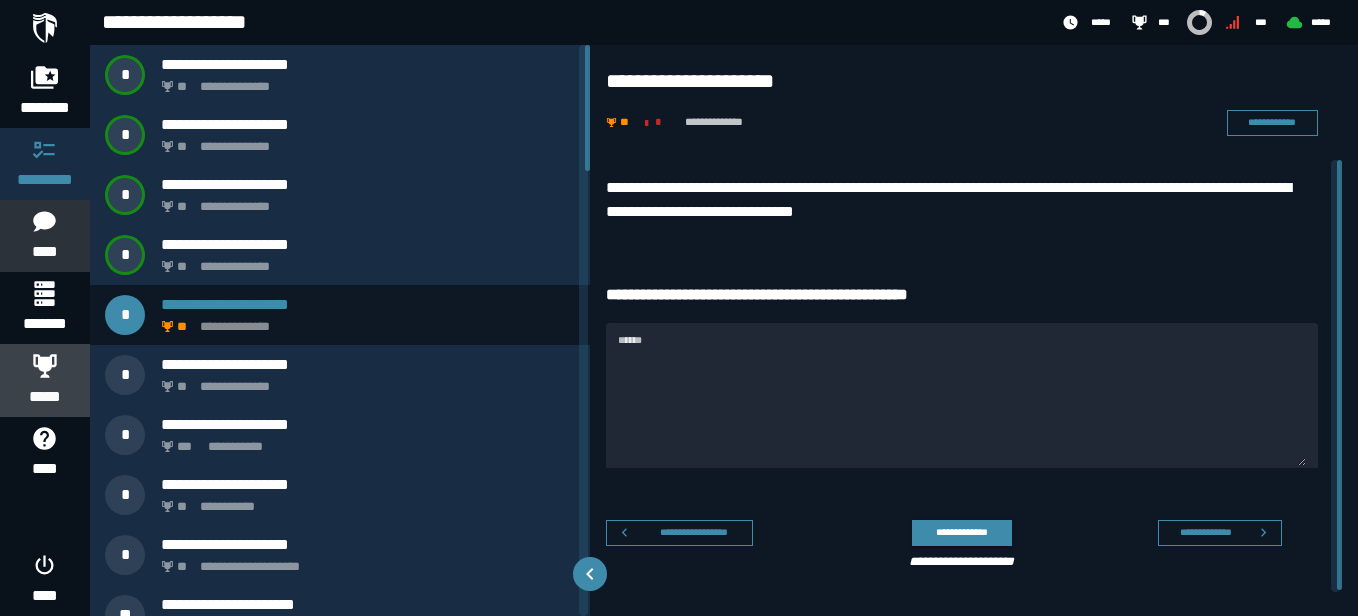 click on "*****" at bounding box center [45, 380] 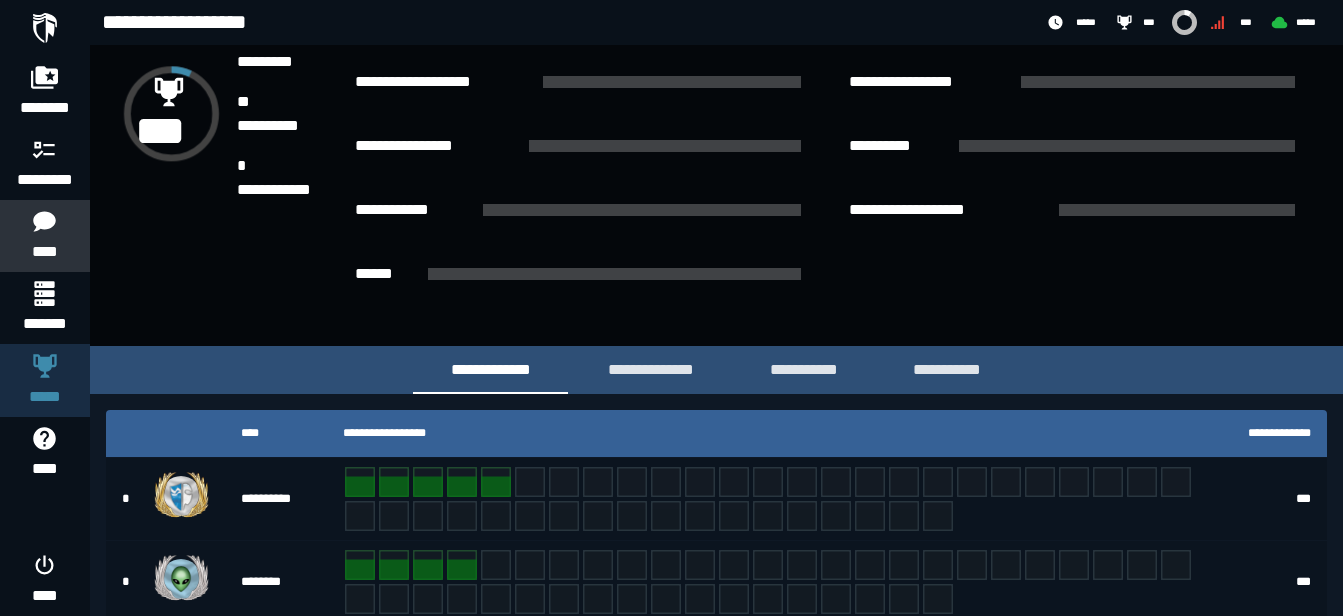 scroll, scrollTop: 226, scrollLeft: 0, axis: vertical 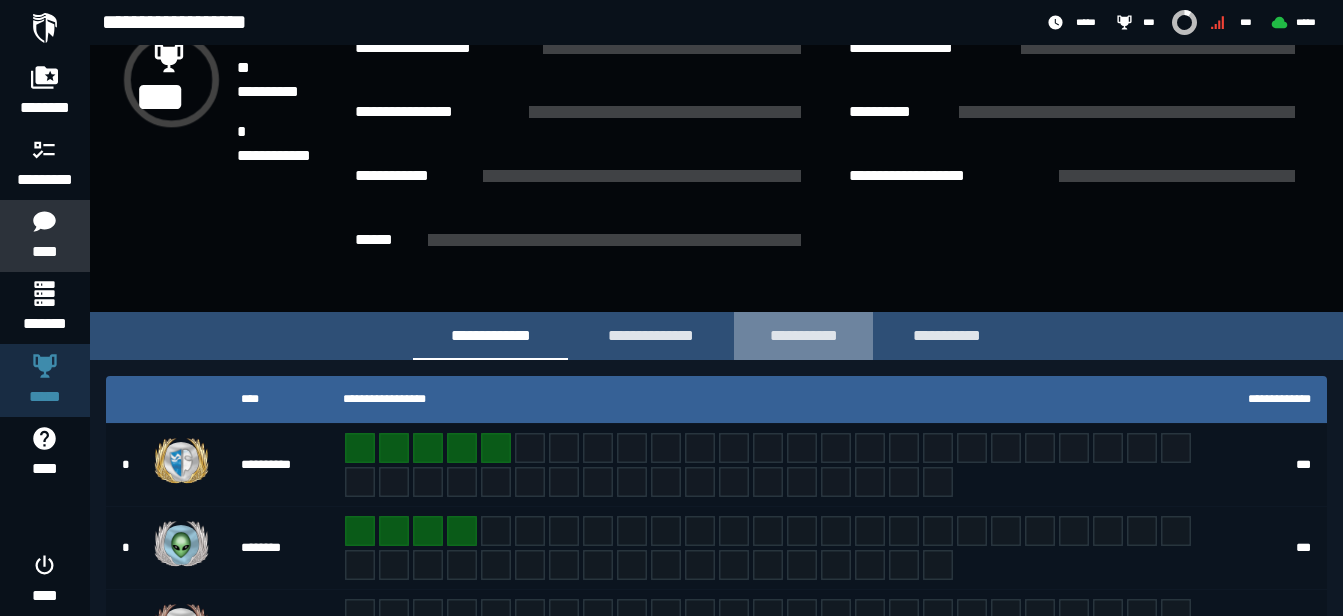 click on "**********" at bounding box center (803, 335) 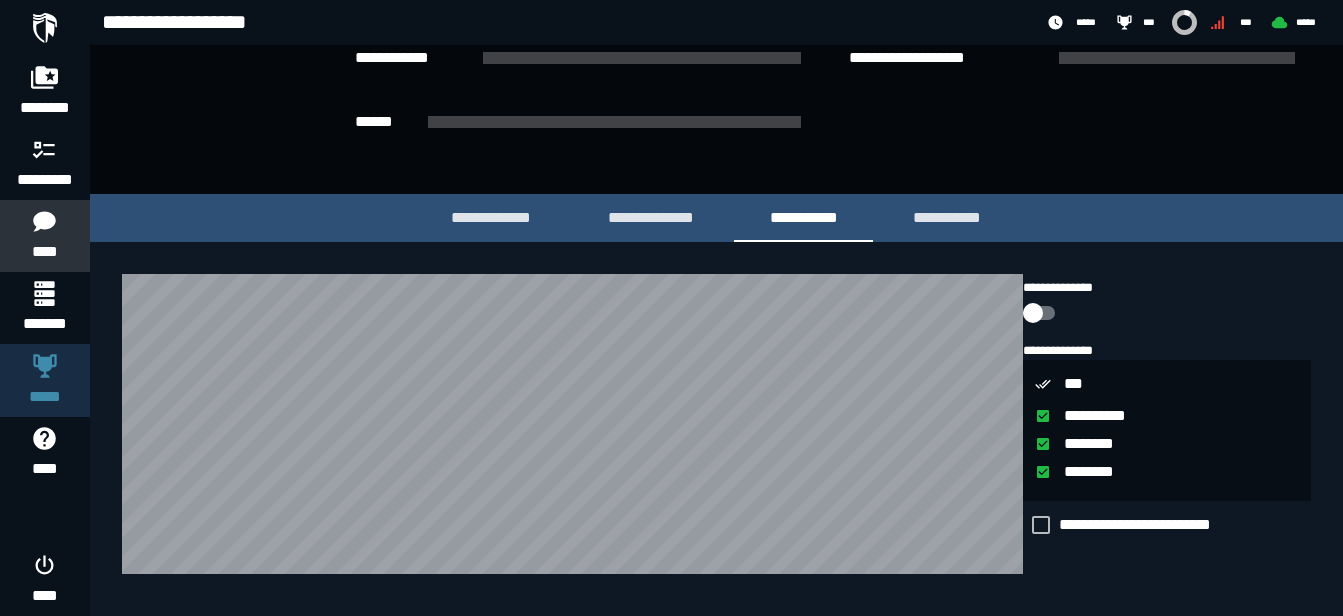 scroll, scrollTop: 342, scrollLeft: 0, axis: vertical 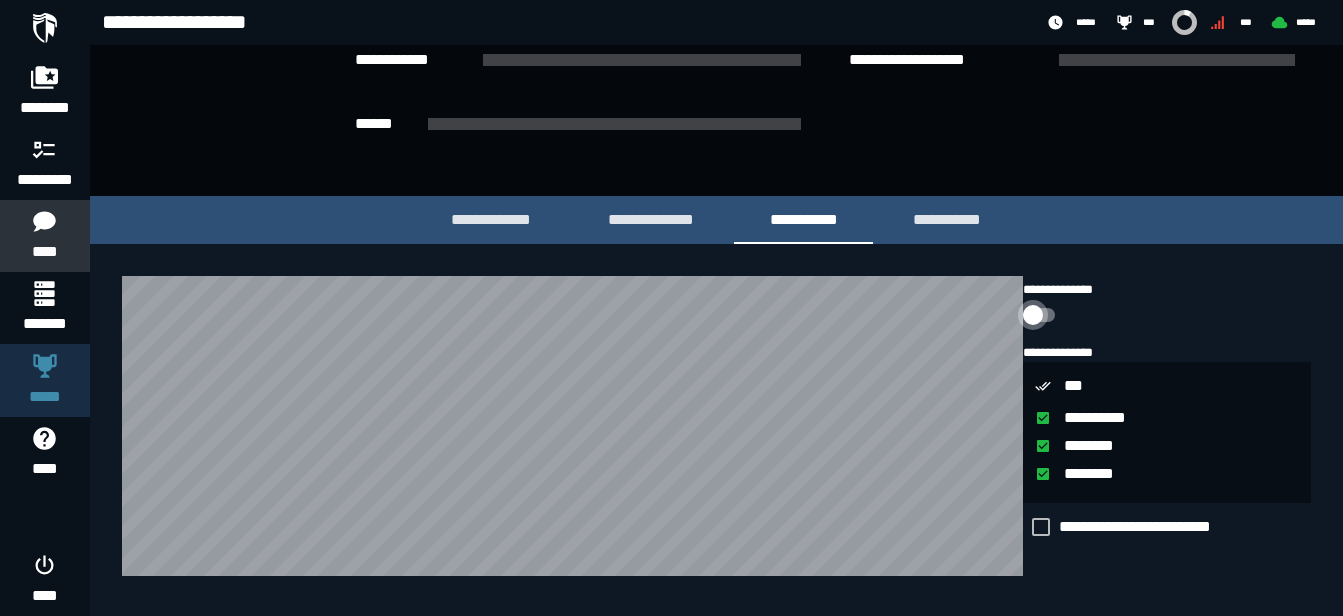 click at bounding box center [1033, 315] 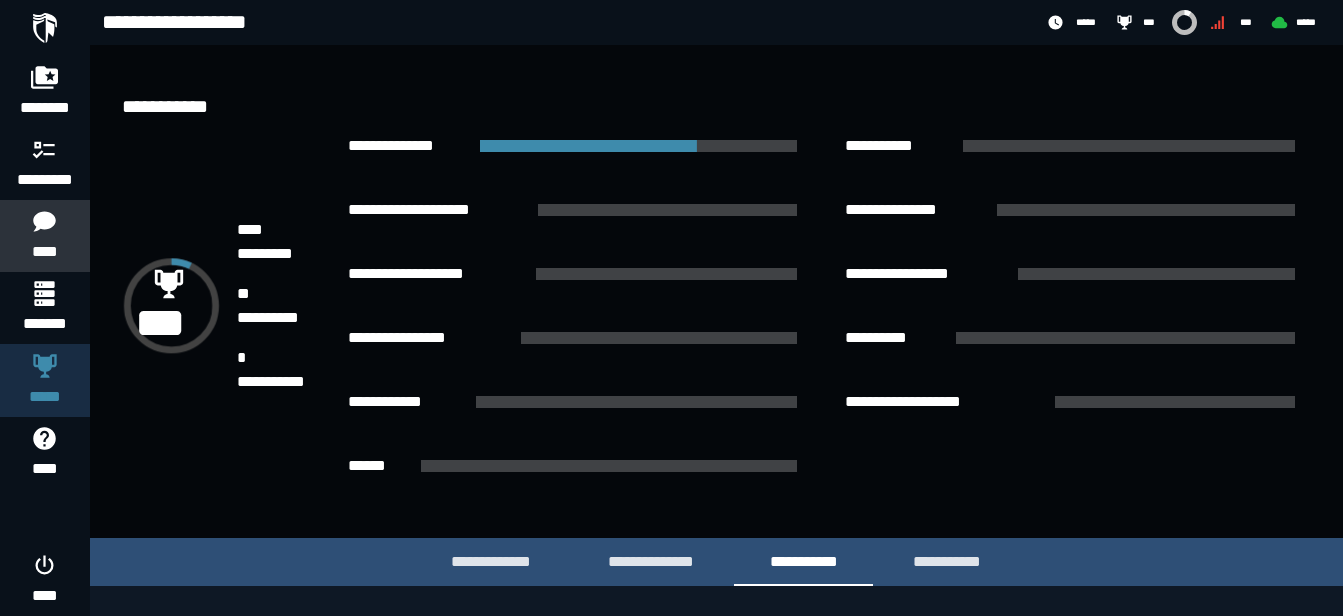 scroll, scrollTop: 66, scrollLeft: 0, axis: vertical 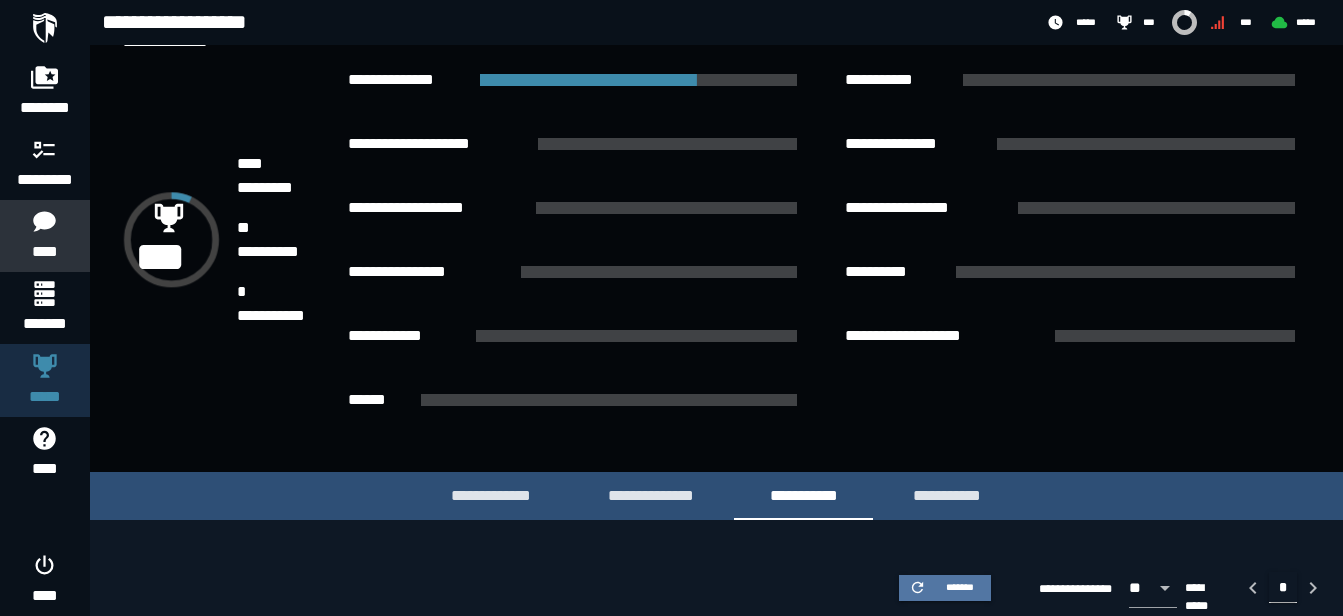 click on "*******" at bounding box center [959, 587] 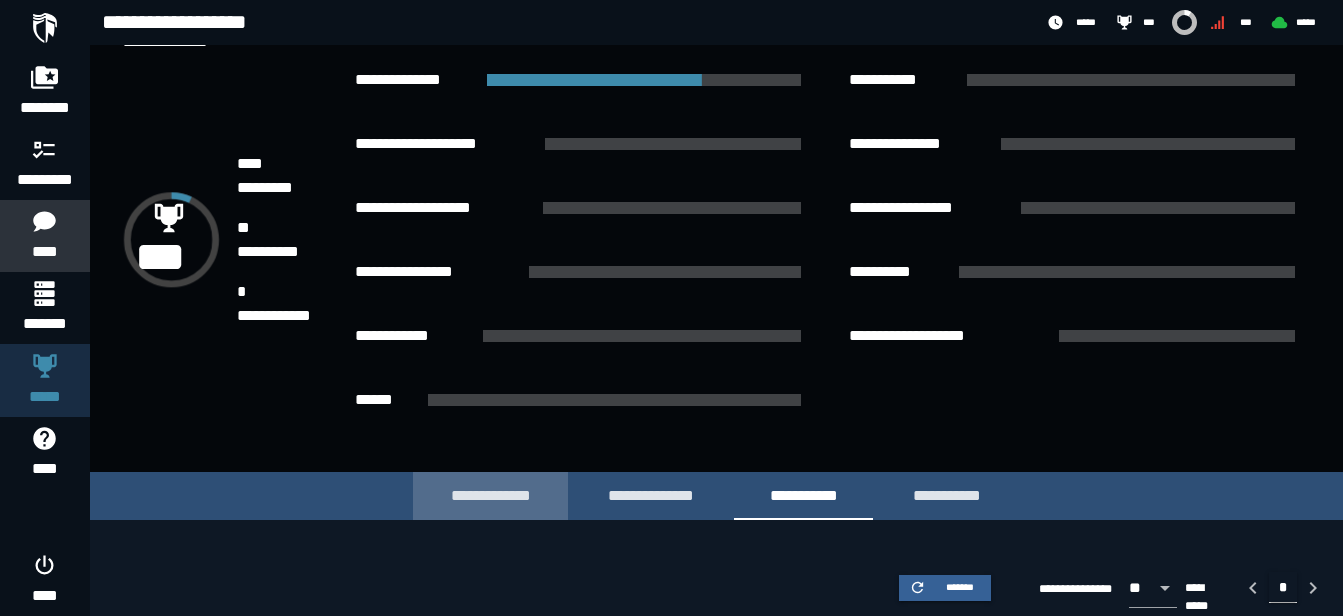 click on "**********" at bounding box center [490, 495] 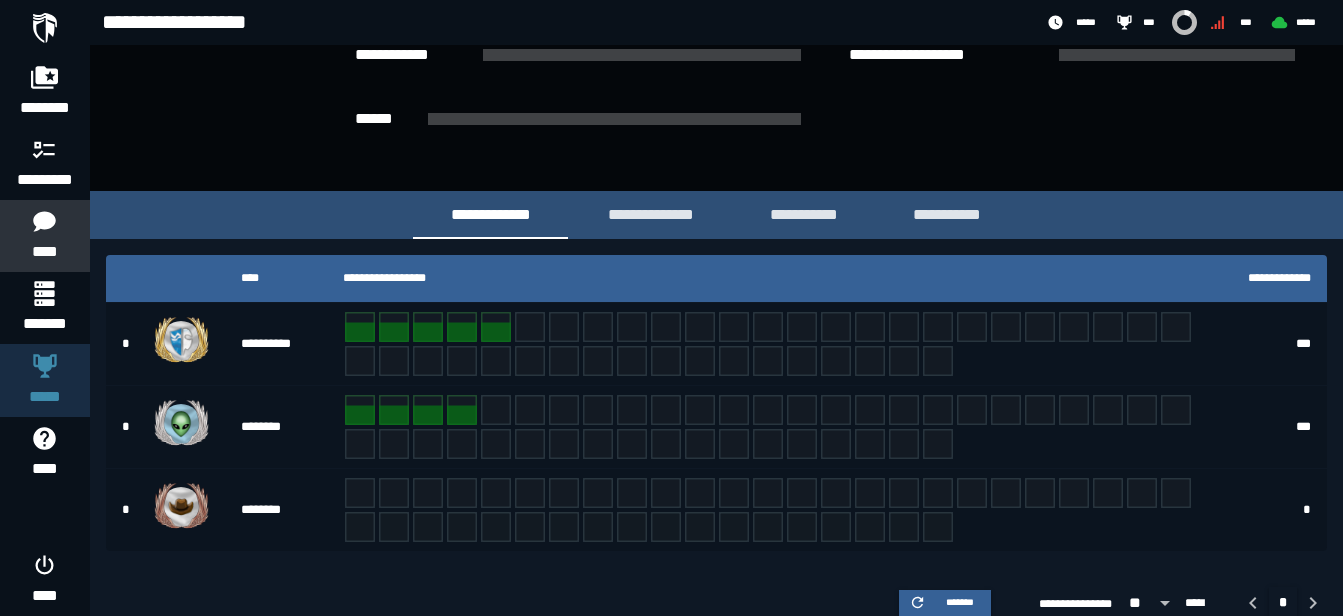 scroll, scrollTop: 362, scrollLeft: 0, axis: vertical 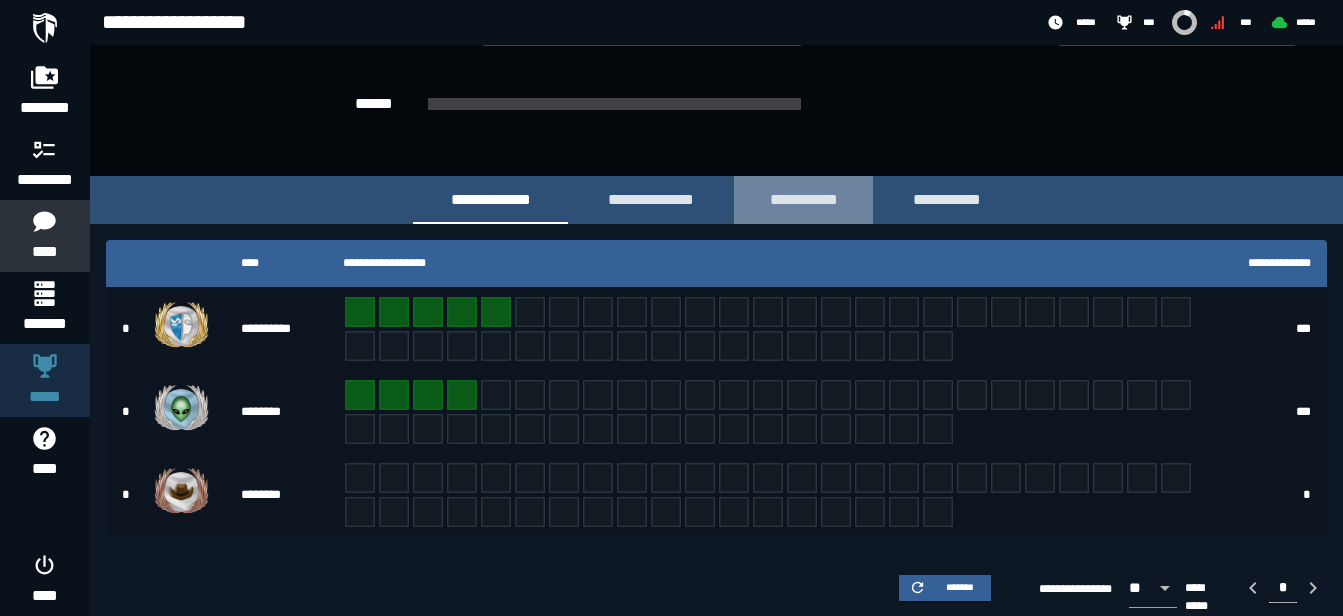 click on "**********" at bounding box center [803, 199] 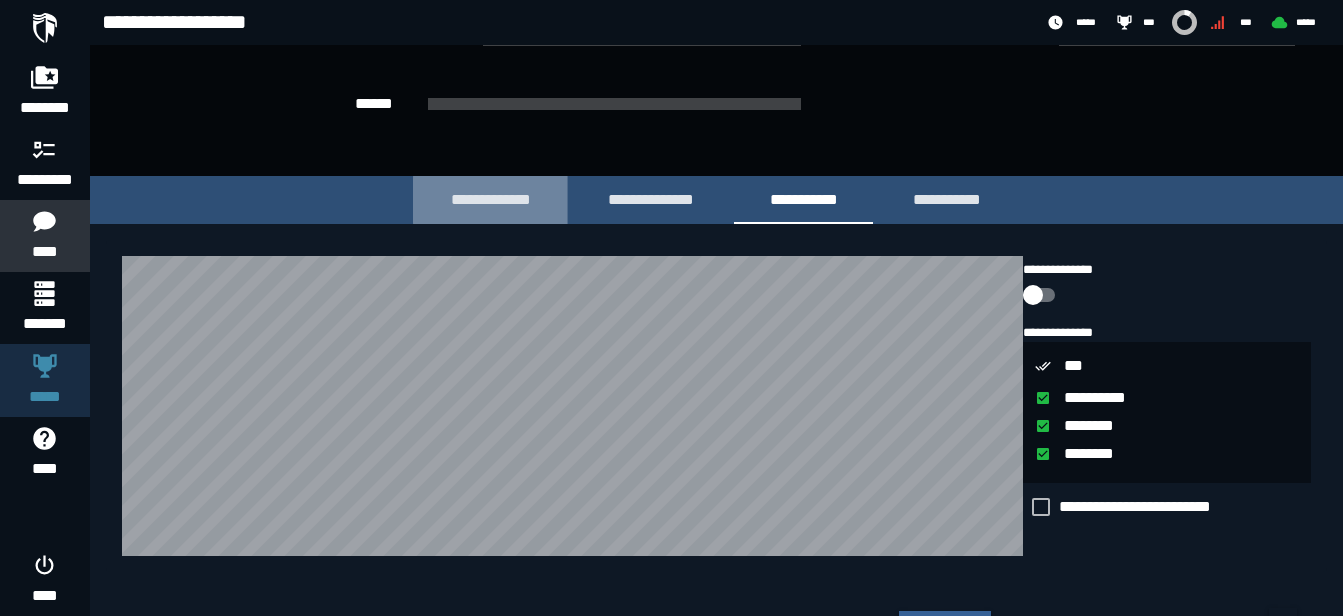 click on "**********" at bounding box center [490, 199] 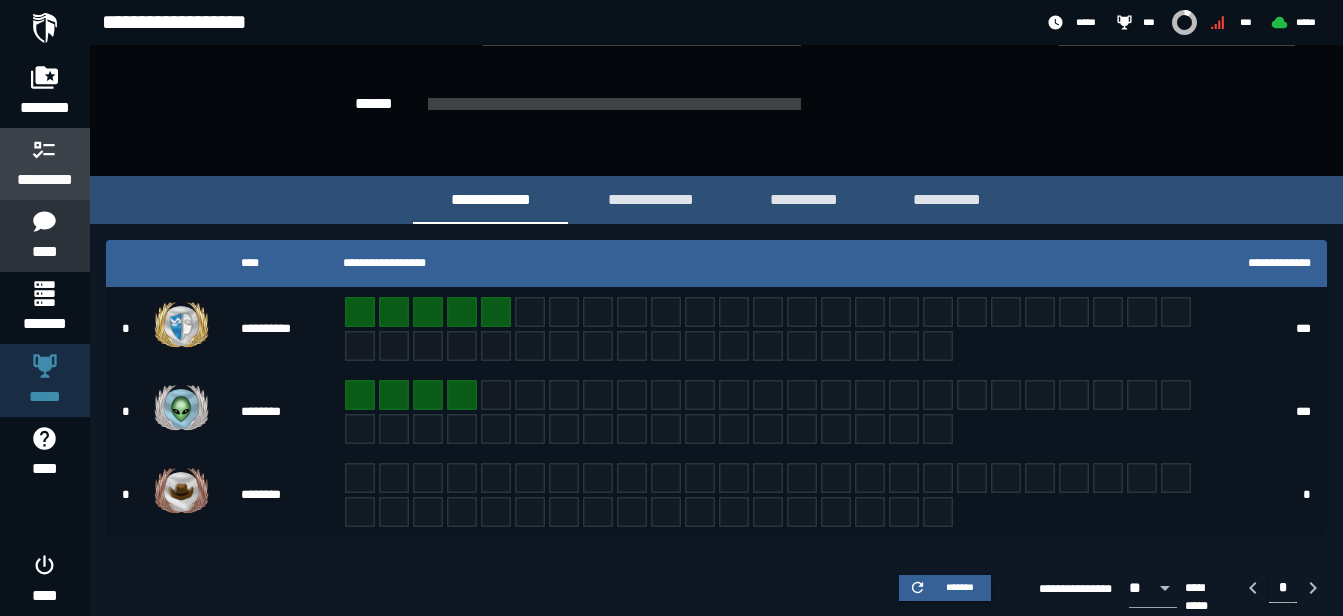 click 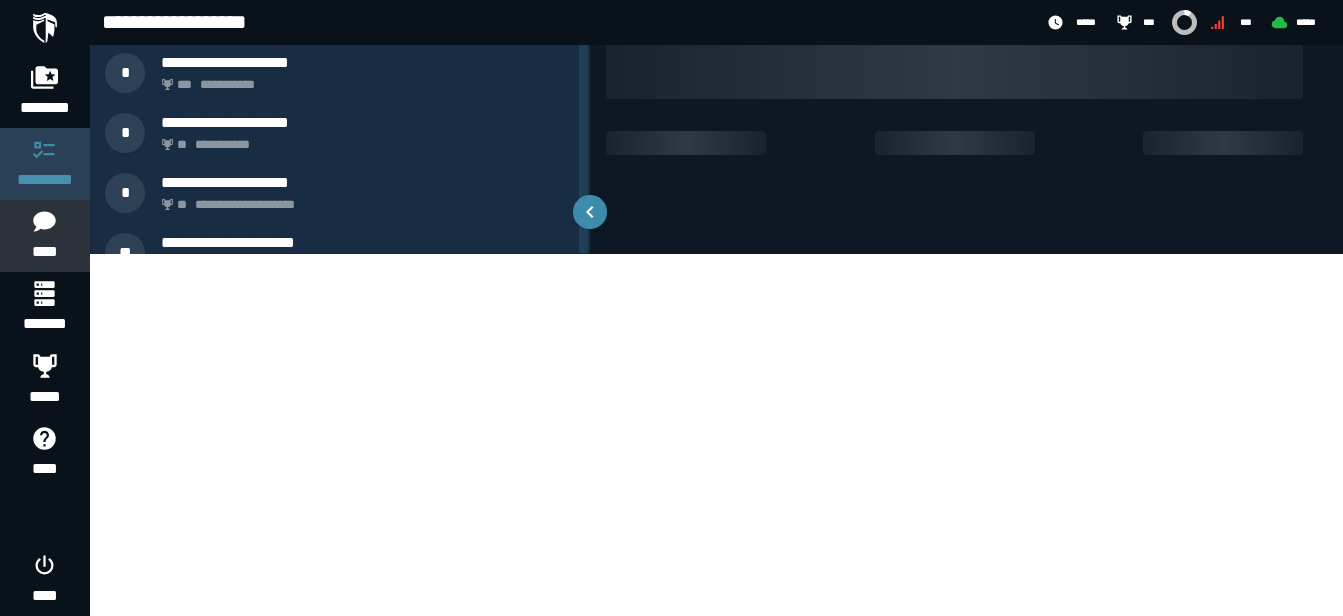 scroll, scrollTop: 0, scrollLeft: 0, axis: both 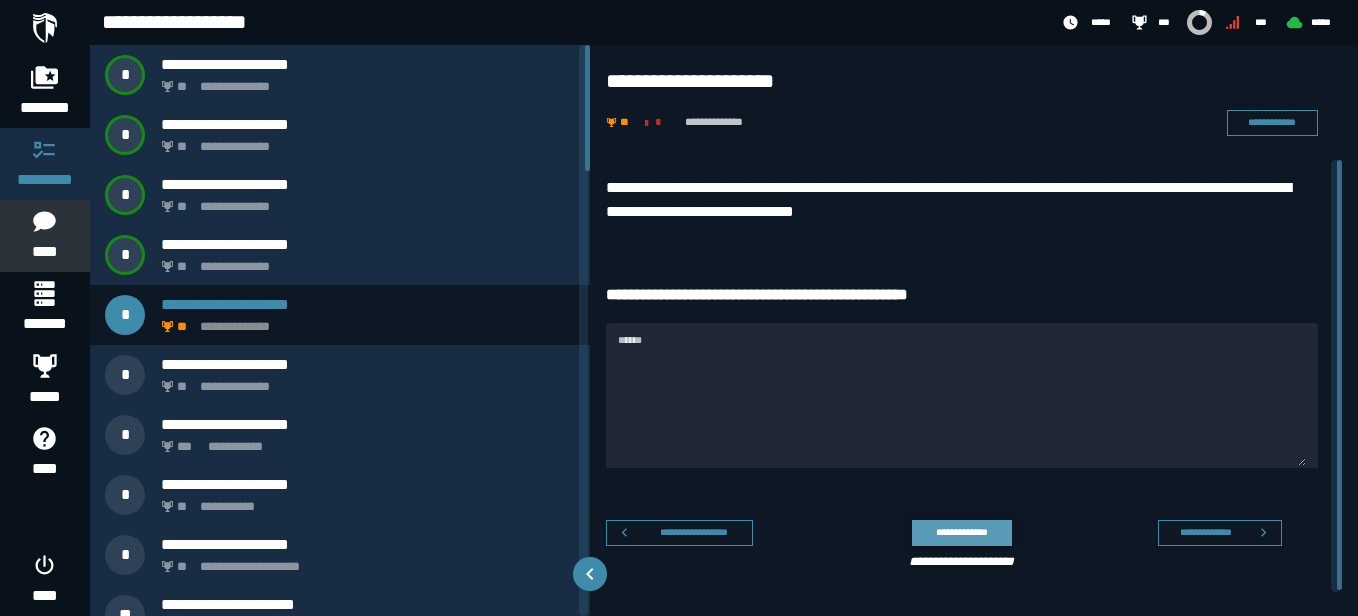 click on "**********" at bounding box center (961, 532) 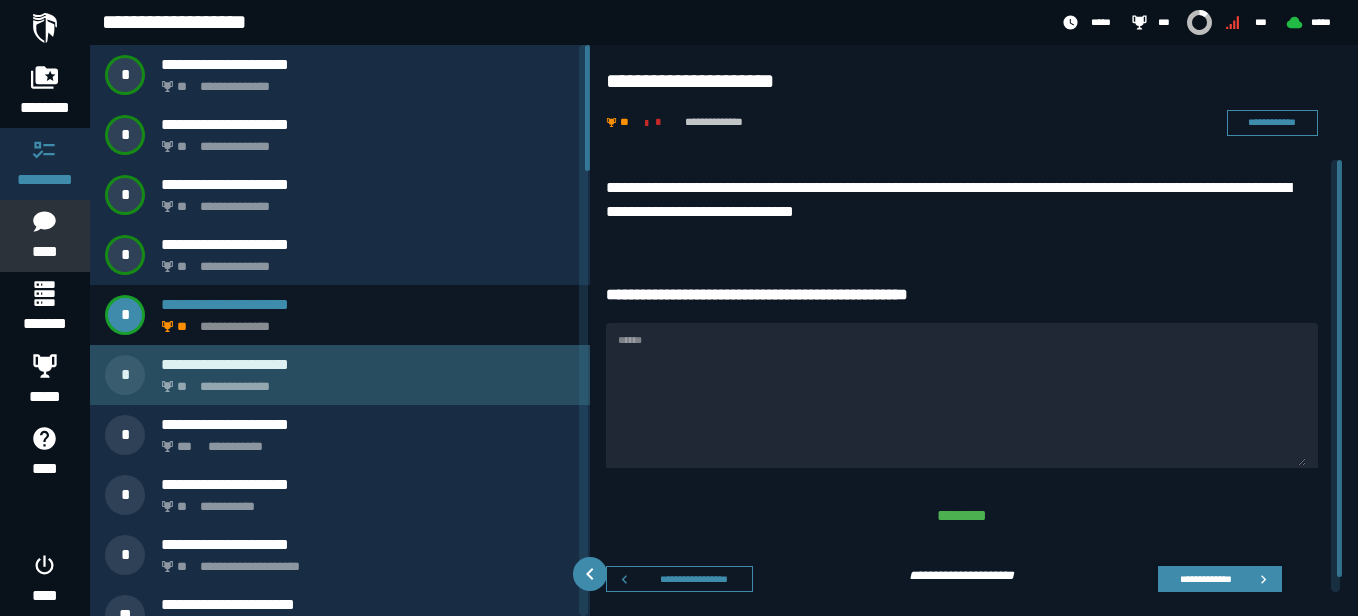 click on "**********" at bounding box center (364, 381) 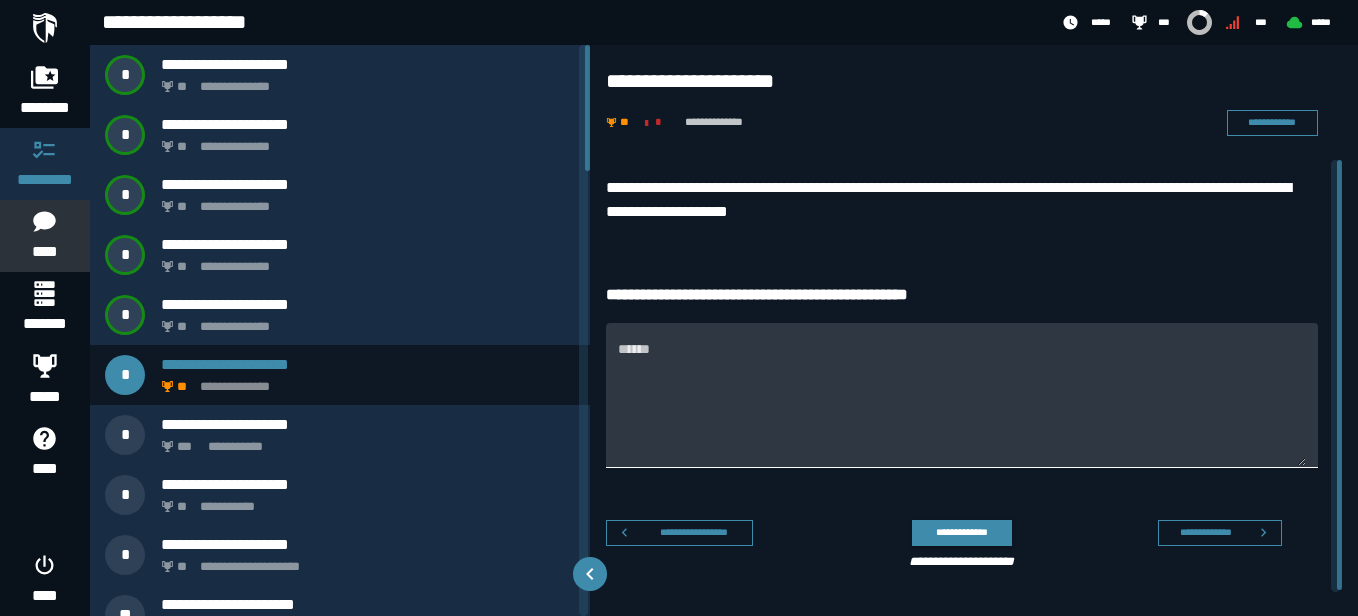click on "******" at bounding box center [962, 407] 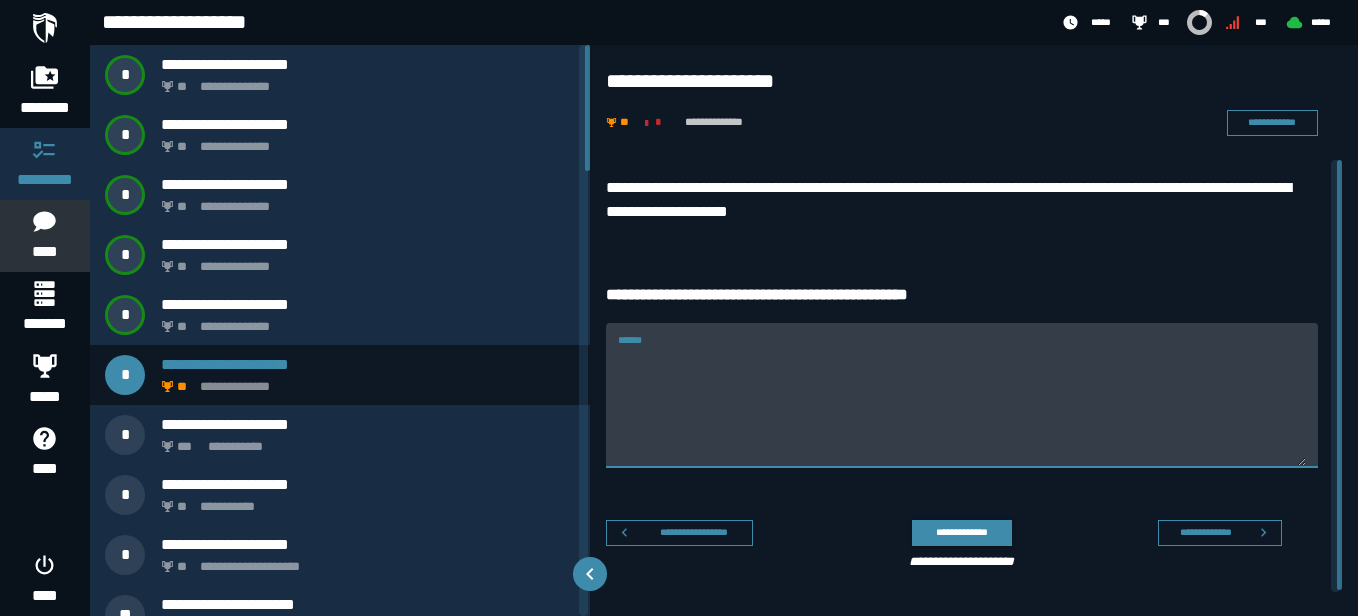 type on "*" 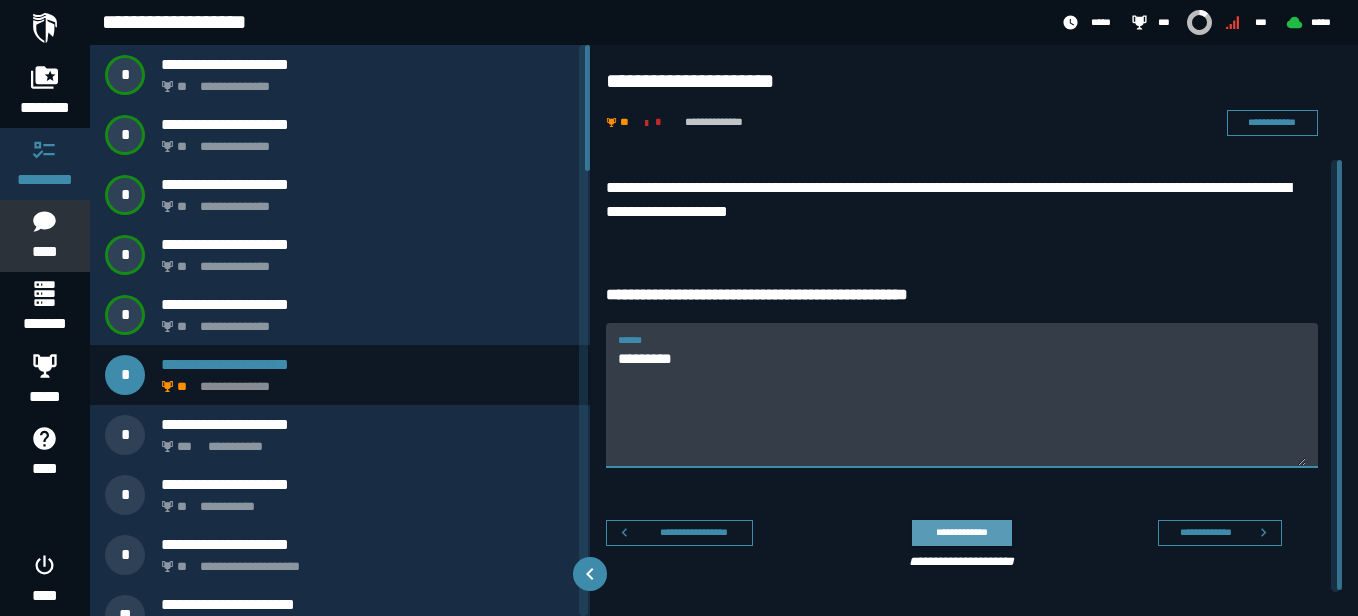 type on "*********" 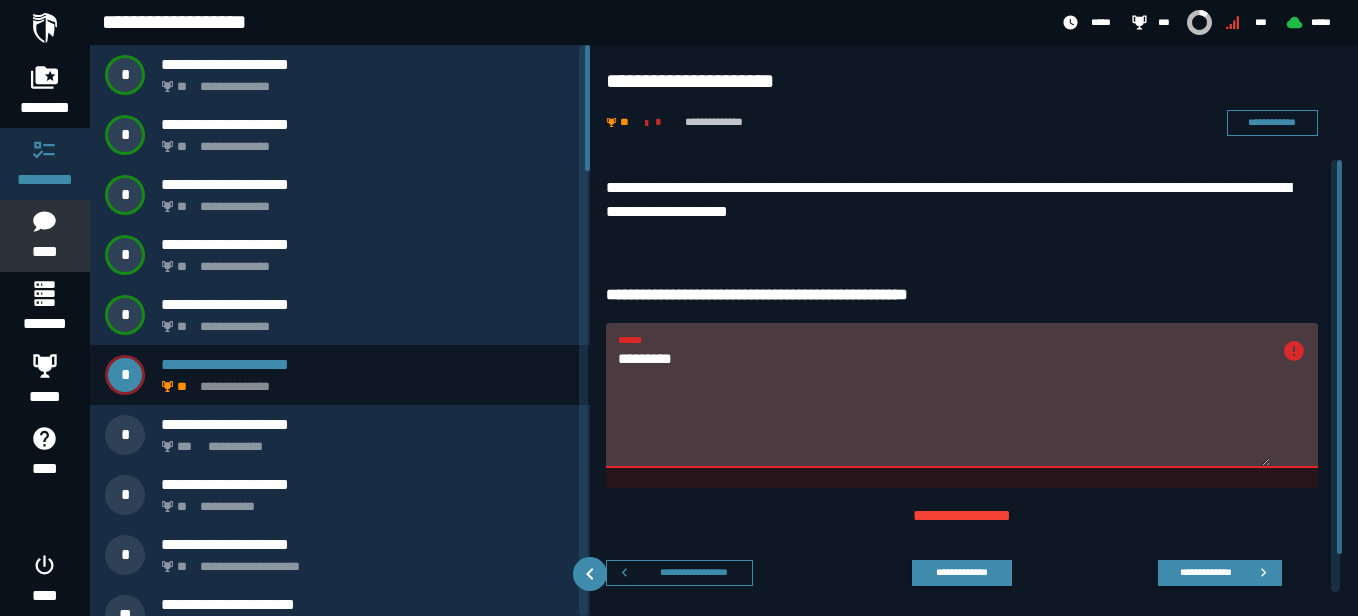 click on "*********" at bounding box center [944, 407] 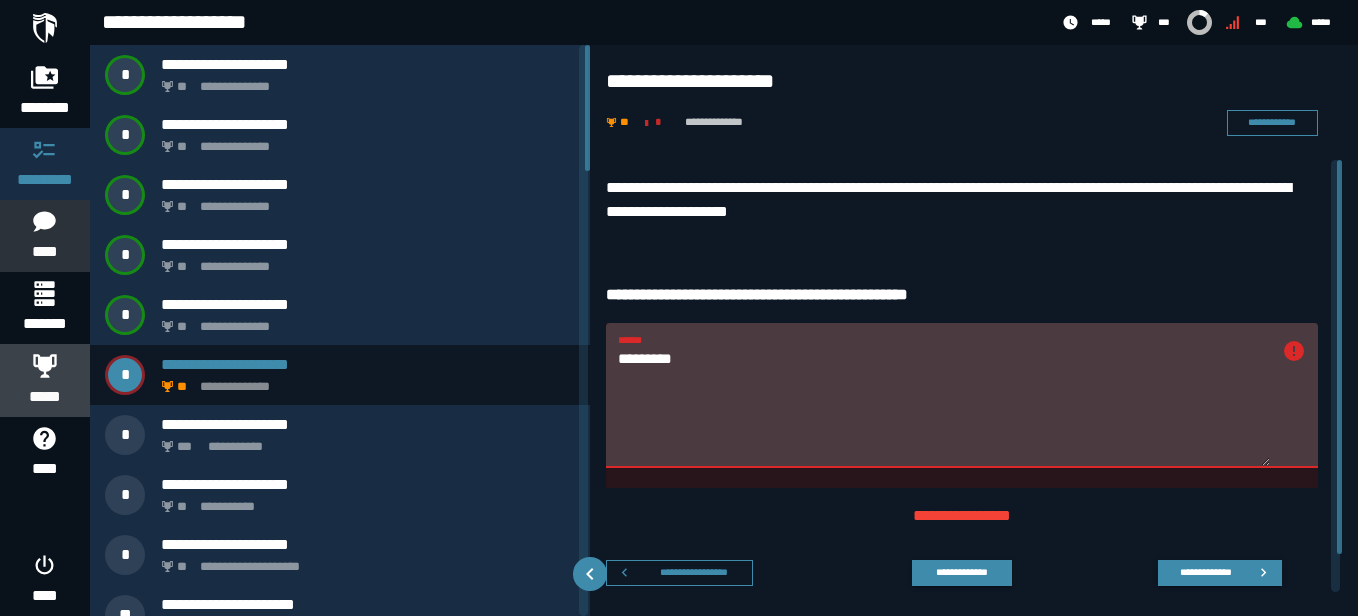 click on "*****" at bounding box center (45, 397) 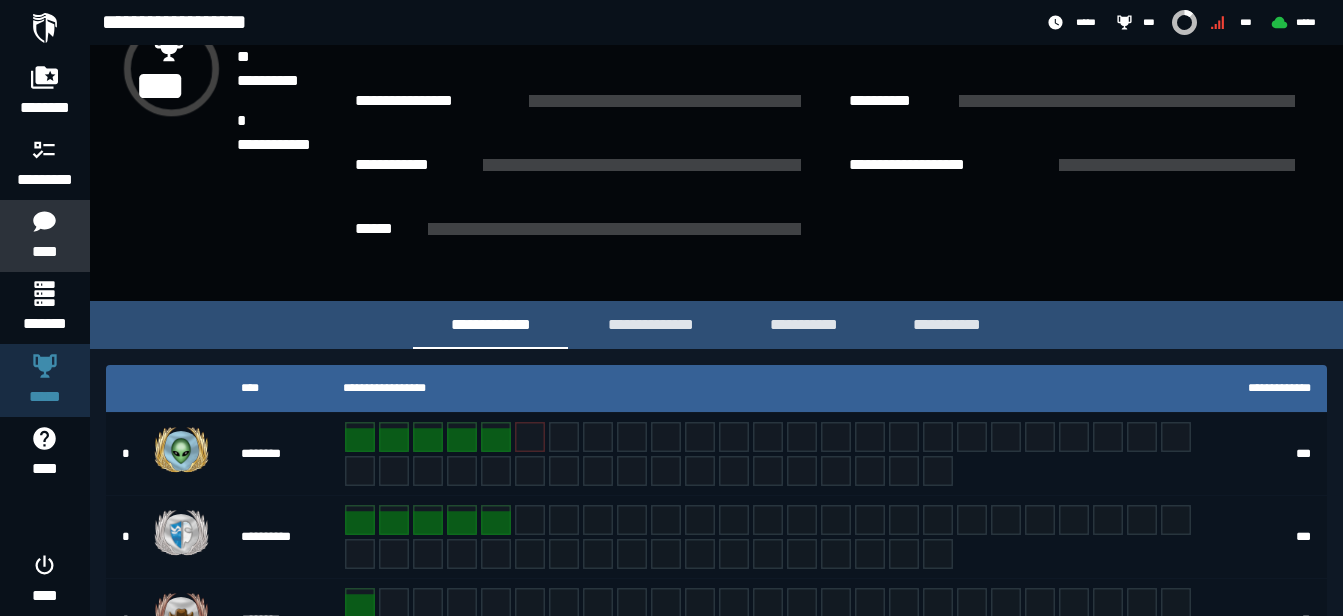 scroll, scrollTop: 249, scrollLeft: 0, axis: vertical 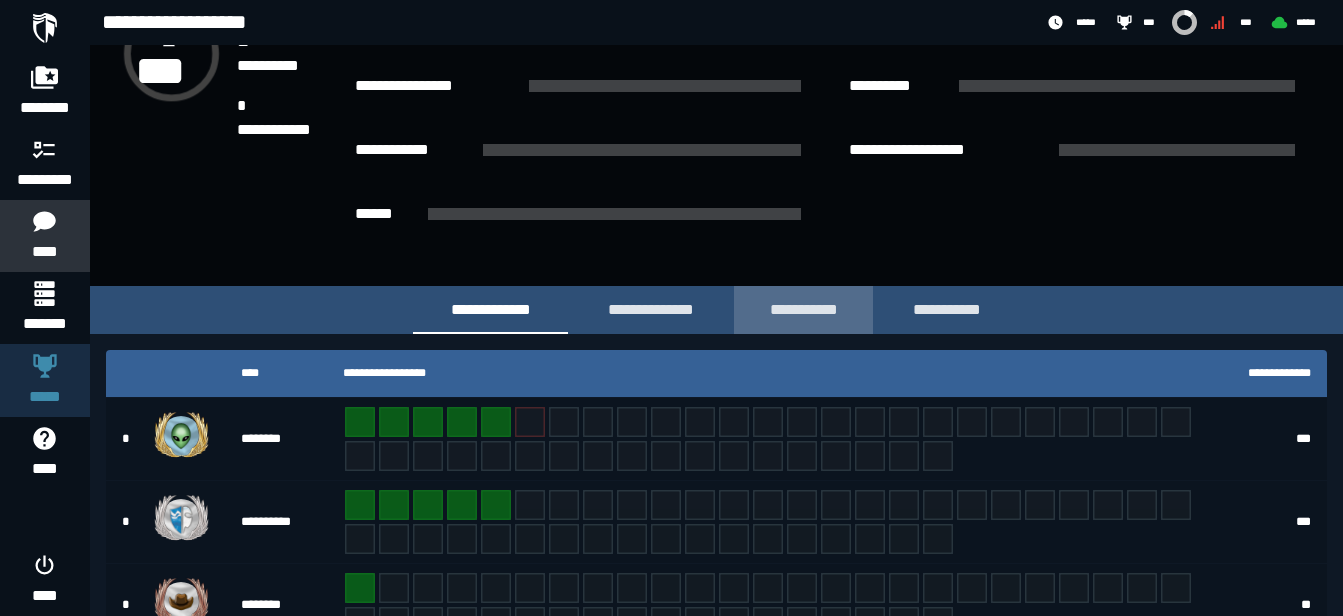 click on "**********" at bounding box center (803, 309) 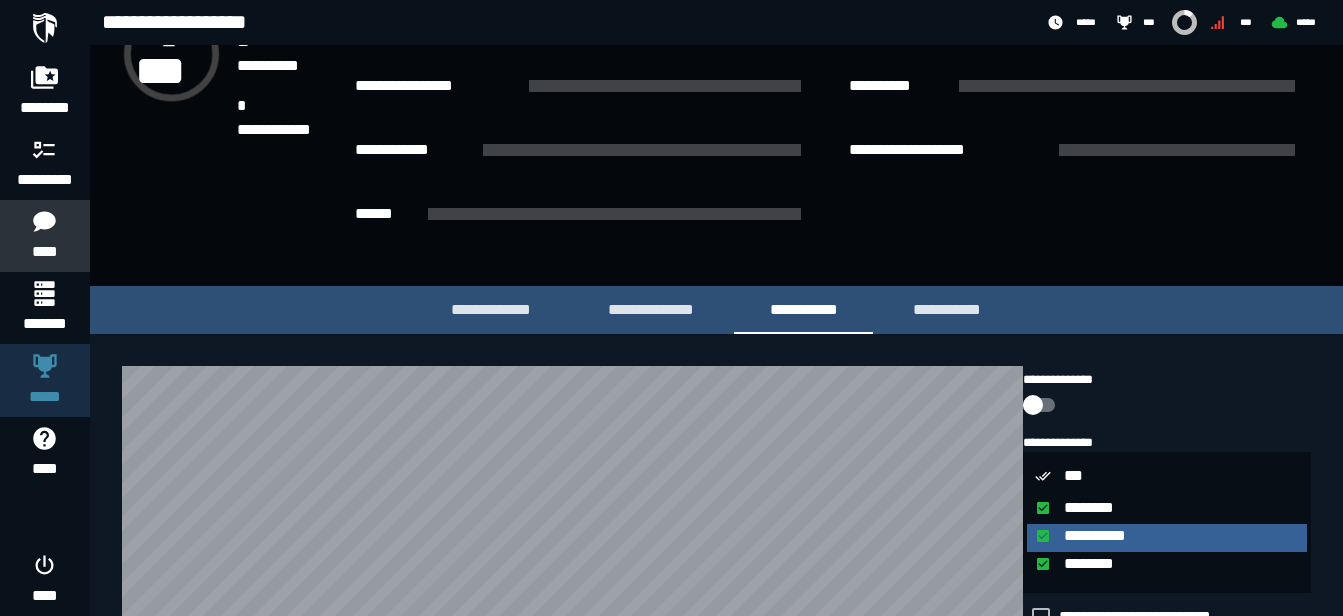 click at bounding box center [1049, 536] 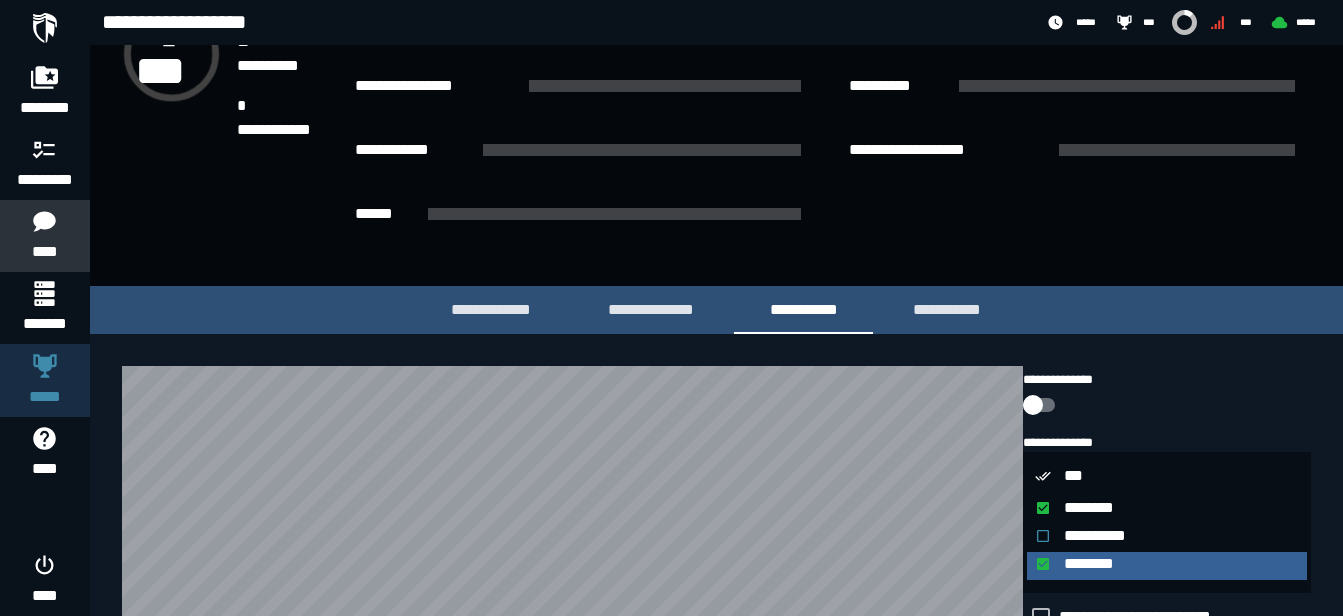 click at bounding box center (1049, 564) 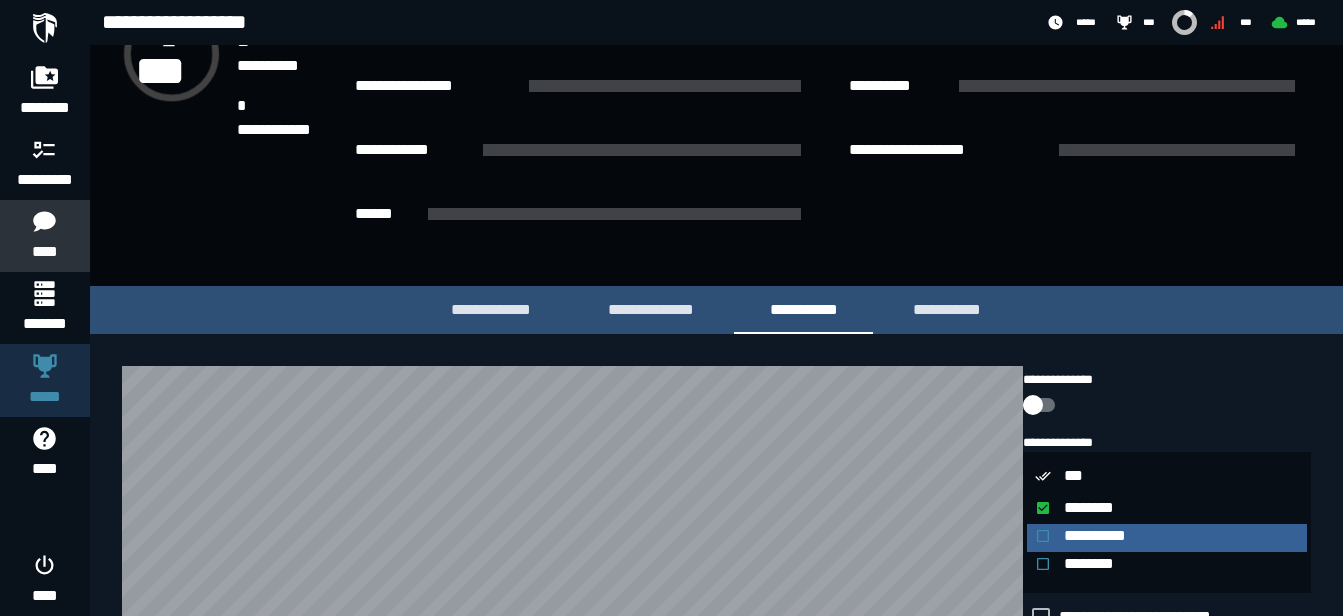click 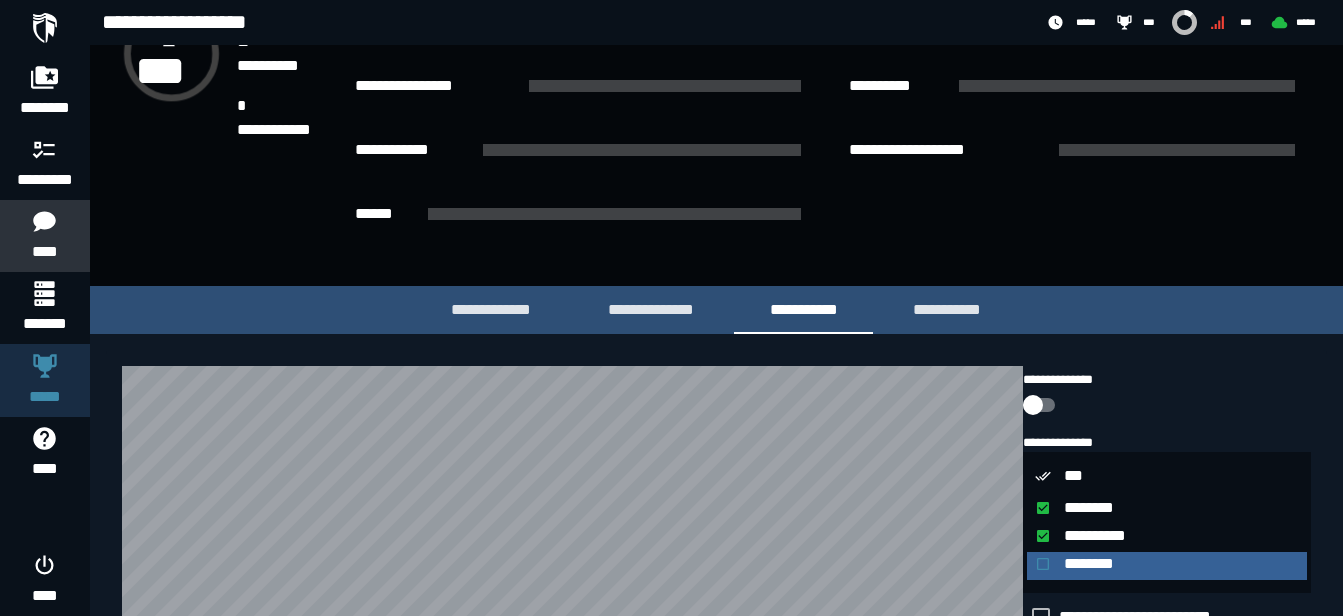 click 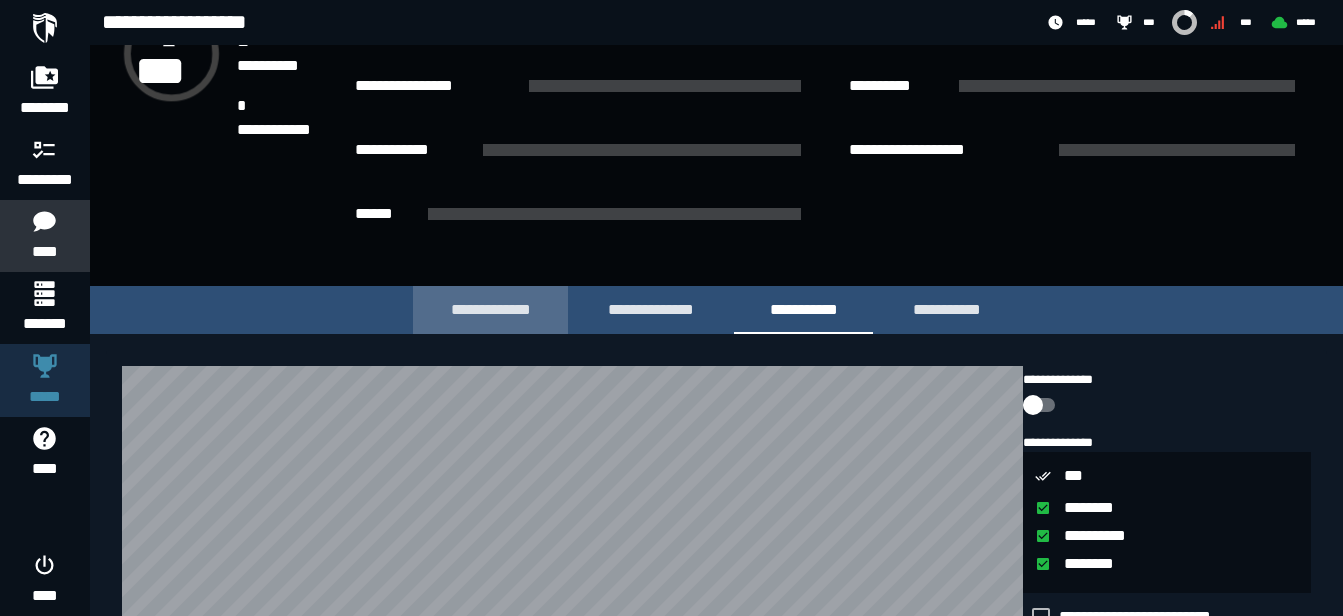 click on "**********" at bounding box center [490, 309] 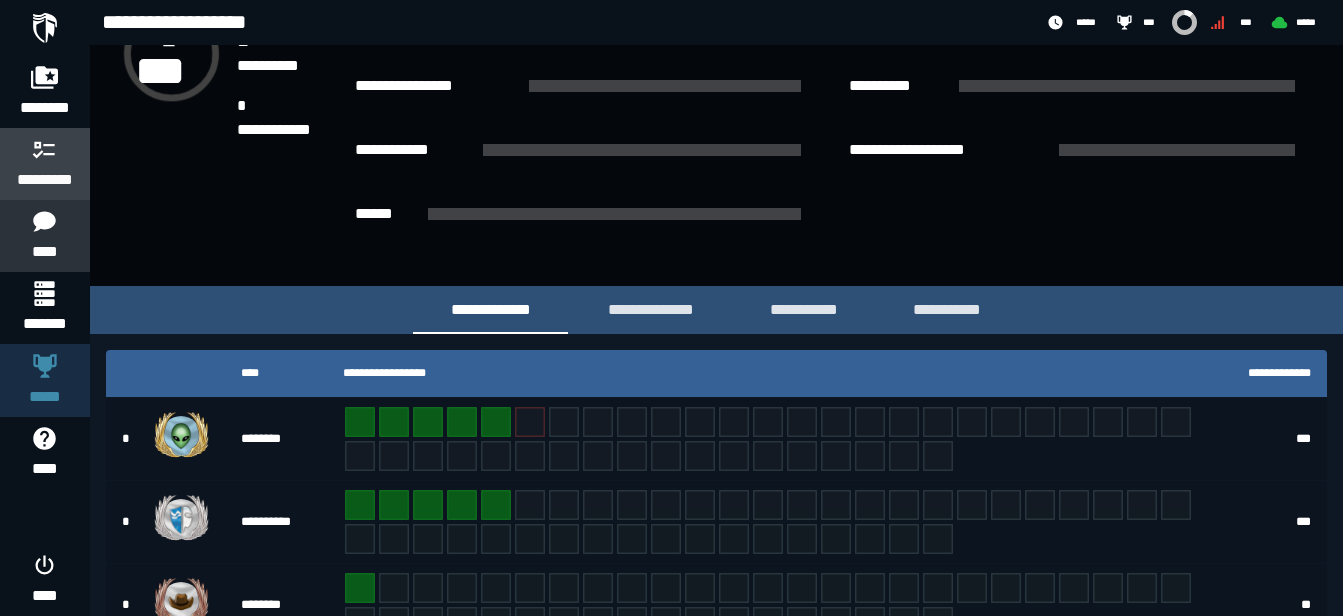 click 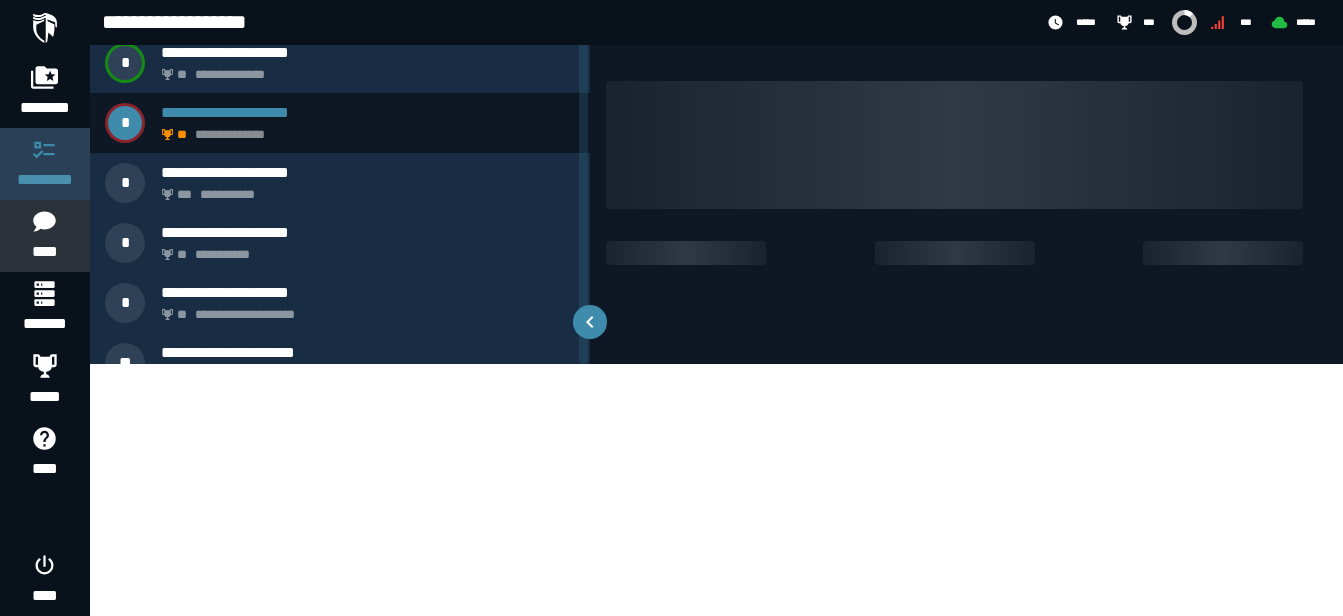 scroll, scrollTop: 0, scrollLeft: 0, axis: both 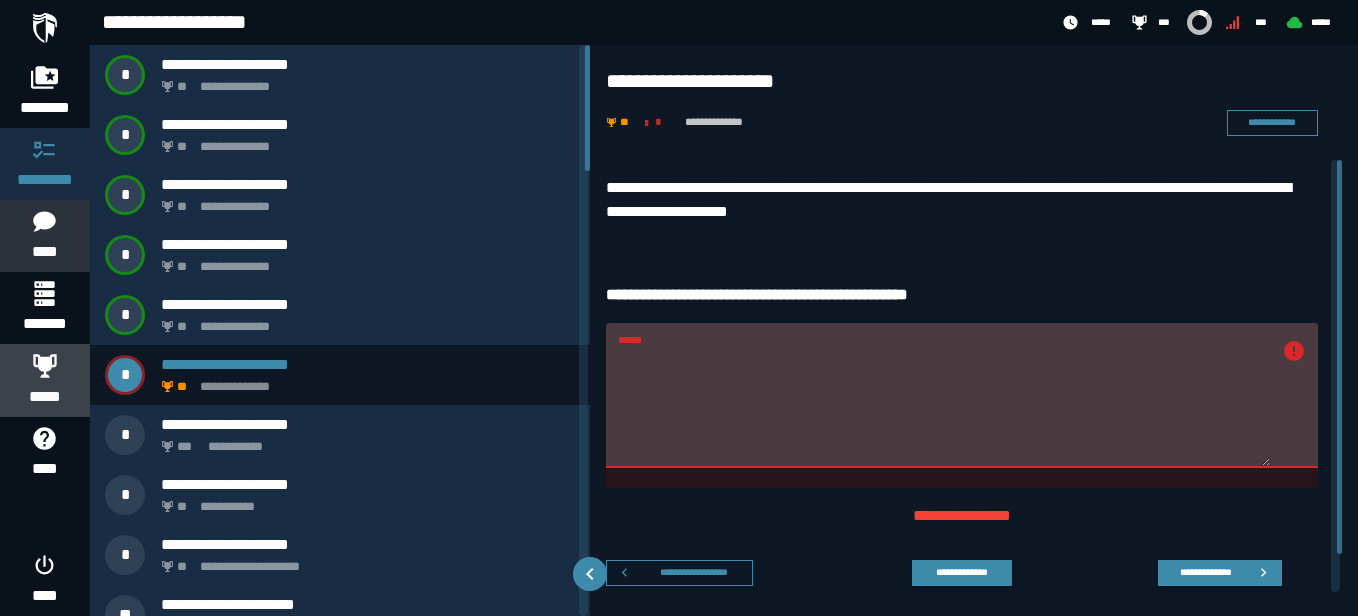 click 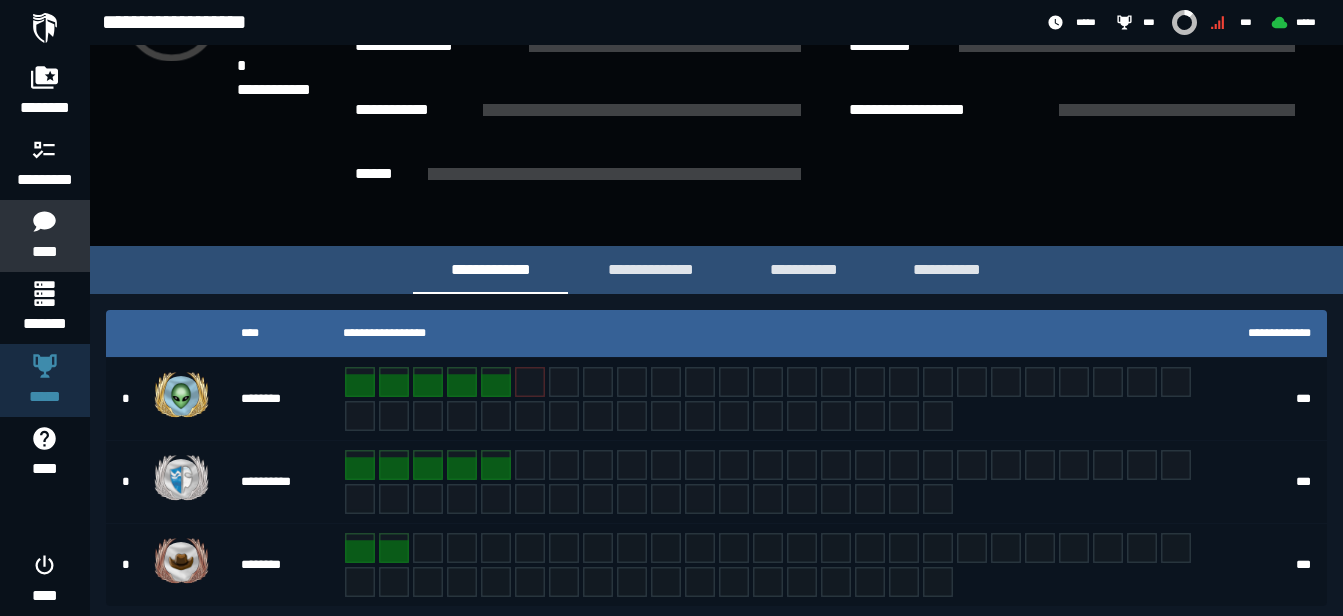 scroll, scrollTop: 324, scrollLeft: 0, axis: vertical 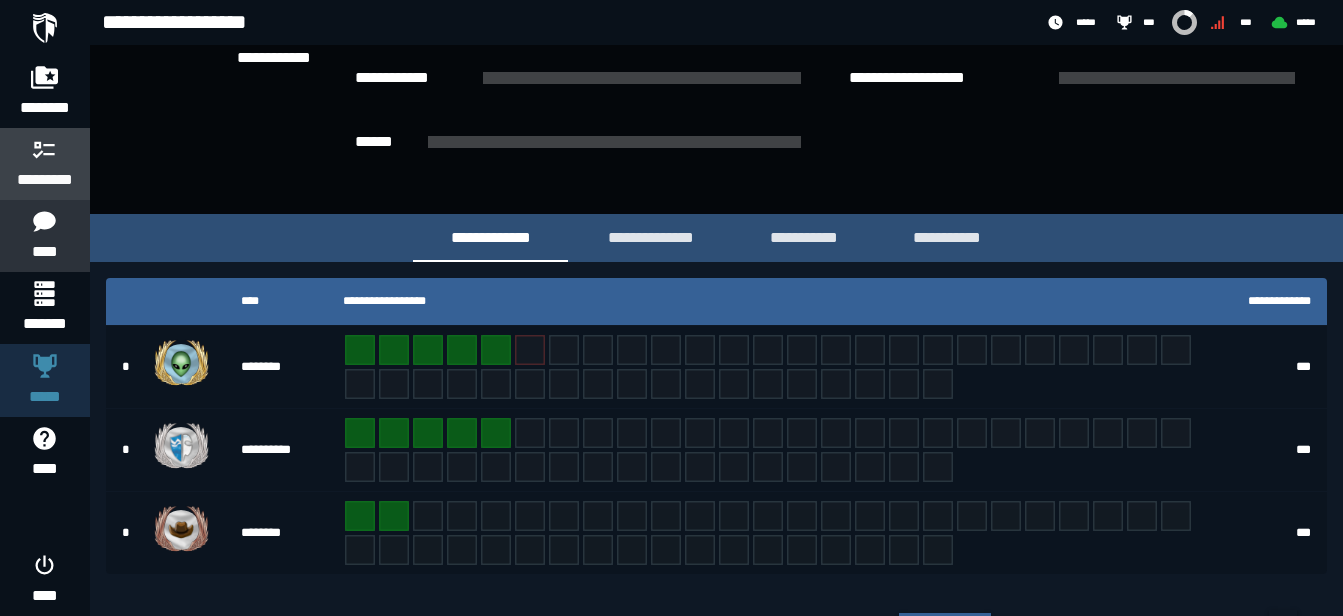 click on "*********" at bounding box center [45, 180] 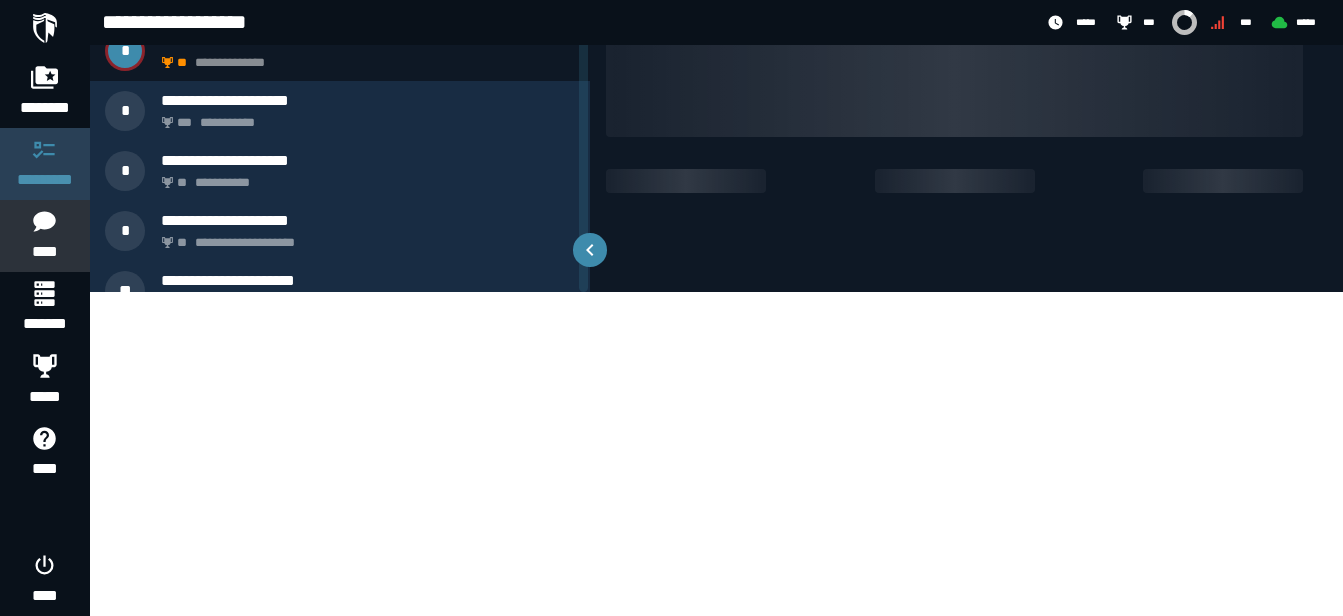 scroll, scrollTop: 0, scrollLeft: 0, axis: both 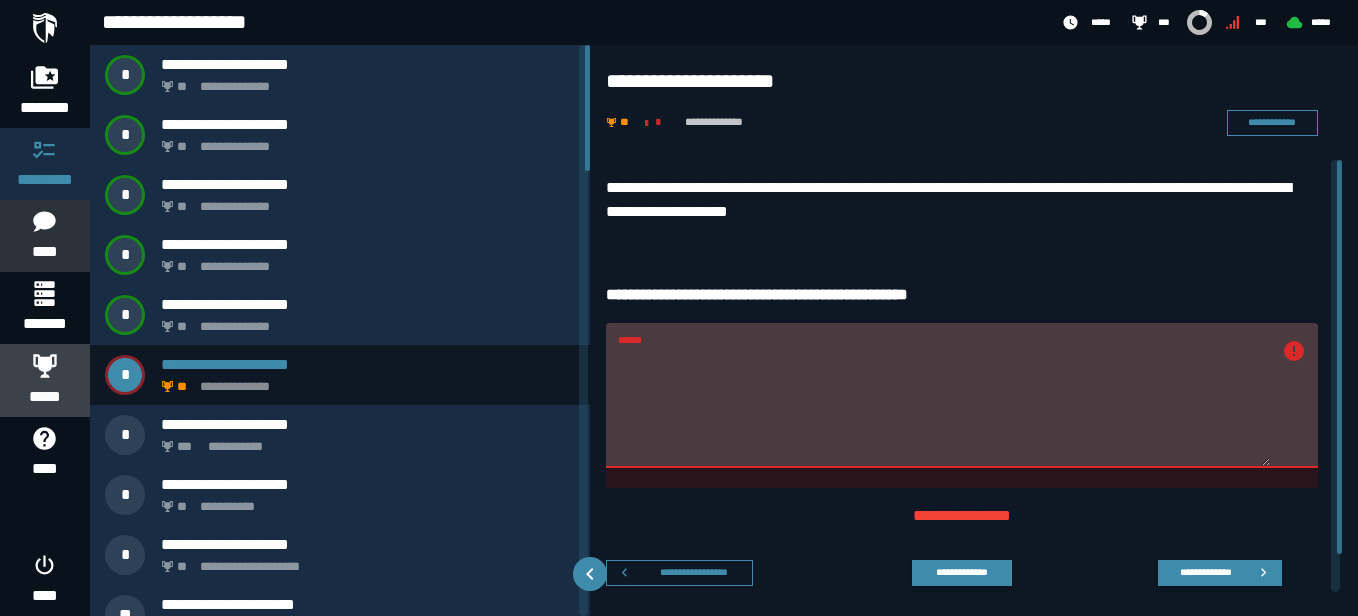 click 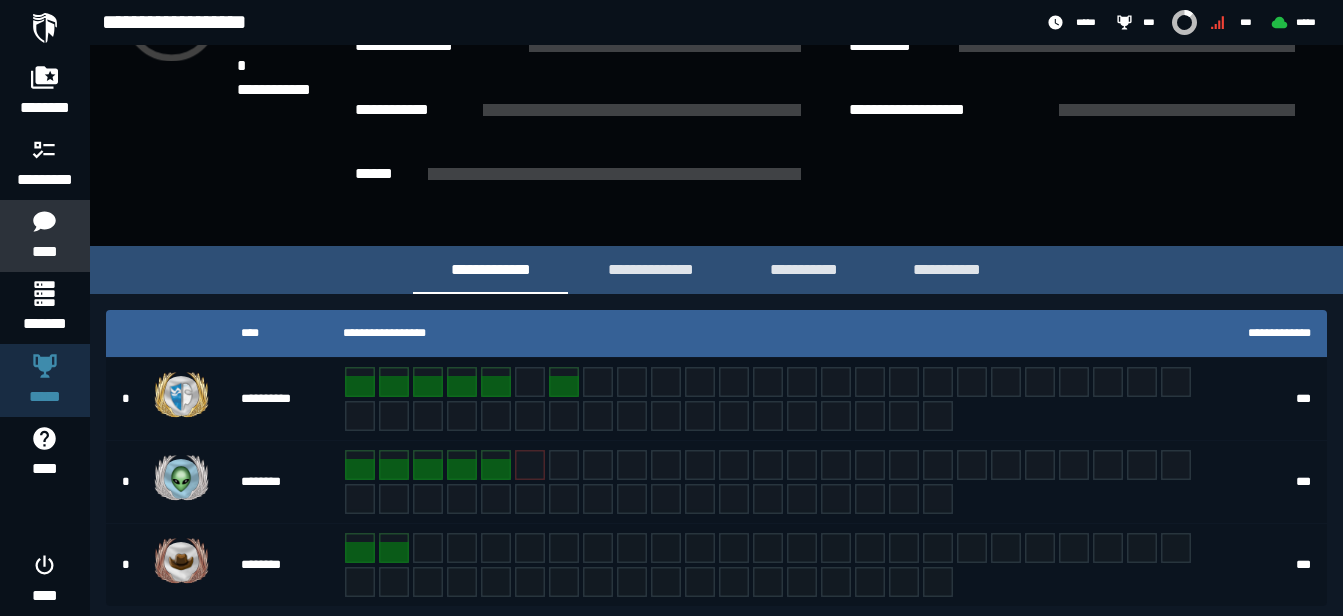 scroll, scrollTop: 288, scrollLeft: 0, axis: vertical 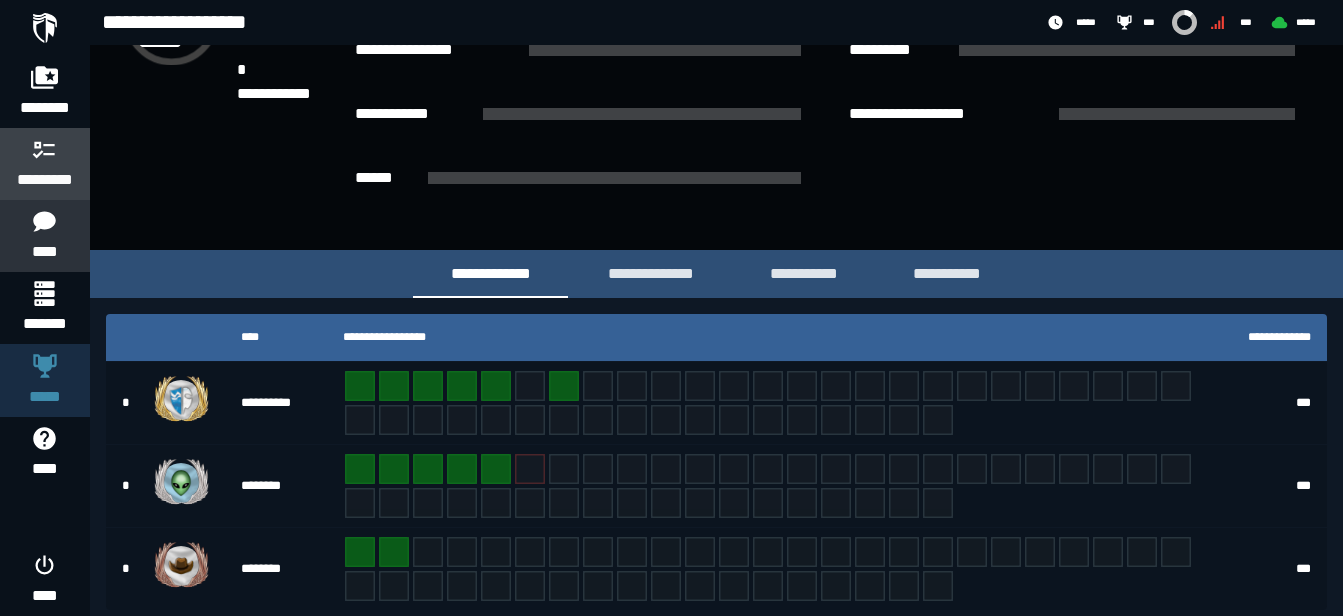 click on "*********" at bounding box center [45, 180] 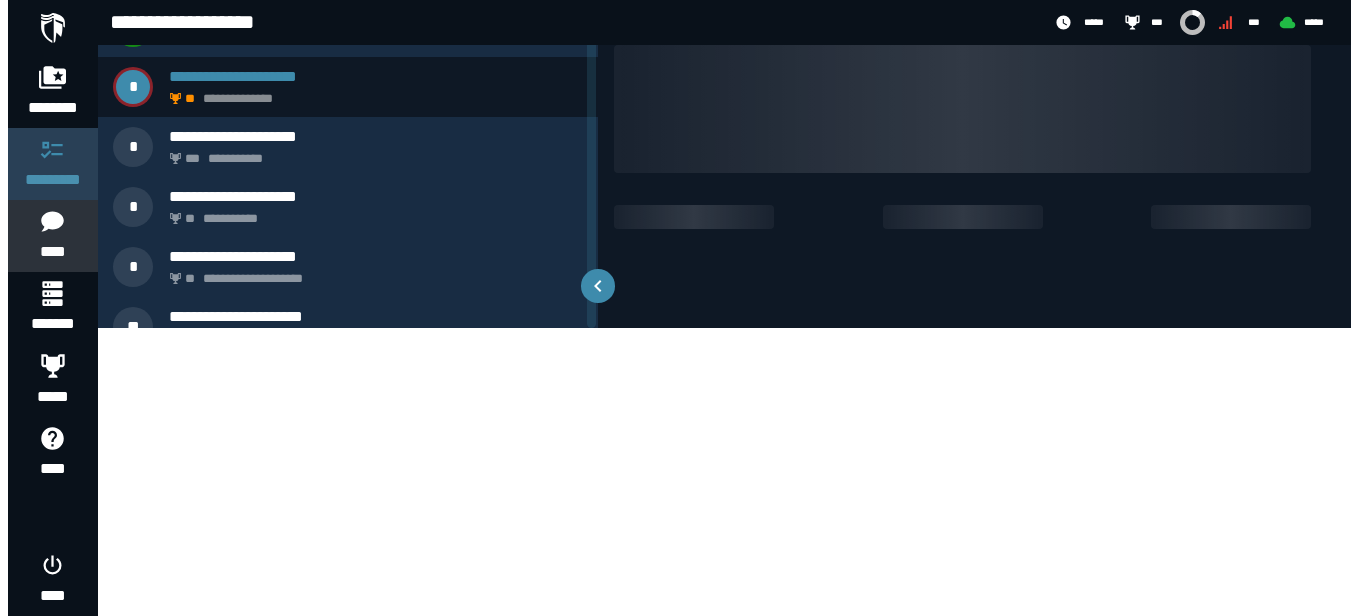 scroll, scrollTop: 0, scrollLeft: 0, axis: both 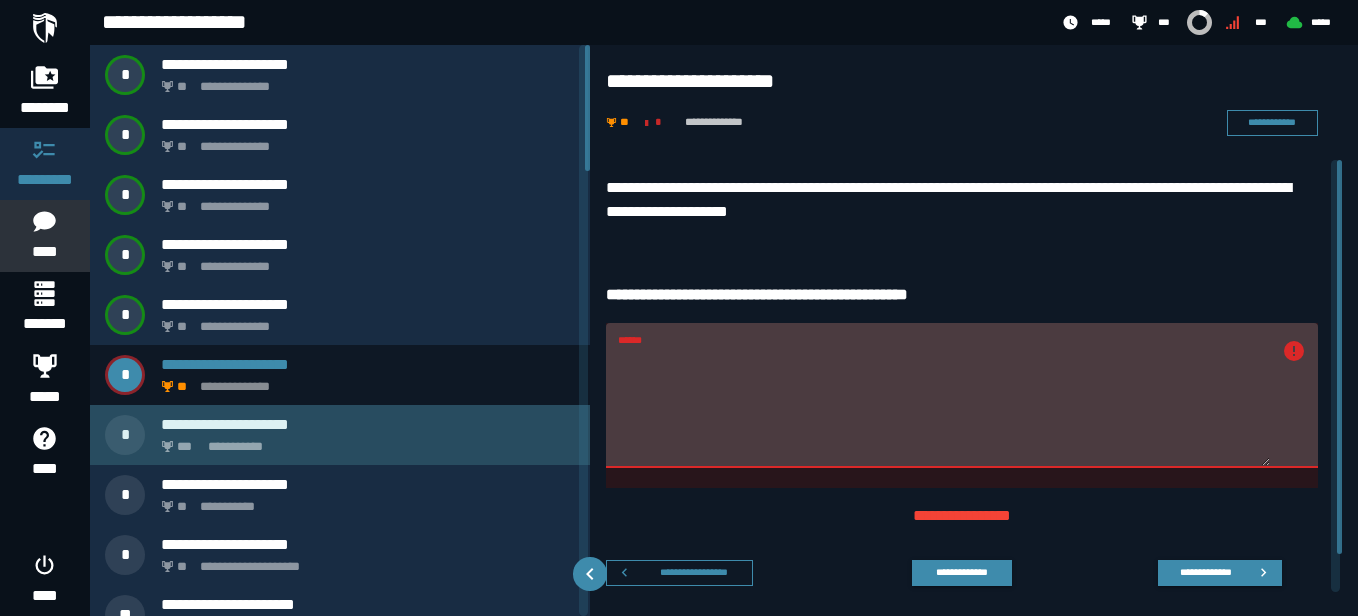 click on "**********" at bounding box center [364, 441] 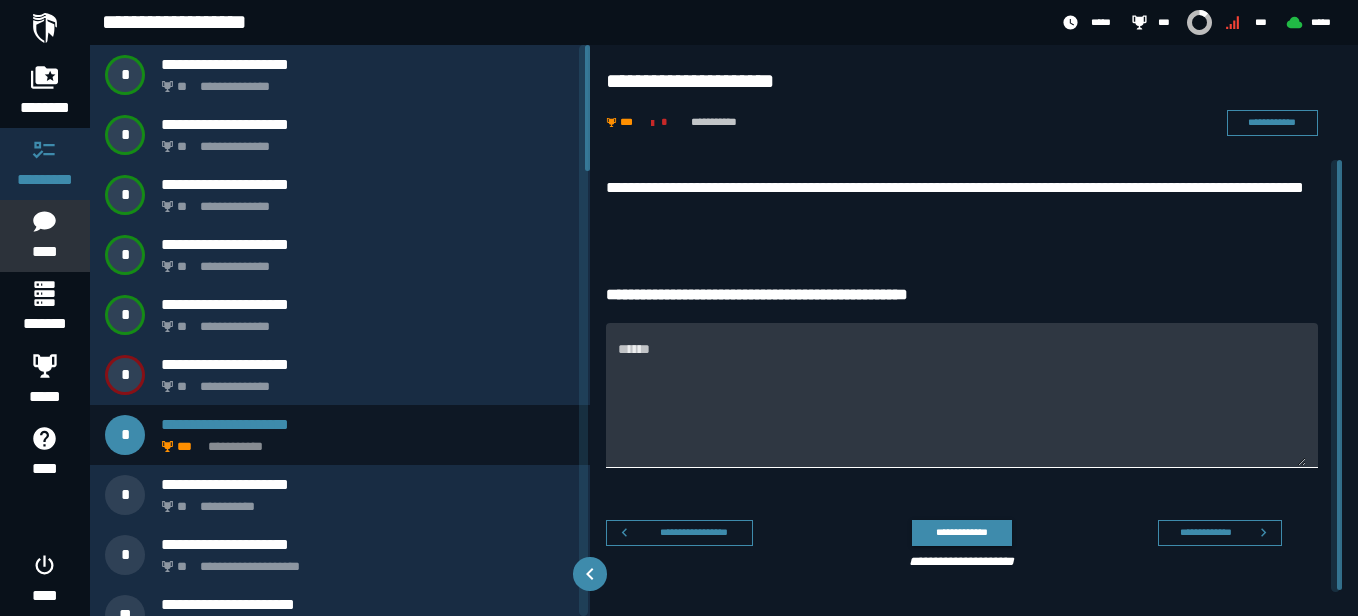 click on "******" at bounding box center (962, 407) 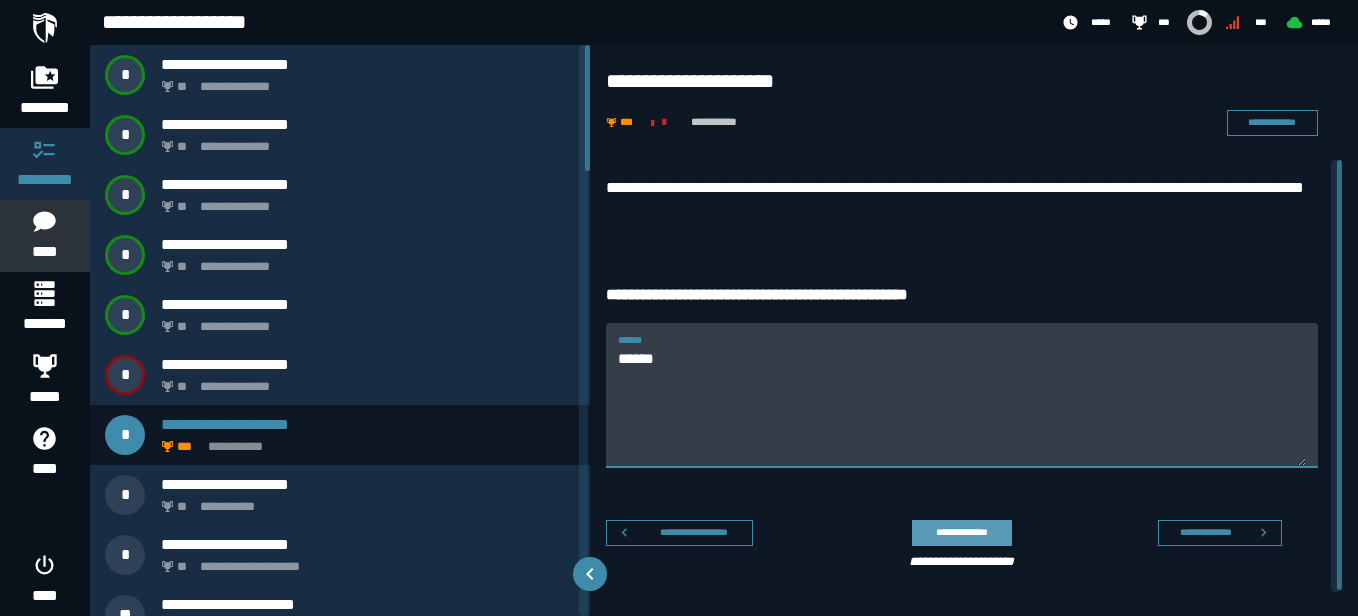 type on "******" 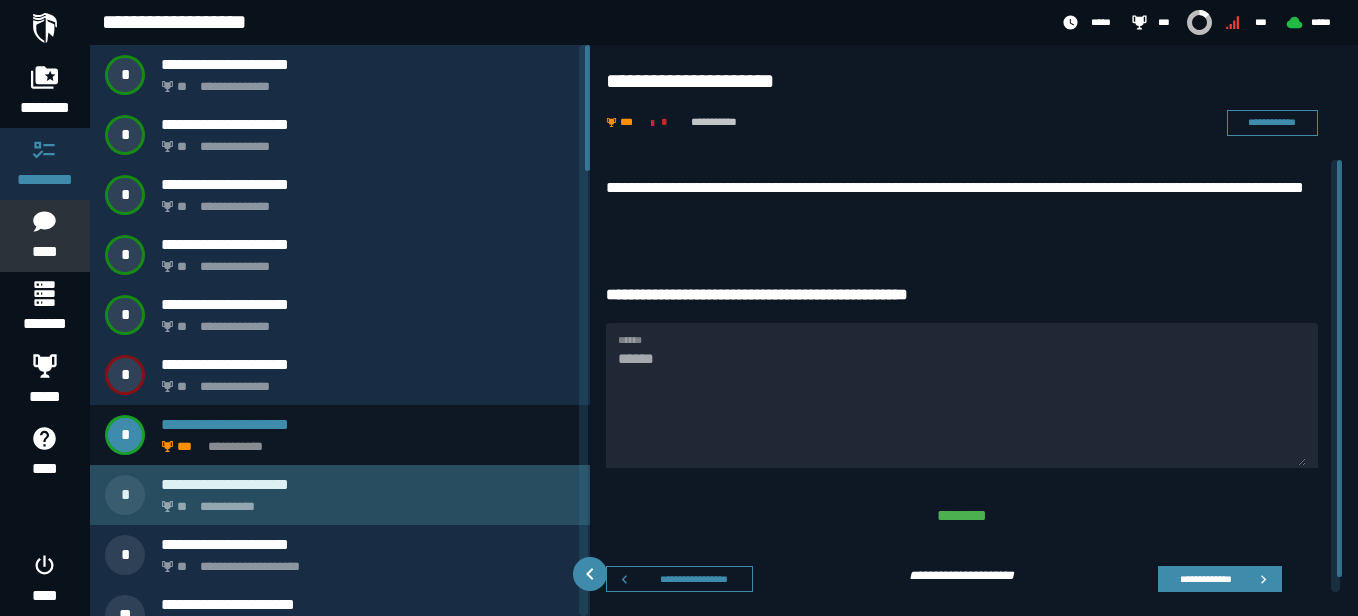 click on "**********" at bounding box center (368, 484) 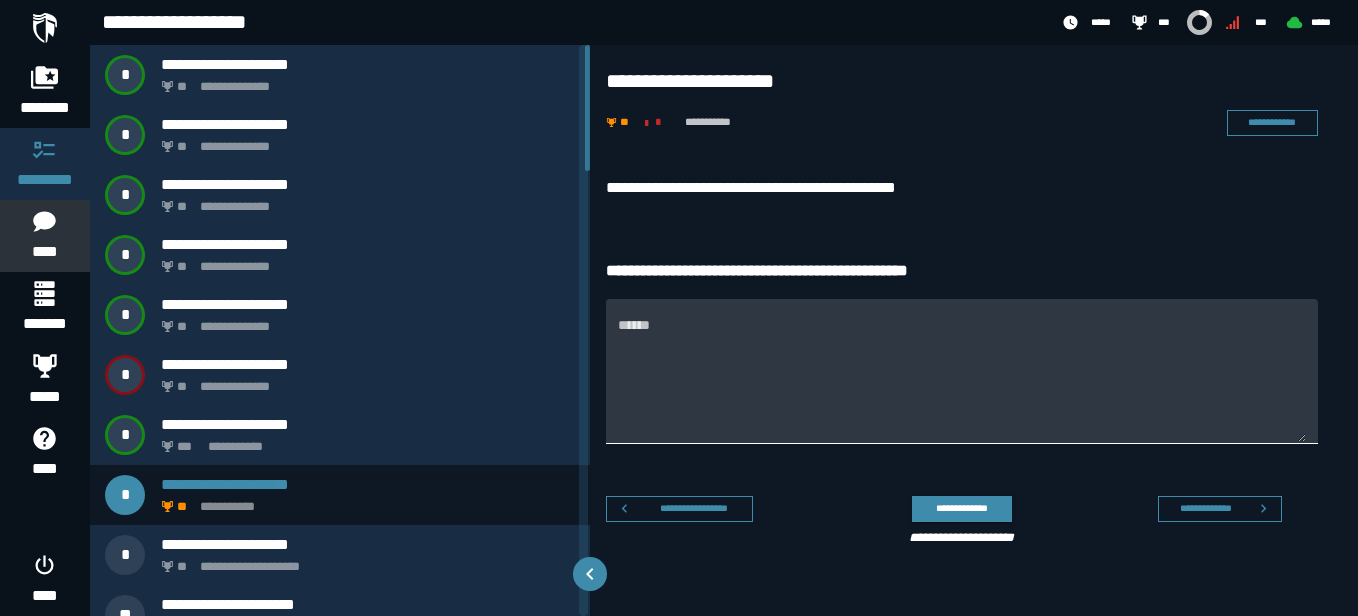 click on "******" at bounding box center [962, 383] 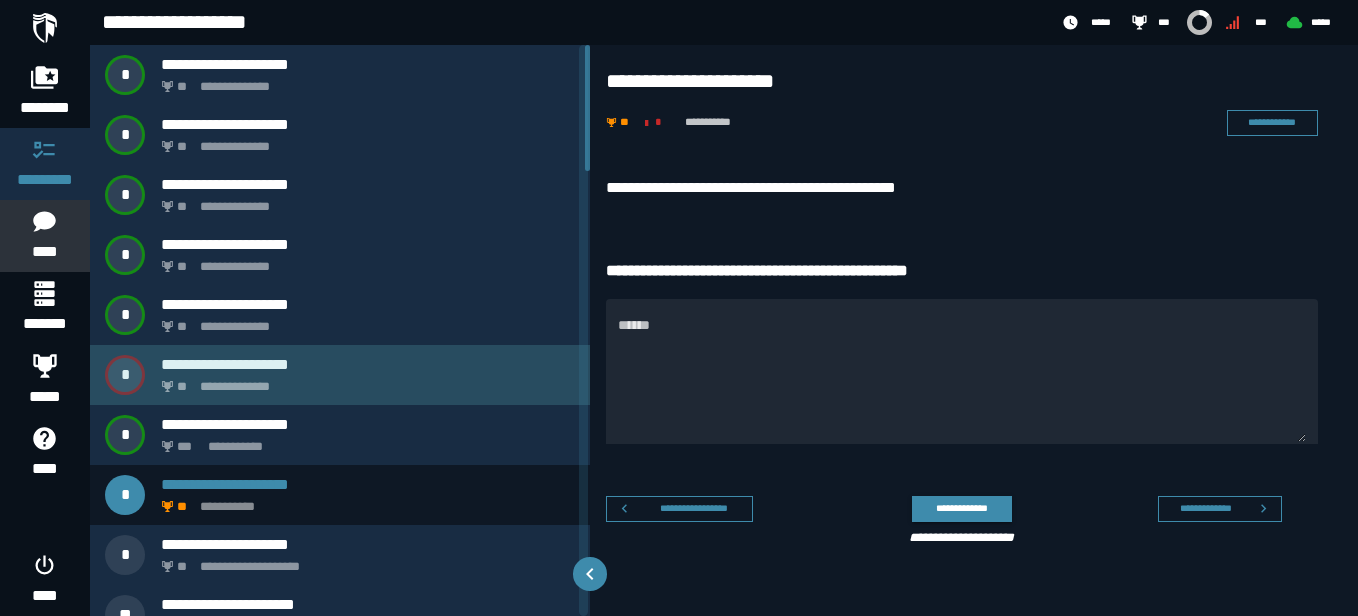 click on "**********" at bounding box center (368, 364) 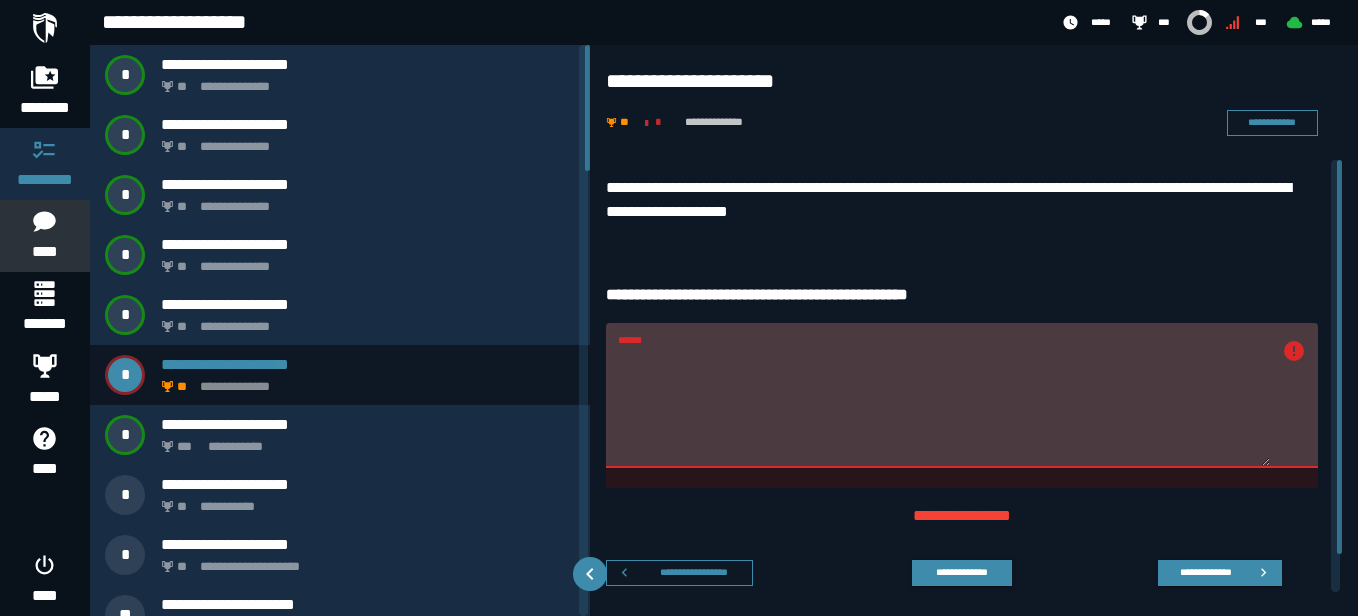 click on "******" at bounding box center (944, 407) 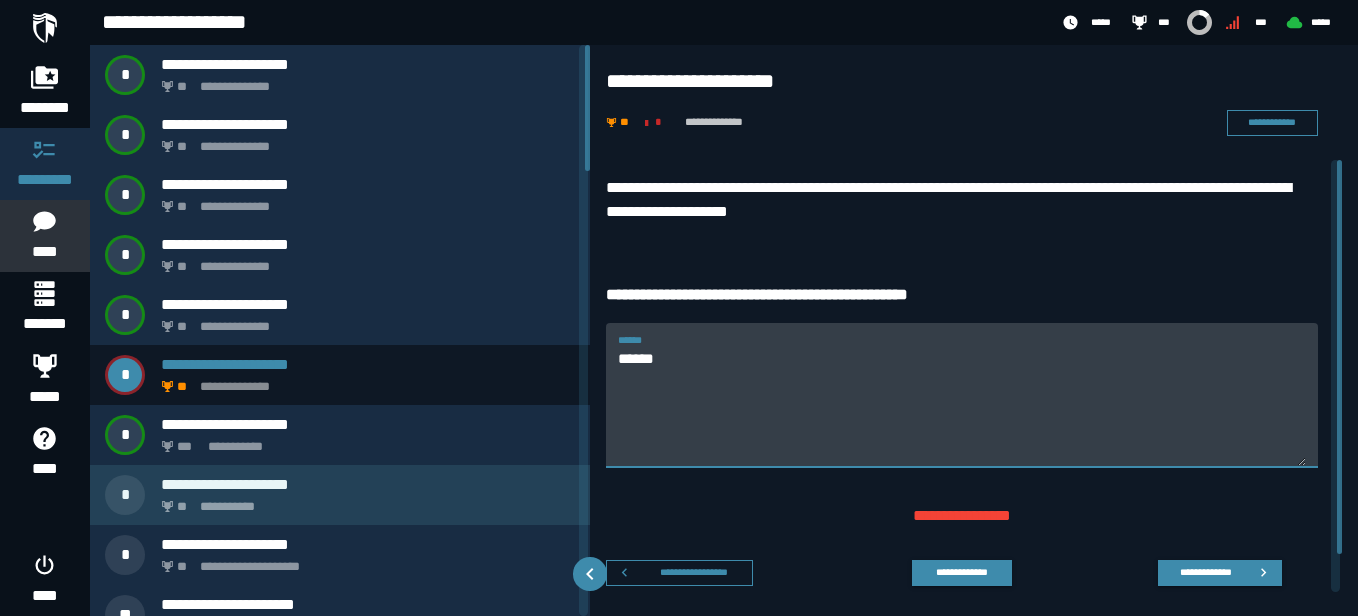 type on "******" 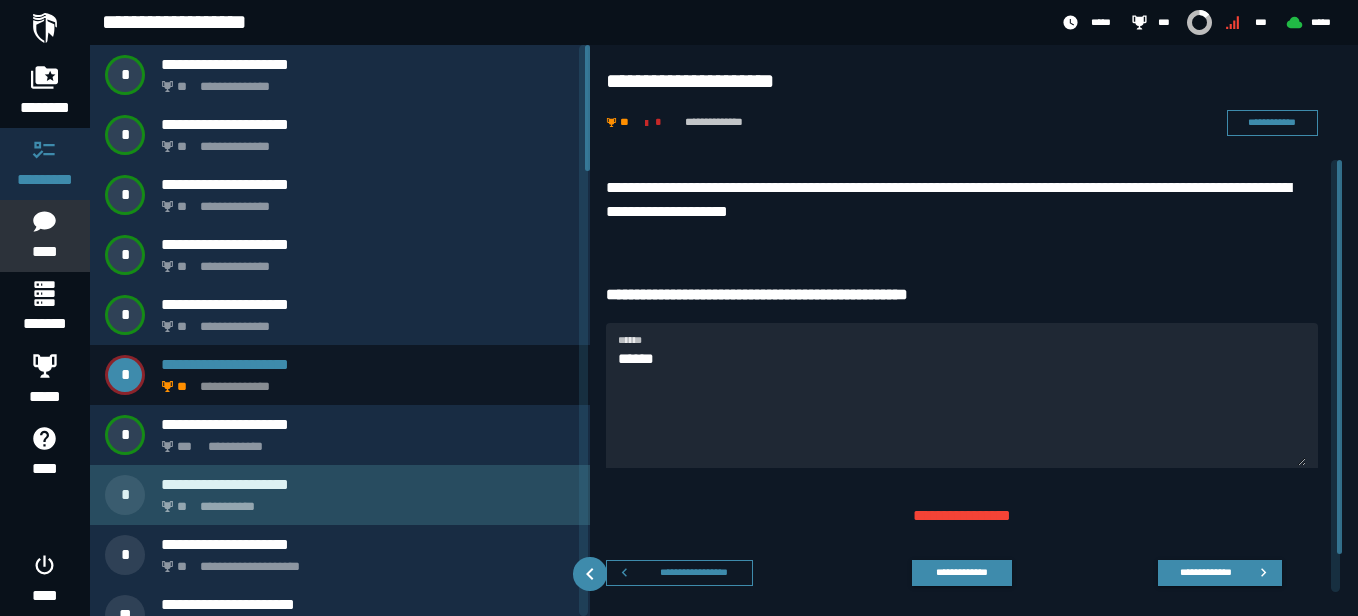 click on "**********" at bounding box center [368, 484] 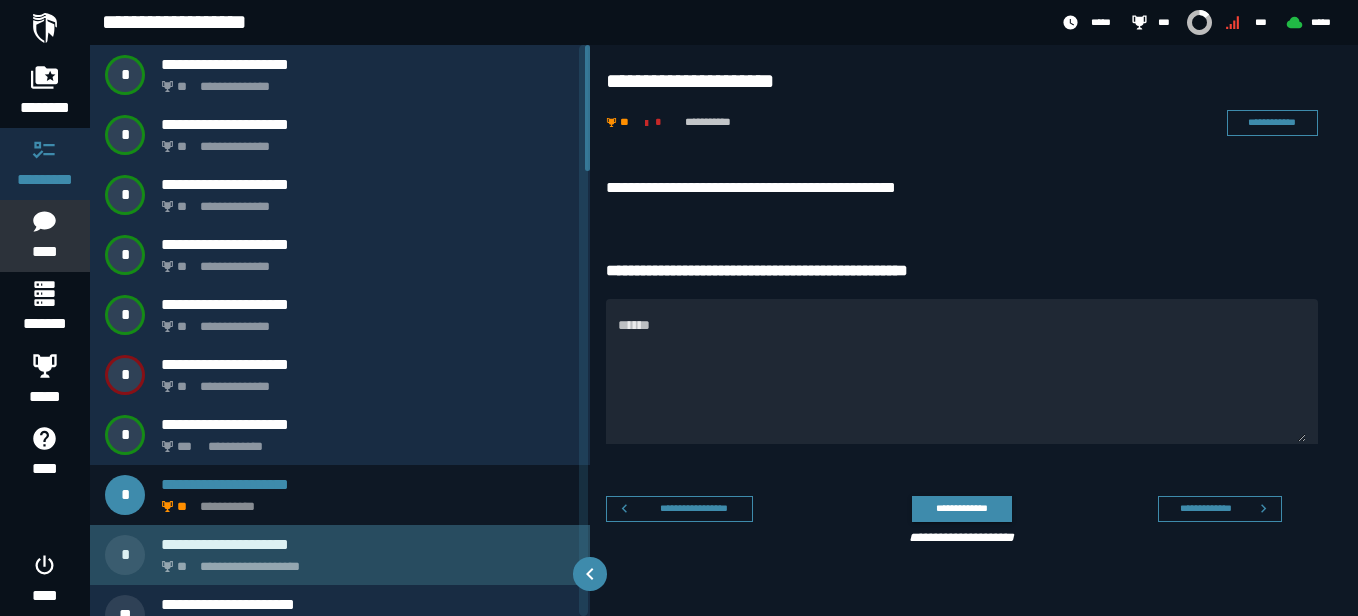 click on "**********" at bounding box center (340, 555) 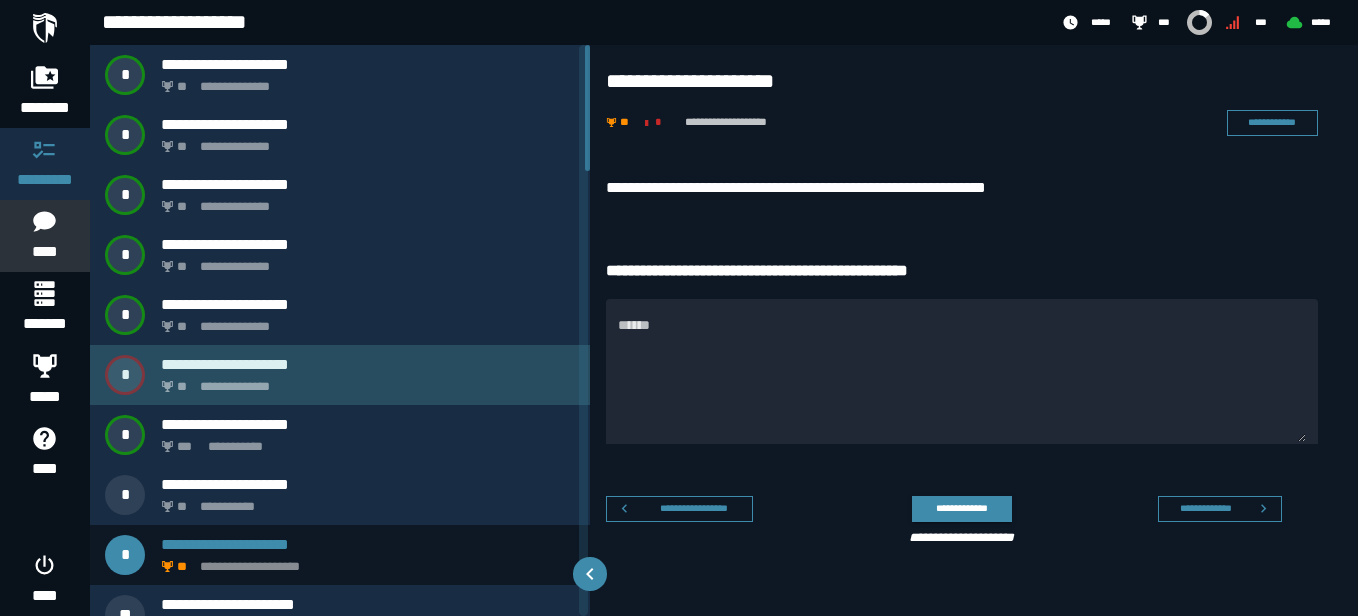 click on "**********" at bounding box center [364, 381] 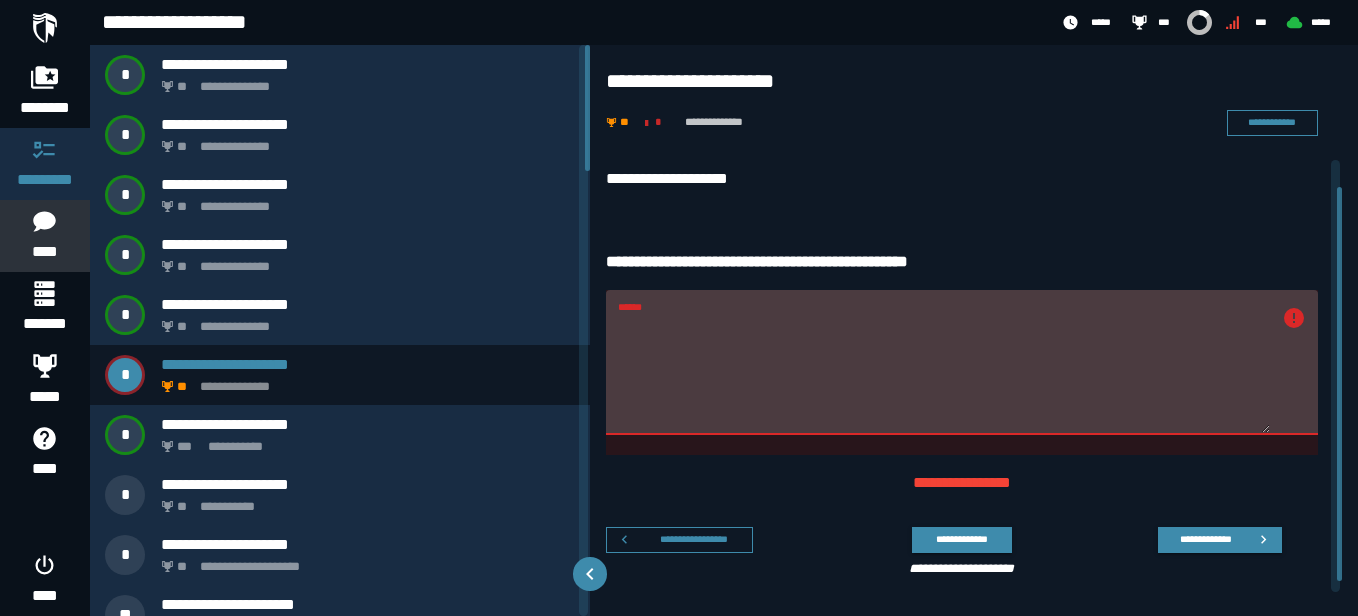 scroll, scrollTop: 42, scrollLeft: 0, axis: vertical 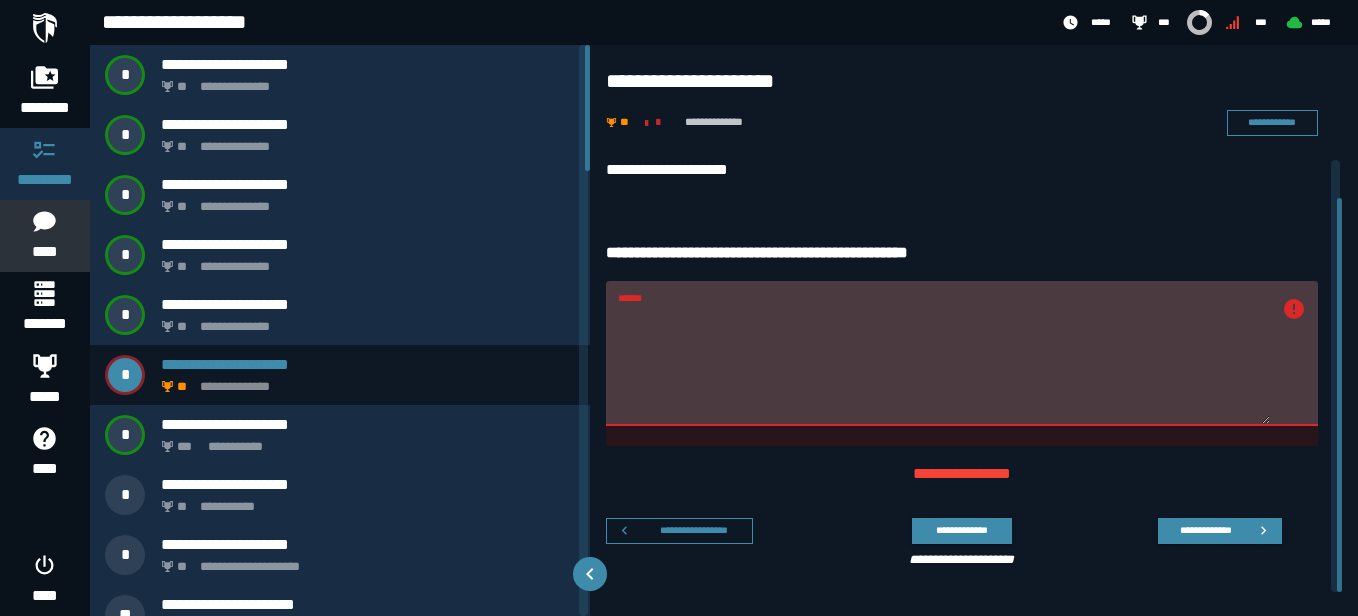drag, startPoint x: 1337, startPoint y: 295, endPoint x: 1348, endPoint y: 361, distance: 66.910385 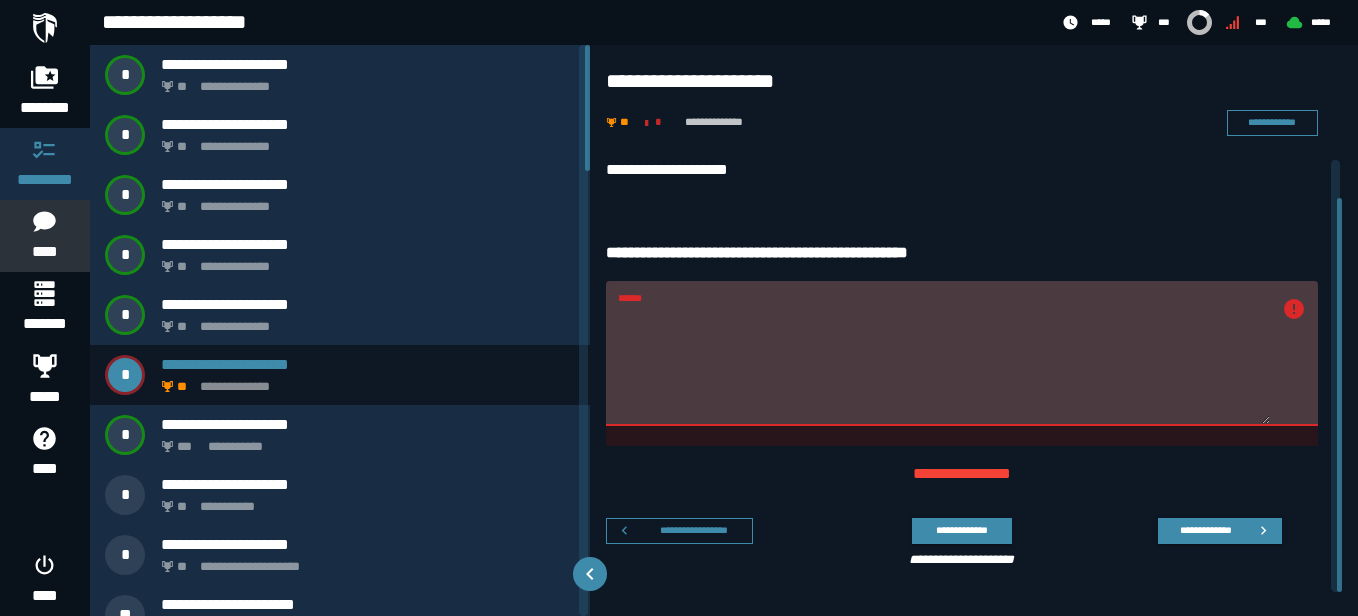 click on "******" at bounding box center [944, 365] 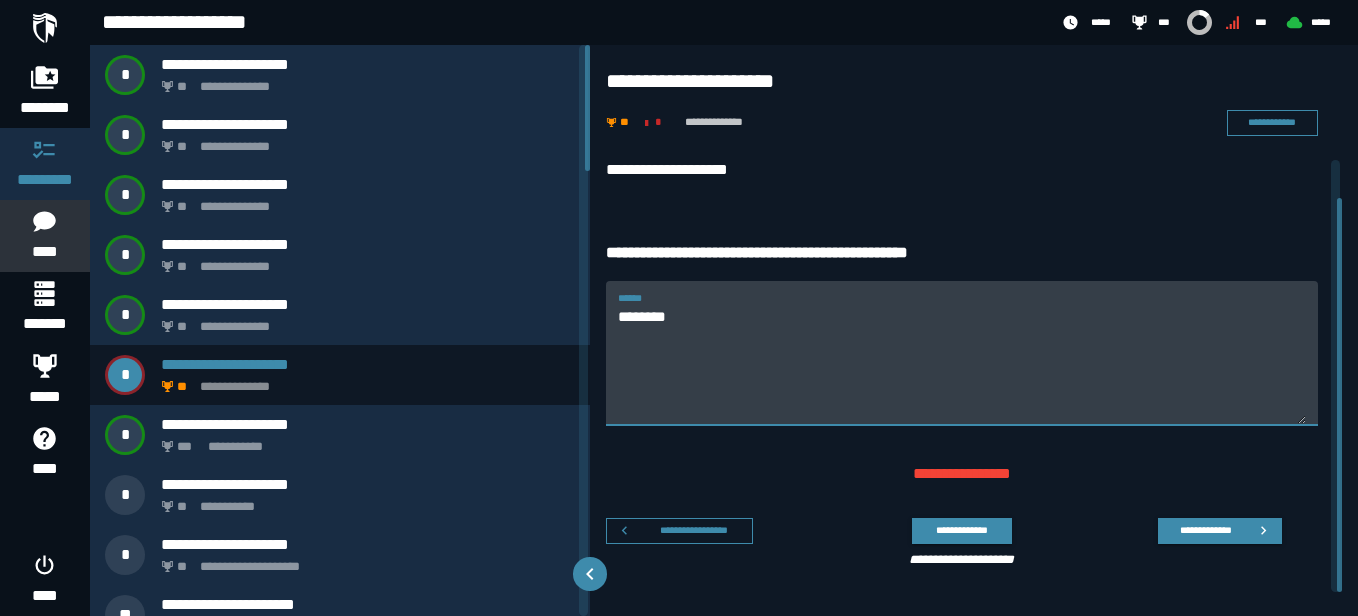 click on "********" at bounding box center [962, 365] 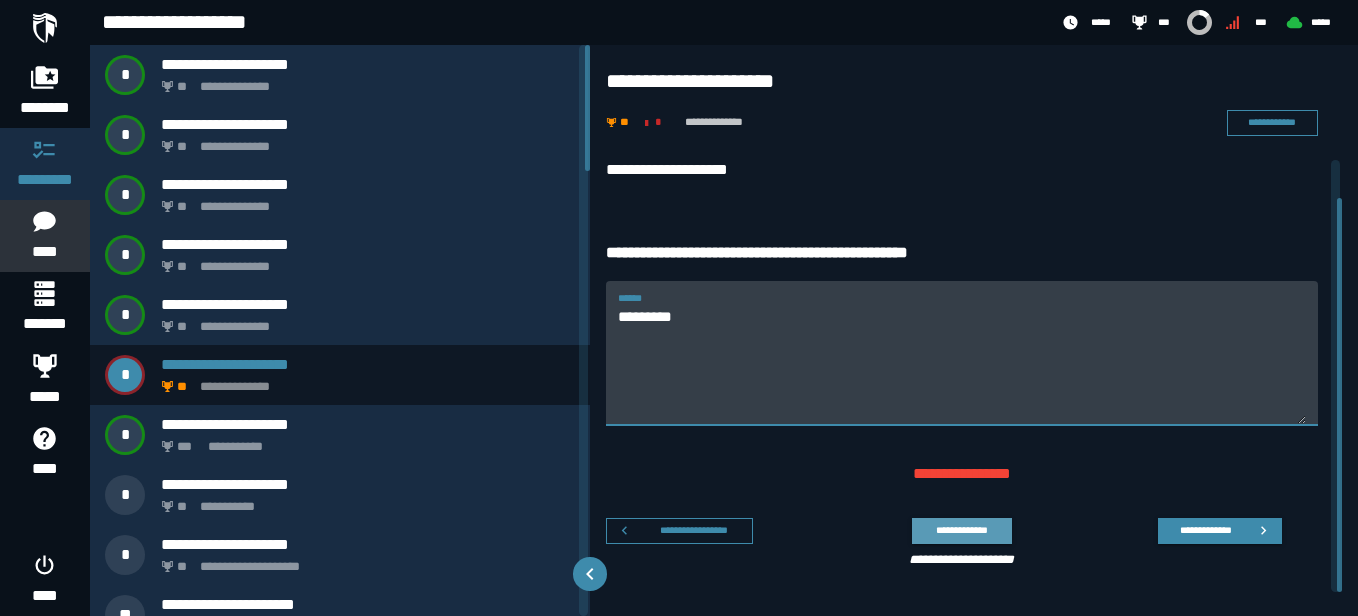 type on "*********" 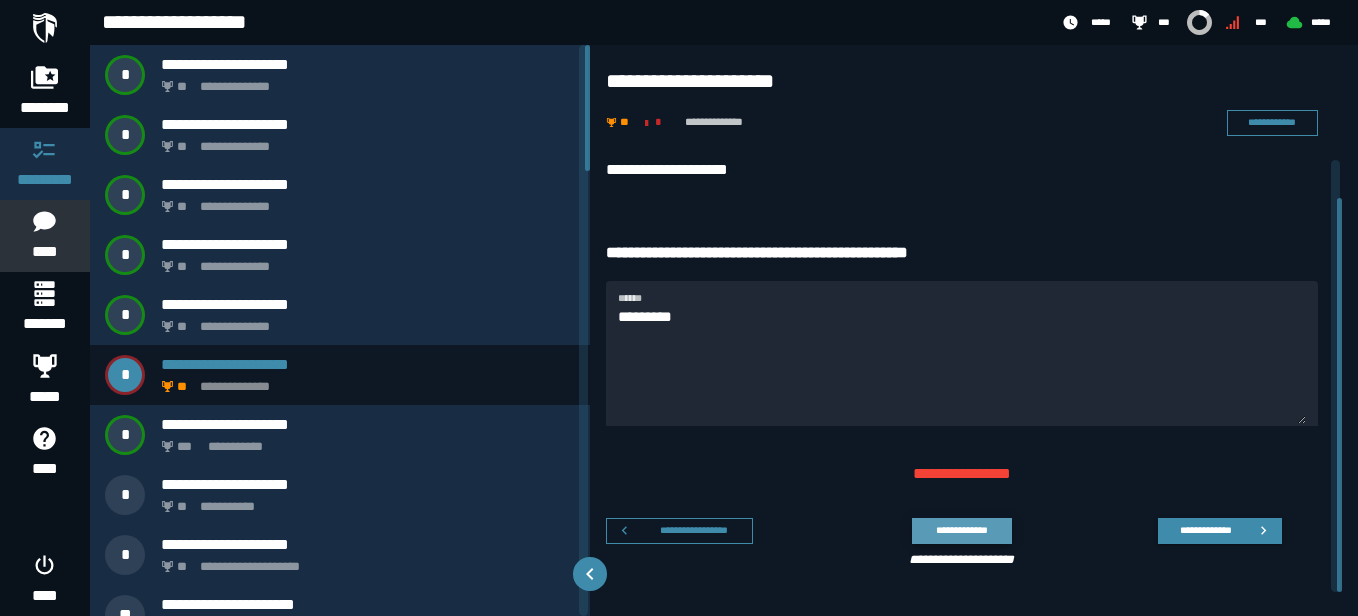 click on "**********" at bounding box center (961, 530) 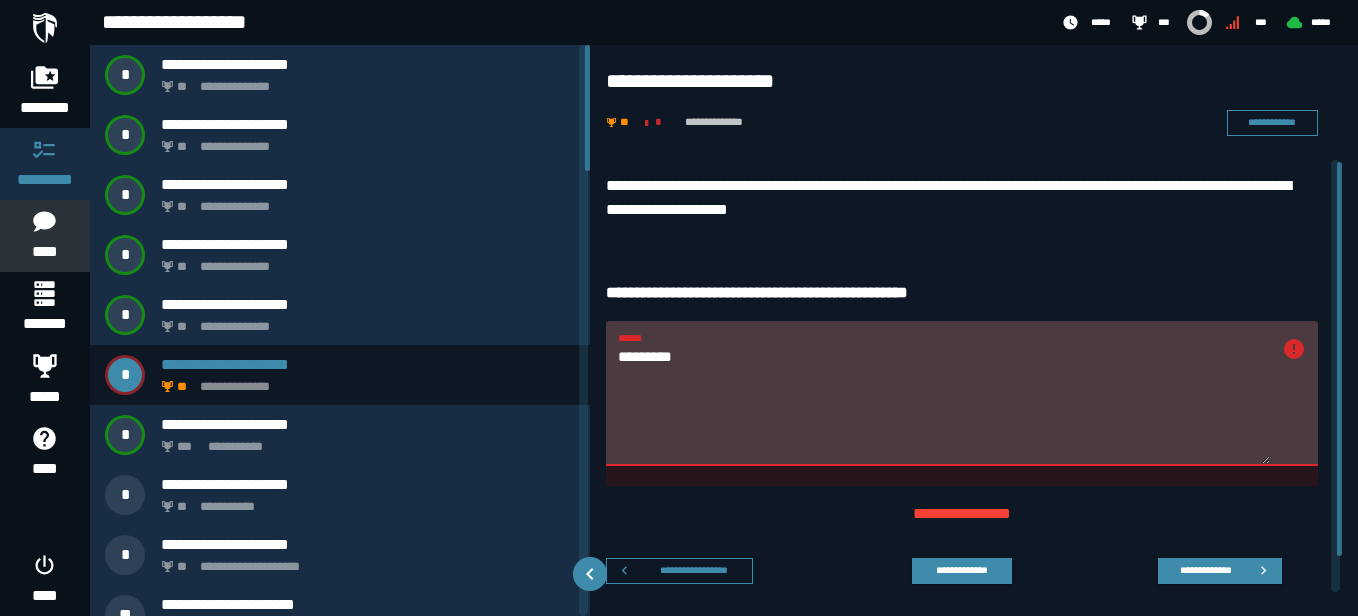 click on "*********" at bounding box center (944, 405) 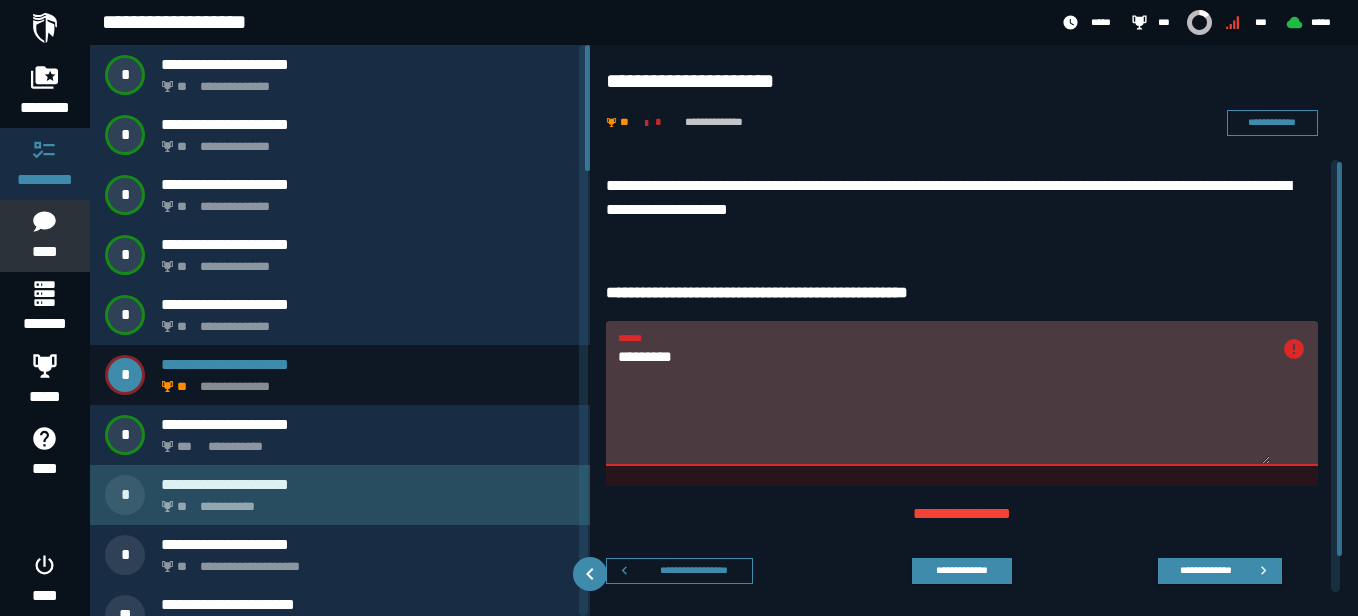 click on "**********" at bounding box center [364, 501] 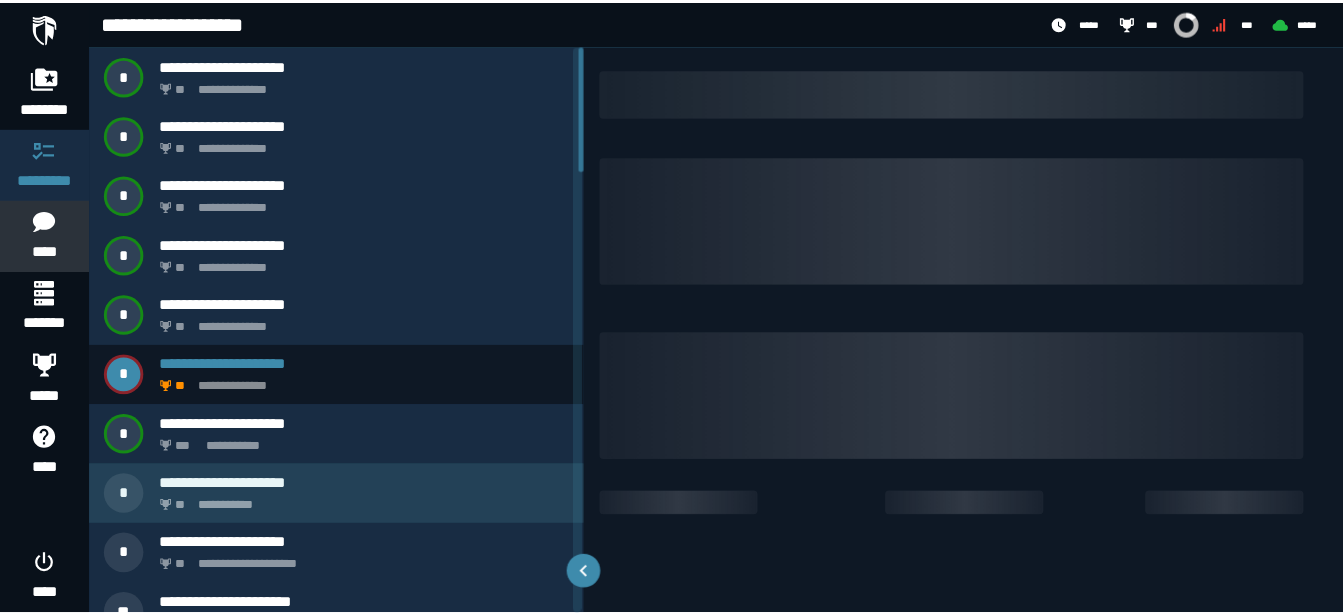 scroll, scrollTop: 0, scrollLeft: 0, axis: both 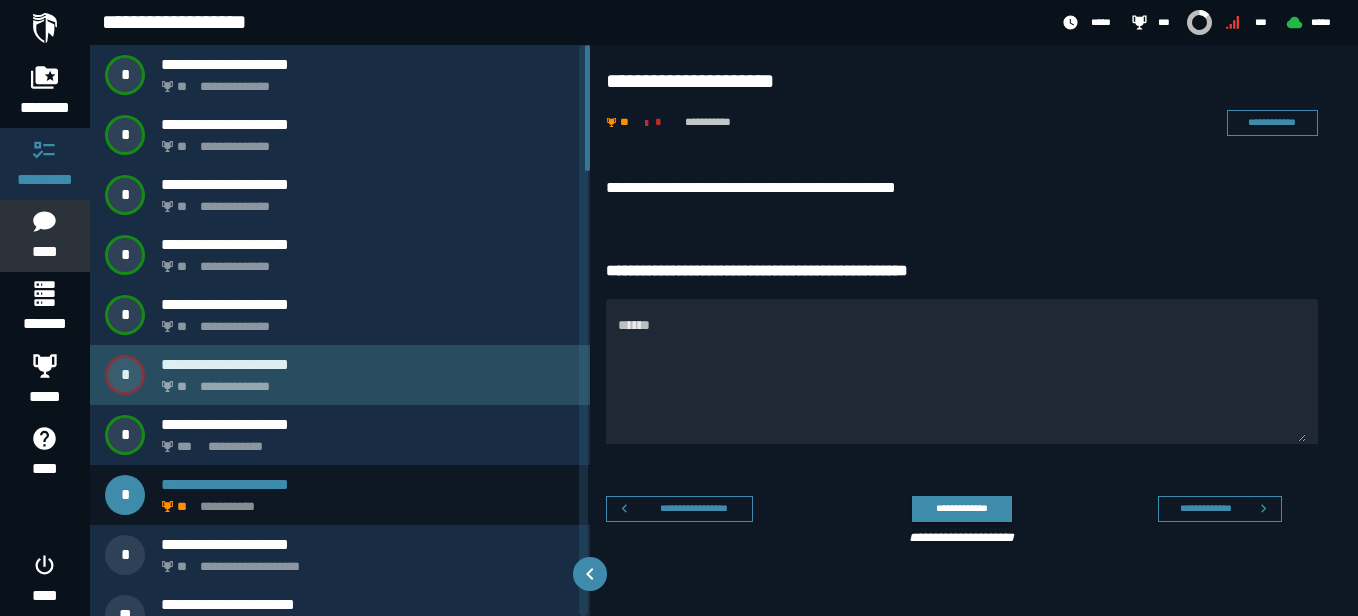click on "**********" at bounding box center [364, 381] 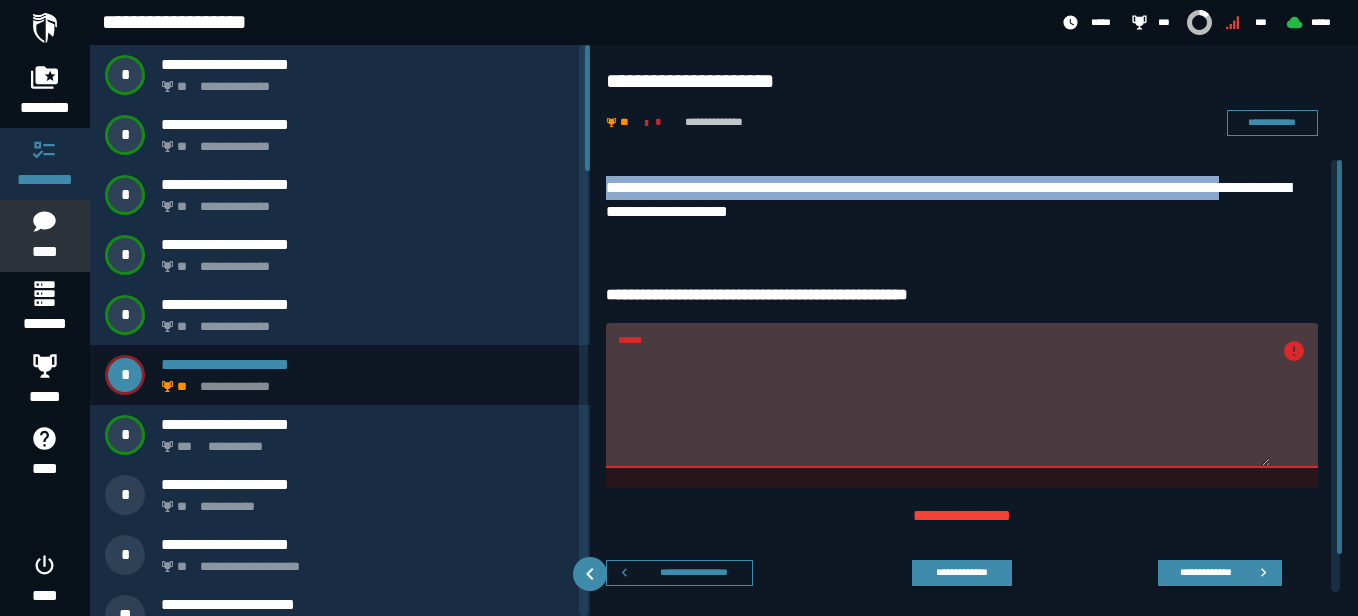 drag, startPoint x: 653, startPoint y: 210, endPoint x: 607, endPoint y: 190, distance: 50.159744 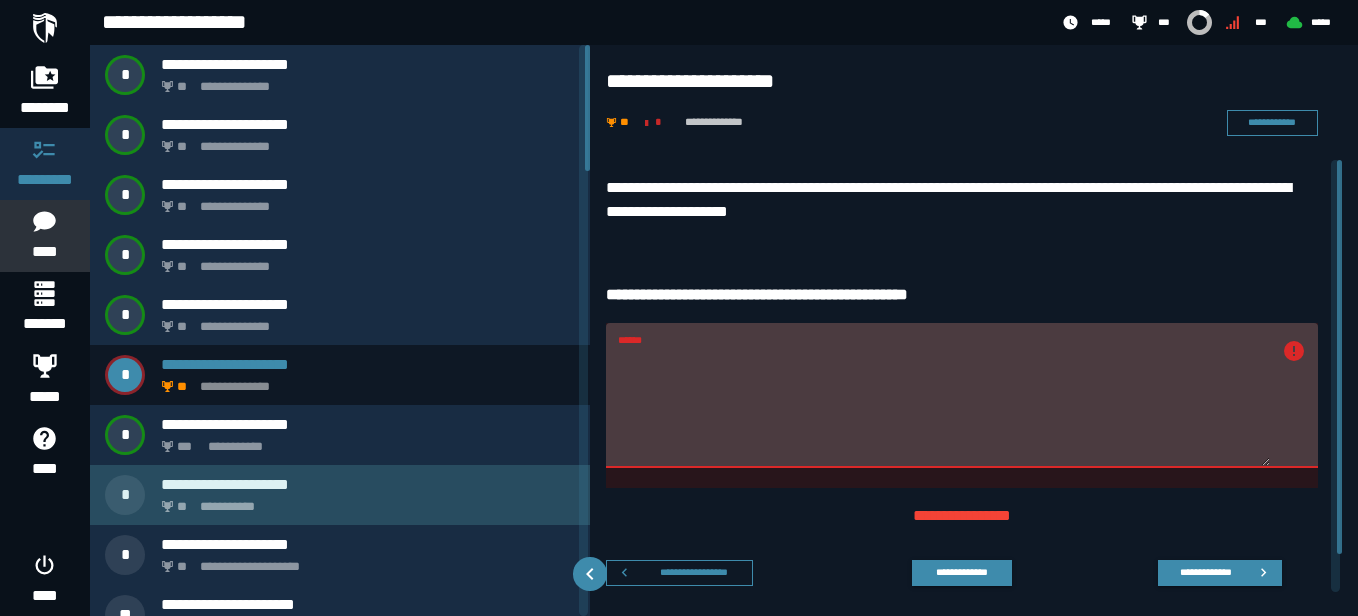 click on "**********" at bounding box center [368, 484] 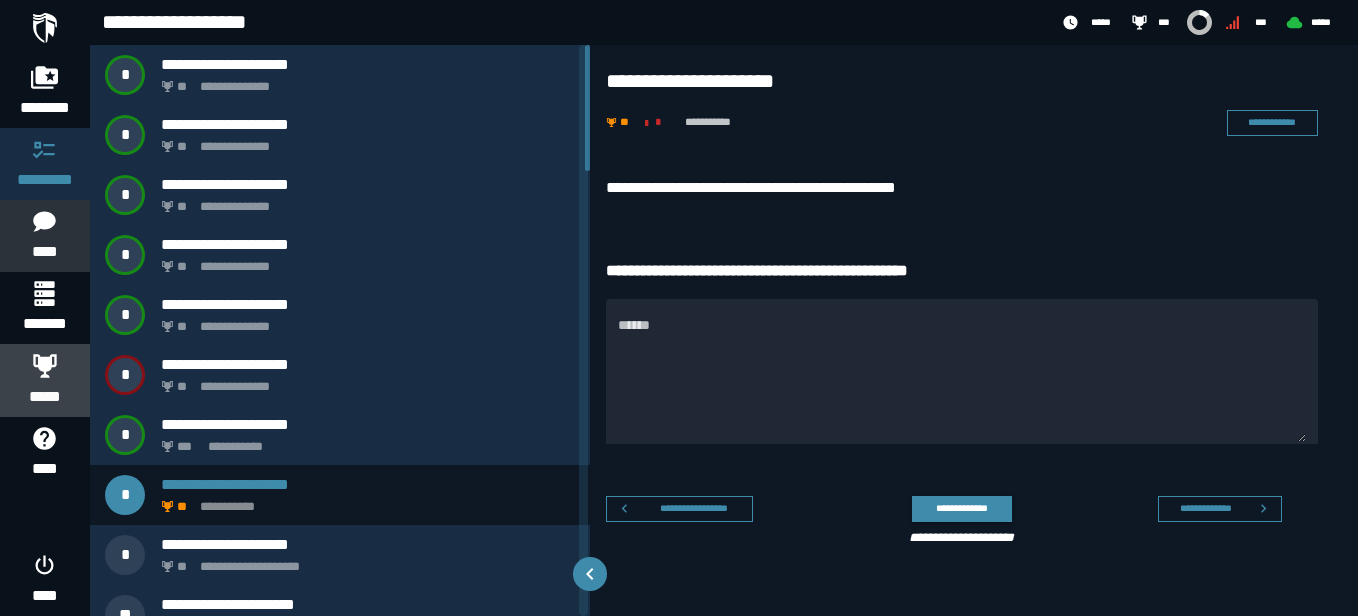 click on "*****" at bounding box center [45, 397] 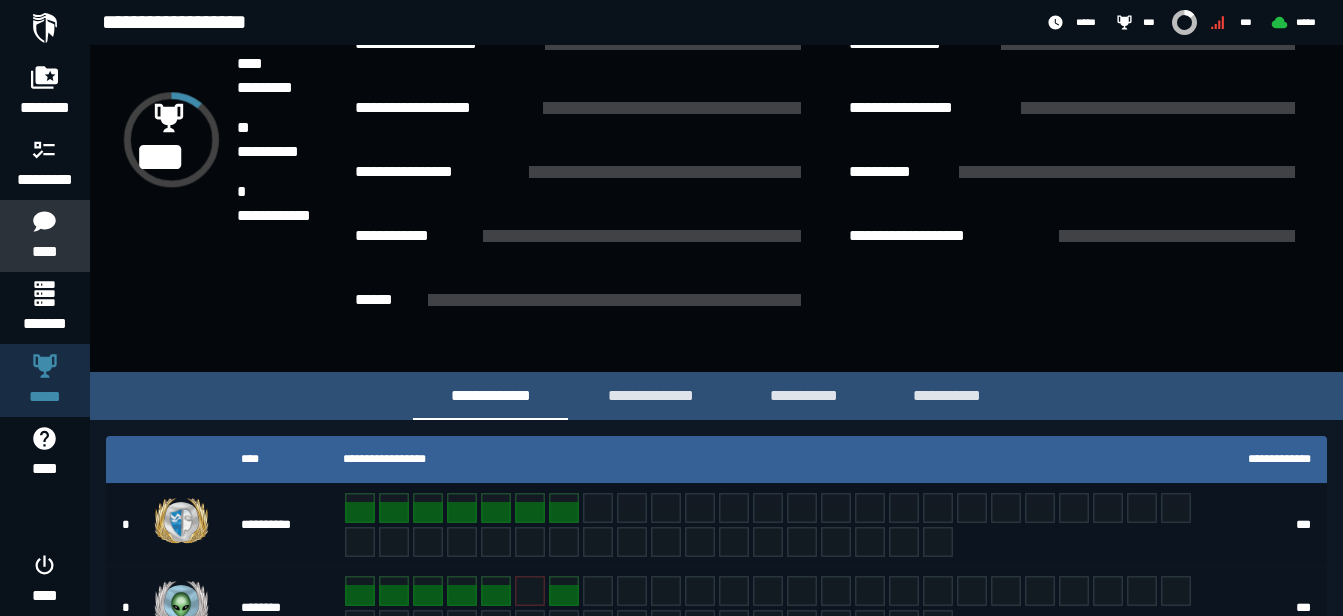 scroll, scrollTop: 182, scrollLeft: 0, axis: vertical 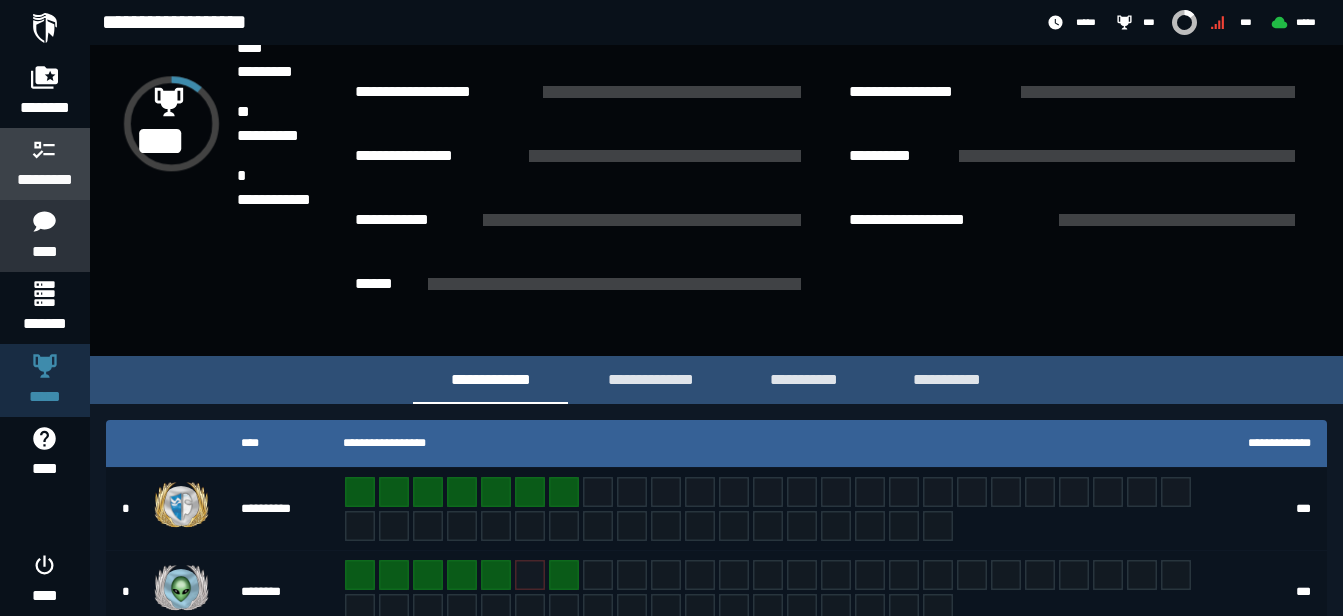 click at bounding box center [45, 149] 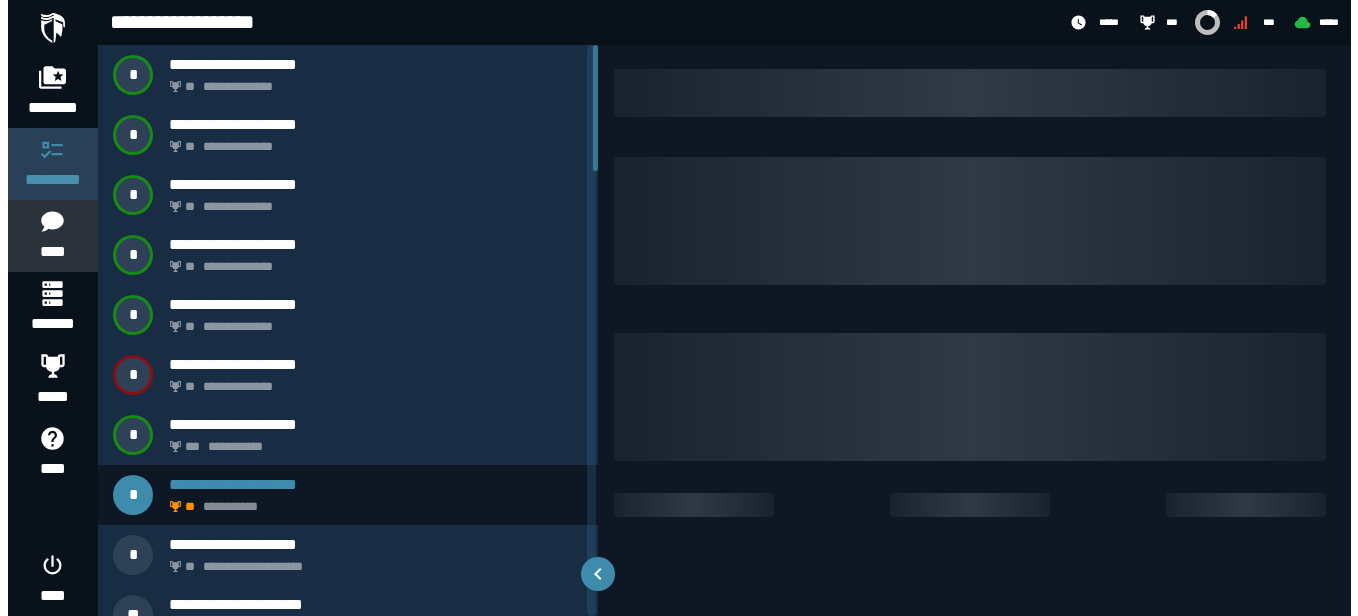 scroll, scrollTop: 0, scrollLeft: 0, axis: both 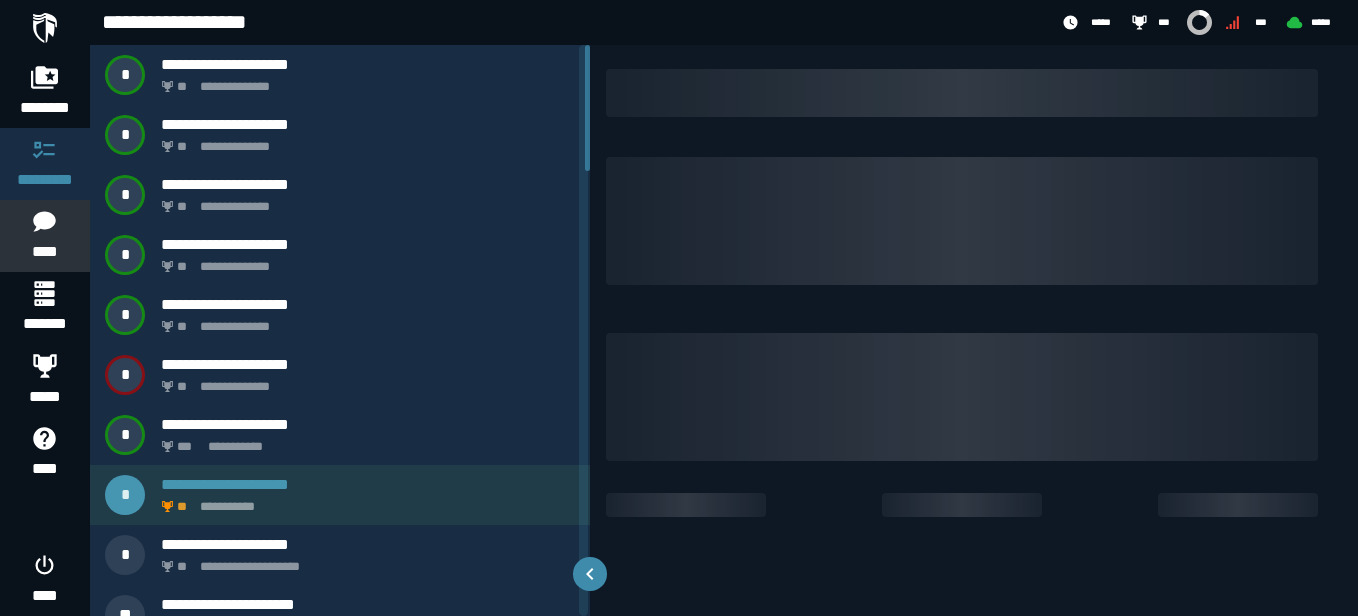 click on "**********" at bounding box center [364, 501] 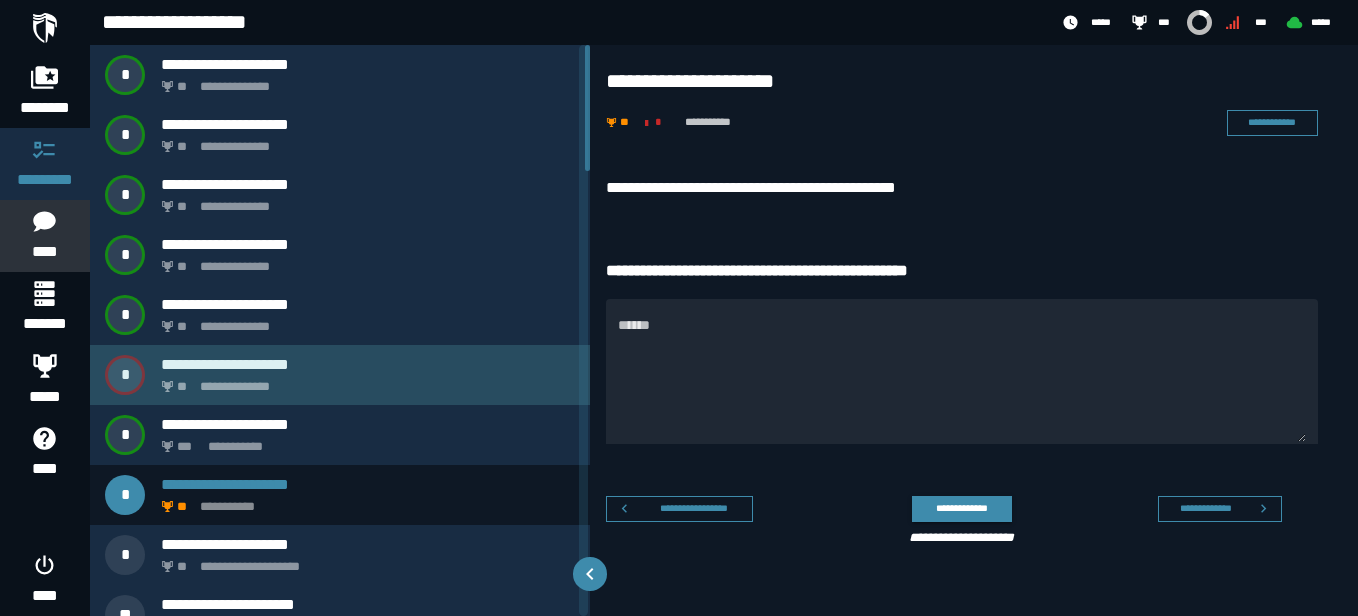 click on "**********" at bounding box center (368, 364) 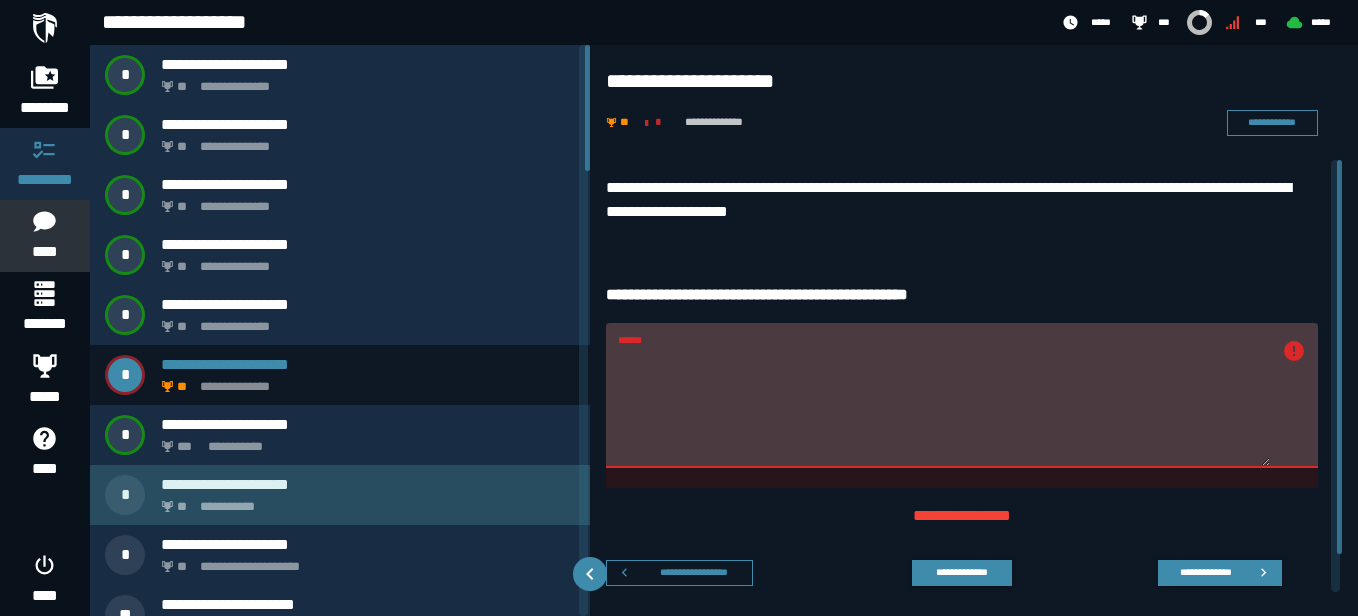 click on "**********" at bounding box center (364, 501) 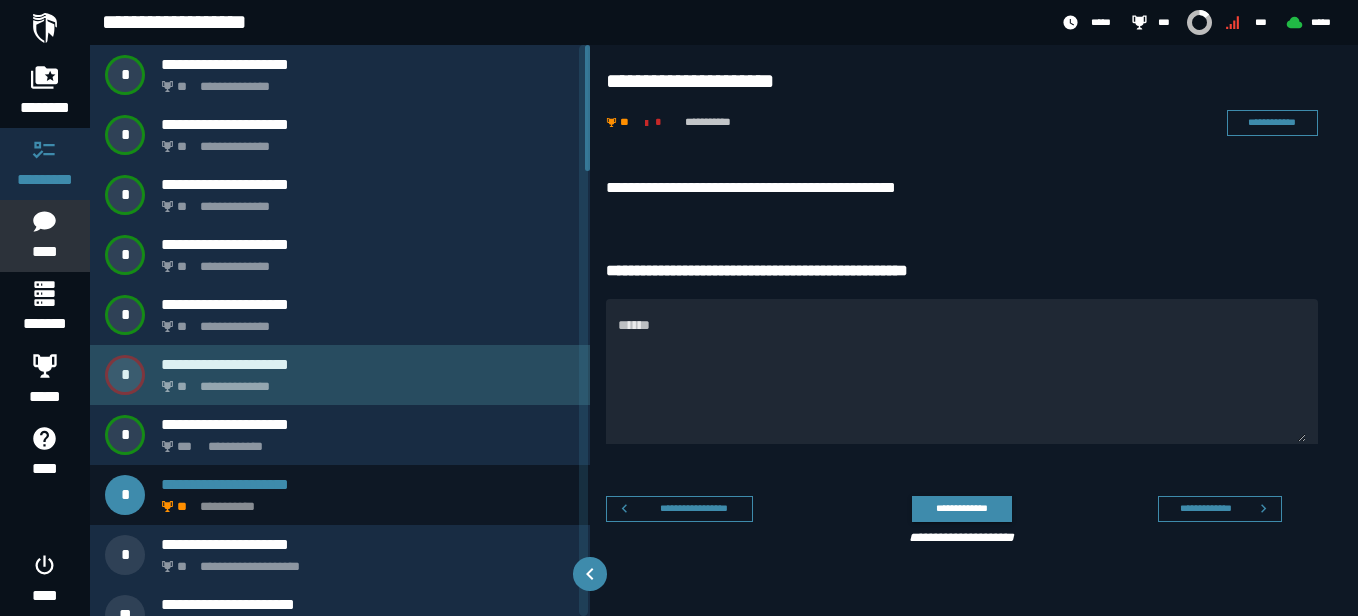 click on "**********" at bounding box center (368, 364) 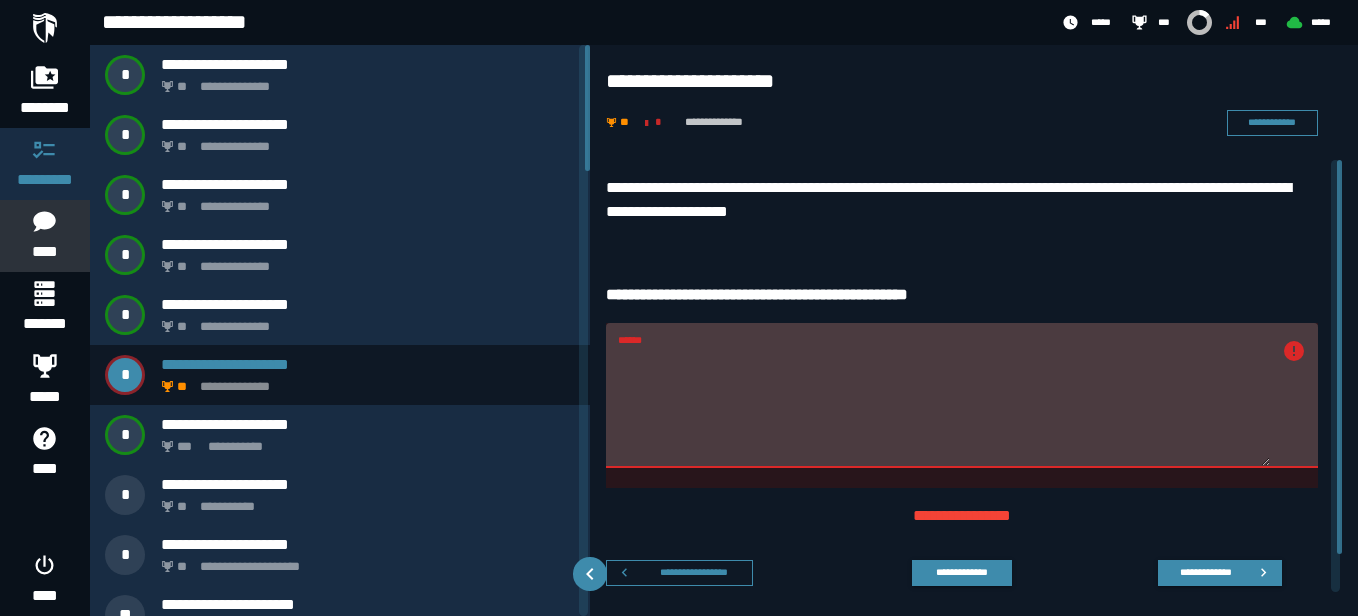 click on "******" at bounding box center (944, 407) 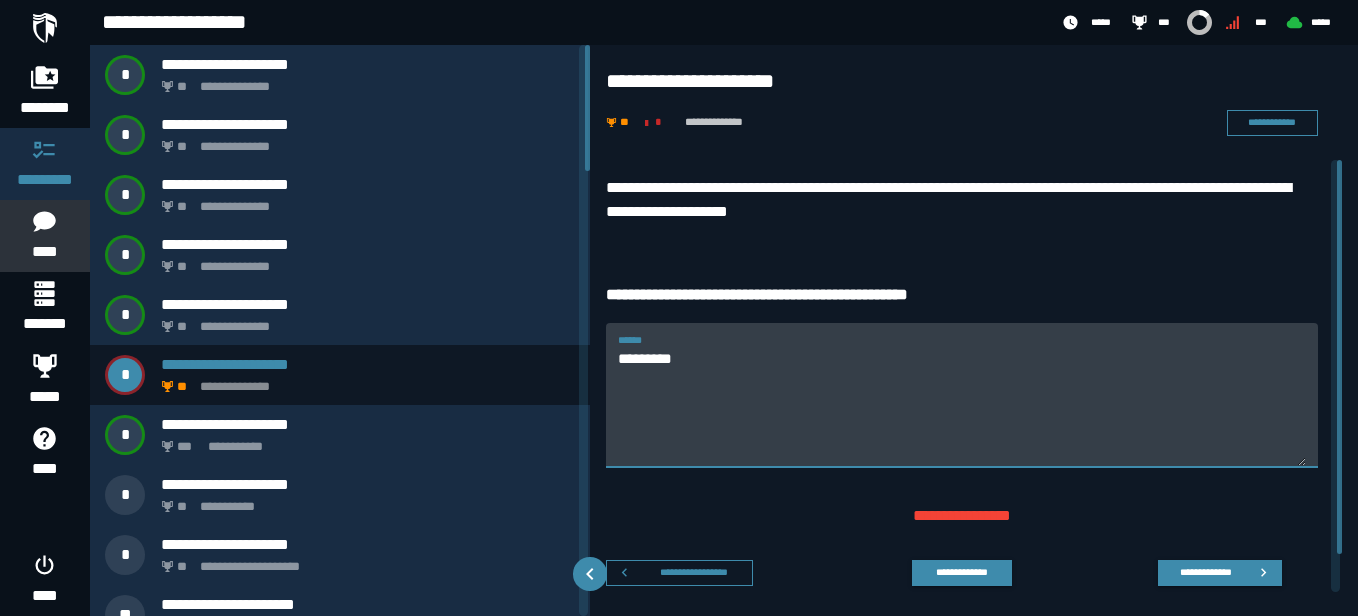 type on "*********" 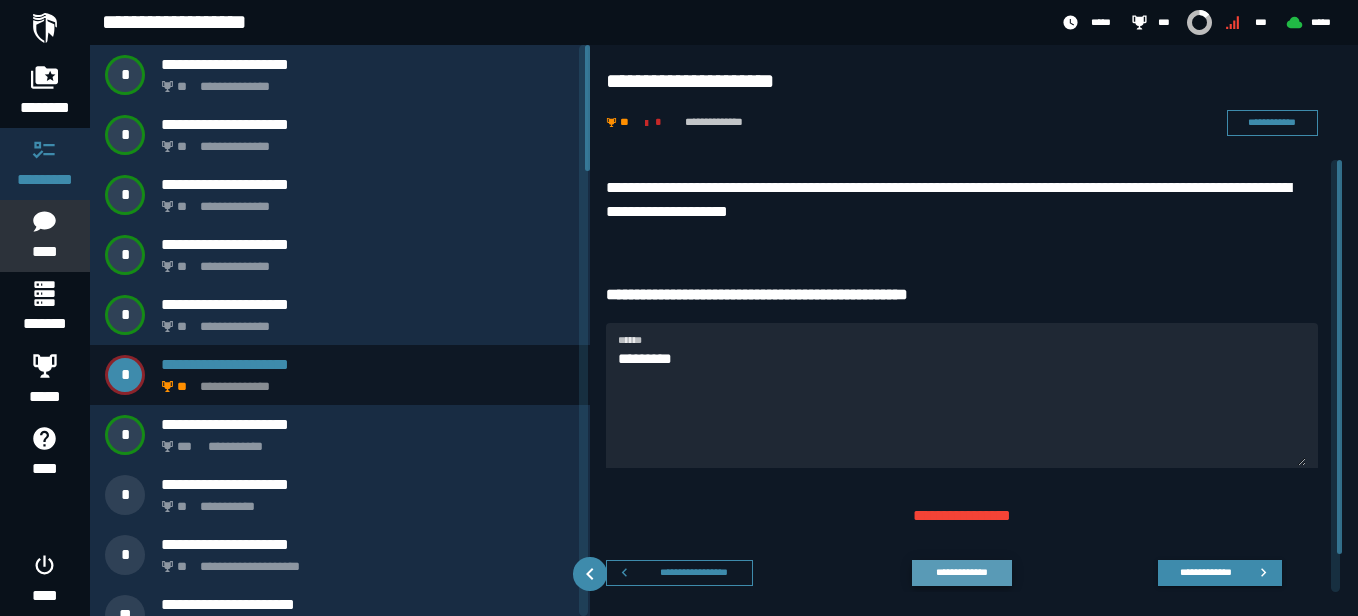 click on "**********" at bounding box center (961, 572) 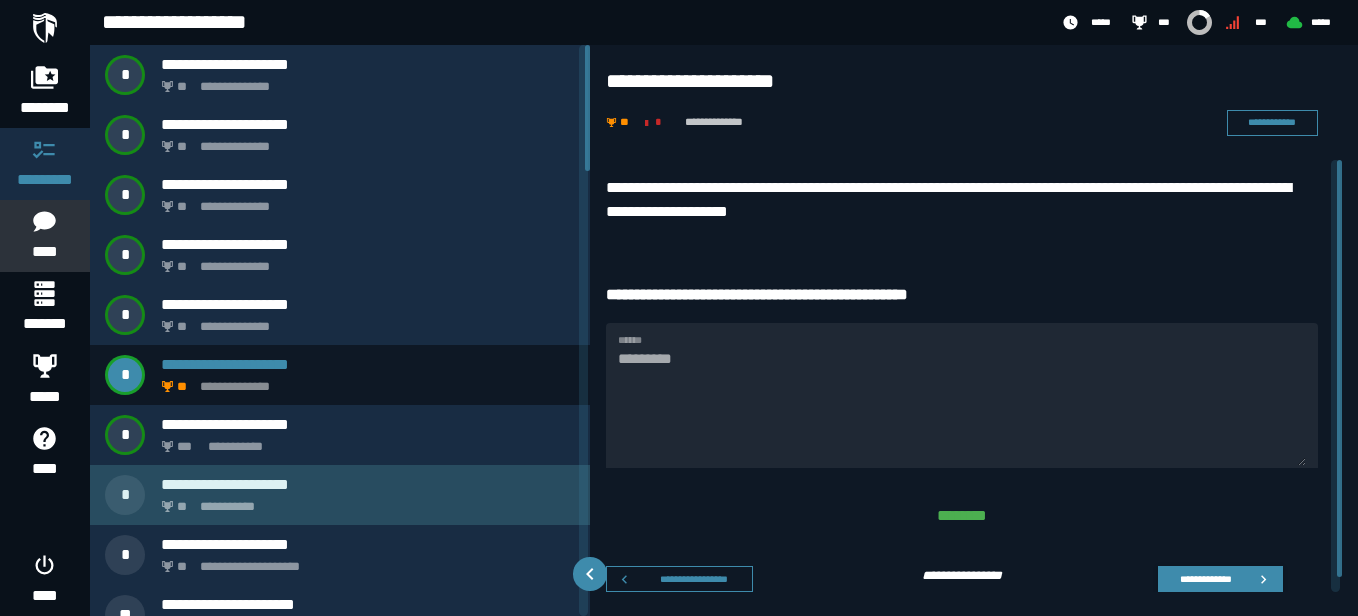 click on "**********" at bounding box center (340, 495) 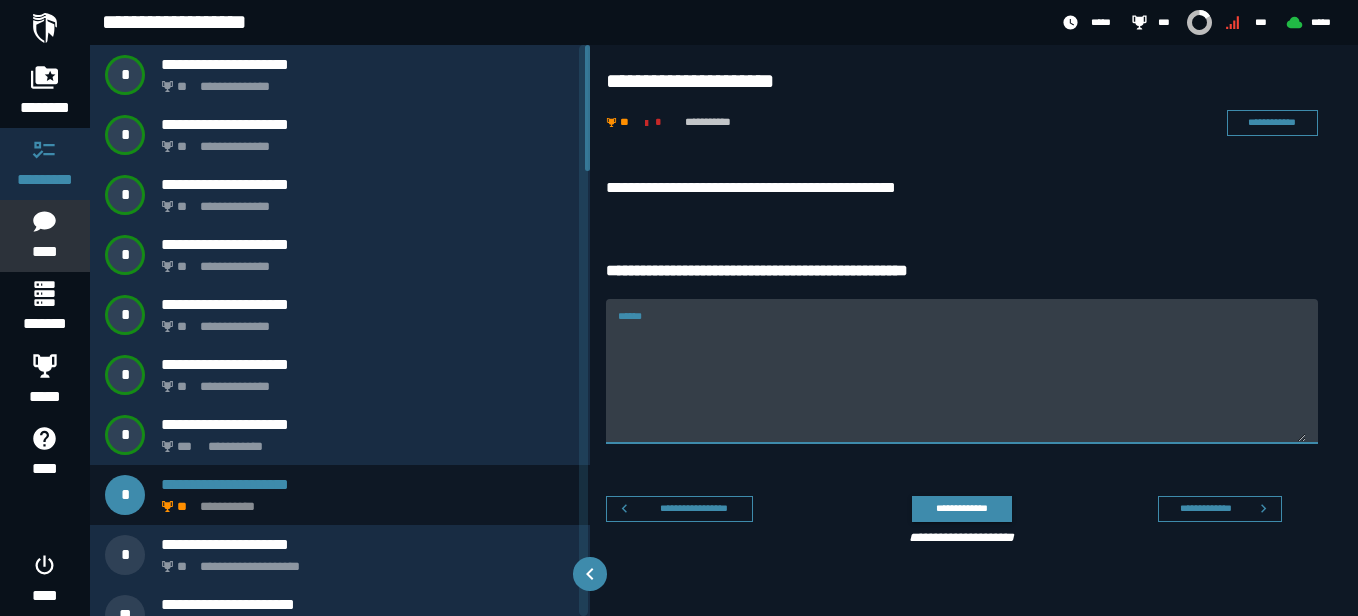 click on "******" at bounding box center (962, 383) 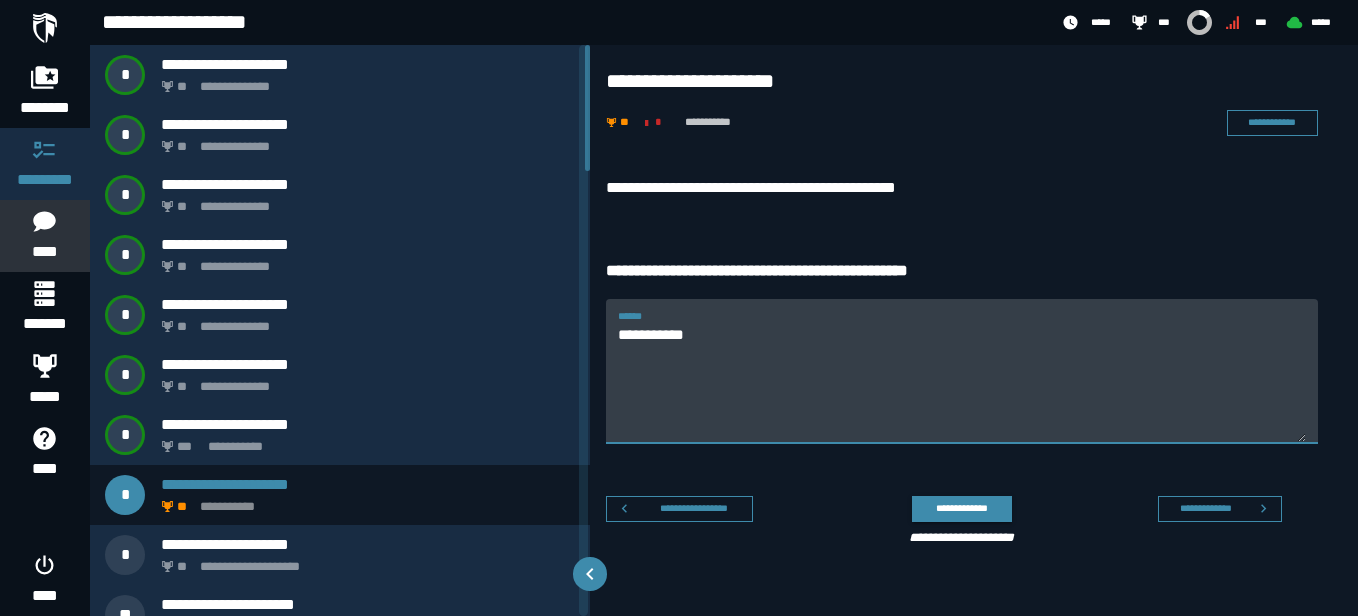 type on "**********" 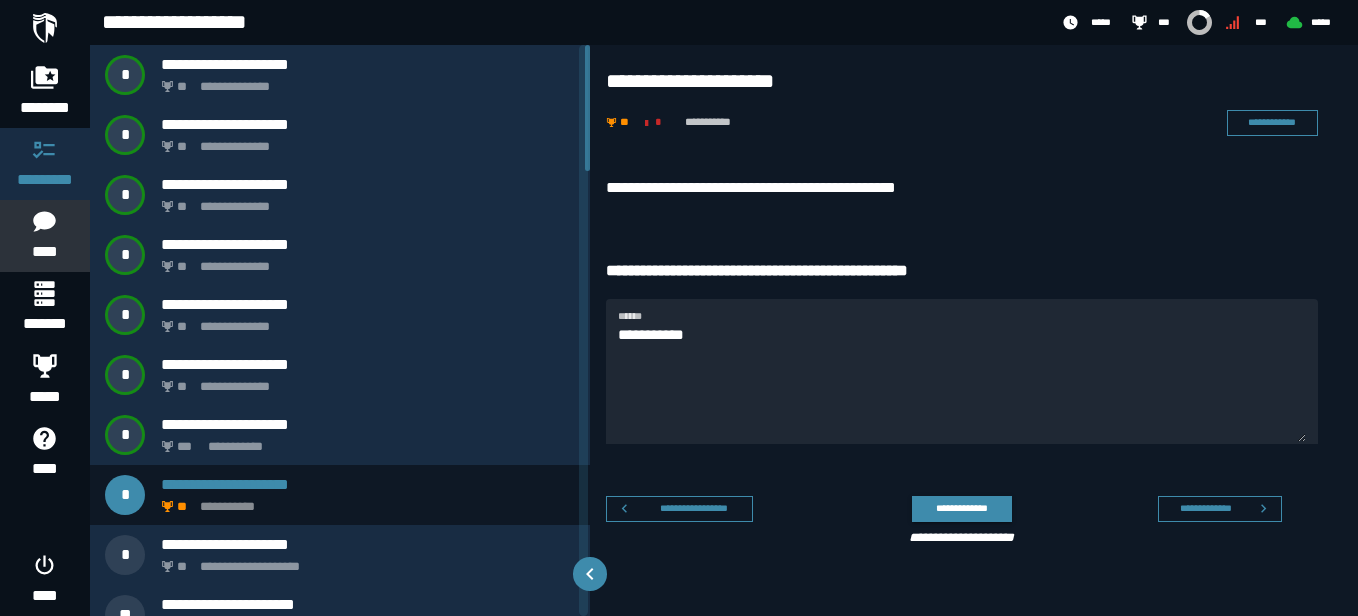 click at bounding box center [962, 454] 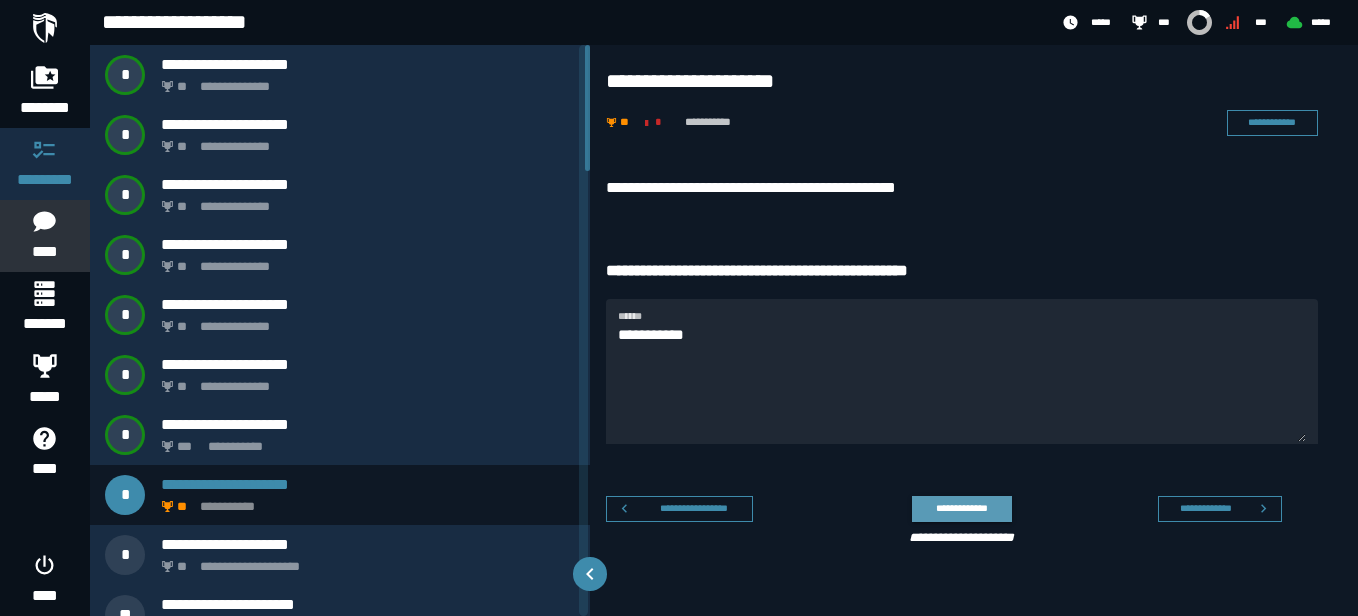 click on "**********" 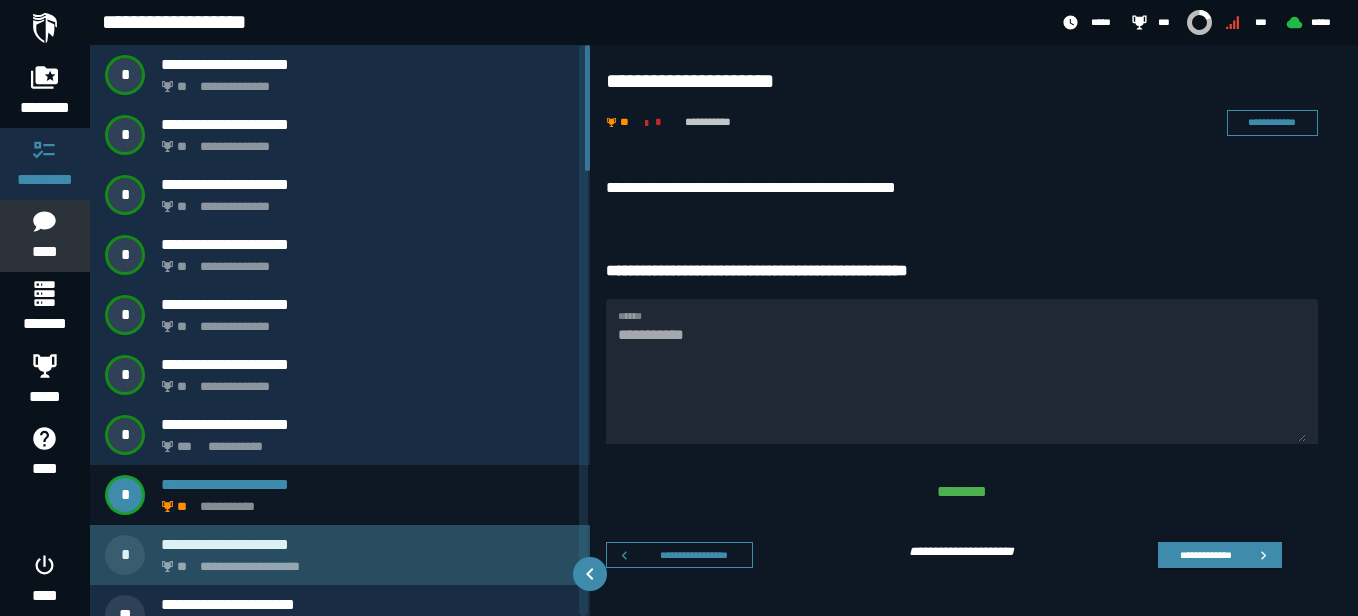 click on "**********" at bounding box center [364, 561] 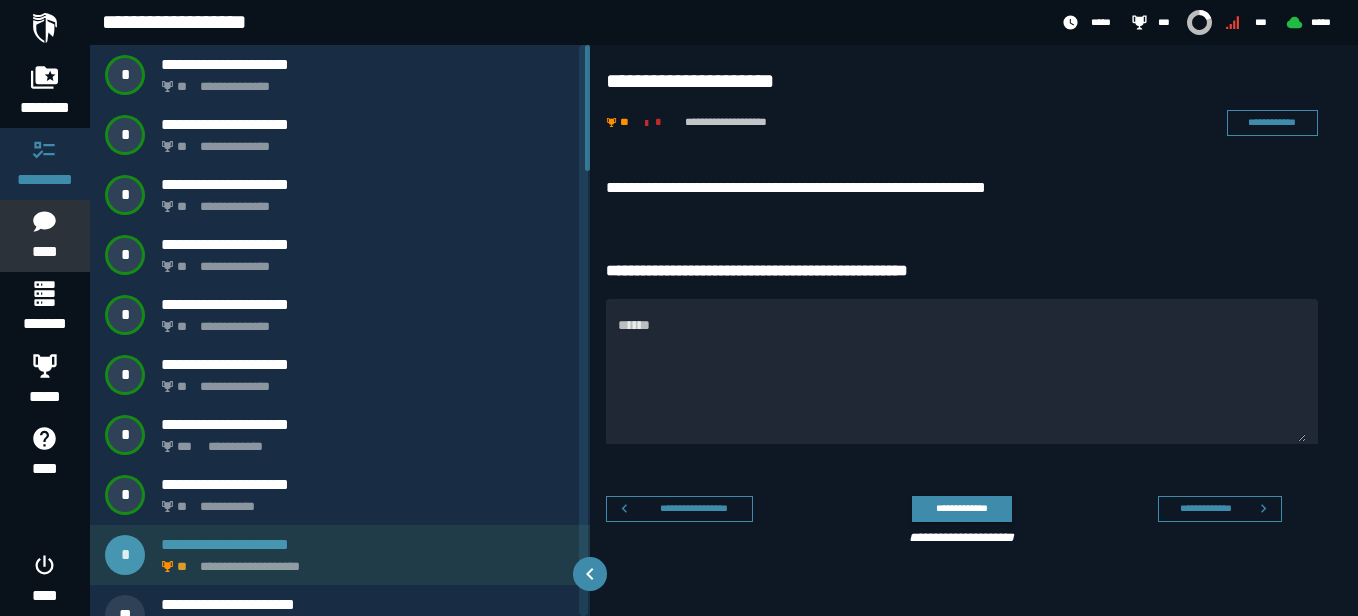 click on "**********" at bounding box center (368, 544) 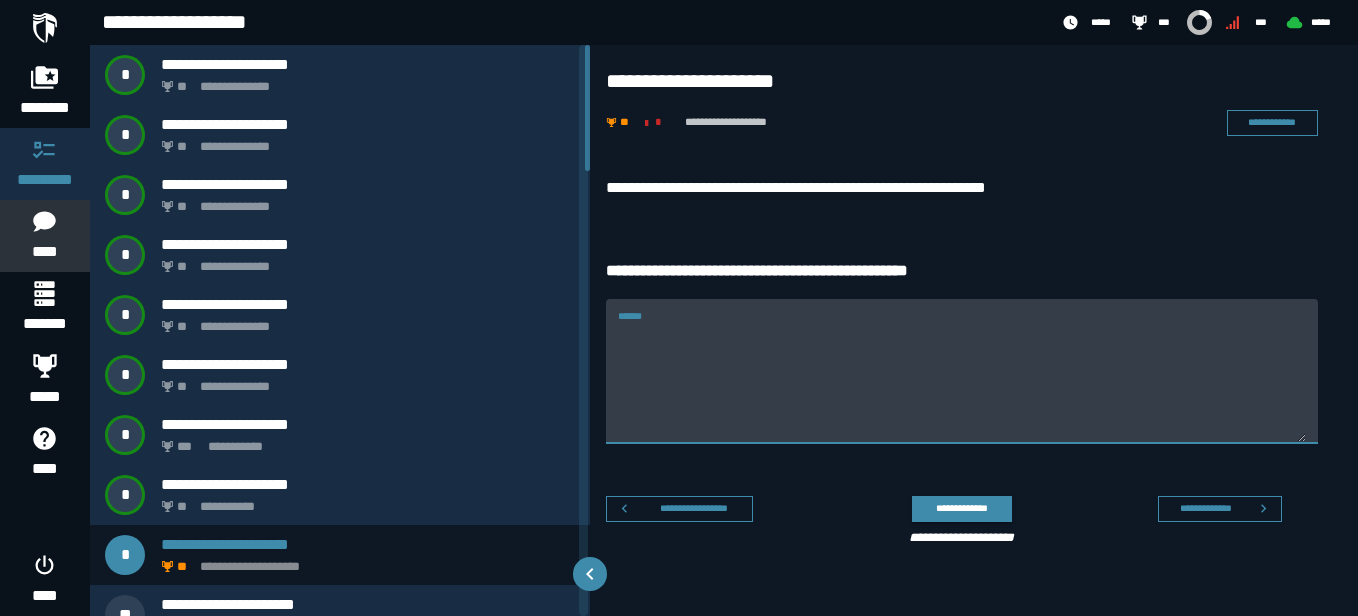 click on "******" at bounding box center [962, 383] 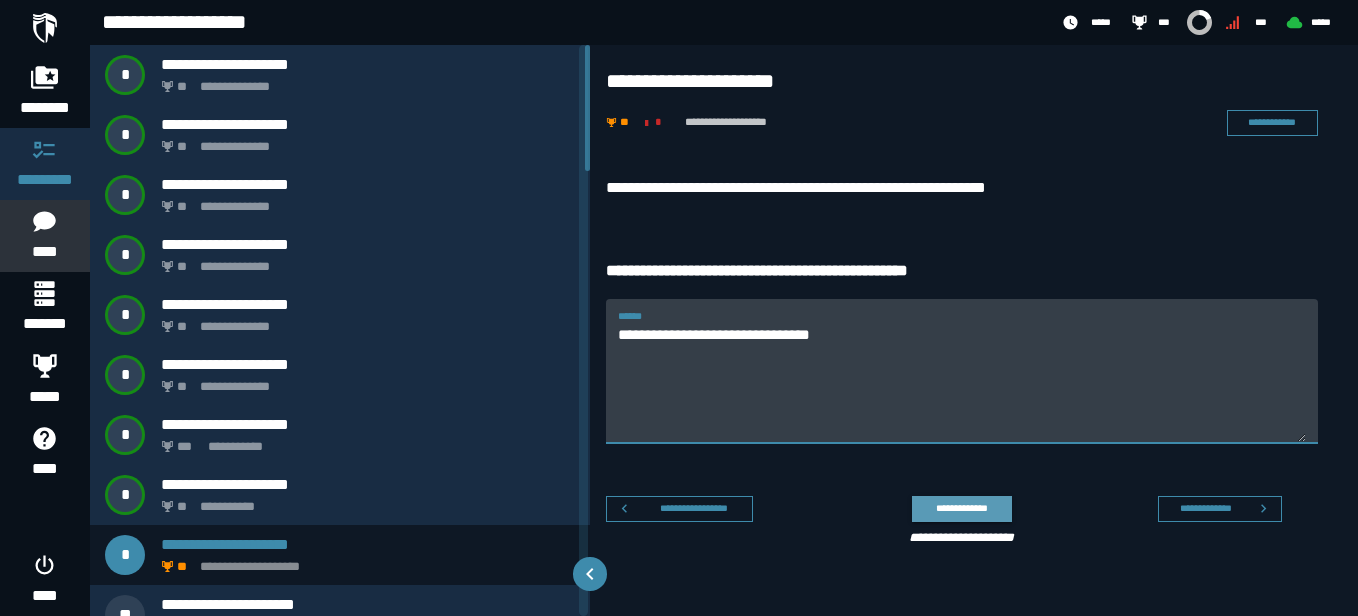 type on "**********" 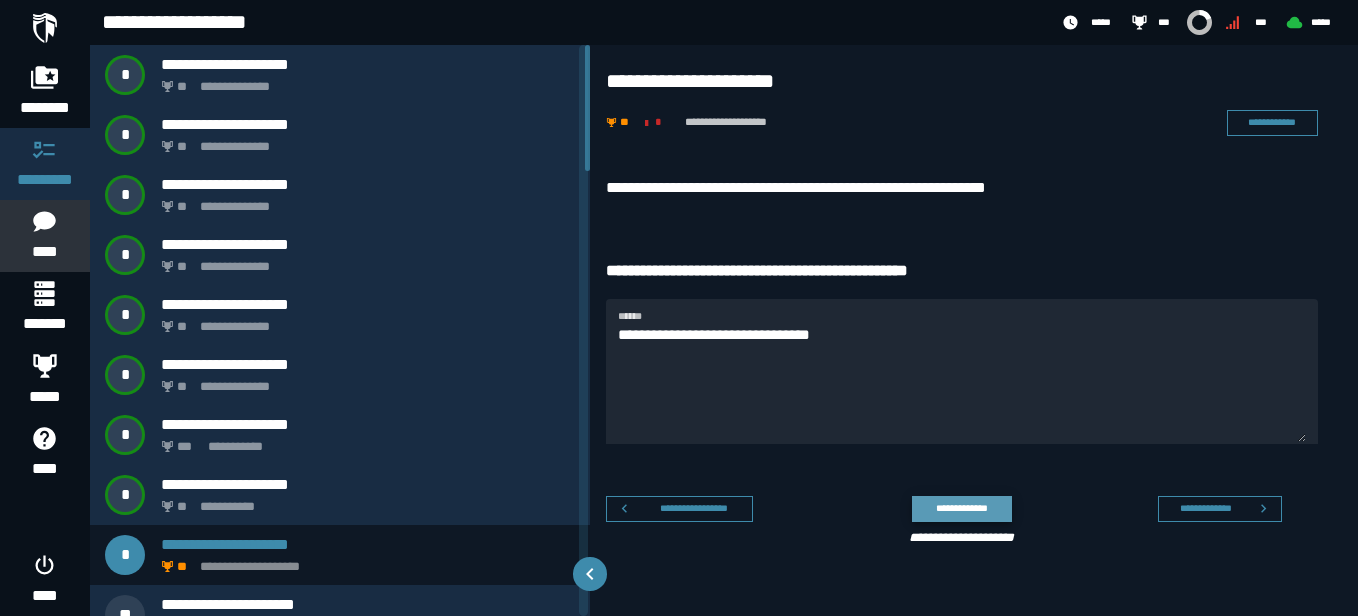 click on "**********" at bounding box center (961, 508) 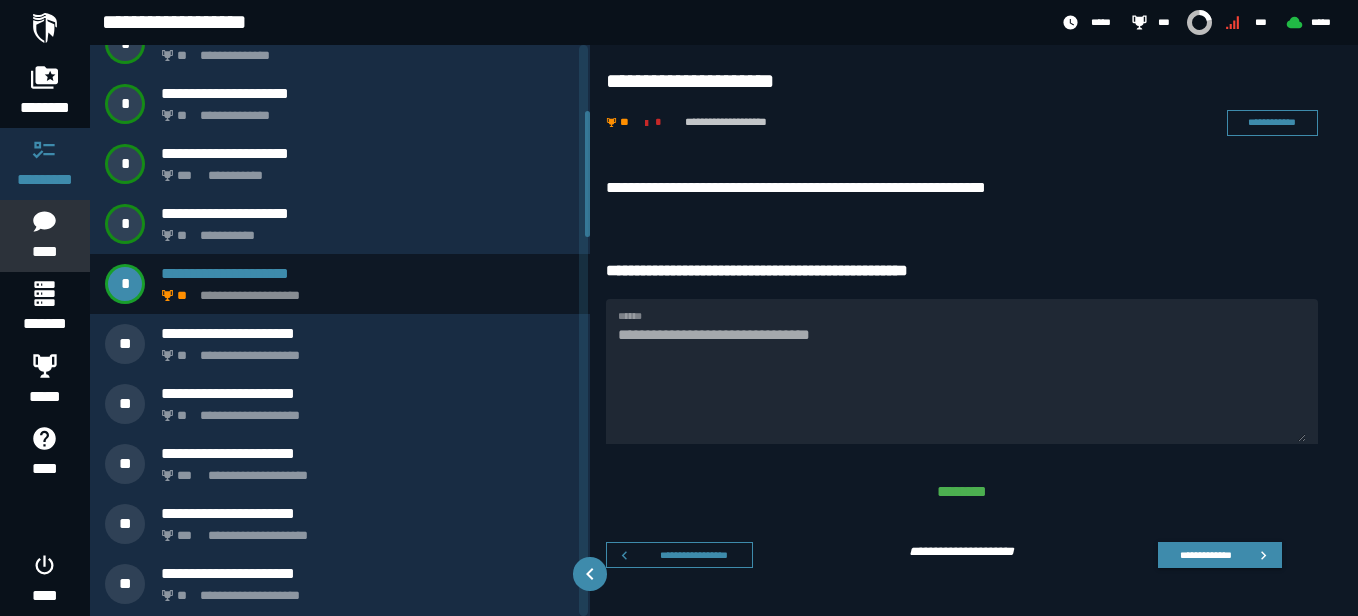 scroll, scrollTop: 325, scrollLeft: 0, axis: vertical 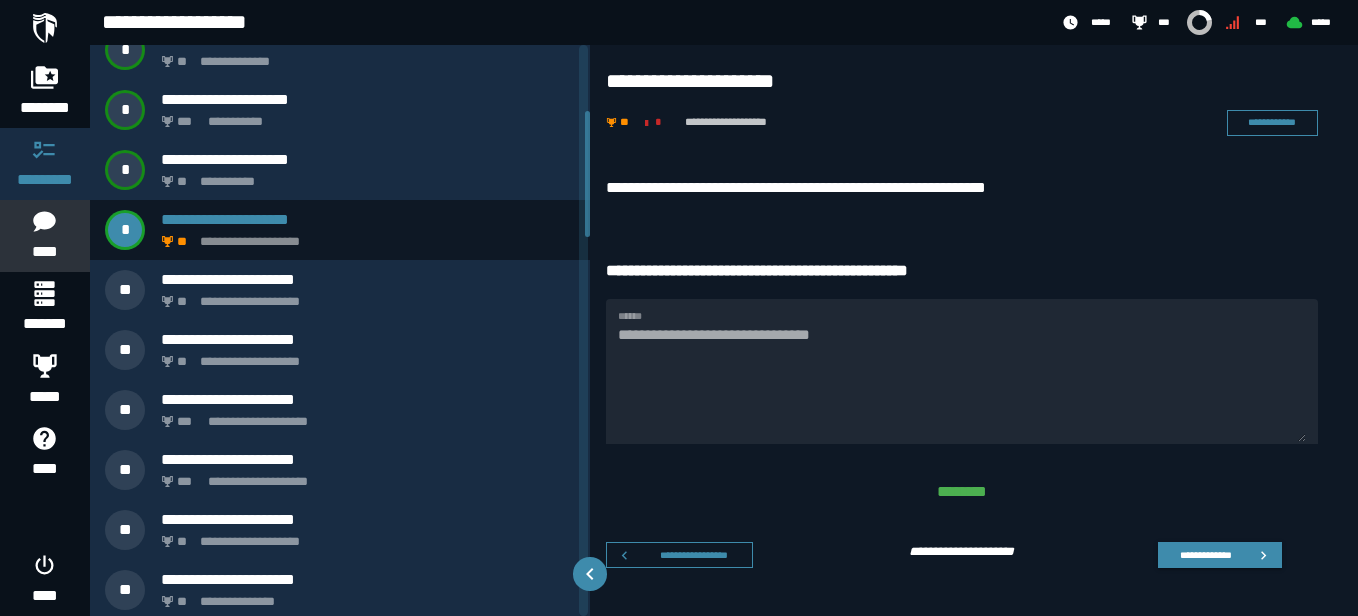 drag, startPoint x: 587, startPoint y: 165, endPoint x: 584, endPoint y: 237, distance: 72.06247 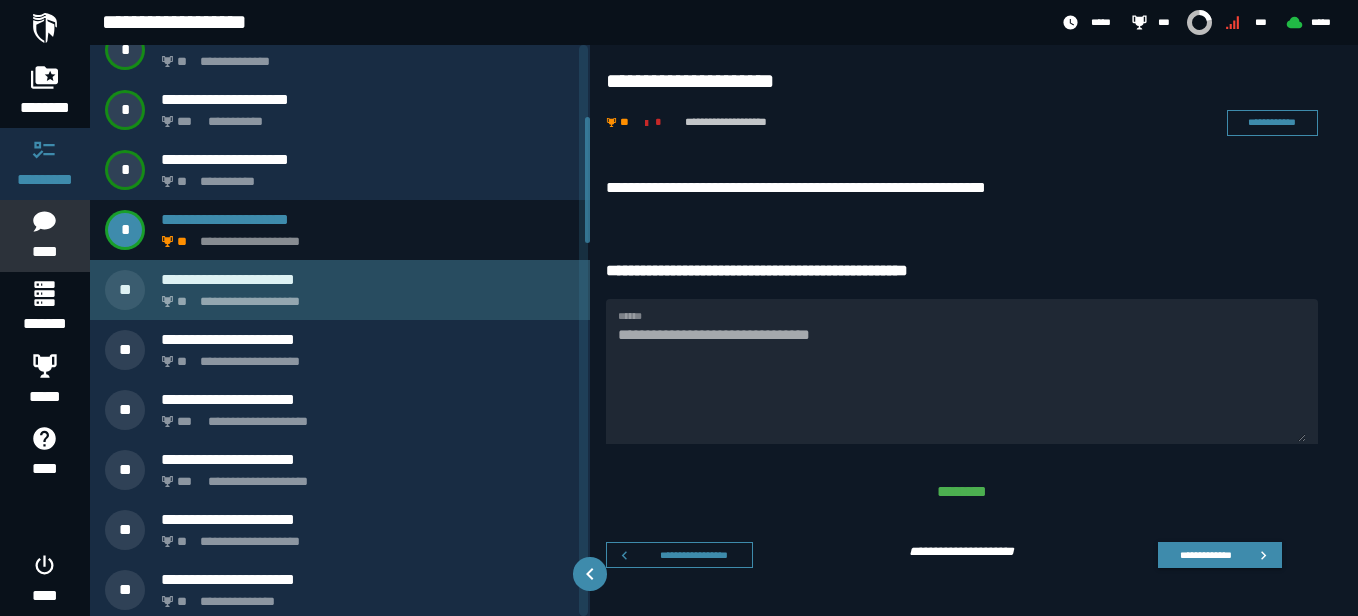 click on "**********" at bounding box center [340, 290] 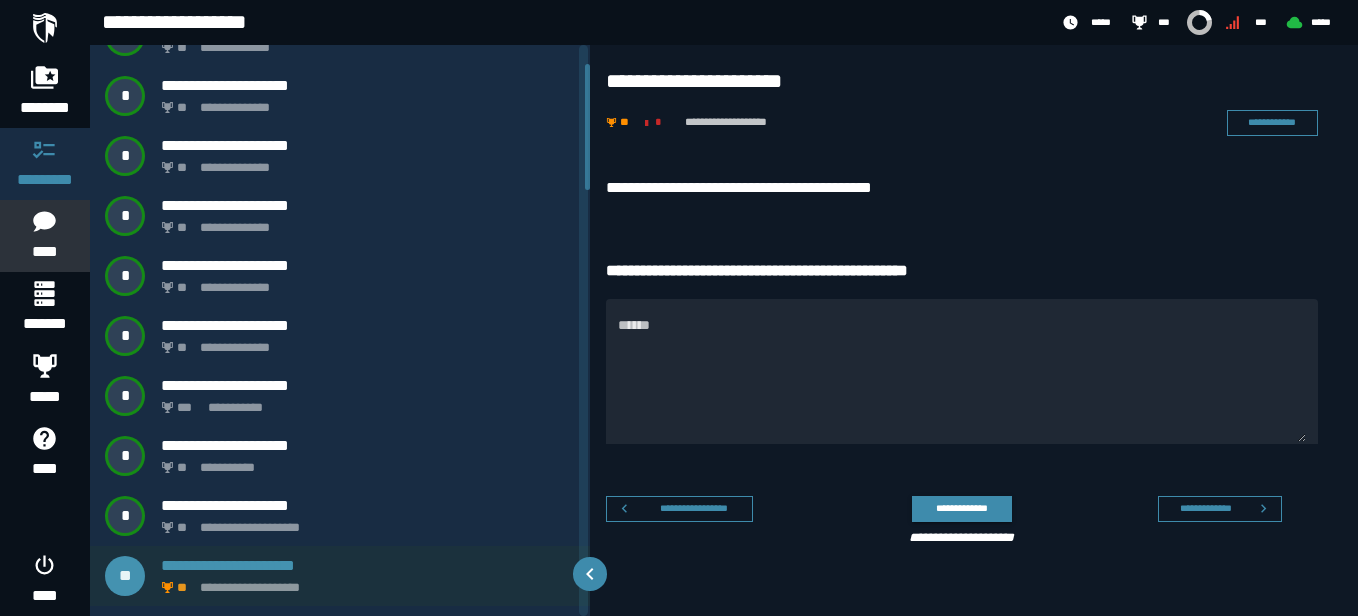 scroll, scrollTop: 29, scrollLeft: 0, axis: vertical 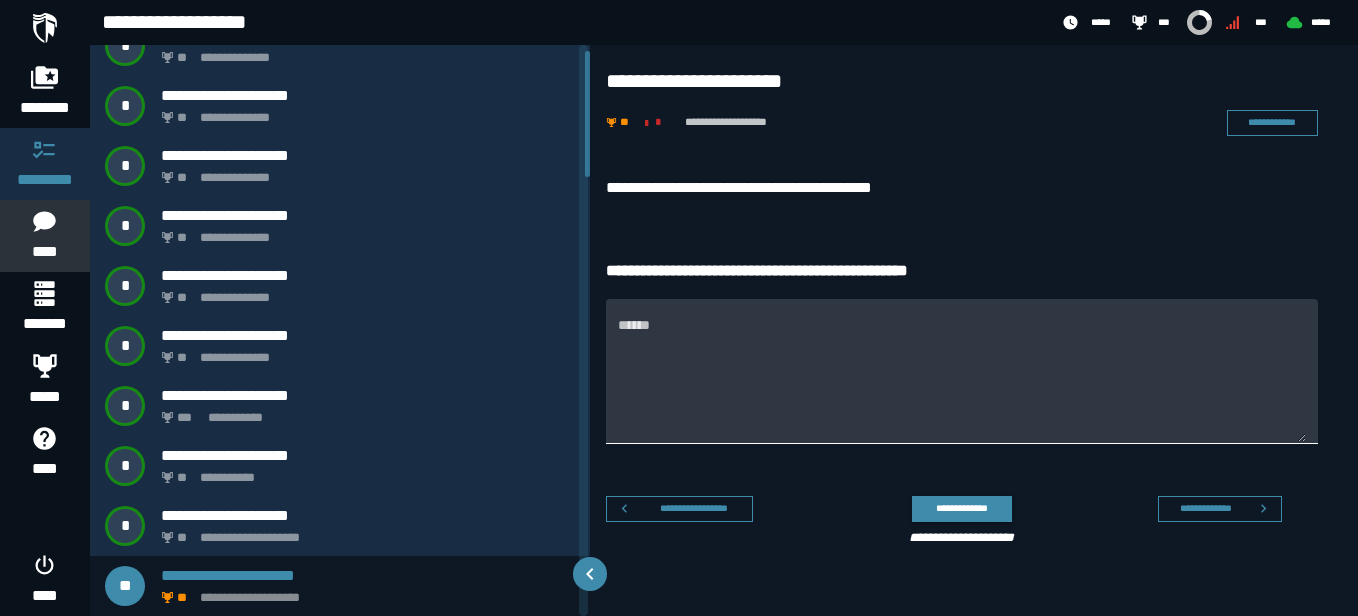 click on "******" at bounding box center [962, 371] 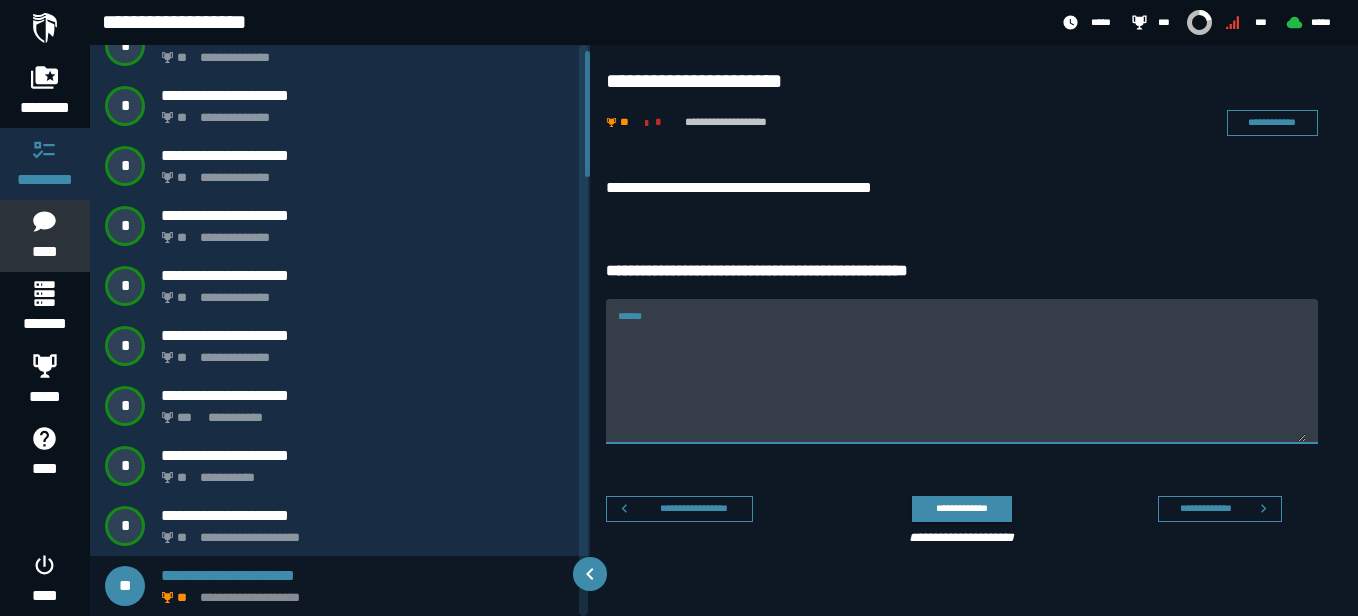 drag, startPoint x: 643, startPoint y: 313, endPoint x: 639, endPoint y: 329, distance: 16.492422 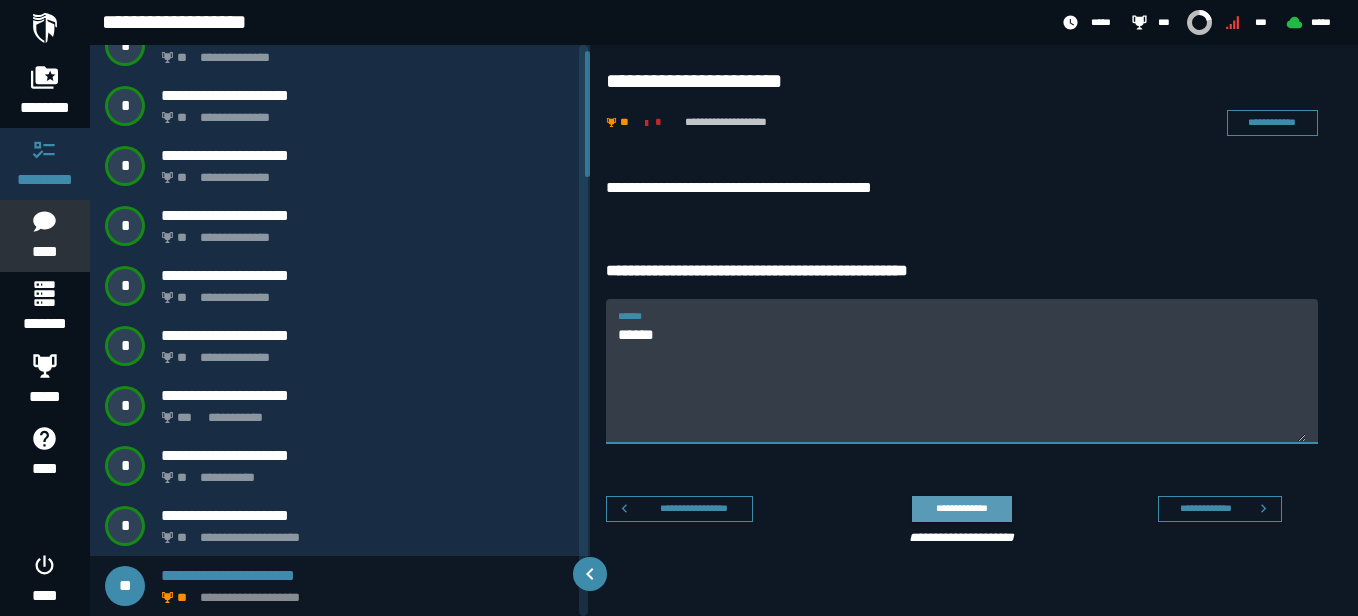 type on "******" 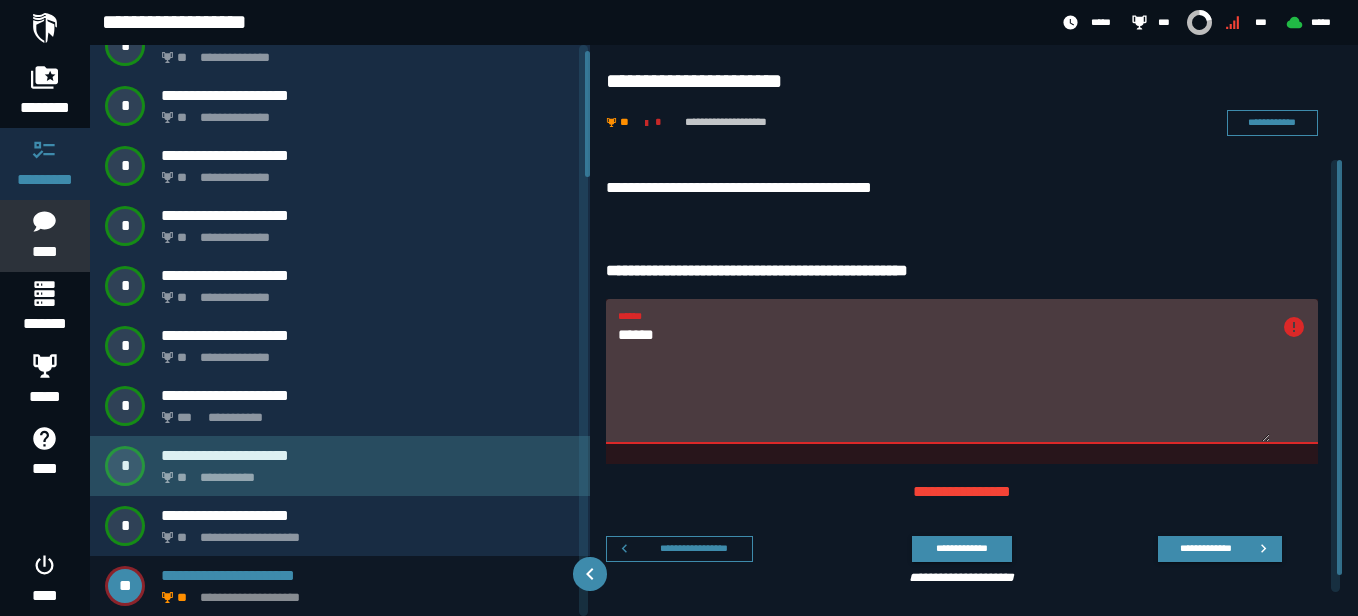click on "**********" 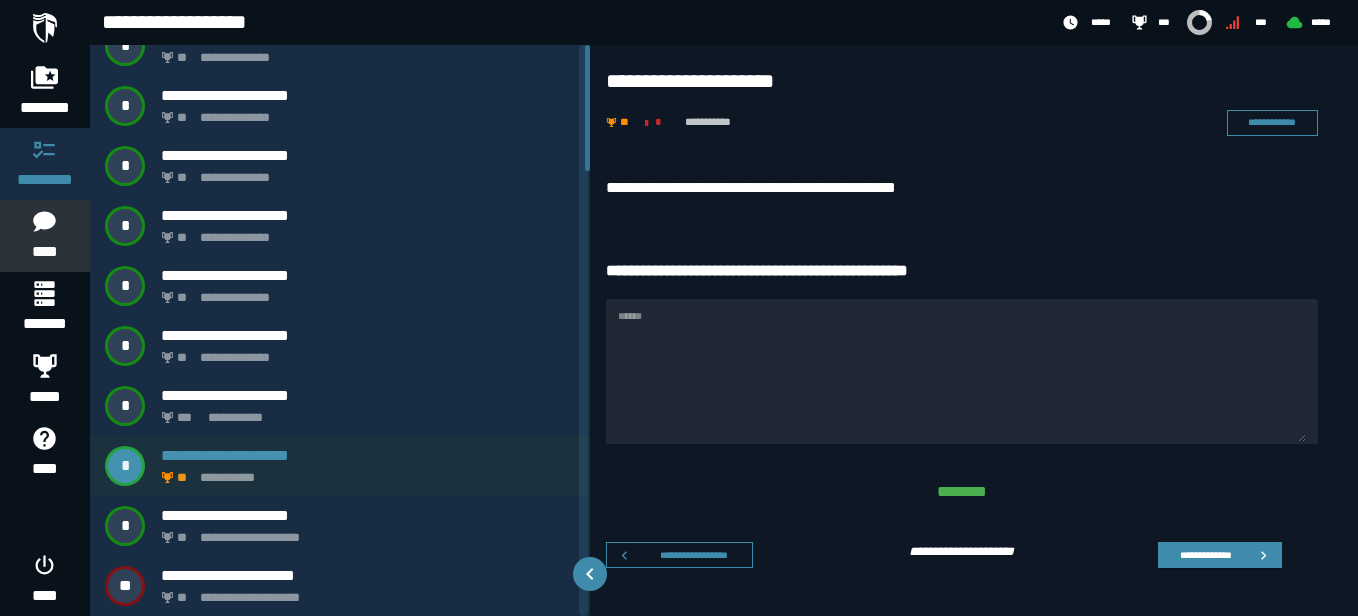 scroll, scrollTop: 0, scrollLeft: 0, axis: both 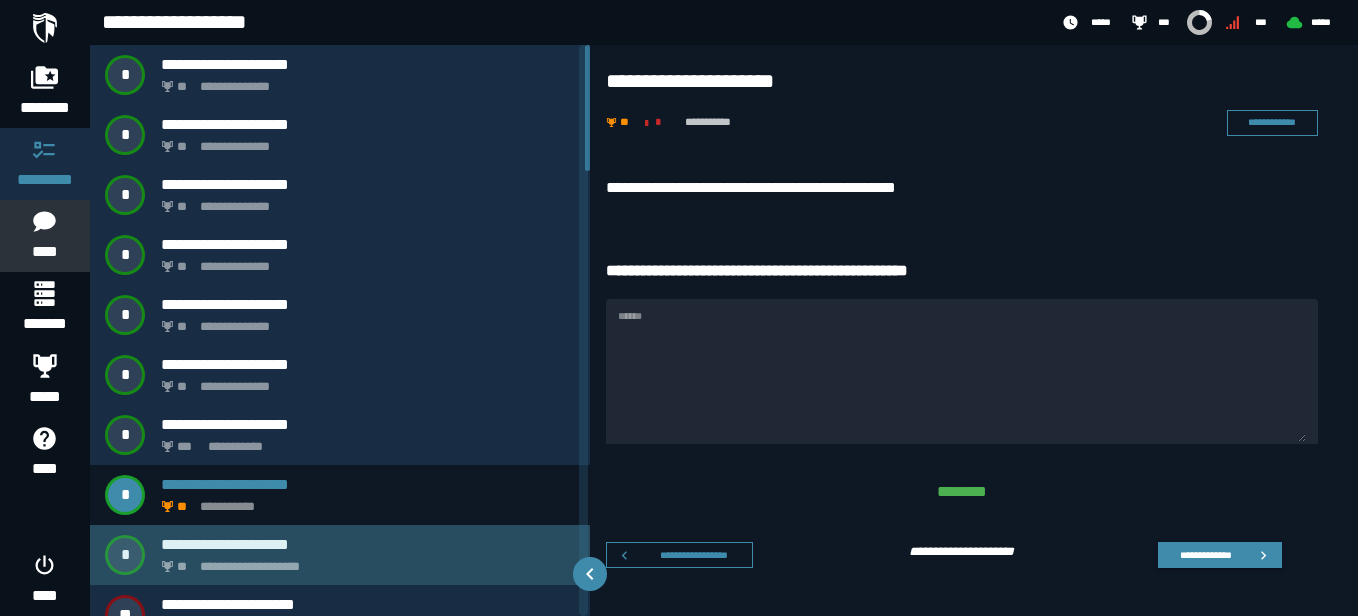 click on "**********" at bounding box center [340, 555] 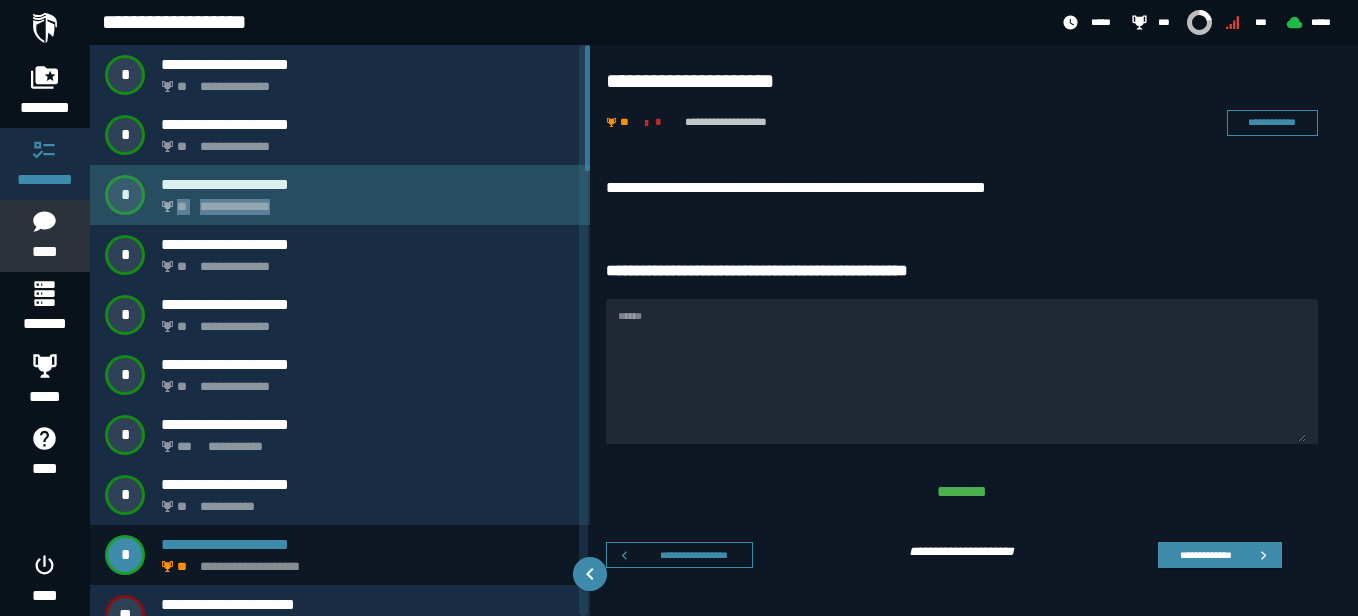 drag, startPoint x: 589, startPoint y: 174, endPoint x: 589, endPoint y: 196, distance: 22 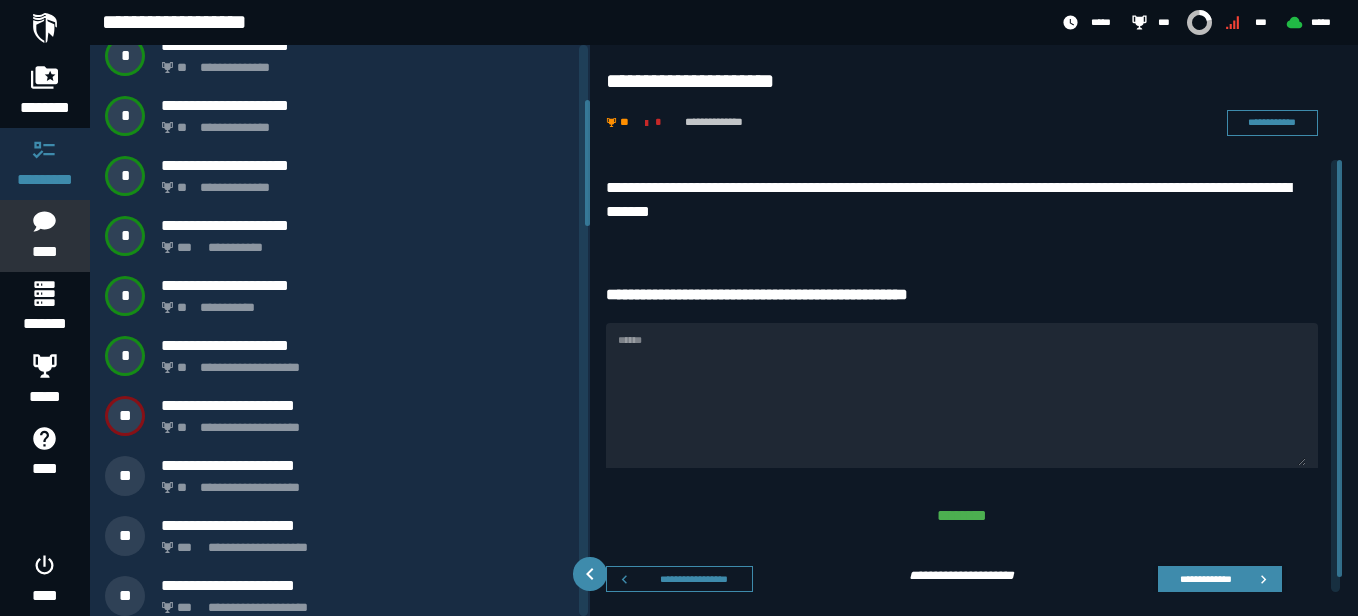 scroll, scrollTop: 248, scrollLeft: 0, axis: vertical 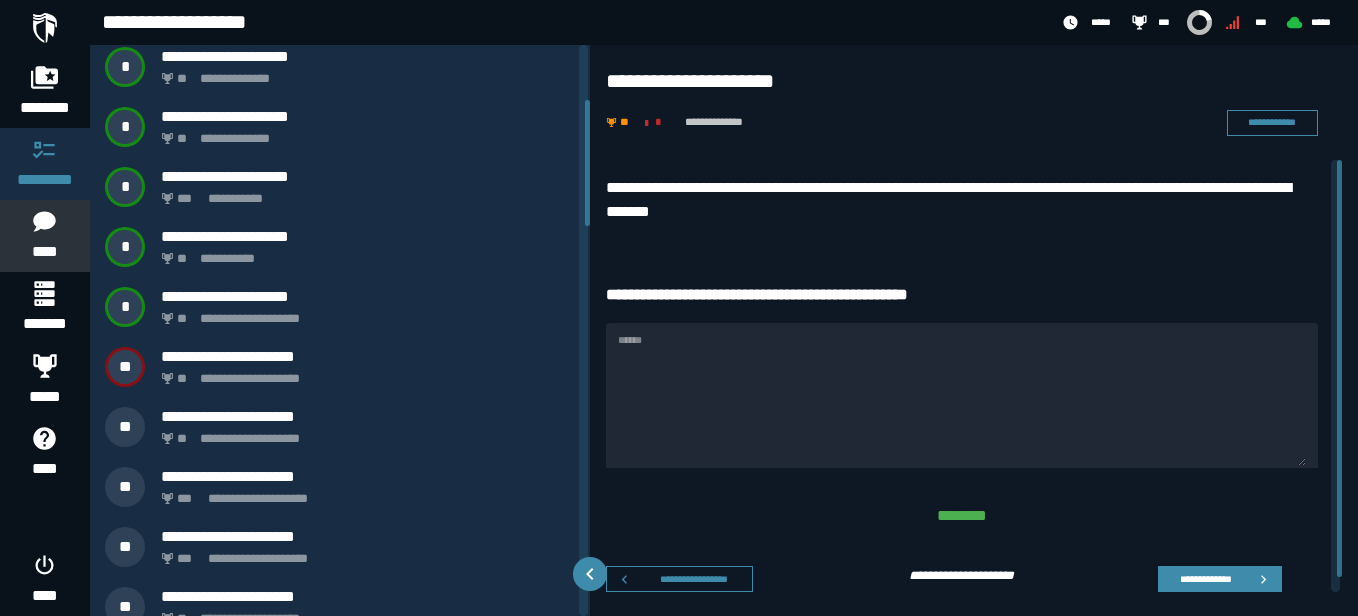drag, startPoint x: 589, startPoint y: 196, endPoint x: 585, endPoint y: 222, distance: 26.305893 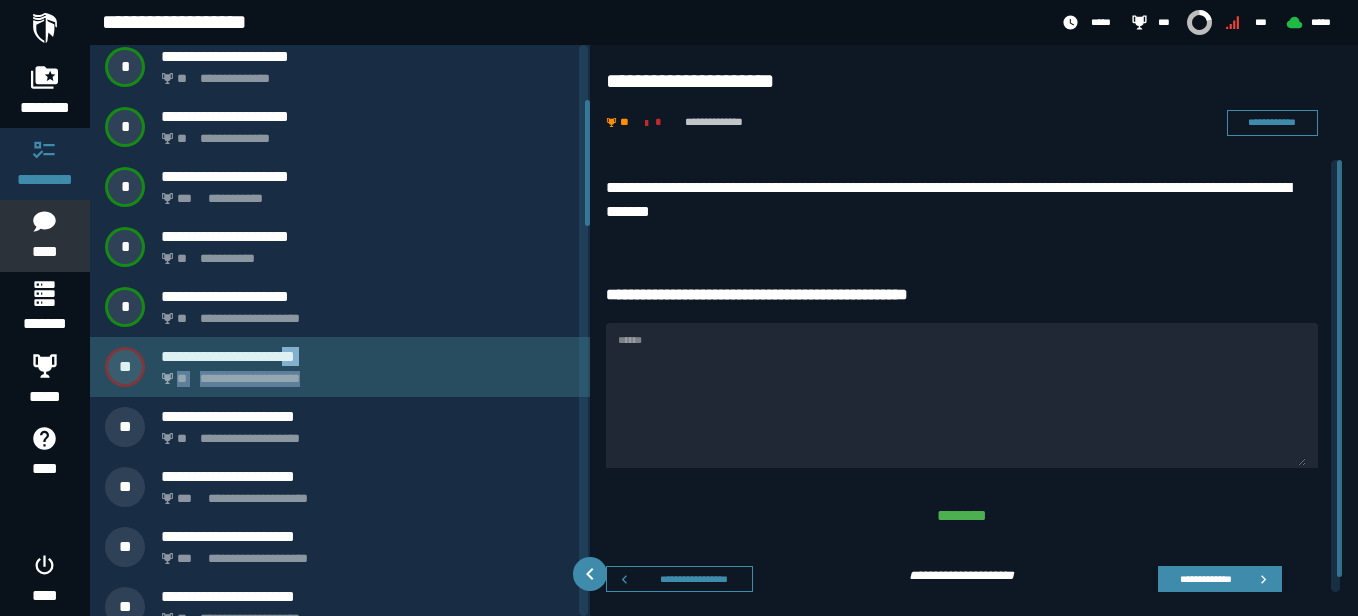 click on "**********" at bounding box center [368, 367] 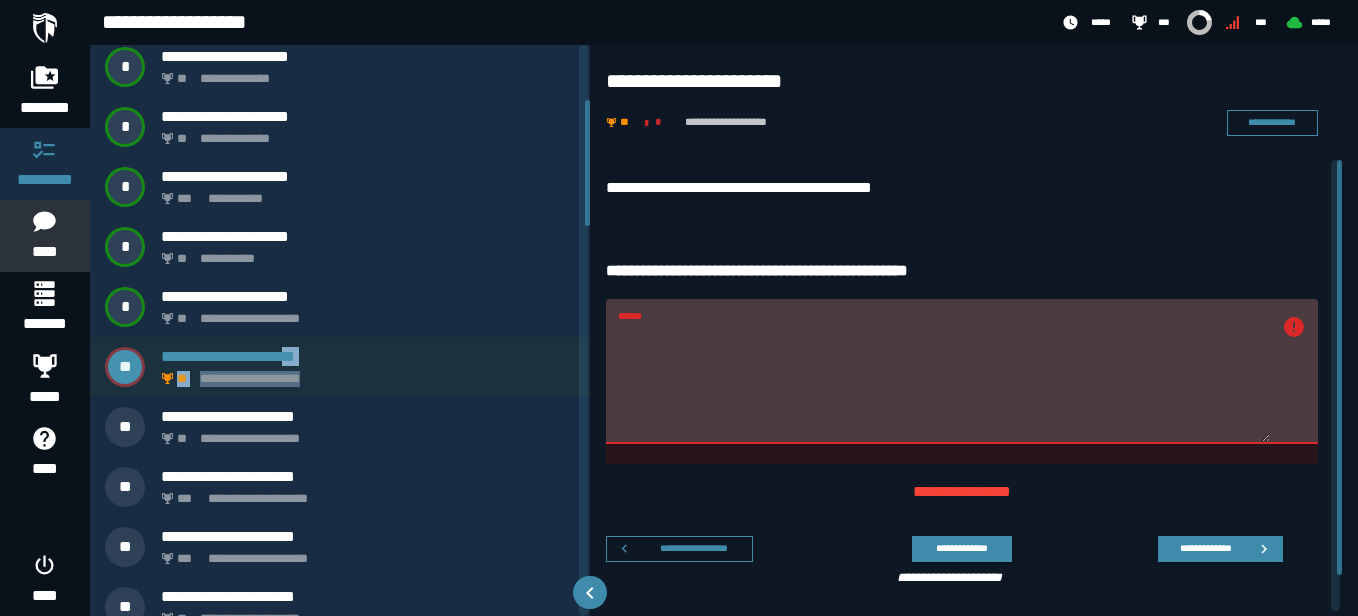 scroll, scrollTop: 29, scrollLeft: 0, axis: vertical 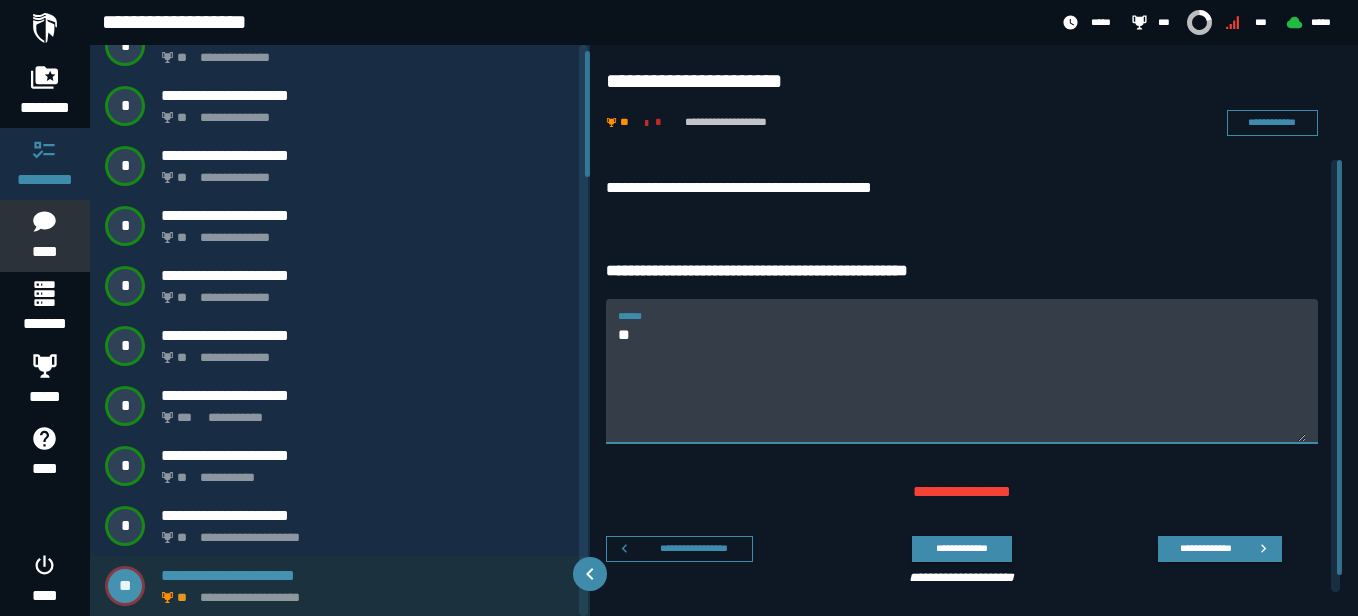 type on "**" 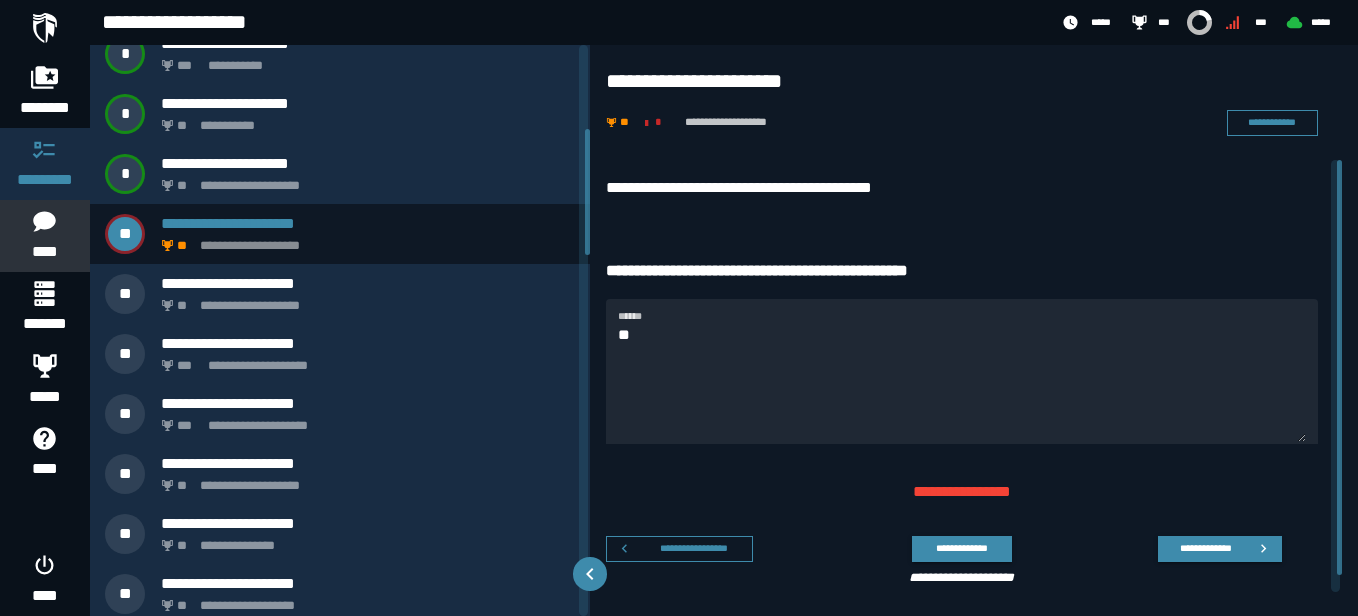 scroll, scrollTop: 390, scrollLeft: 0, axis: vertical 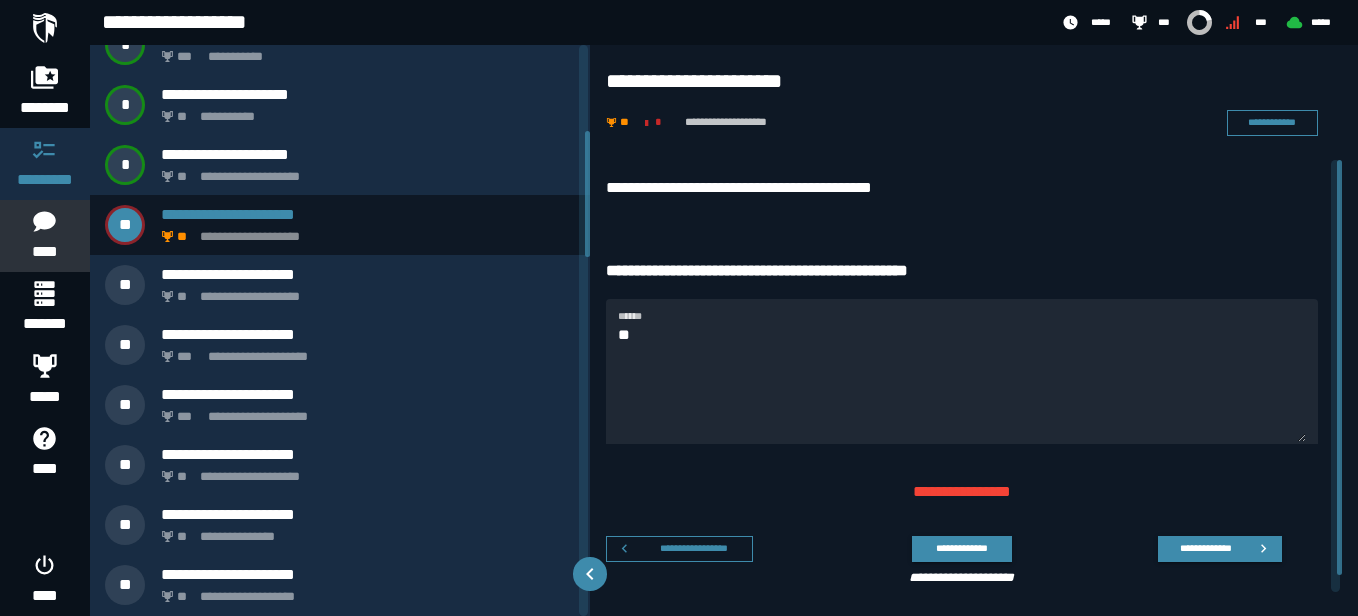 drag, startPoint x: 587, startPoint y: 107, endPoint x: 583, endPoint y: 187, distance: 80.09994 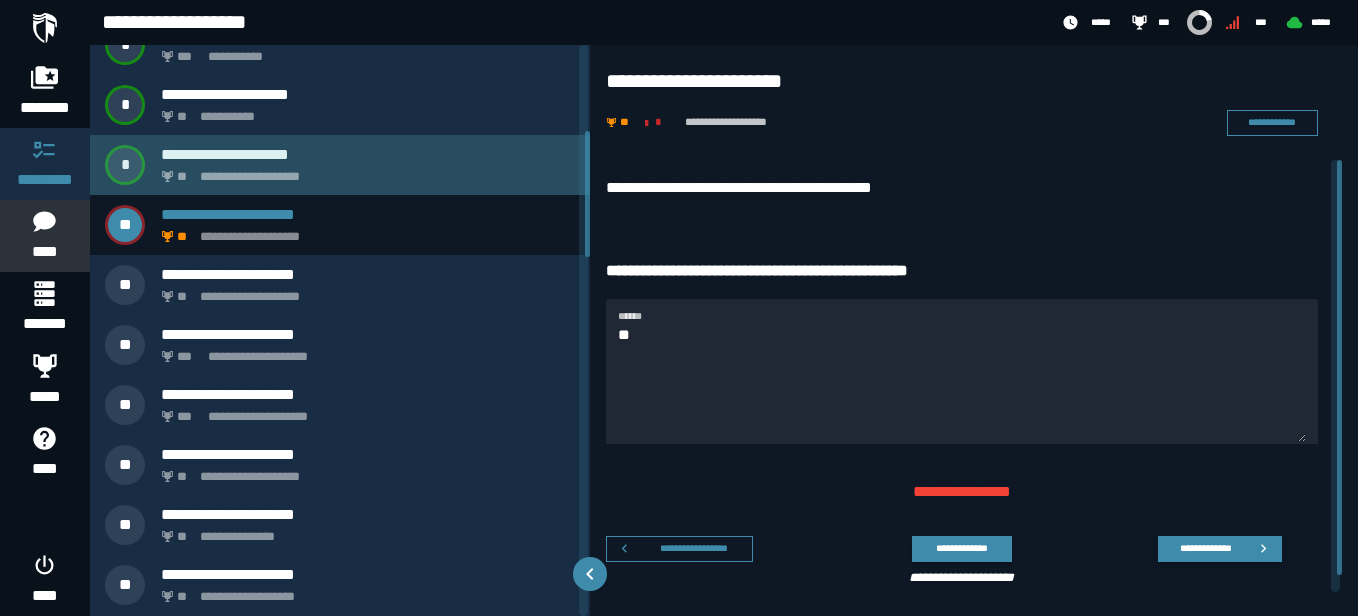 click on "**********" 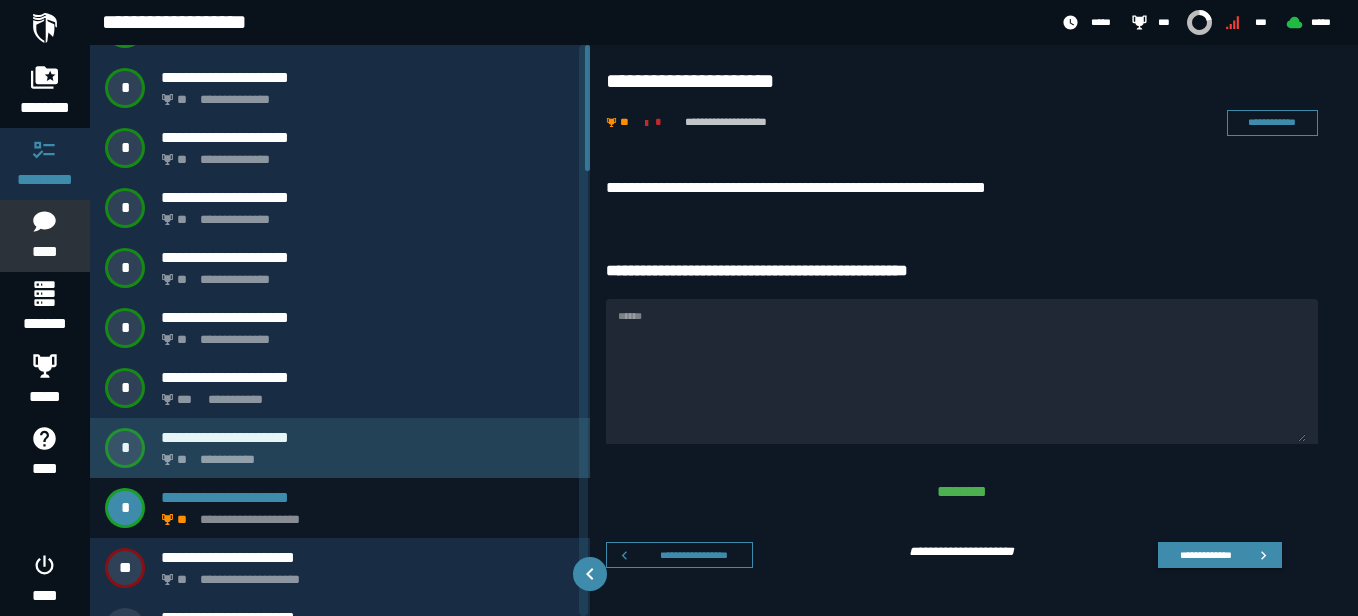 scroll, scrollTop: 0, scrollLeft: 0, axis: both 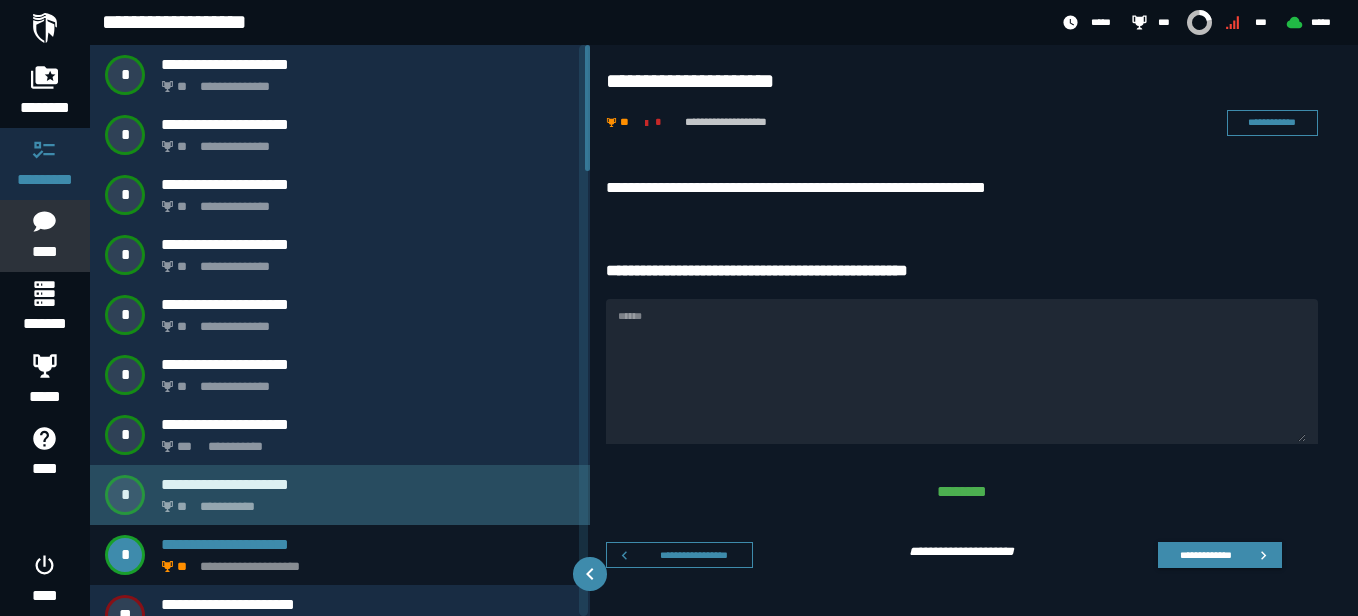 click on "**********" 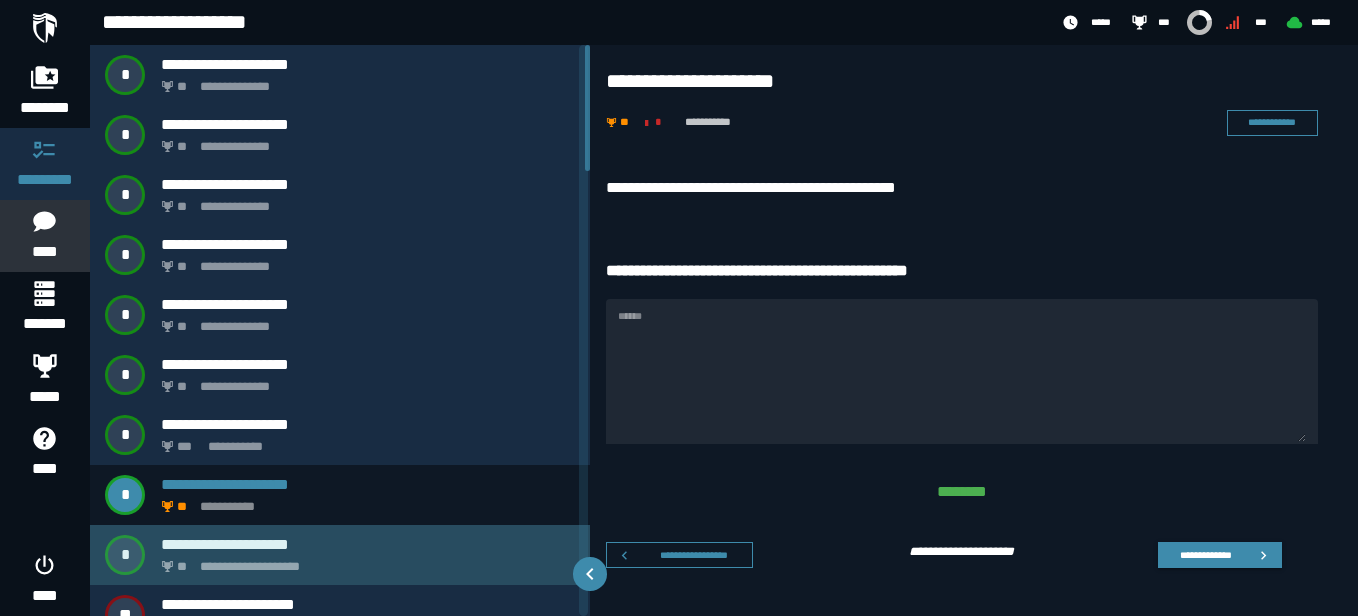 click on "**********" at bounding box center [364, 561] 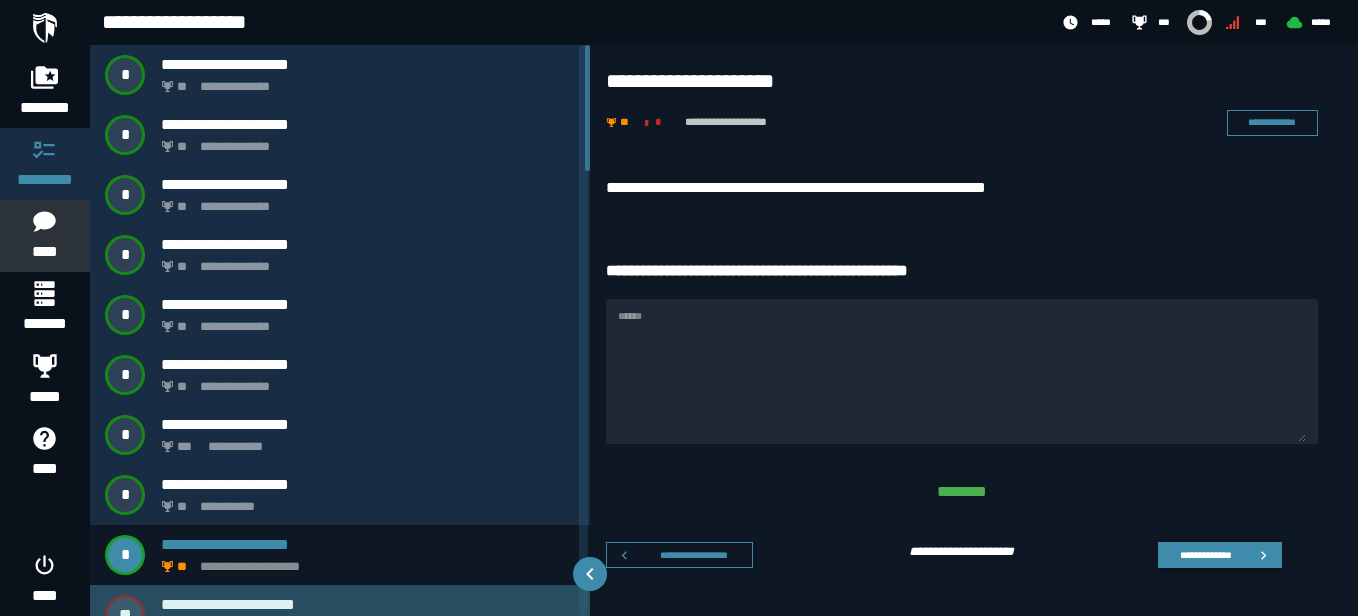 click on "**********" at bounding box center [340, 615] 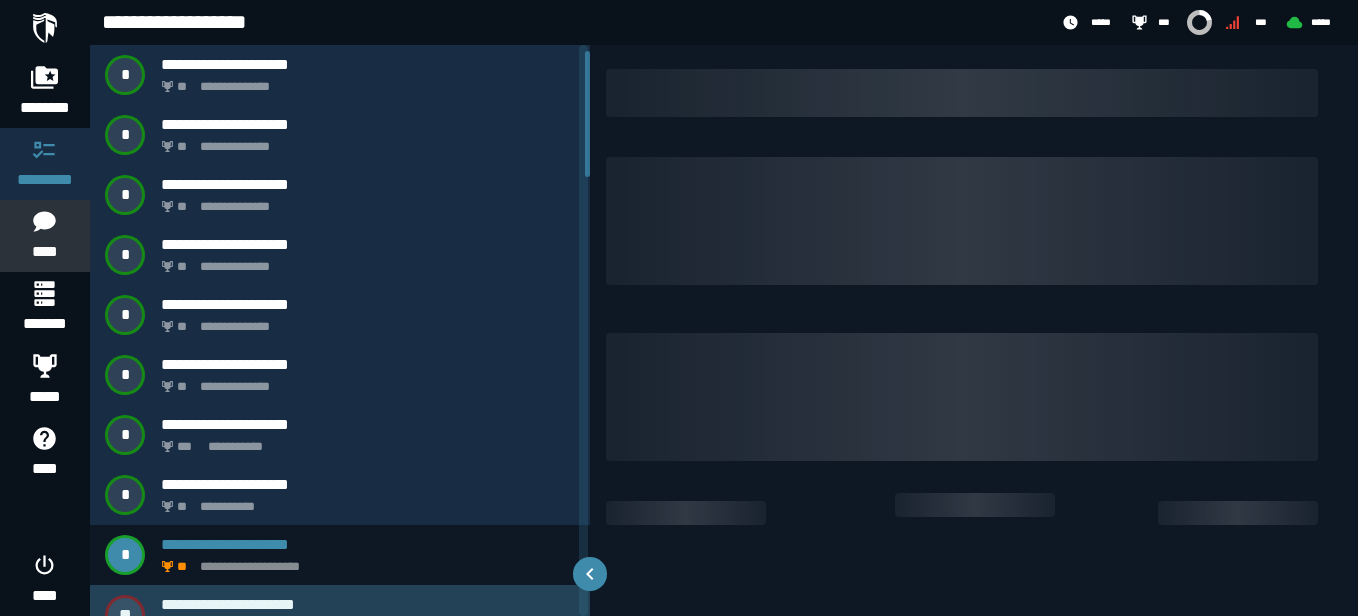 scroll, scrollTop: 29, scrollLeft: 0, axis: vertical 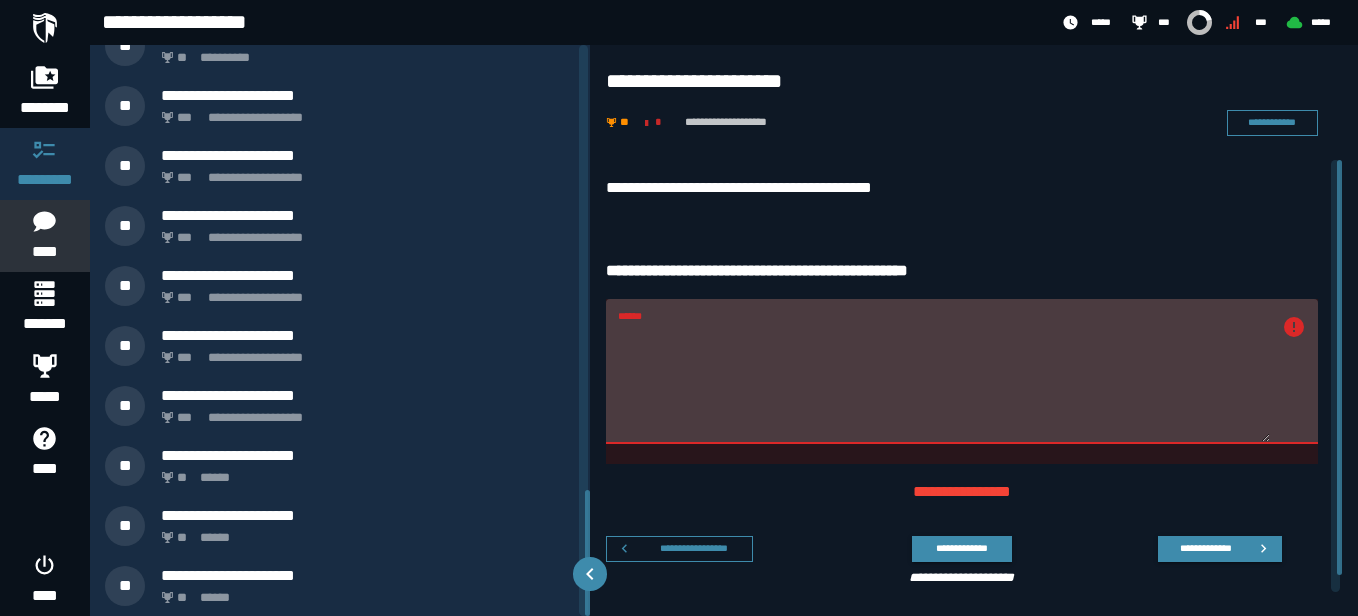 drag, startPoint x: 588, startPoint y: 131, endPoint x: 579, endPoint y: 586, distance: 455.089 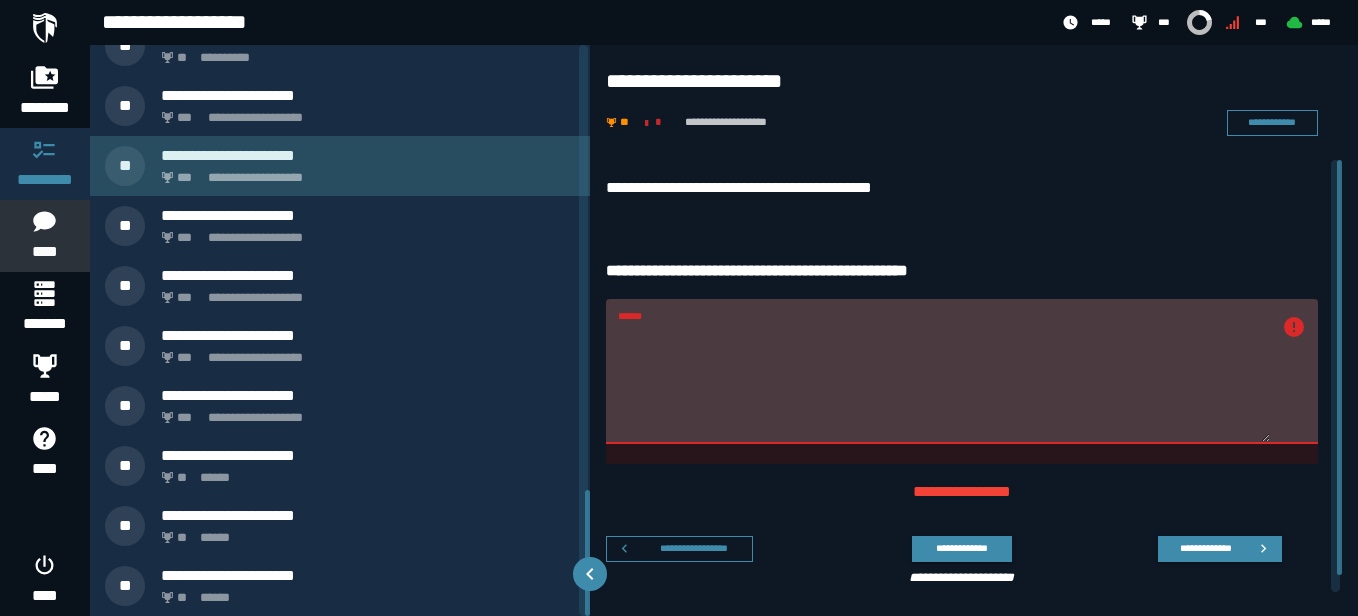 click on "**********" 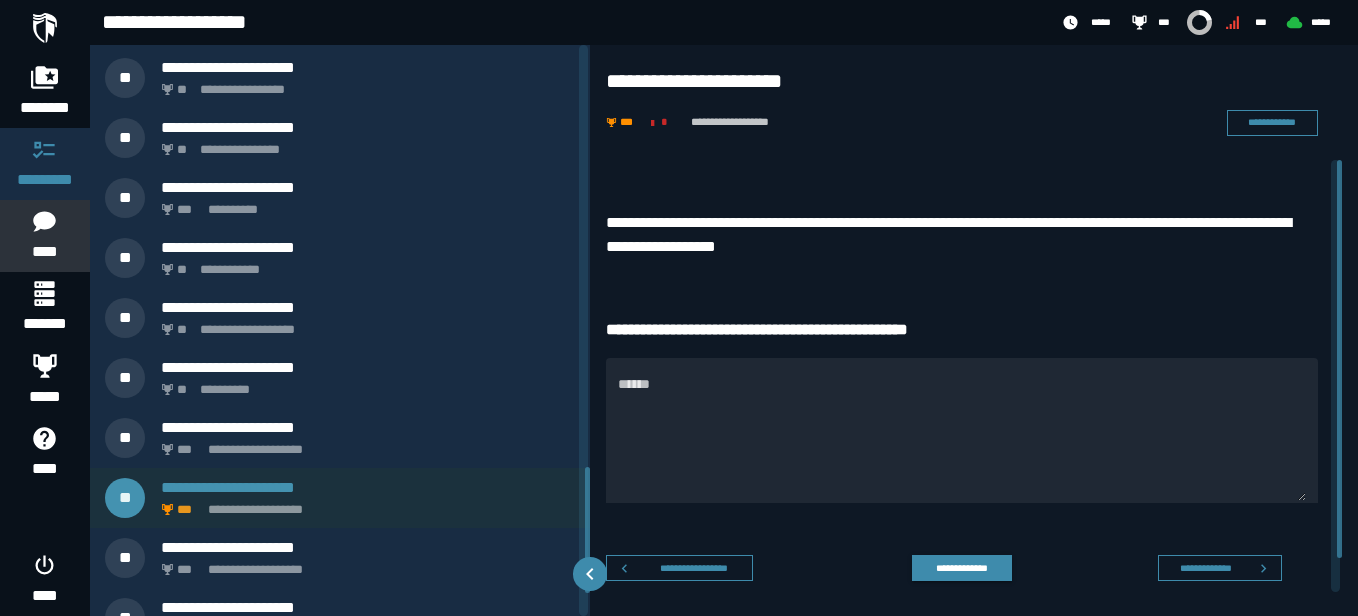 scroll, scrollTop: 1589, scrollLeft: 0, axis: vertical 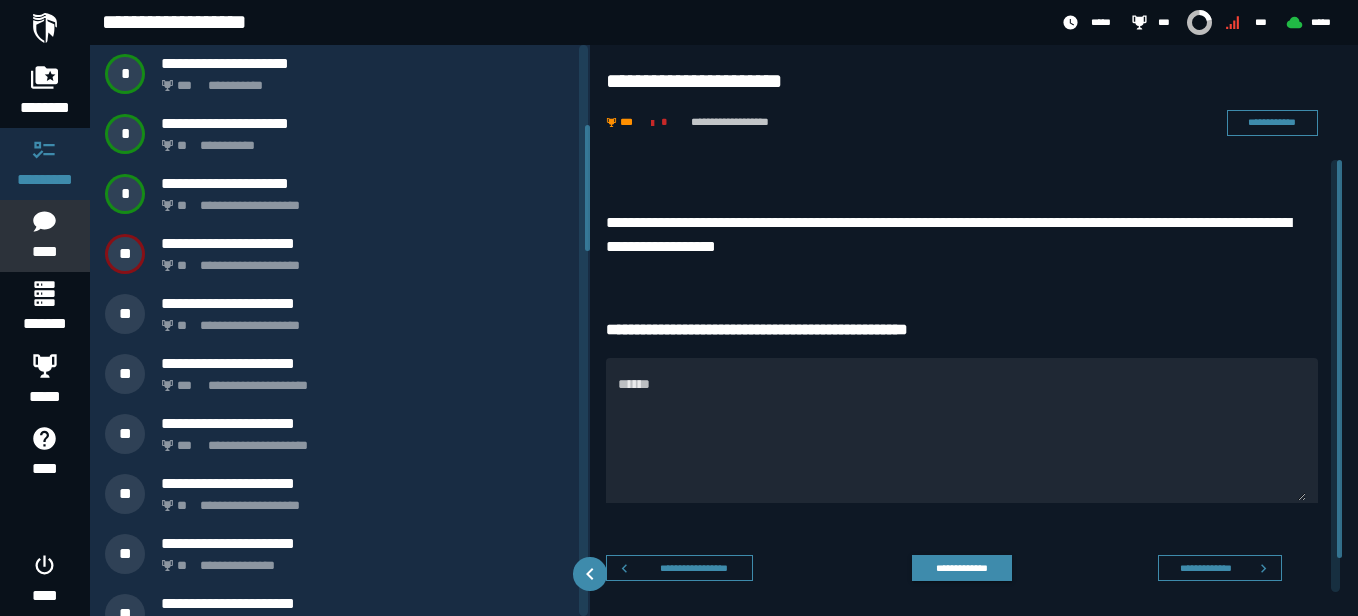 drag, startPoint x: 589, startPoint y: 439, endPoint x: 603, endPoint y: 167, distance: 272.36005 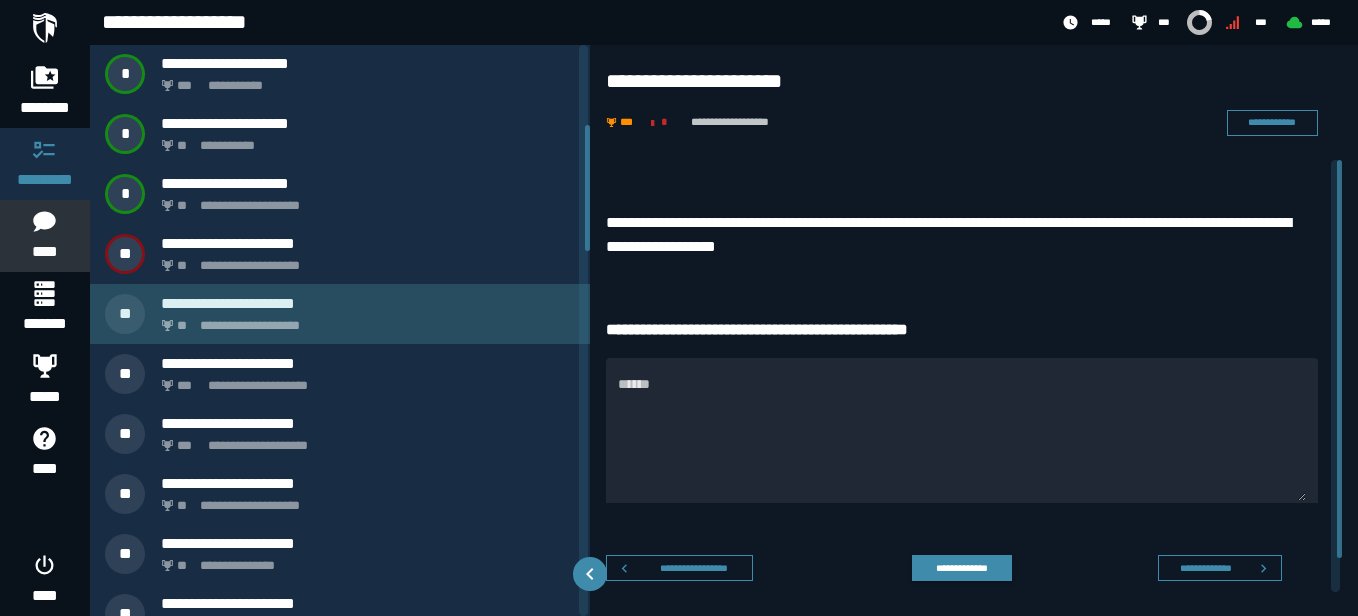 click on "**********" at bounding box center [368, 303] 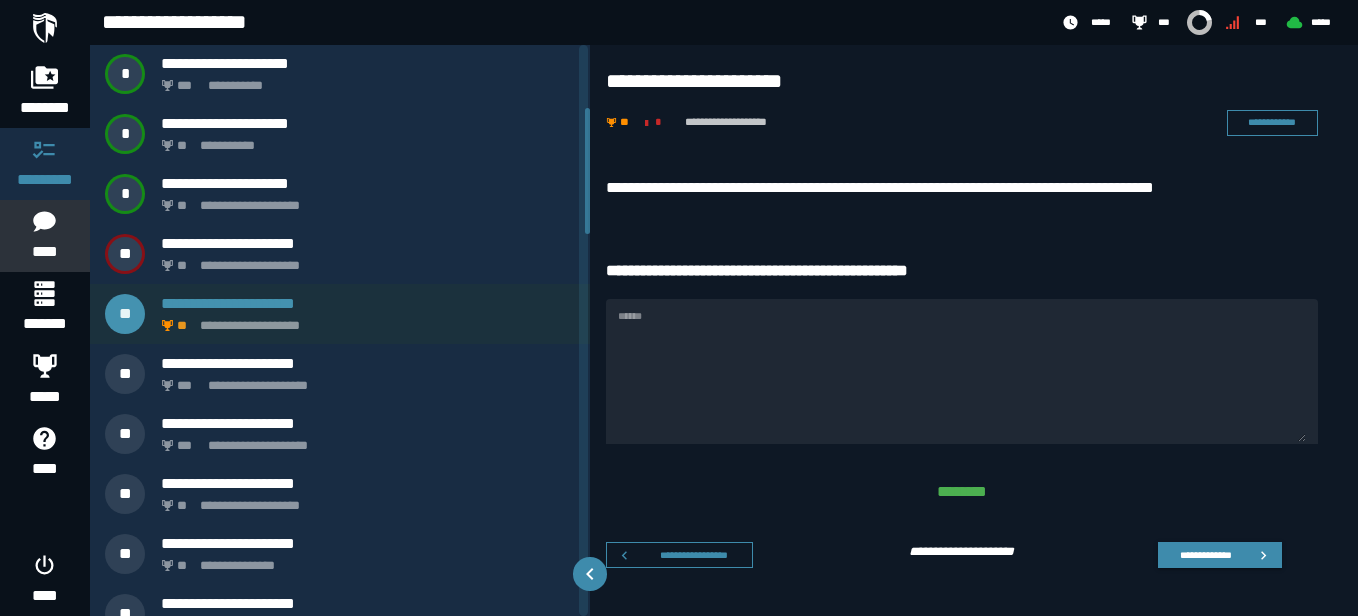 scroll, scrollTop: 89, scrollLeft: 0, axis: vertical 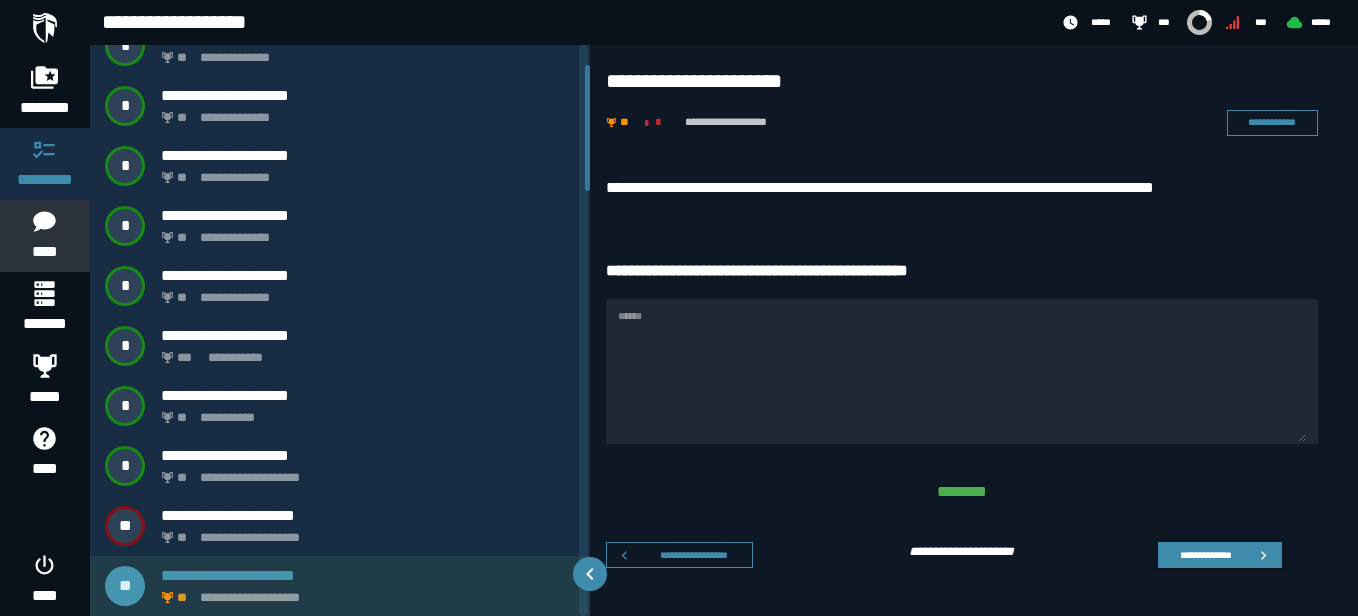click on "**********" at bounding box center [364, 592] 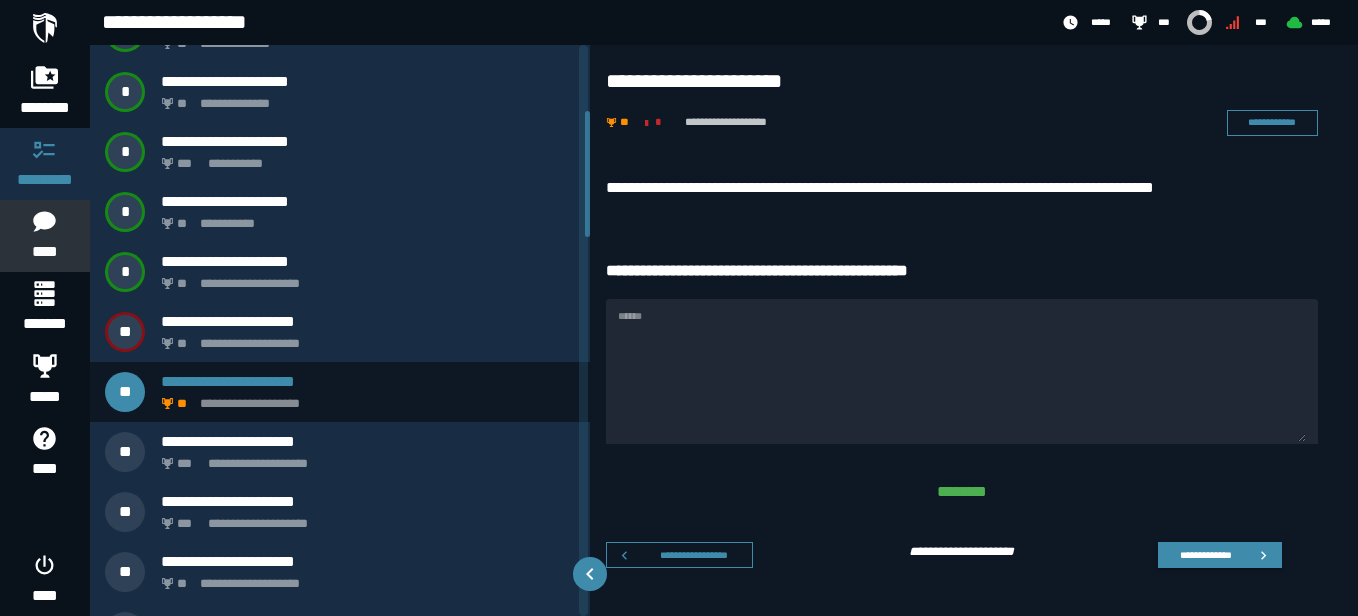 scroll, scrollTop: 306, scrollLeft: 0, axis: vertical 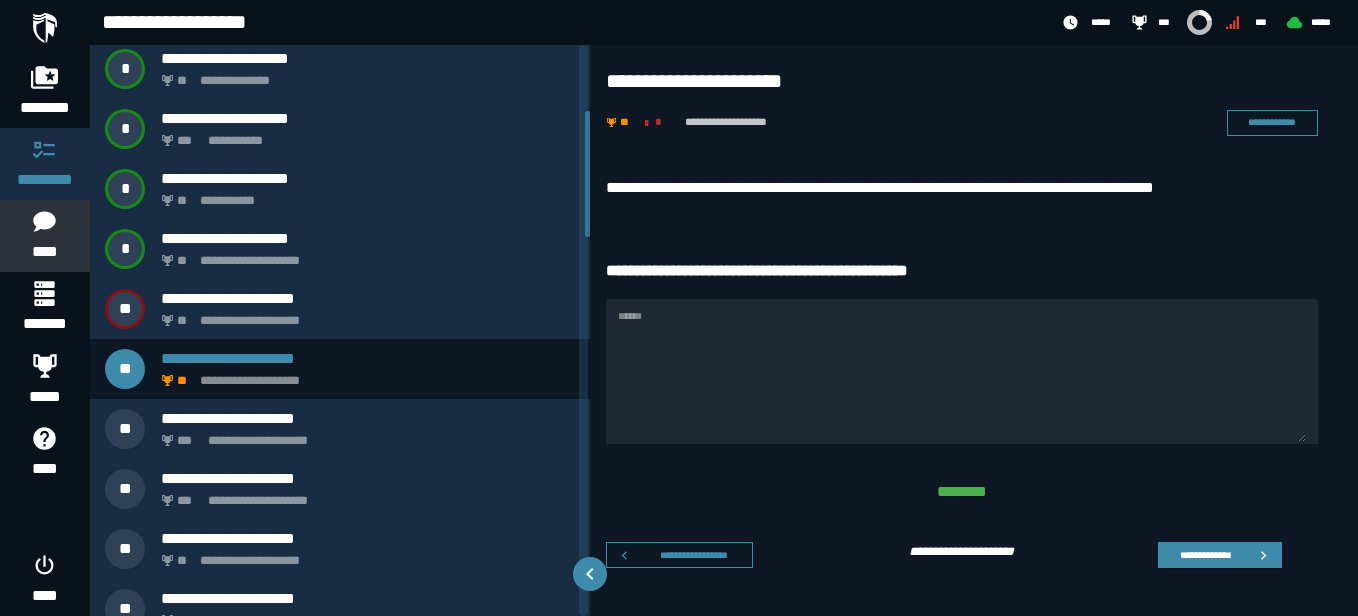 drag, startPoint x: 587, startPoint y: 98, endPoint x: 586, endPoint y: 146, distance: 48.010414 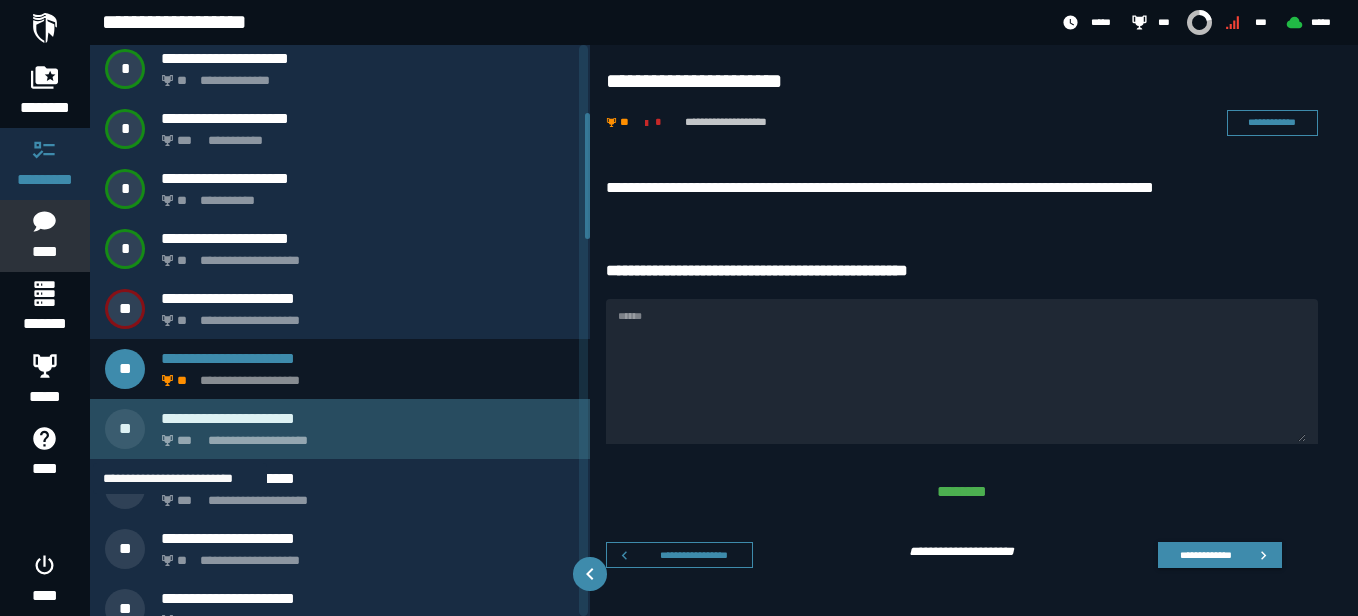 click on "***" at bounding box center (187, 441) 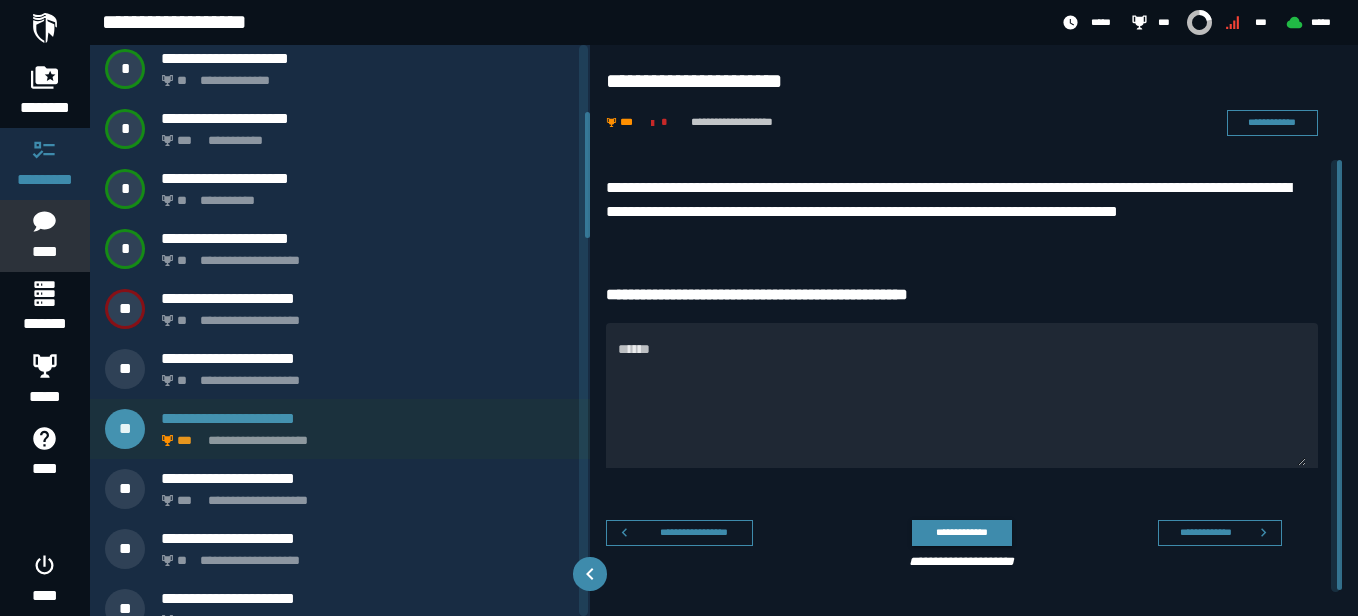 scroll, scrollTop: 149, scrollLeft: 0, axis: vertical 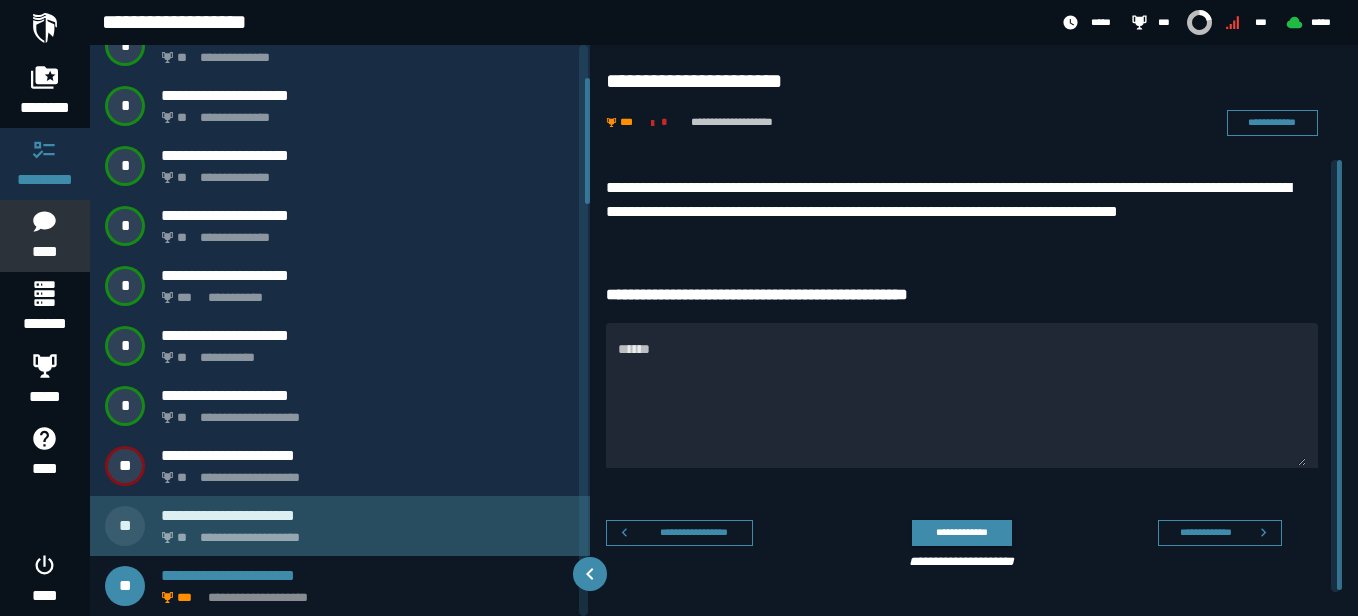 click on "**********" 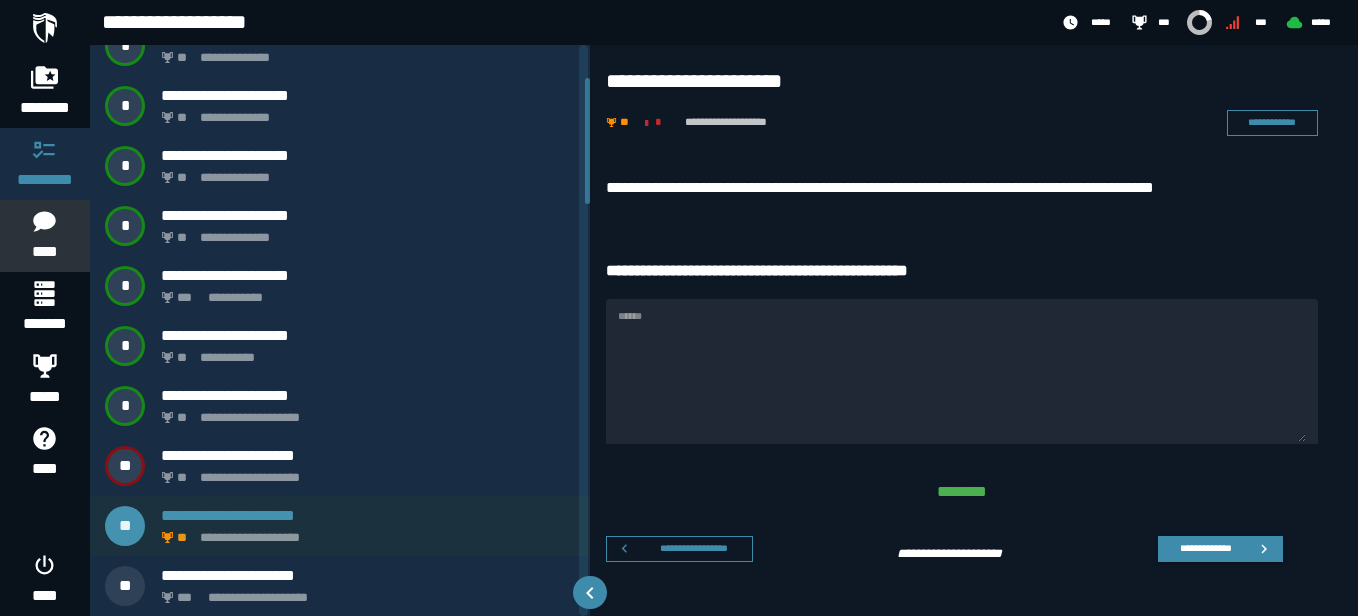 scroll, scrollTop: 89, scrollLeft: 0, axis: vertical 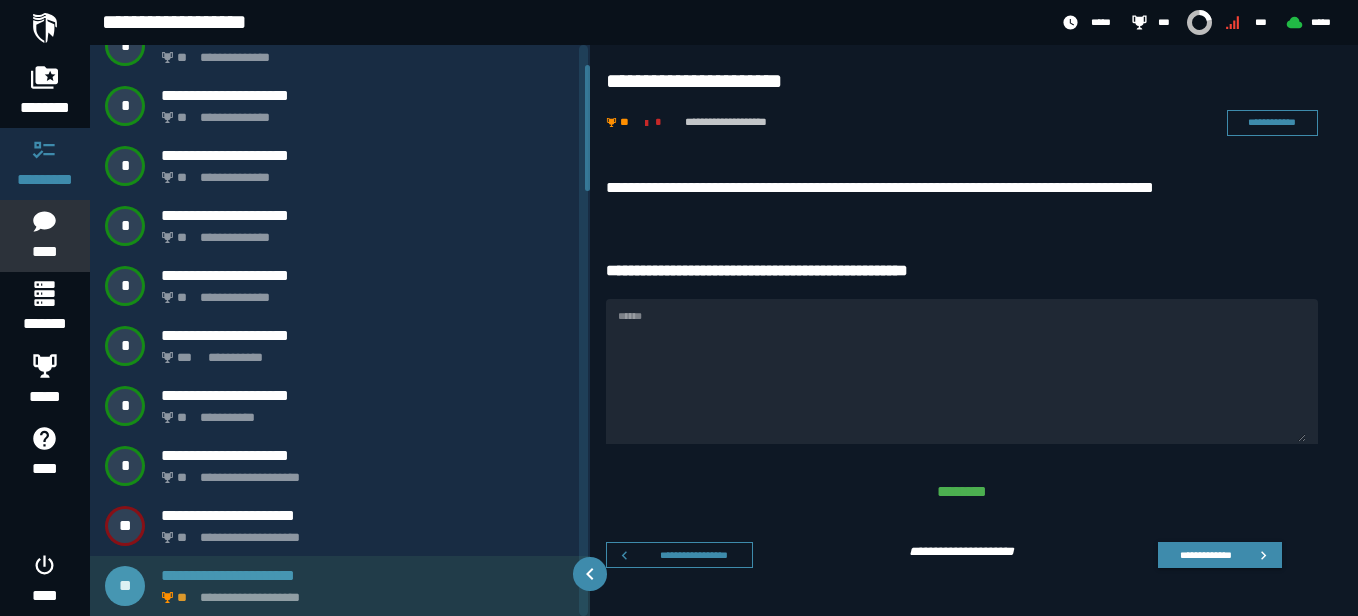 click on "**********" at bounding box center (364, 592) 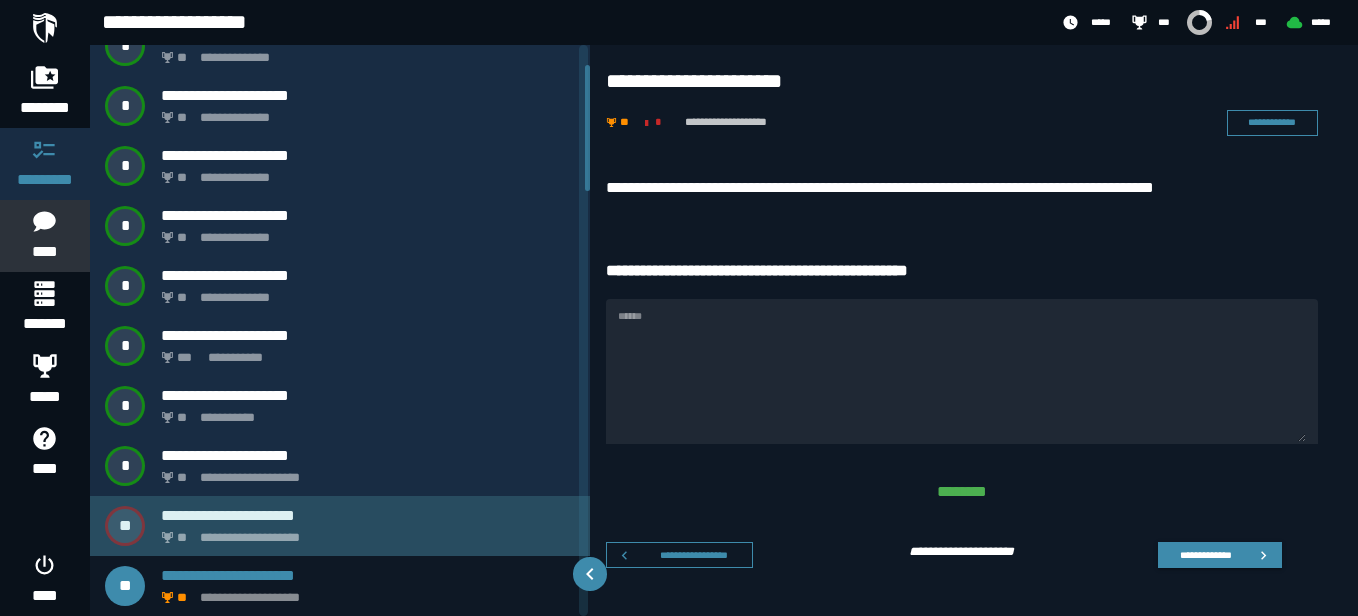 click on "**********" at bounding box center [364, 532] 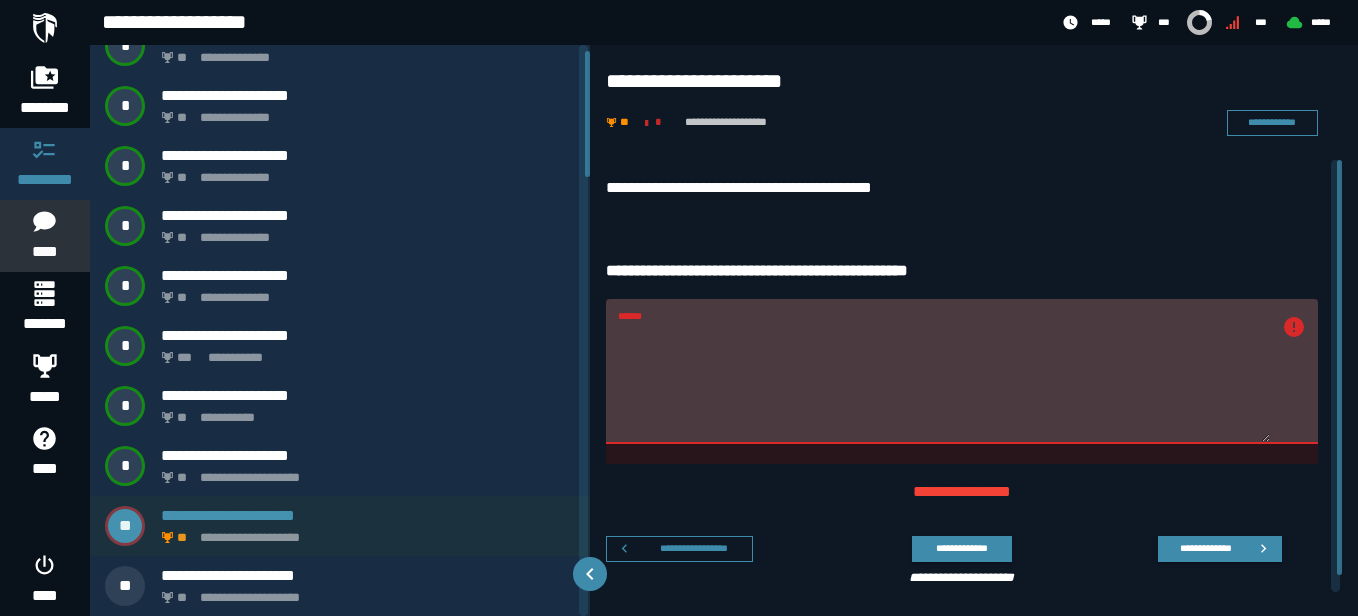 scroll, scrollTop: 29, scrollLeft: 0, axis: vertical 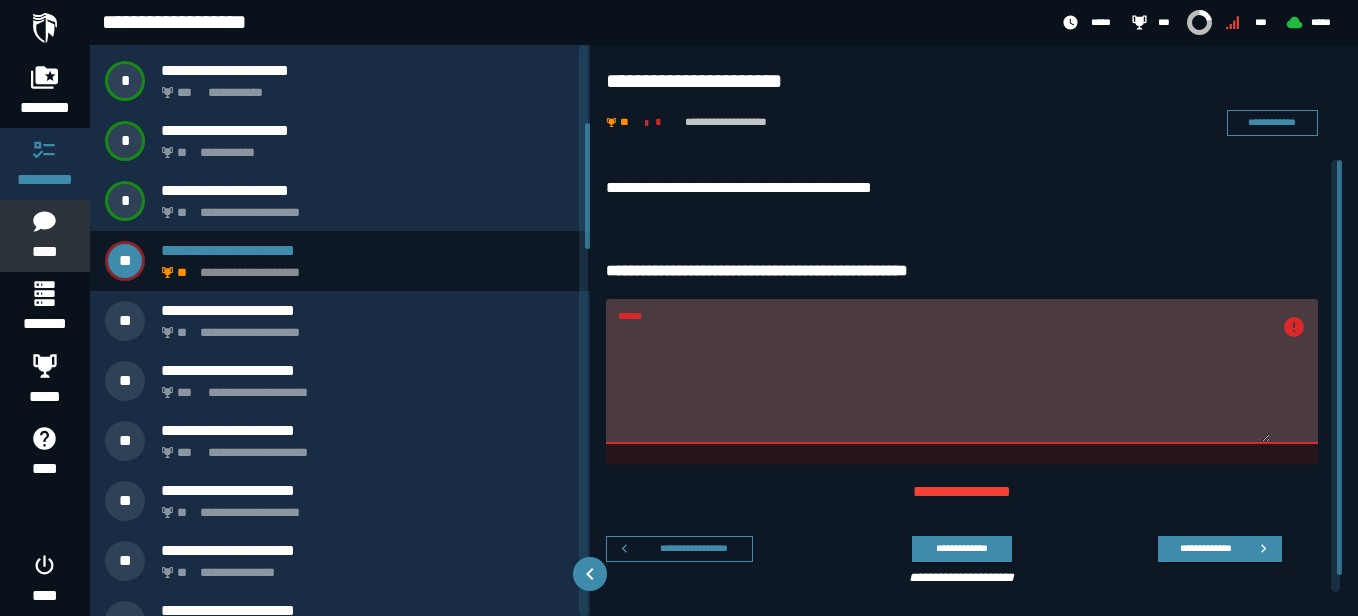 drag, startPoint x: 588, startPoint y: 155, endPoint x: 583, endPoint y: 227, distance: 72.1734 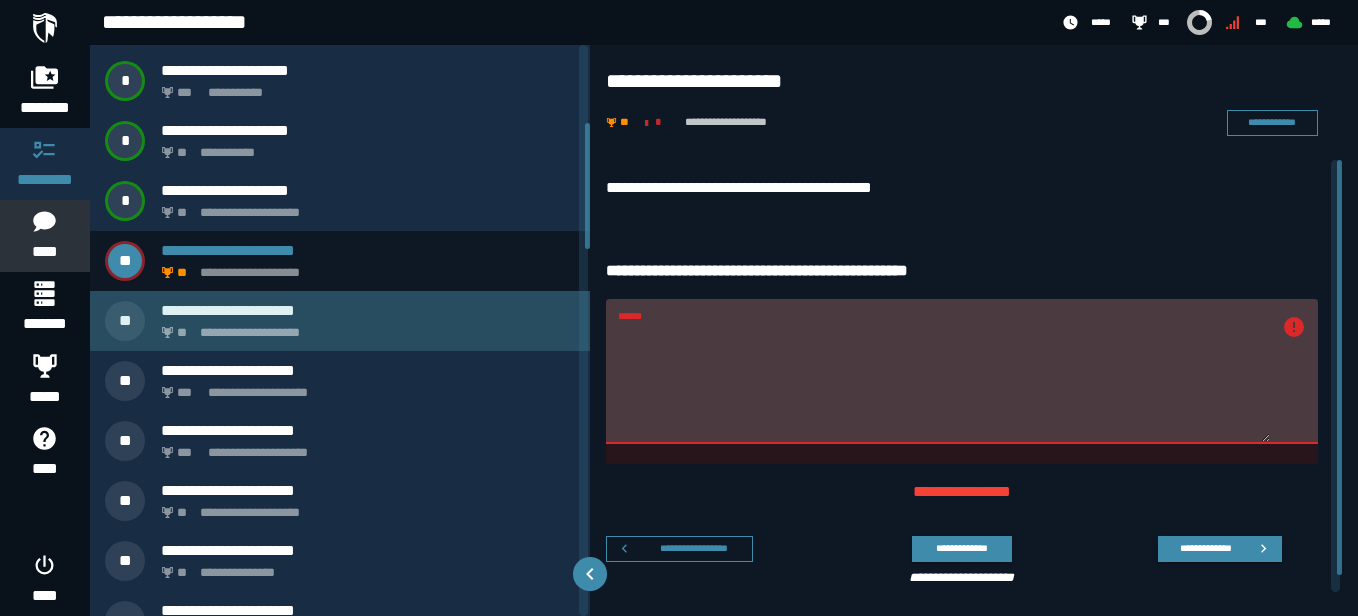 click on "**********" 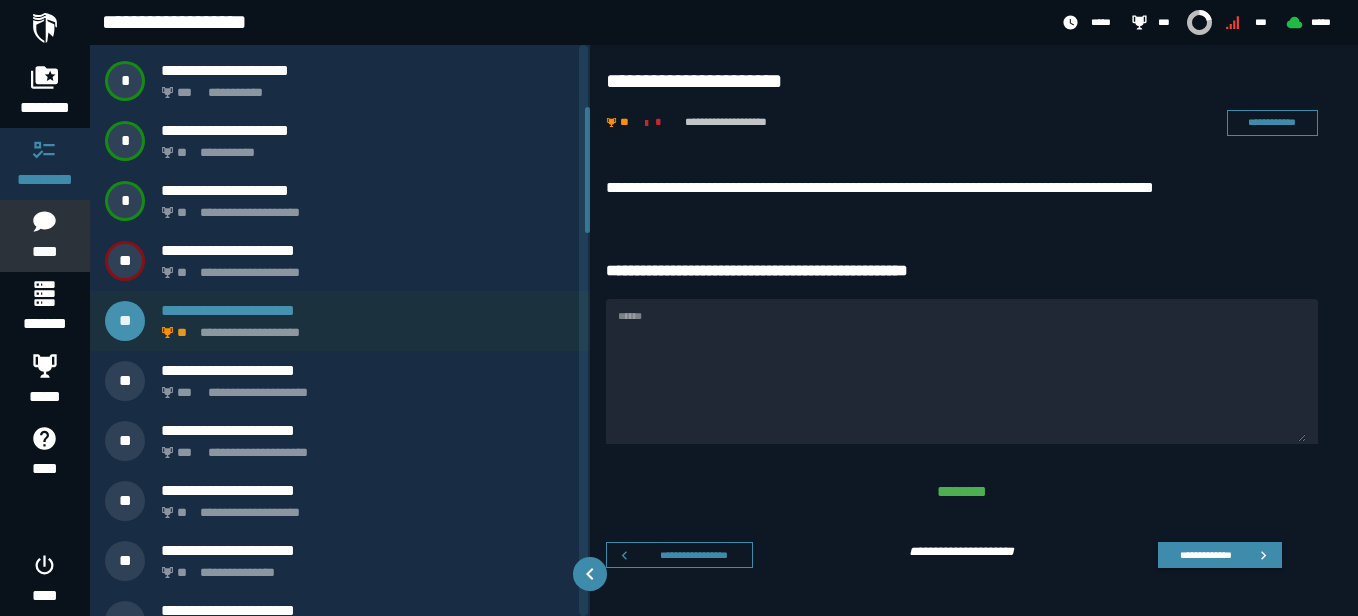 scroll, scrollTop: 89, scrollLeft: 0, axis: vertical 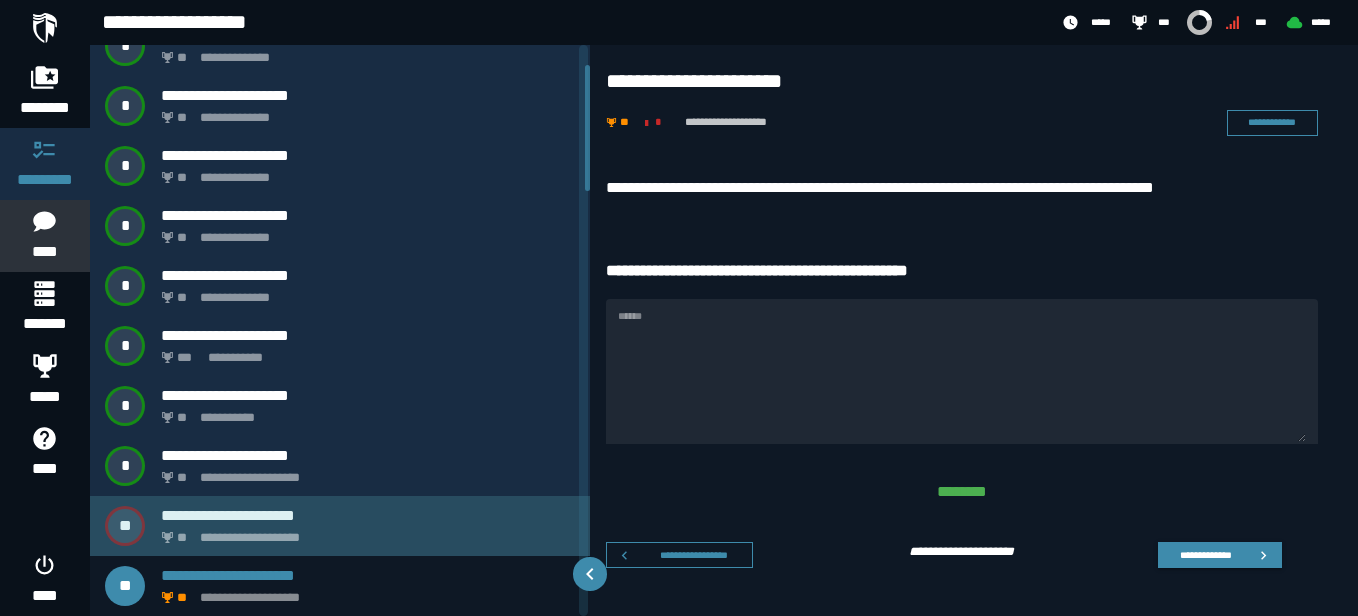click on "**********" at bounding box center (340, 526) 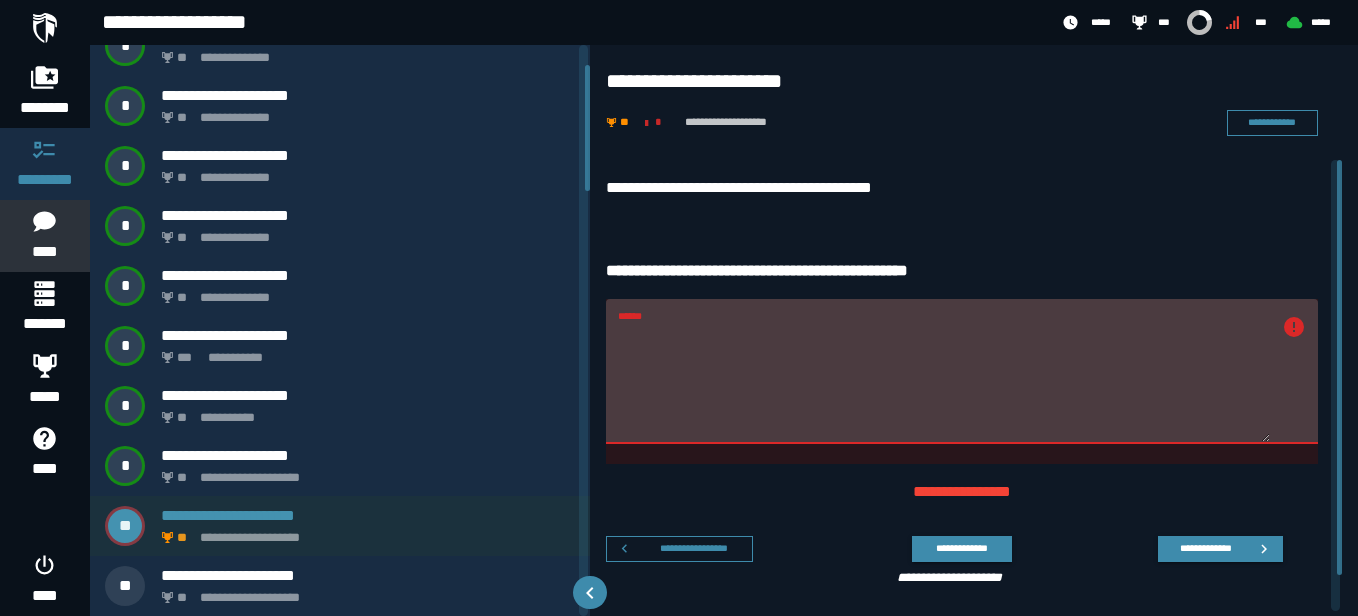 scroll, scrollTop: 29, scrollLeft: 0, axis: vertical 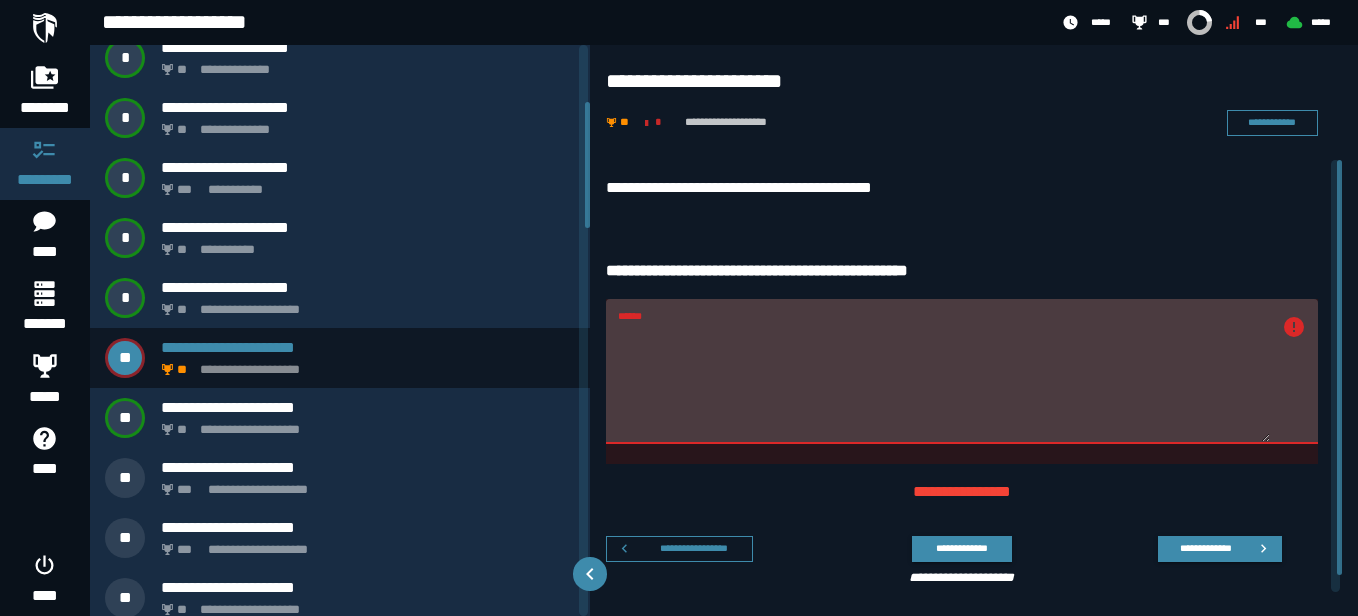 drag, startPoint x: 586, startPoint y: 105, endPoint x: 588, endPoint y: 162, distance: 57.035076 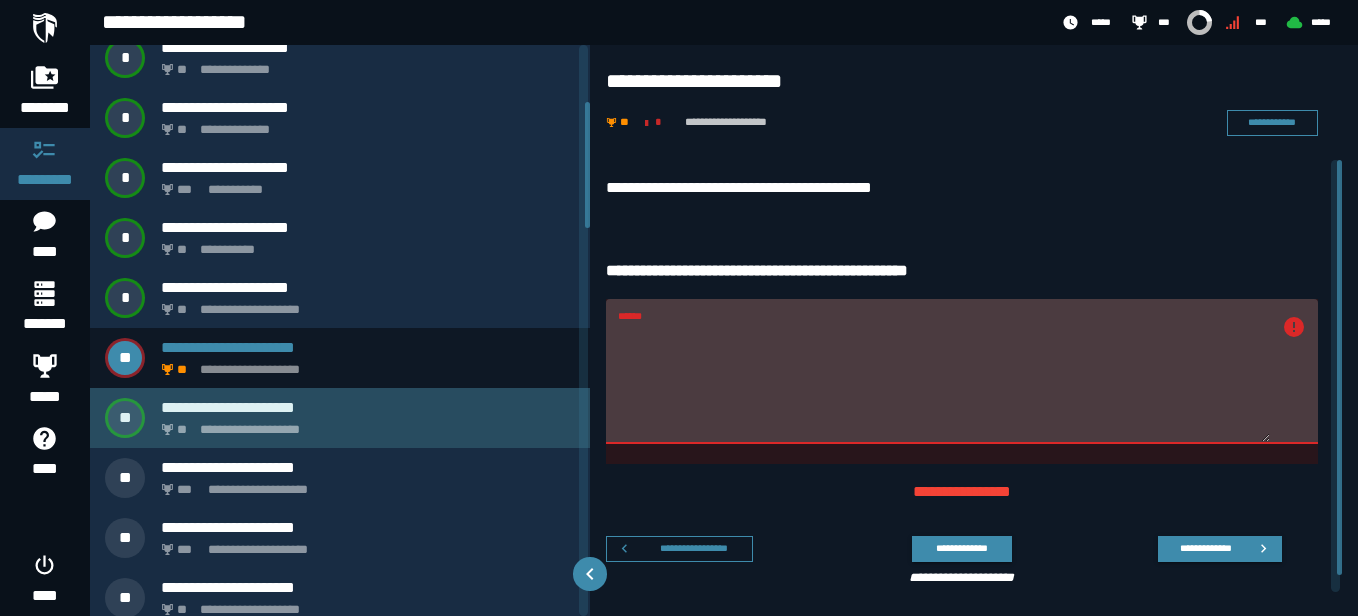 click on "**********" at bounding box center [364, 424] 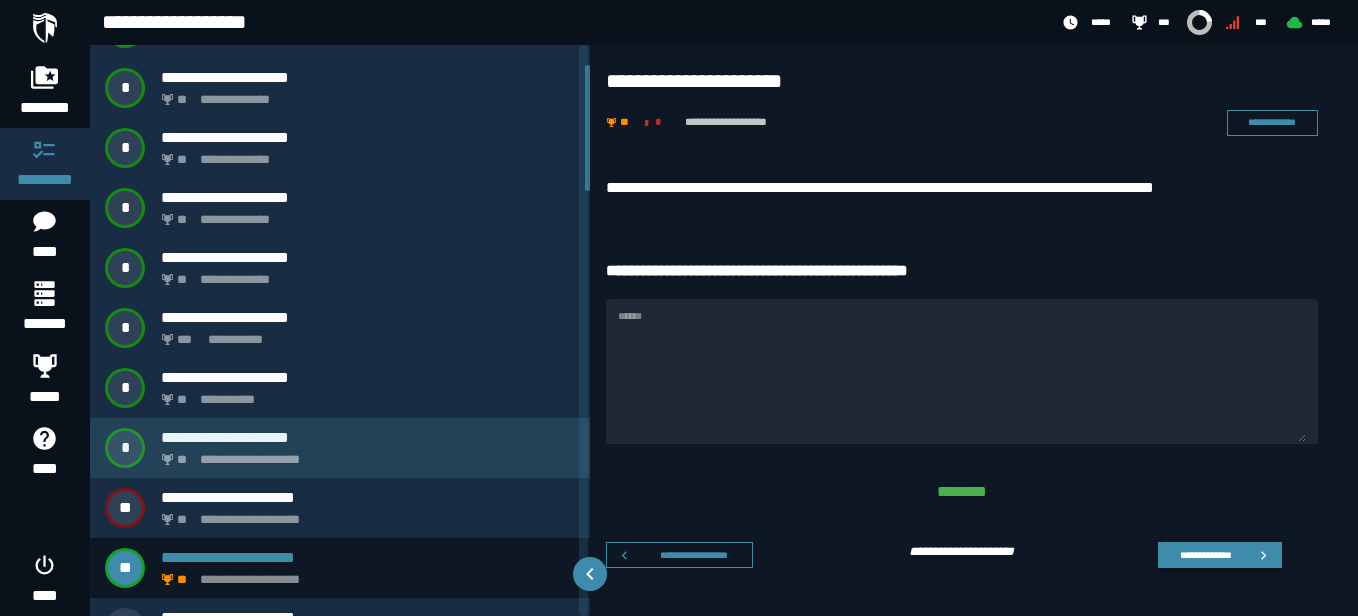 scroll, scrollTop: 89, scrollLeft: 0, axis: vertical 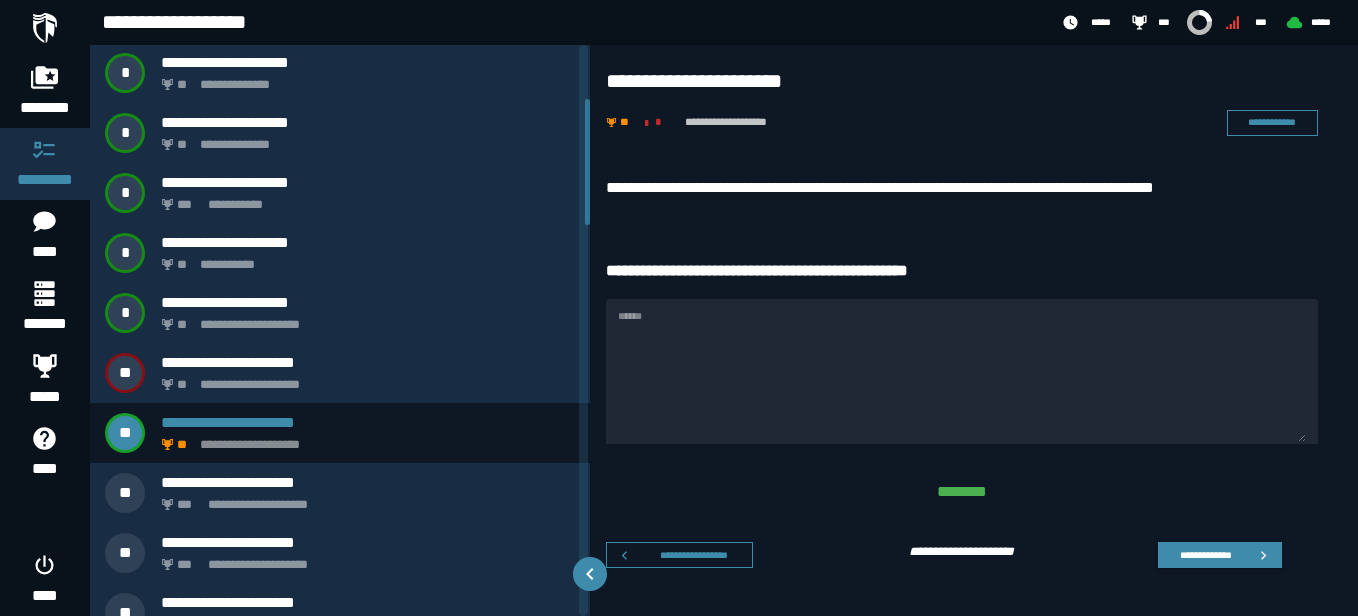 drag, startPoint x: 589, startPoint y: 164, endPoint x: 589, endPoint y: 198, distance: 34 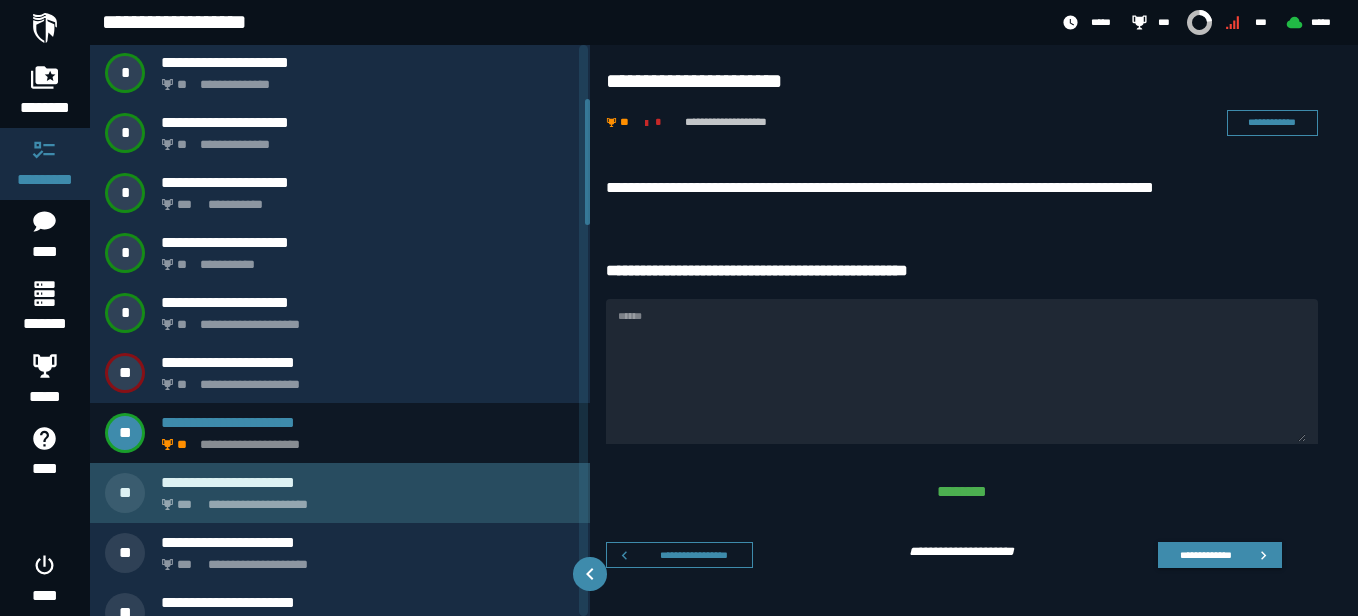 click on "**********" 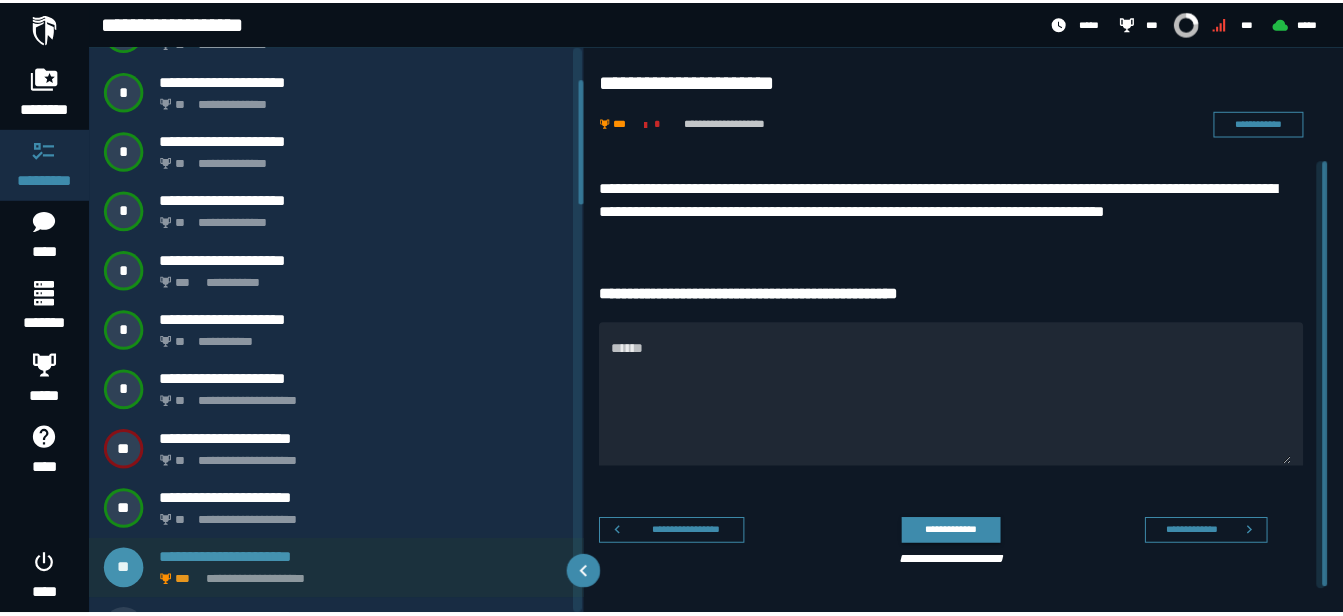 scroll, scrollTop: 149, scrollLeft: 0, axis: vertical 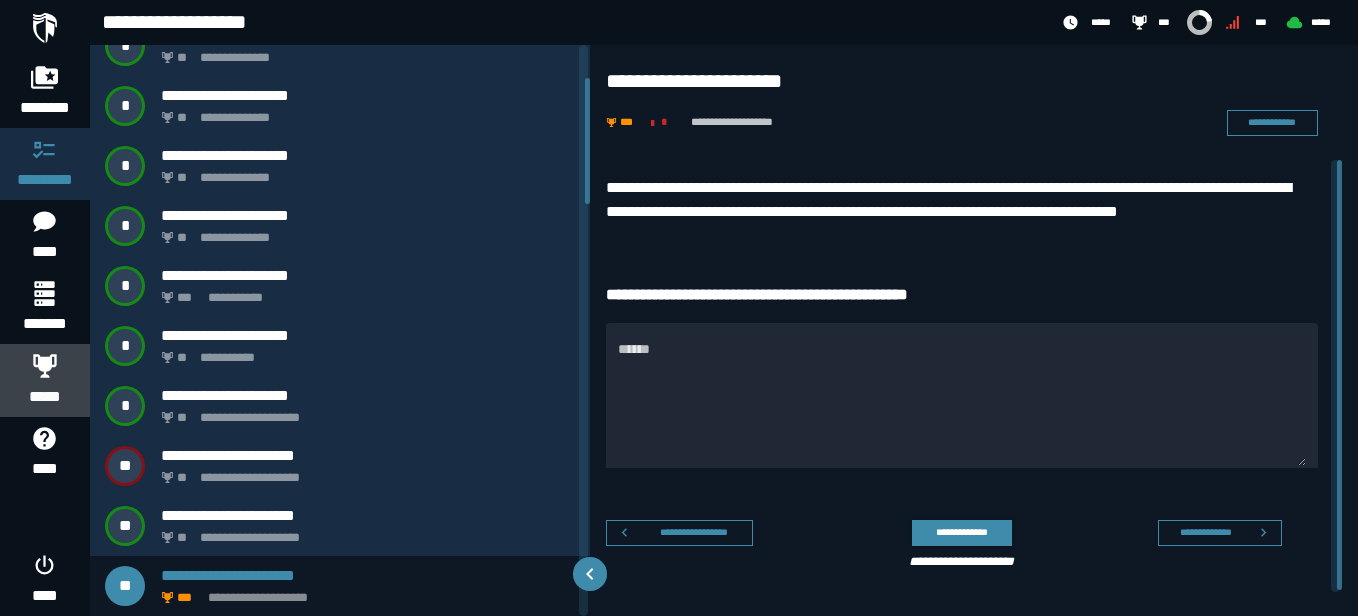click on "*****" at bounding box center [45, 397] 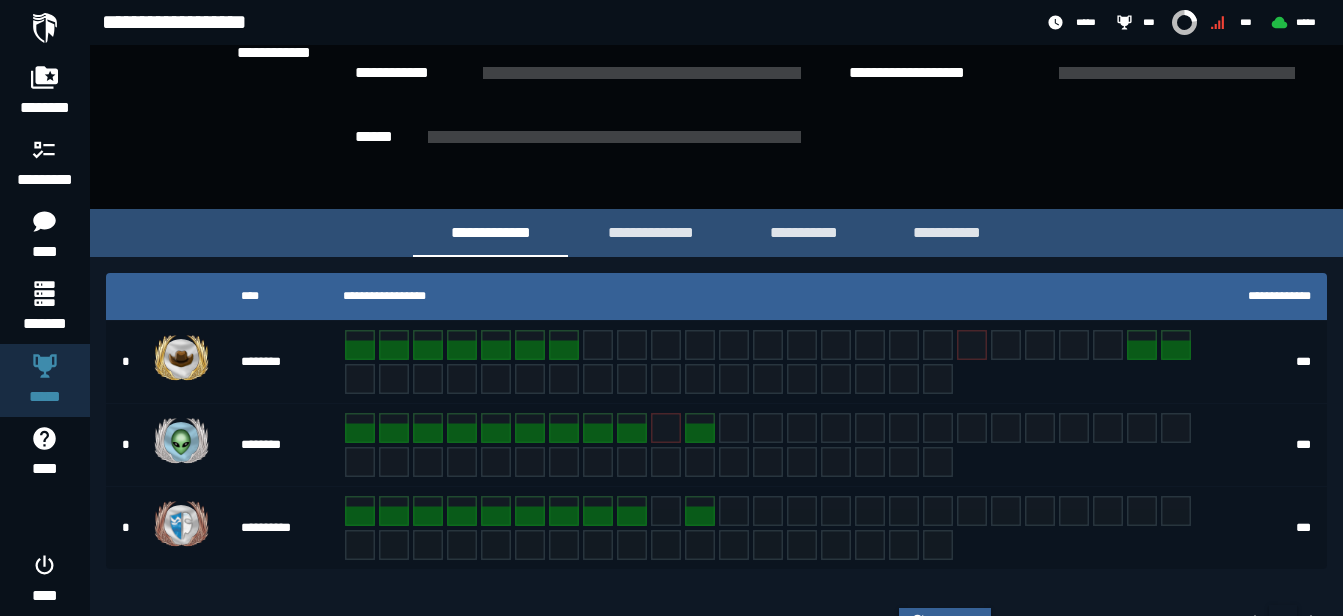 scroll, scrollTop: 328, scrollLeft: 0, axis: vertical 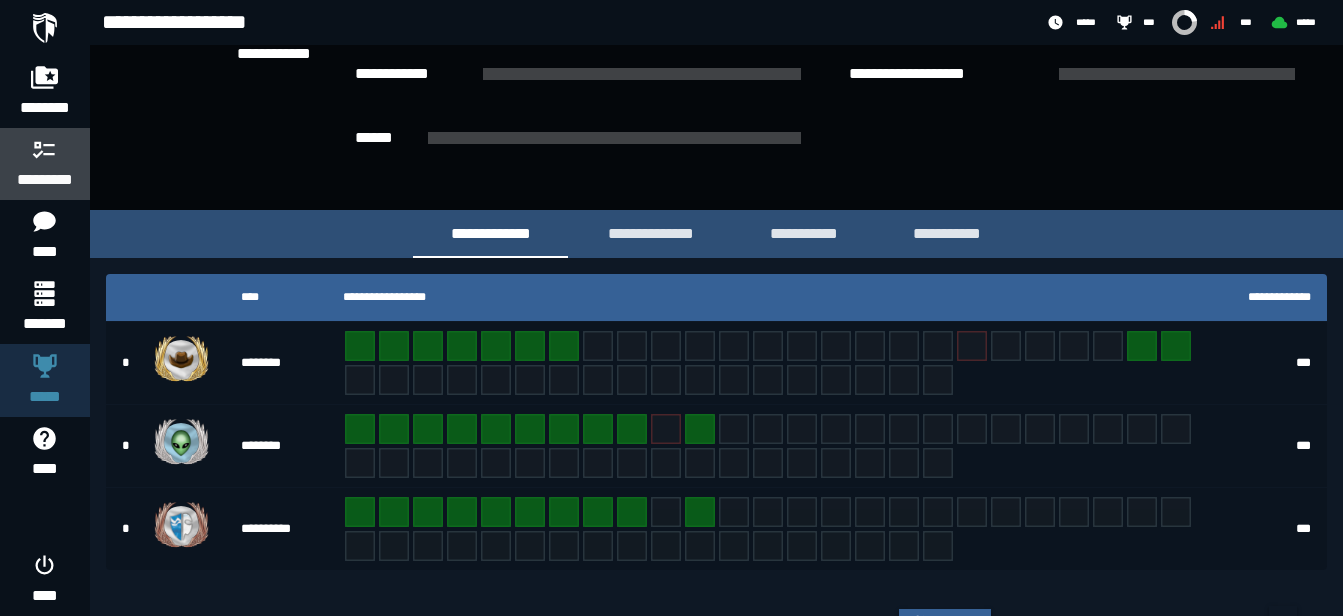 click on "*********" at bounding box center (45, 180) 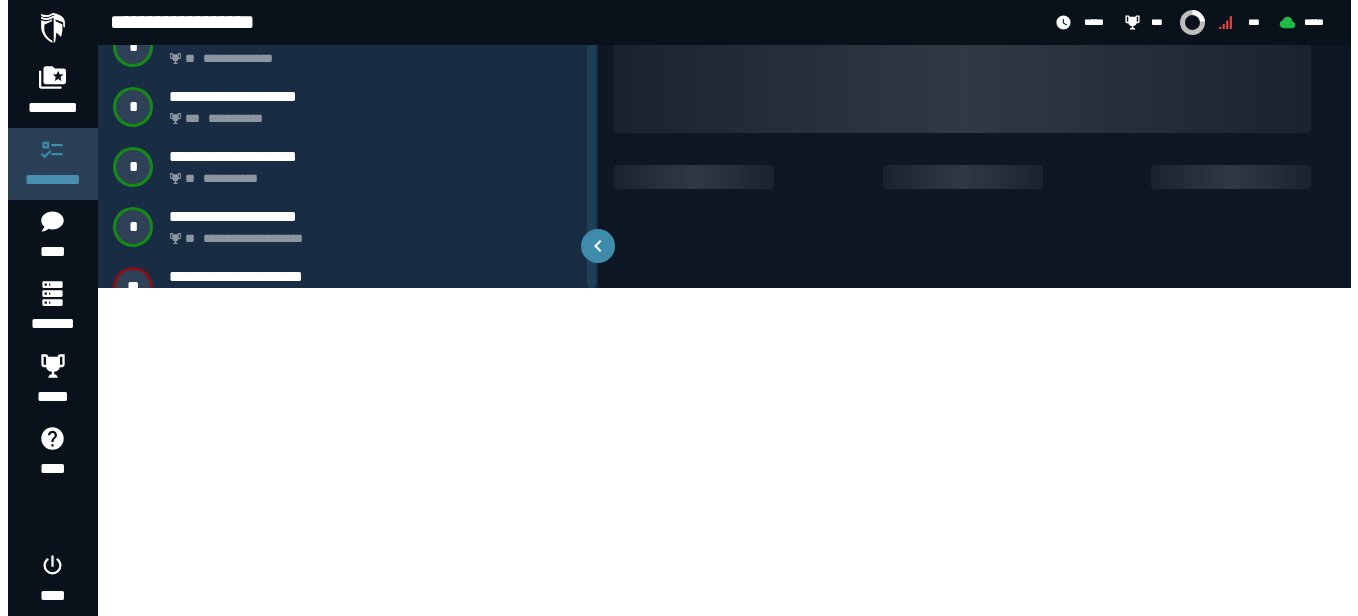 scroll, scrollTop: 0, scrollLeft: 0, axis: both 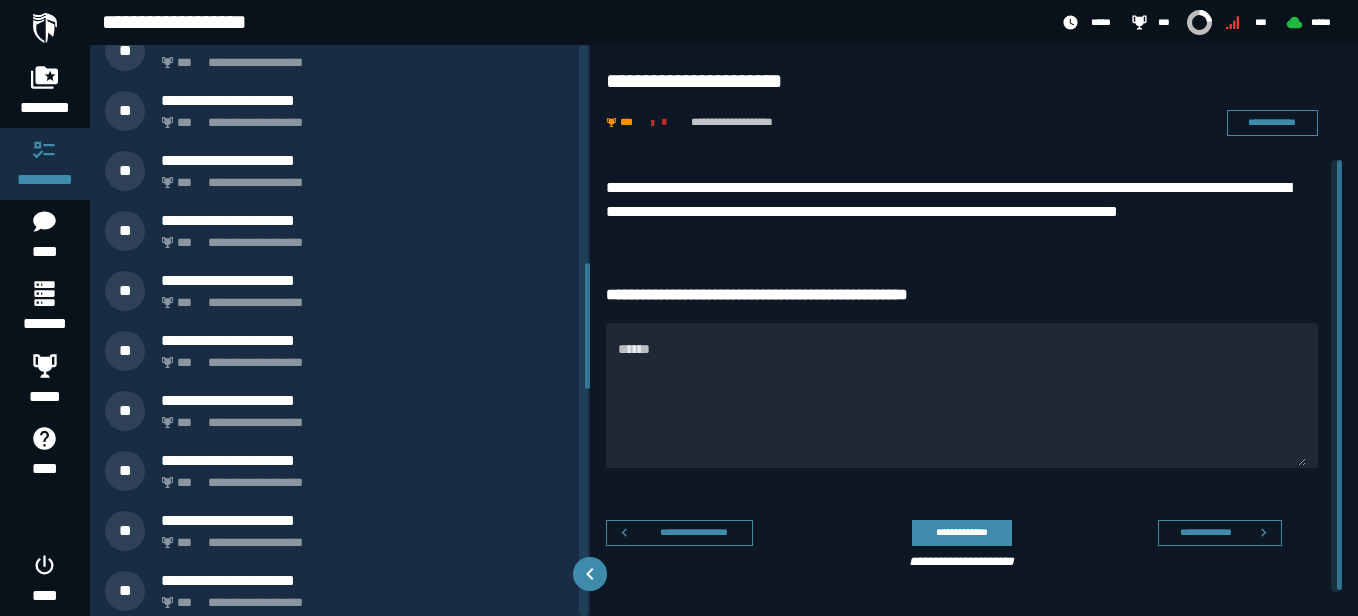 drag, startPoint x: 586, startPoint y: 99, endPoint x: 603, endPoint y: 317, distance: 218.66183 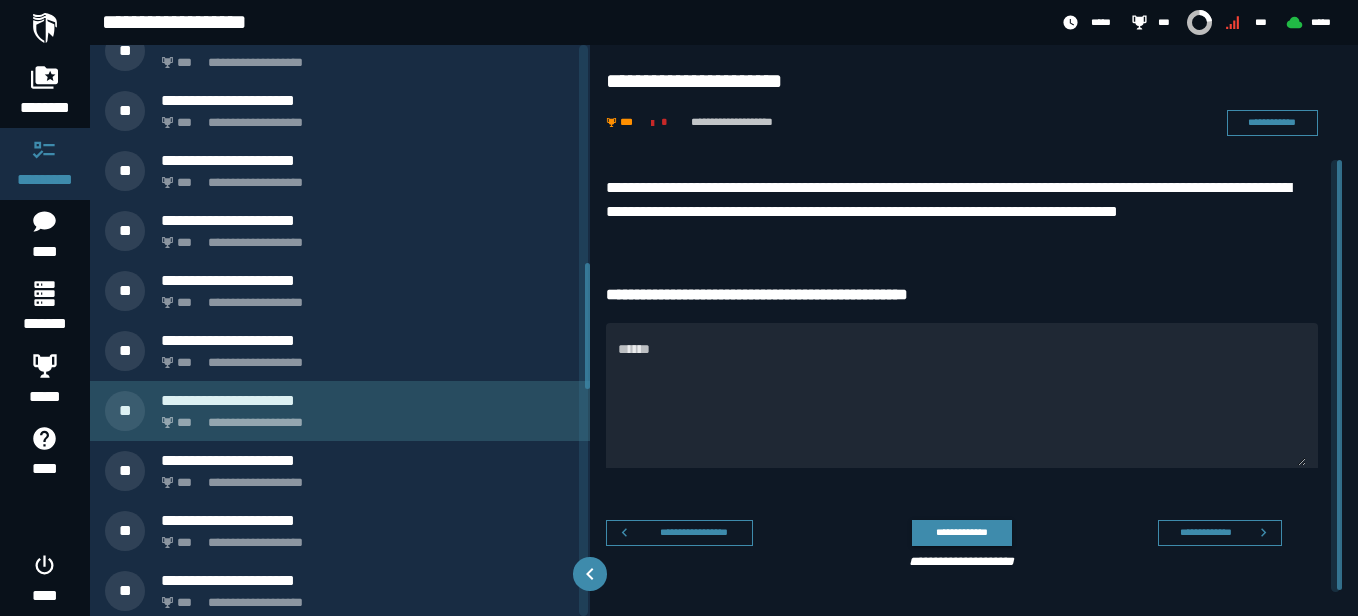 click on "**********" at bounding box center (364, 417) 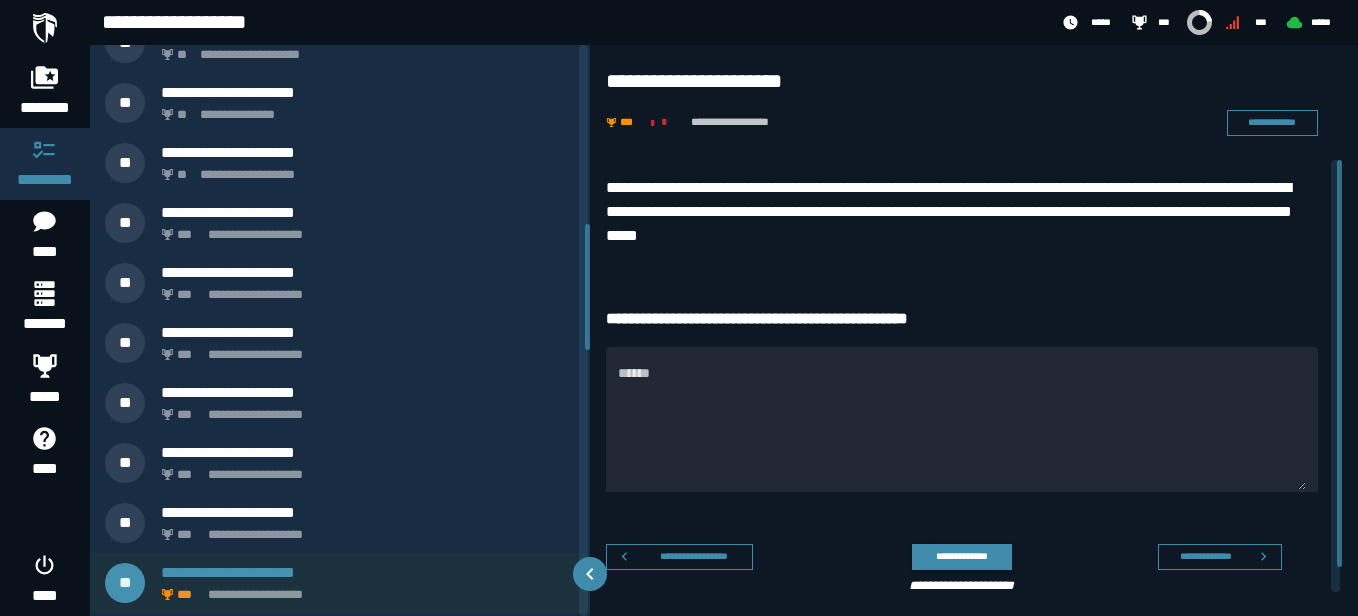 scroll, scrollTop: 809, scrollLeft: 0, axis: vertical 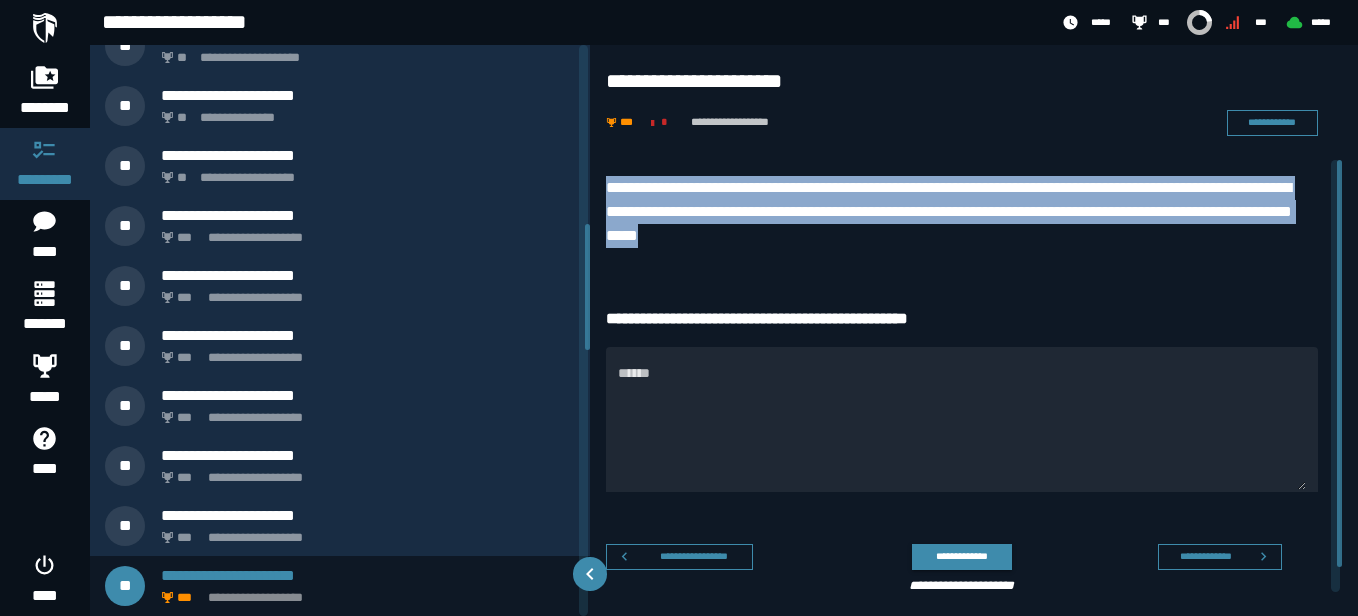 drag, startPoint x: 883, startPoint y: 246, endPoint x: 605, endPoint y: 186, distance: 284.40112 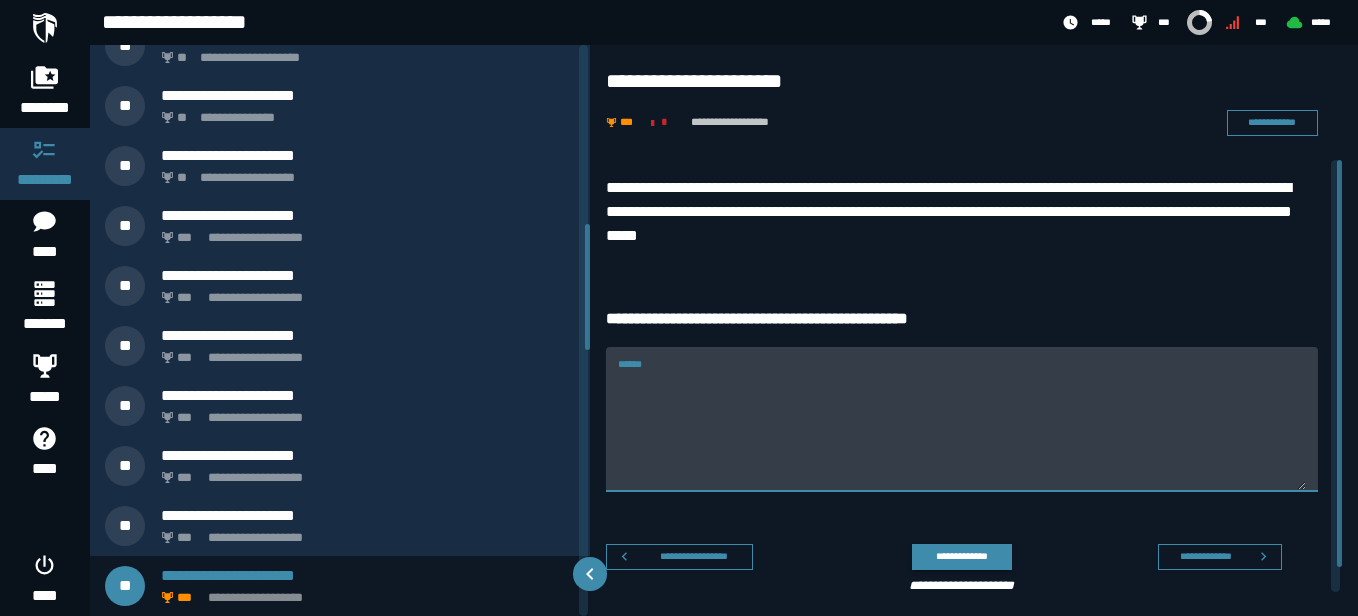click on "******" at bounding box center (962, 431) 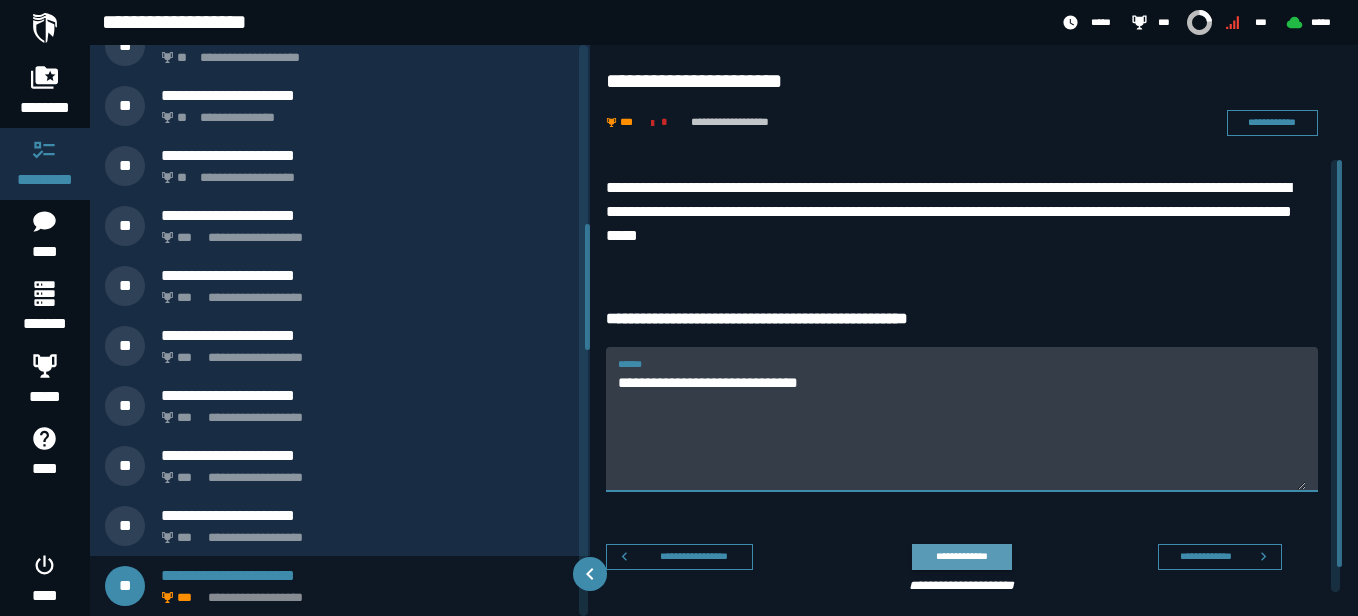 type on "**********" 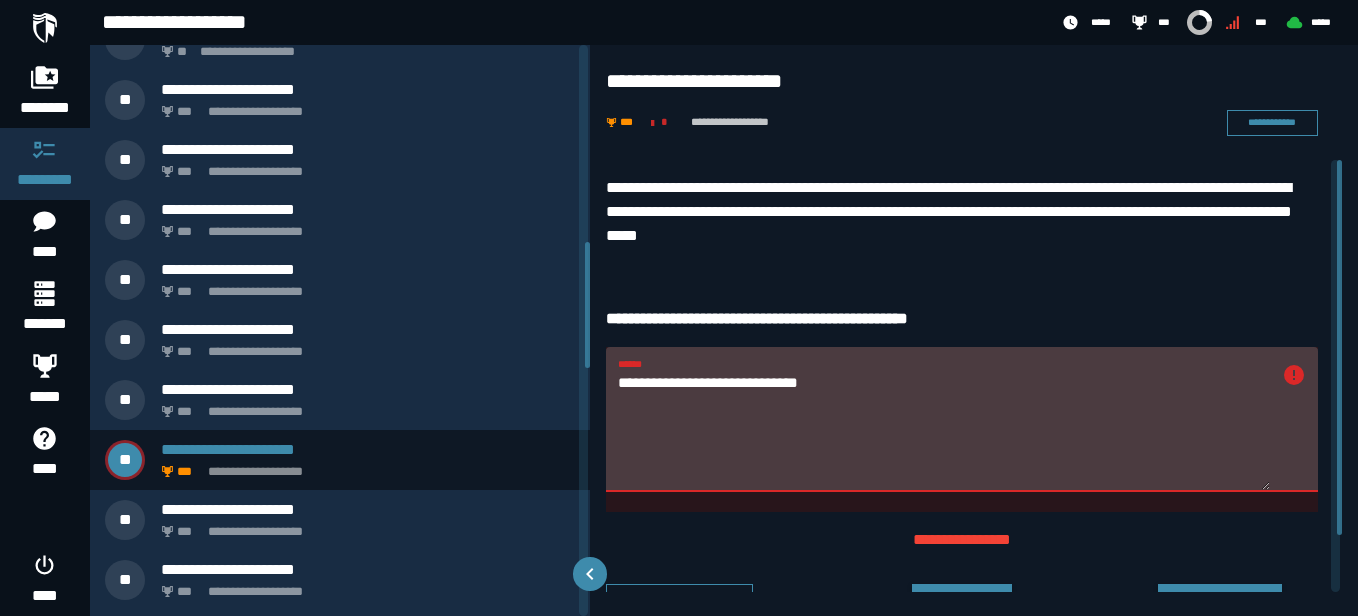 scroll, scrollTop: 944, scrollLeft: 0, axis: vertical 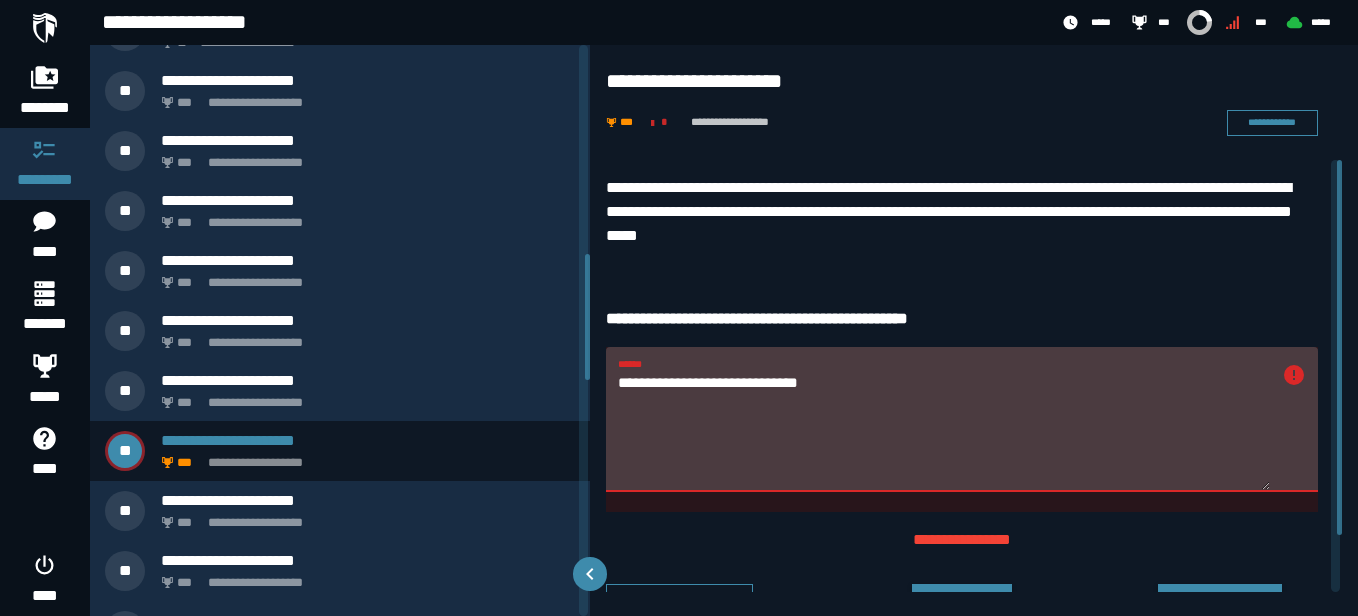 drag, startPoint x: 589, startPoint y: 308, endPoint x: 588, endPoint y: 338, distance: 30.016663 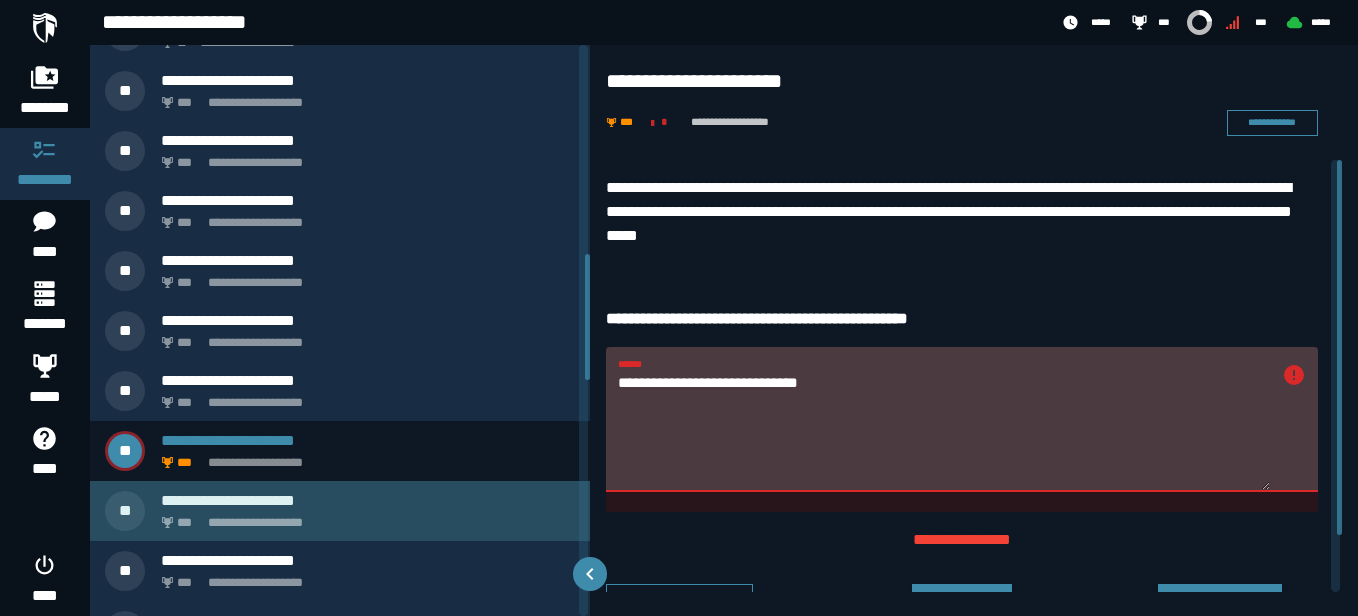 click on "**********" at bounding box center [364, 517] 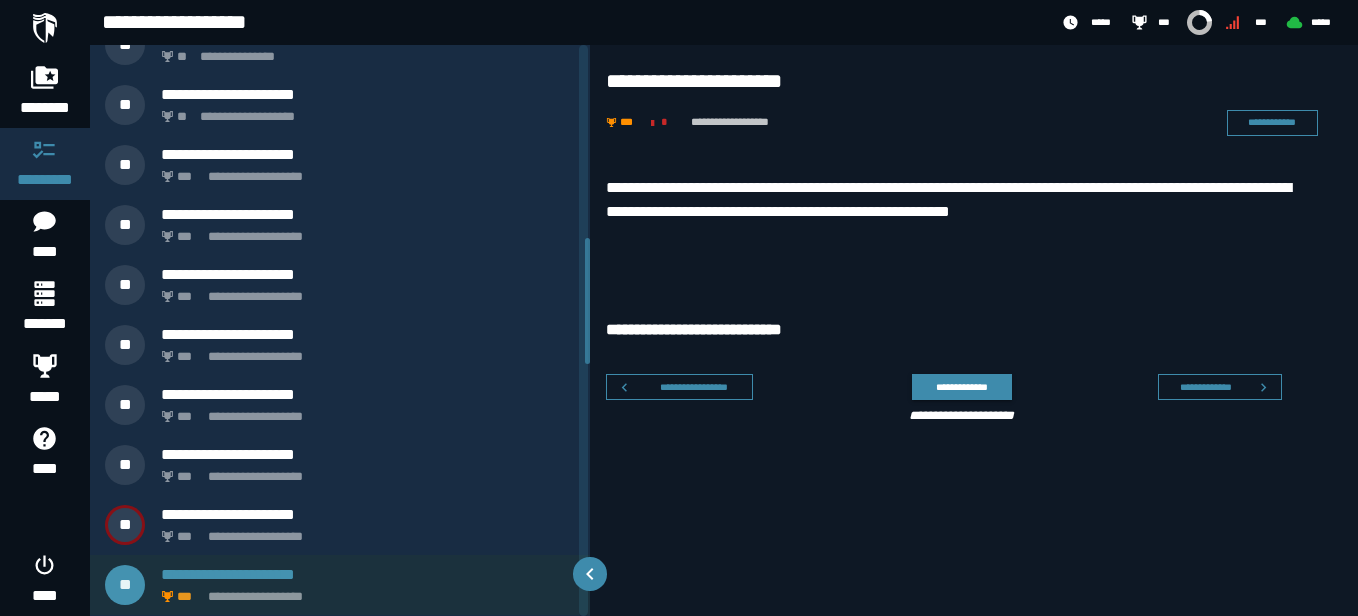 scroll, scrollTop: 869, scrollLeft: 0, axis: vertical 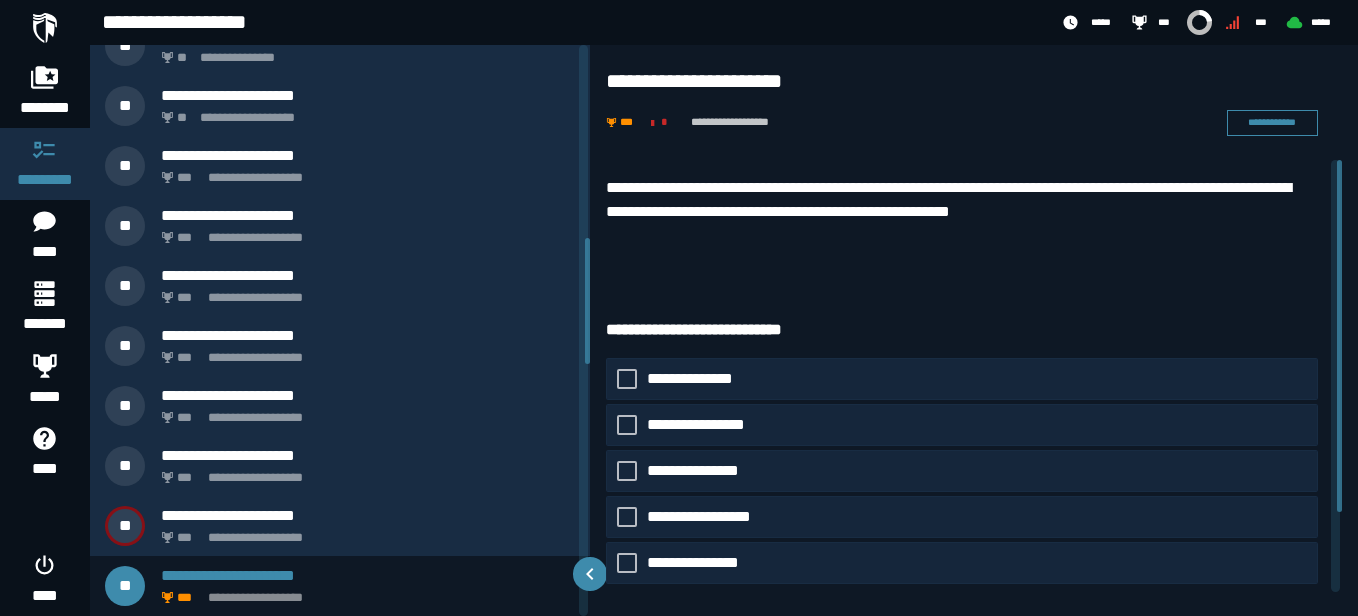 click on "**********" at bounding box center [962, 223] 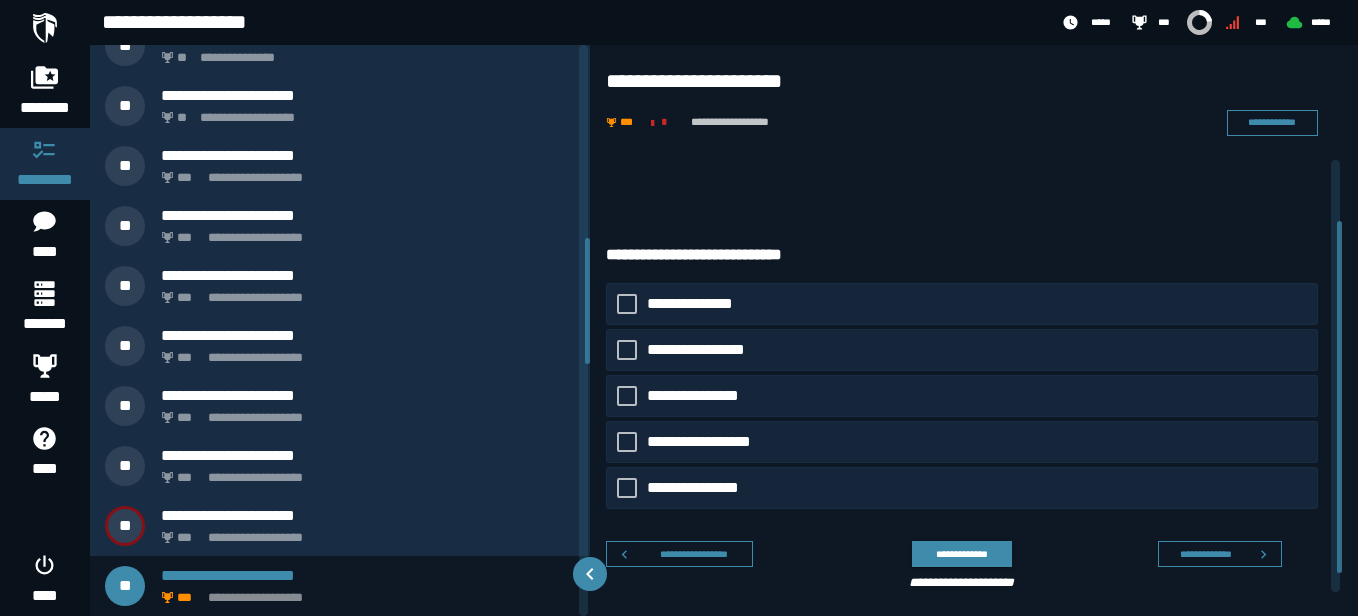 scroll, scrollTop: 77, scrollLeft: 0, axis: vertical 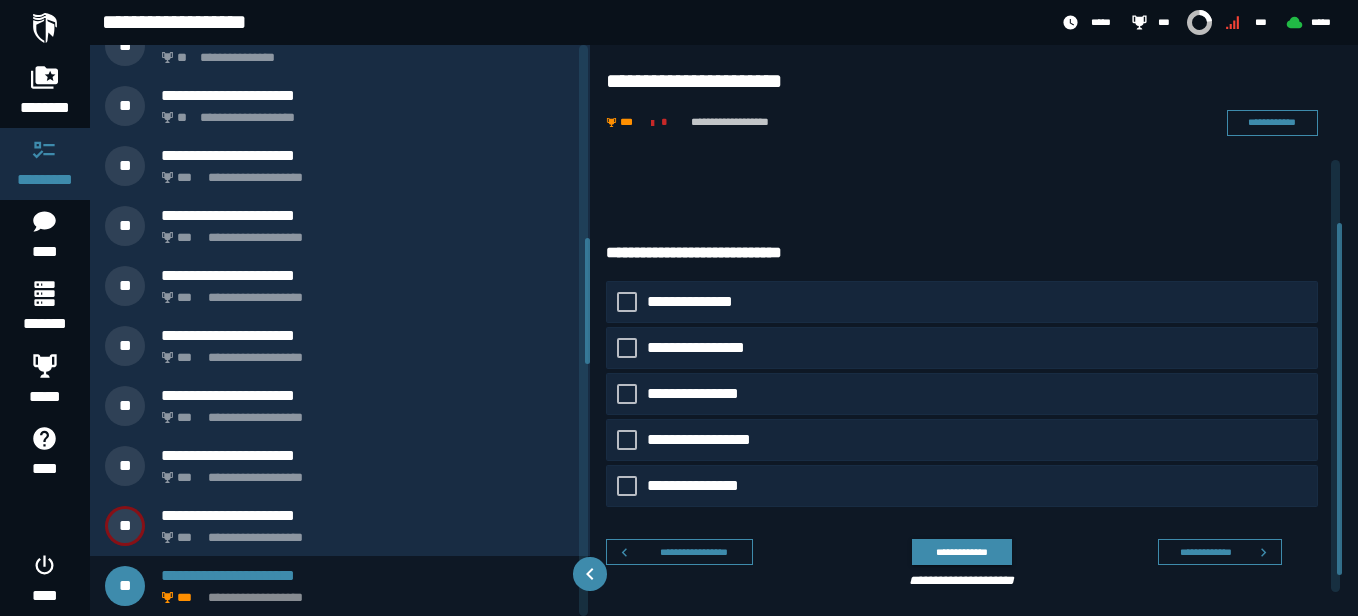 drag, startPoint x: 1340, startPoint y: 329, endPoint x: 1334, endPoint y: 392, distance: 63.28507 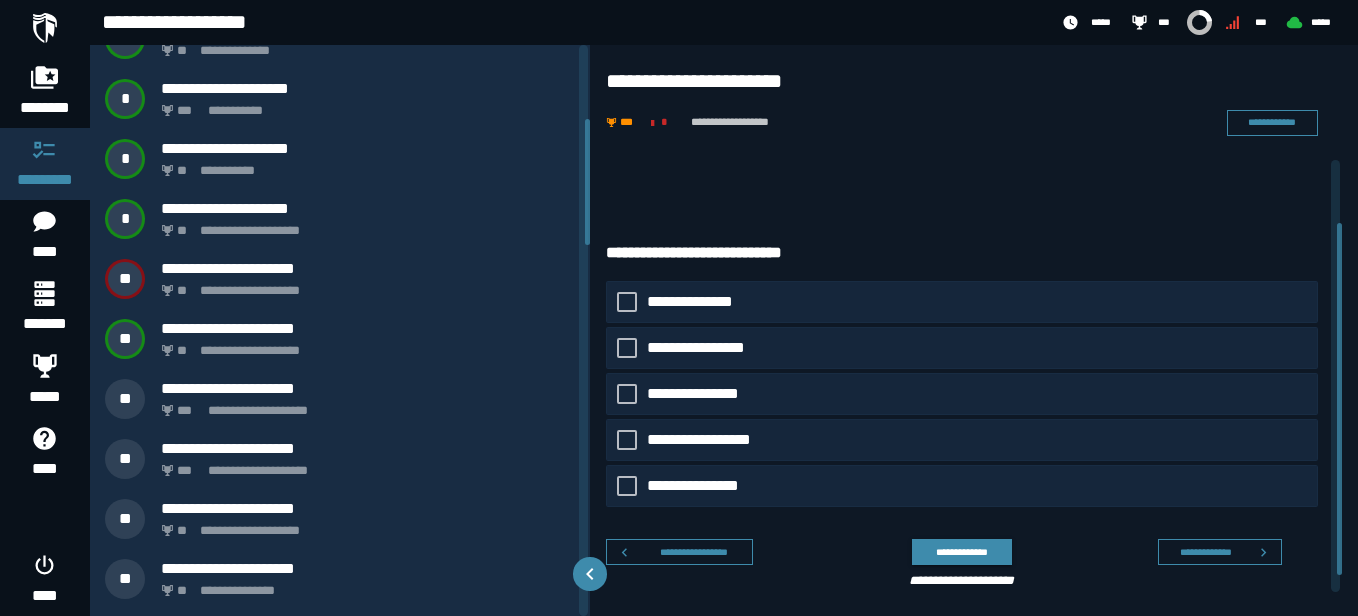 scroll, scrollTop: 318, scrollLeft: 0, axis: vertical 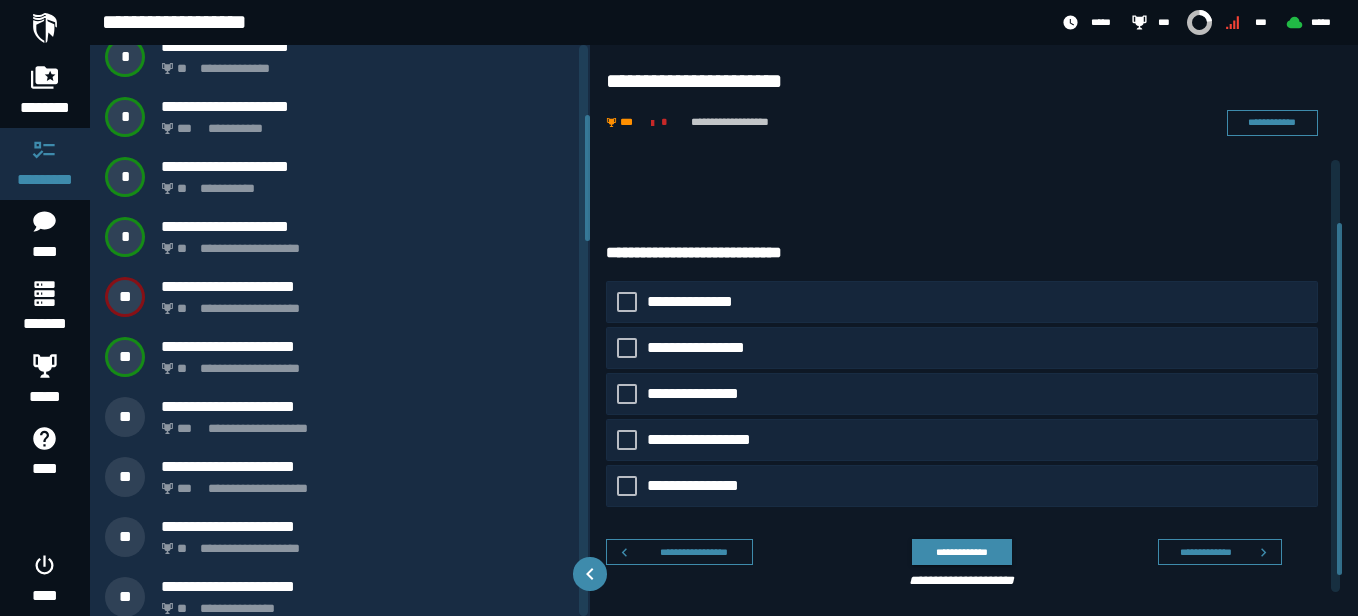 drag, startPoint x: 589, startPoint y: 281, endPoint x: 562, endPoint y: 159, distance: 124.95199 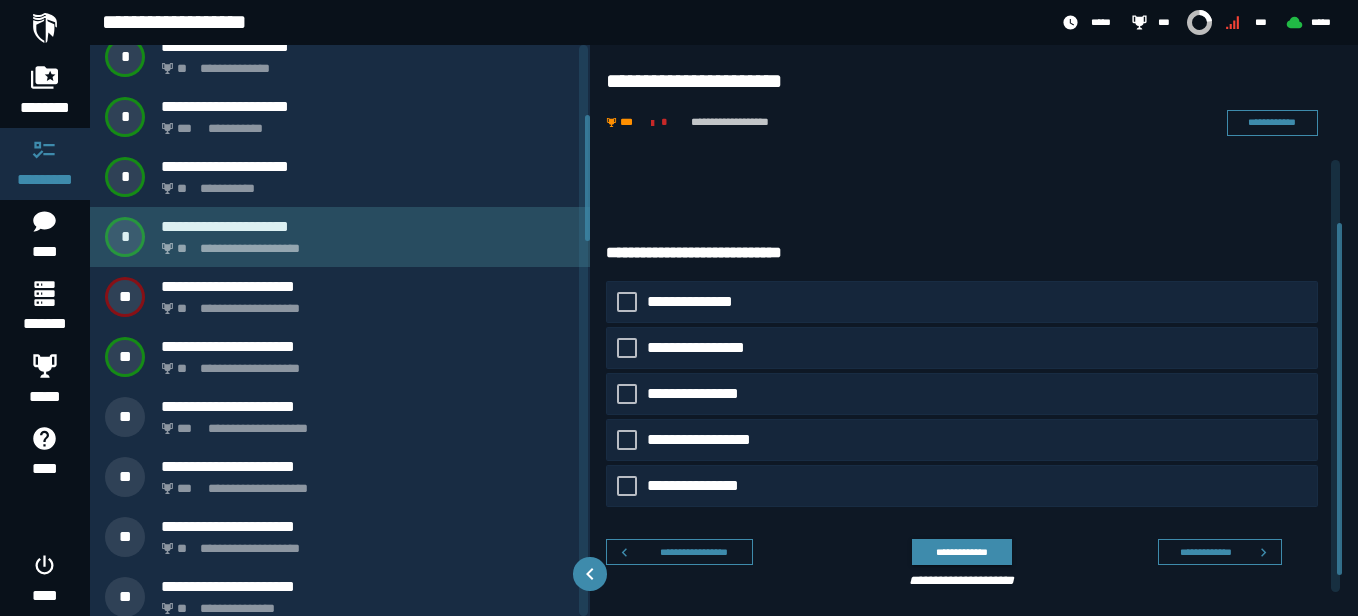 click on "**********" at bounding box center [364, 243] 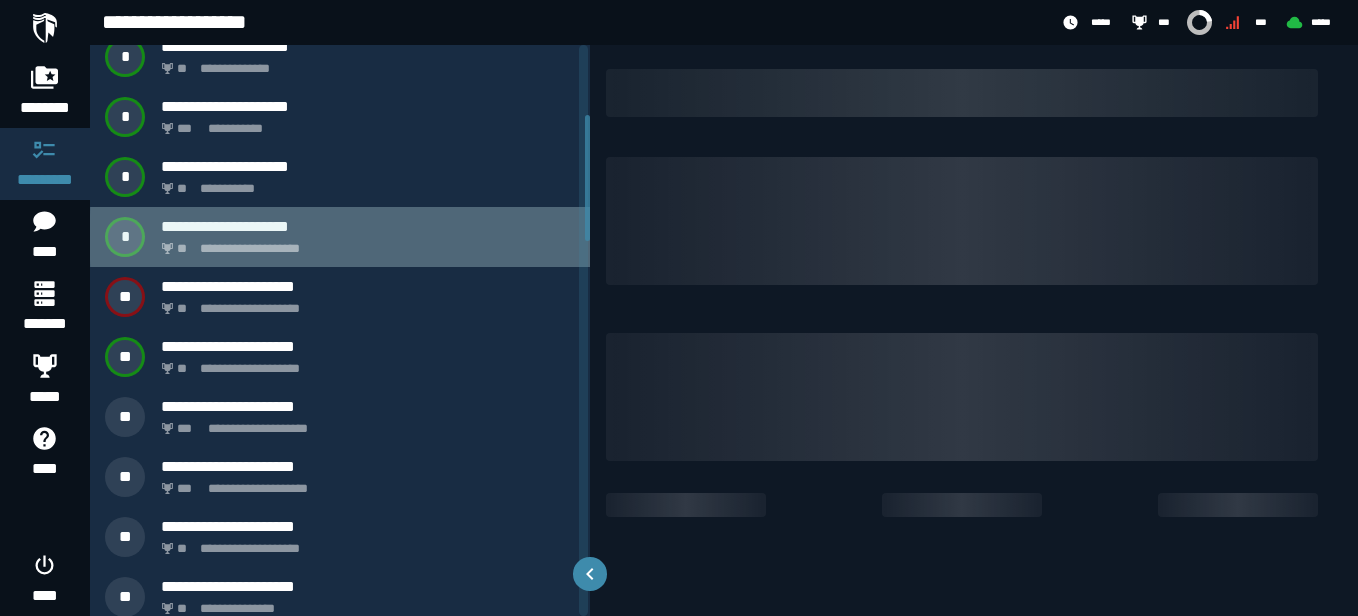 scroll, scrollTop: 0, scrollLeft: 0, axis: both 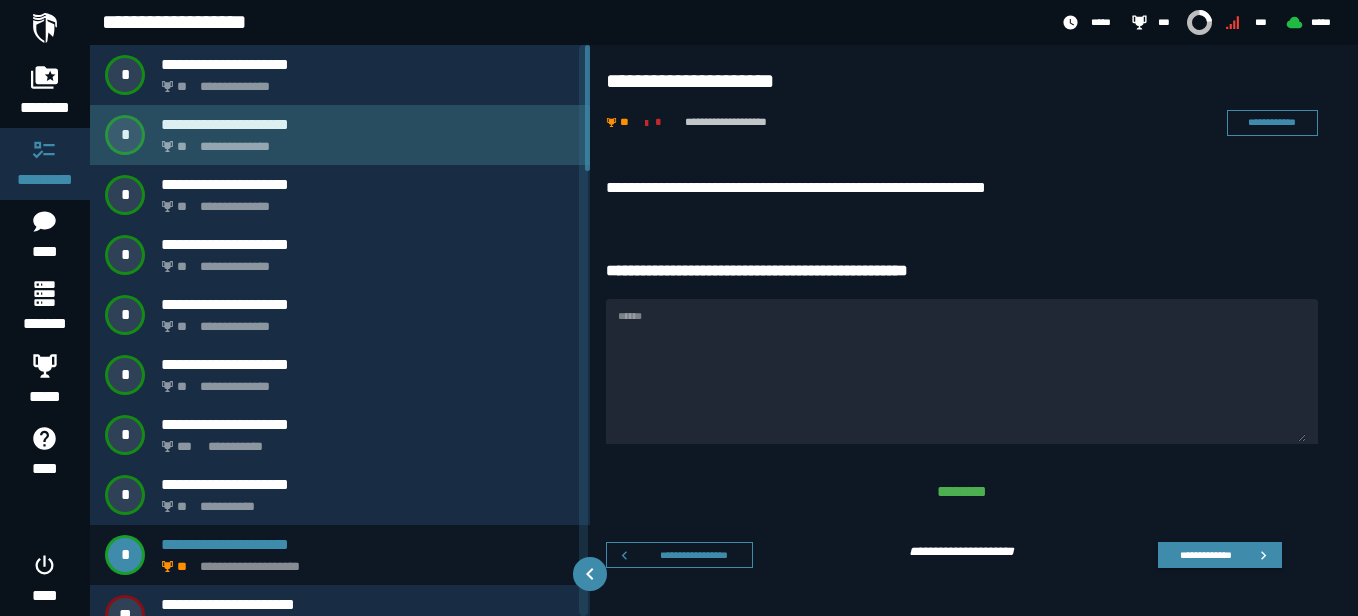 click on "**********" at bounding box center [364, 141] 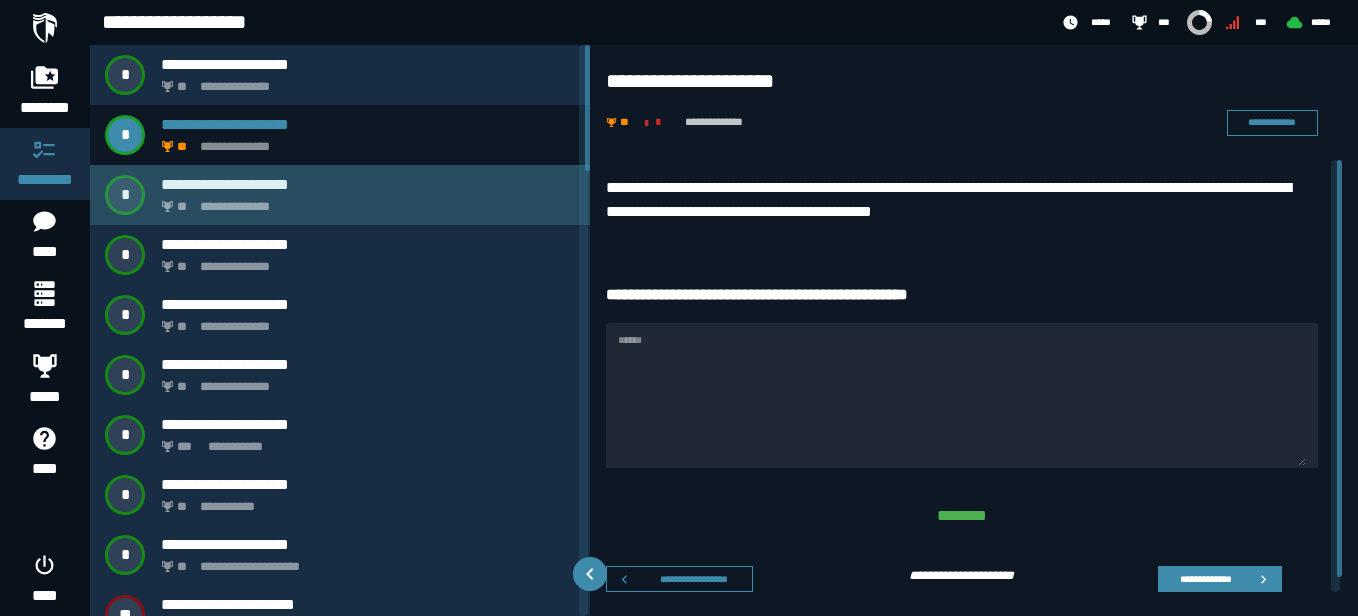 click on "**********" at bounding box center (368, 184) 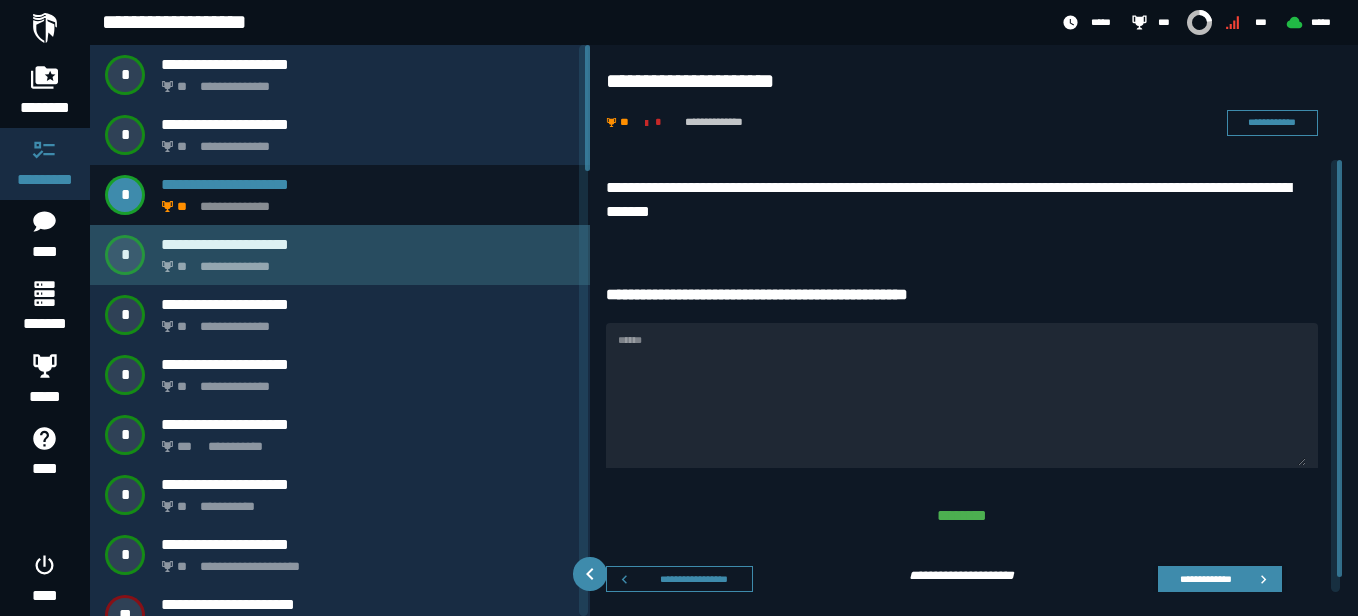 click on "**********" at bounding box center (364, 261) 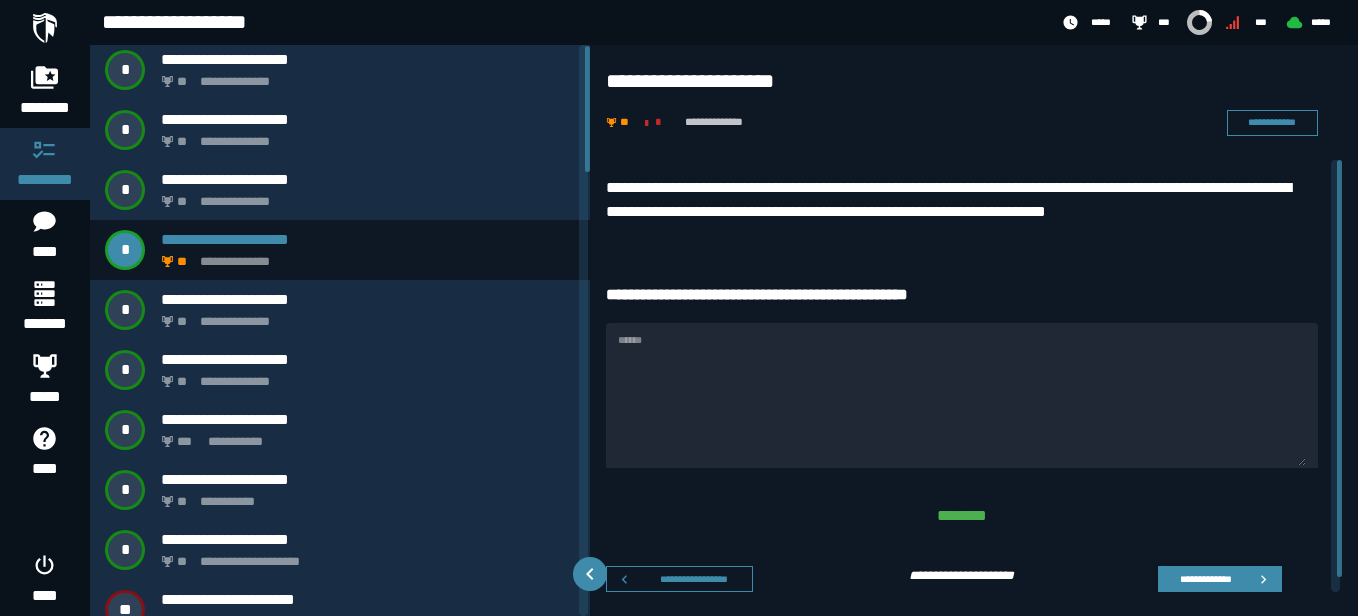 scroll, scrollTop: 0, scrollLeft: 0, axis: both 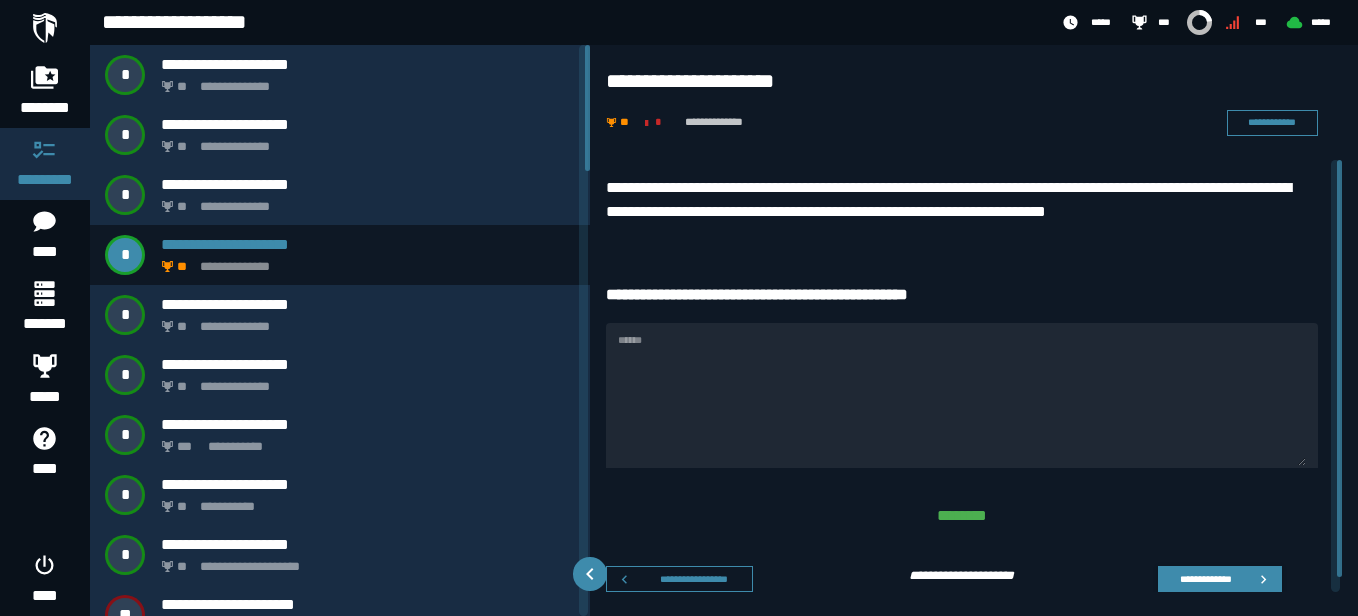 drag, startPoint x: 586, startPoint y: 143, endPoint x: 587, endPoint y: 121, distance: 22.022715 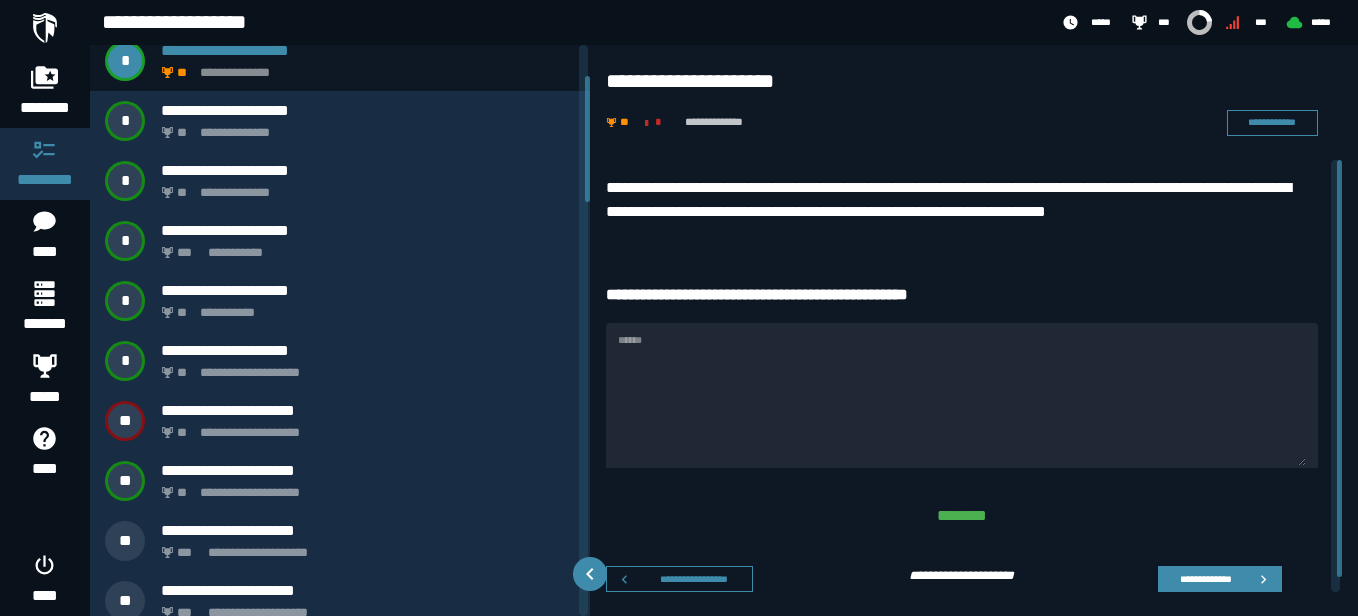 scroll, scrollTop: 266, scrollLeft: 0, axis: vertical 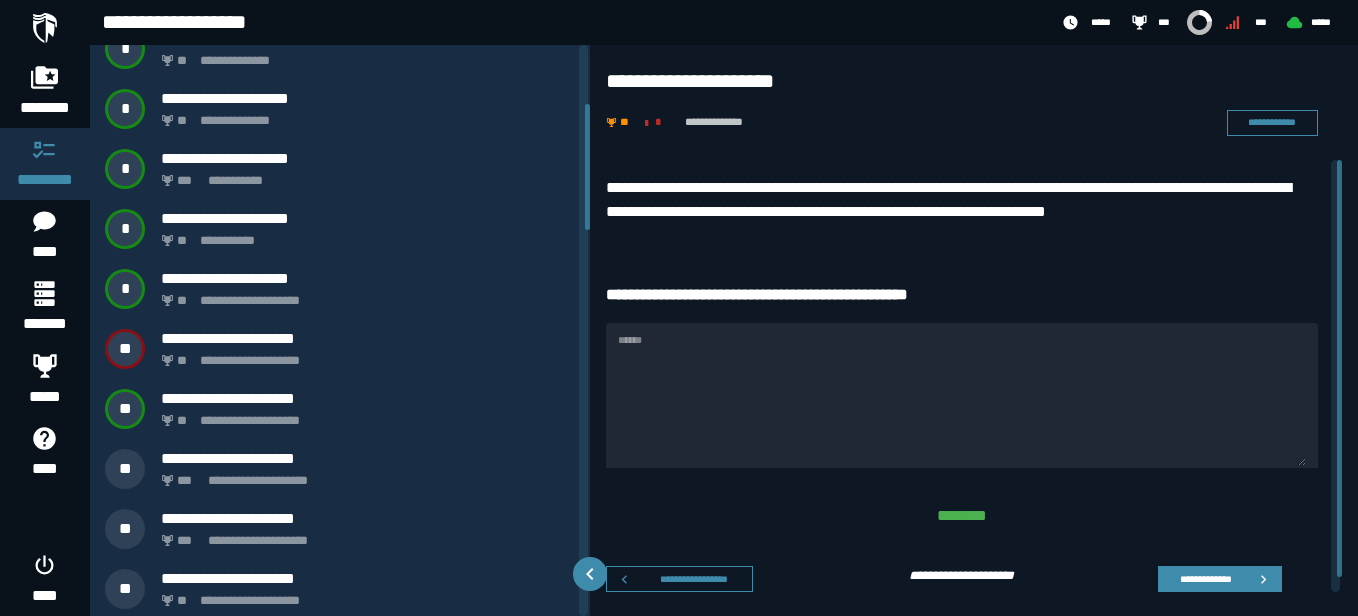 drag, startPoint x: 589, startPoint y: 134, endPoint x: 580, endPoint y: 193, distance: 59.682495 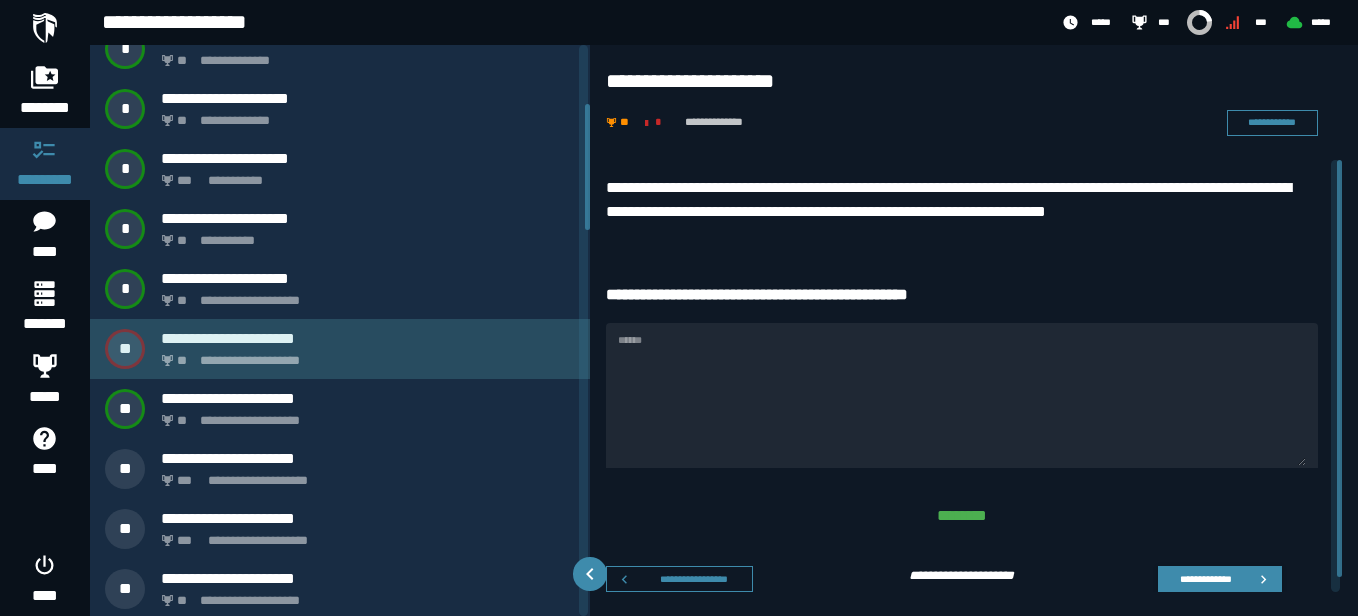 click on "**********" 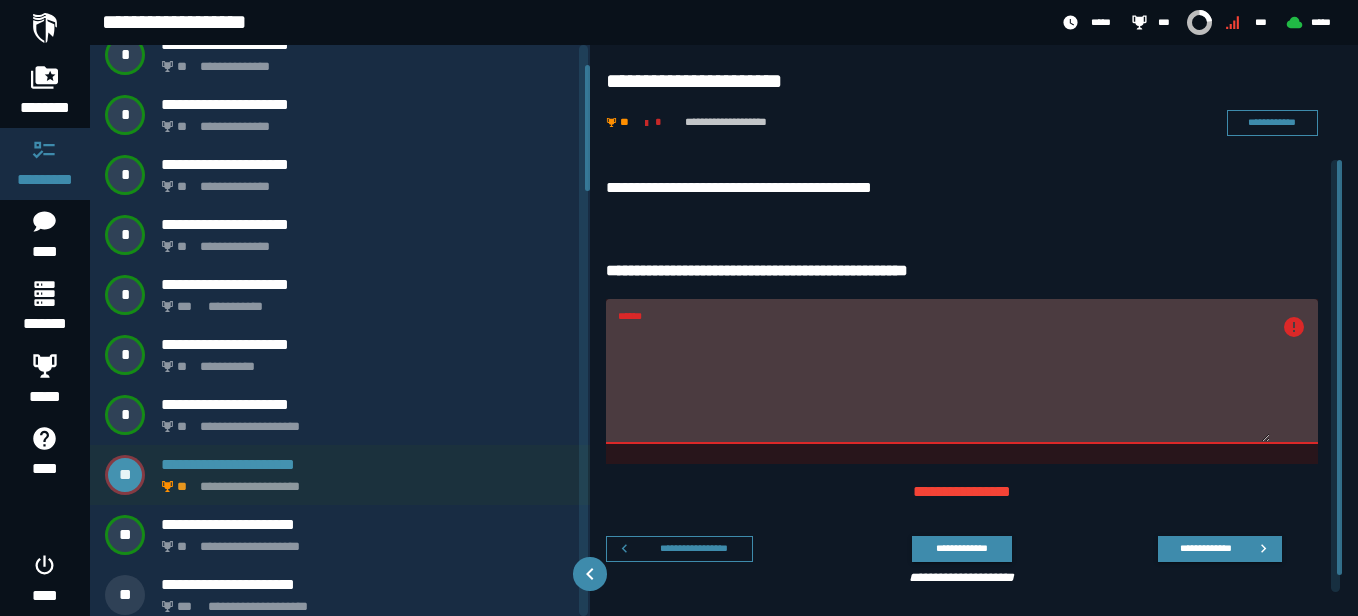 scroll, scrollTop: 29, scrollLeft: 0, axis: vertical 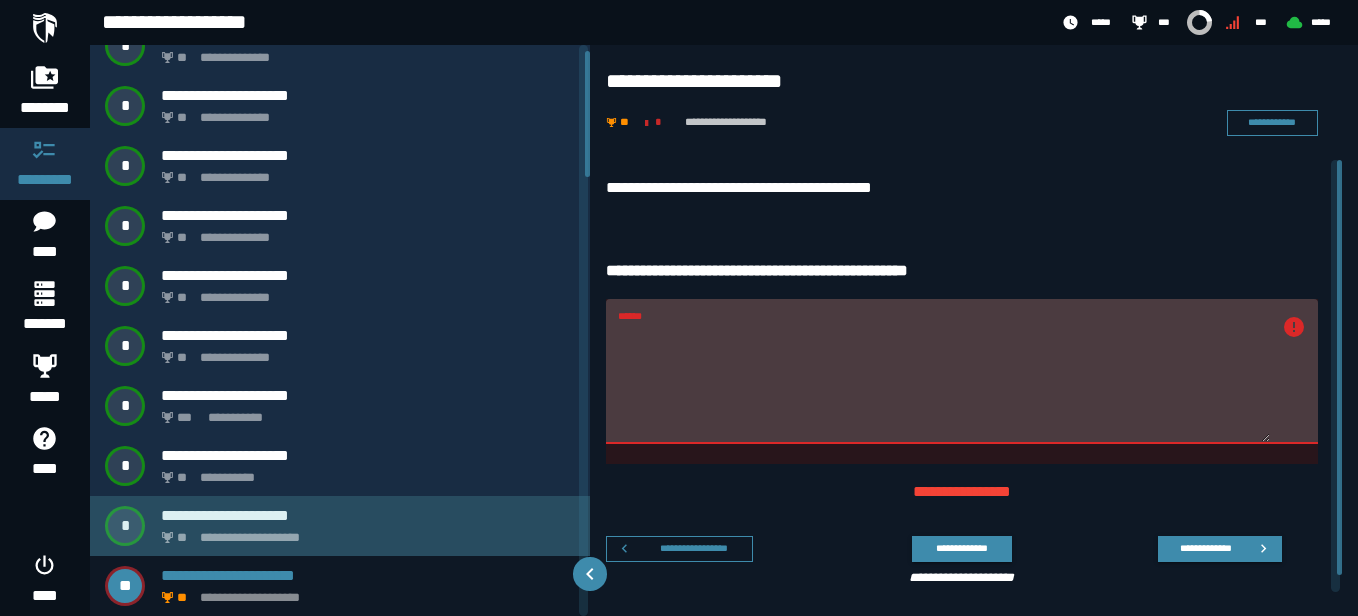click on "**********" at bounding box center (340, 526) 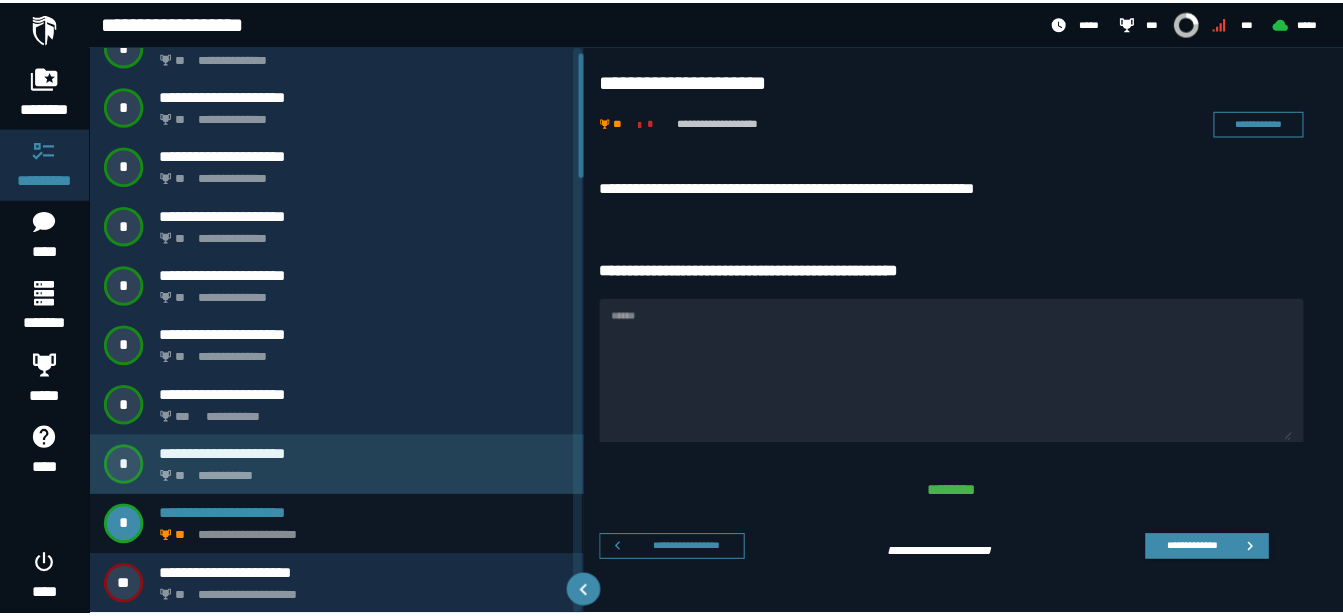 scroll, scrollTop: 0, scrollLeft: 0, axis: both 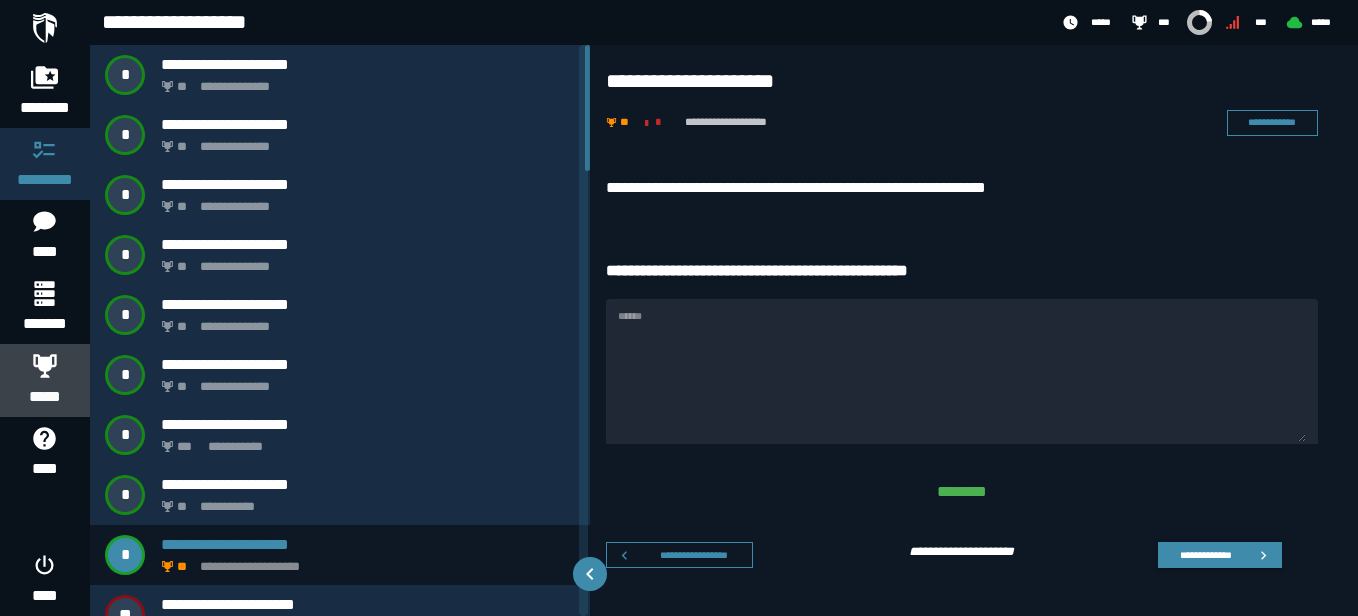 click on "*****" at bounding box center (45, 380) 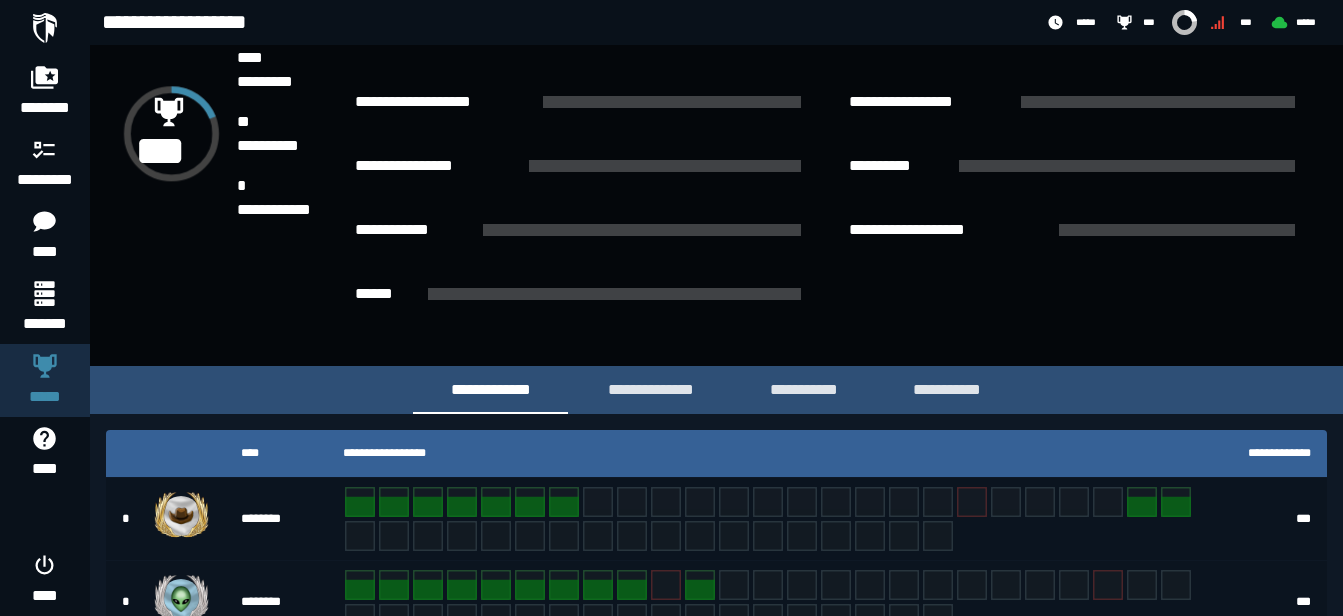 scroll, scrollTop: 7, scrollLeft: 0, axis: vertical 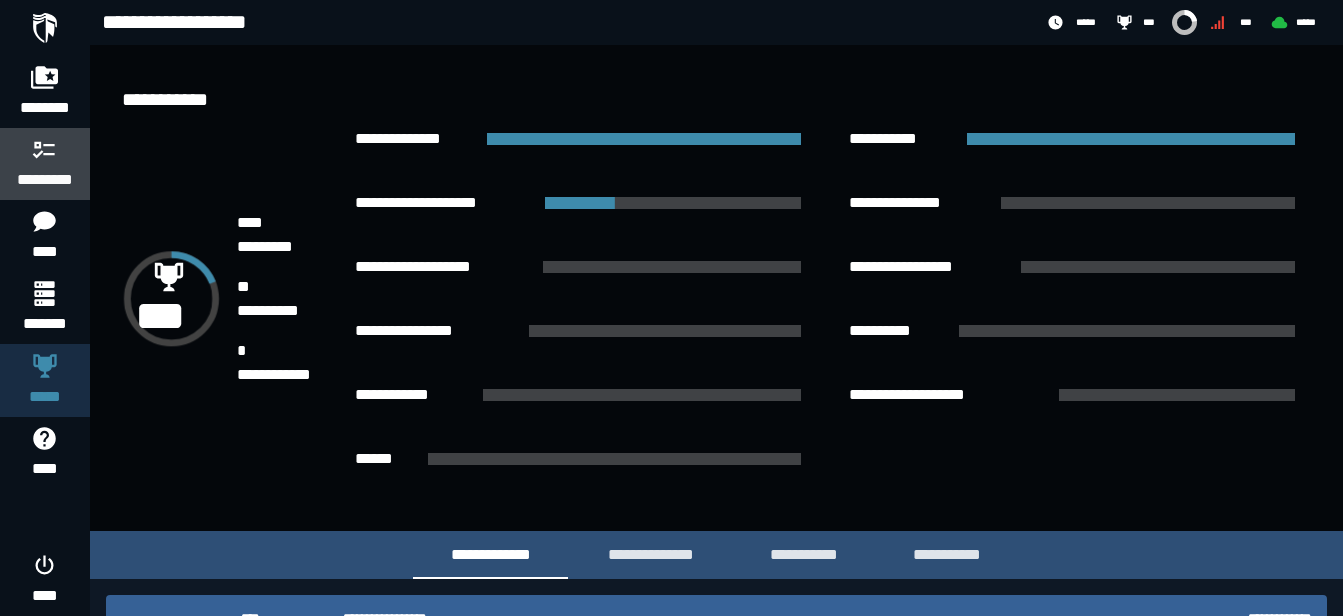 click 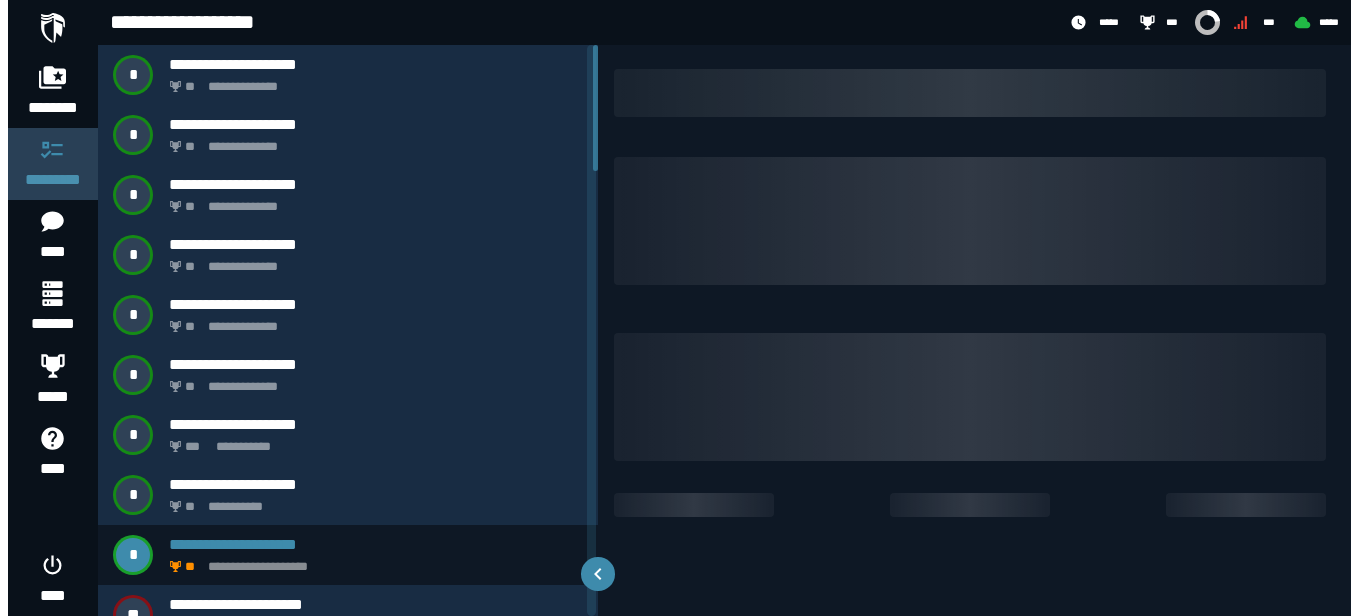 scroll, scrollTop: 0, scrollLeft: 0, axis: both 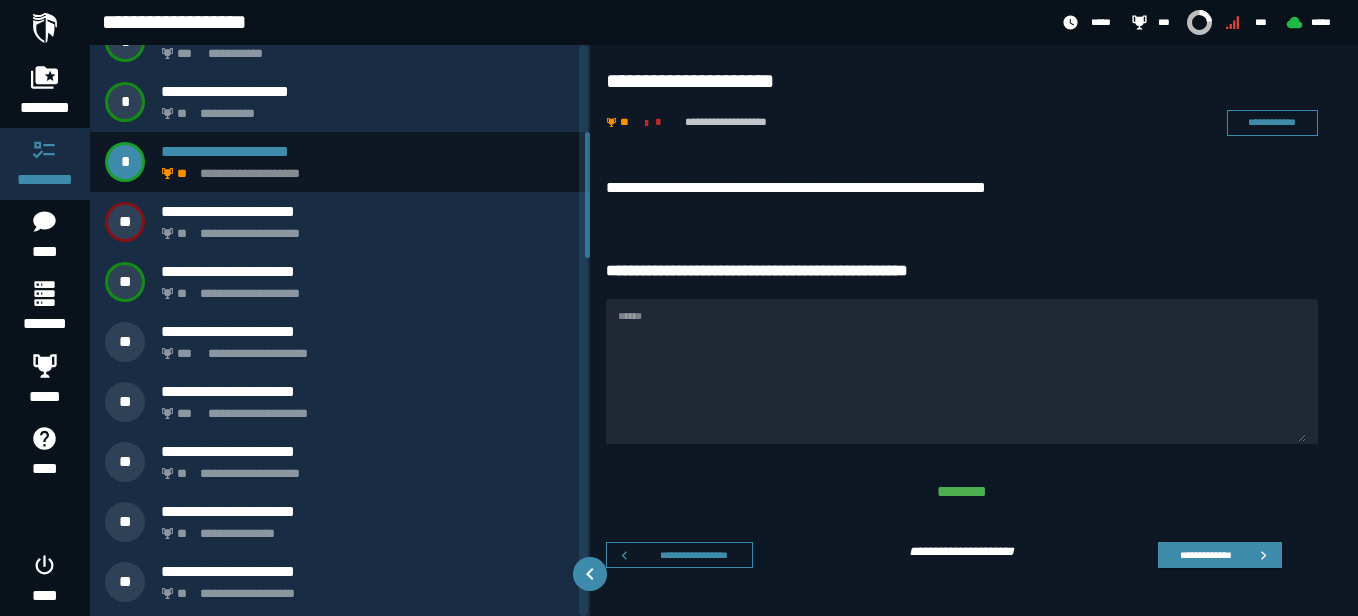 drag, startPoint x: 587, startPoint y: 111, endPoint x: 573, endPoint y: 198, distance: 88.11924 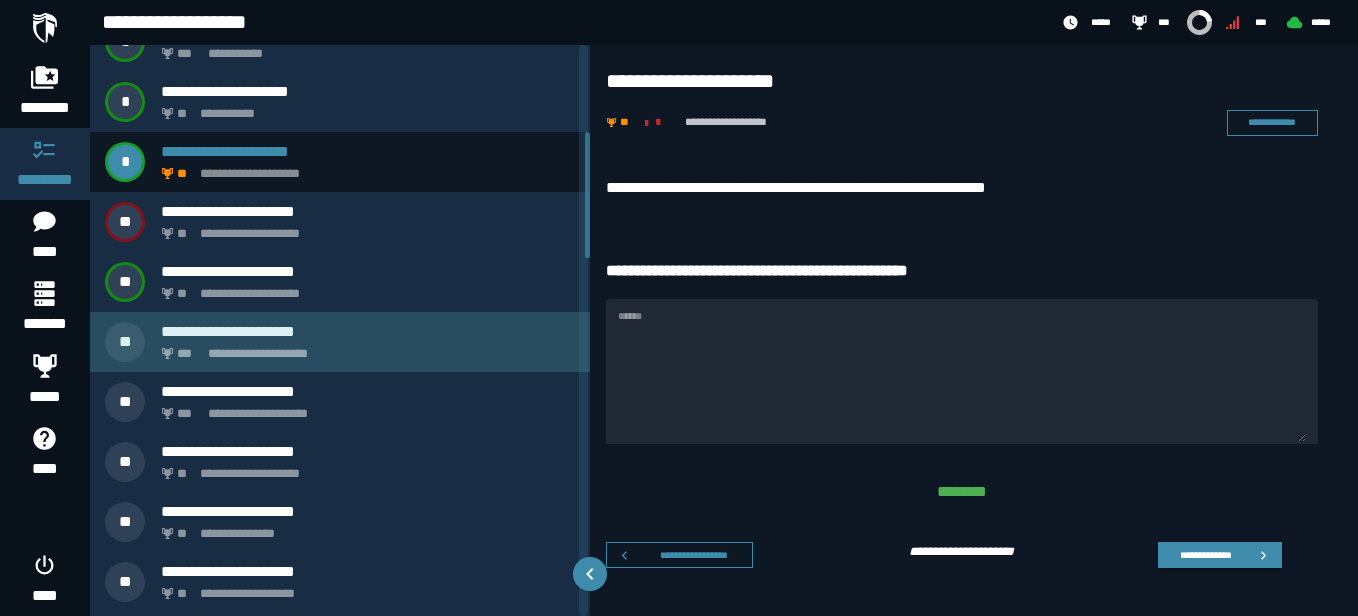 click on "**********" at bounding box center (364, 348) 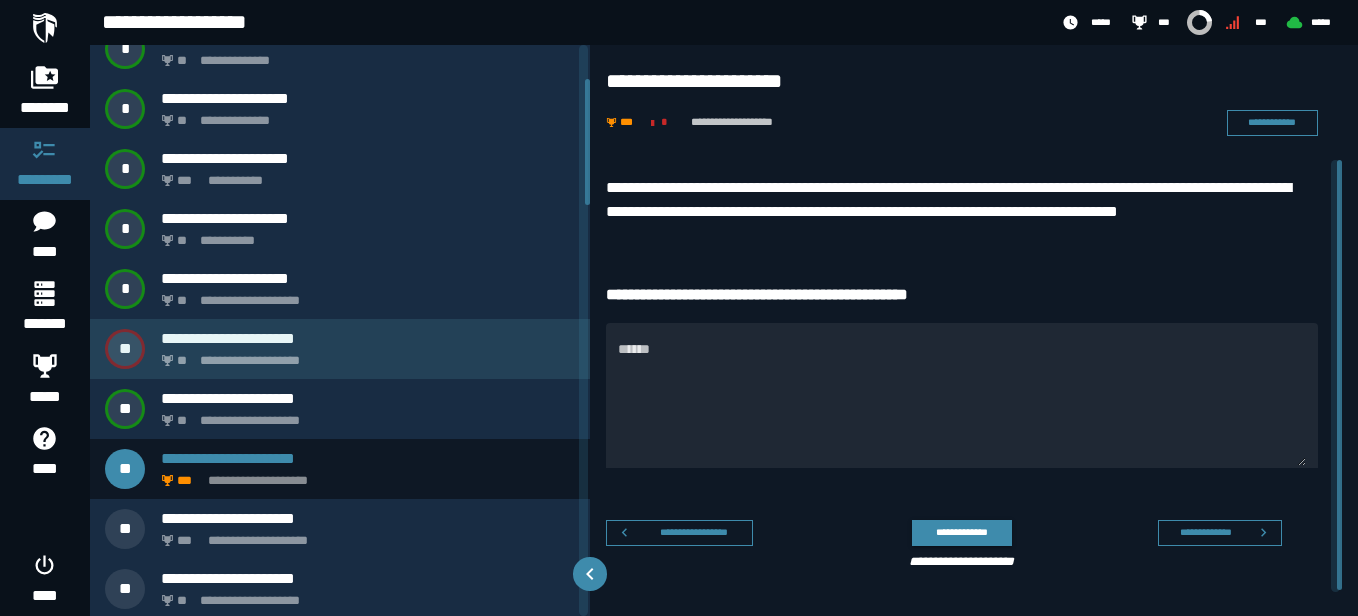 scroll, scrollTop: 149, scrollLeft: 0, axis: vertical 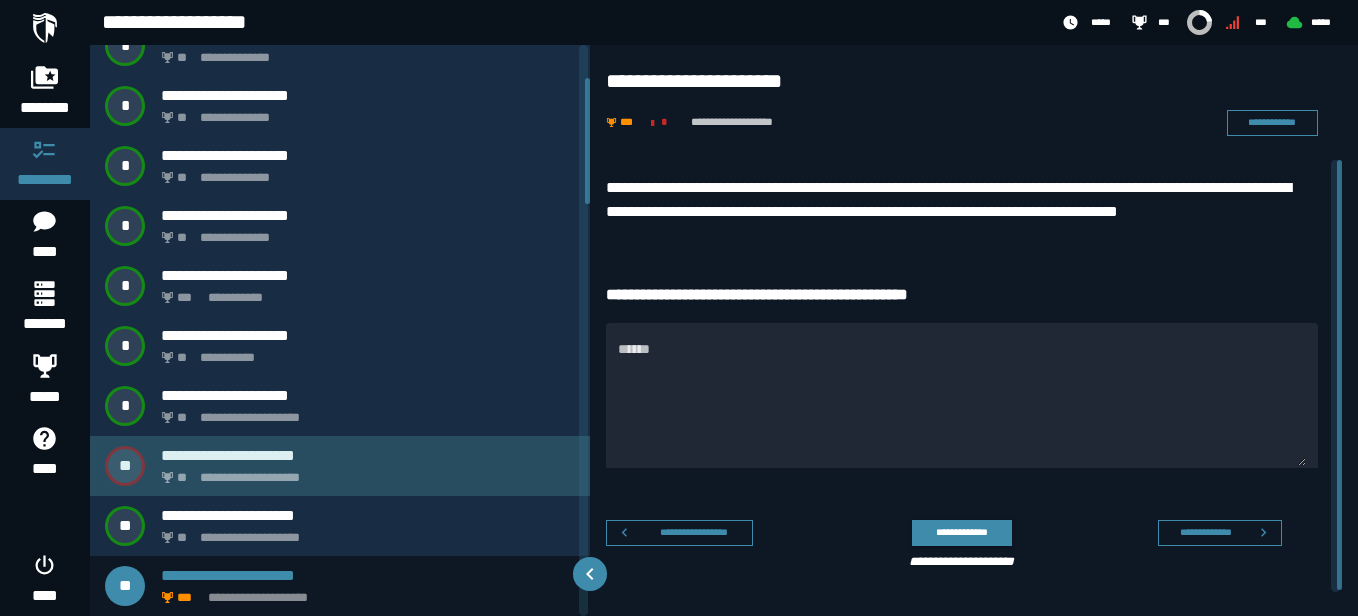 click on "**********" at bounding box center (364, 472) 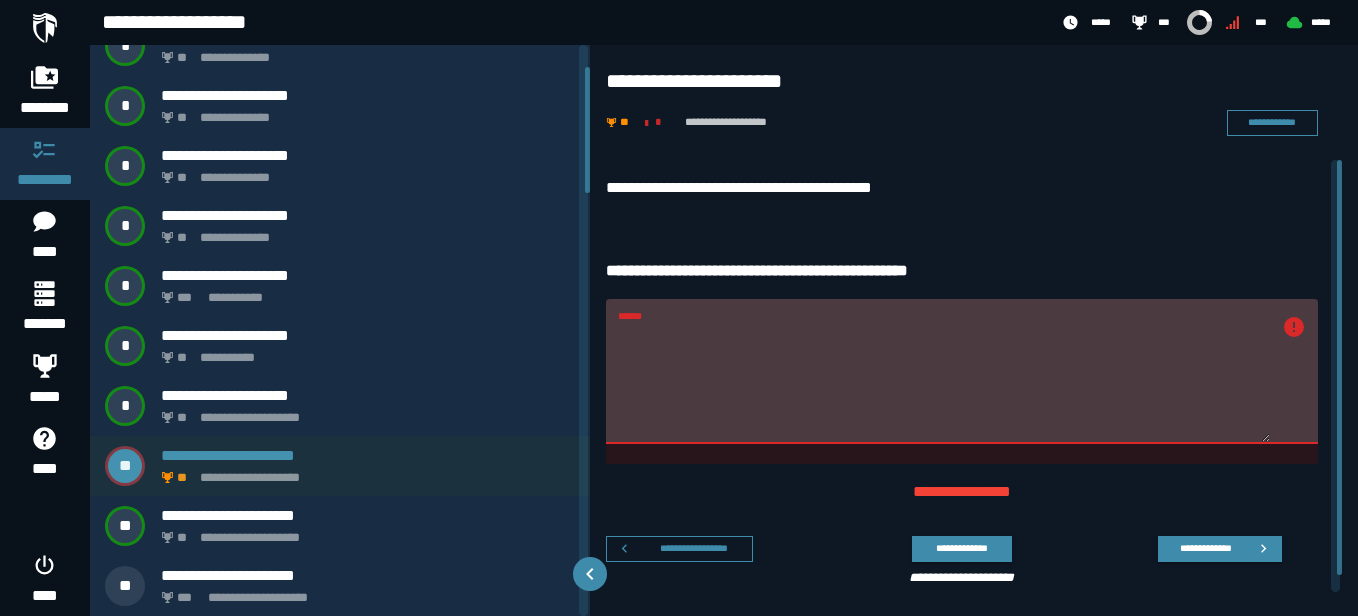 scroll, scrollTop: 29, scrollLeft: 0, axis: vertical 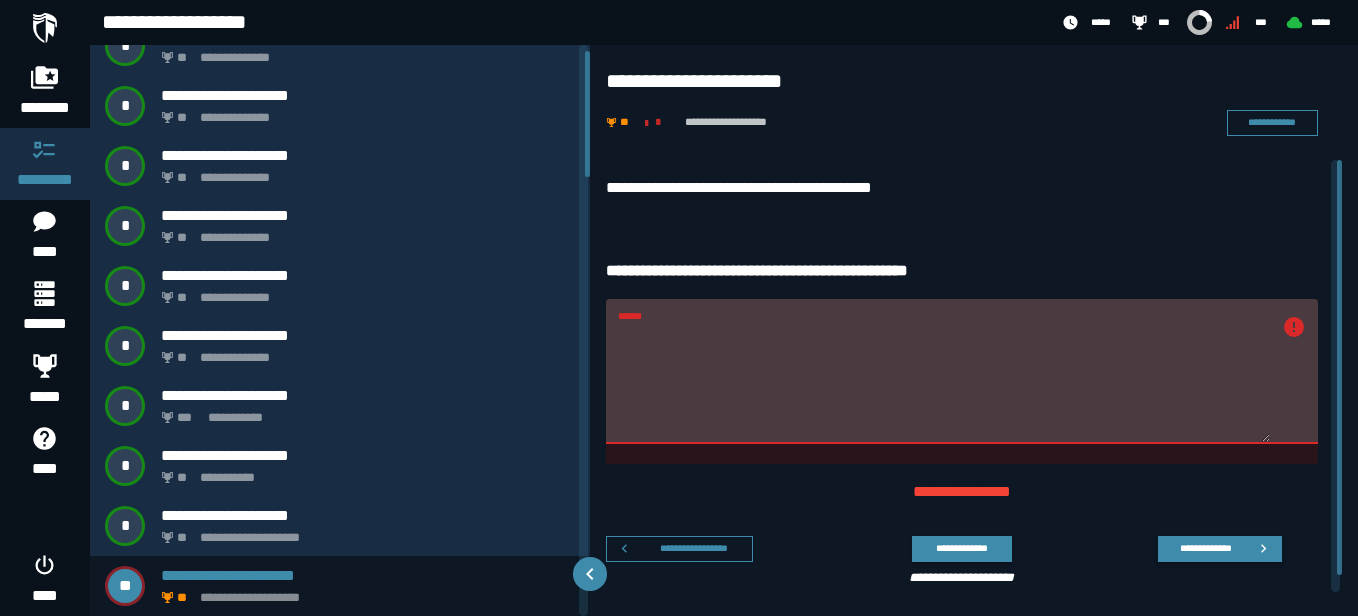 click on "******" at bounding box center (944, 383) 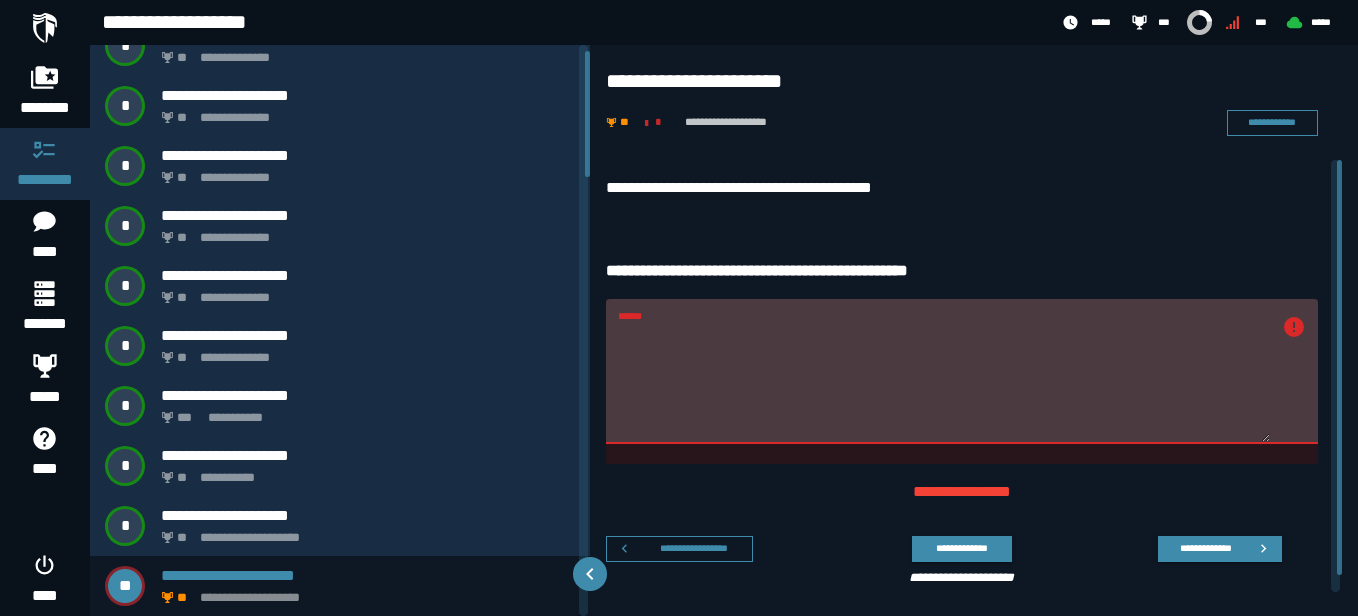 click 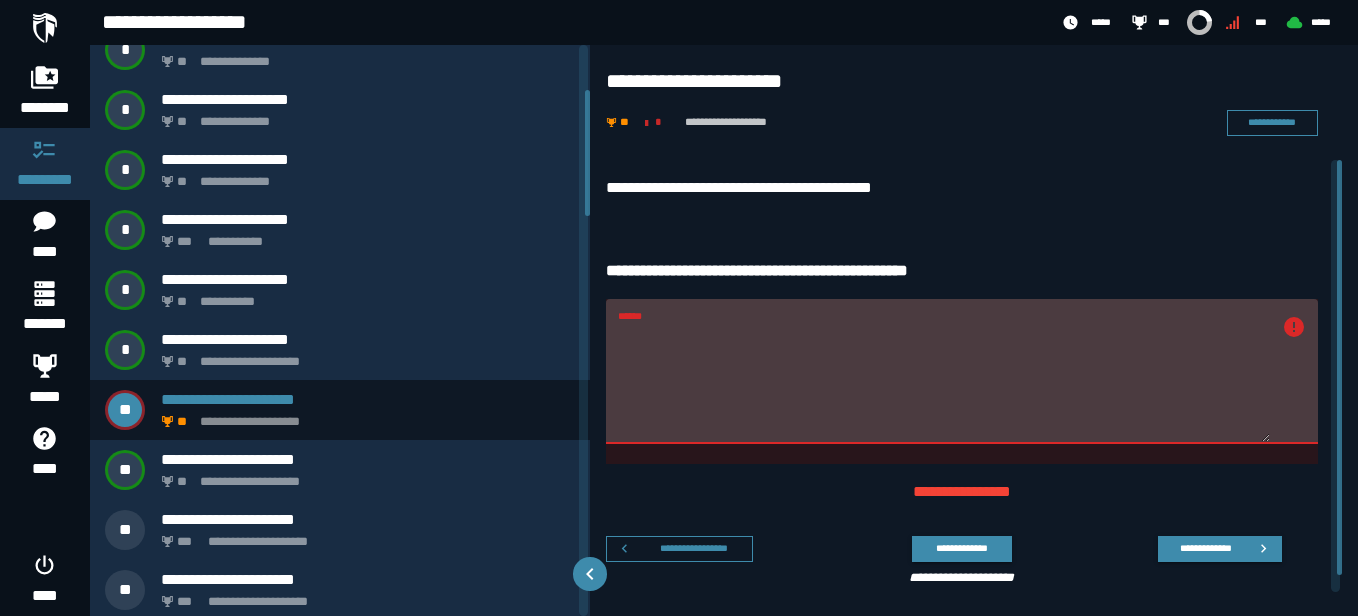 scroll, scrollTop: 142, scrollLeft: 0, axis: vertical 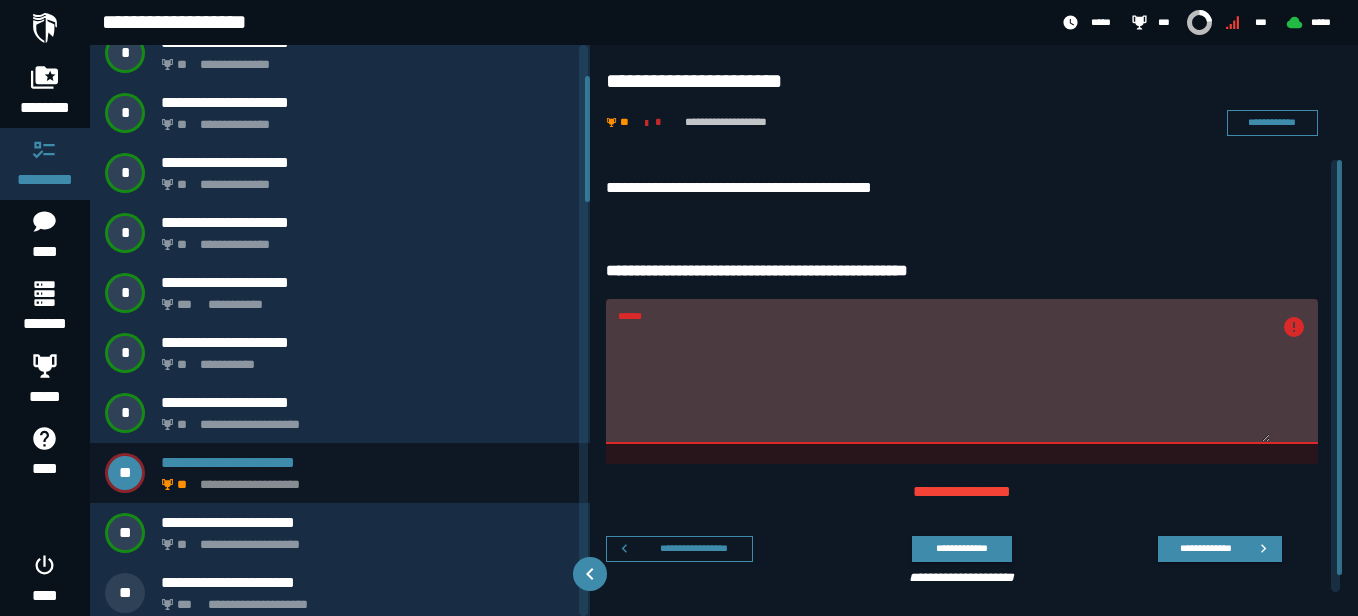 drag, startPoint x: 585, startPoint y: 170, endPoint x: 578, endPoint y: 195, distance: 25.96151 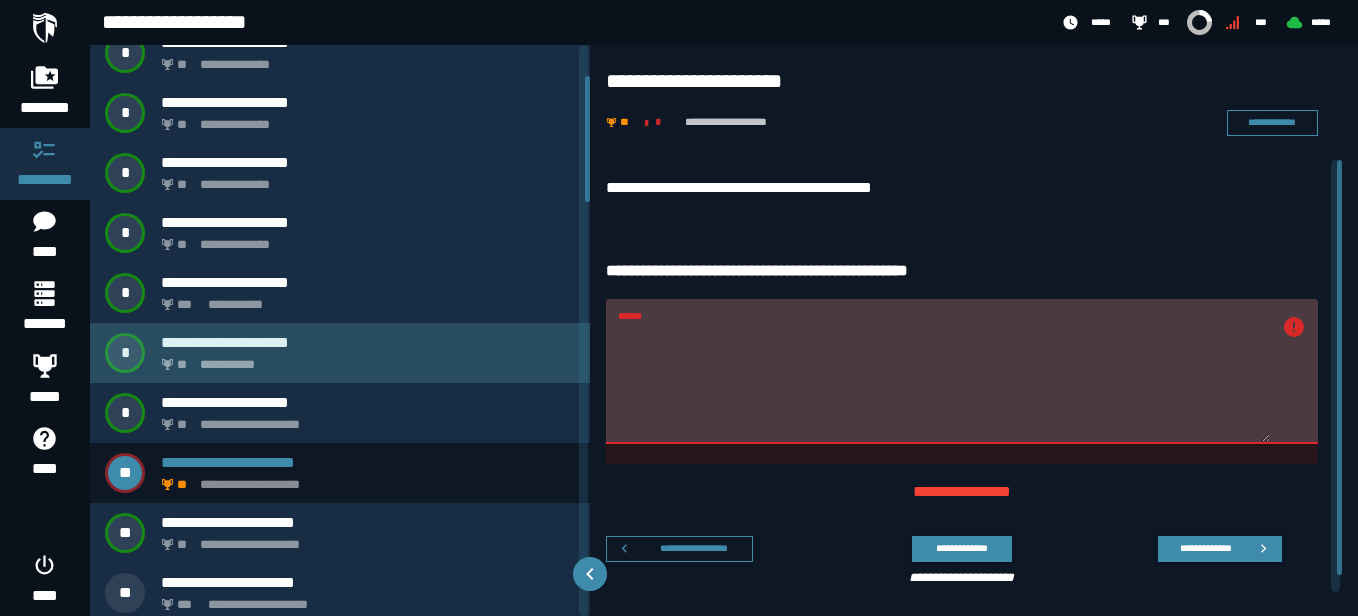 click on "**********" at bounding box center (340, 353) 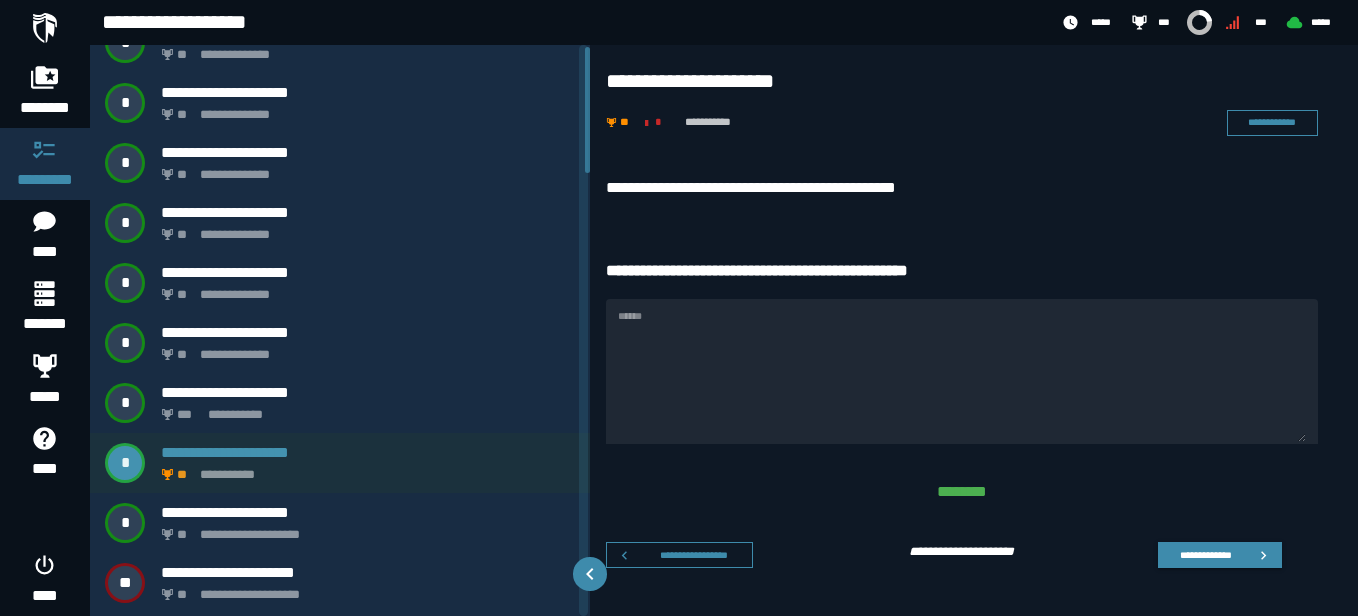scroll, scrollTop: 0, scrollLeft: 0, axis: both 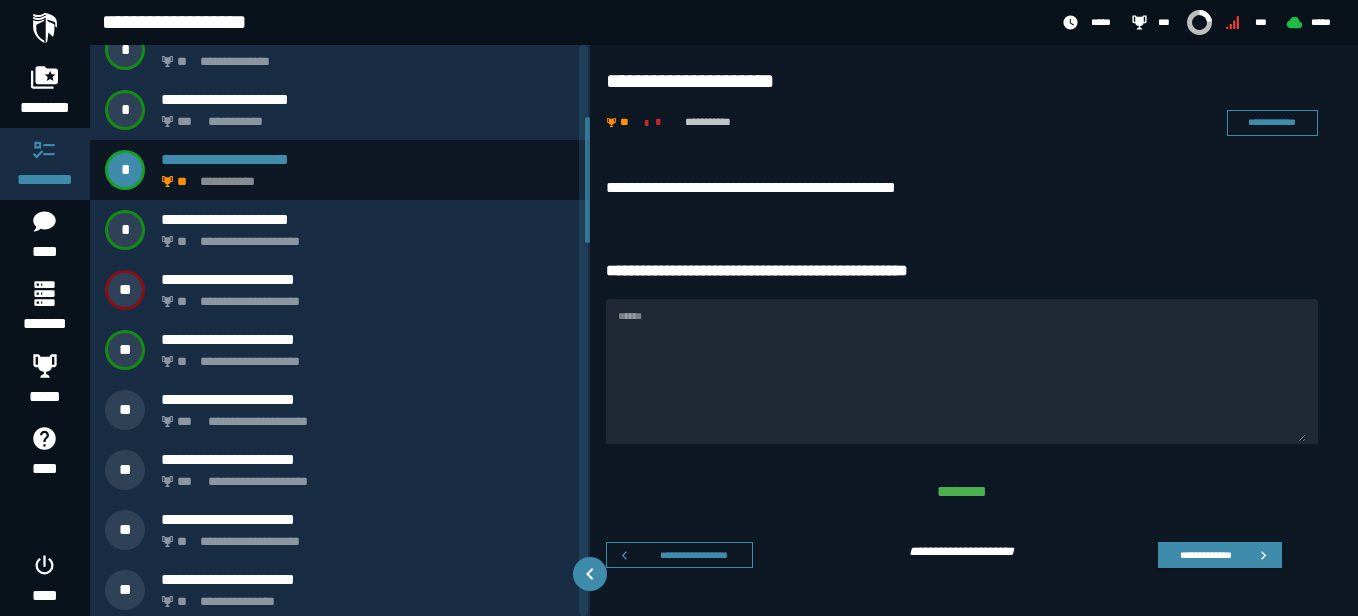 drag, startPoint x: 585, startPoint y: 142, endPoint x: 572, endPoint y: 214, distance: 73.1642 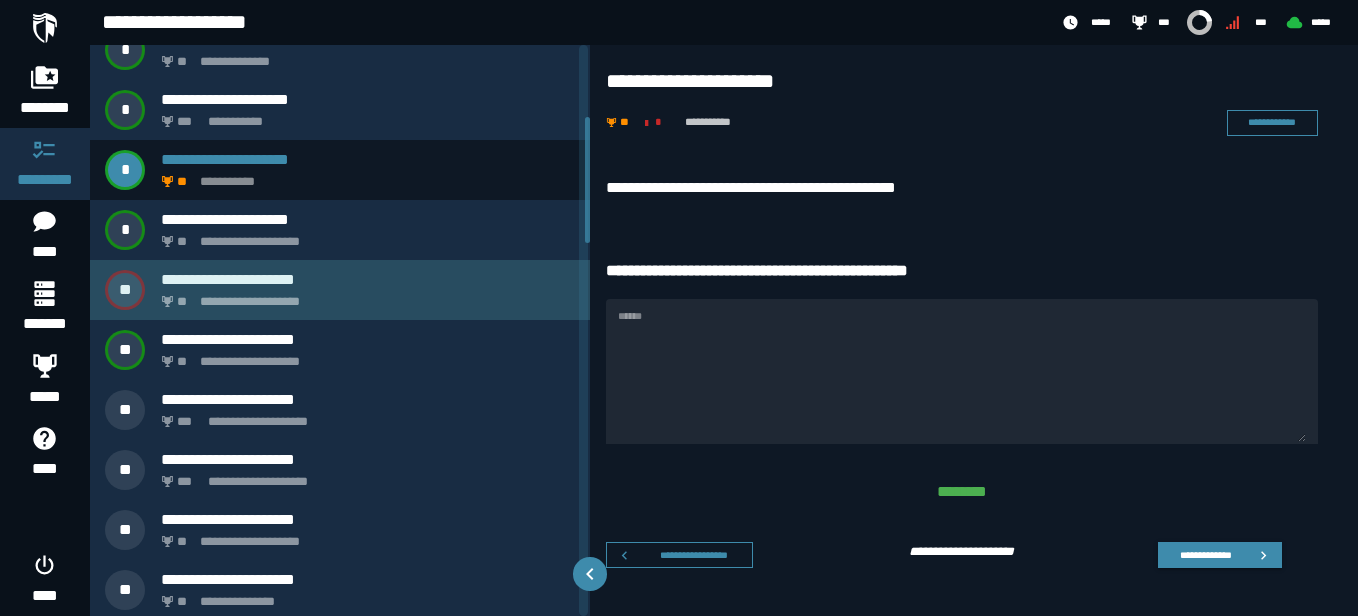 click on "**********" at bounding box center [368, 279] 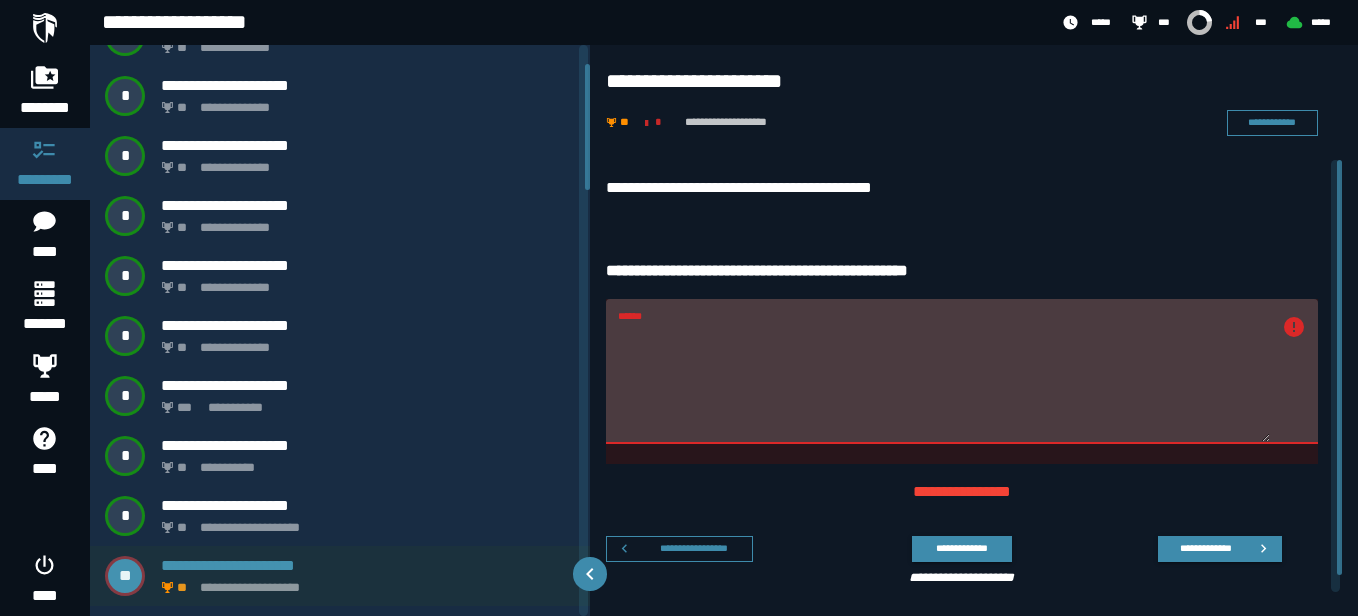 scroll, scrollTop: 29, scrollLeft: 0, axis: vertical 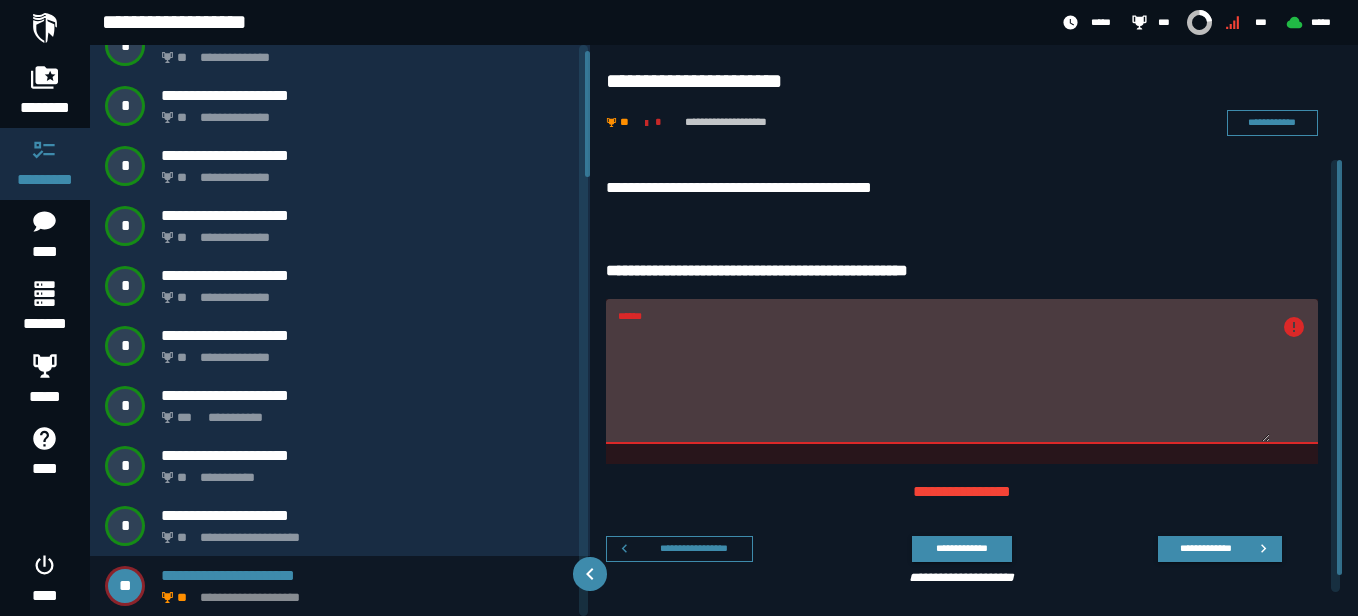 click on "******" at bounding box center (944, 383) 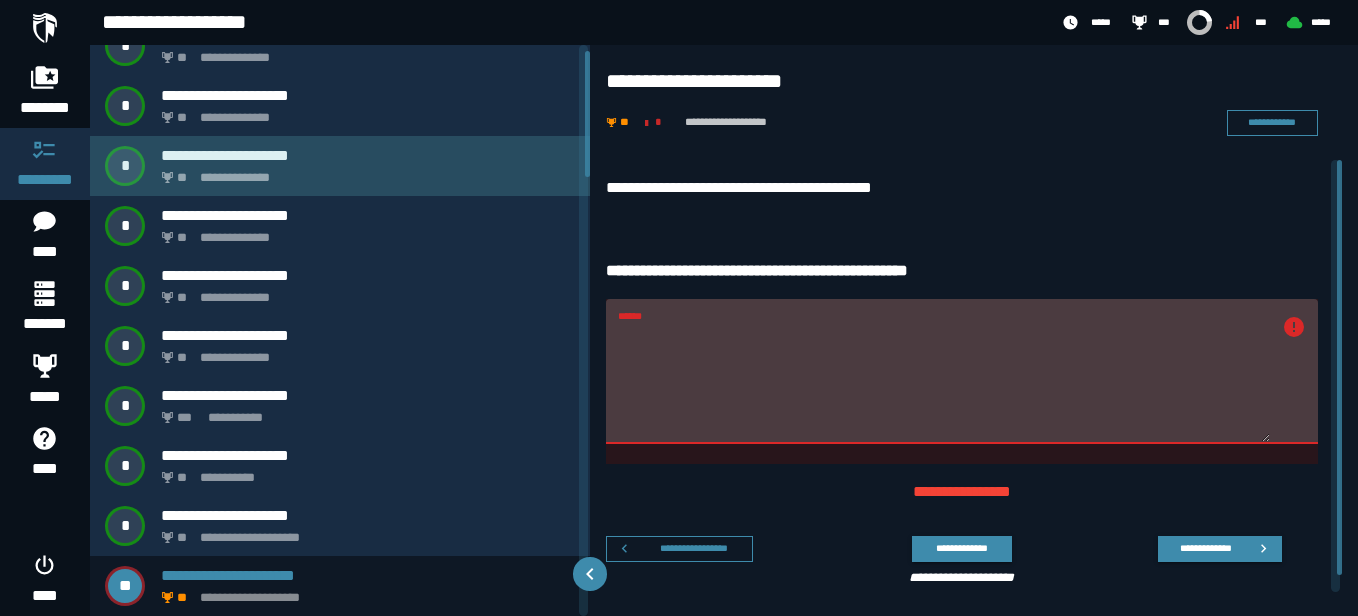 click on "**********" at bounding box center [364, 172] 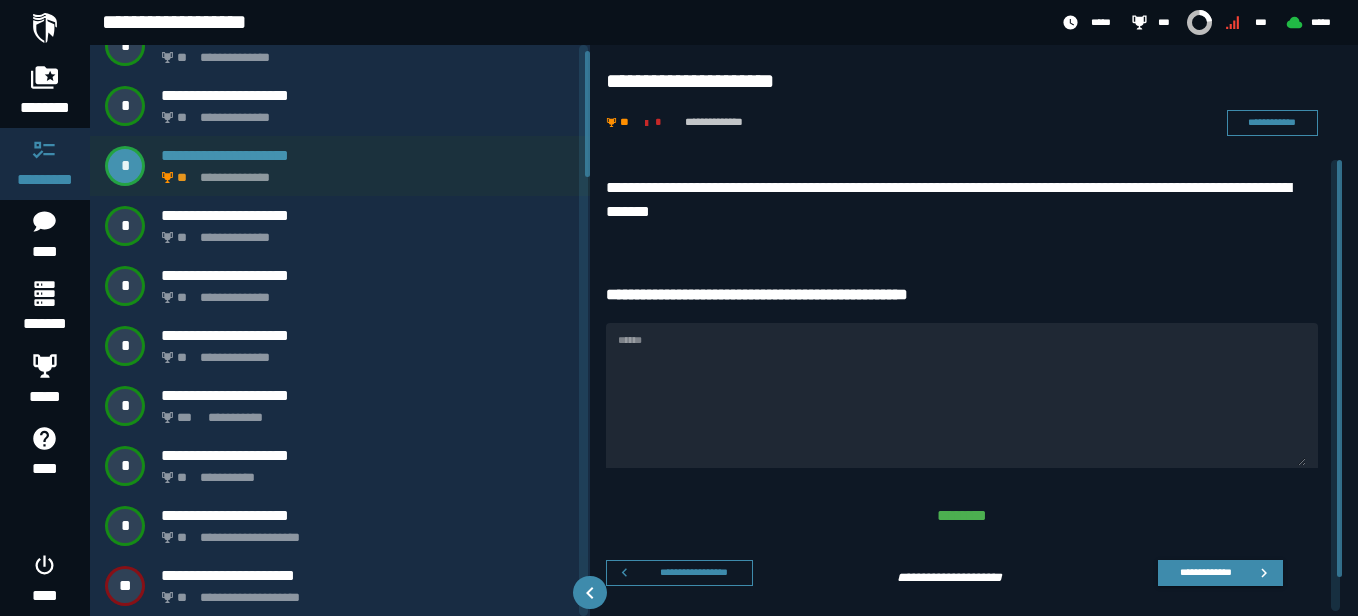 scroll, scrollTop: 0, scrollLeft: 0, axis: both 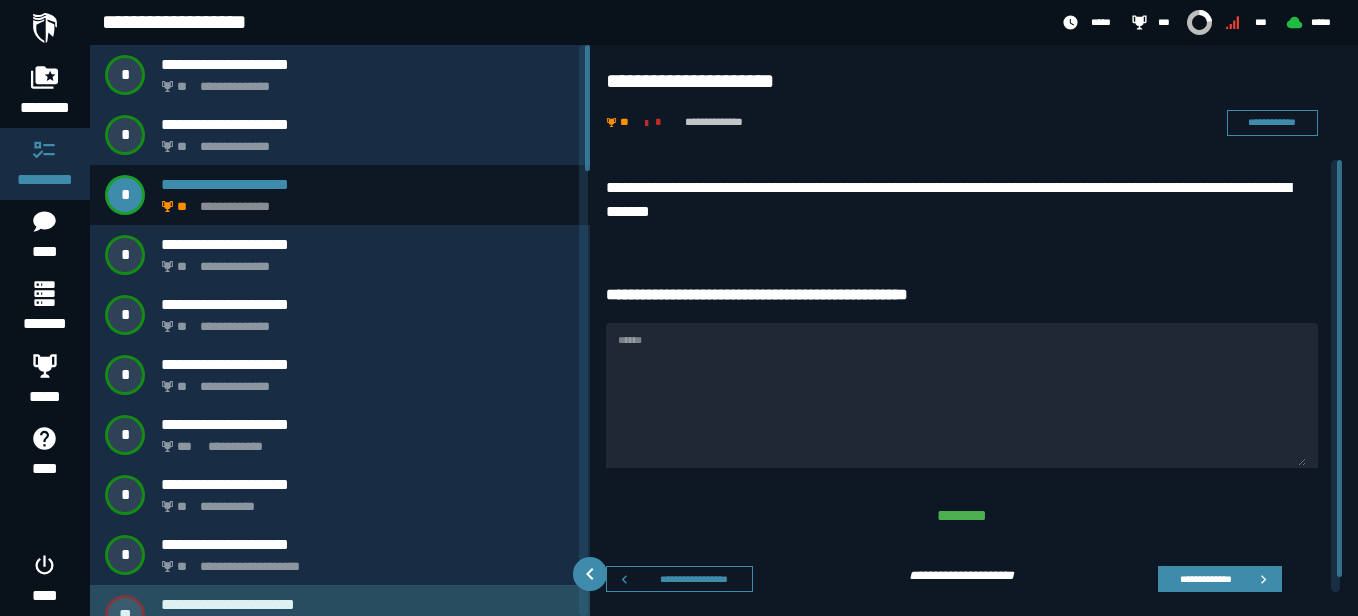 click on "**********" at bounding box center [340, 615] 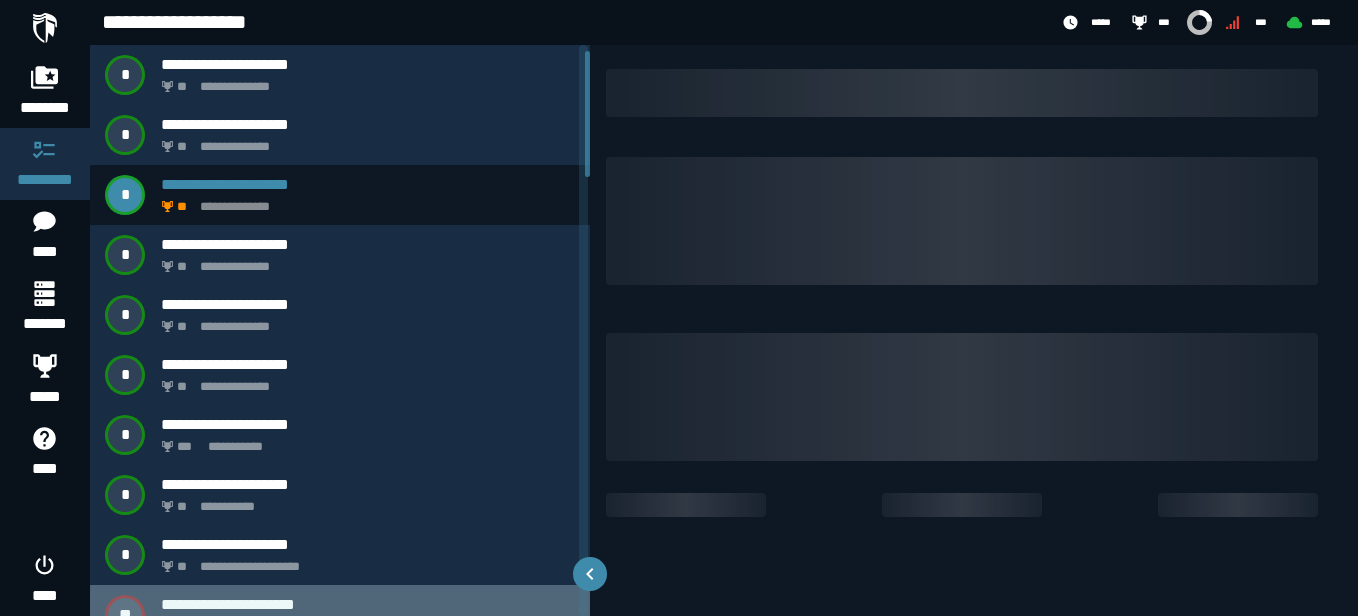 scroll, scrollTop: 29, scrollLeft: 0, axis: vertical 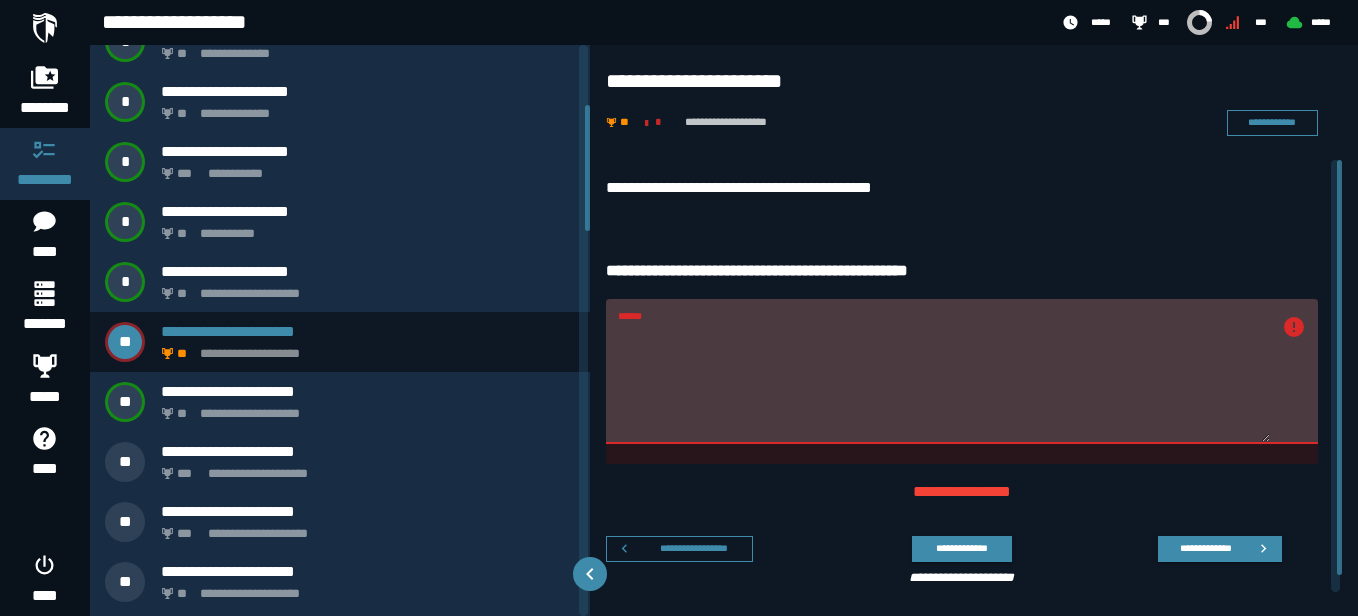 drag, startPoint x: 587, startPoint y: 160, endPoint x: 581, endPoint y: 214, distance: 54.33231 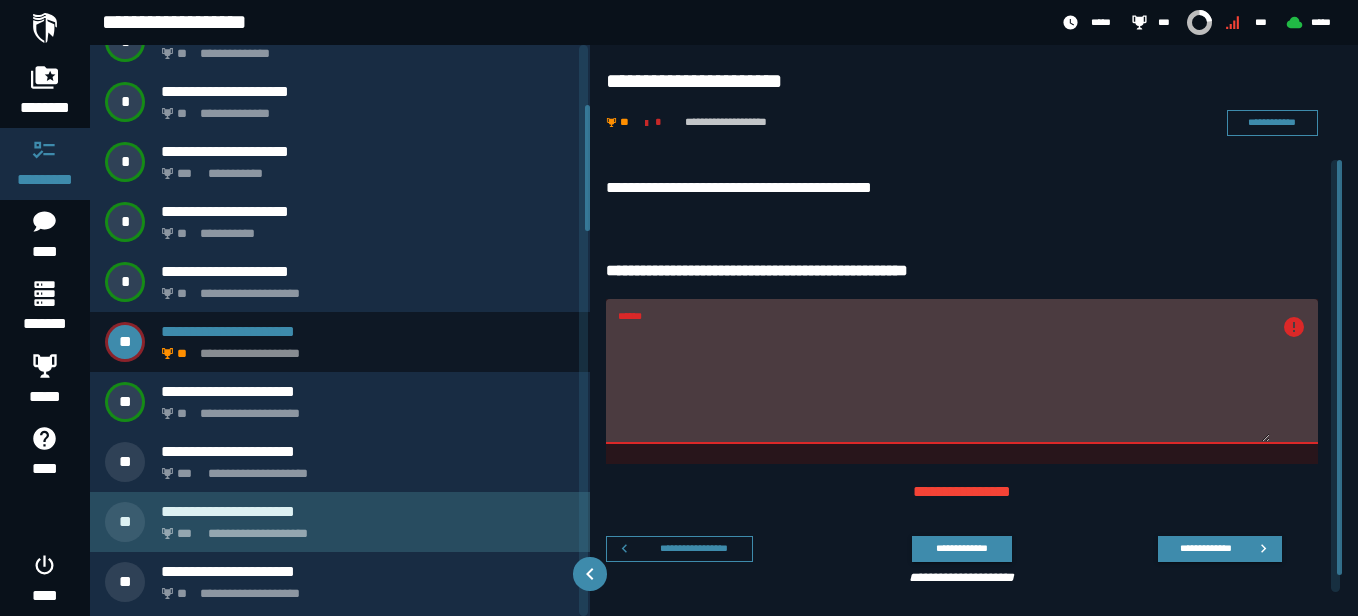 click on "**********" at bounding box center (364, 528) 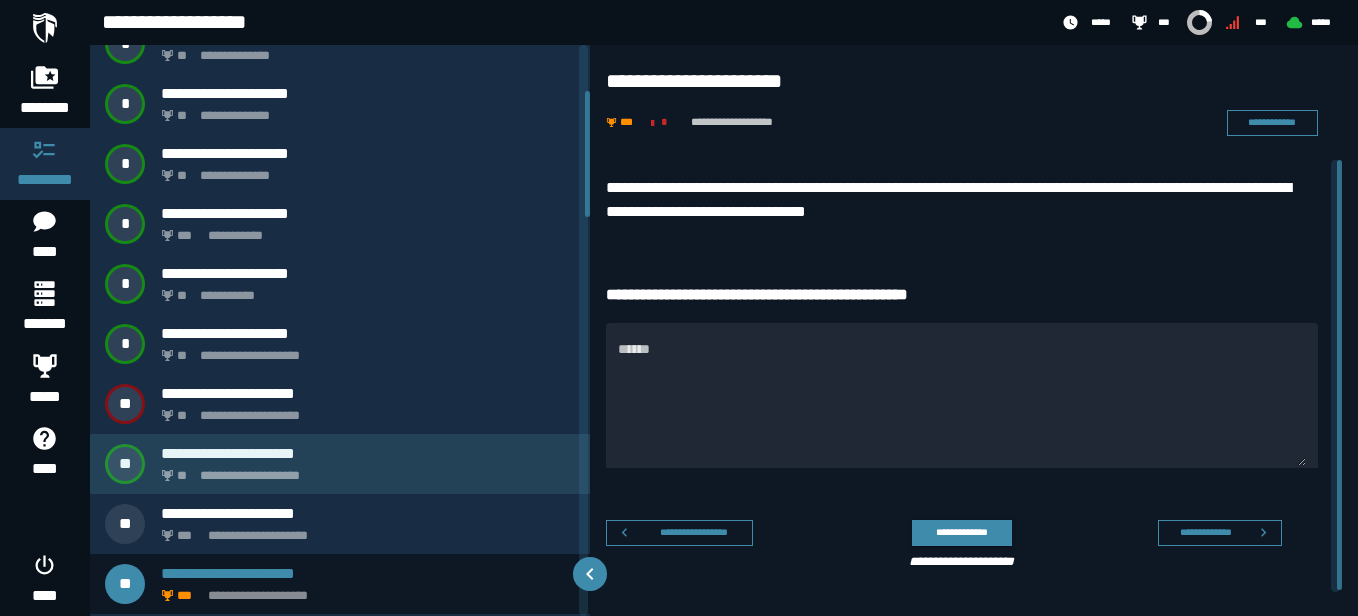 scroll, scrollTop: 209, scrollLeft: 0, axis: vertical 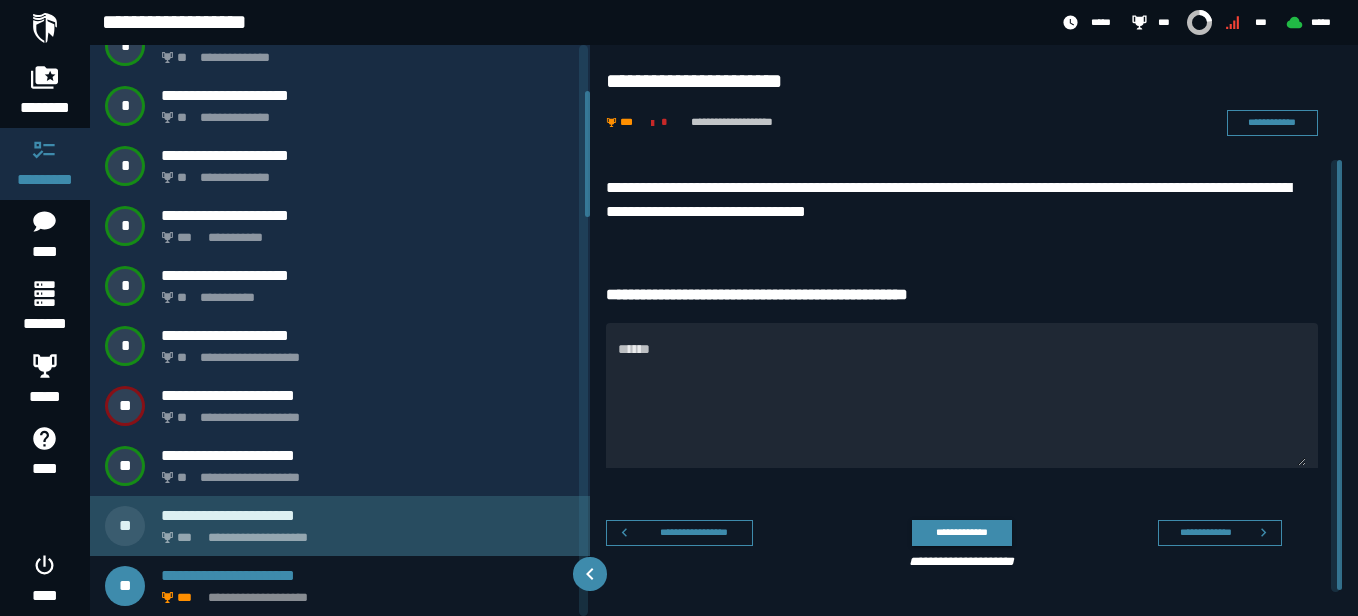 click on "**********" at bounding box center [364, 532] 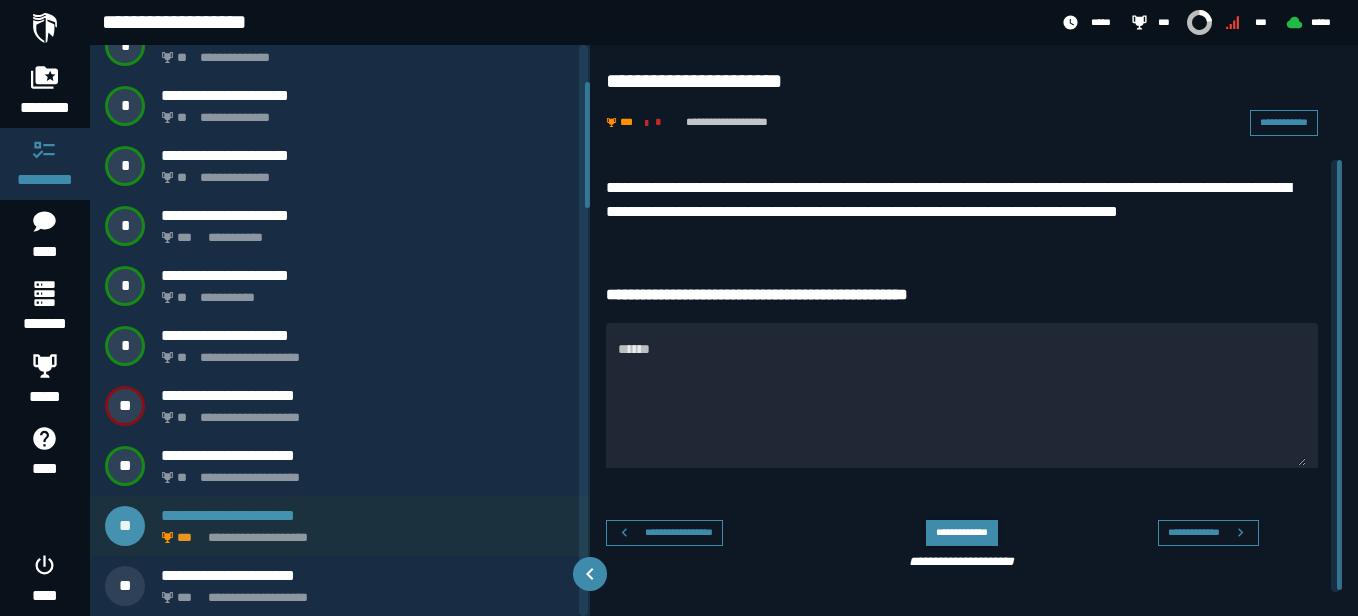 scroll, scrollTop: 149, scrollLeft: 0, axis: vertical 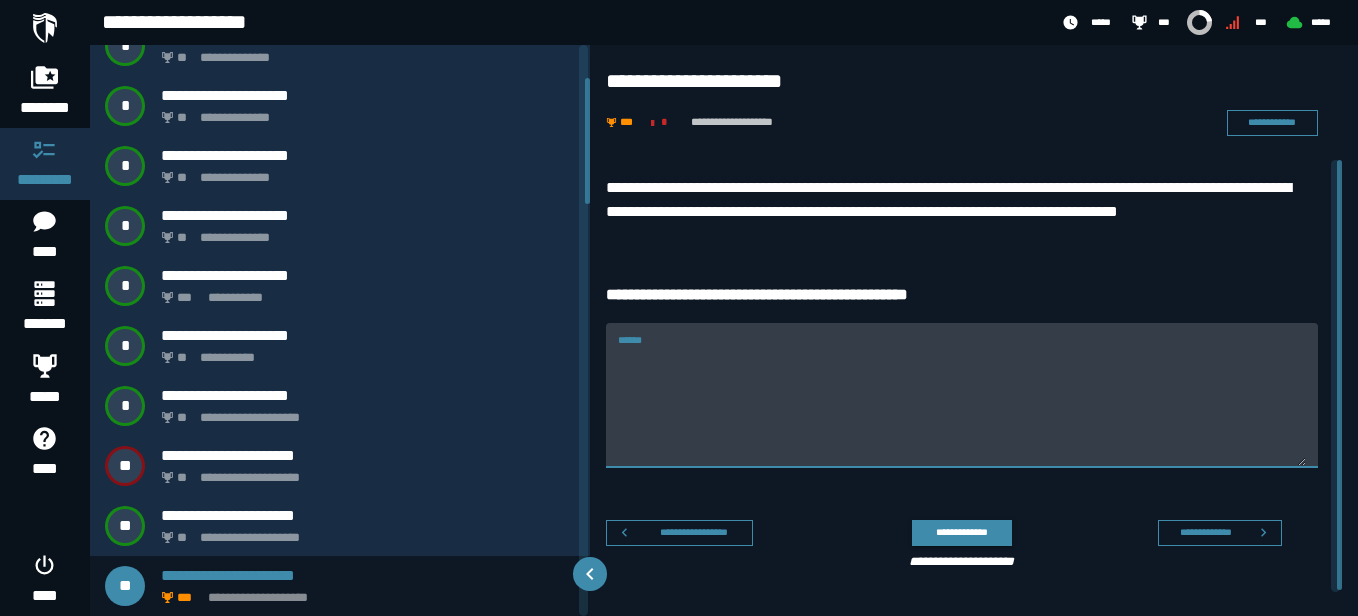 click on "******" at bounding box center [962, 407] 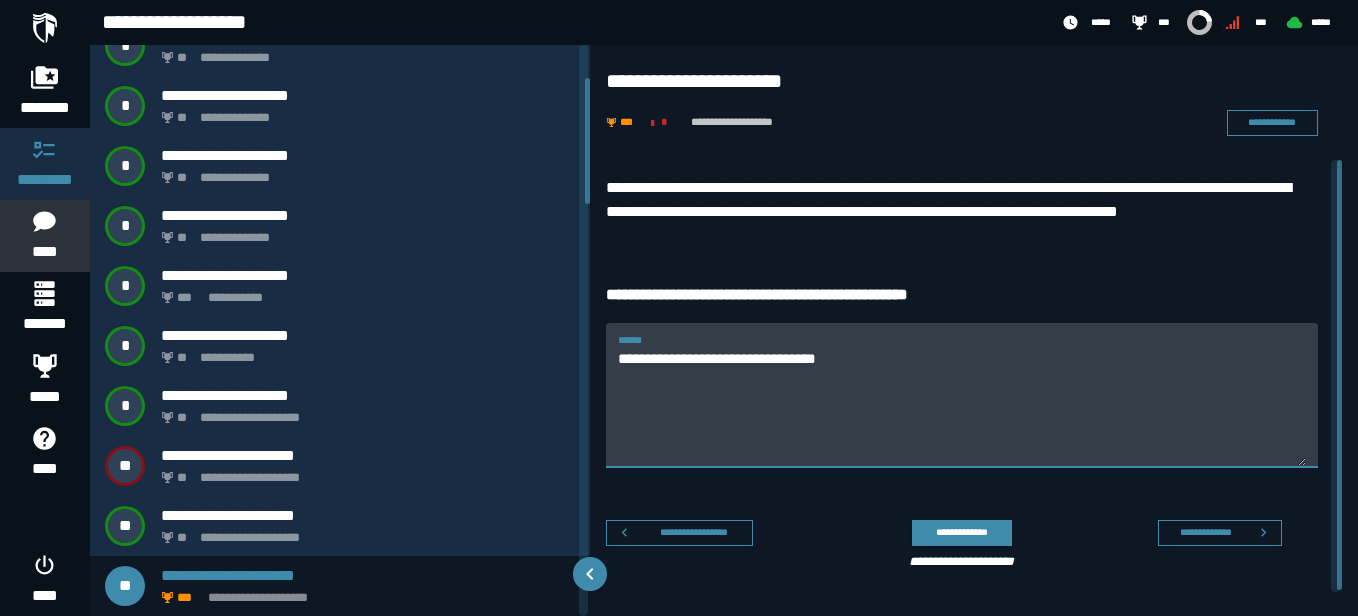 type on "**********" 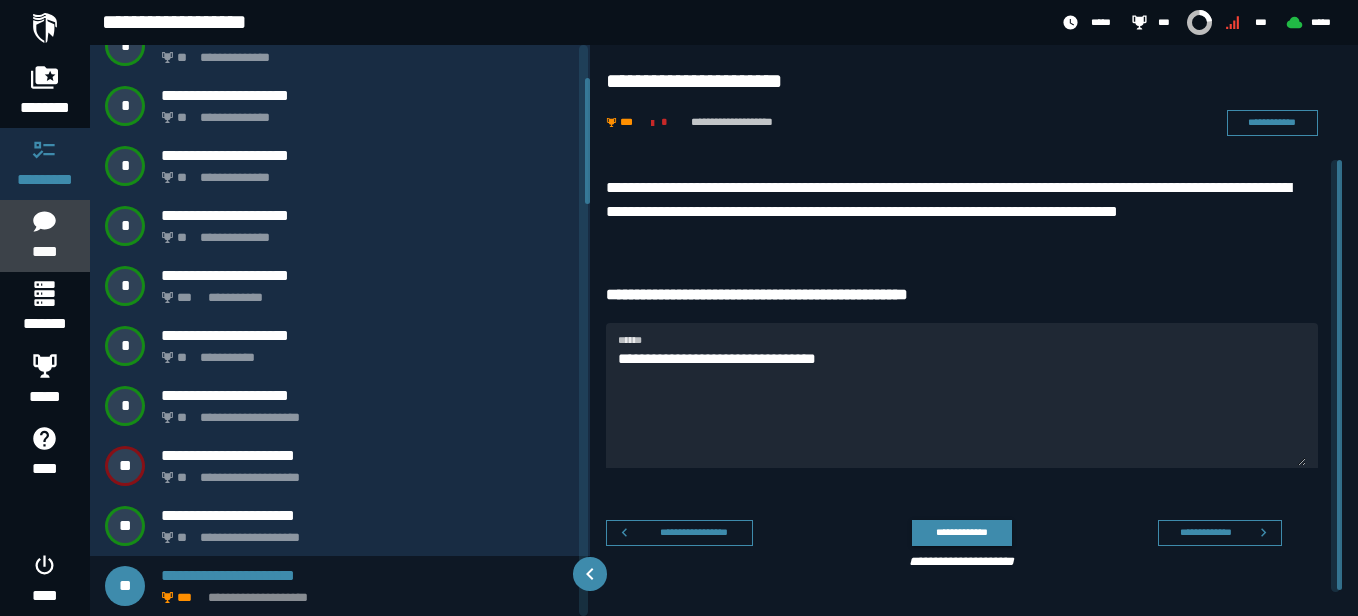click 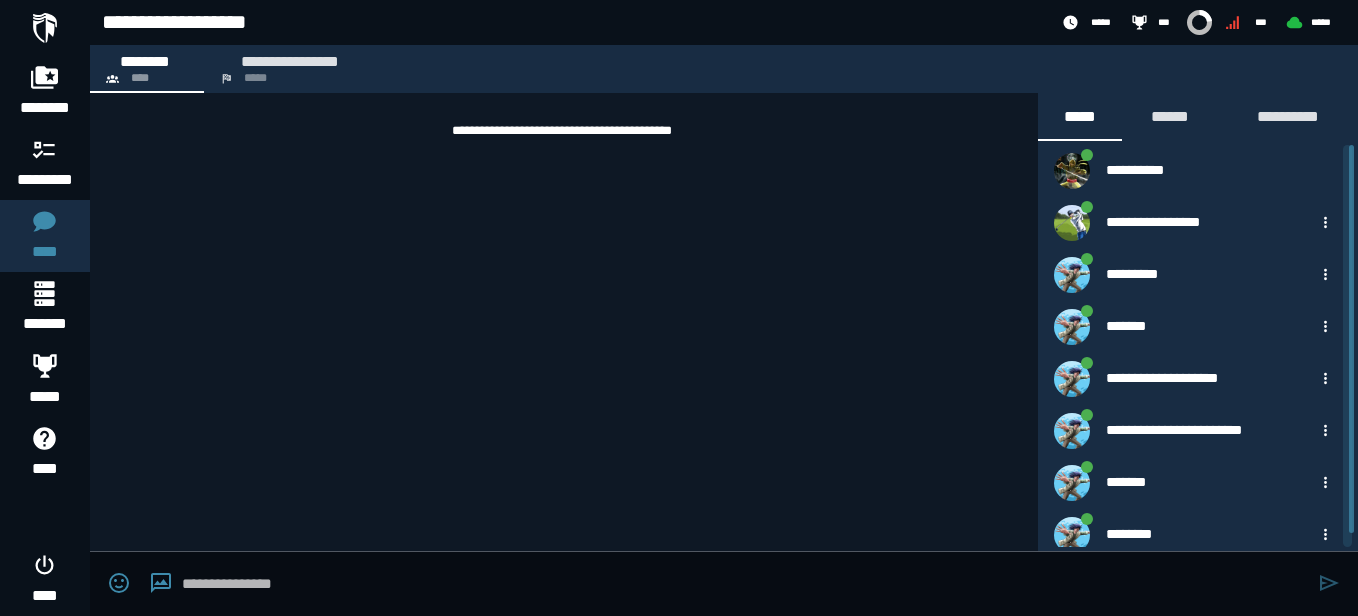 click on "**********" at bounding box center (1222, 170) 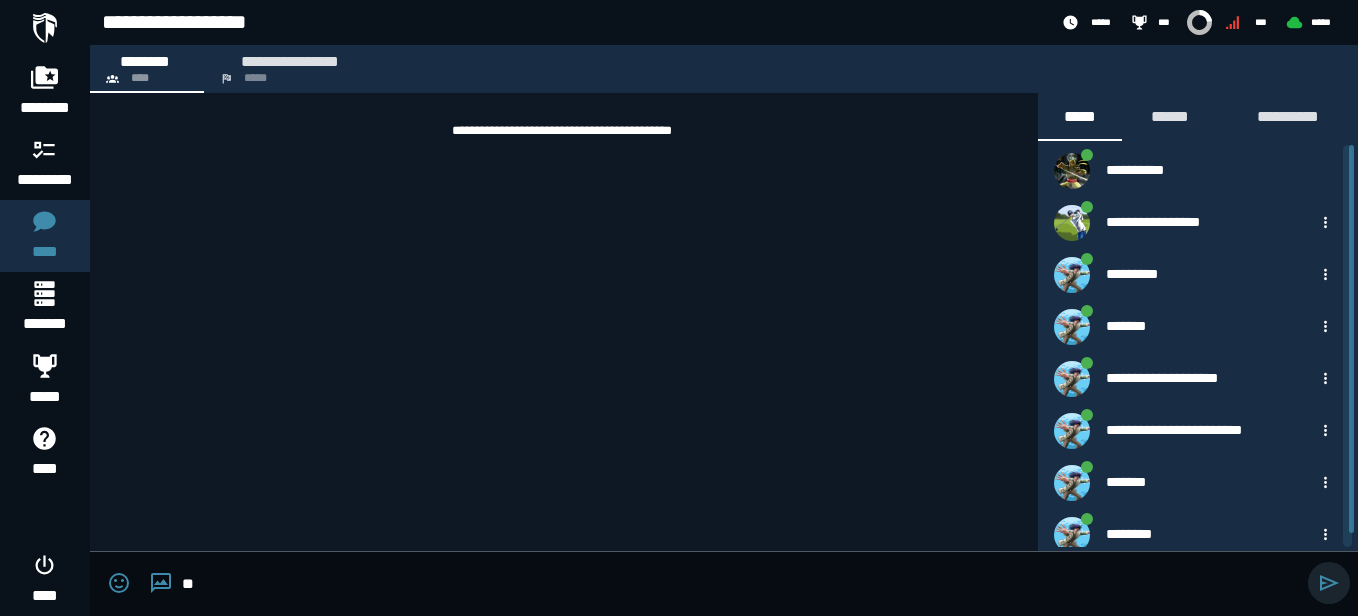 type on "**" 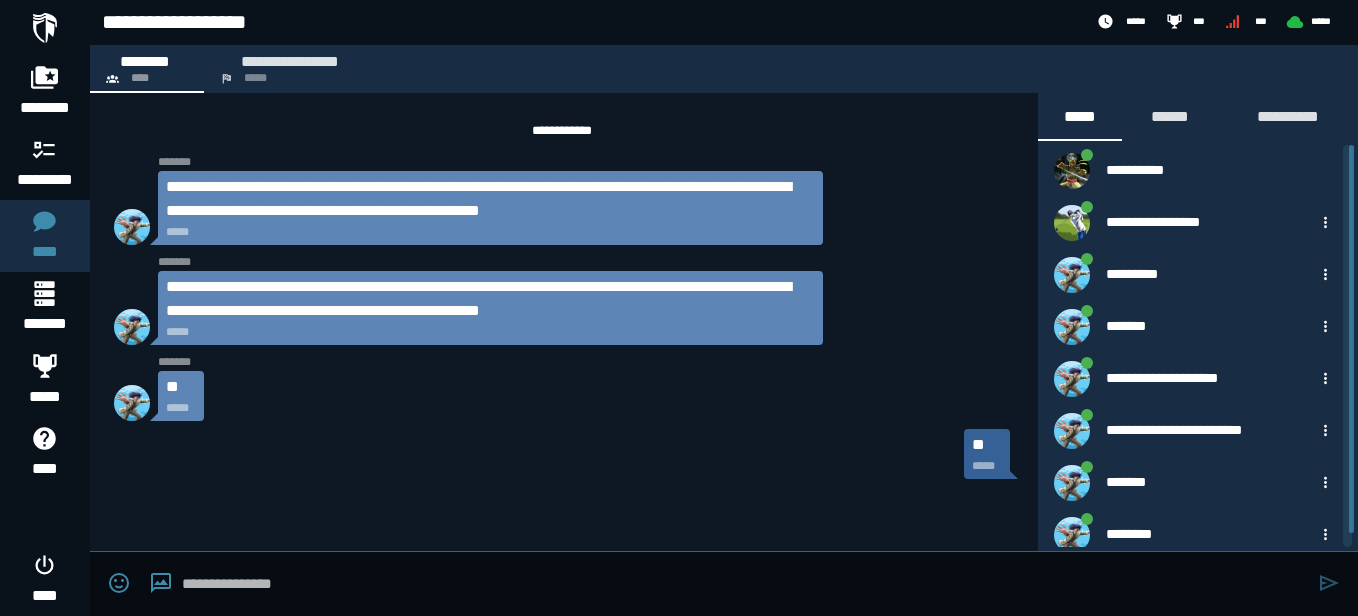 scroll, scrollTop: 0, scrollLeft: 0, axis: both 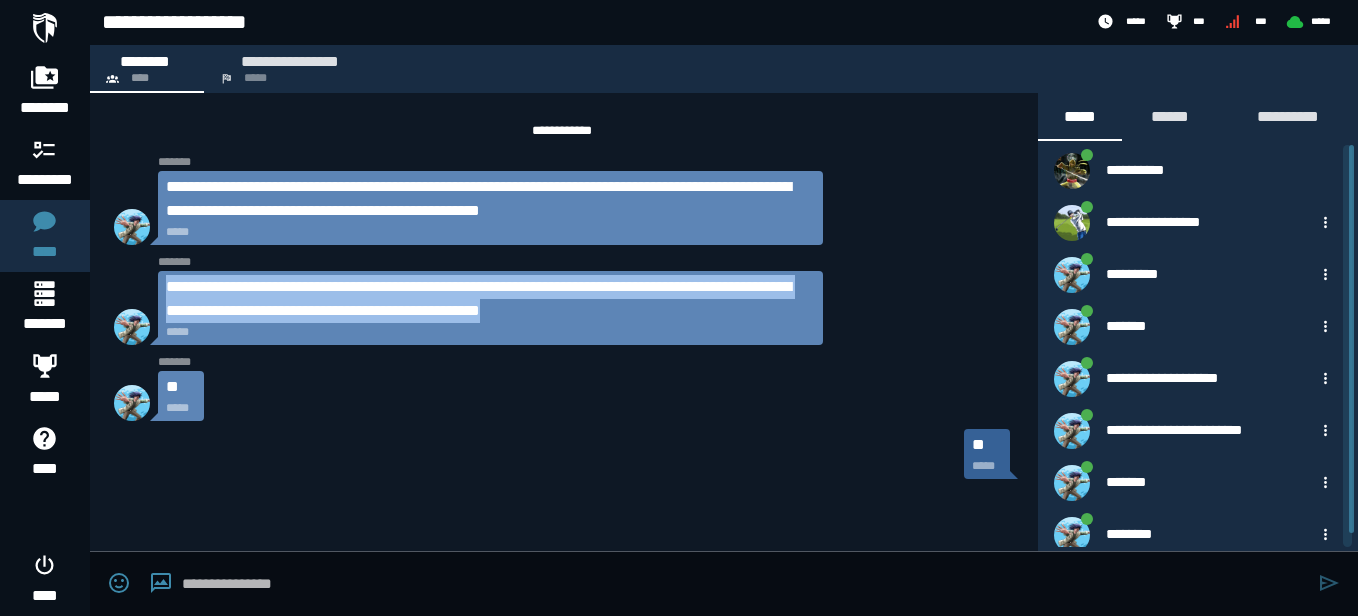 drag, startPoint x: 800, startPoint y: 306, endPoint x: 166, endPoint y: 287, distance: 634.2846 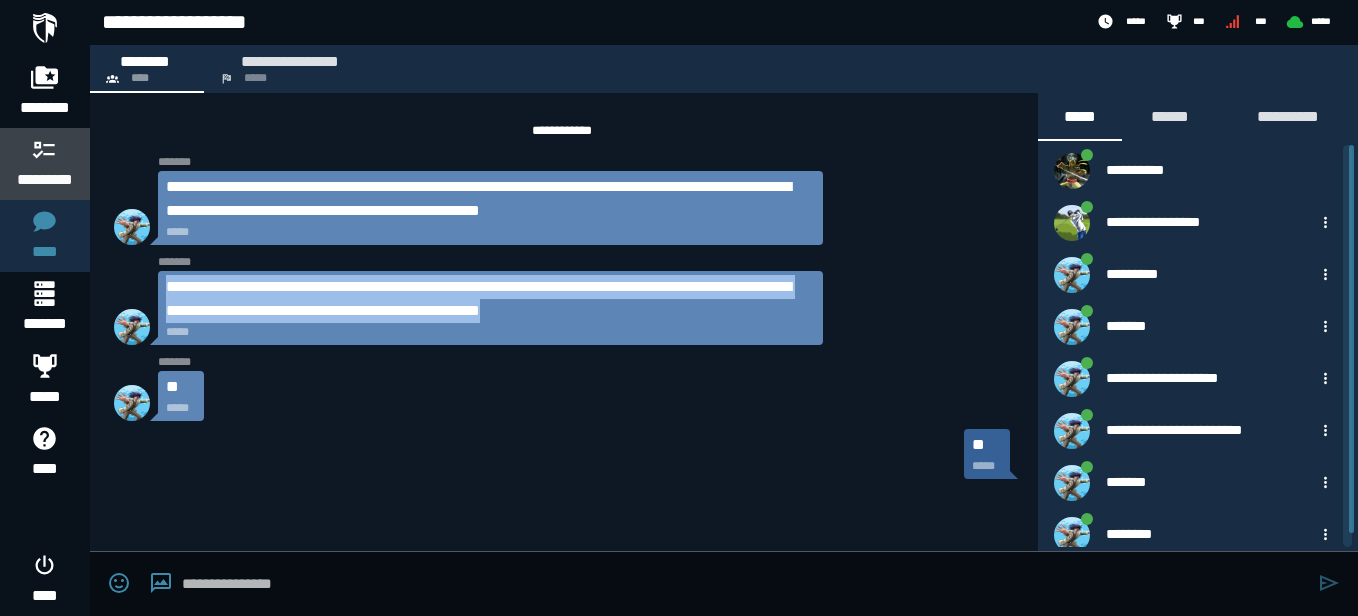 click at bounding box center (45, 149) 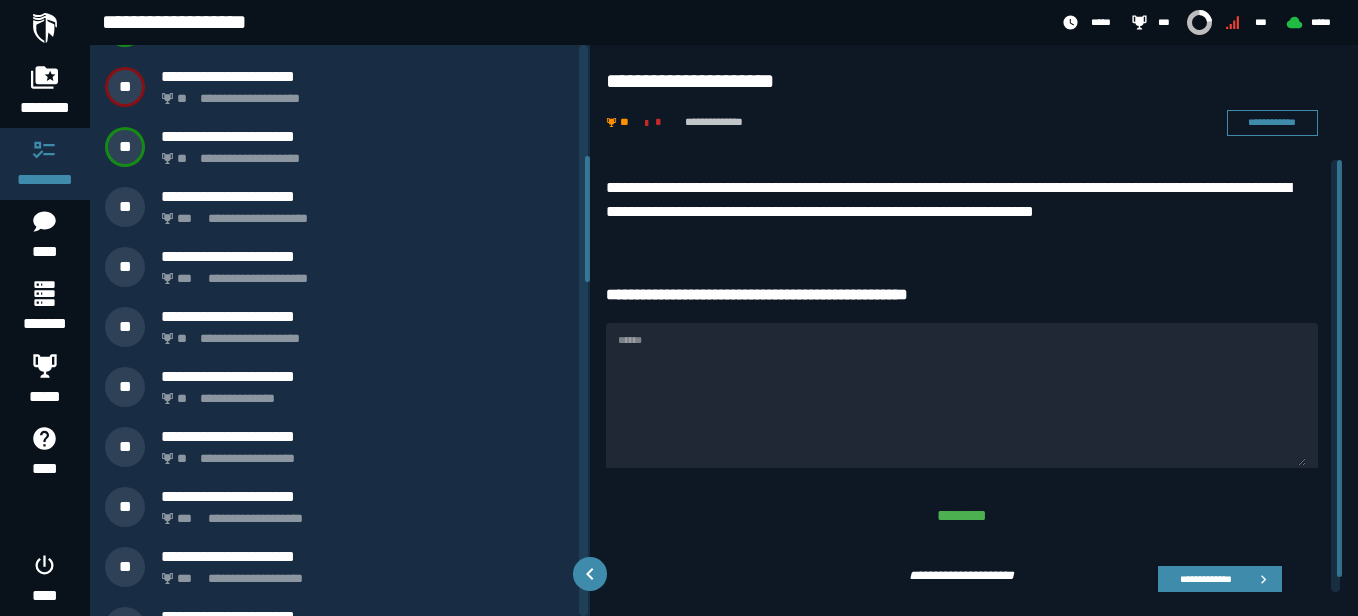 scroll, scrollTop: 501, scrollLeft: 0, axis: vertical 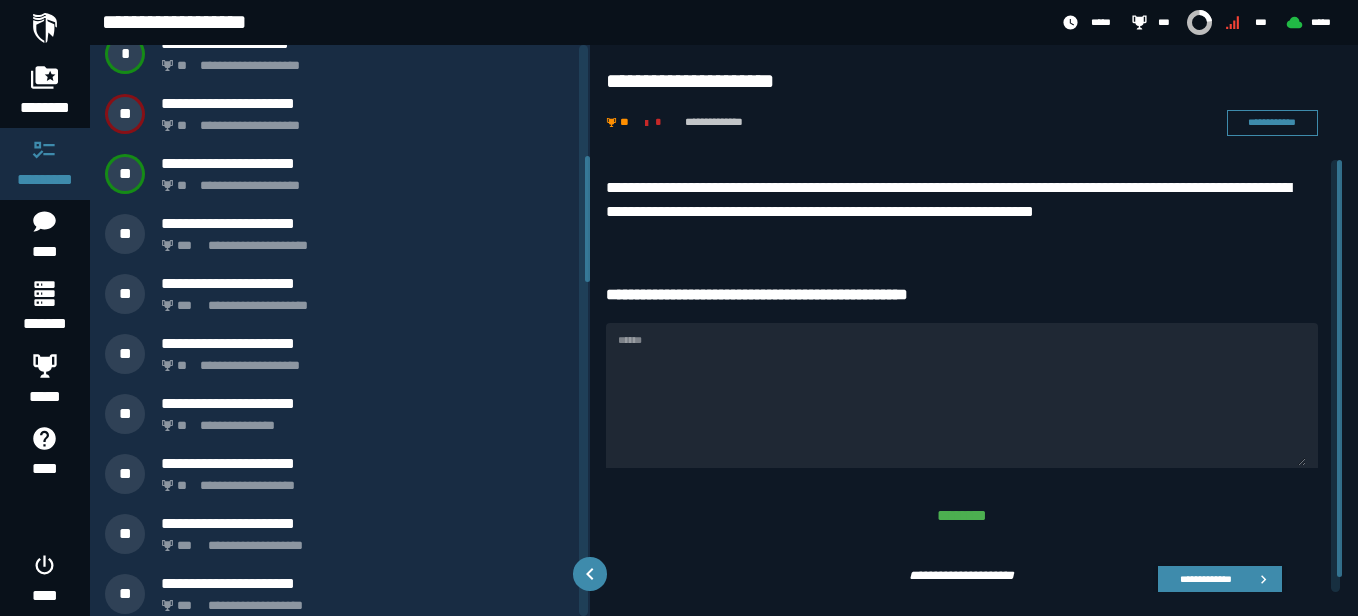 drag, startPoint x: 588, startPoint y: 117, endPoint x: 604, endPoint y: 228, distance: 112.147224 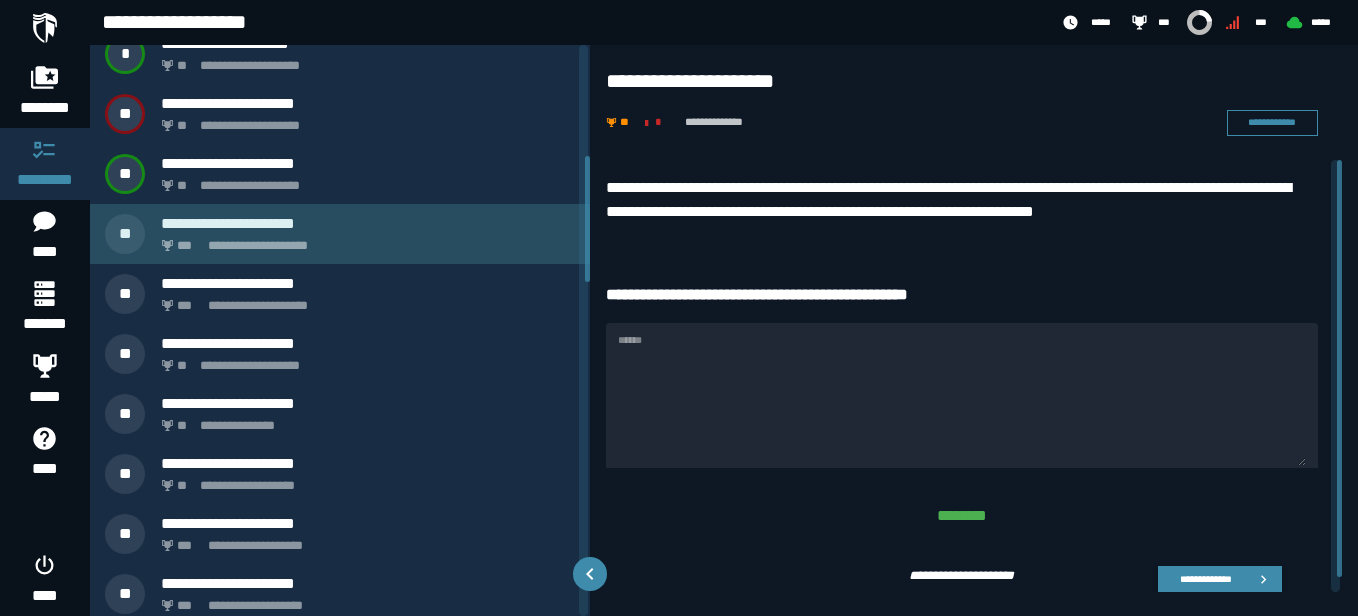 click on "**********" 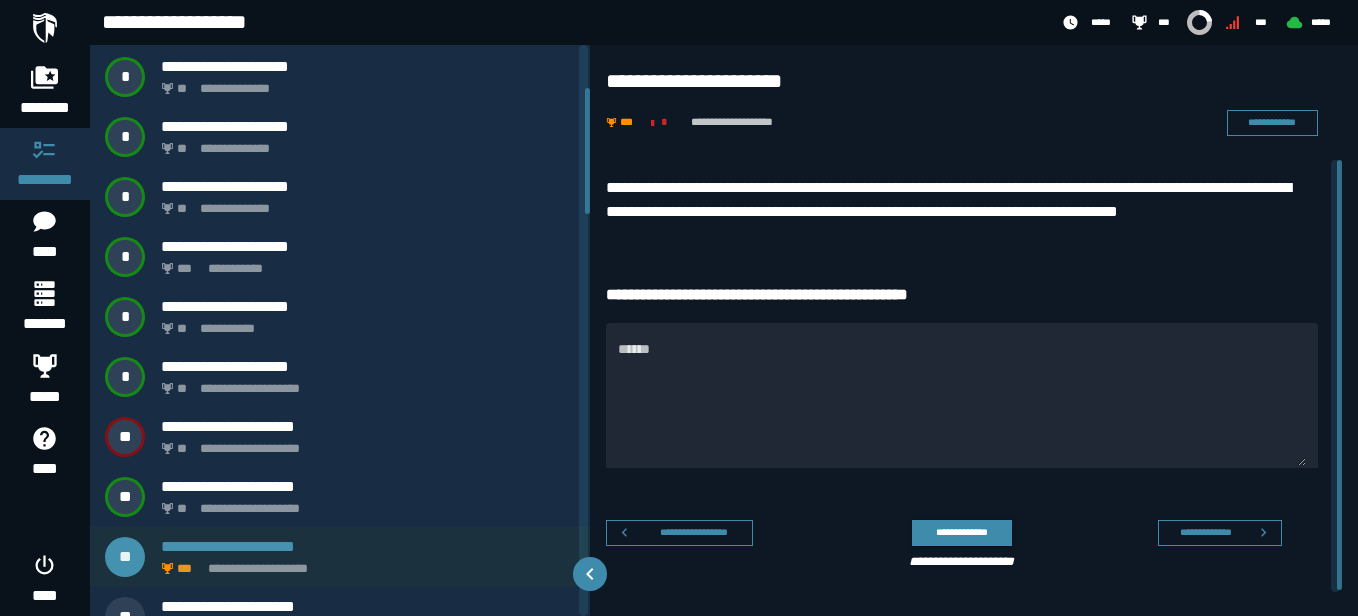 scroll, scrollTop: 149, scrollLeft: 0, axis: vertical 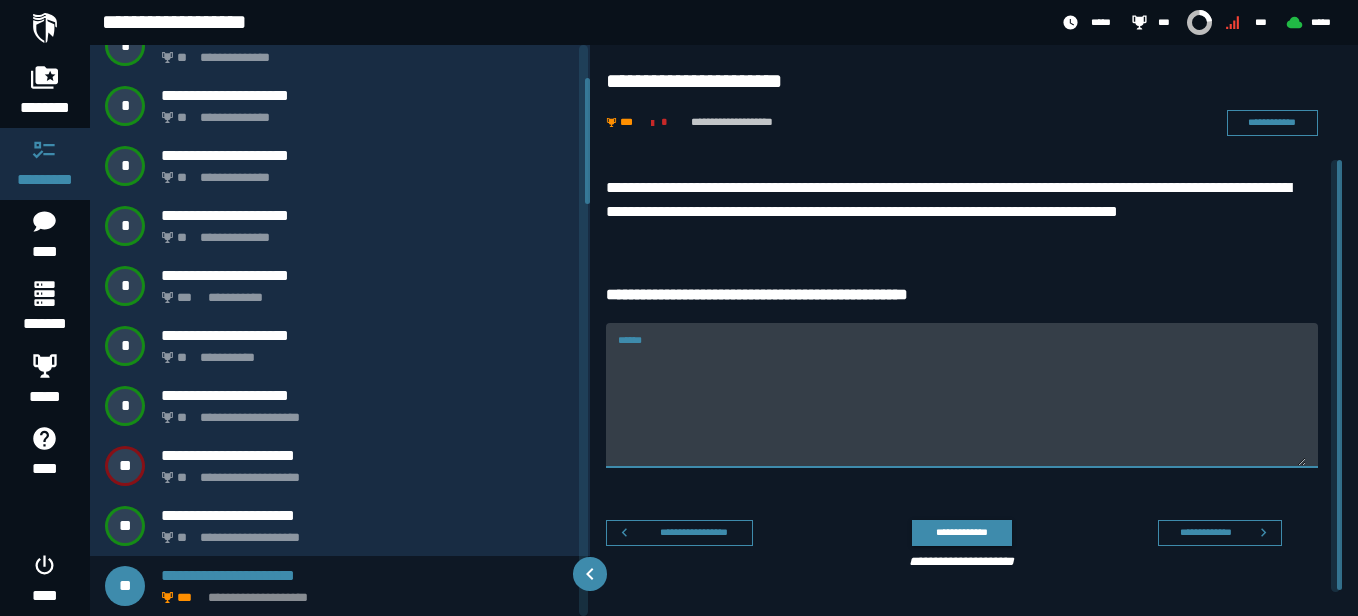 click on "******" at bounding box center [962, 407] 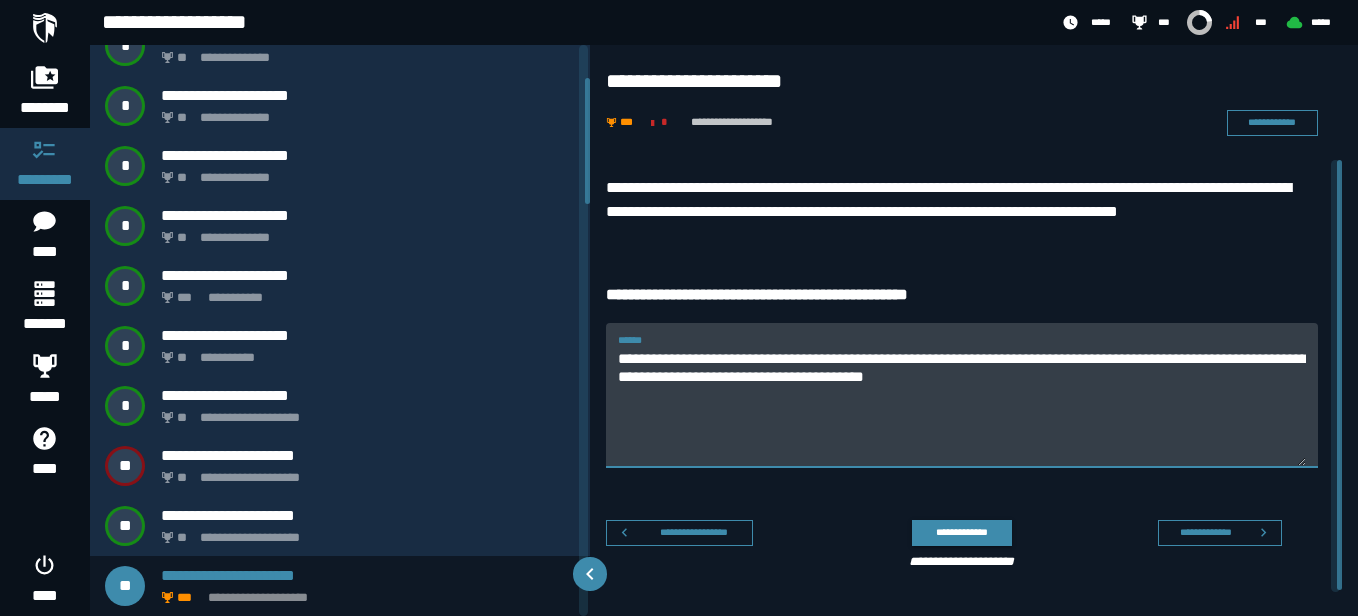 type on "**********" 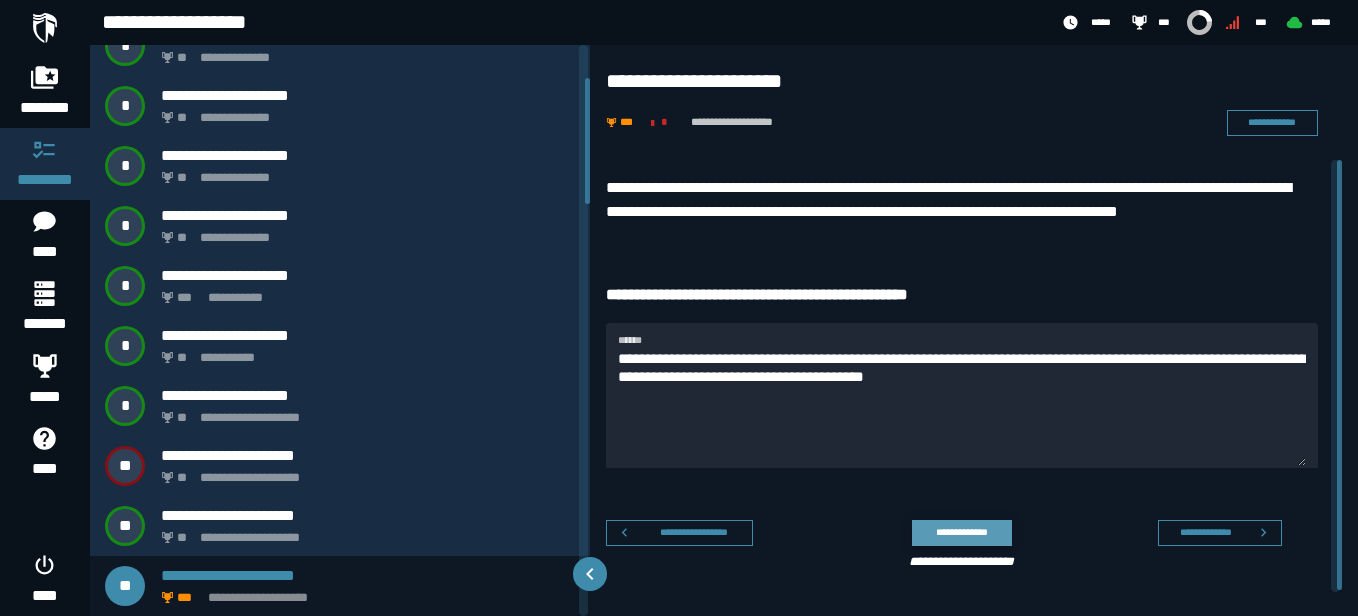 click on "**********" at bounding box center (961, 532) 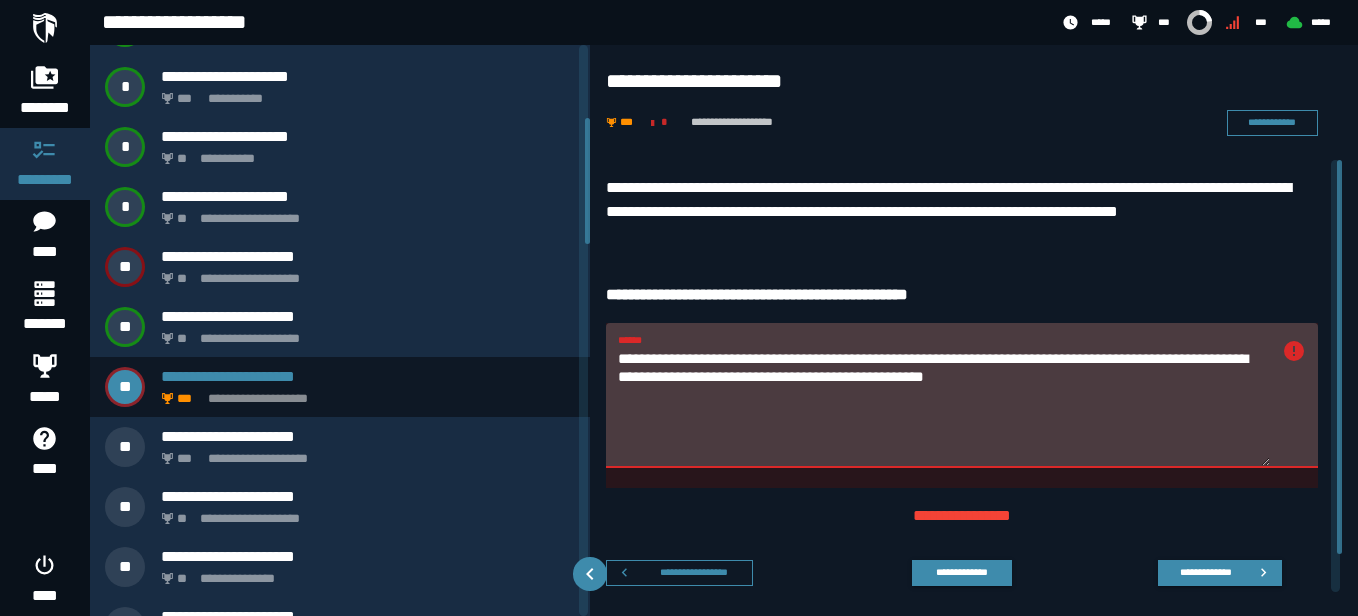 scroll, scrollTop: 348, scrollLeft: 0, axis: vertical 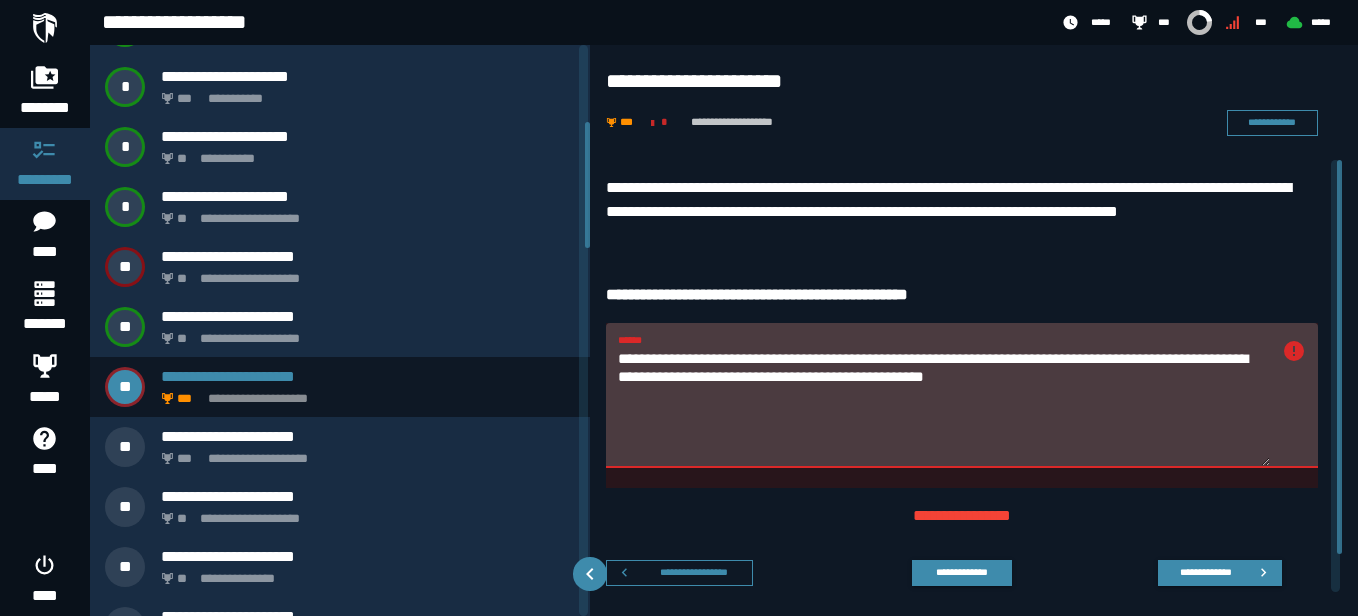 drag, startPoint x: 584, startPoint y: 159, endPoint x: 593, endPoint y: 203, distance: 44.911022 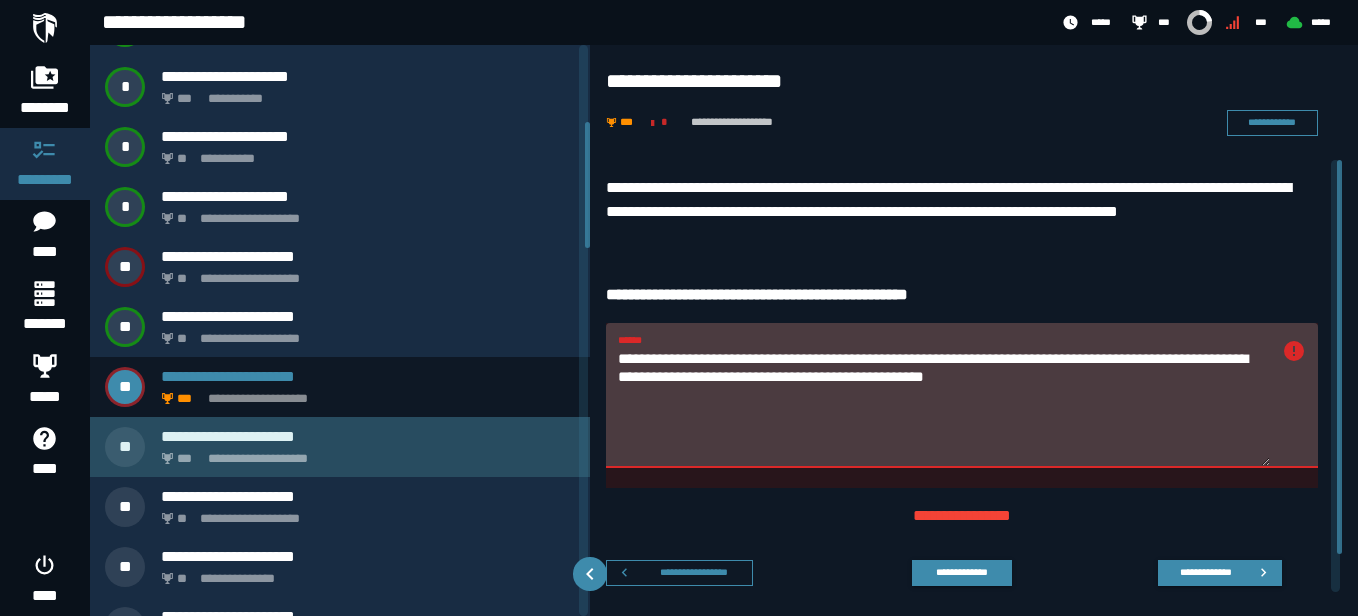 click on "**********" at bounding box center (364, 453) 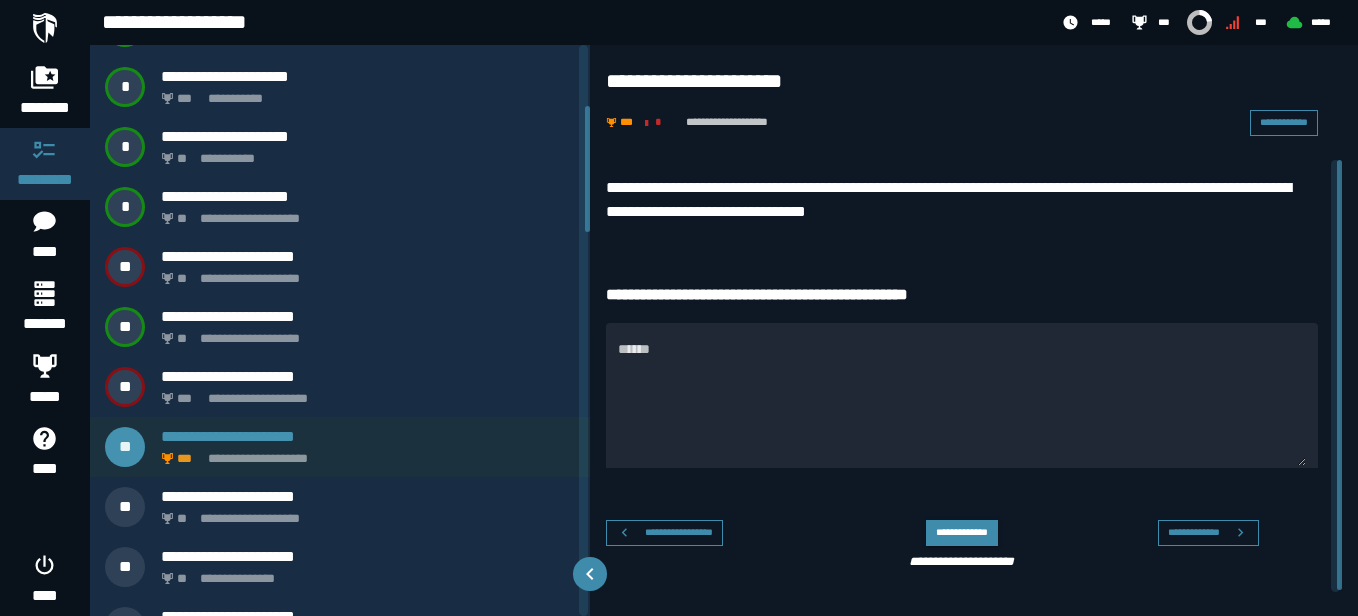 scroll, scrollTop: 209, scrollLeft: 0, axis: vertical 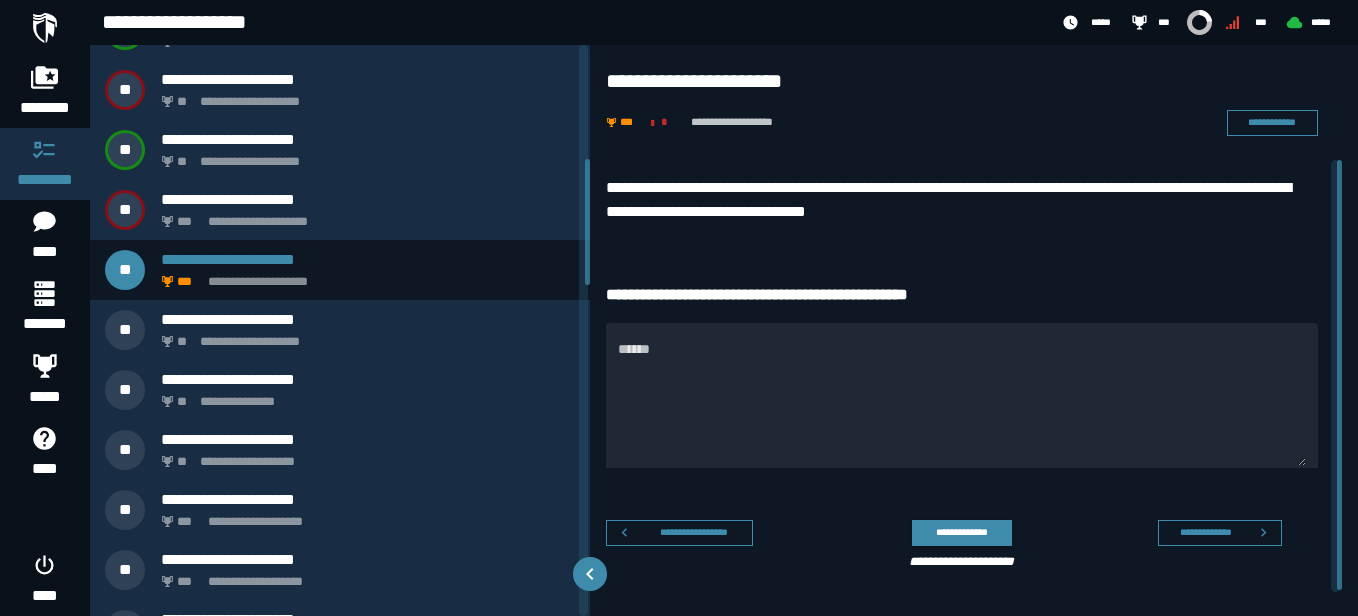 drag, startPoint x: 585, startPoint y: 175, endPoint x: 590, endPoint y: 245, distance: 70.178345 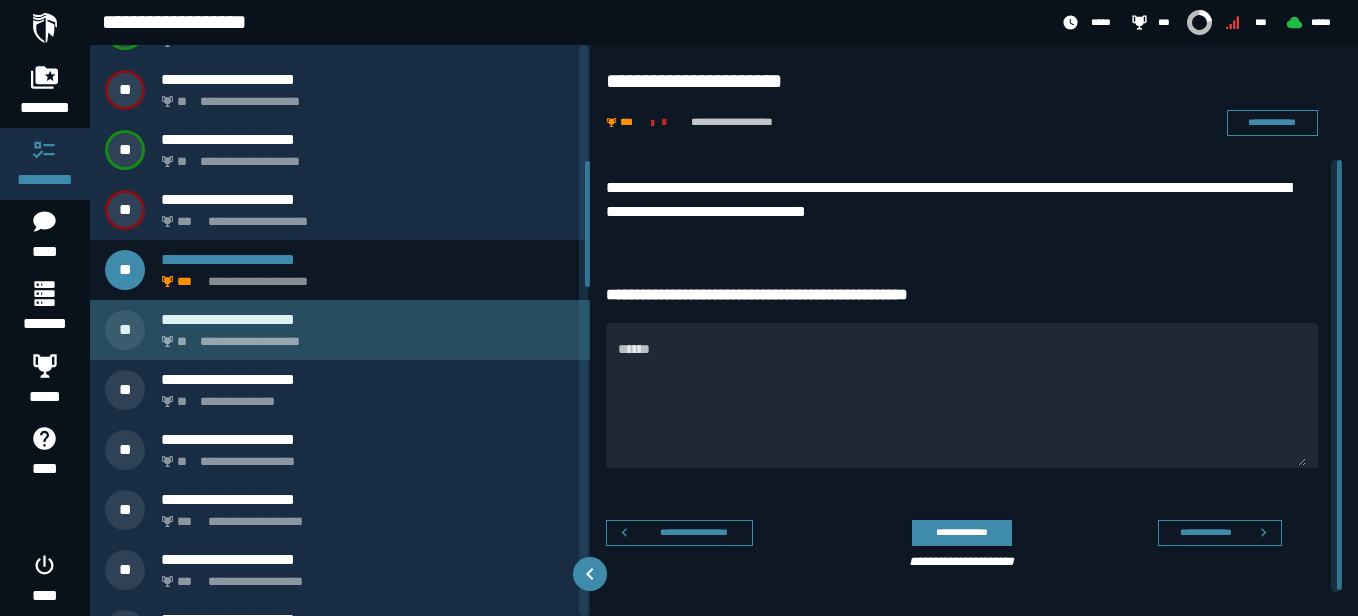 click on "**********" at bounding box center (368, 319) 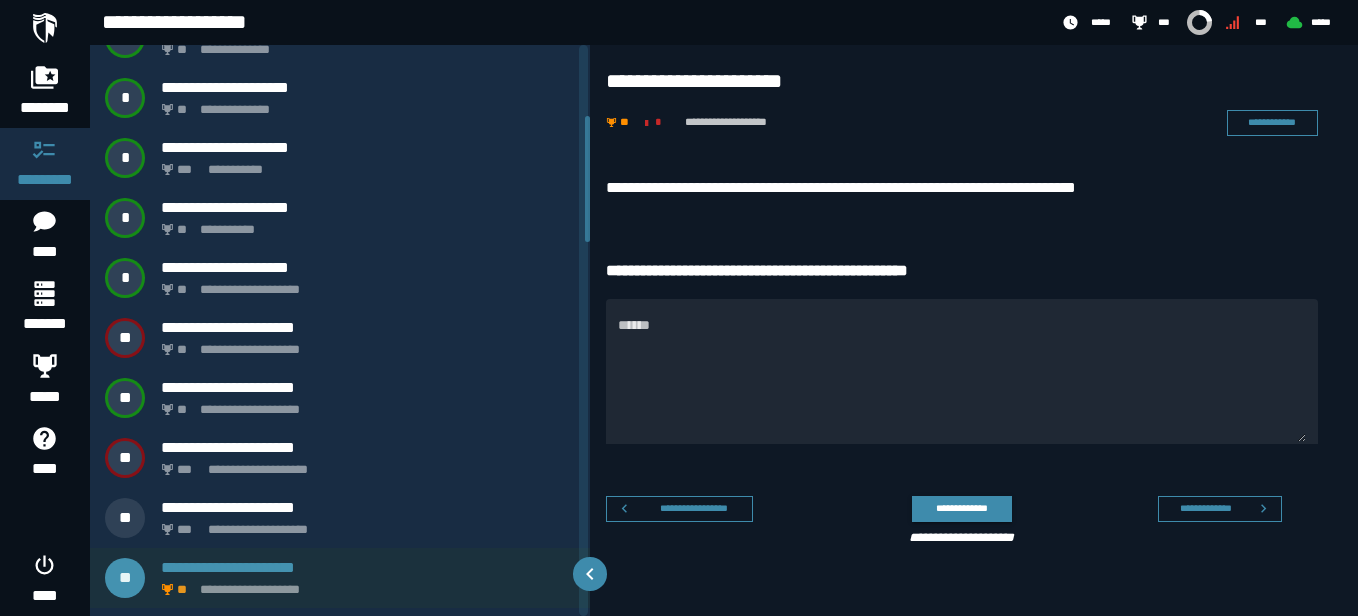 scroll, scrollTop: 269, scrollLeft: 0, axis: vertical 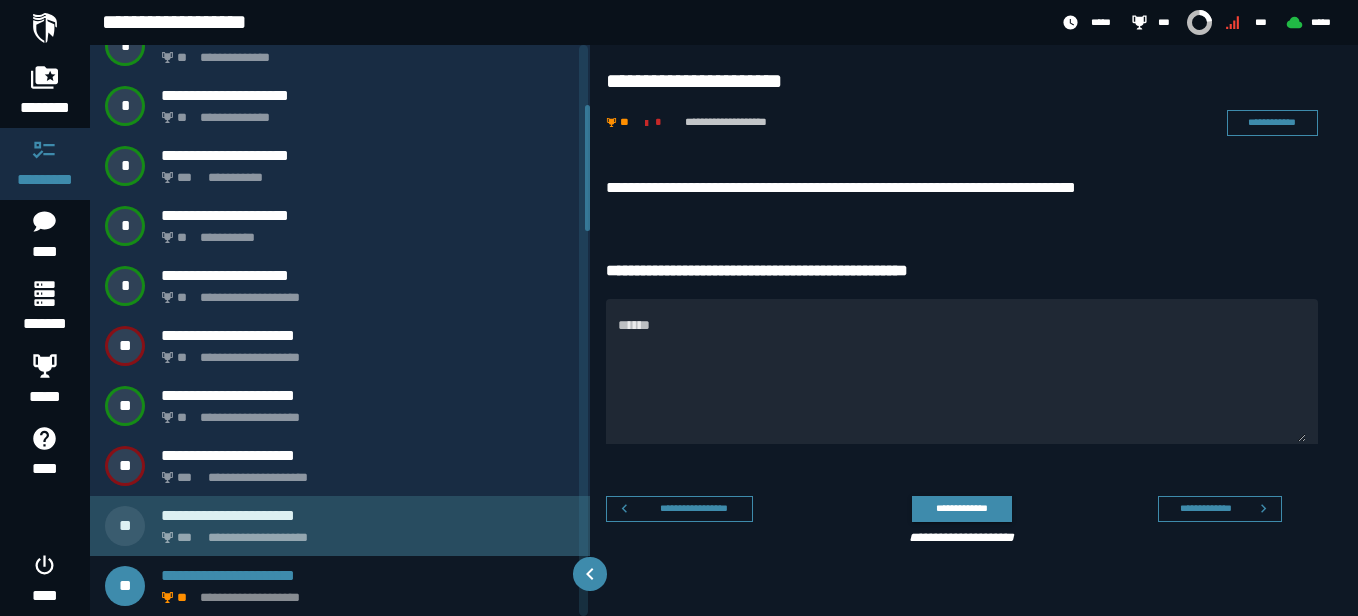 click on "**********" at bounding box center [368, 515] 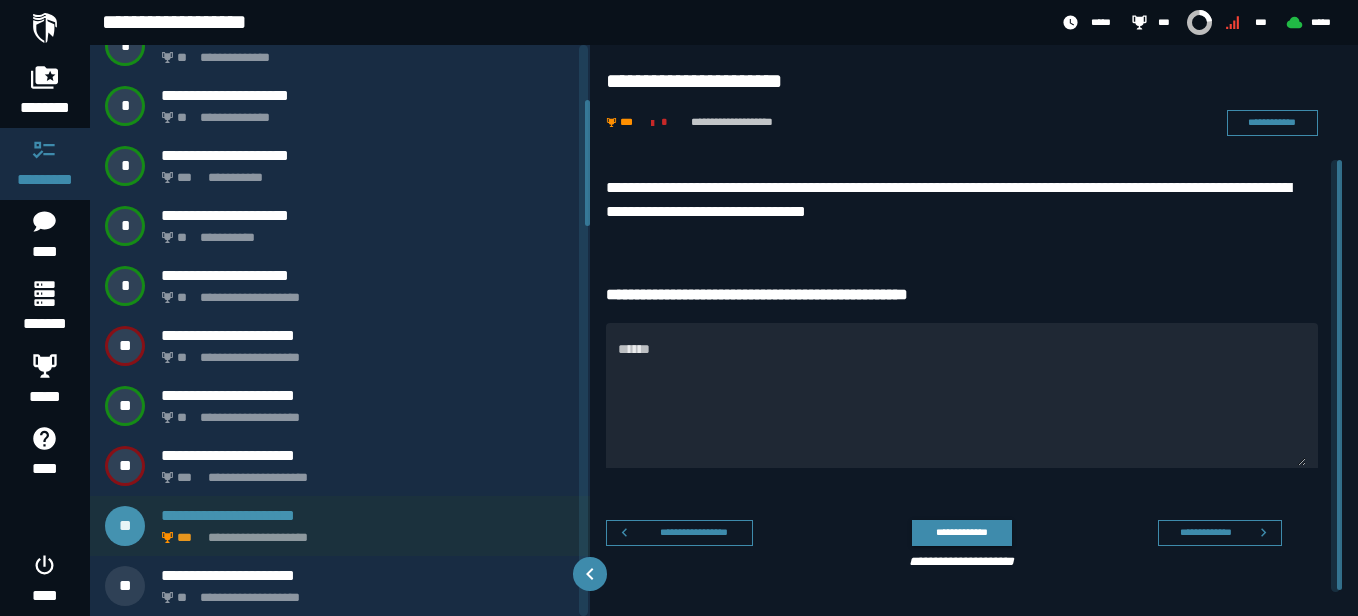 scroll, scrollTop: 209, scrollLeft: 0, axis: vertical 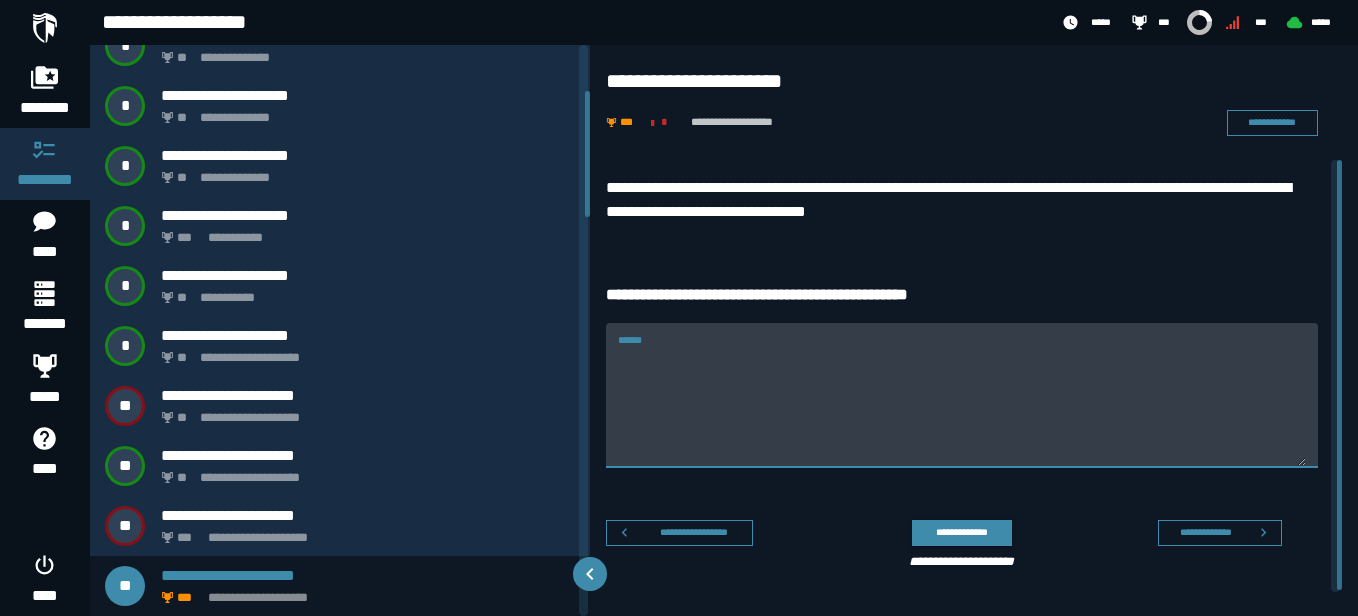 click on "******" at bounding box center [962, 407] 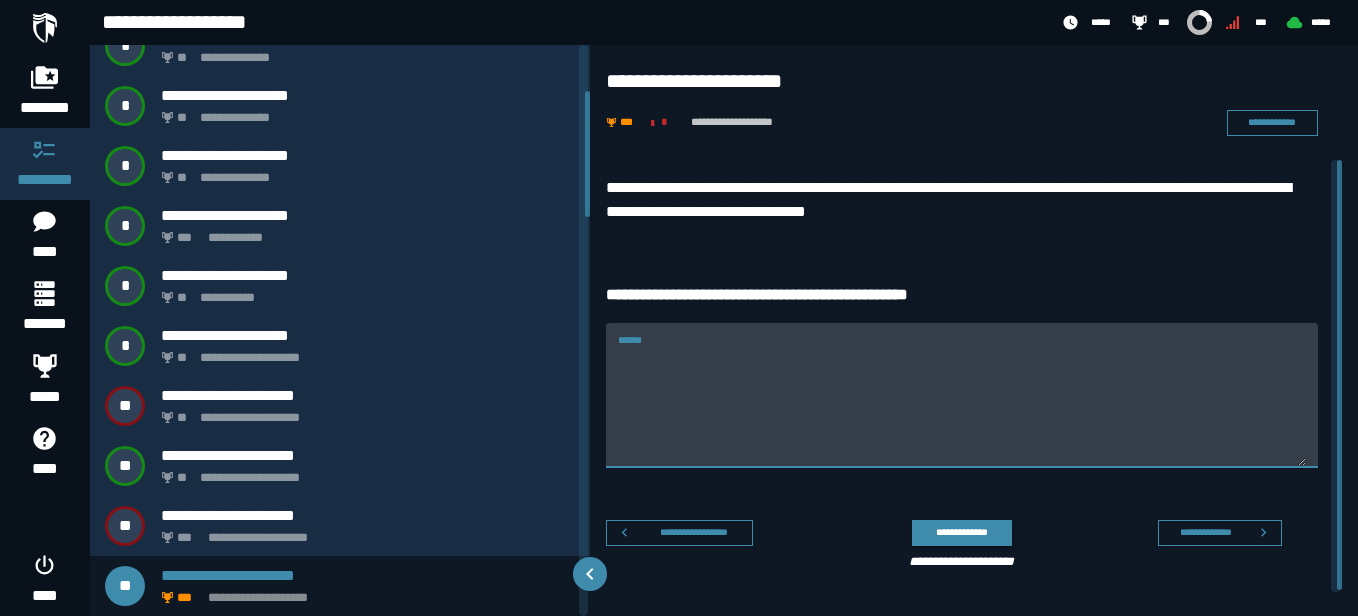 paste on "**********" 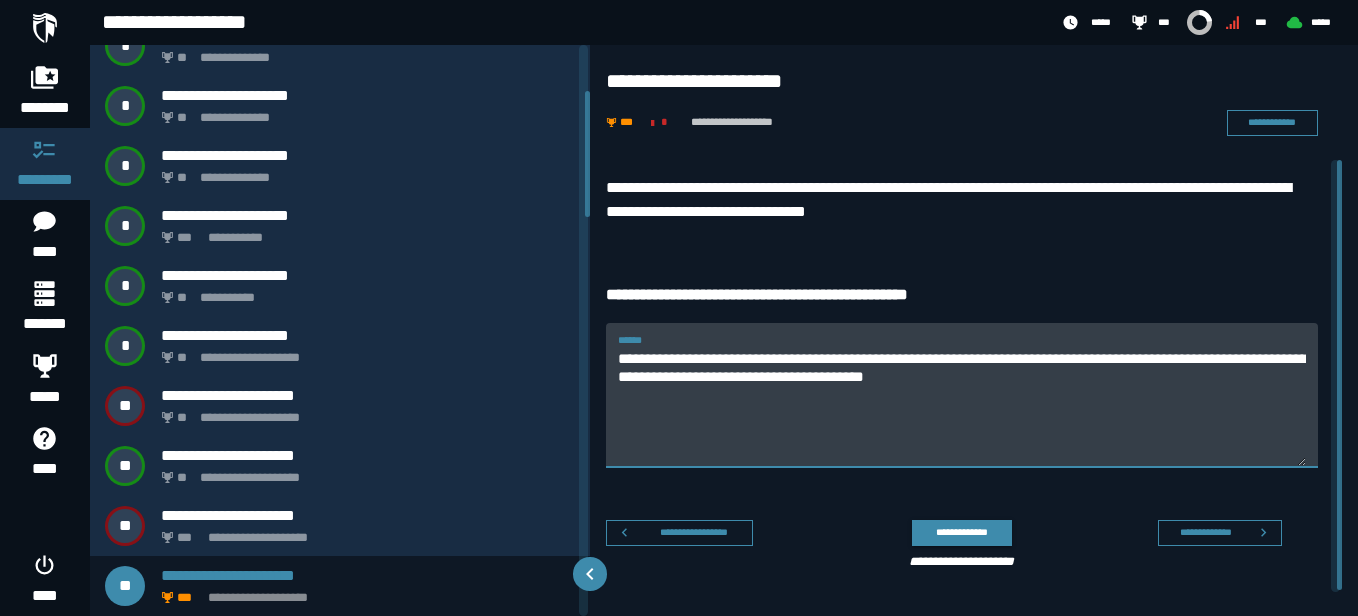 drag, startPoint x: 914, startPoint y: 374, endPoint x: 613, endPoint y: 359, distance: 301.37354 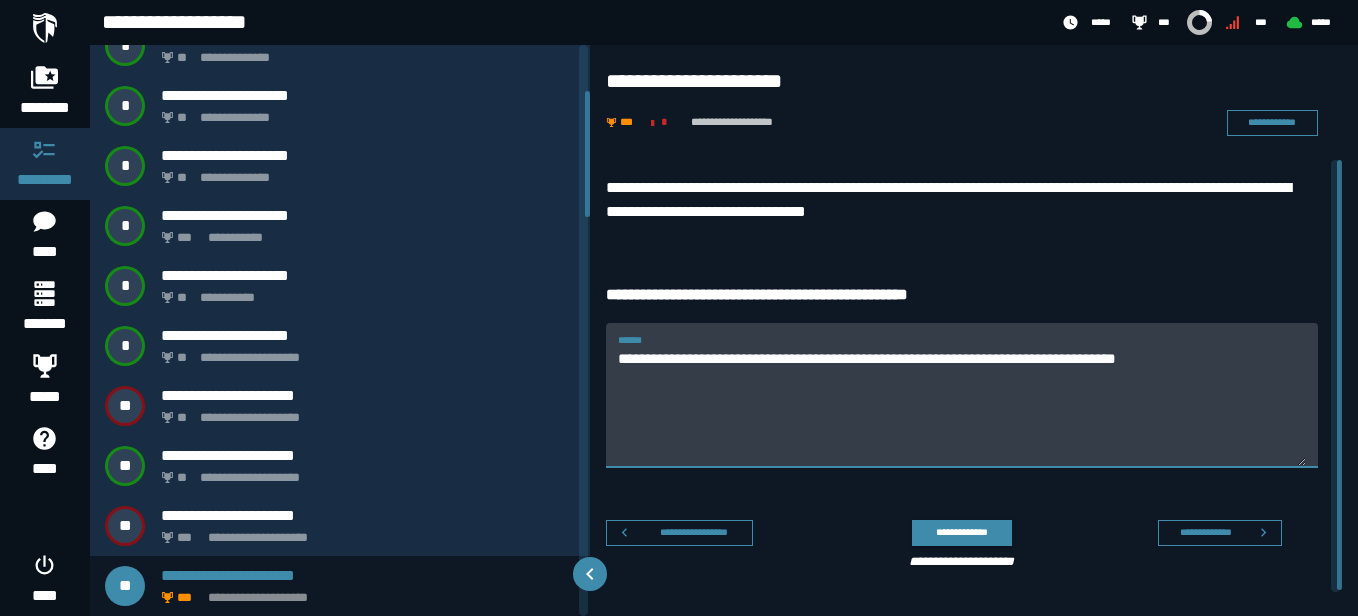 type on "**********" 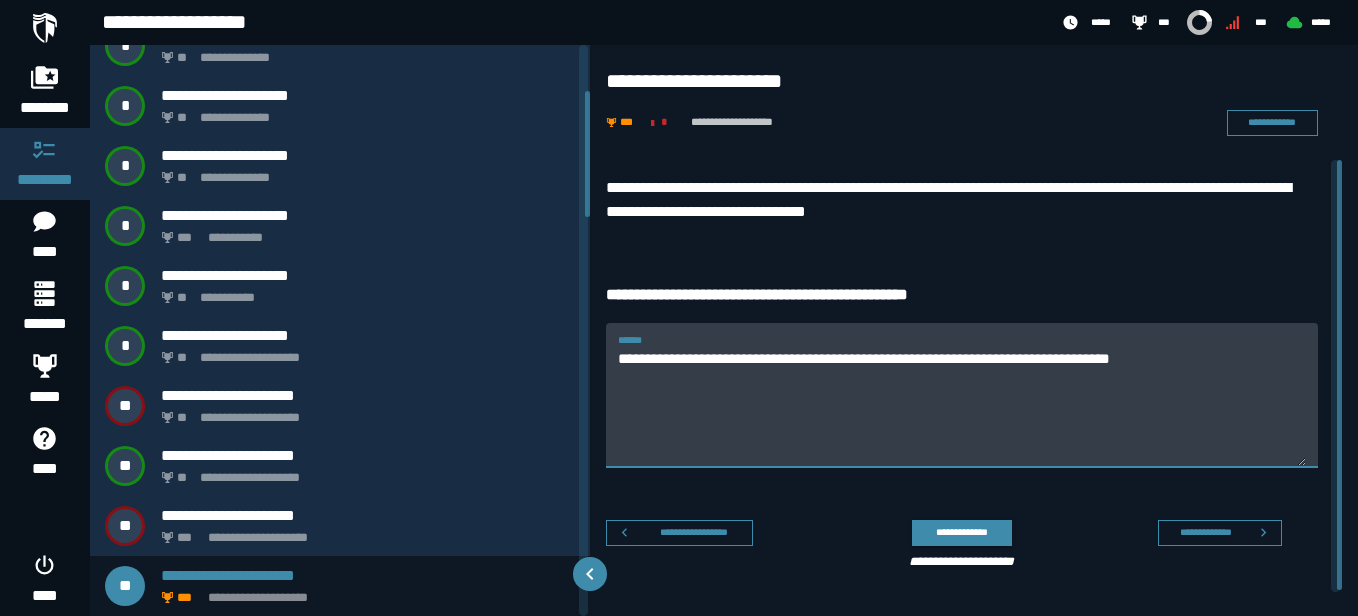drag, startPoint x: 1276, startPoint y: 364, endPoint x: 597, endPoint y: 353, distance: 679.0891 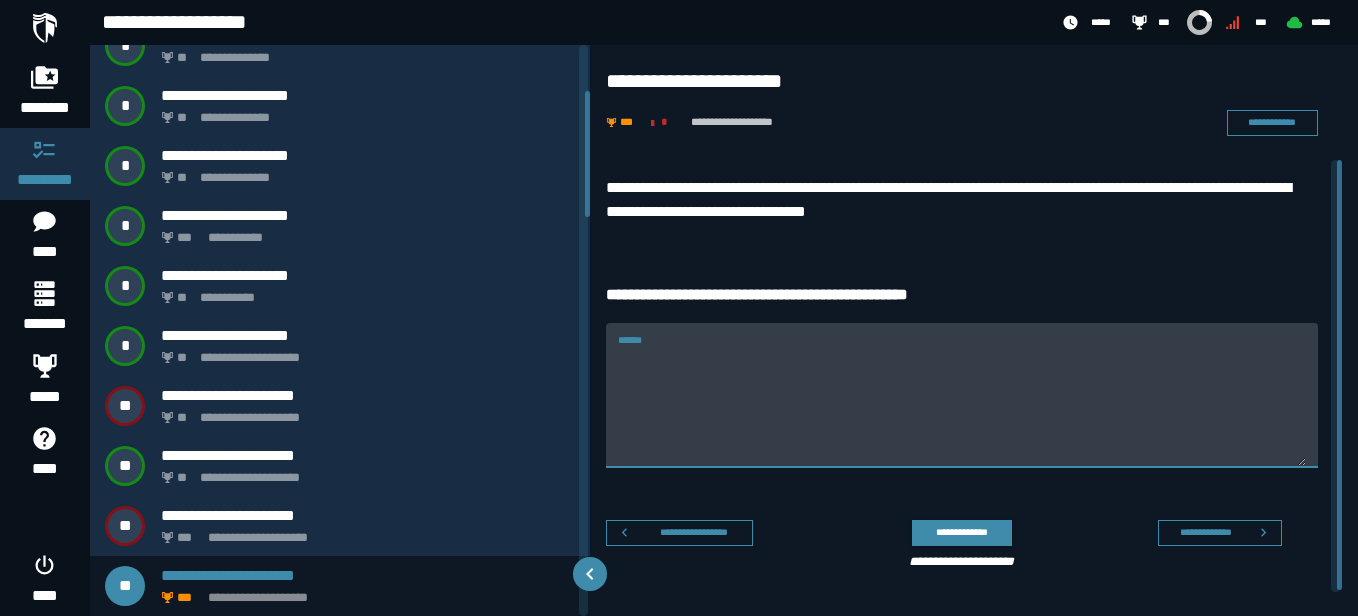 paste on "**********" 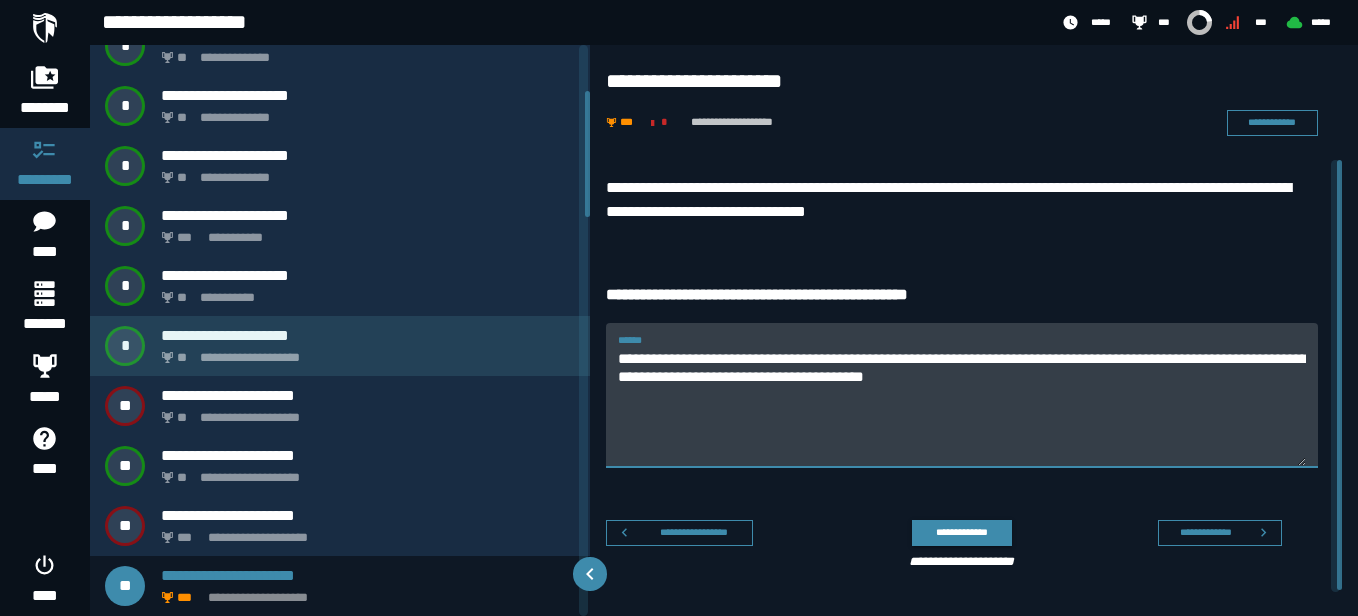 drag, startPoint x: 1245, startPoint y: 414, endPoint x: 439, endPoint y: 319, distance: 811.57935 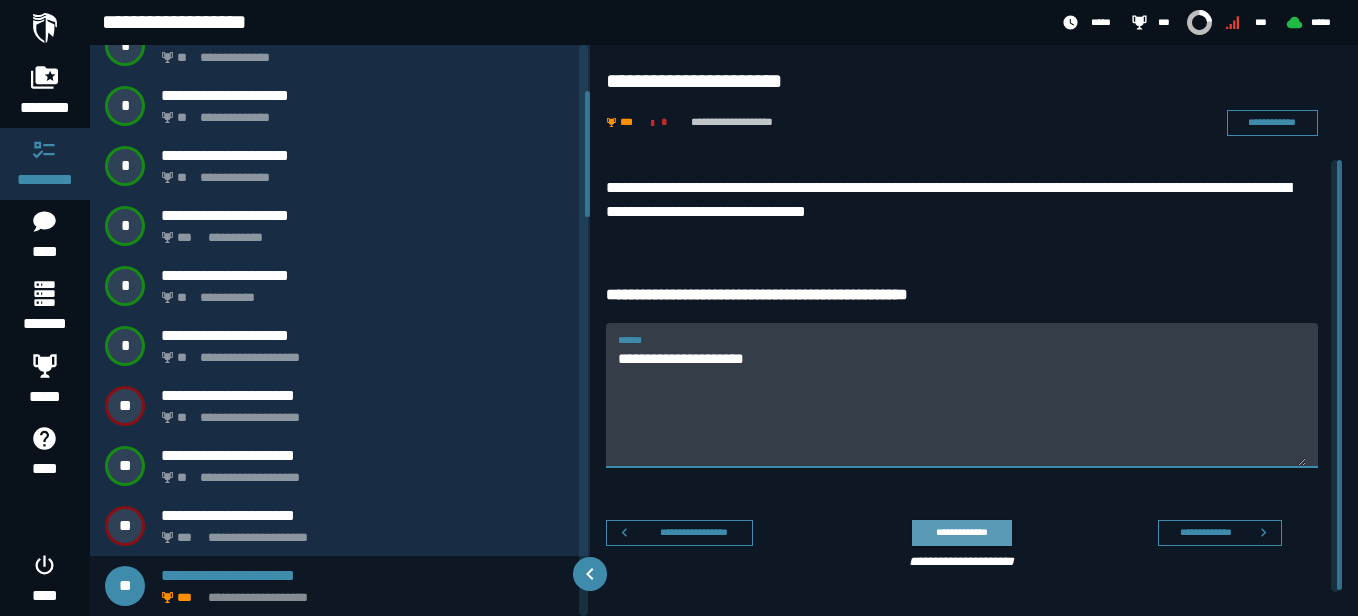 type on "**********" 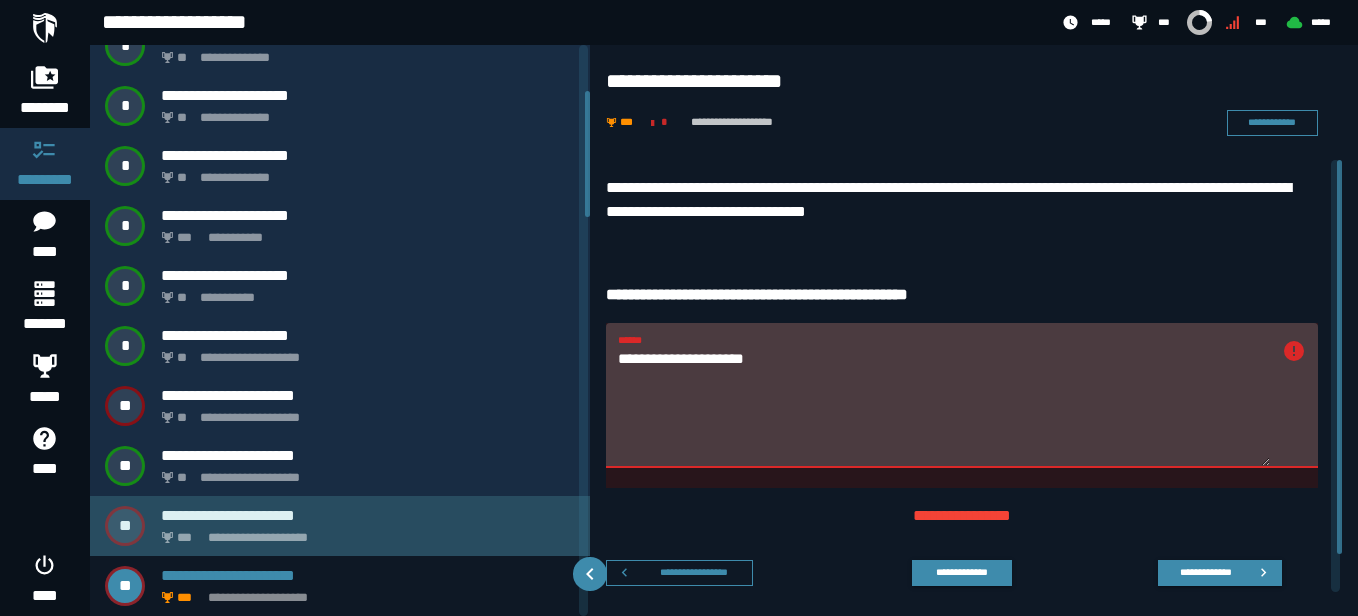 click on "**********" at bounding box center [368, 515] 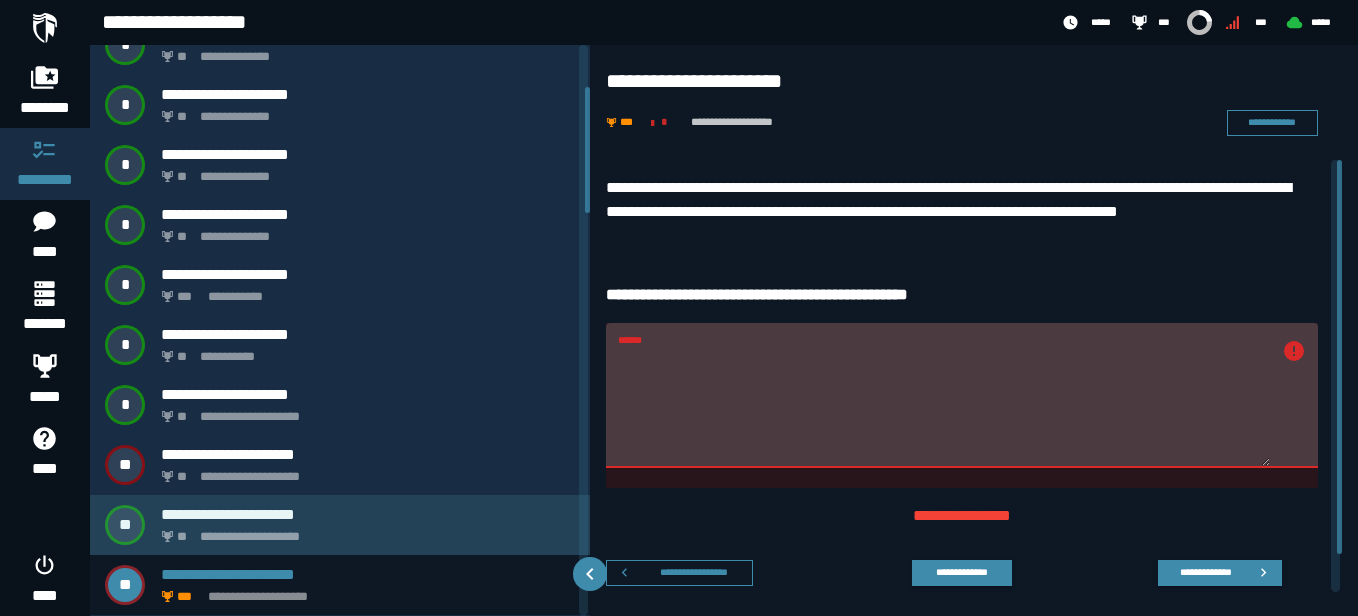 scroll, scrollTop: 149, scrollLeft: 0, axis: vertical 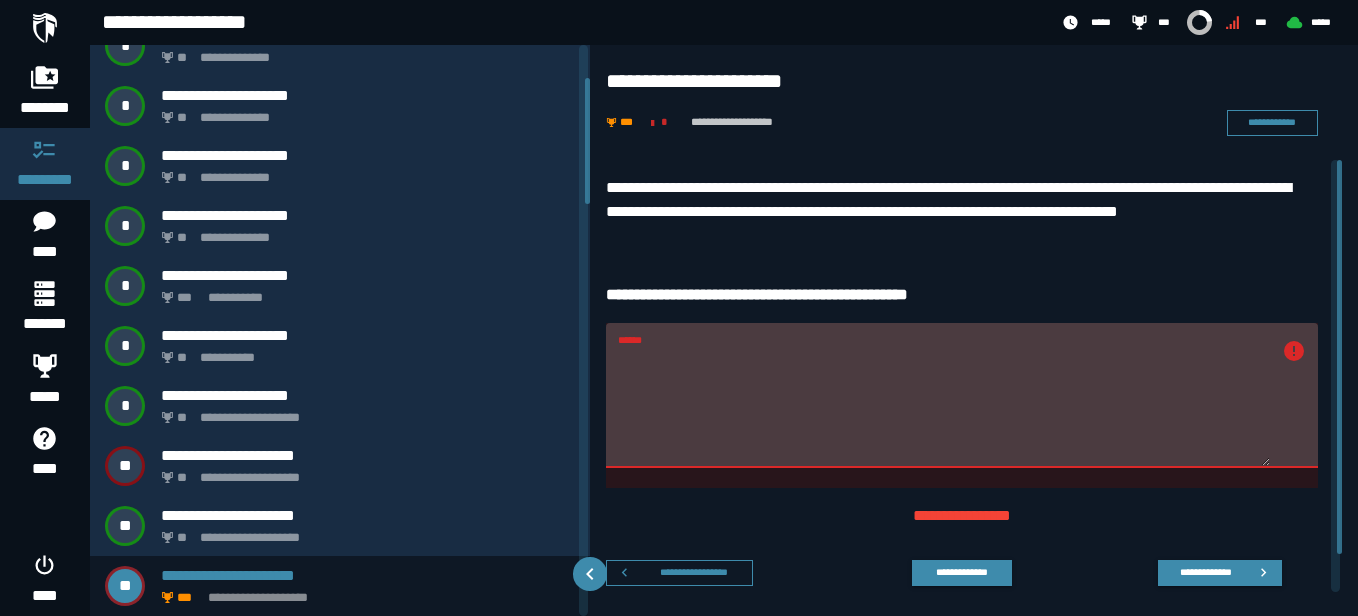 drag, startPoint x: 1241, startPoint y: 385, endPoint x: 618, endPoint y: 360, distance: 623.5014 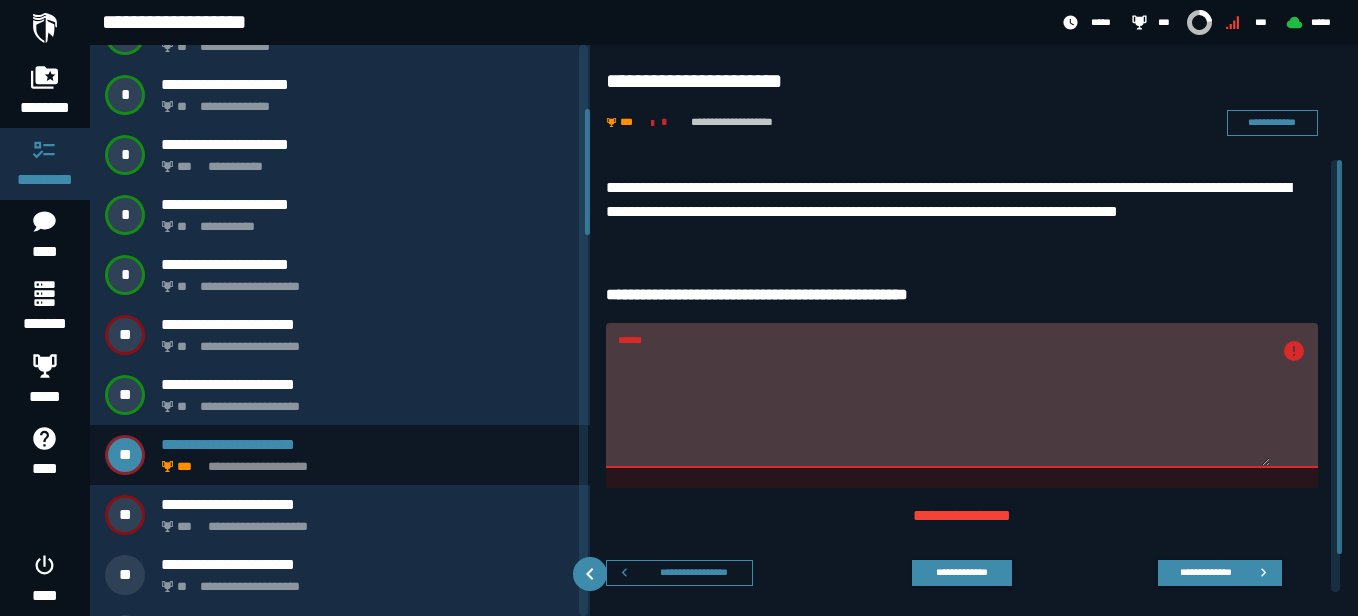 scroll, scrollTop: 289, scrollLeft: 0, axis: vertical 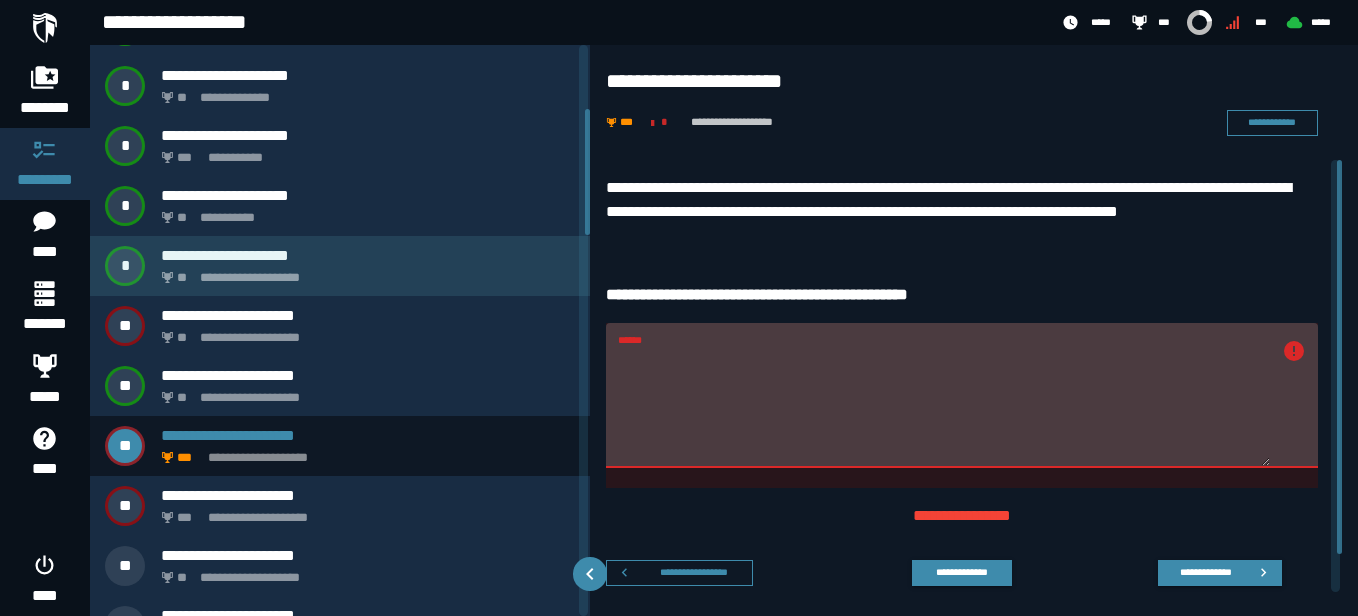 drag, startPoint x: 586, startPoint y: 143, endPoint x: 552, endPoint y: 218, distance: 82.346825 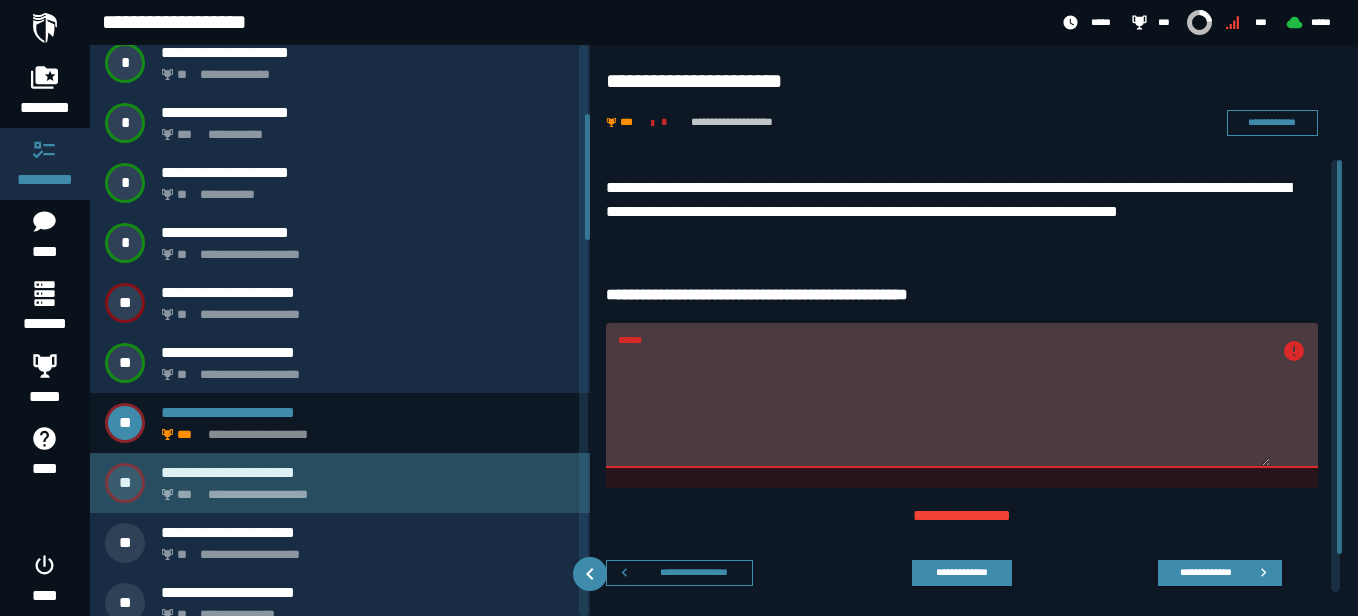 click on "**********" at bounding box center [364, 489] 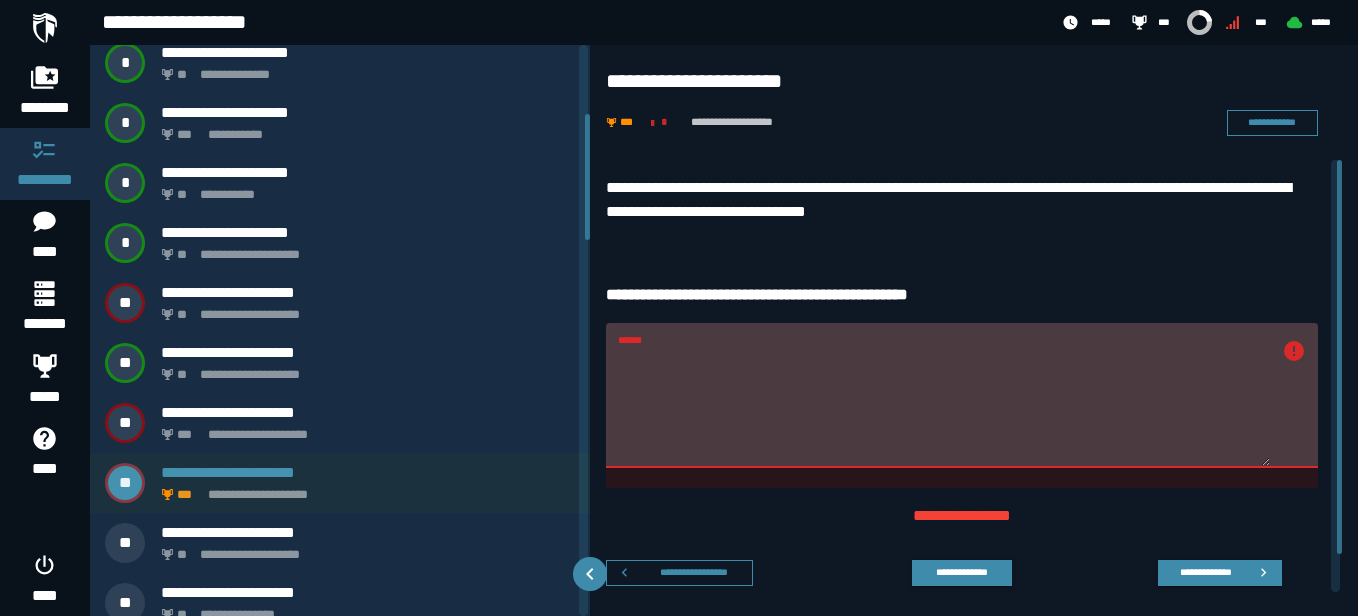 scroll, scrollTop: 209, scrollLeft: 0, axis: vertical 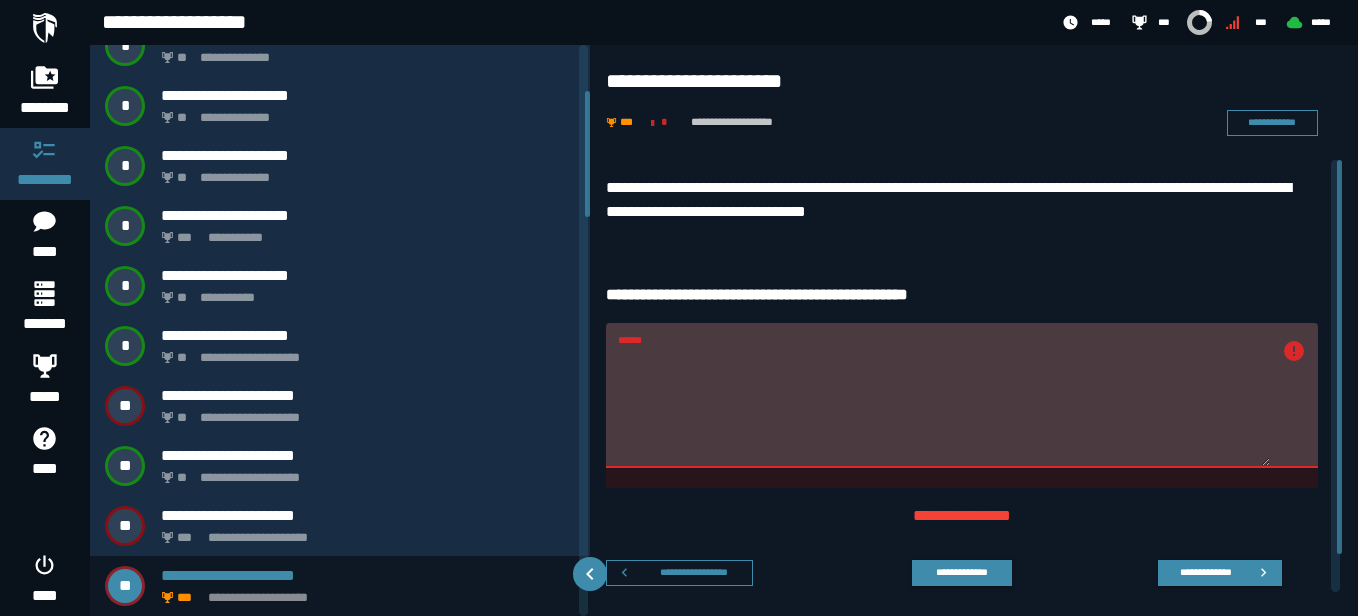 click 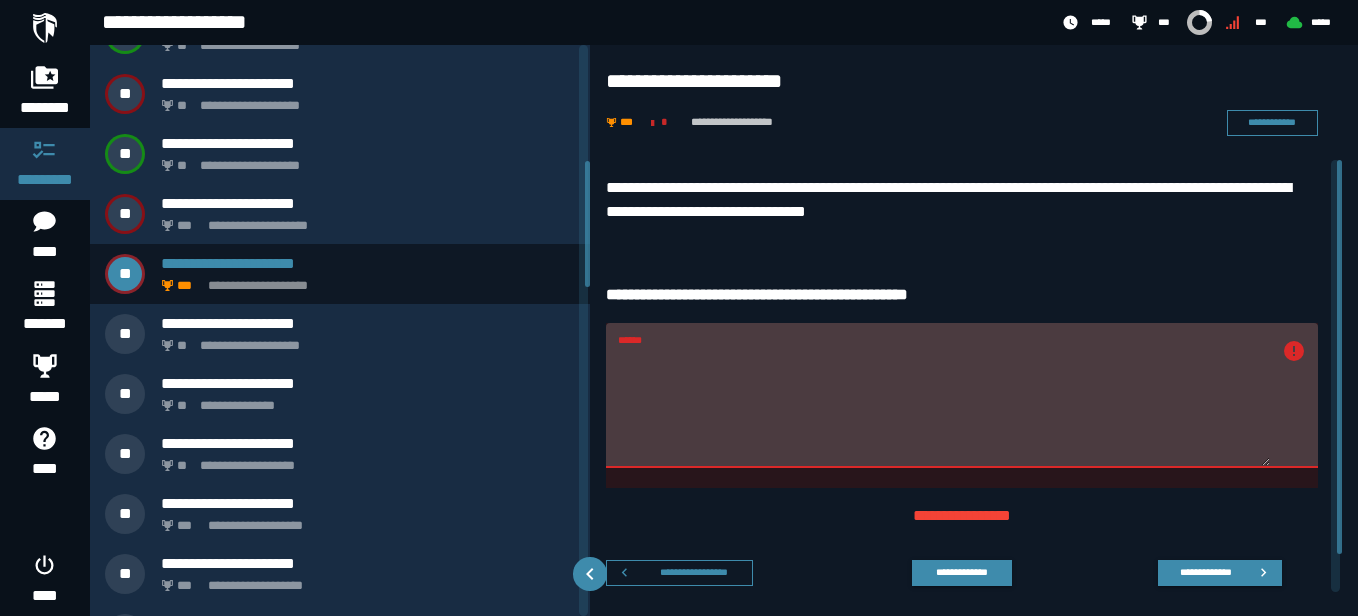 scroll, scrollTop: 521, scrollLeft: 0, axis: vertical 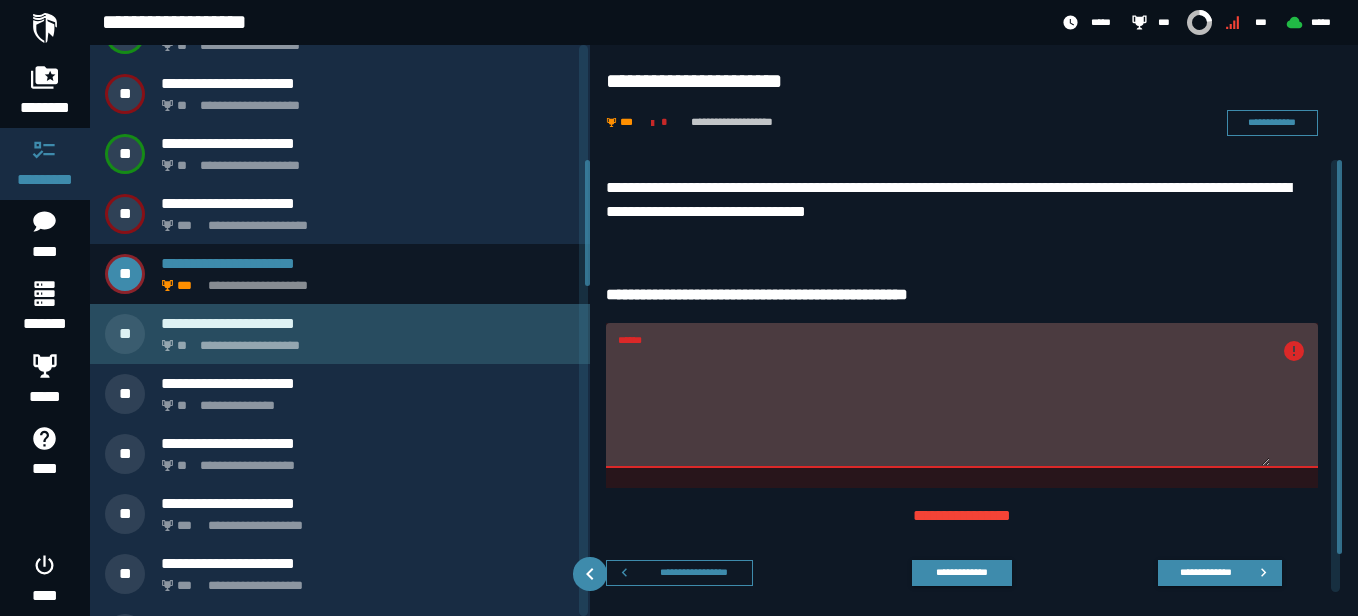 click on "**********" at bounding box center (364, 340) 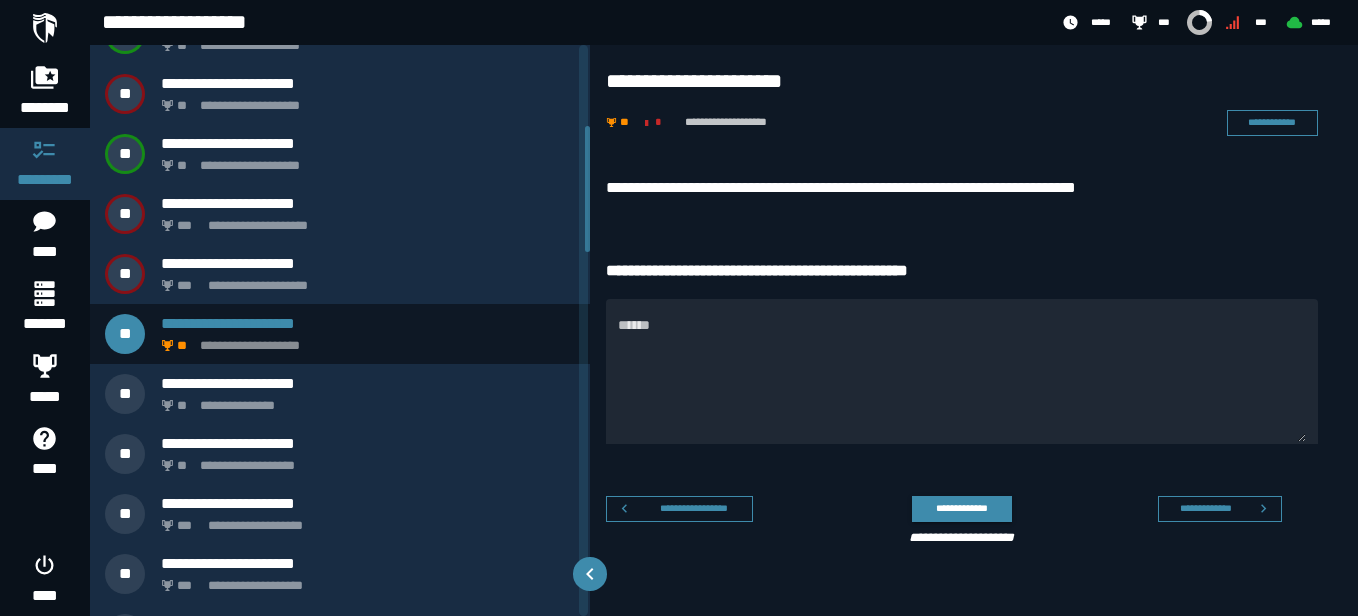 scroll, scrollTop: 269, scrollLeft: 0, axis: vertical 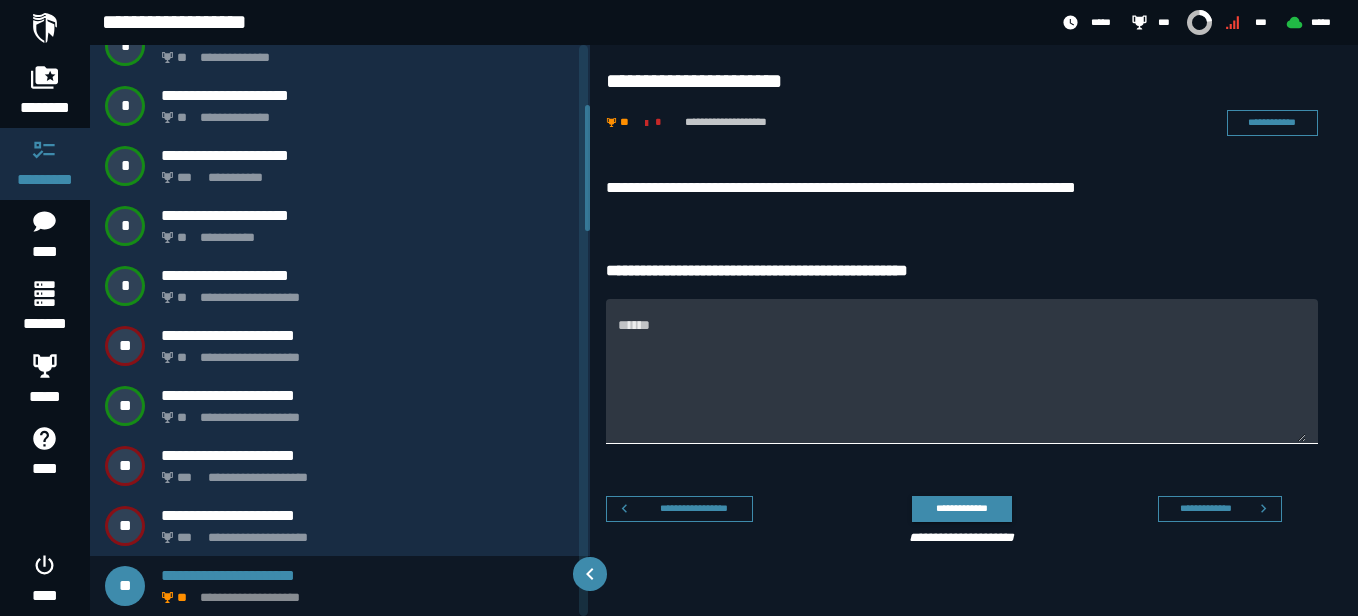 click on "******" at bounding box center [962, 383] 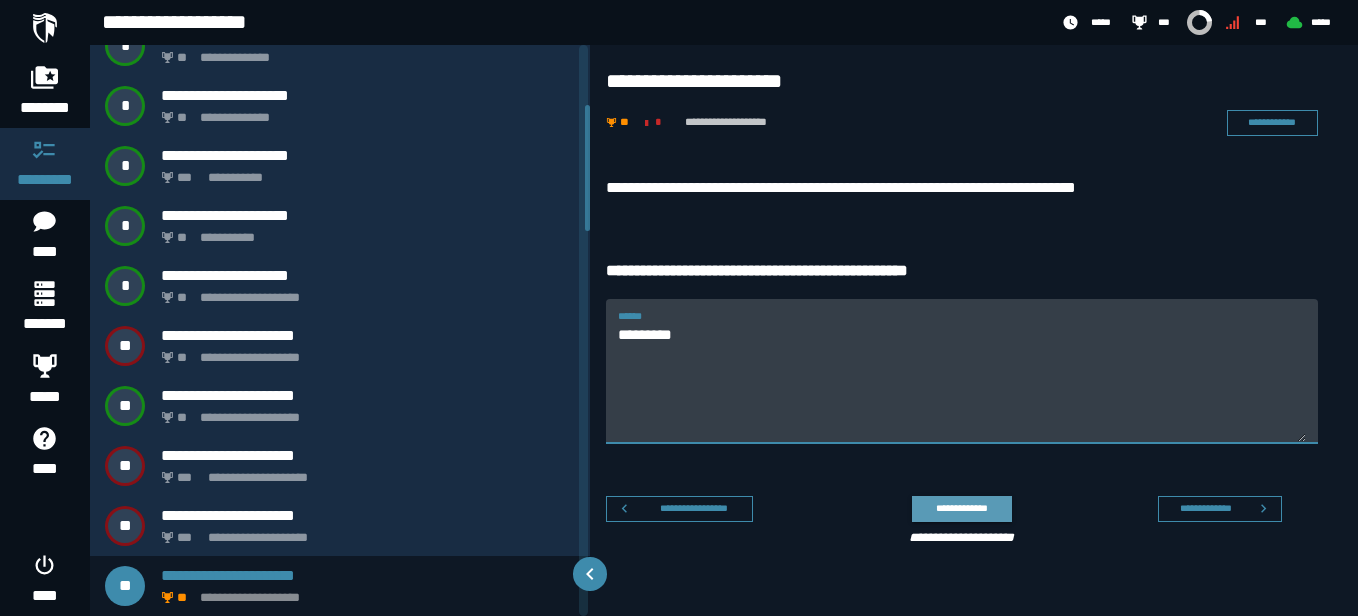 type on "*********" 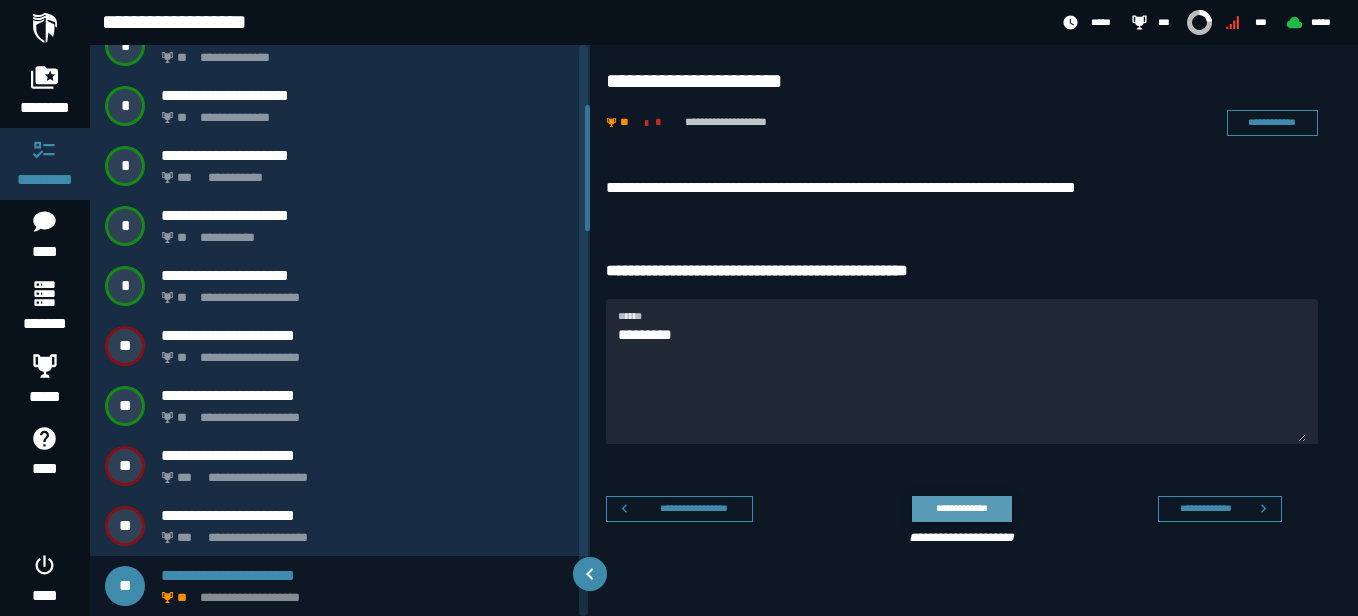 click on "**********" 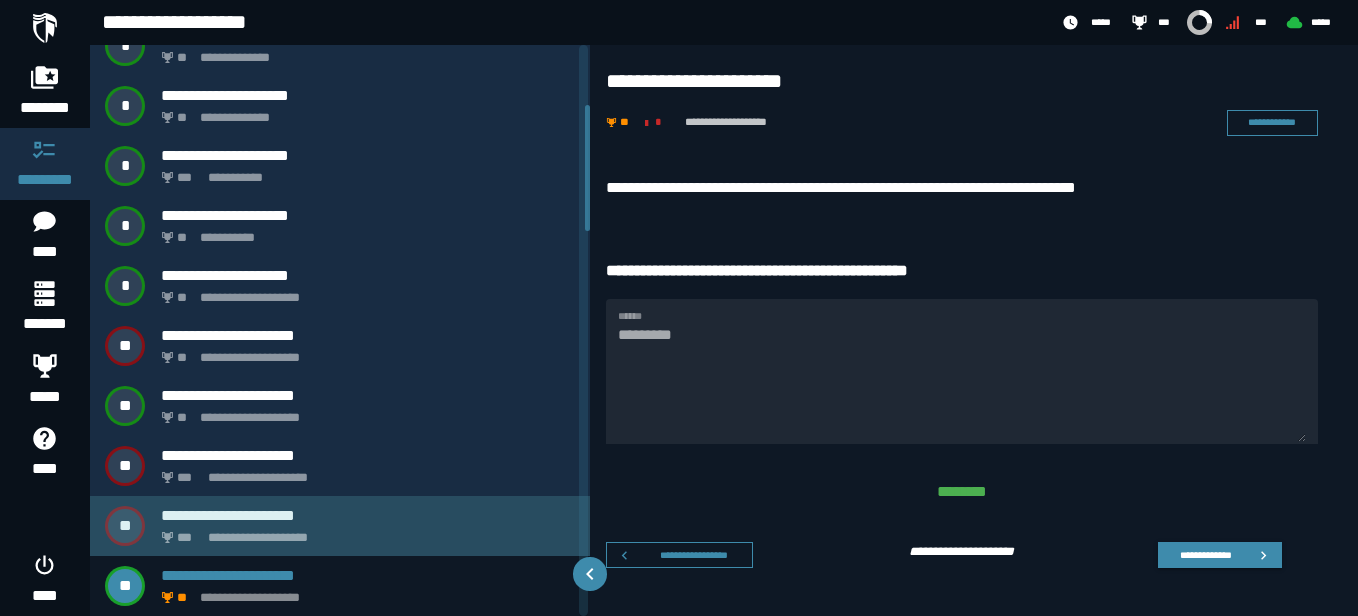 click on "**********" at bounding box center [340, 526] 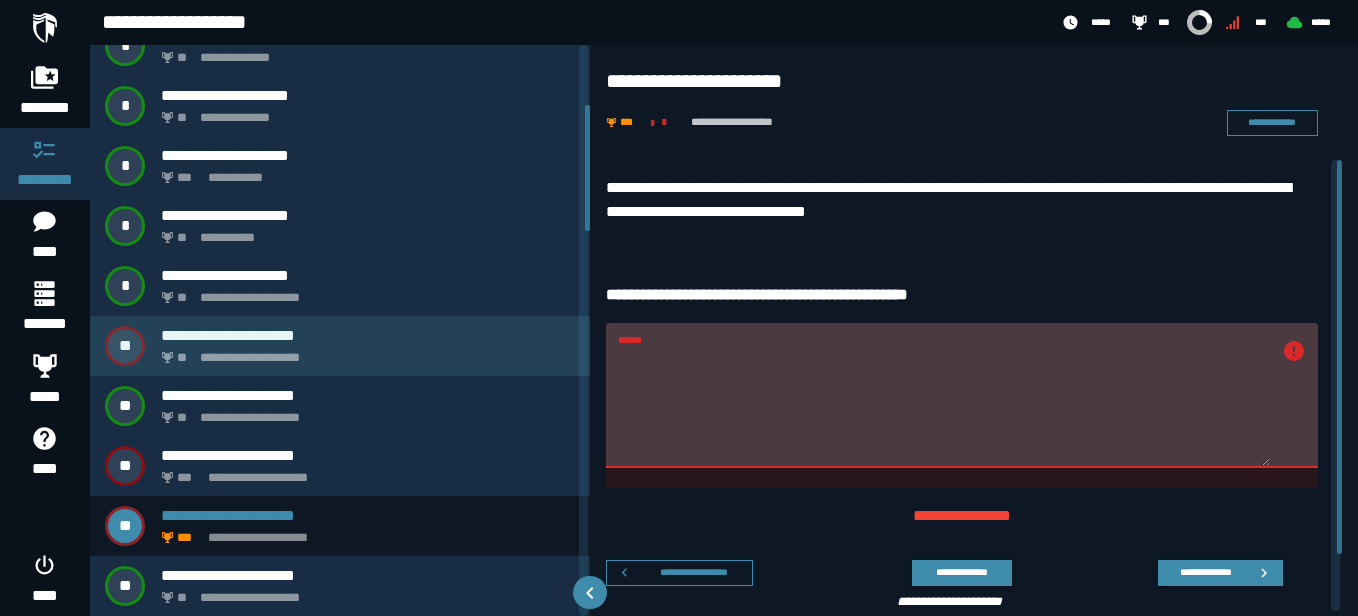 scroll, scrollTop: 209, scrollLeft: 0, axis: vertical 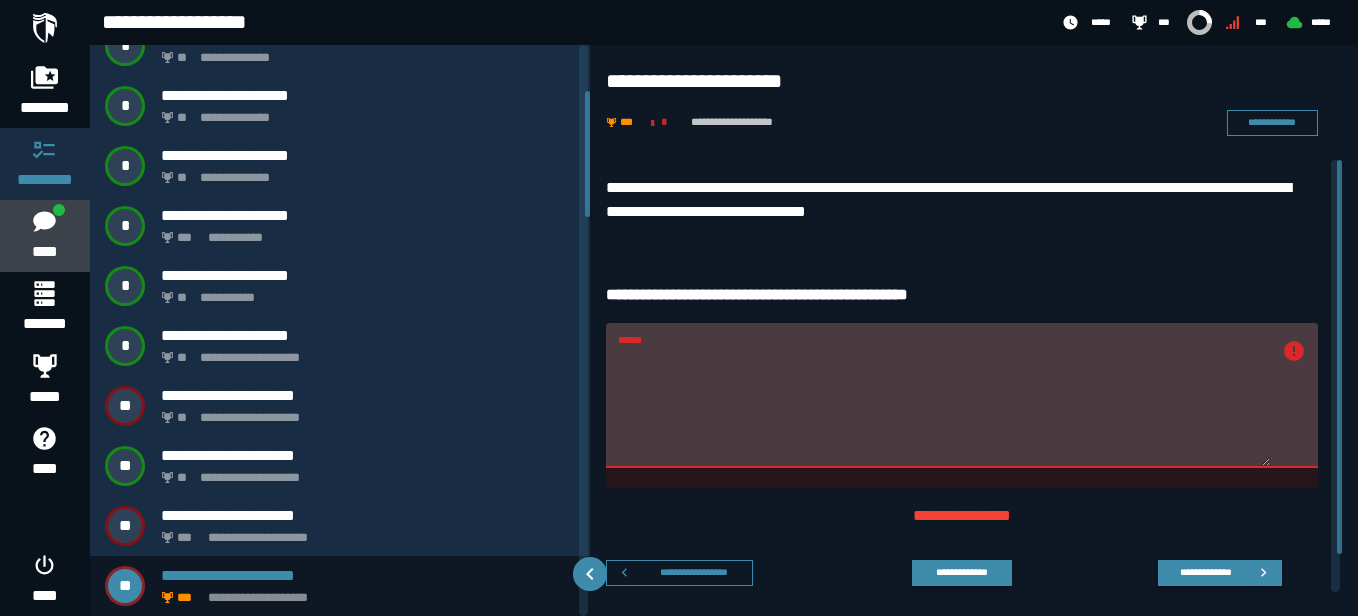 click on "****" at bounding box center (44, 252) 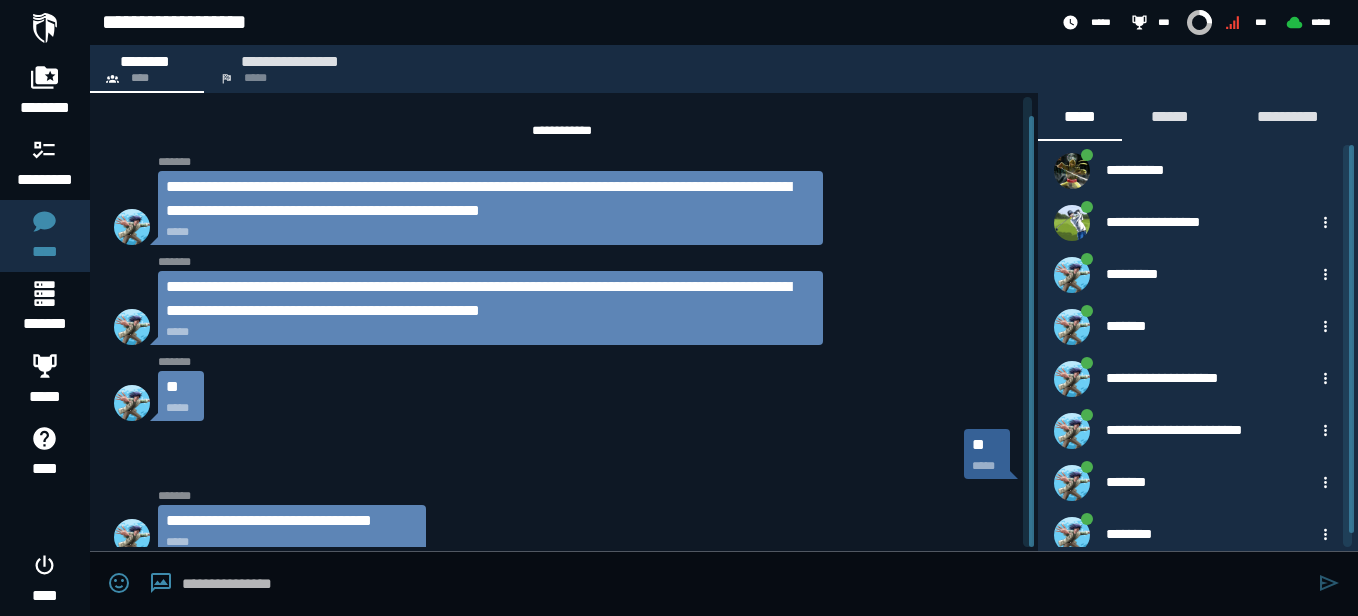 scroll, scrollTop: 20, scrollLeft: 0, axis: vertical 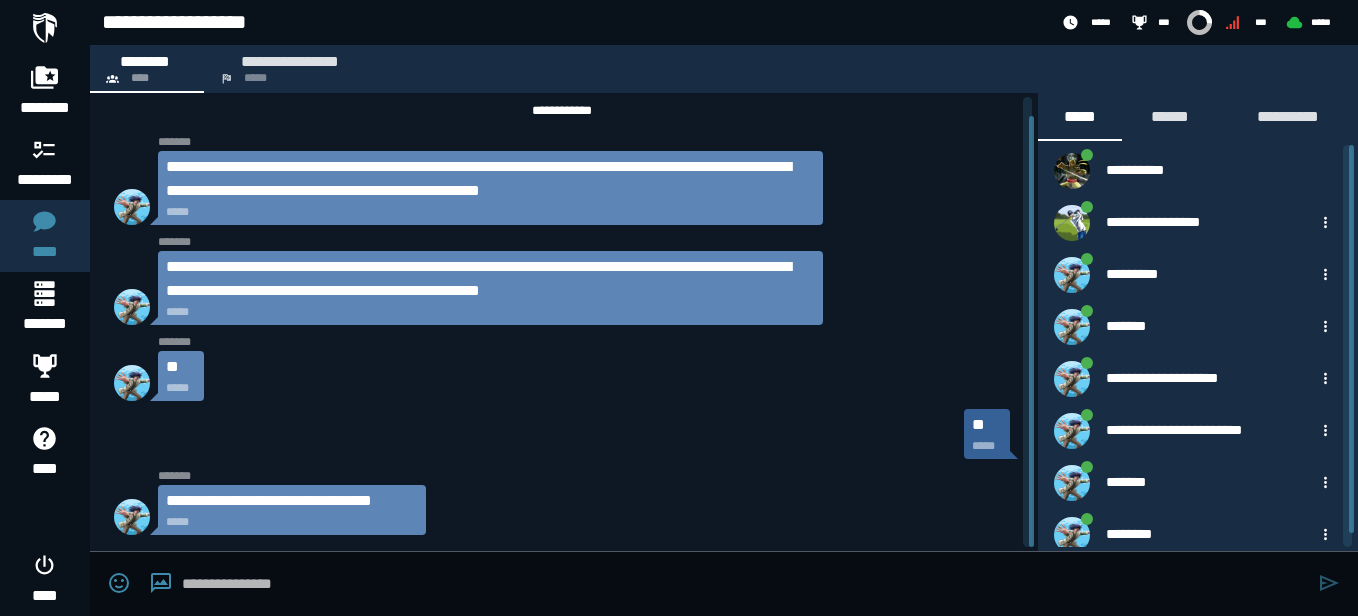click on "**********" at bounding box center (292, 501) 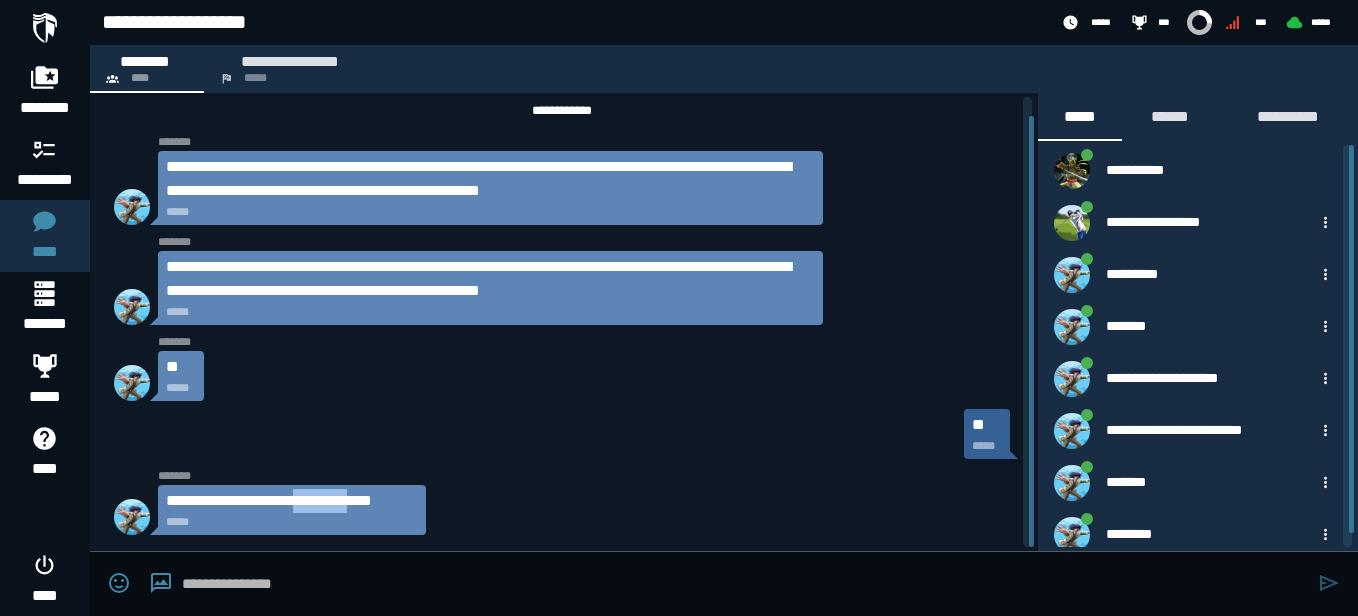 click on "**********" at bounding box center [292, 501] 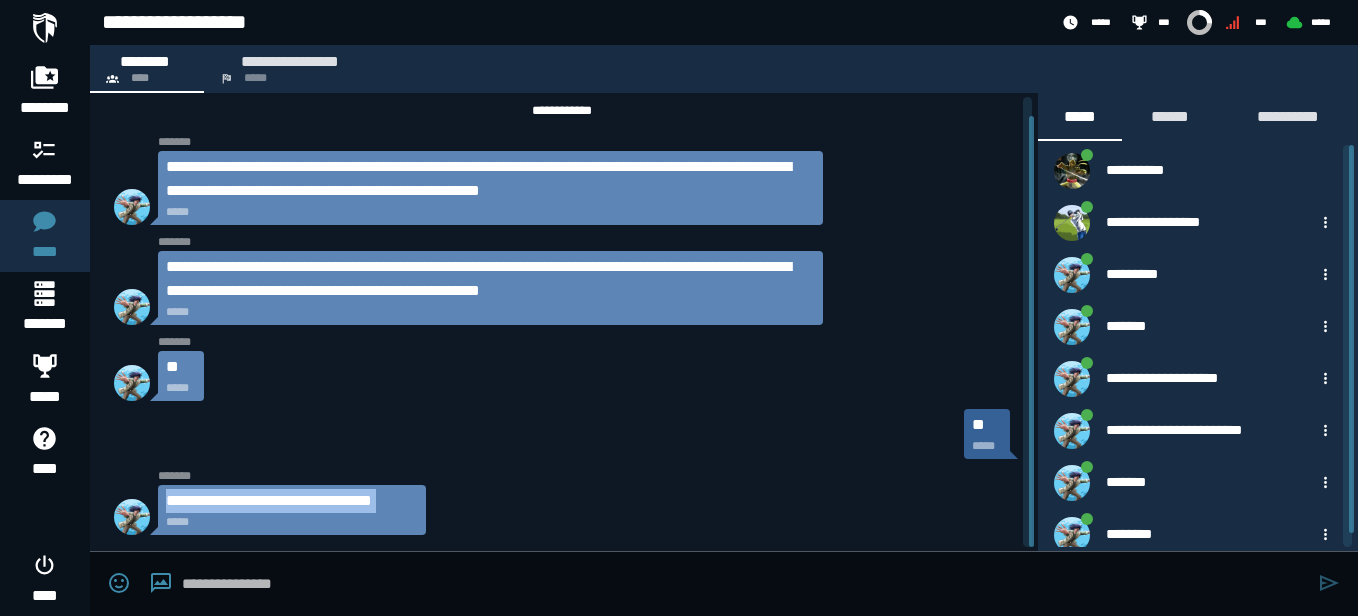click on "**********" at bounding box center [292, 501] 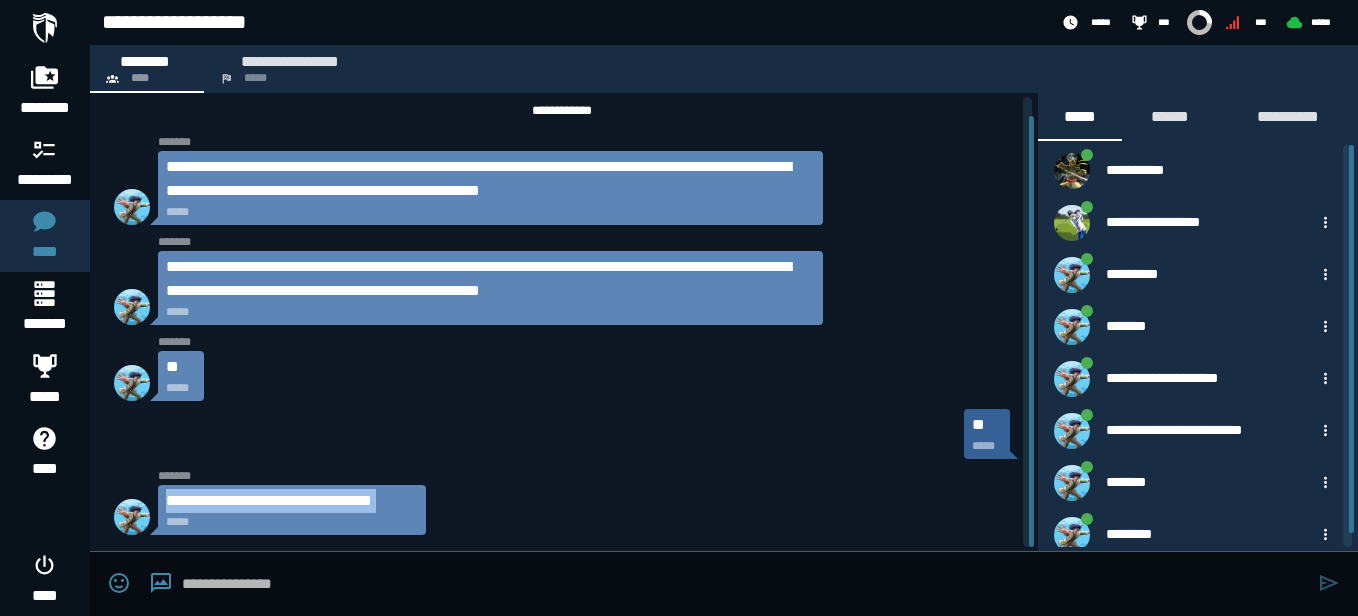copy on "**********" 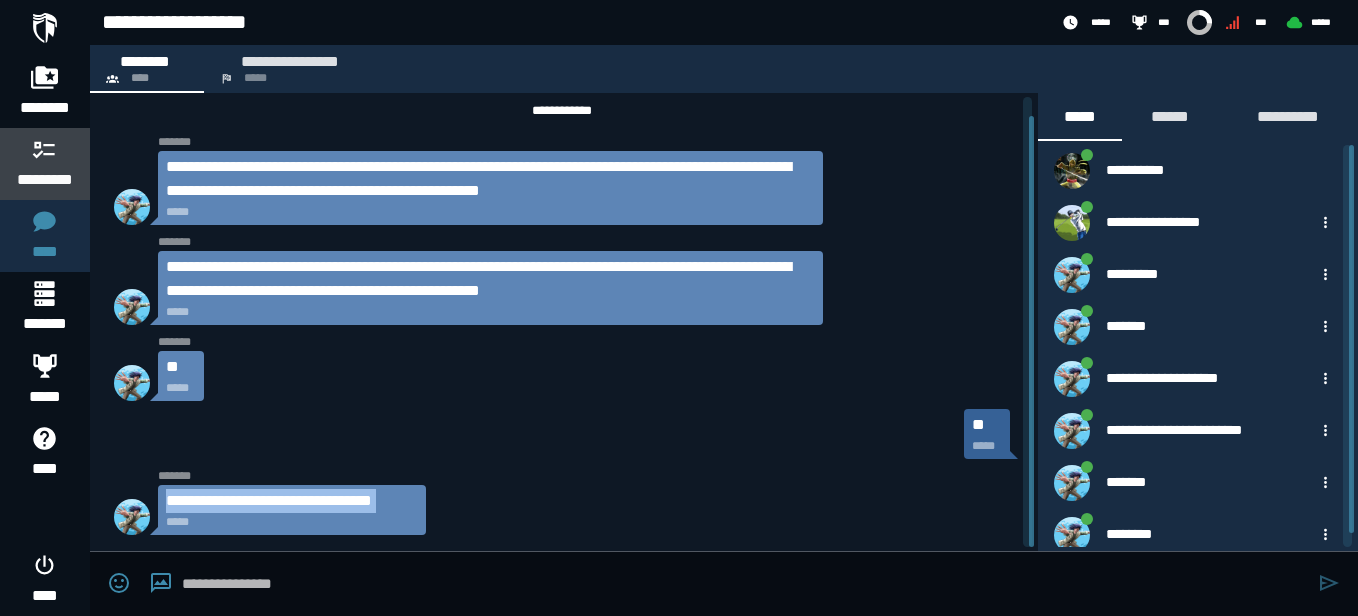 click 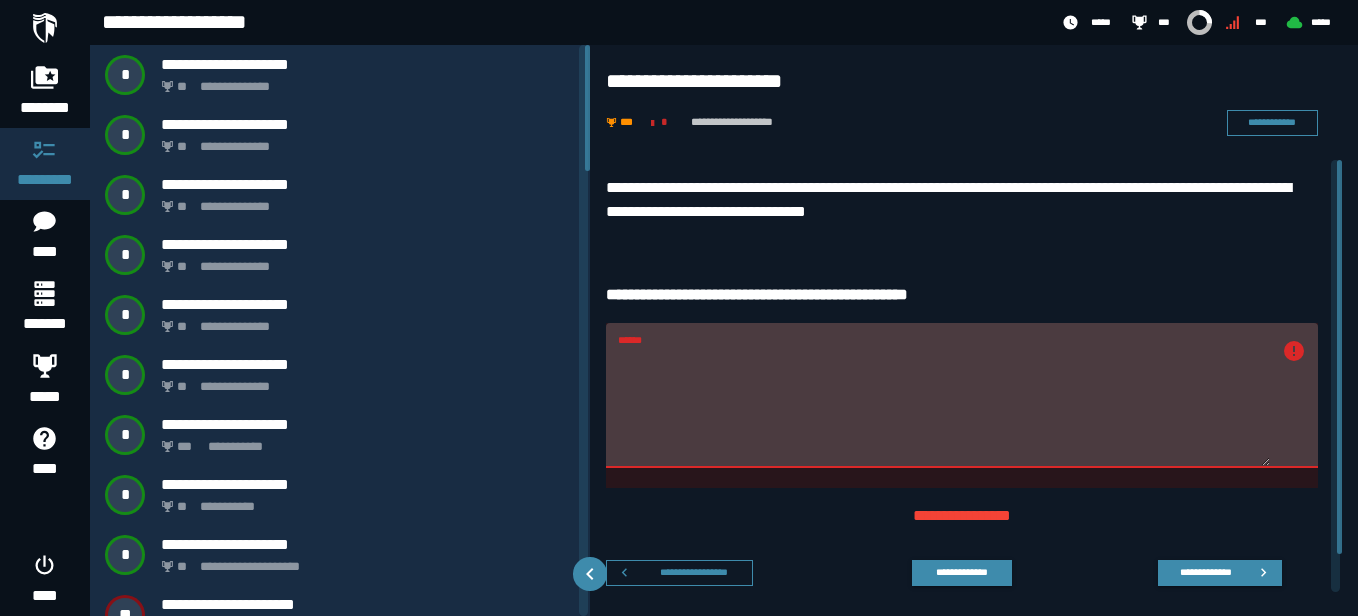 drag, startPoint x: 852, startPoint y: 370, endPoint x: 601, endPoint y: 375, distance: 251.04979 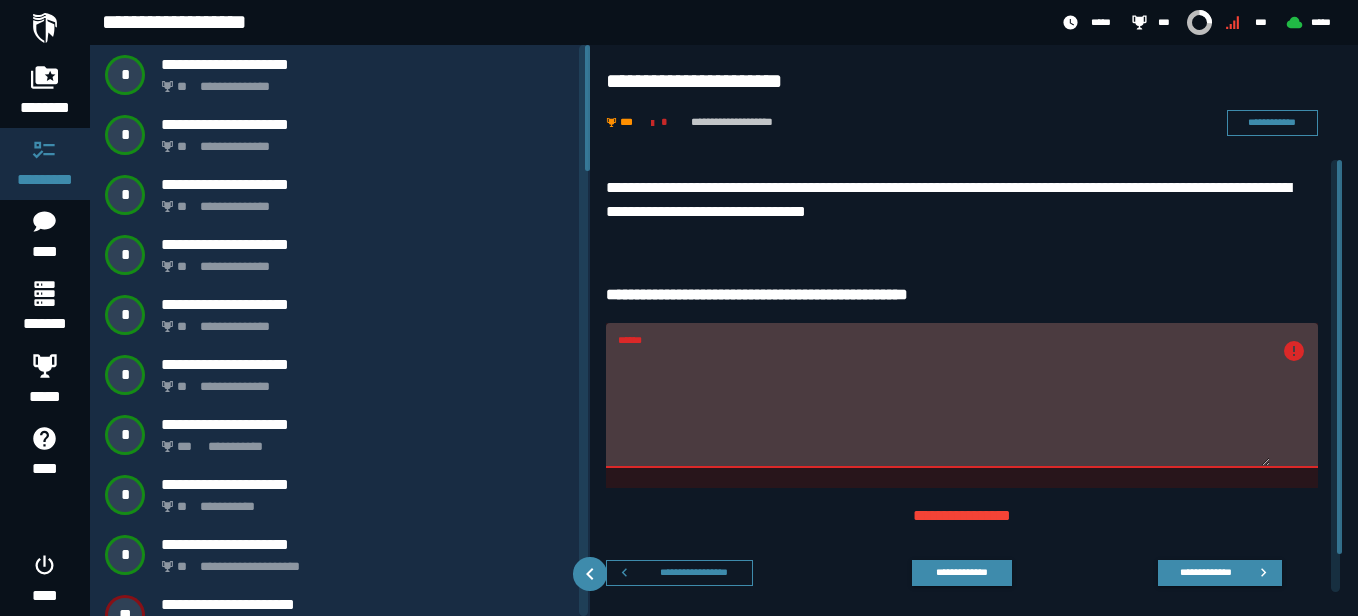 paste on "**********" 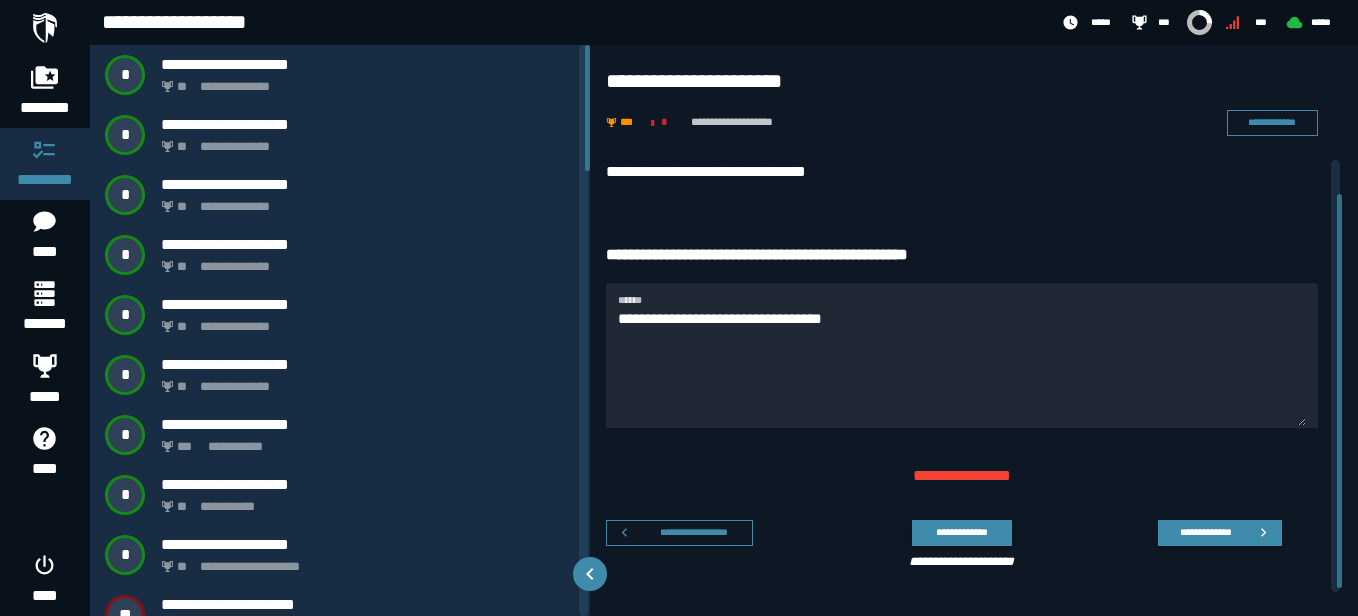 scroll, scrollTop: 34, scrollLeft: 0, axis: vertical 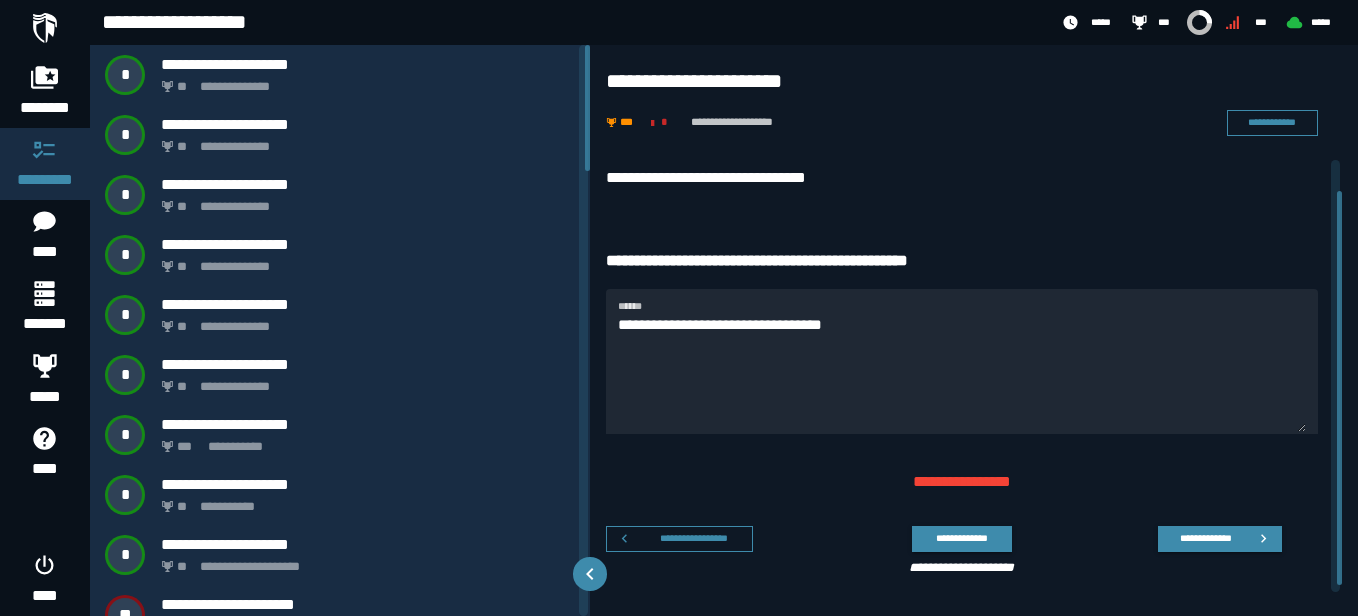 drag, startPoint x: 1340, startPoint y: 422, endPoint x: 1337, endPoint y: 453, distance: 31.144823 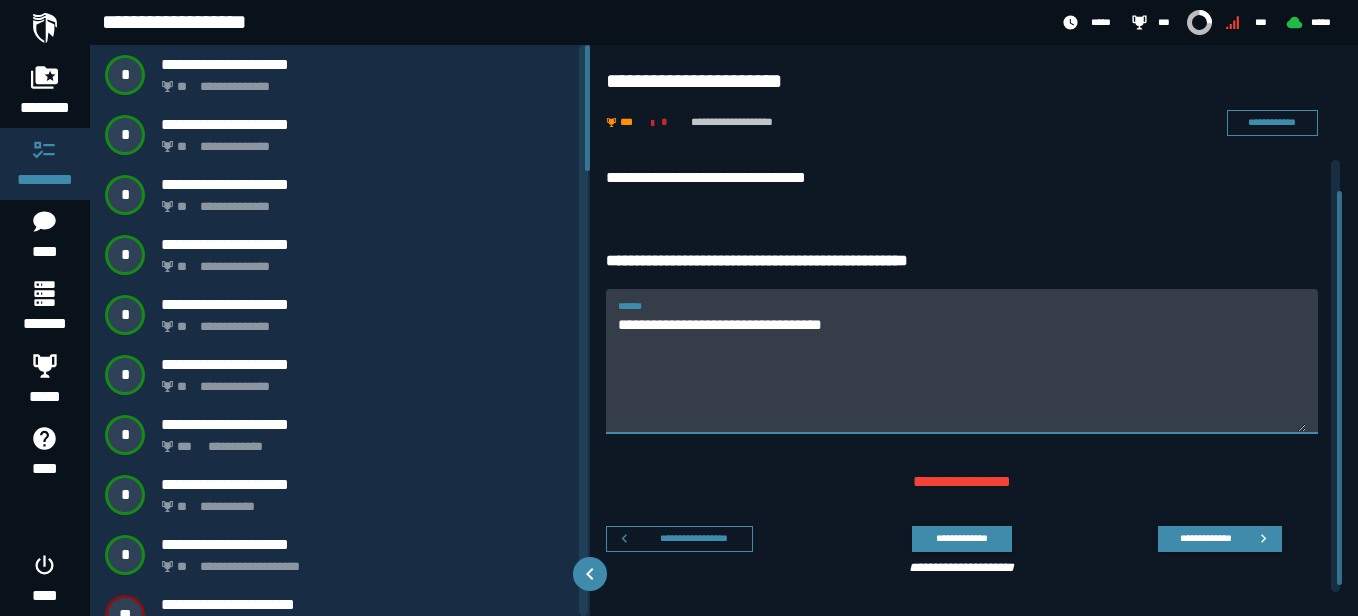drag, startPoint x: 761, startPoint y: 319, endPoint x: 615, endPoint y: 339, distance: 147.3635 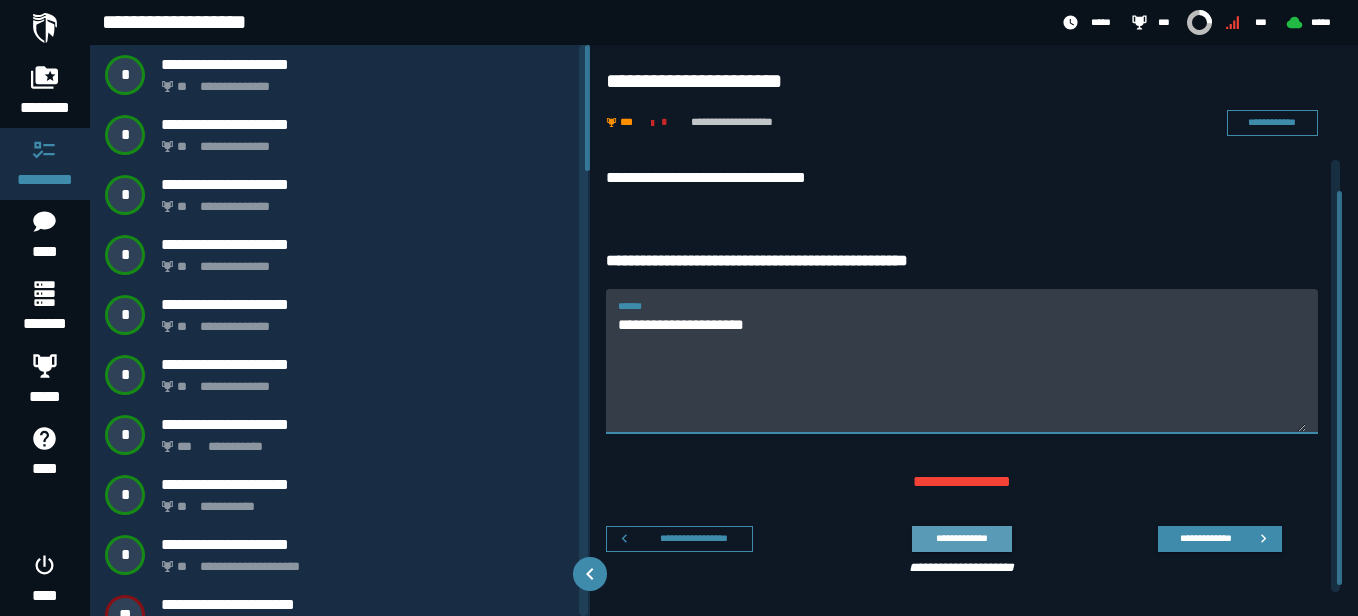 type on "**********" 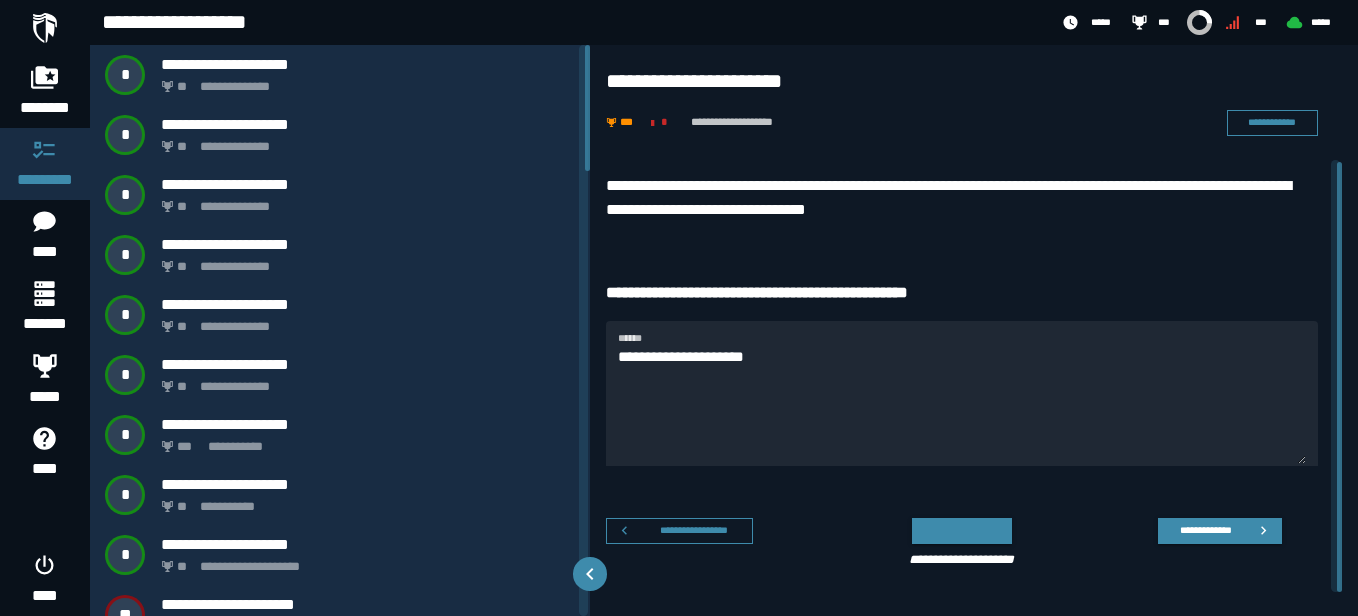 scroll, scrollTop: 2, scrollLeft: 0, axis: vertical 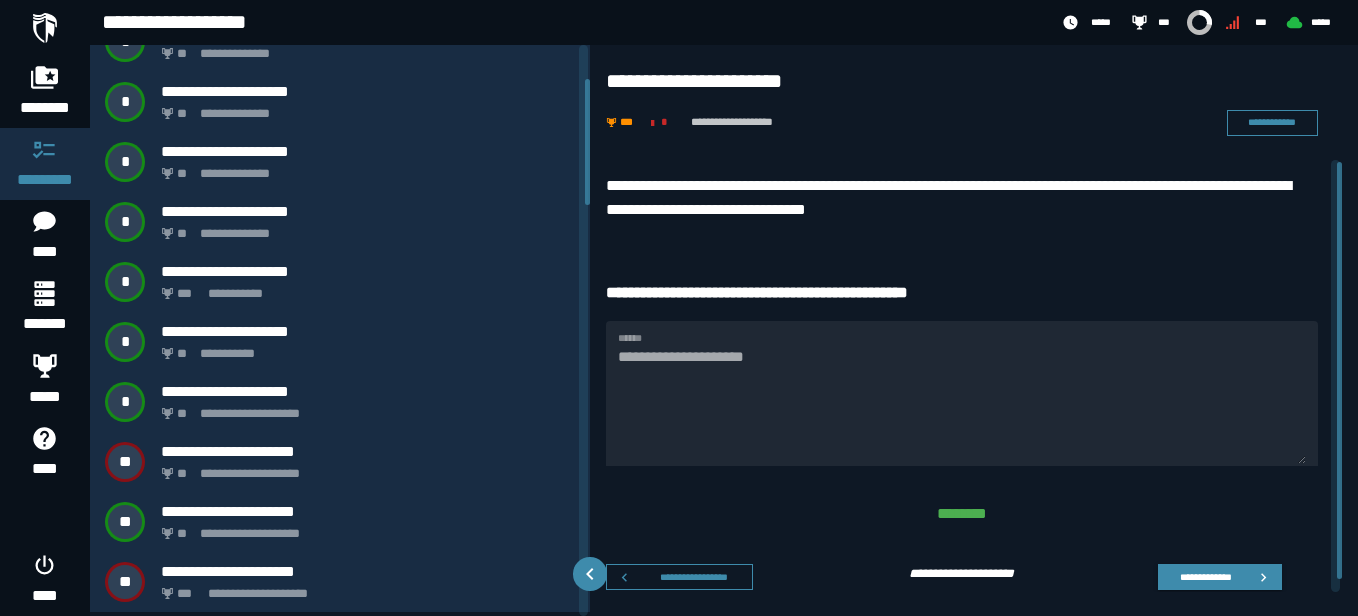 drag, startPoint x: 587, startPoint y: 154, endPoint x: 589, endPoint y: 187, distance: 33.06055 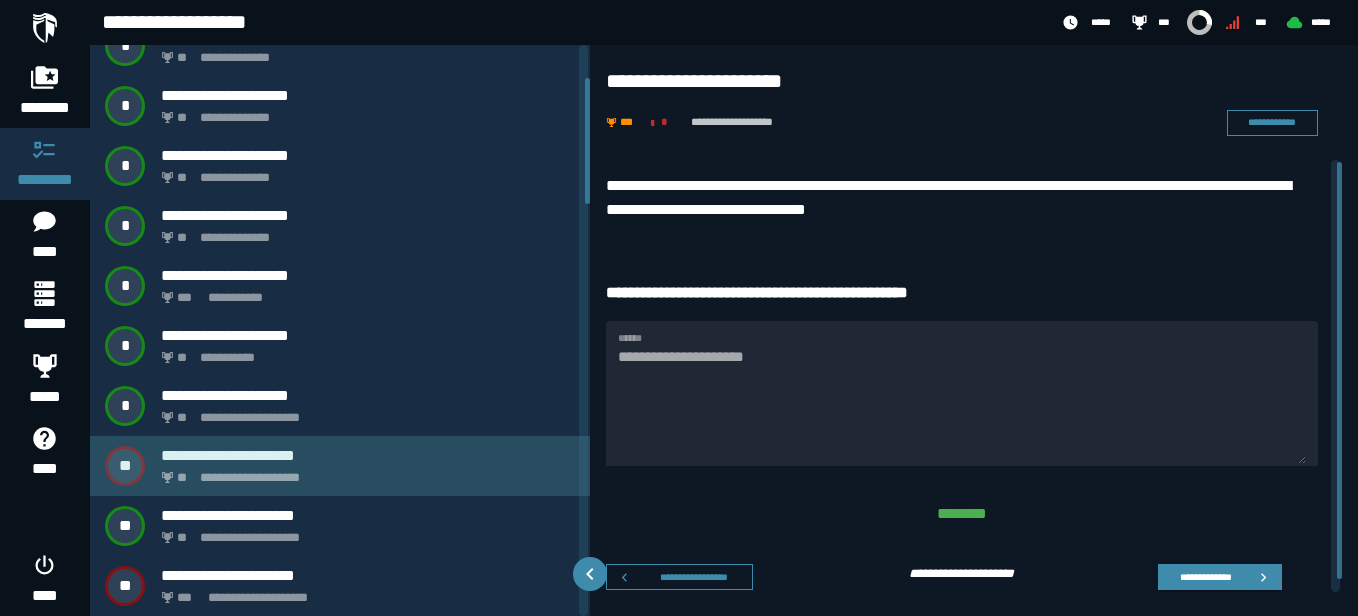 click on "**********" 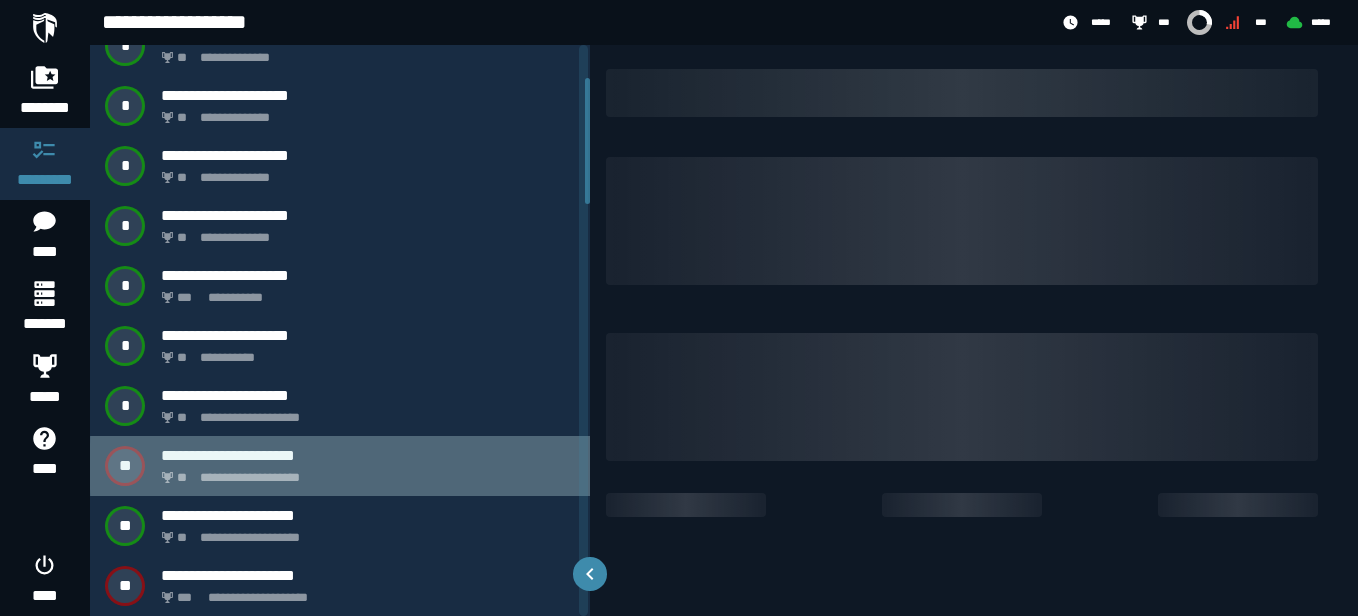 scroll, scrollTop: 0, scrollLeft: 0, axis: both 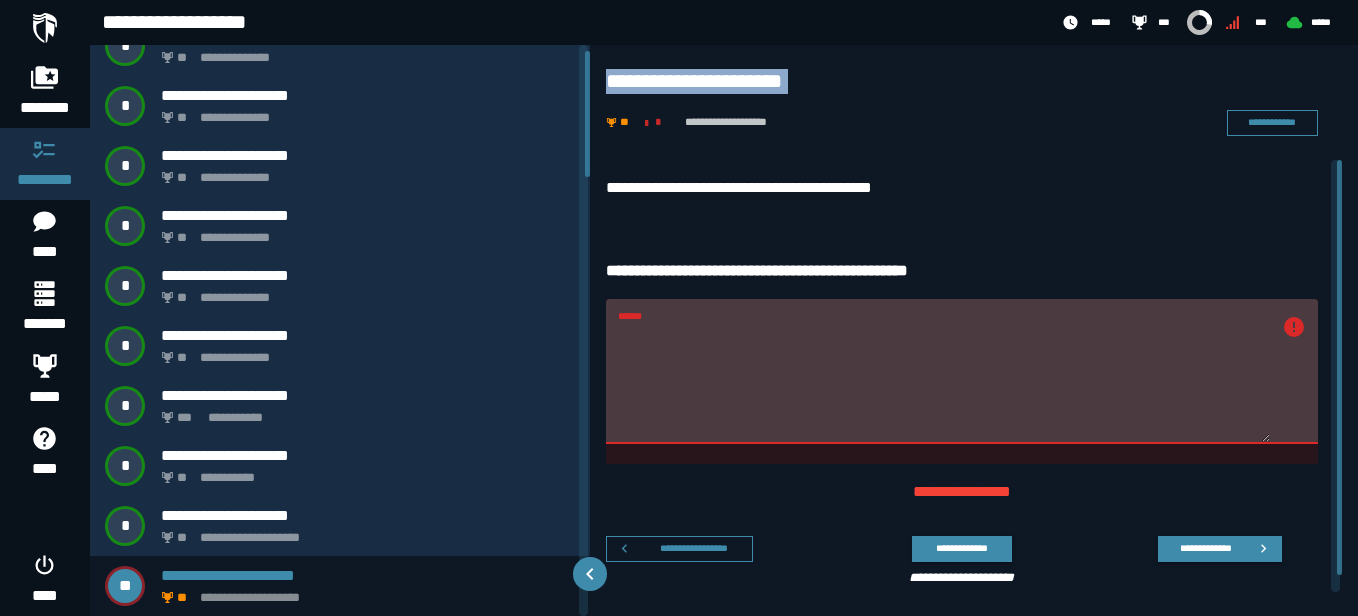 drag, startPoint x: 590, startPoint y: 148, endPoint x: 585, endPoint y: 159, distance: 12.083046 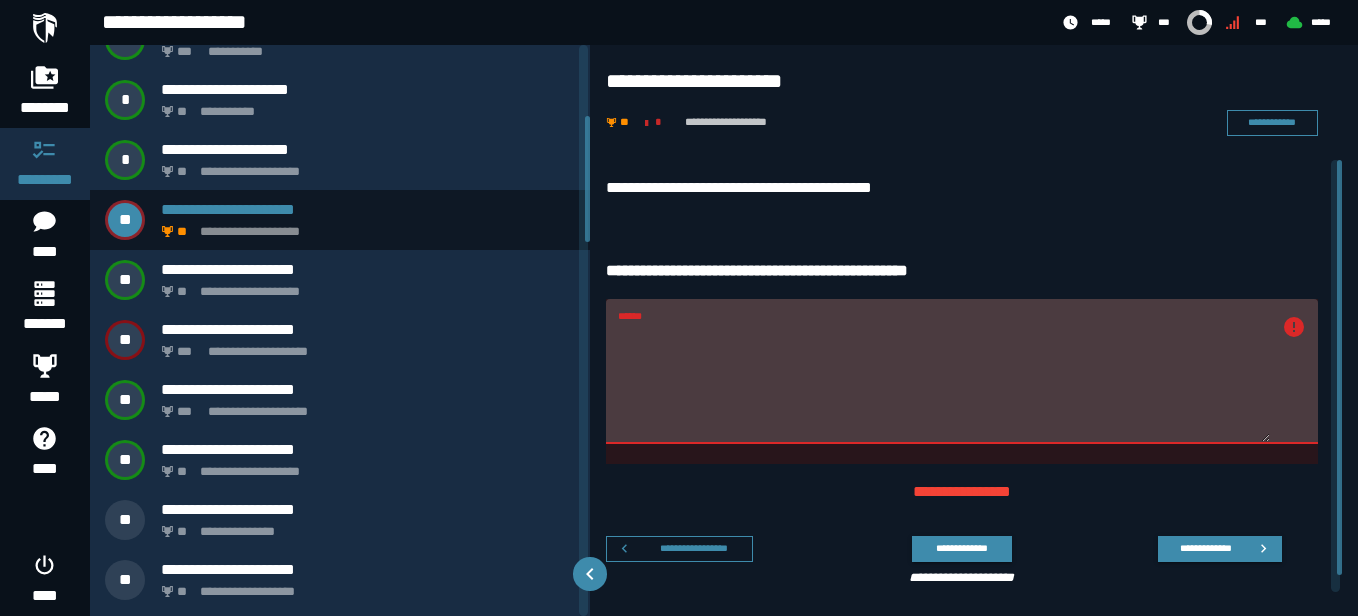 scroll, scrollTop: 467, scrollLeft: 0, axis: vertical 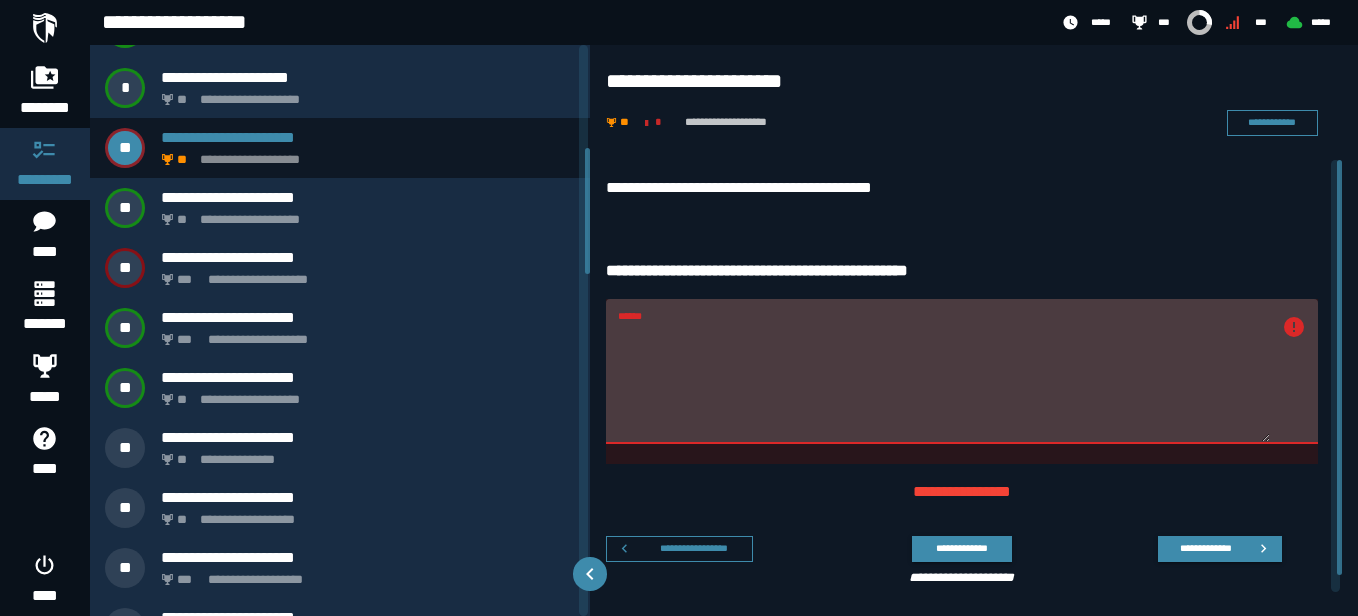 drag, startPoint x: 585, startPoint y: 159, endPoint x: 573, endPoint y: 255, distance: 96.74709 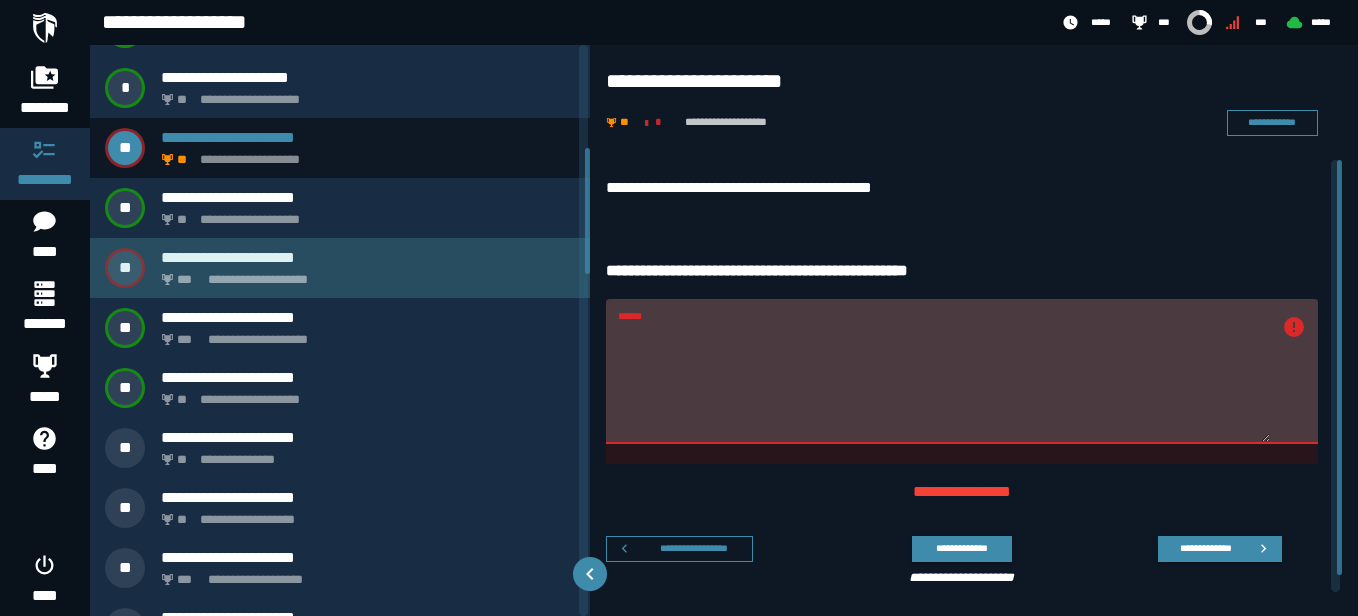 click on "**********" at bounding box center (364, 274) 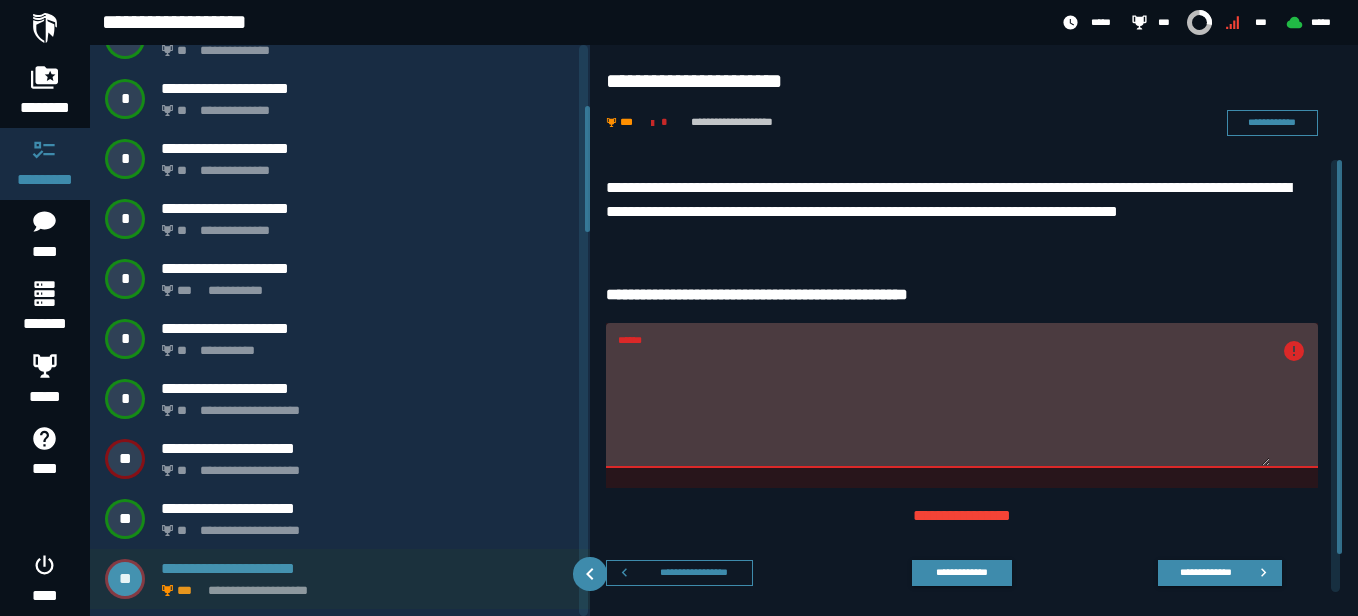 scroll, scrollTop: 149, scrollLeft: 0, axis: vertical 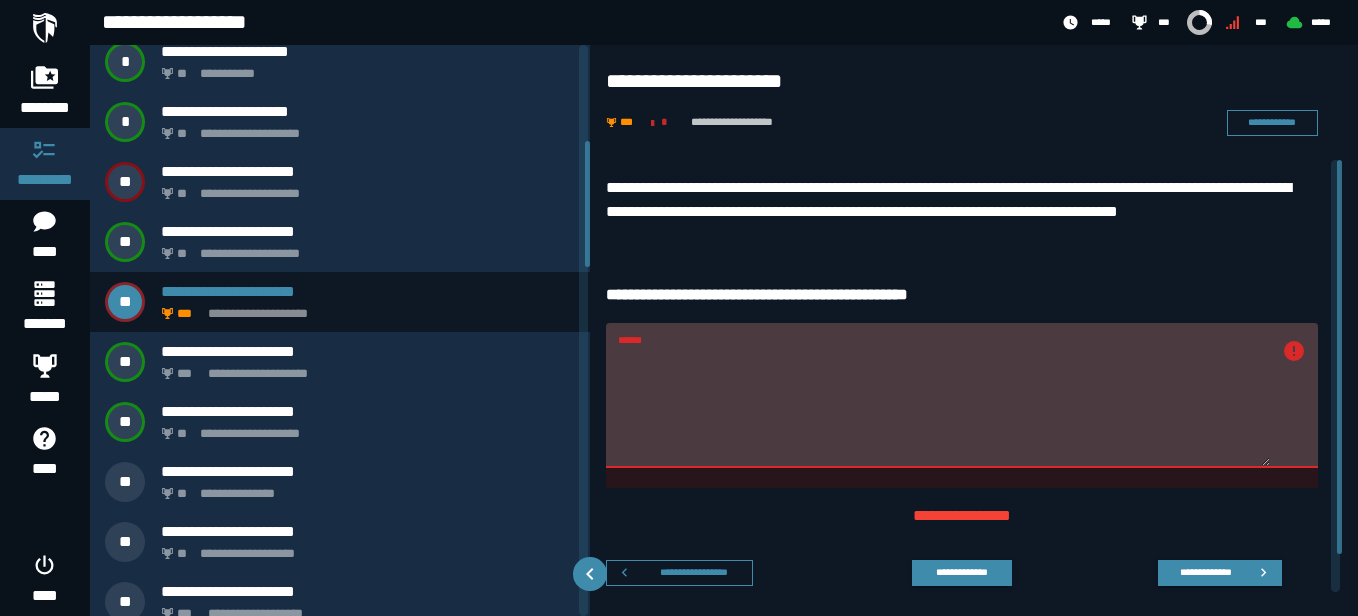 drag, startPoint x: 586, startPoint y: 196, endPoint x: 582, endPoint y: 259, distance: 63.126858 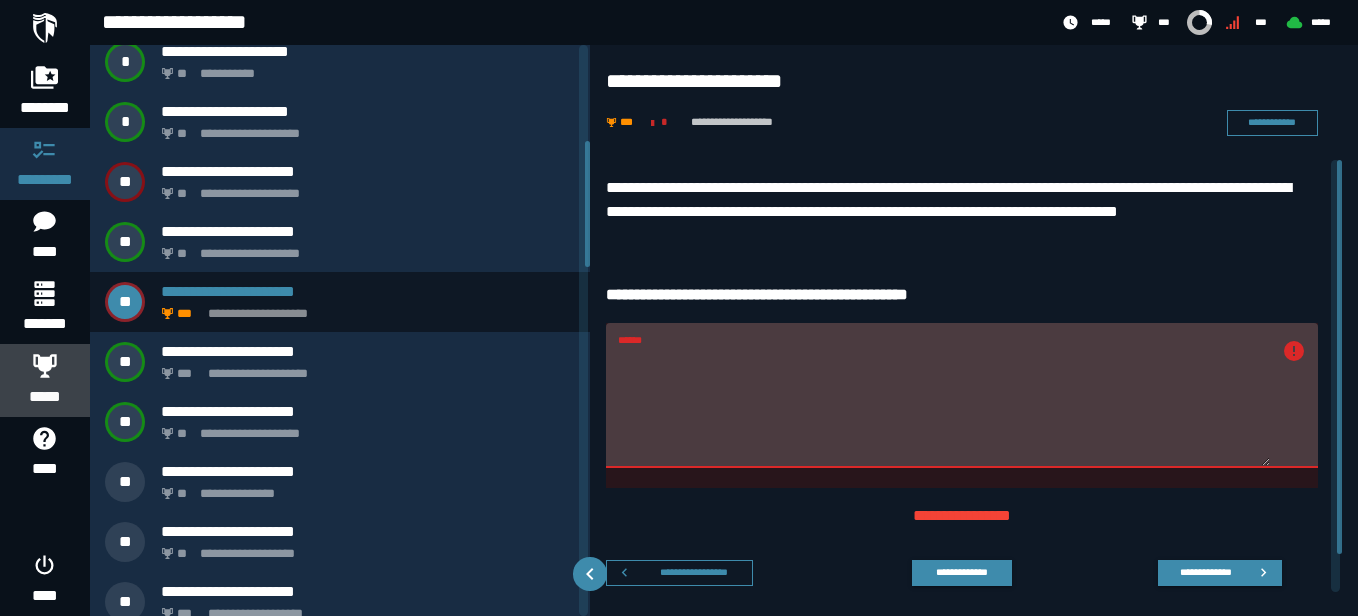 click 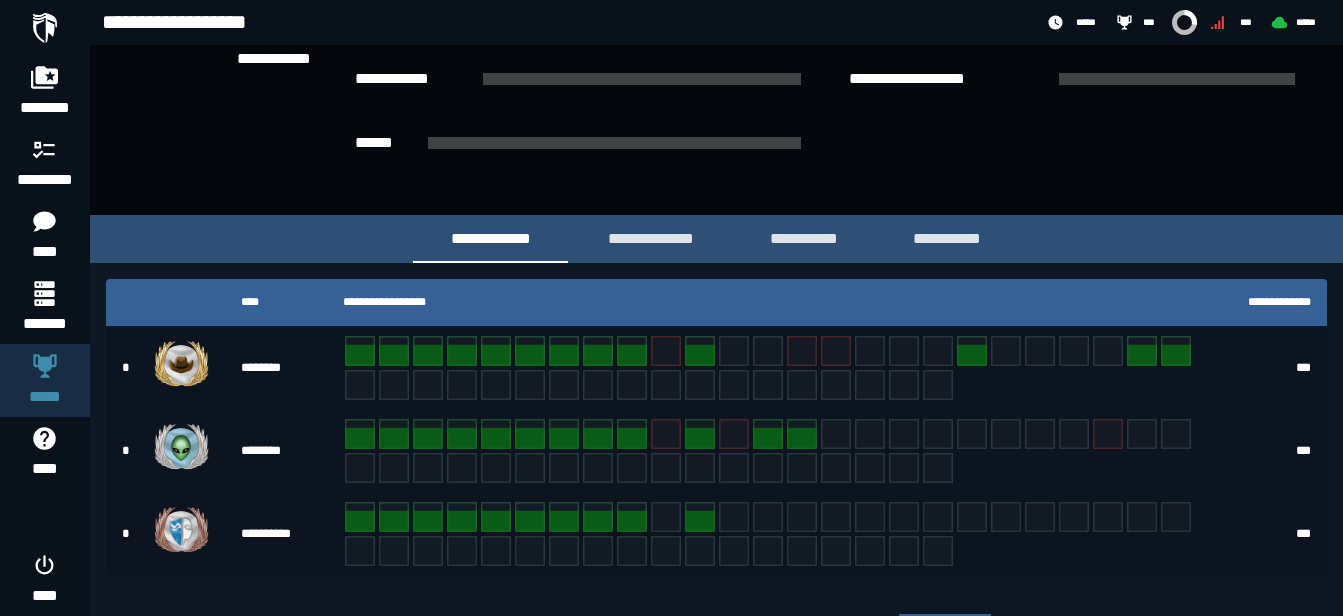 scroll, scrollTop: 348, scrollLeft: 0, axis: vertical 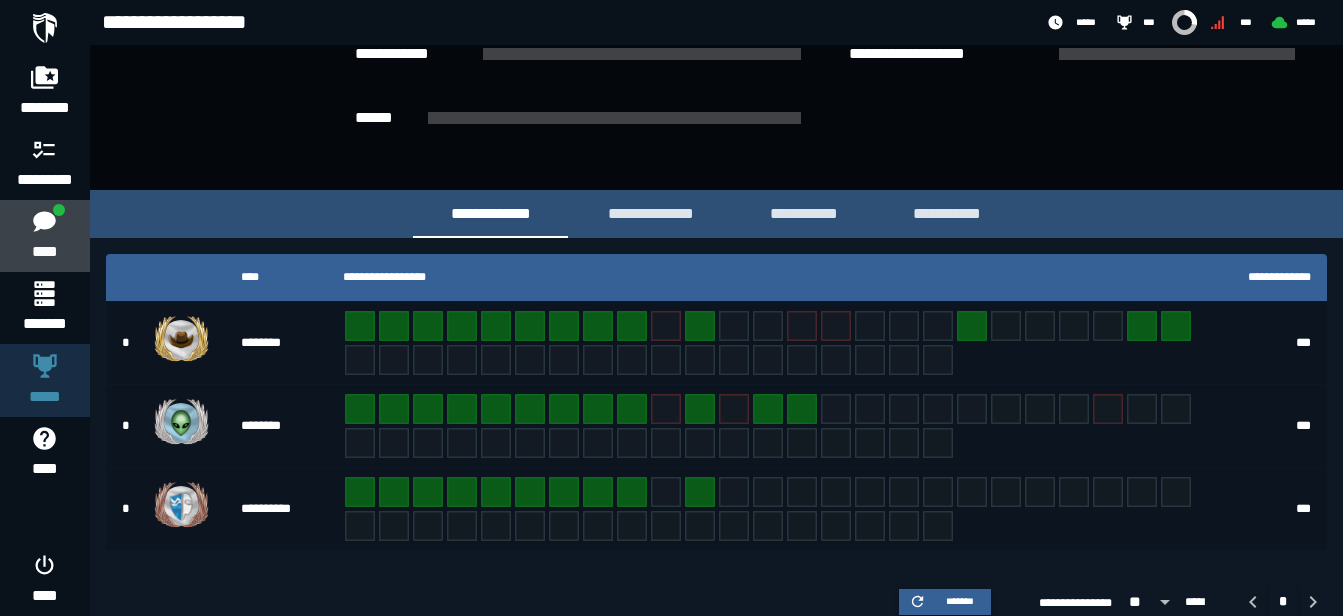 click on "****" at bounding box center [44, 236] 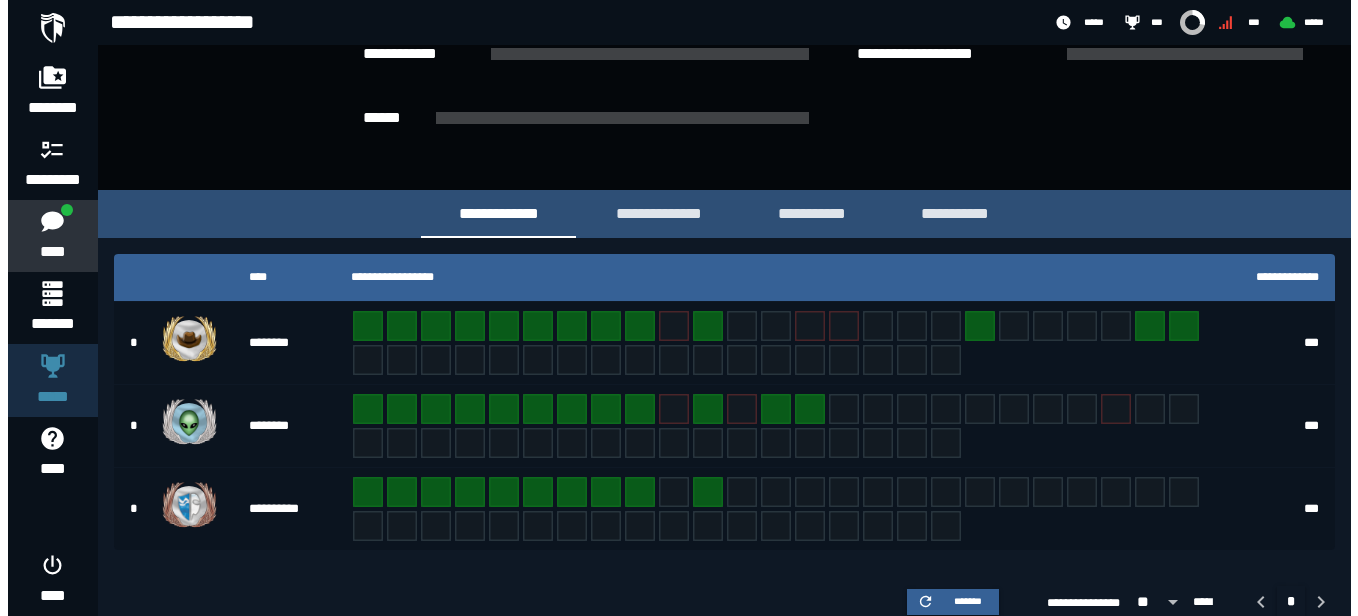 scroll, scrollTop: 0, scrollLeft: 0, axis: both 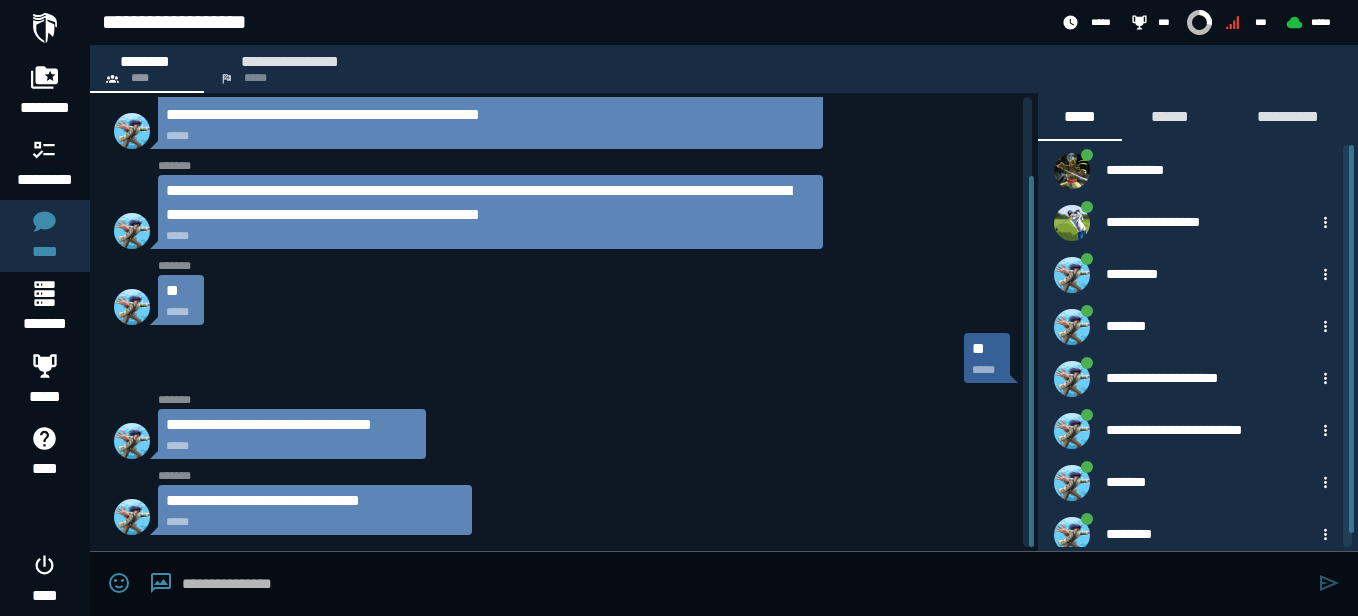 click on "**********" at bounding box center (562, 274) 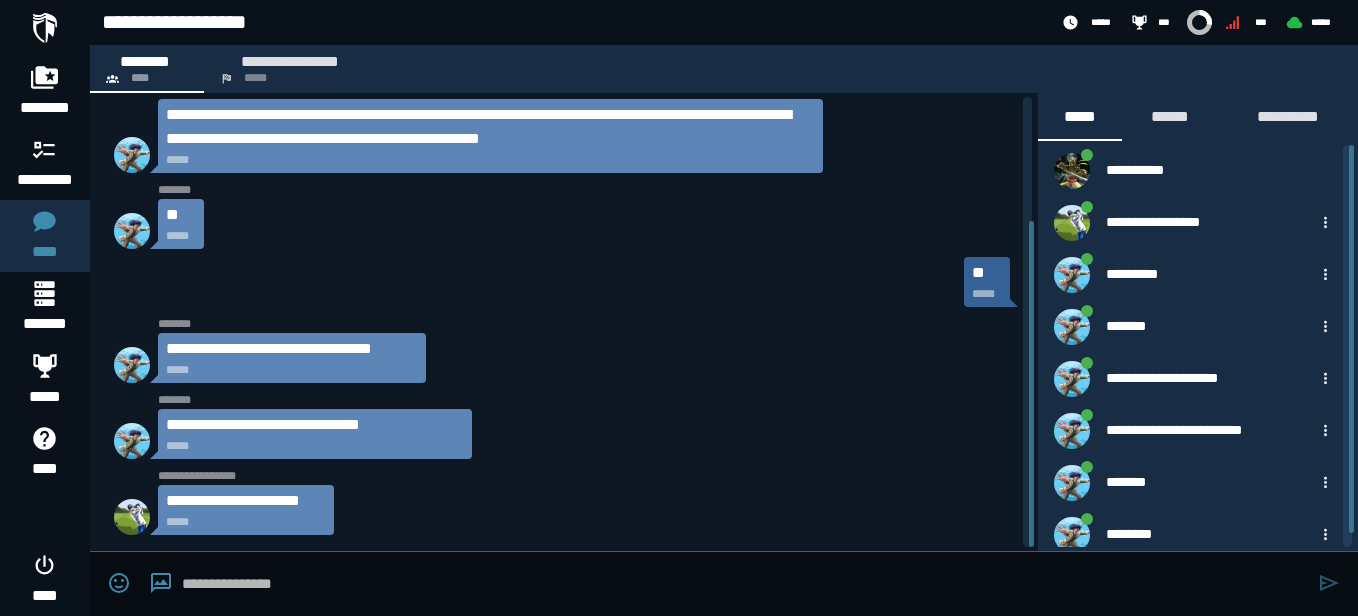 click on "**********" at bounding box center [246, 501] 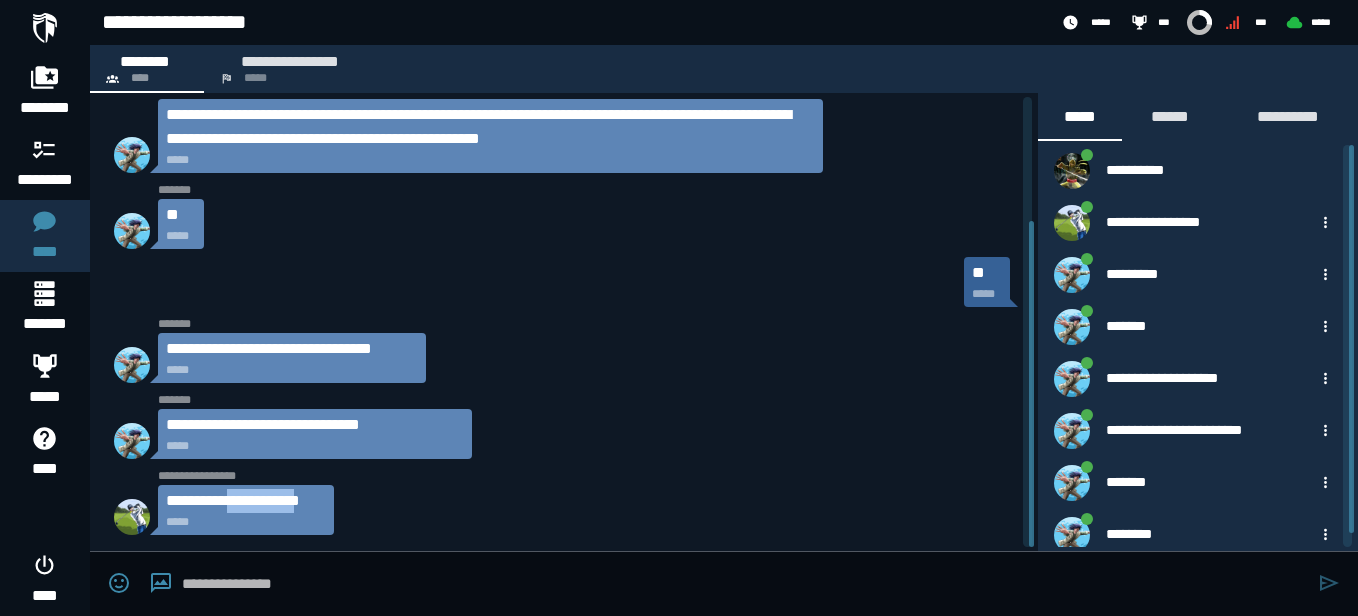 click on "**********" at bounding box center [246, 501] 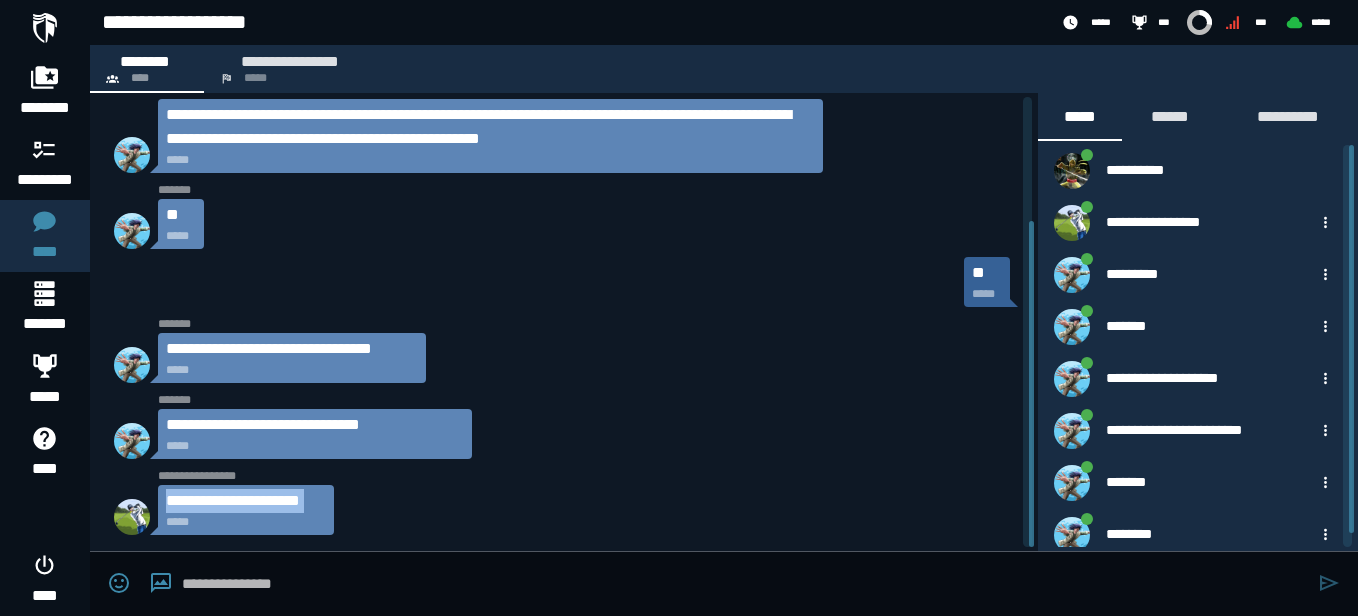 click on "**********" at bounding box center (246, 501) 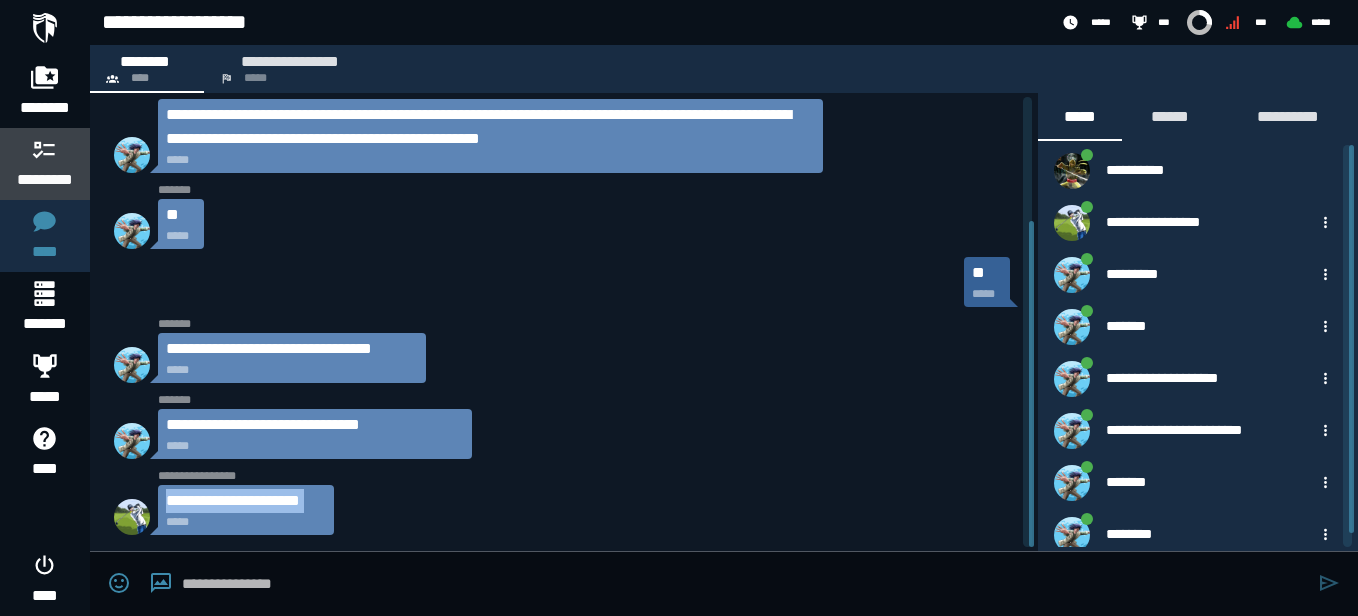 click 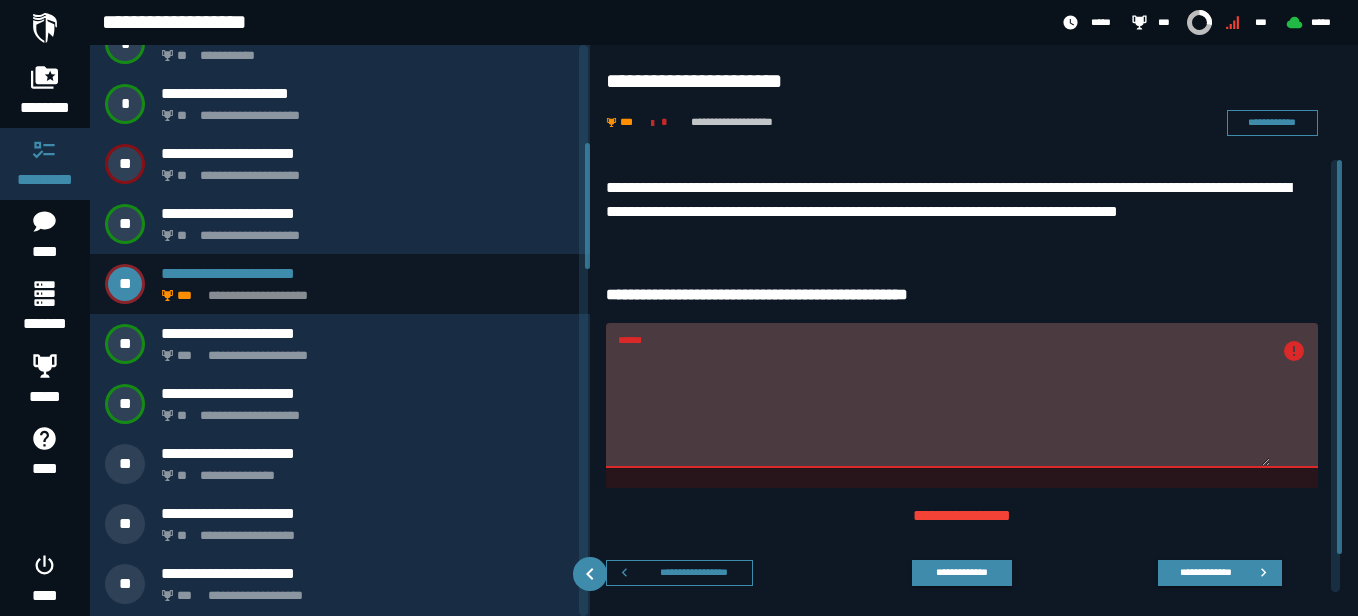 scroll, scrollTop: 442, scrollLeft: 0, axis: vertical 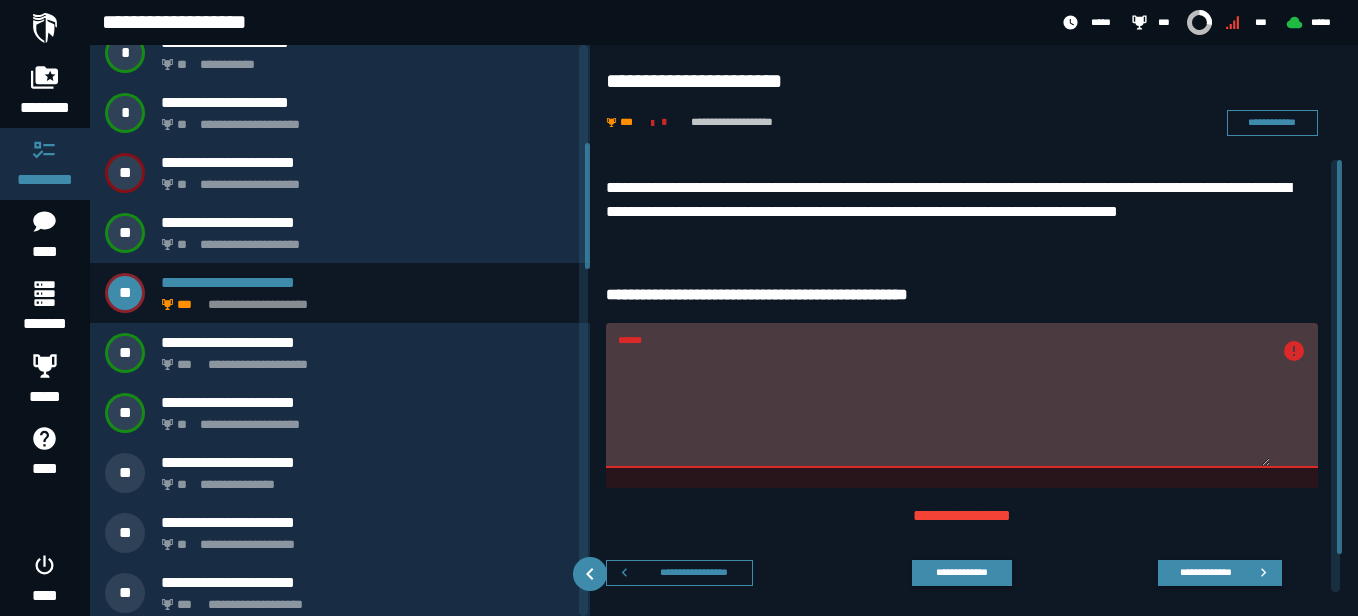 drag, startPoint x: 588, startPoint y: 170, endPoint x: 576, endPoint y: 268, distance: 98.731964 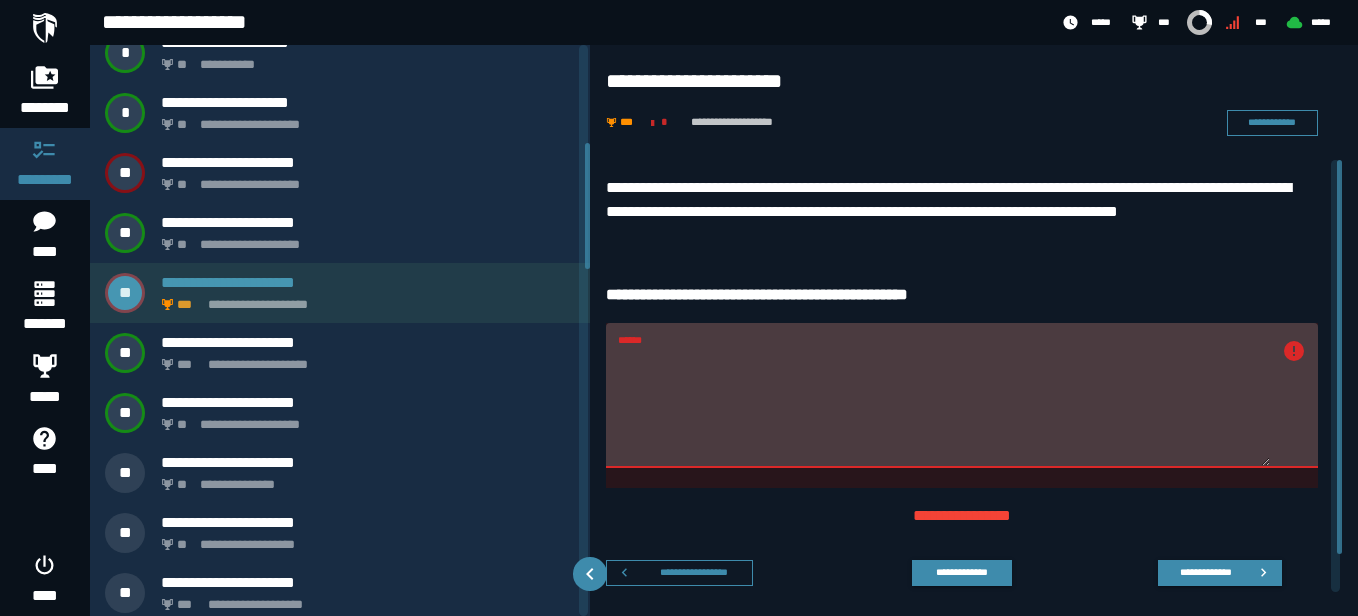 click on "**********" at bounding box center [364, 299] 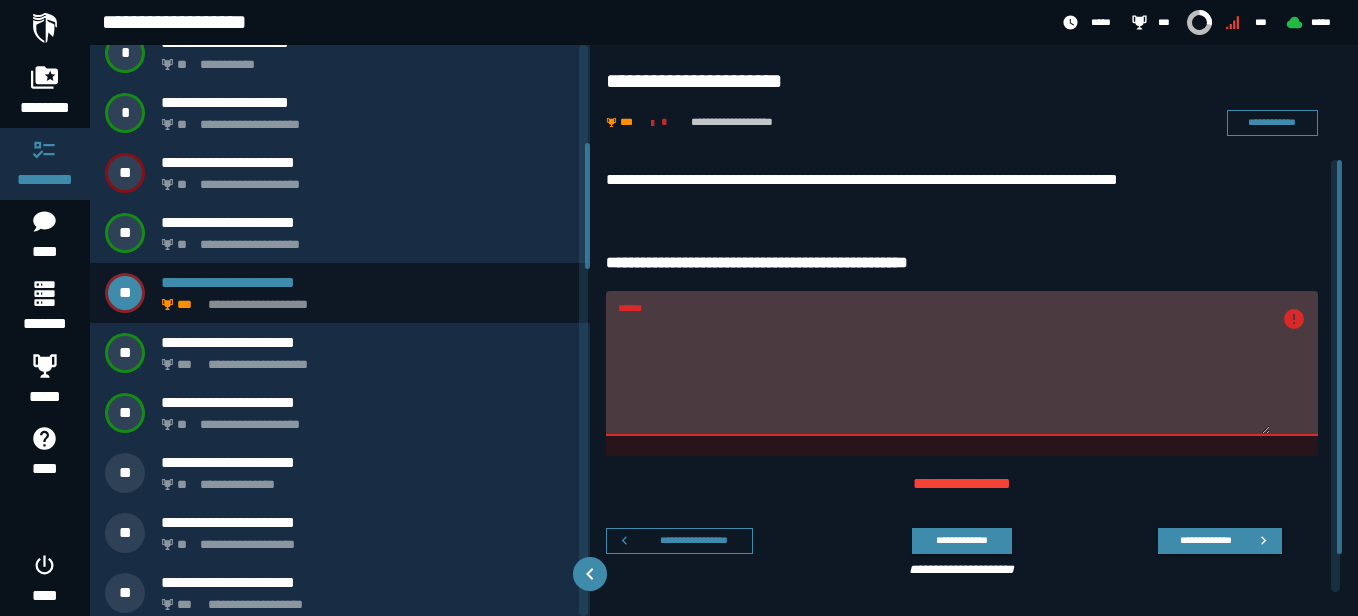 scroll, scrollTop: 42, scrollLeft: 0, axis: vertical 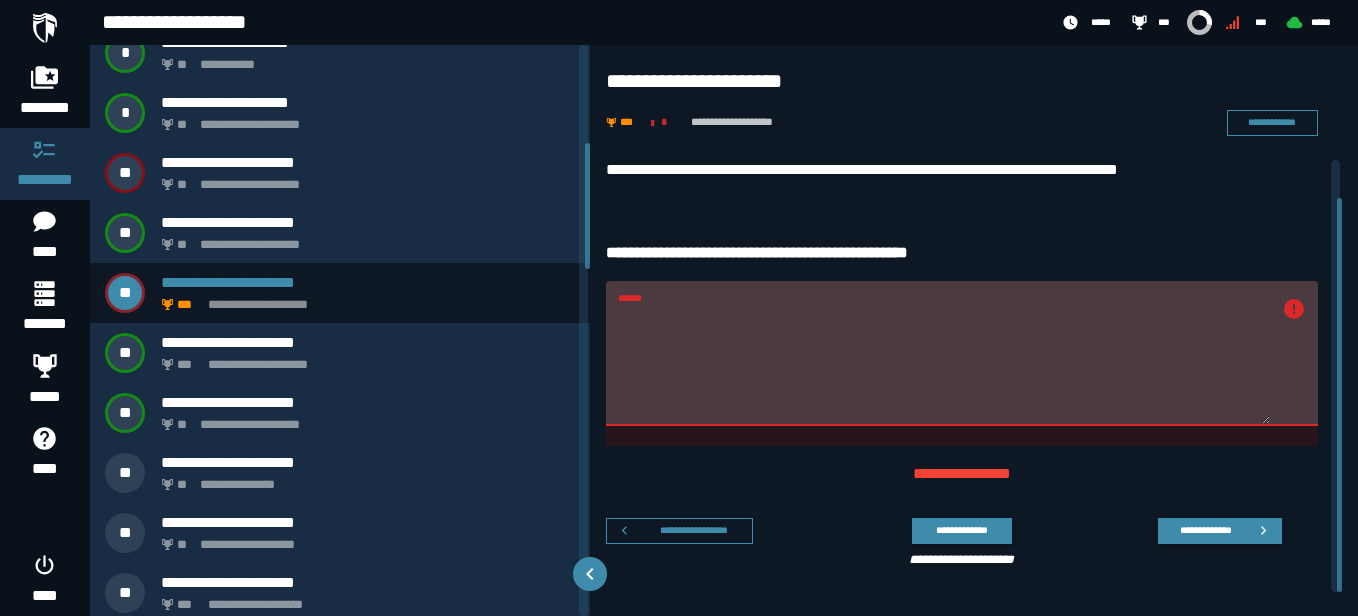 drag, startPoint x: 1339, startPoint y: 363, endPoint x: 1347, endPoint y: 418, distance: 55.578773 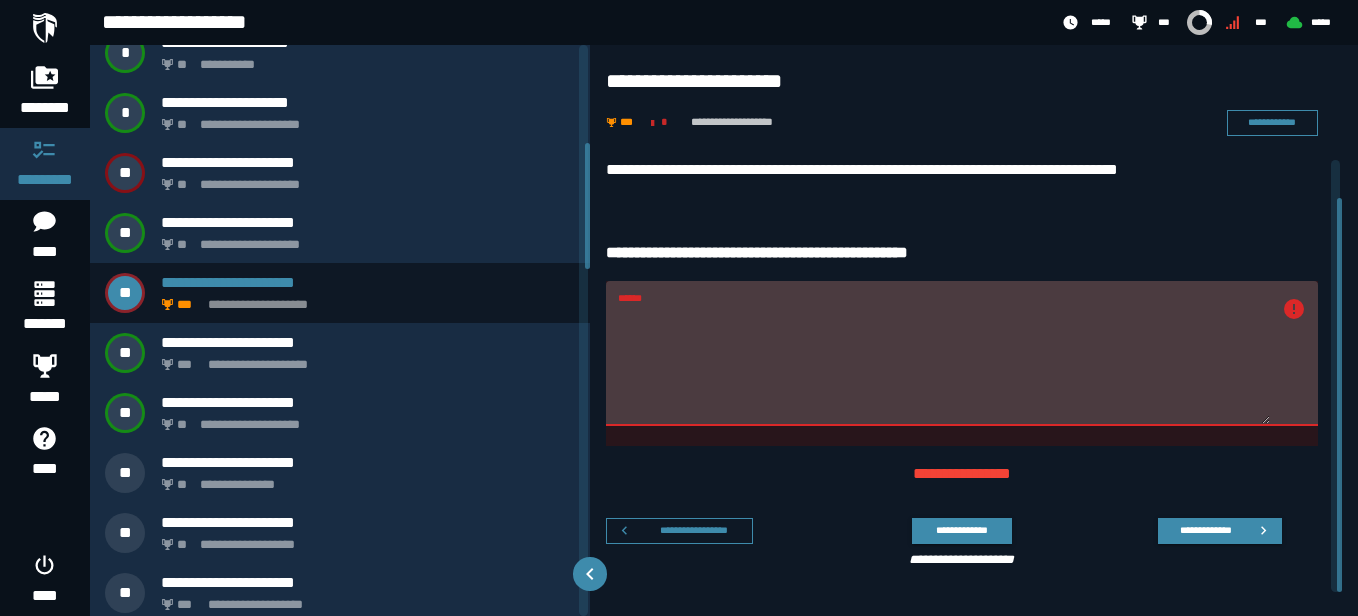 drag, startPoint x: 1225, startPoint y: 341, endPoint x: 609, endPoint y: 306, distance: 616.9935 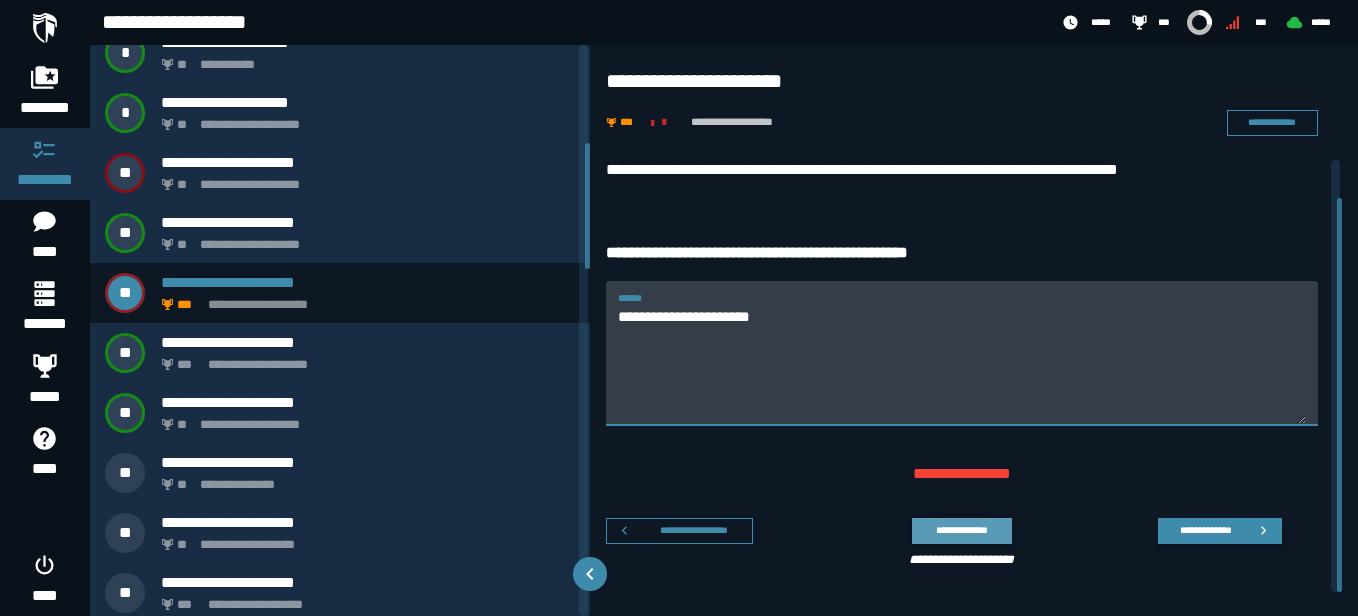 type on "**********" 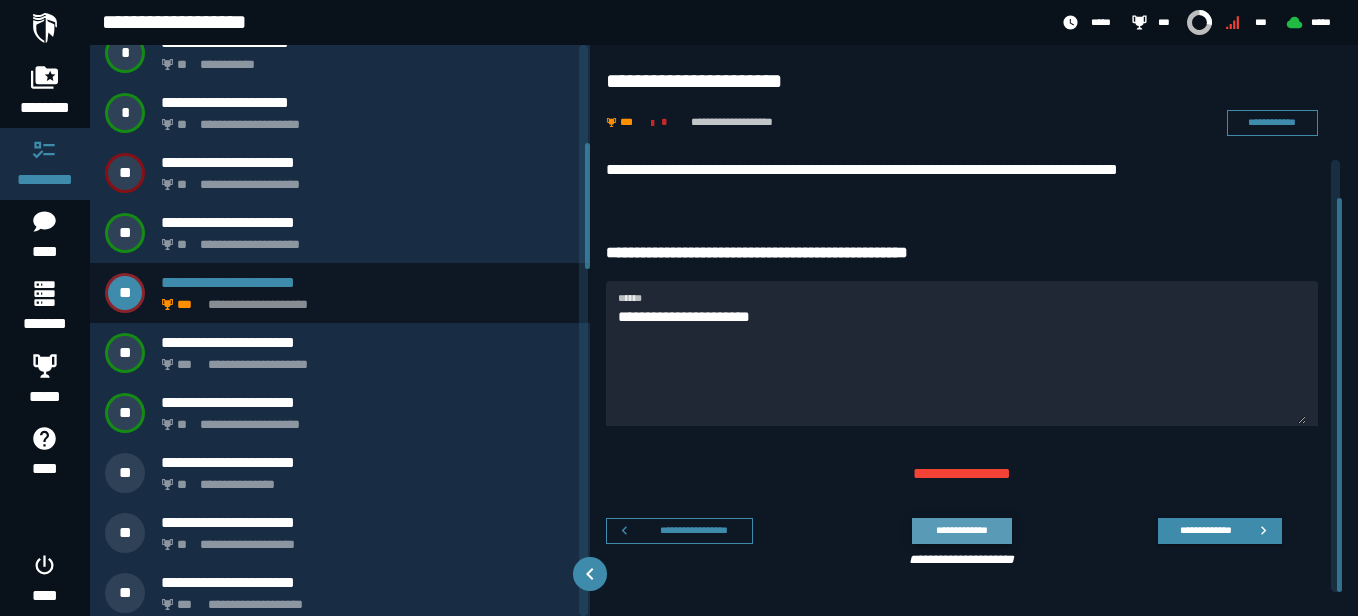 click on "**********" 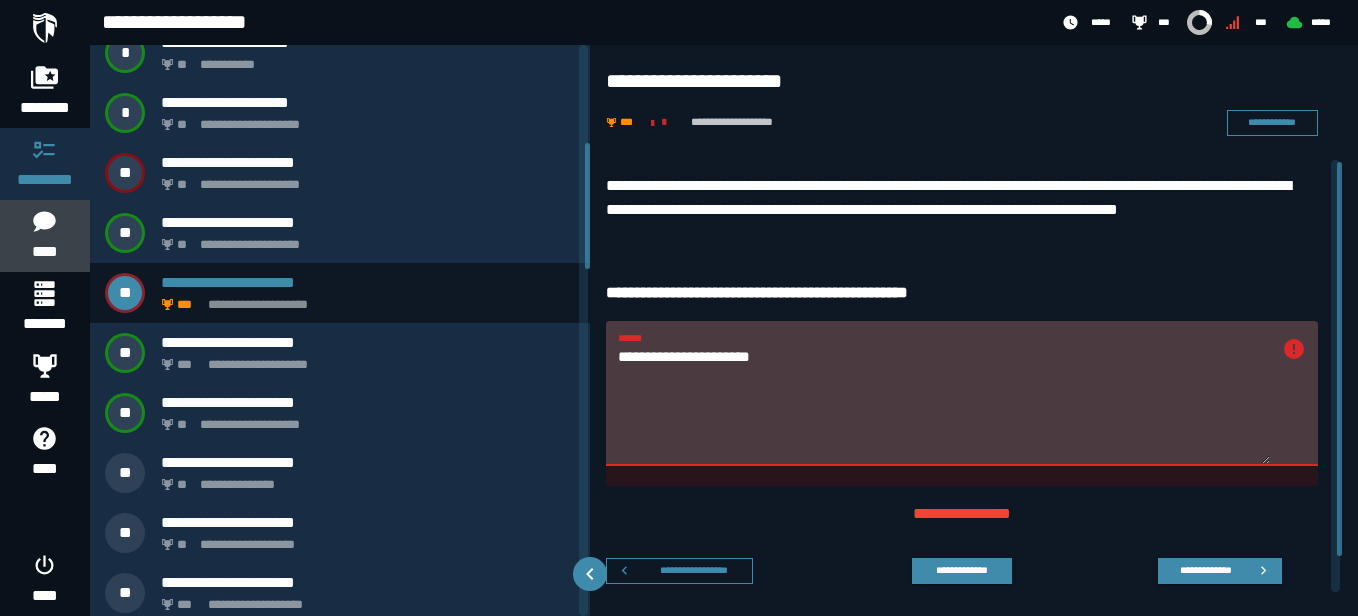 click on "****" at bounding box center [44, 252] 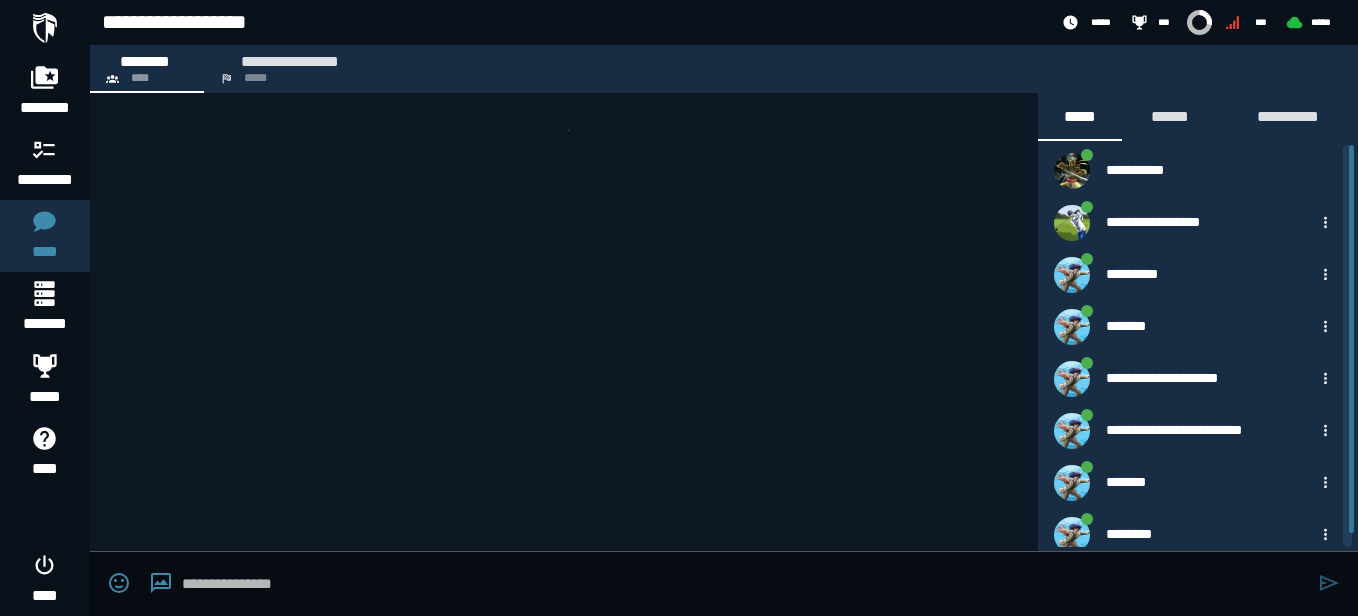 scroll, scrollTop: 172, scrollLeft: 0, axis: vertical 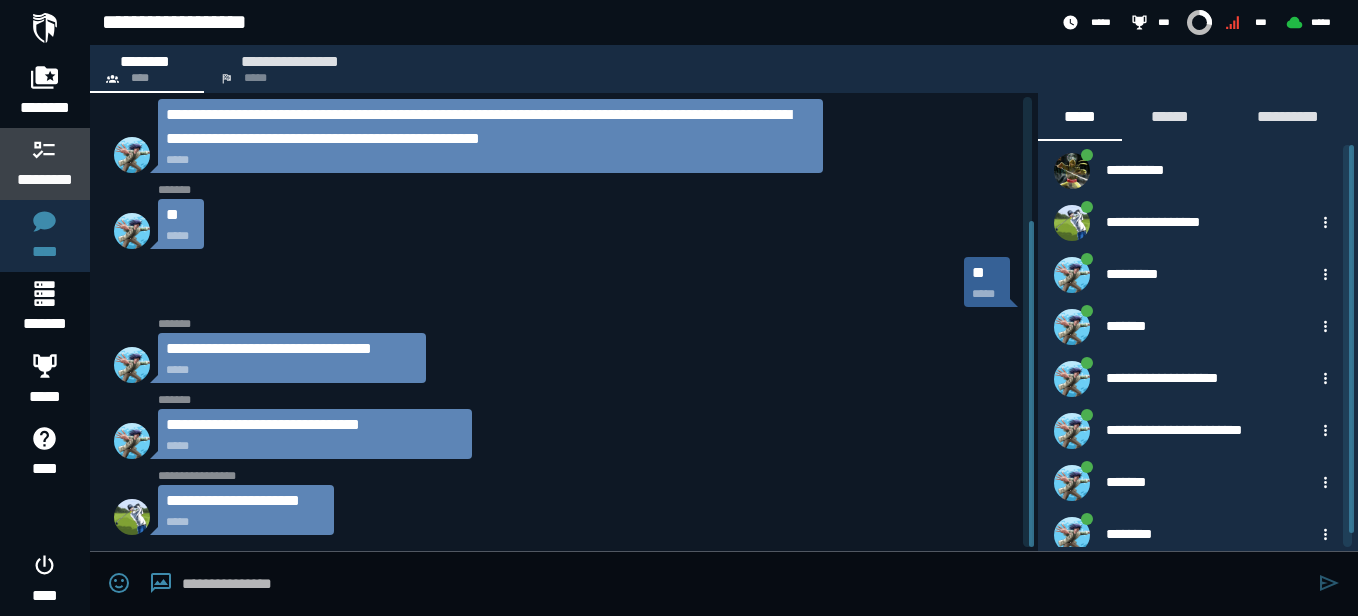 click at bounding box center [45, 149] 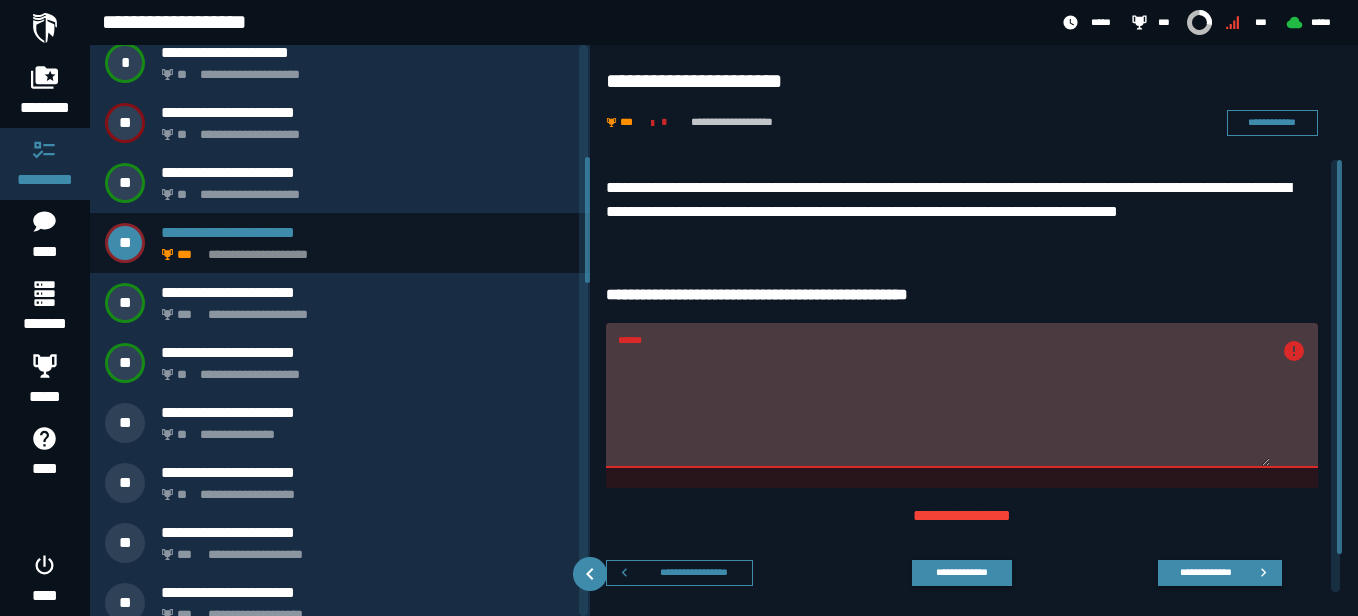 scroll, scrollTop: 506, scrollLeft: 0, axis: vertical 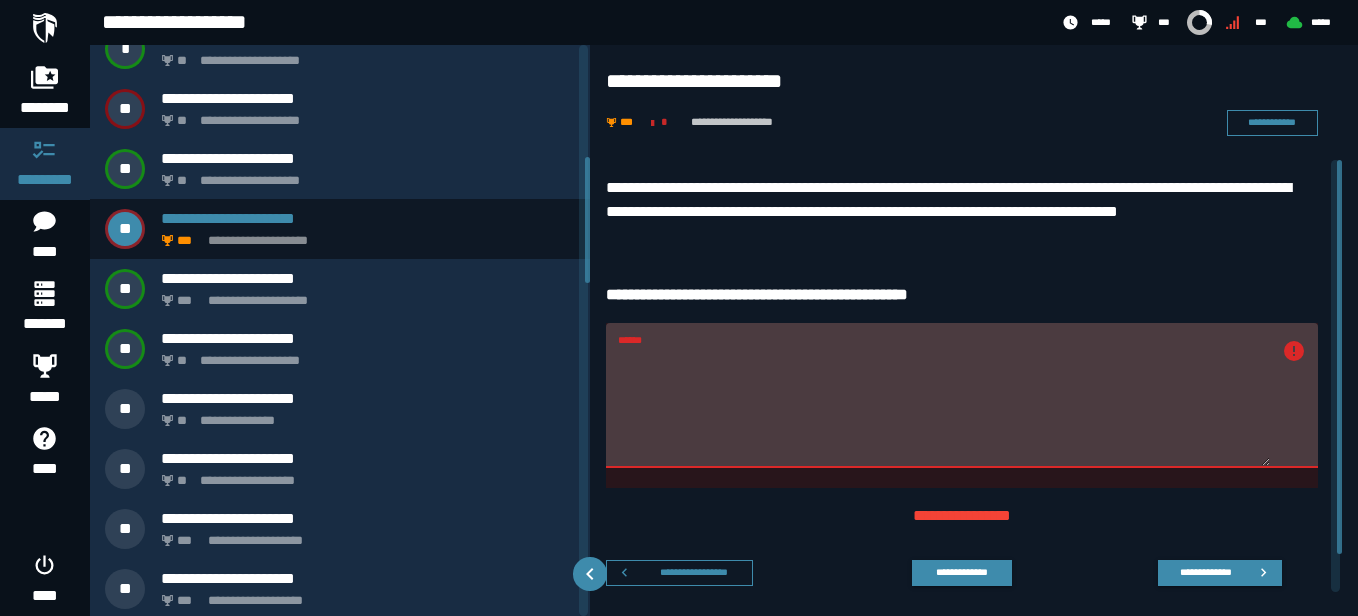 drag, startPoint x: 587, startPoint y: 100, endPoint x: 578, endPoint y: 212, distance: 112.36102 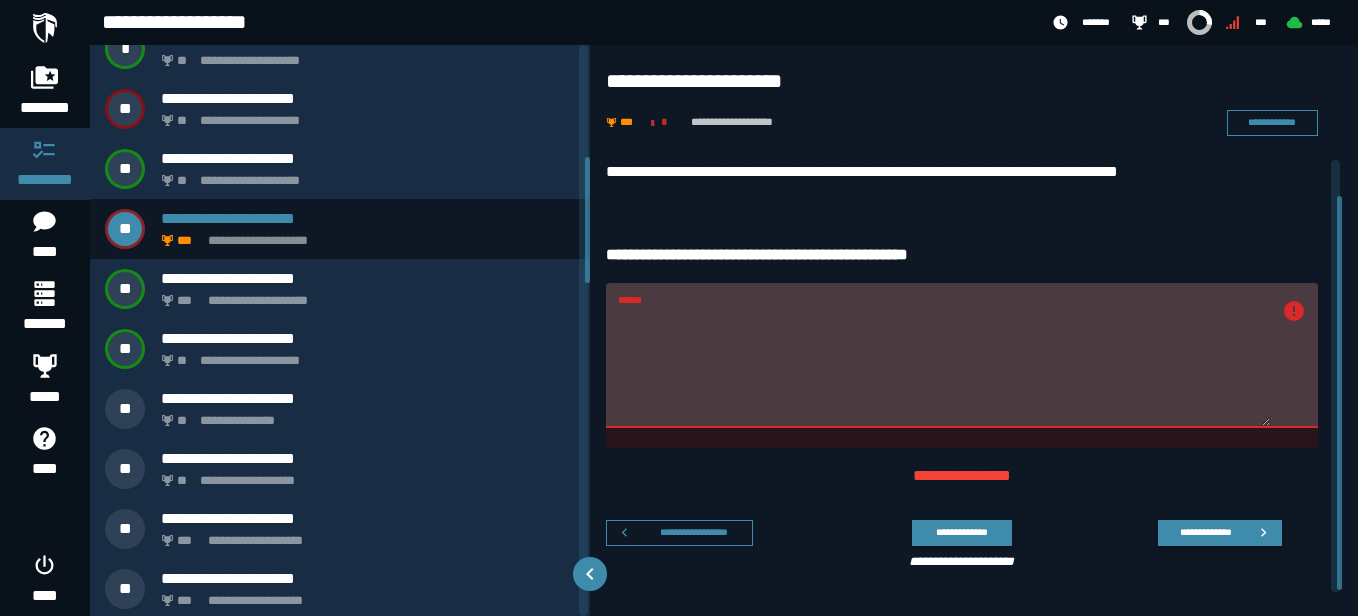 scroll, scrollTop: 0, scrollLeft: 0, axis: both 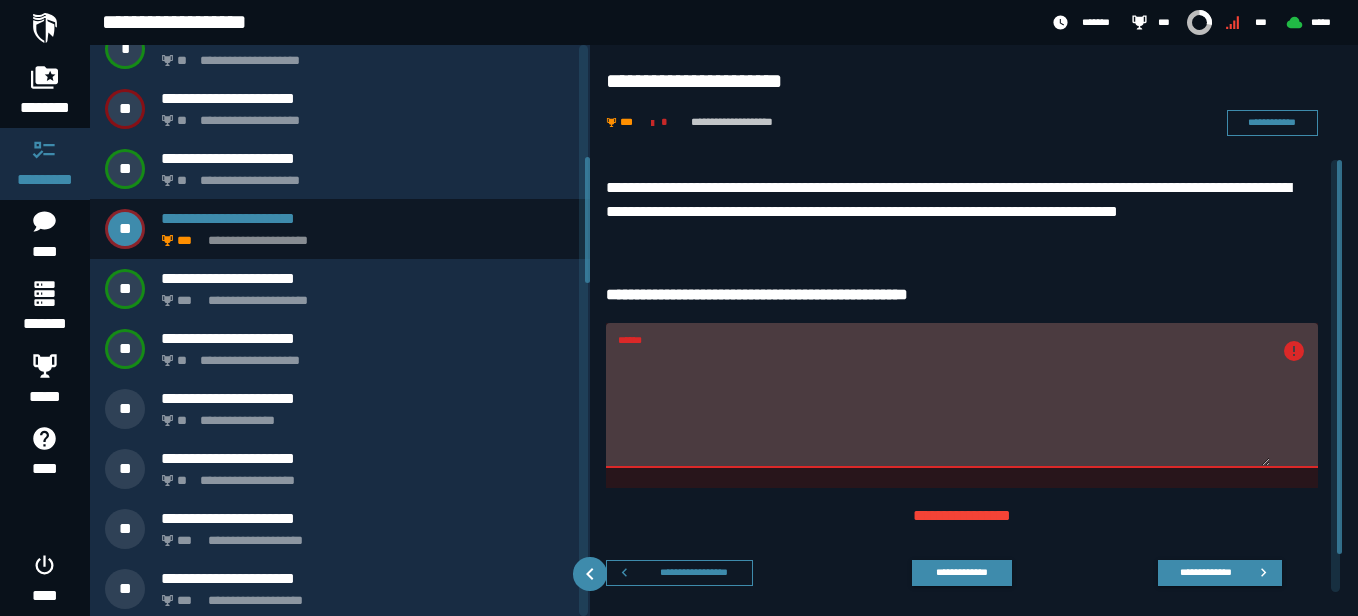 drag, startPoint x: 1340, startPoint y: 438, endPoint x: 1327, endPoint y: 419, distance: 23.021729 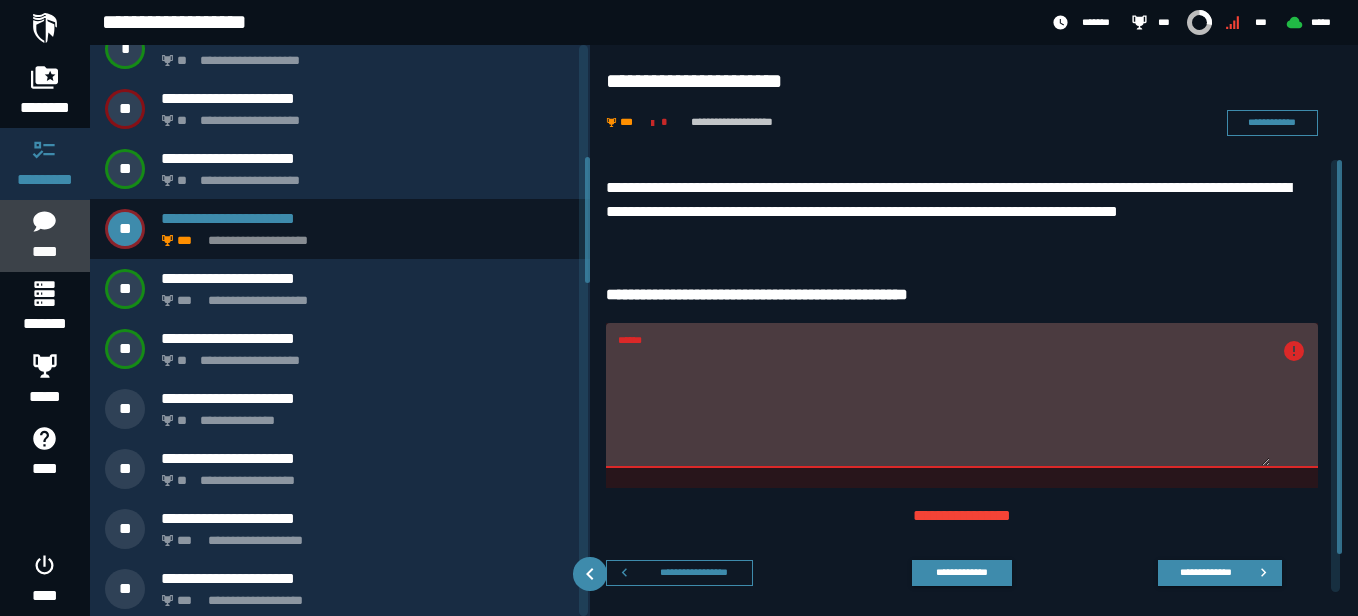 click on "****" at bounding box center (44, 252) 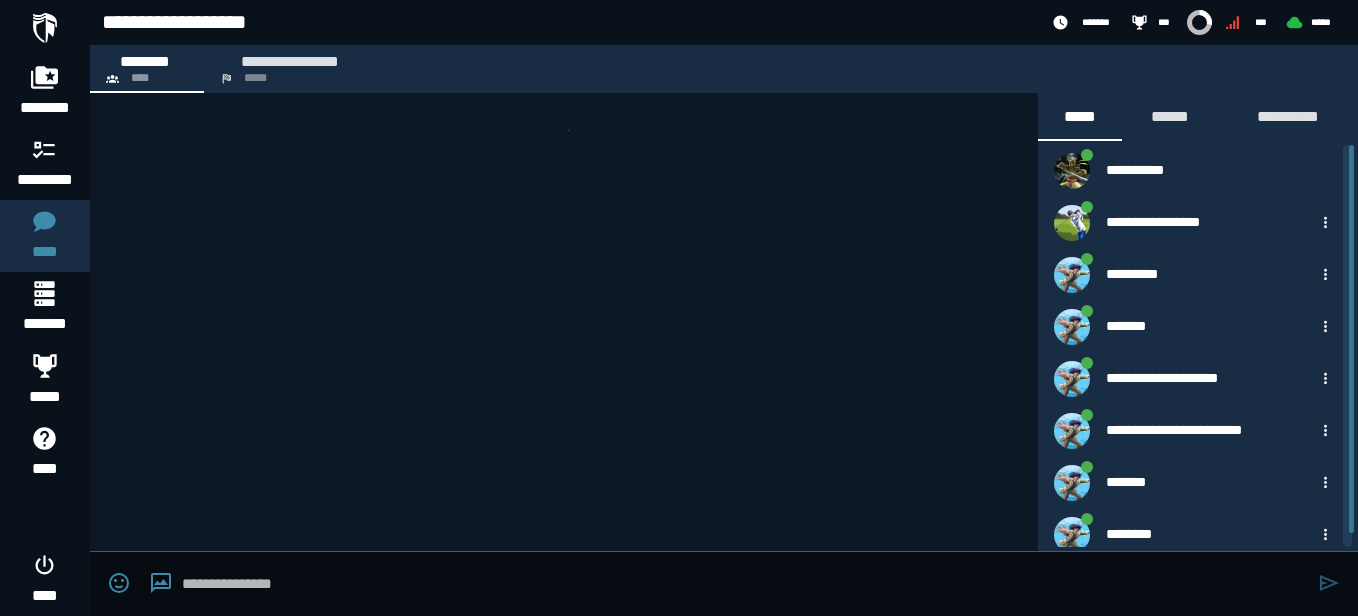 scroll, scrollTop: 172, scrollLeft: 0, axis: vertical 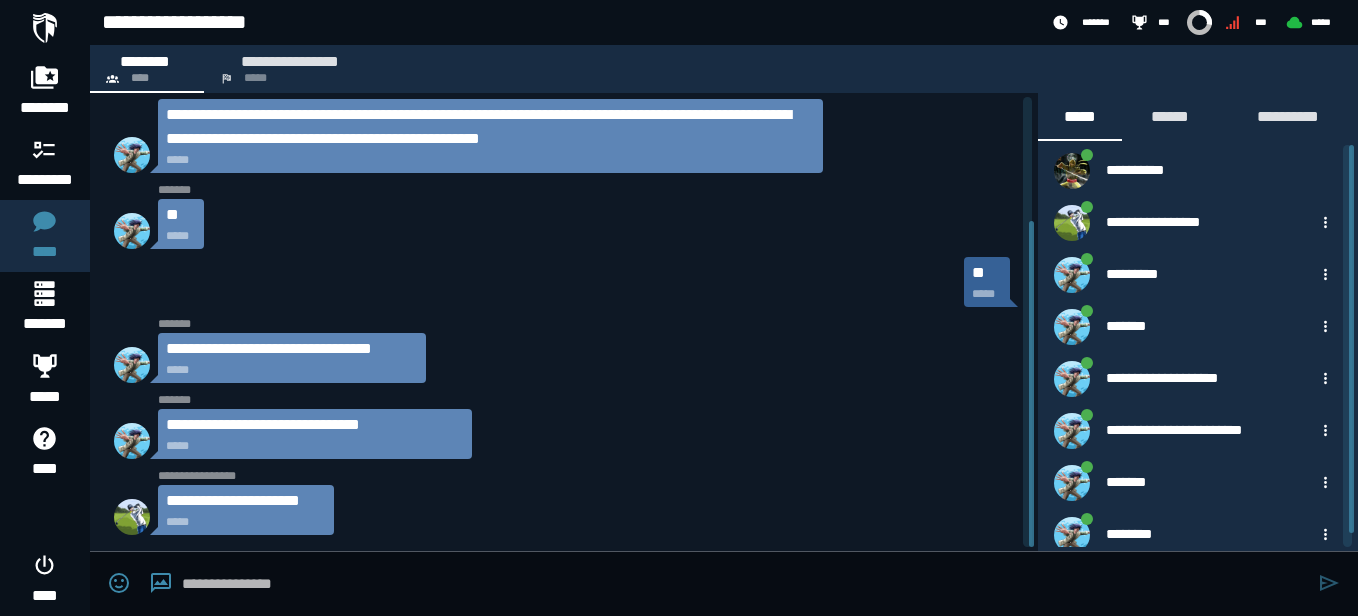 click on "**********" at bounding box center [490, 127] 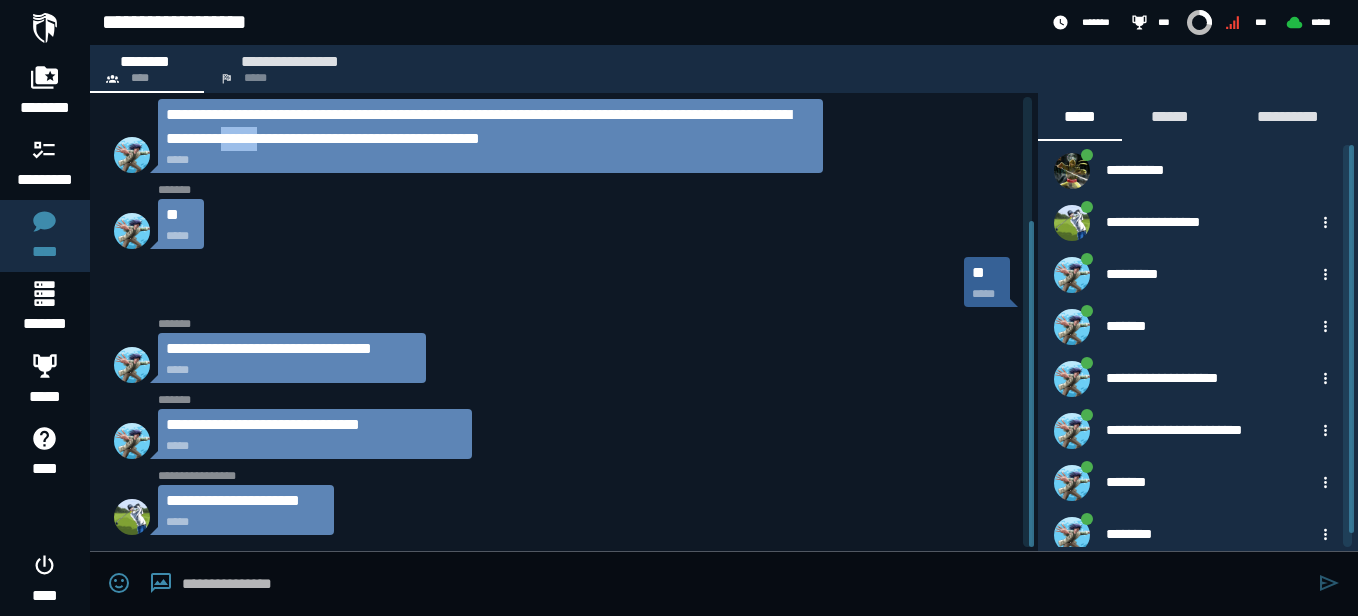 click on "**********" at bounding box center [490, 127] 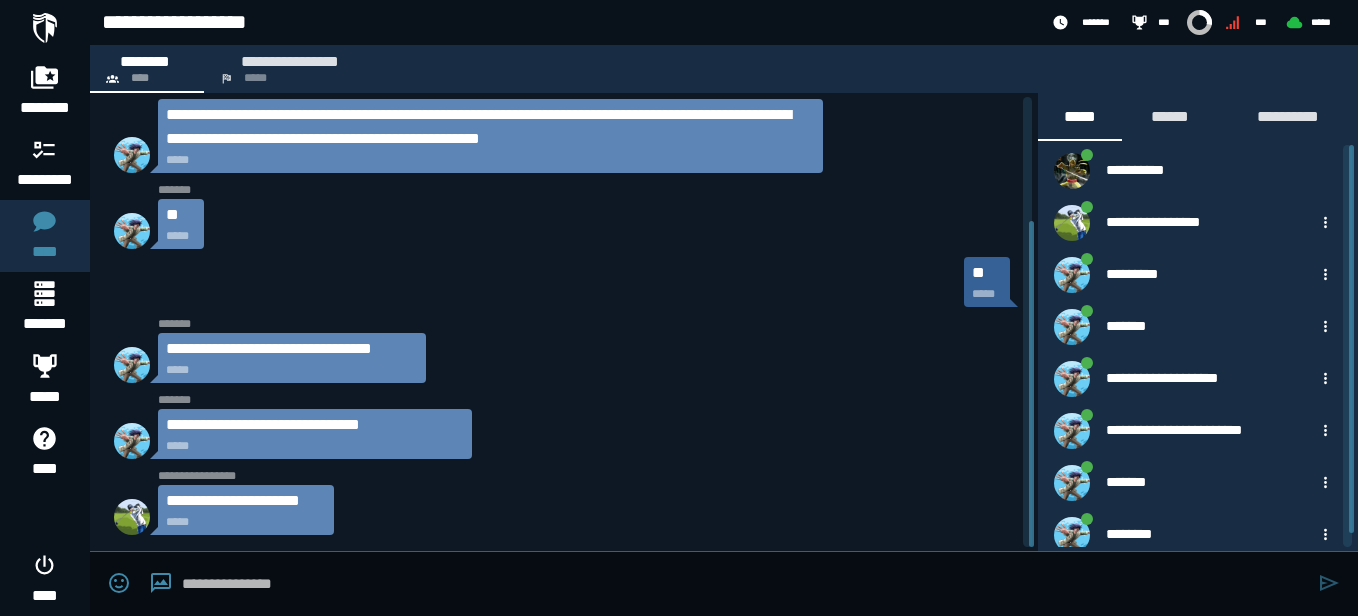 drag, startPoint x: 502, startPoint y: 134, endPoint x: 438, endPoint y: 149, distance: 65.734314 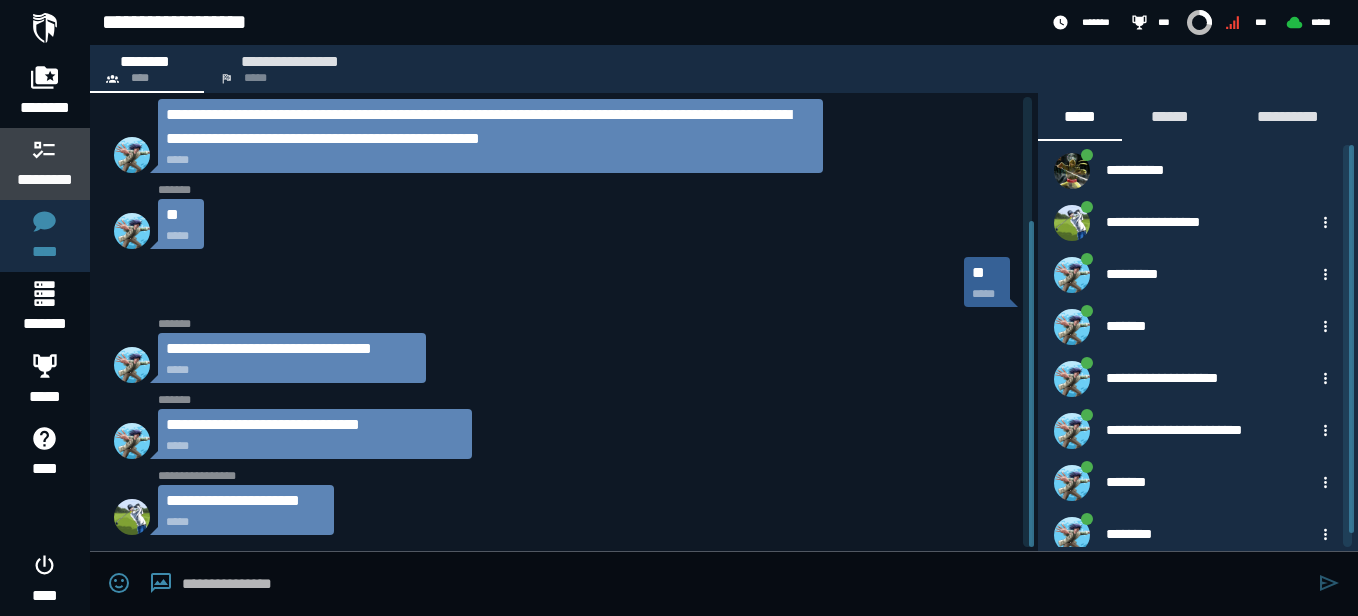 click on "*********" at bounding box center [45, 180] 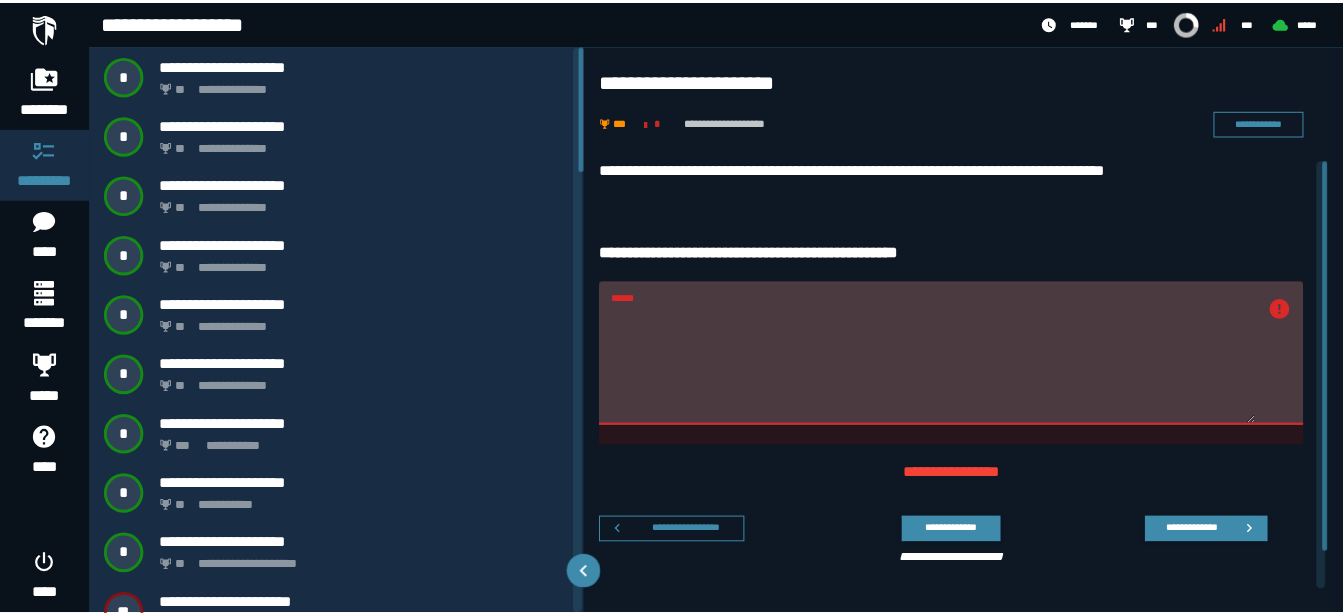 scroll, scrollTop: 0, scrollLeft: 0, axis: both 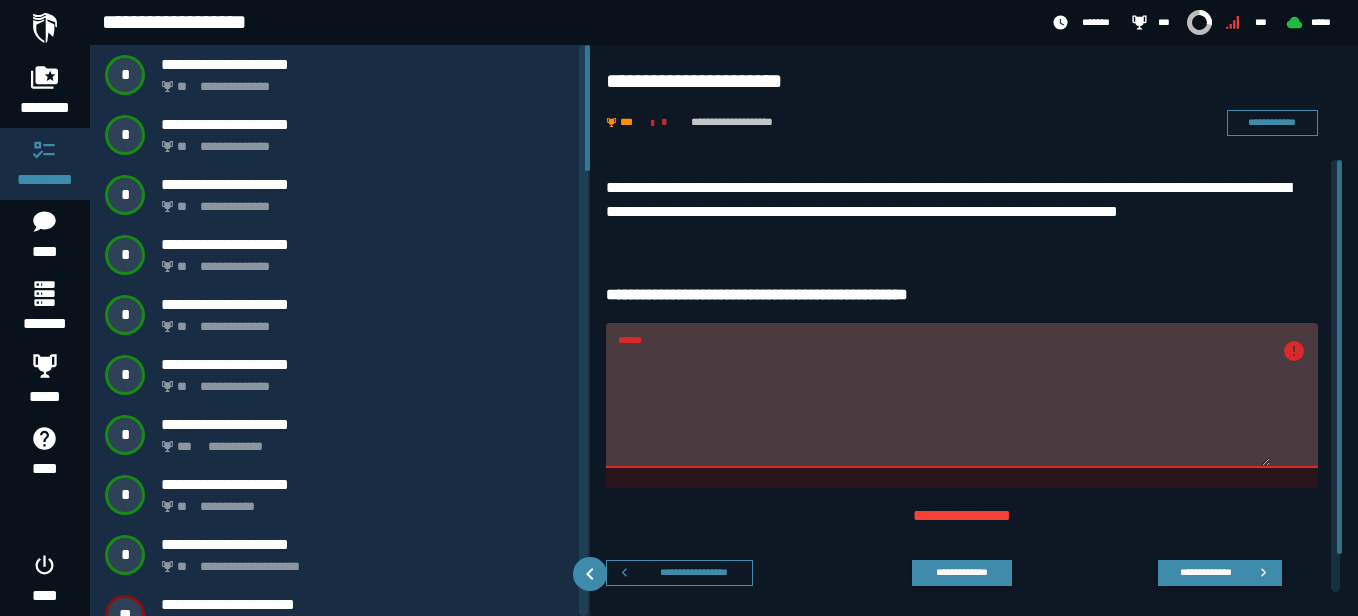 drag, startPoint x: 1337, startPoint y: 293, endPoint x: 1332, endPoint y: 258, distance: 35.35534 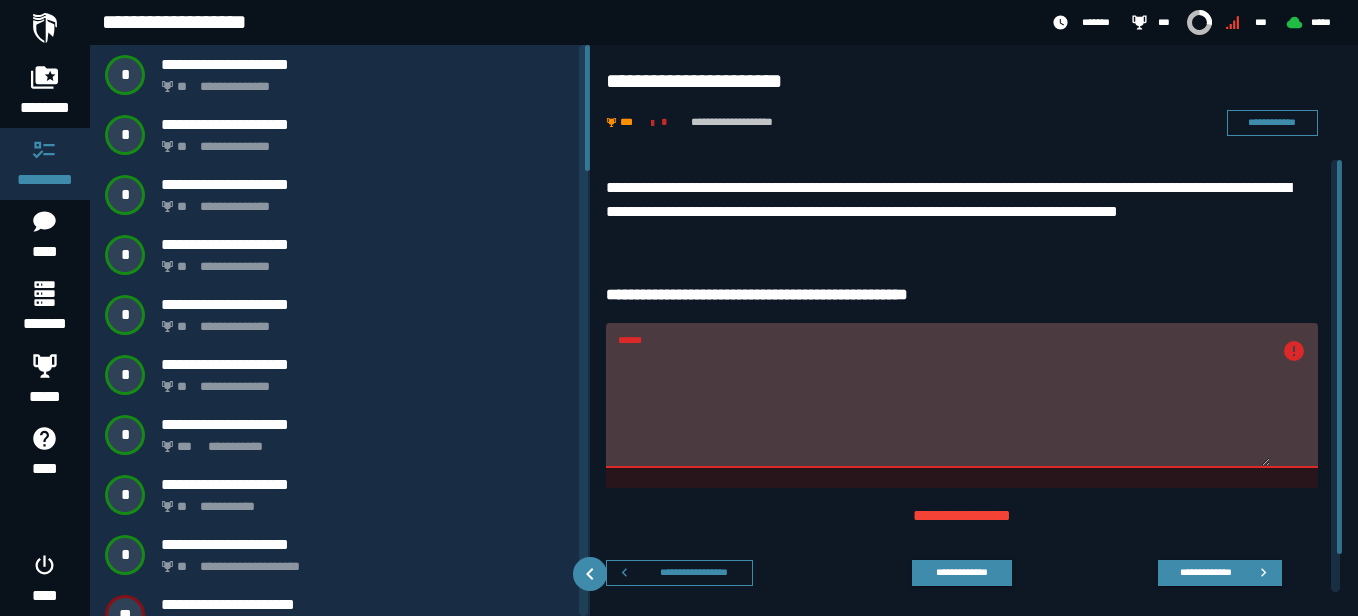 click 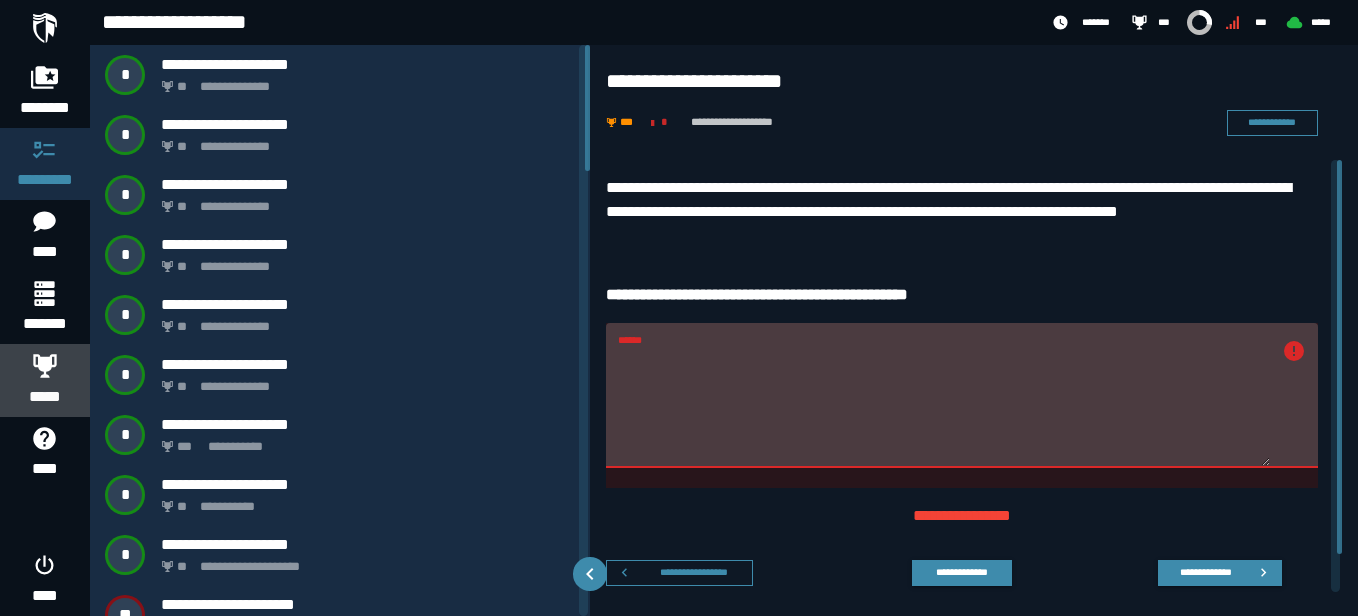 click 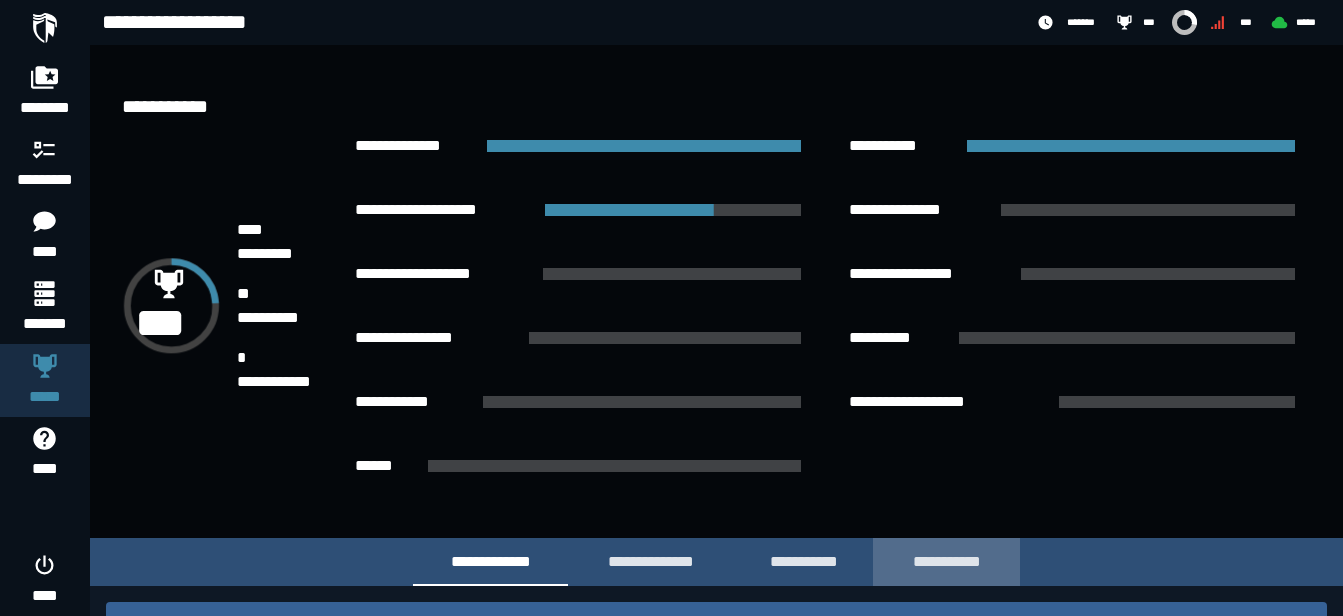 click on "**********" at bounding box center [946, 561] 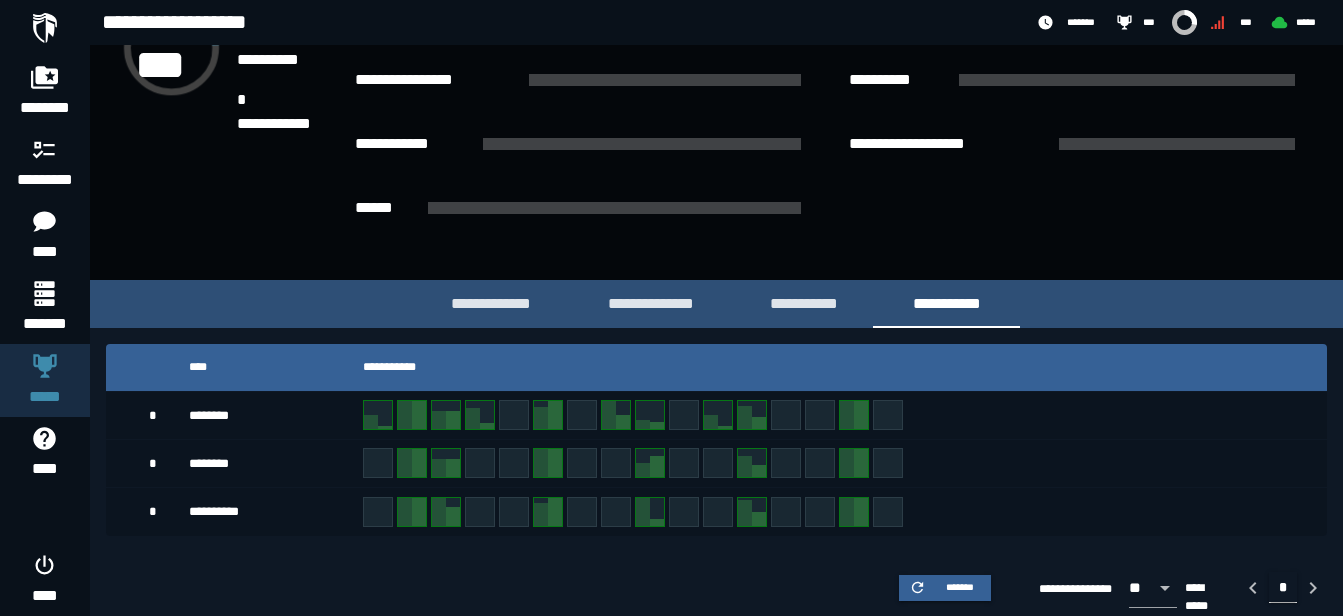scroll, scrollTop: 198, scrollLeft: 0, axis: vertical 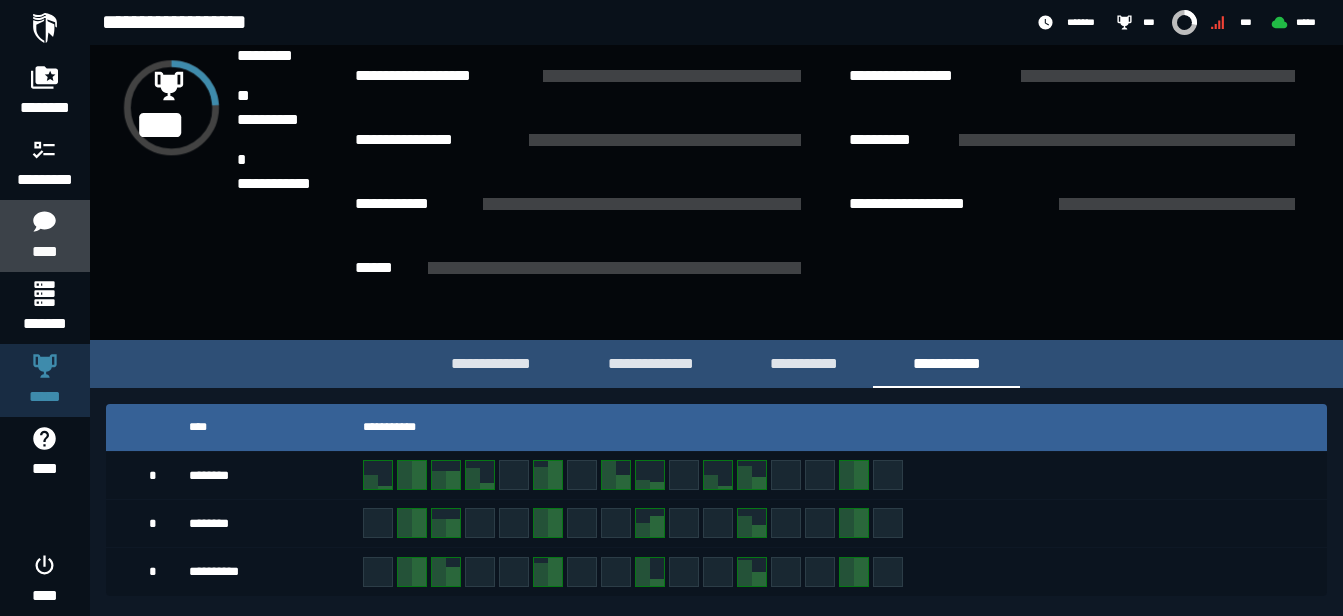 click on "****" 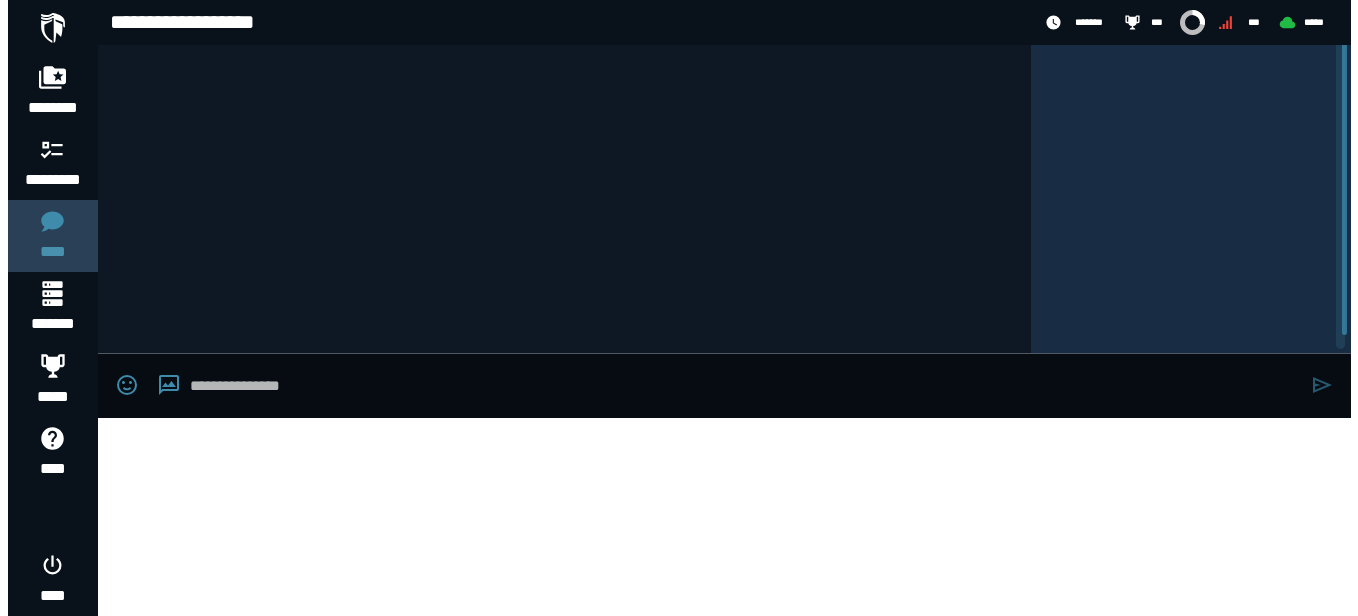 scroll, scrollTop: 0, scrollLeft: 0, axis: both 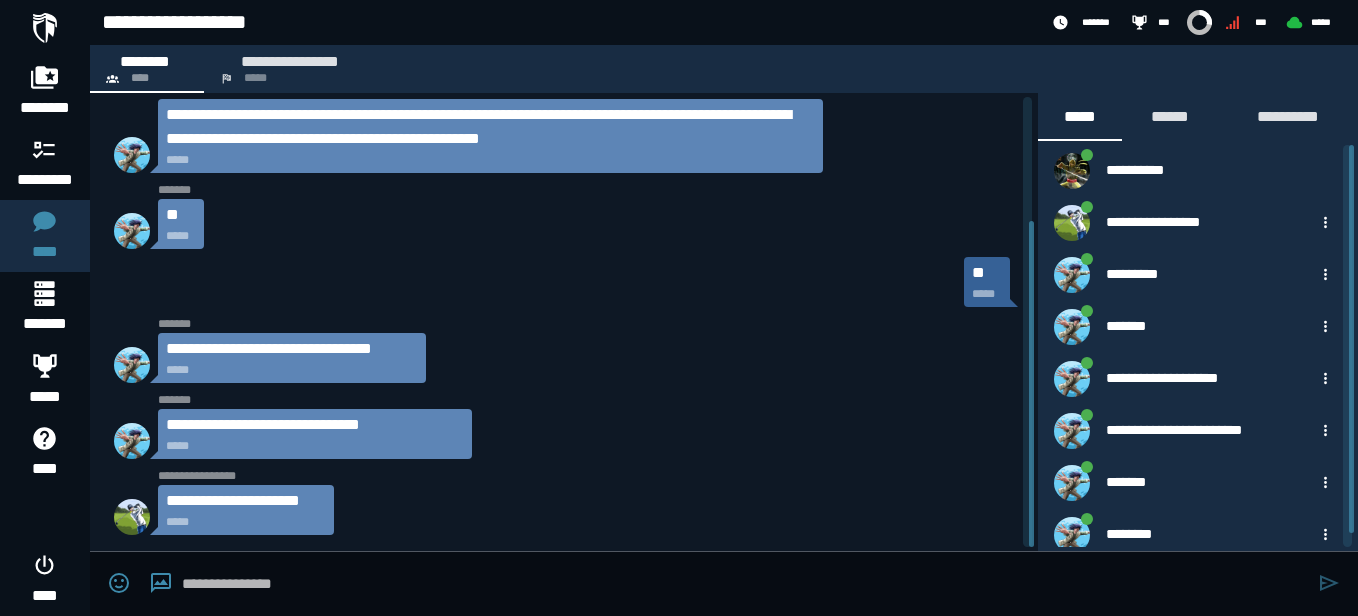 click on "**********" at bounding box center [315, 425] 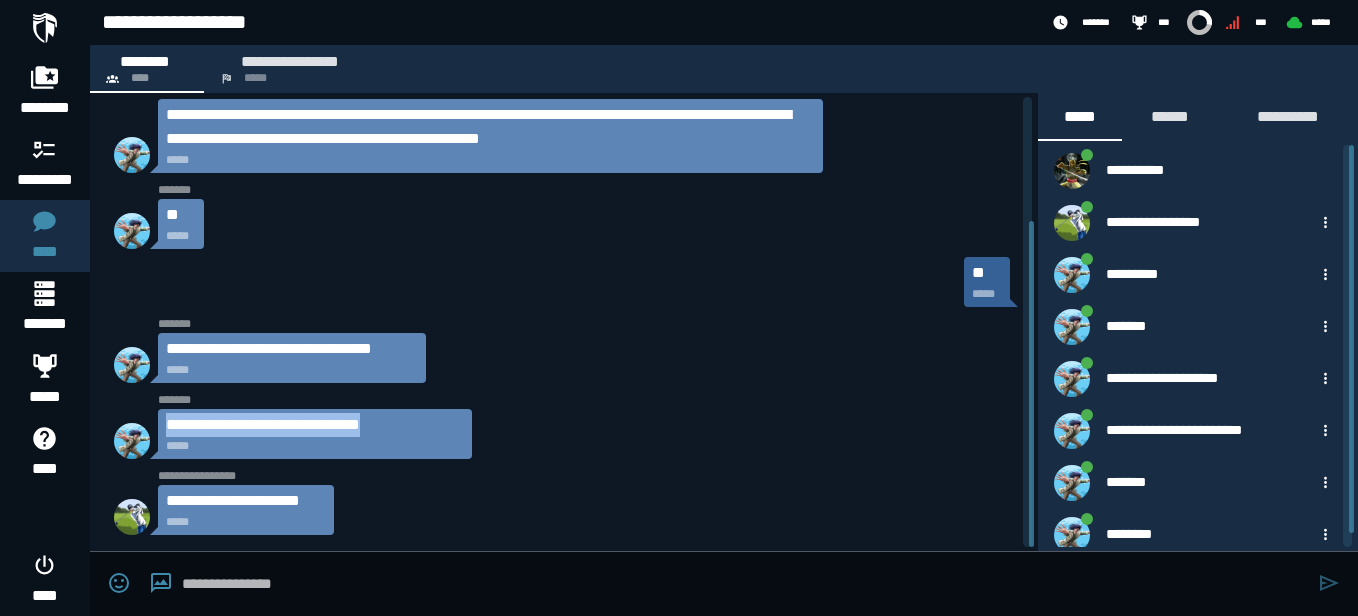 click on "**********" at bounding box center (315, 425) 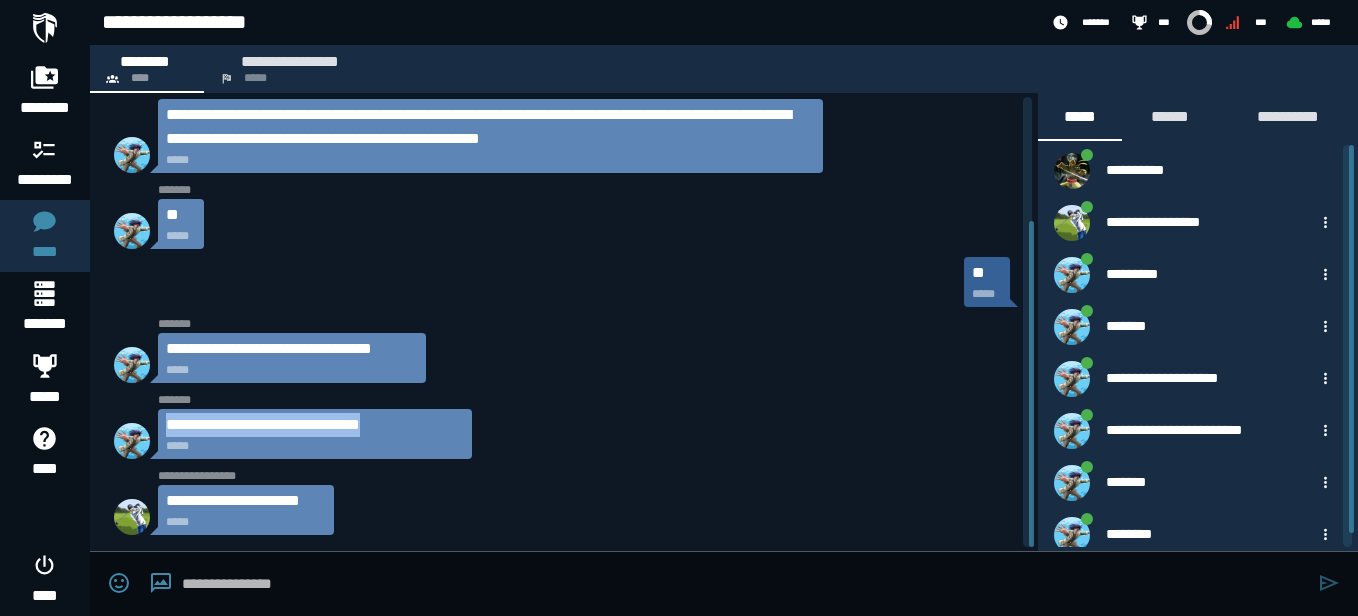 copy on "**********" 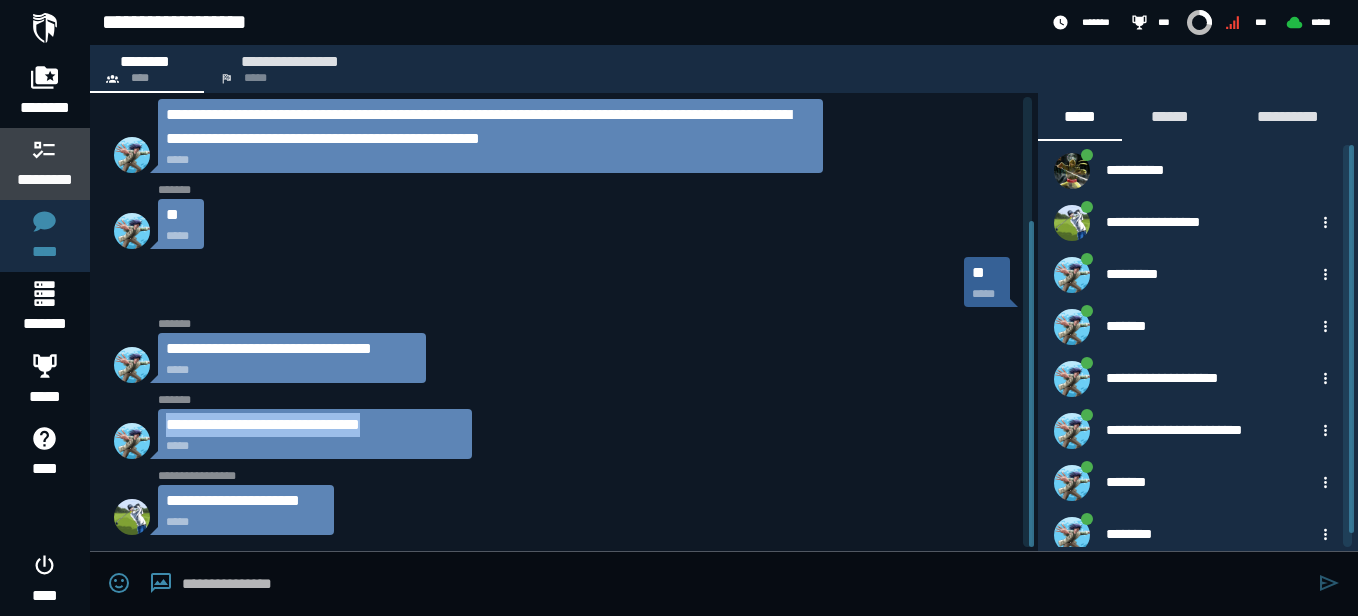 click on "*********" at bounding box center [45, 180] 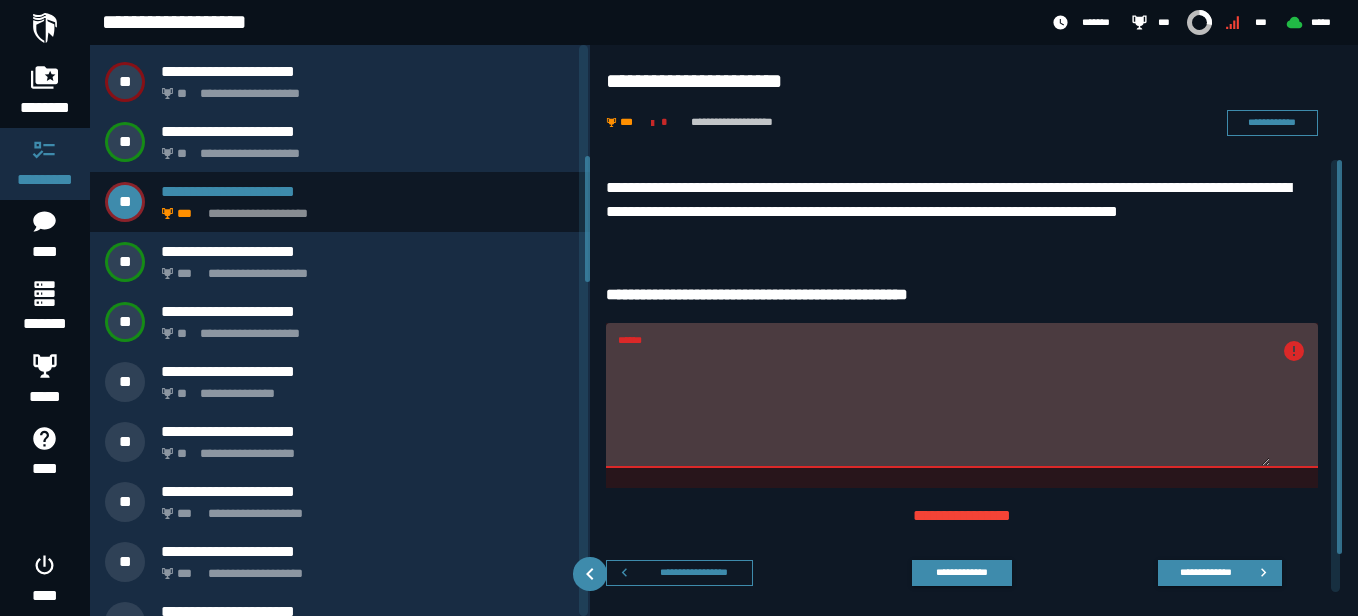 scroll, scrollTop: 537, scrollLeft: 0, axis: vertical 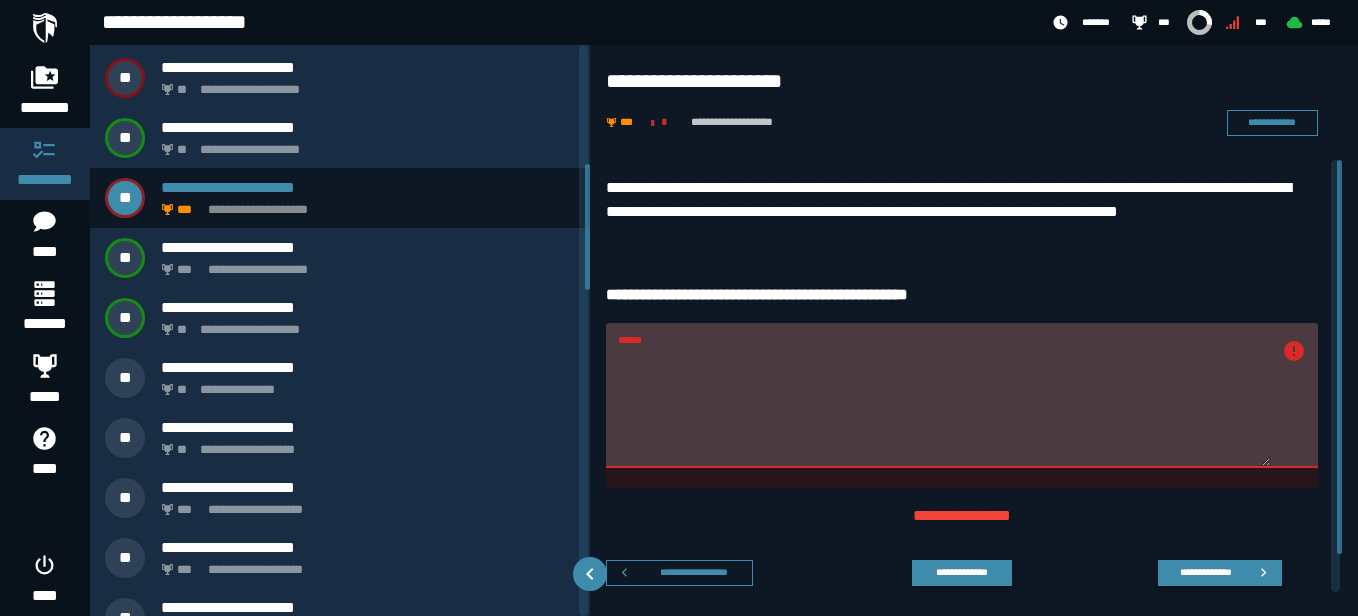 drag, startPoint x: 588, startPoint y: 116, endPoint x: 602, endPoint y: 235, distance: 119.8207 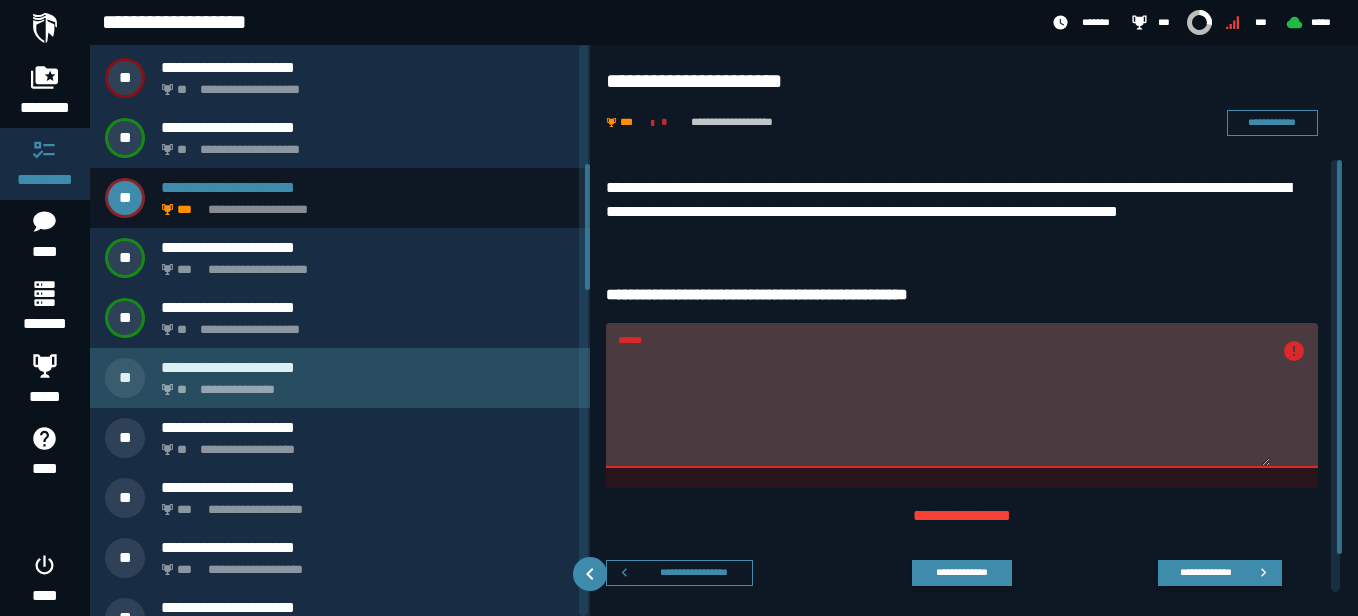 click on "**********" at bounding box center [368, 367] 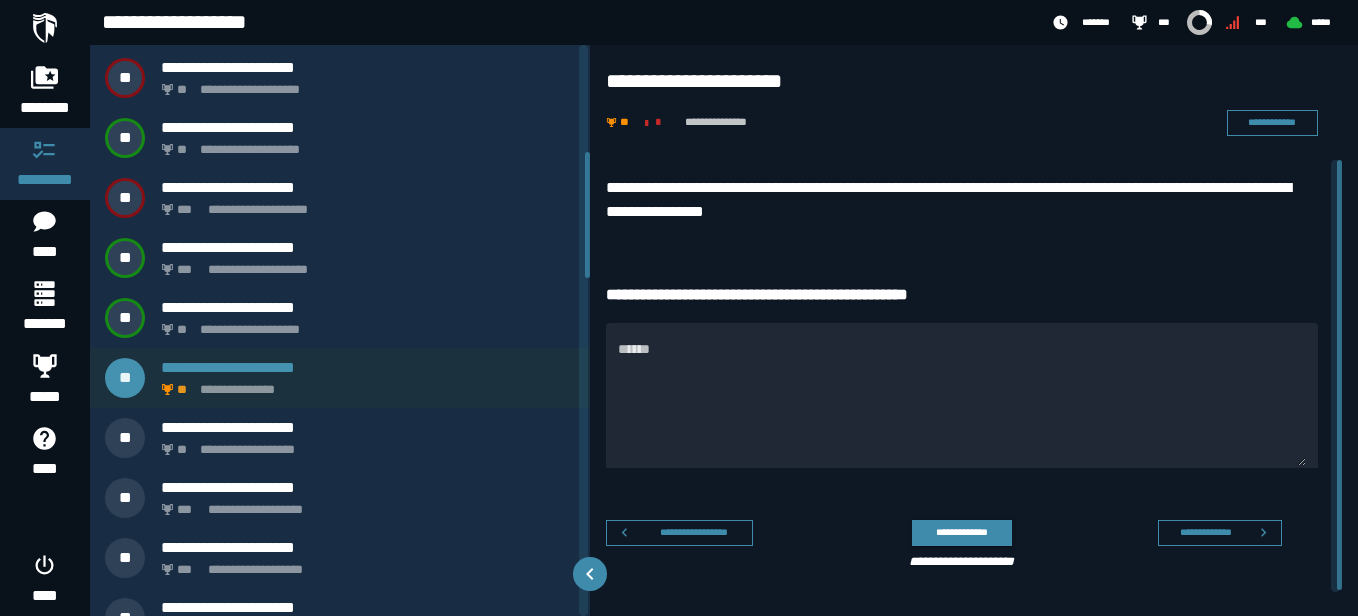 scroll, scrollTop: 329, scrollLeft: 0, axis: vertical 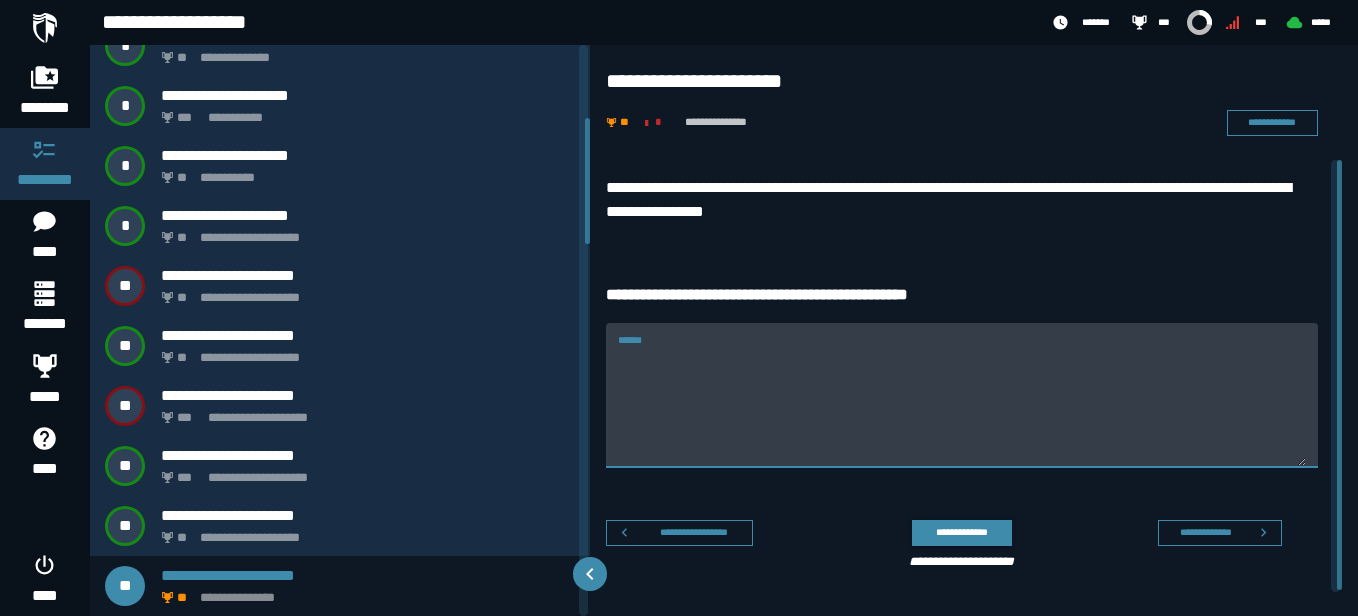 click on "******" at bounding box center (962, 395) 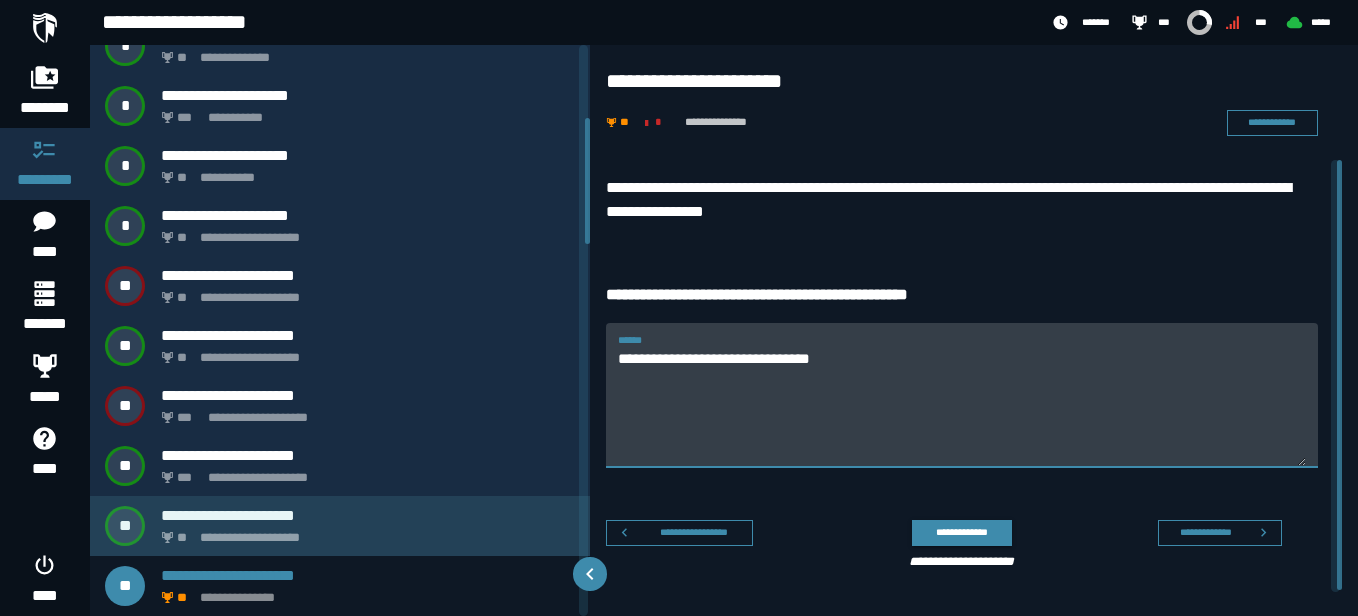 type on "**********" 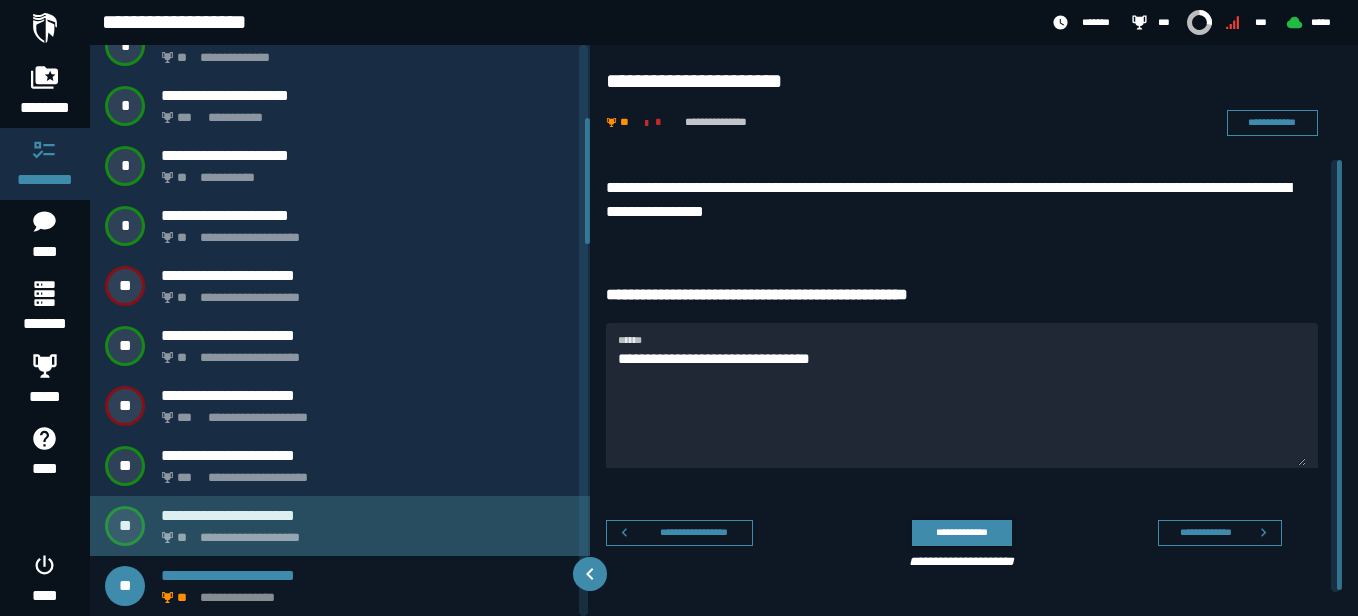click on "**********" at bounding box center [368, 515] 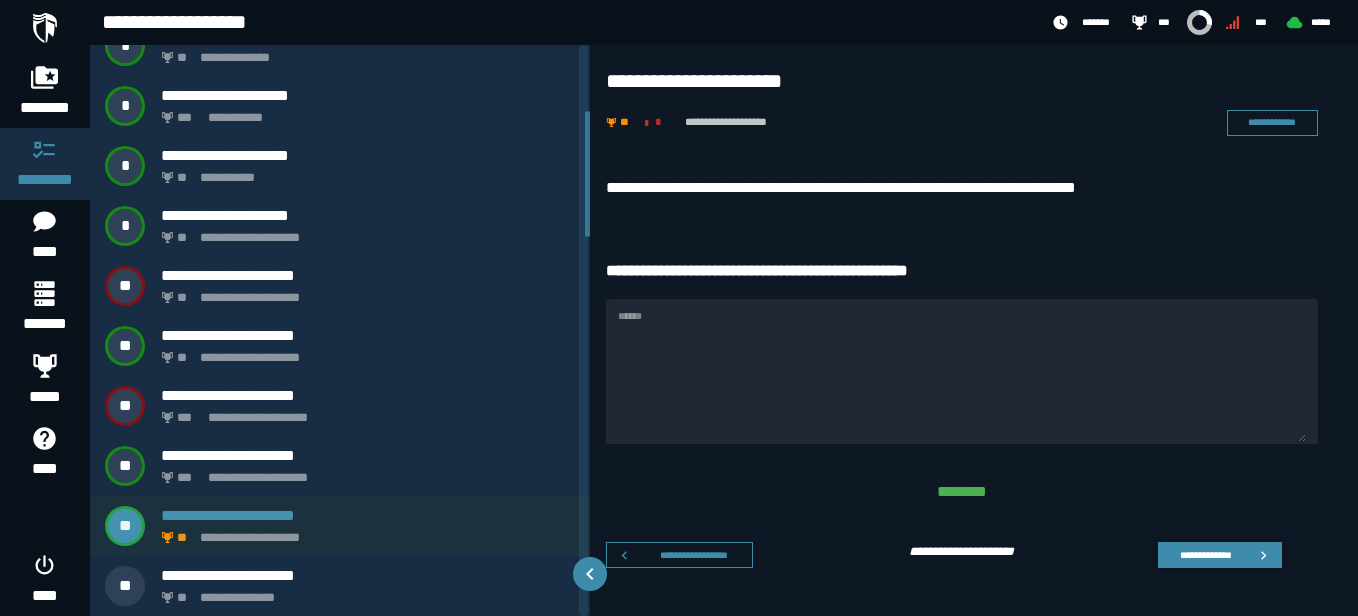 scroll, scrollTop: 269, scrollLeft: 0, axis: vertical 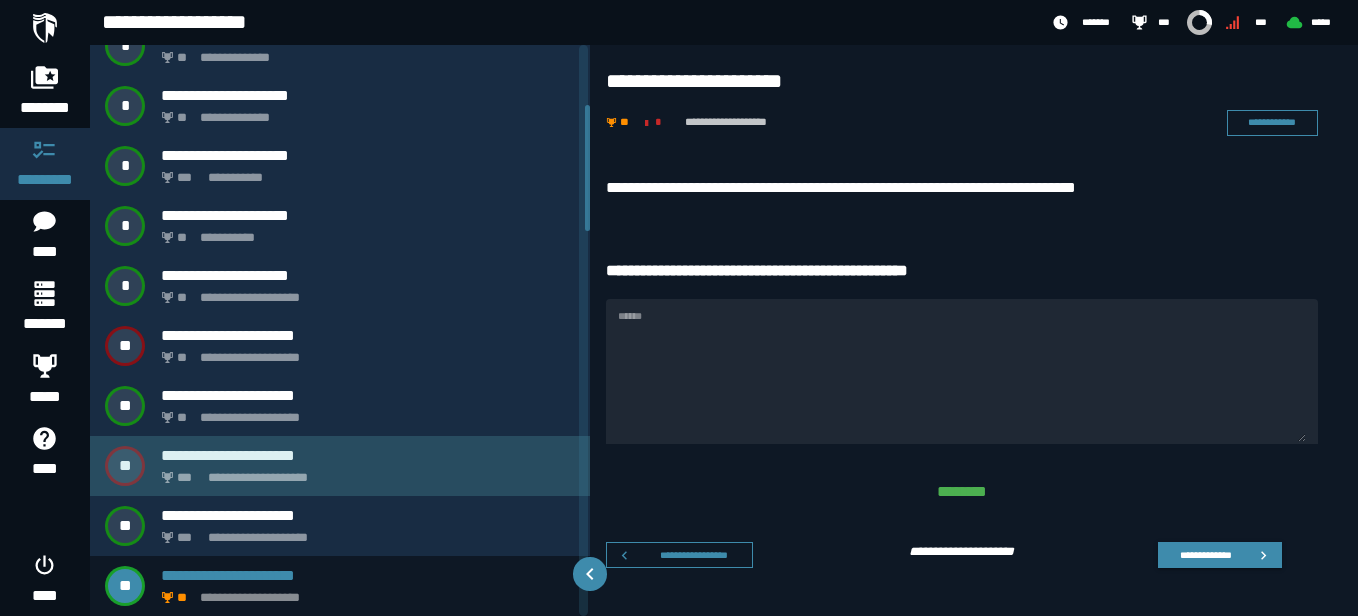click on "**********" at bounding box center (340, 466) 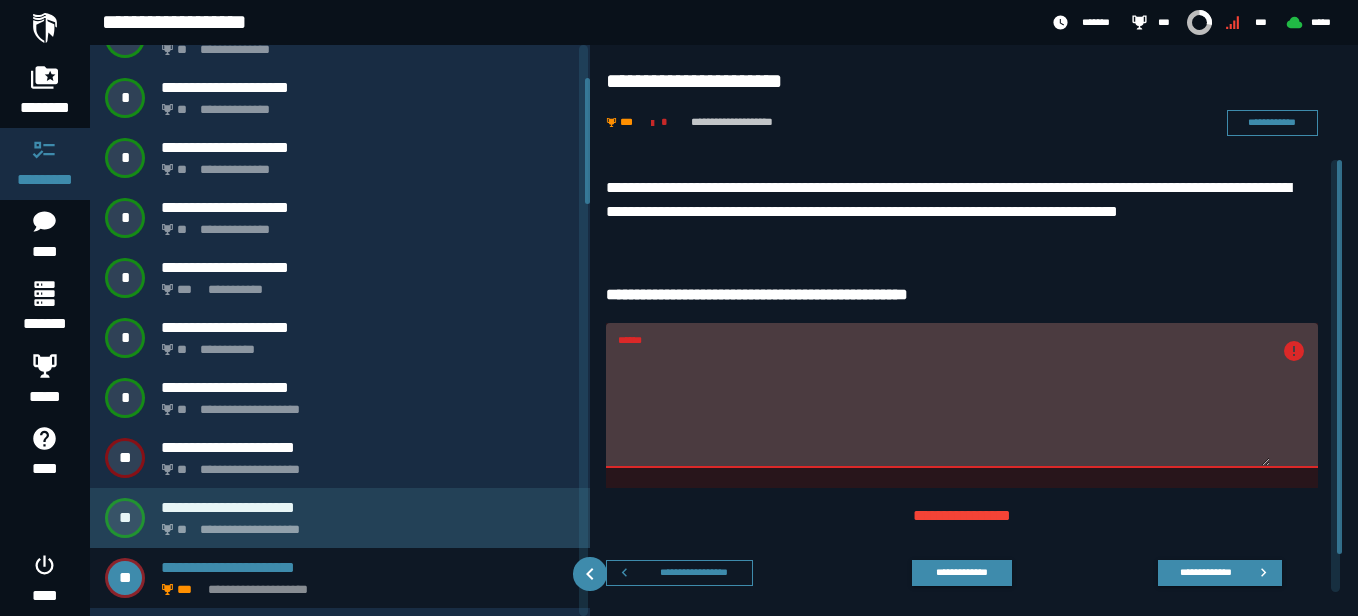 scroll, scrollTop: 149, scrollLeft: 0, axis: vertical 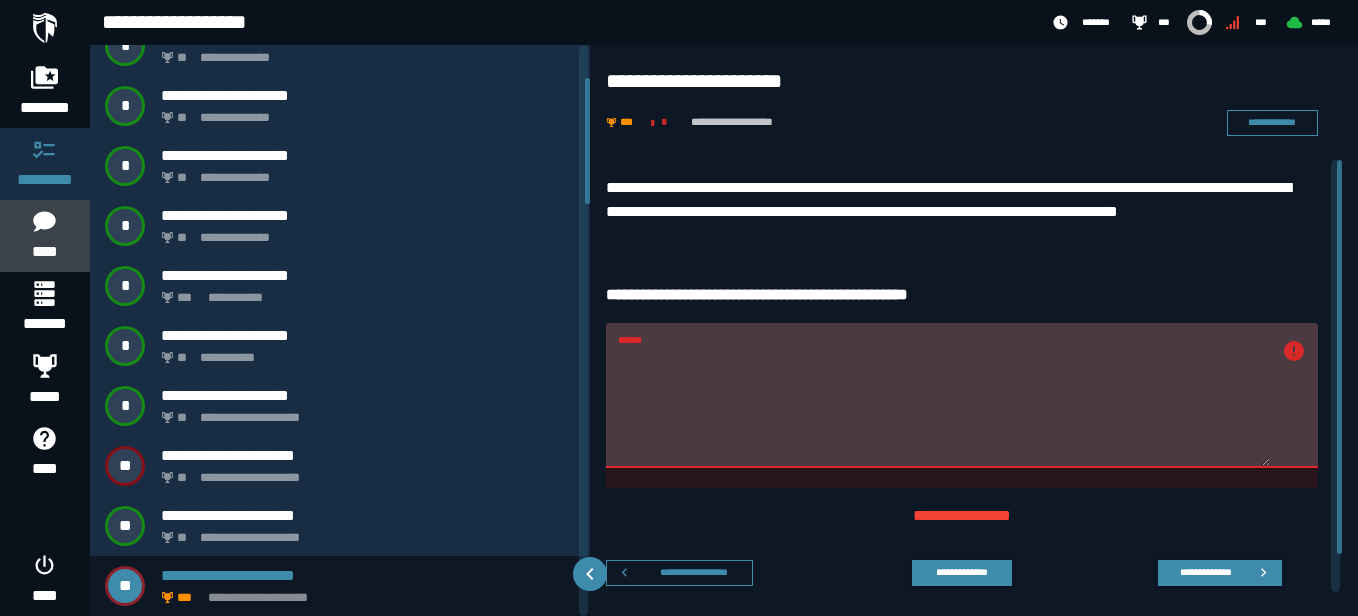 click on "****" at bounding box center [44, 236] 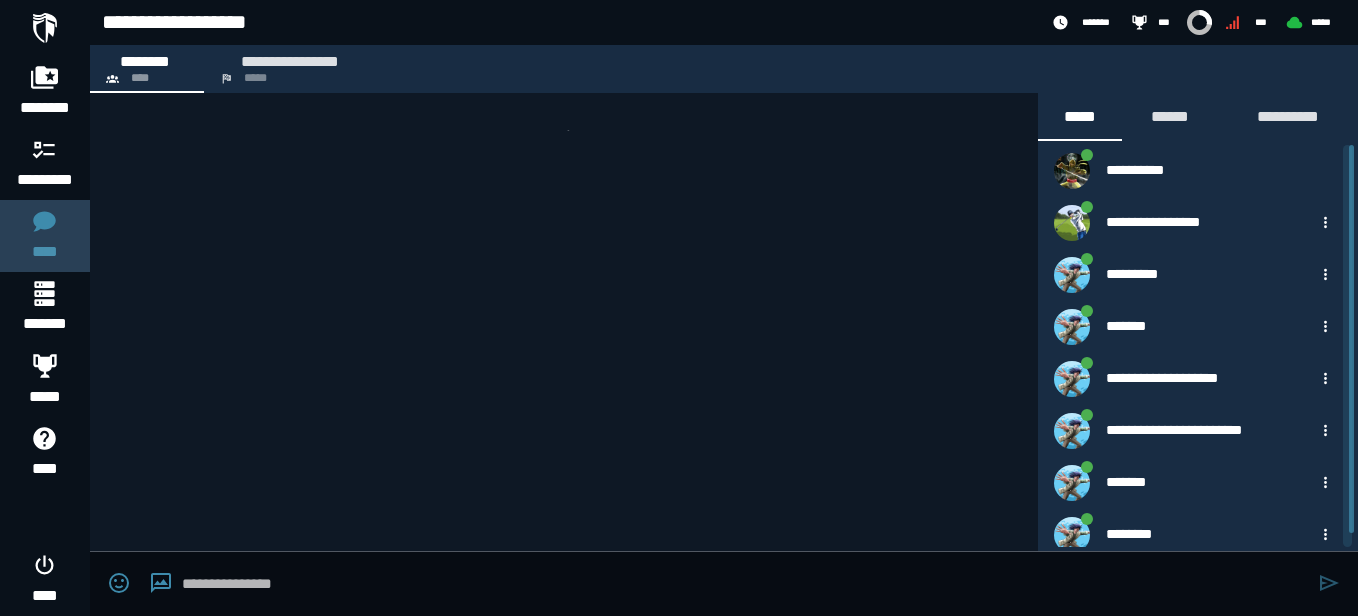 scroll, scrollTop: 172, scrollLeft: 0, axis: vertical 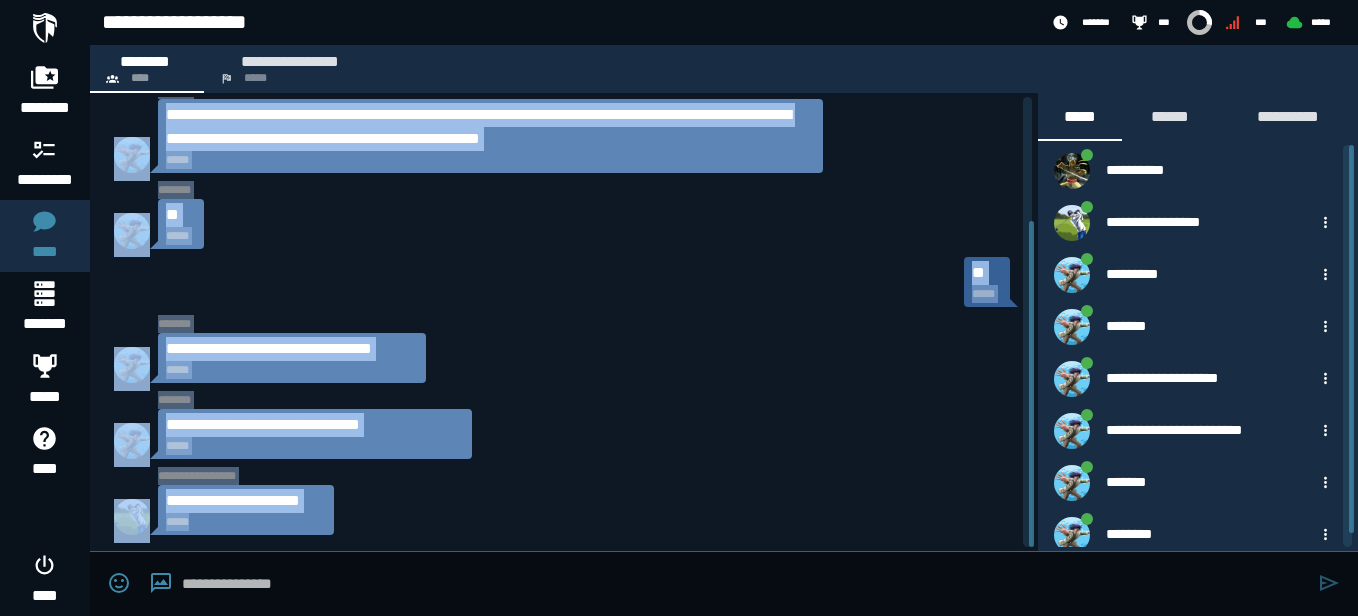 drag, startPoint x: 1034, startPoint y: 247, endPoint x: 1029, endPoint y: 218, distance: 29.427877 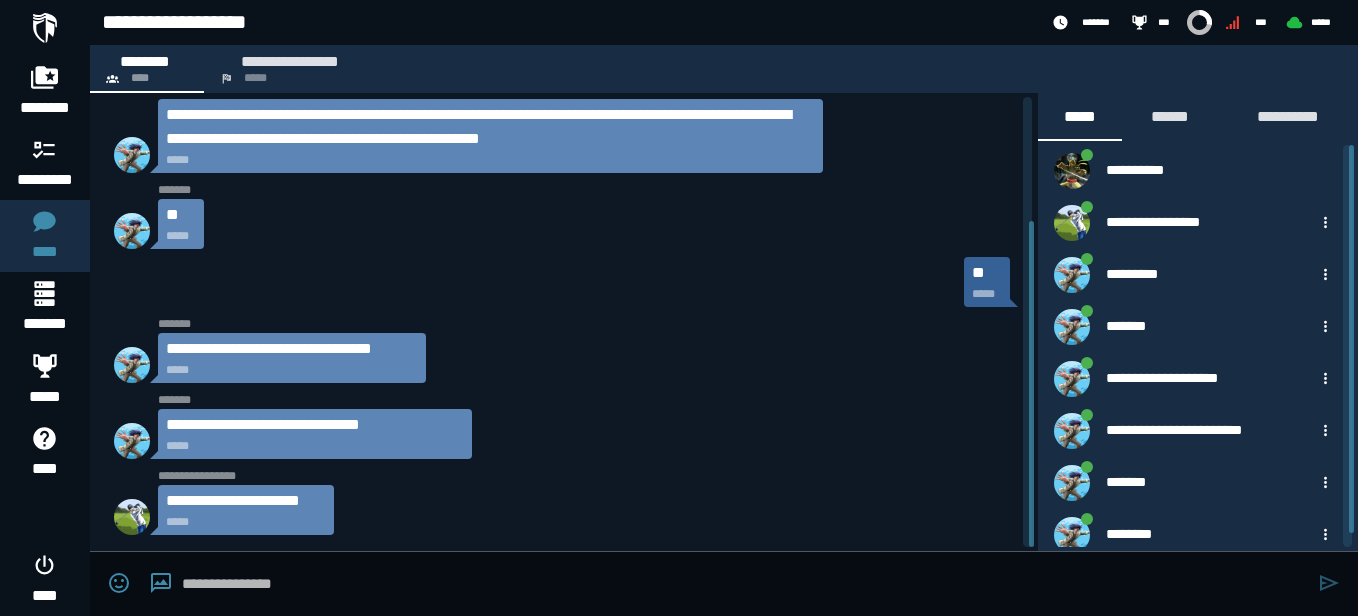 scroll, scrollTop: 0, scrollLeft: 0, axis: both 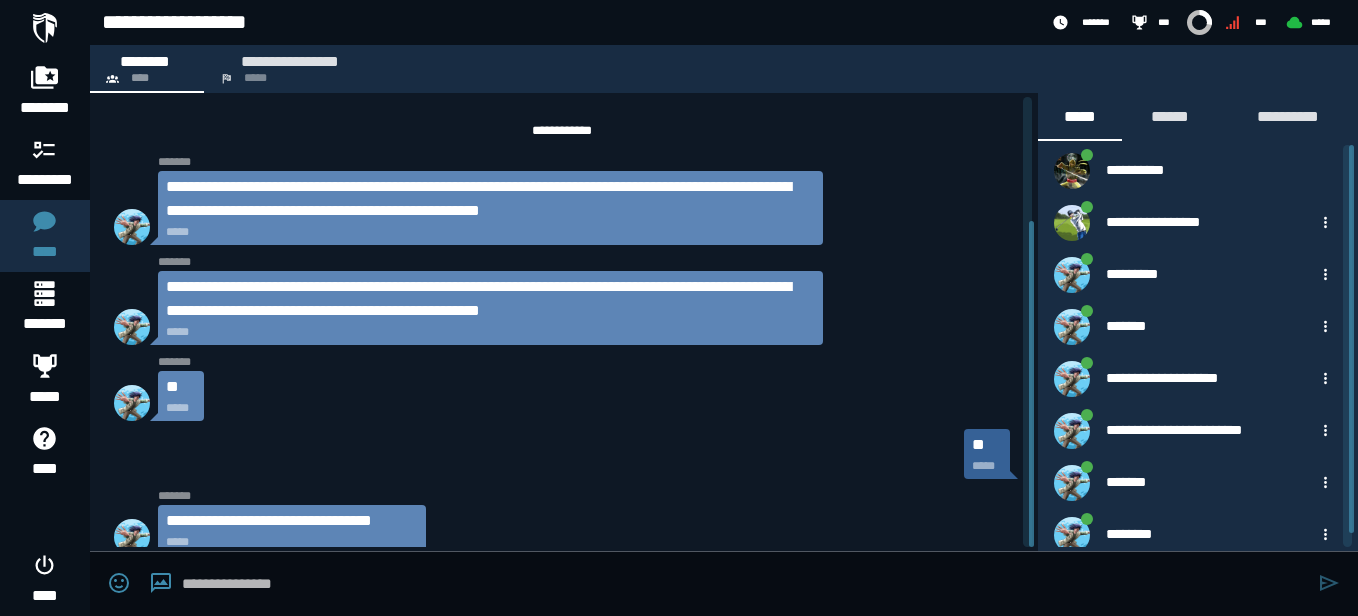 drag, startPoint x: 1029, startPoint y: 218, endPoint x: 1029, endPoint y: 180, distance: 38 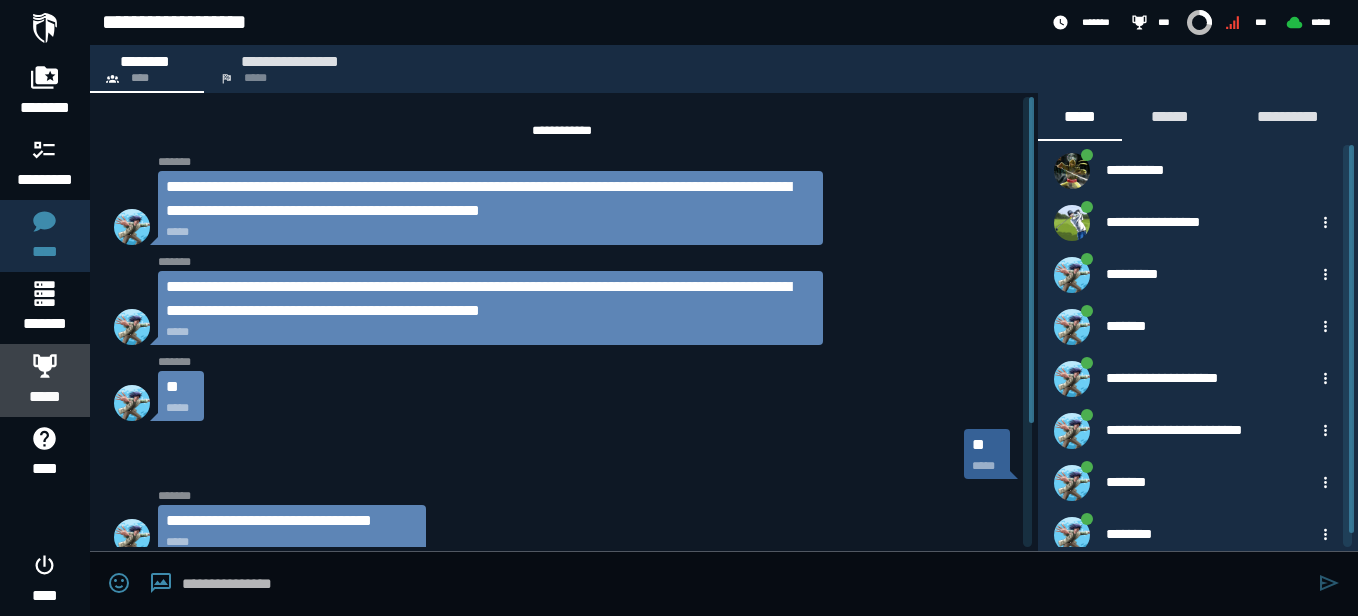 click 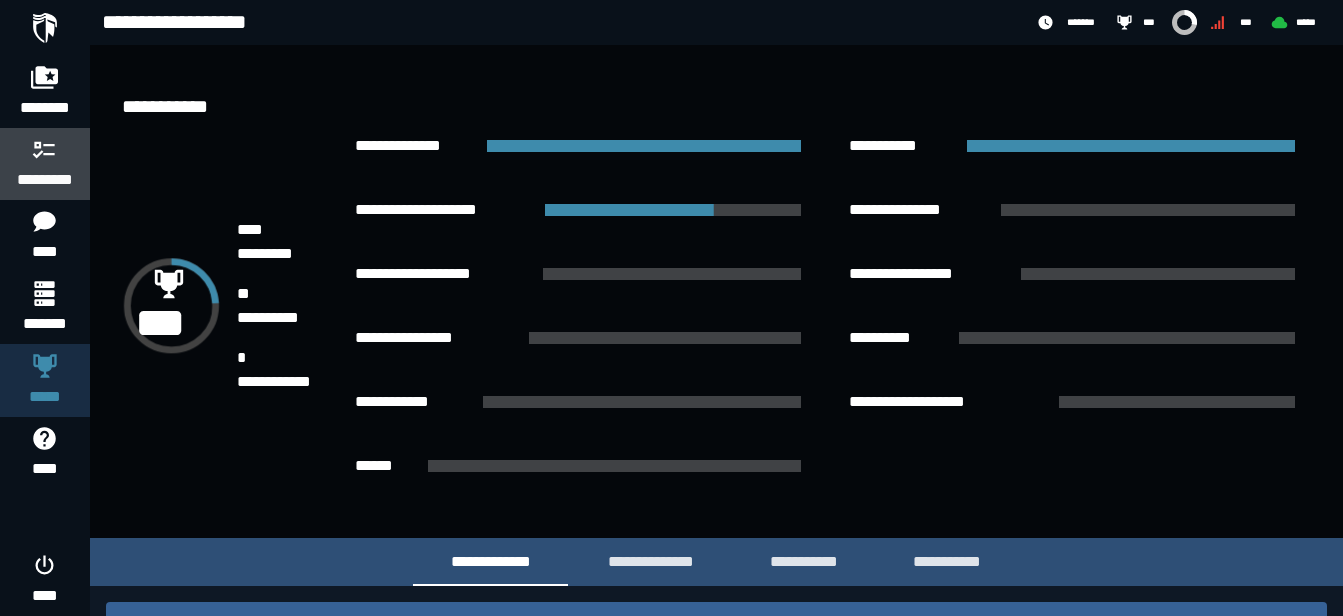 click 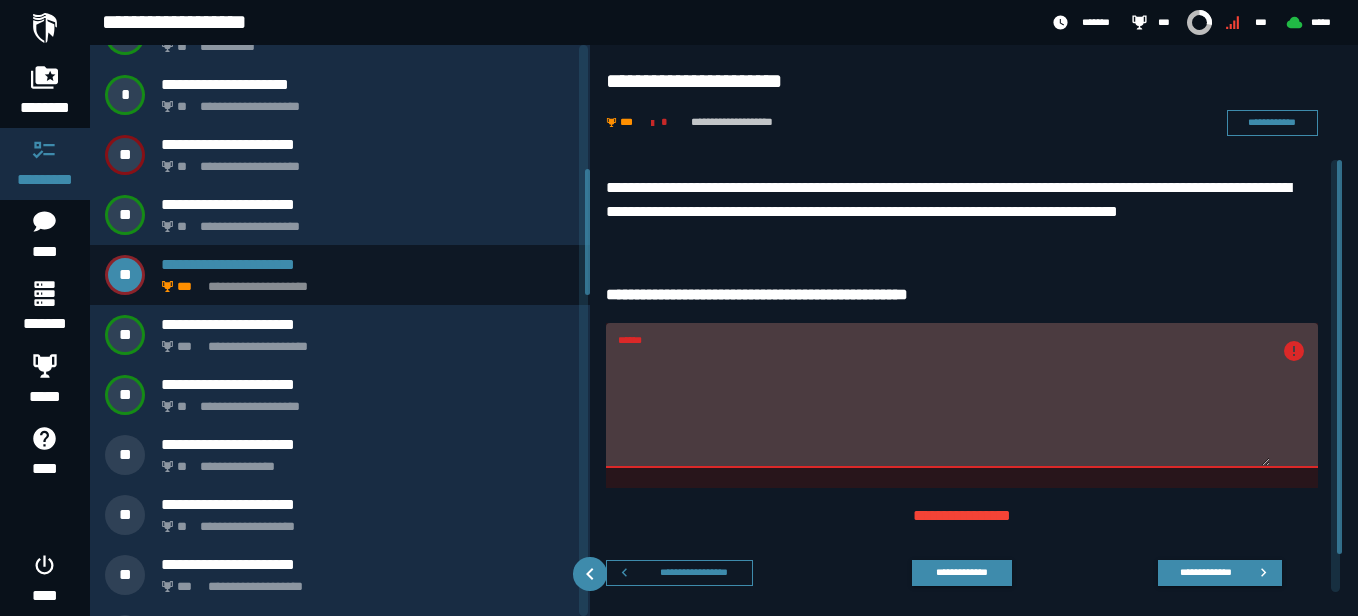 scroll, scrollTop: 564, scrollLeft: 0, axis: vertical 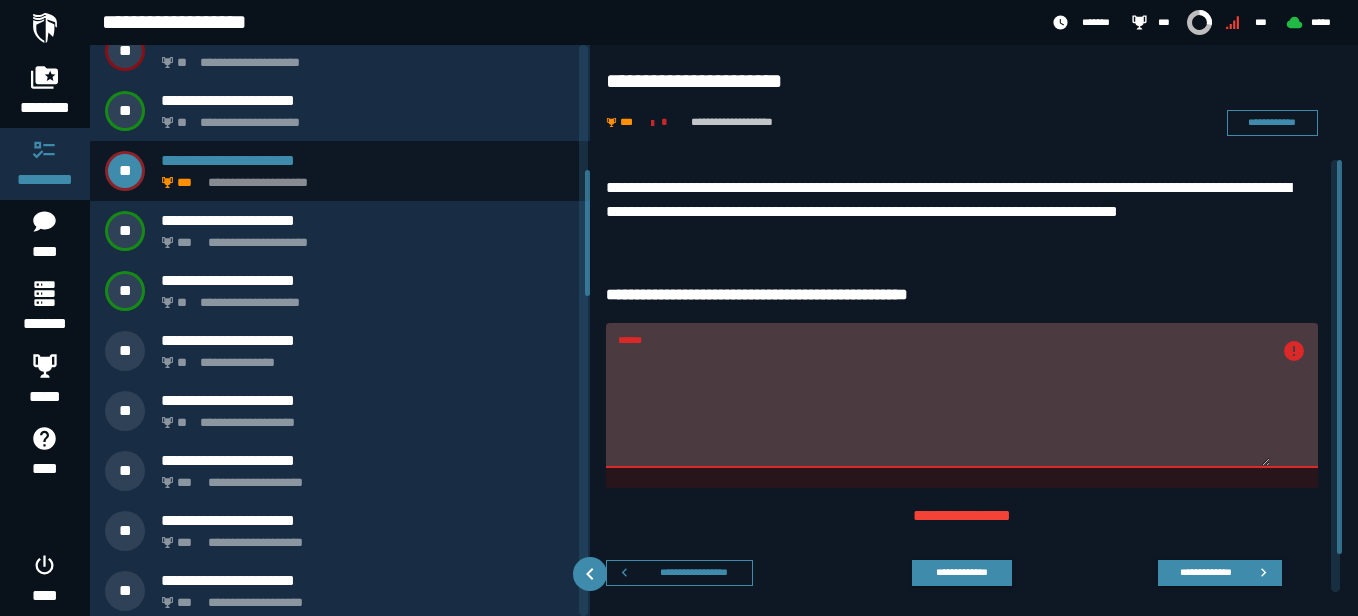 drag, startPoint x: 588, startPoint y: 119, endPoint x: 594, endPoint y: 244, distance: 125.14392 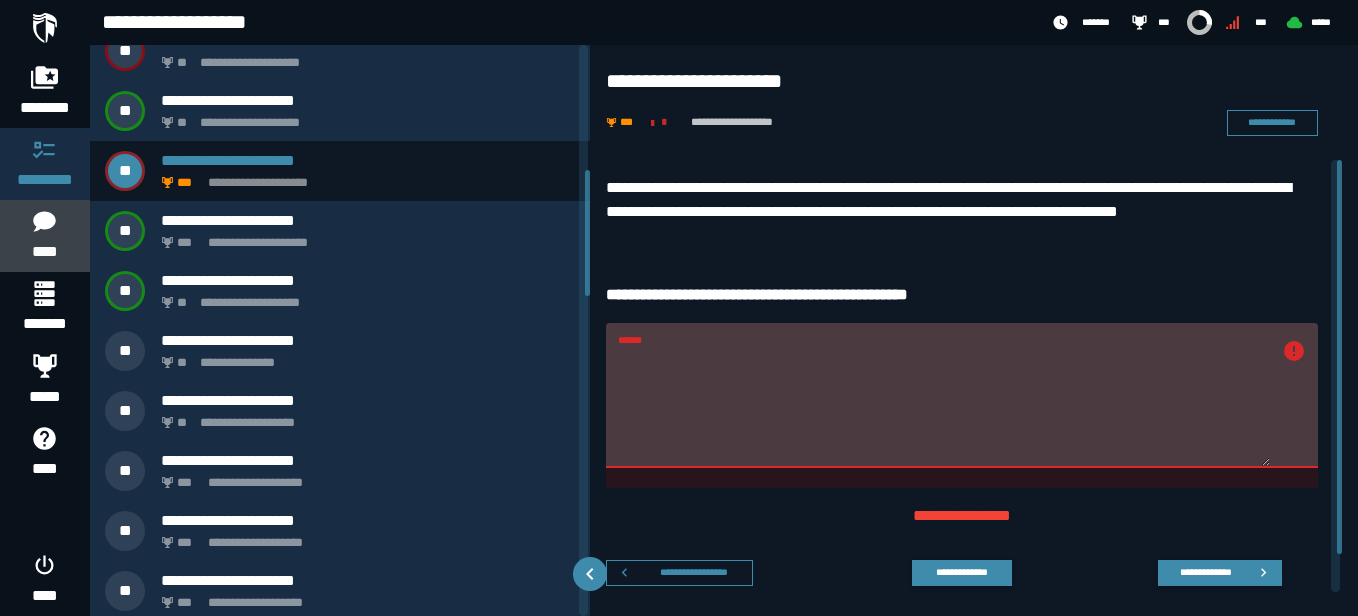 click on "****" at bounding box center [44, 252] 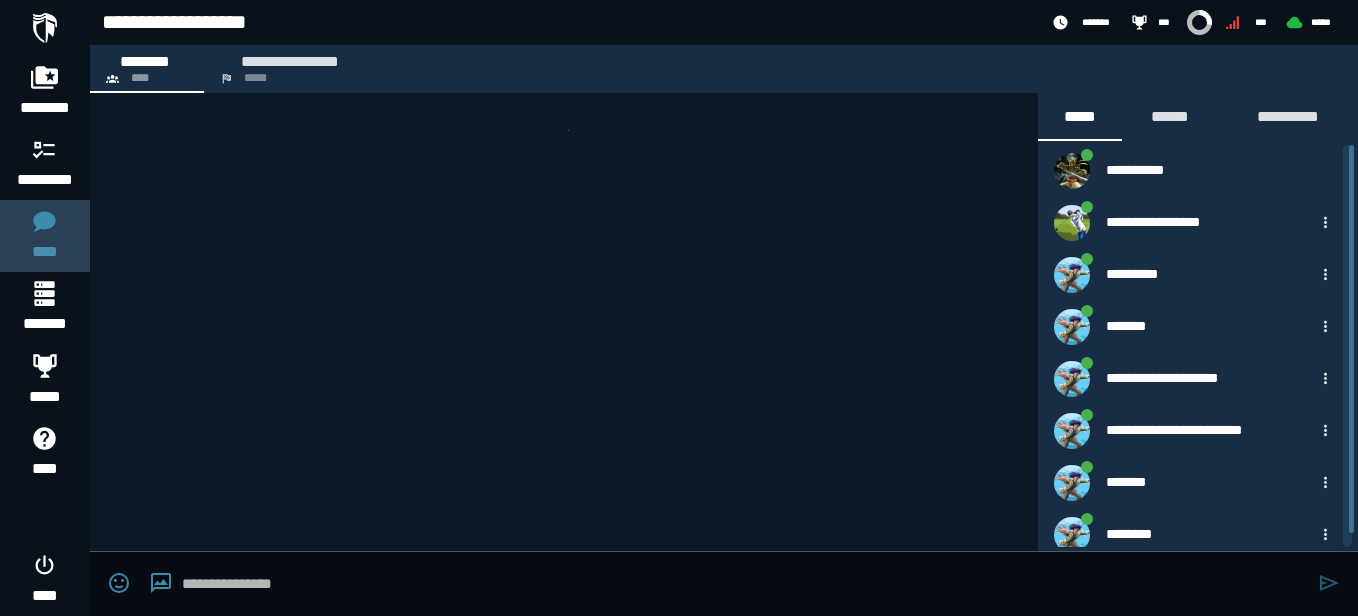 scroll, scrollTop: 172, scrollLeft: 0, axis: vertical 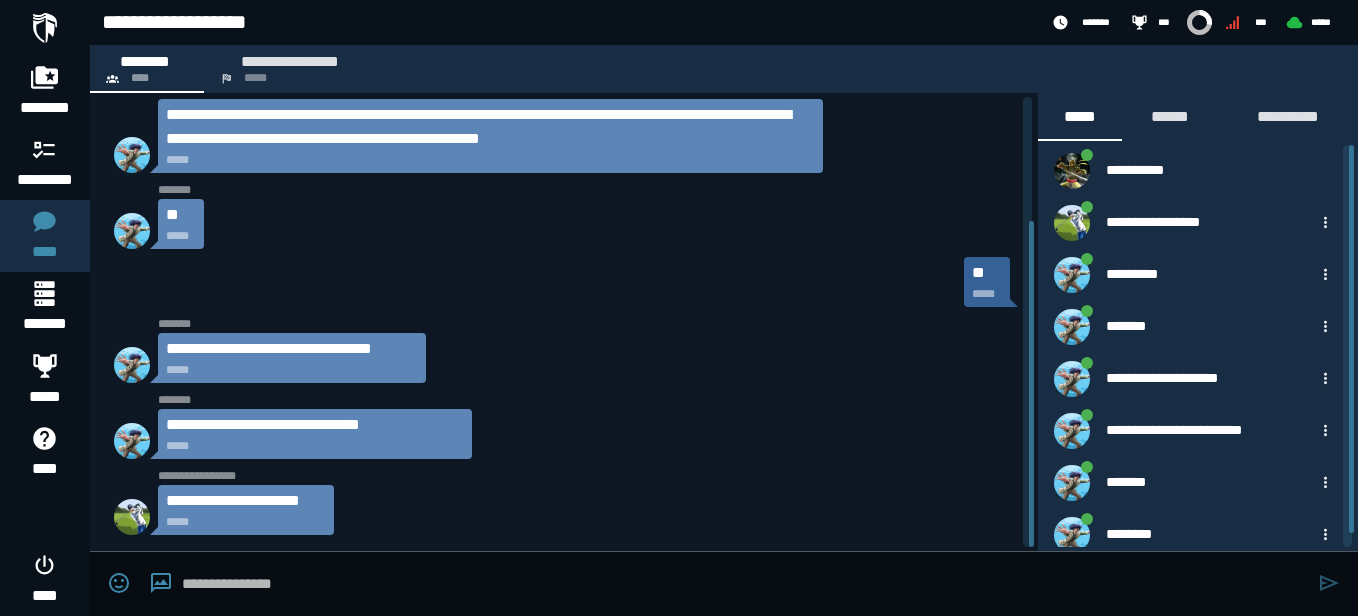 click on "**********" at bounding box center (490, 127) 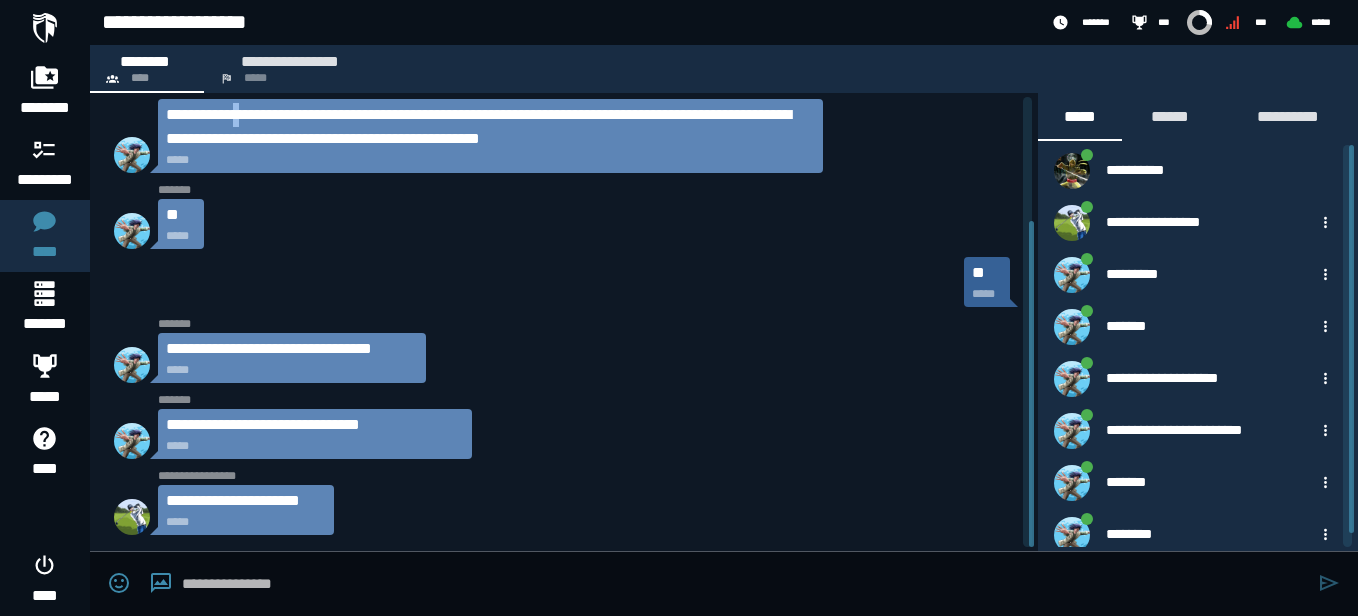 click on "**********" at bounding box center (490, 127) 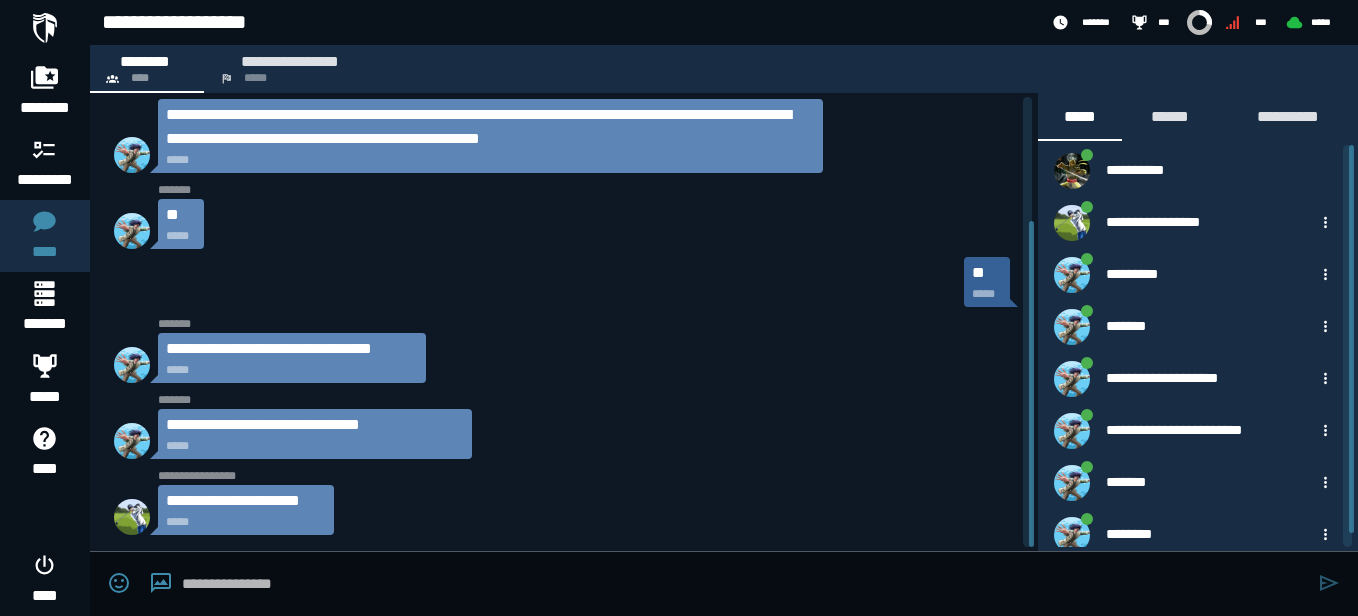 drag, startPoint x: 263, startPoint y: 113, endPoint x: 576, endPoint y: 156, distance: 315.93988 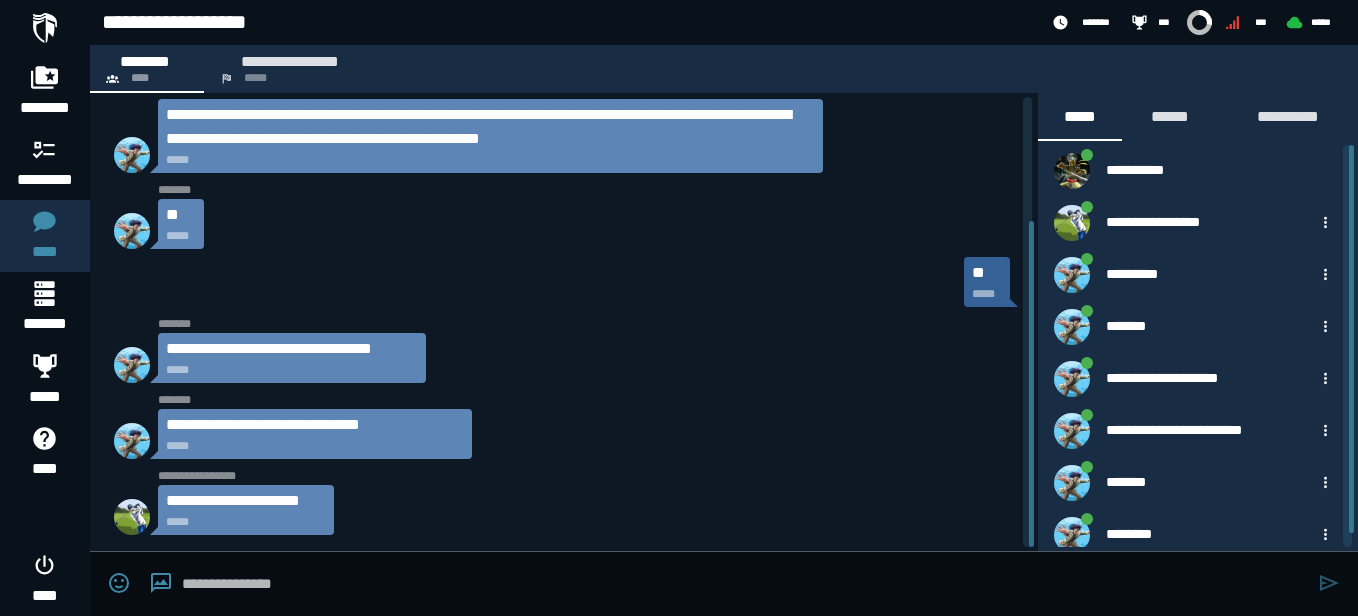 click on "**********" at bounding box center [490, 127] 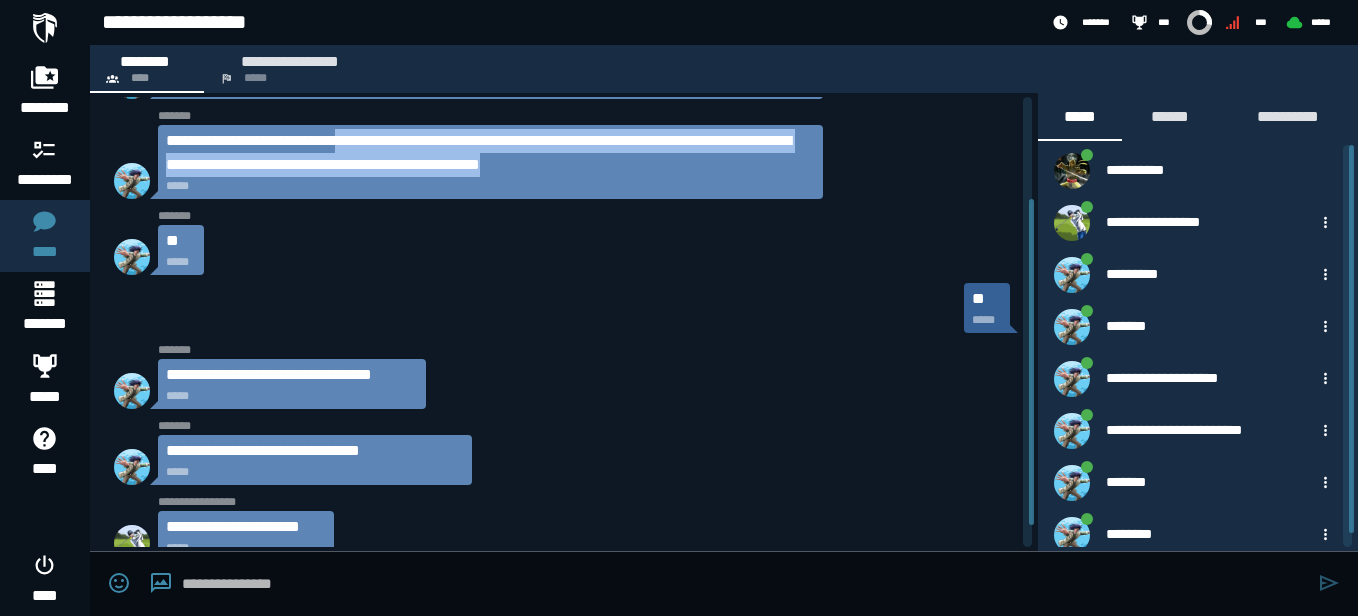 scroll, scrollTop: 141, scrollLeft: 0, axis: vertical 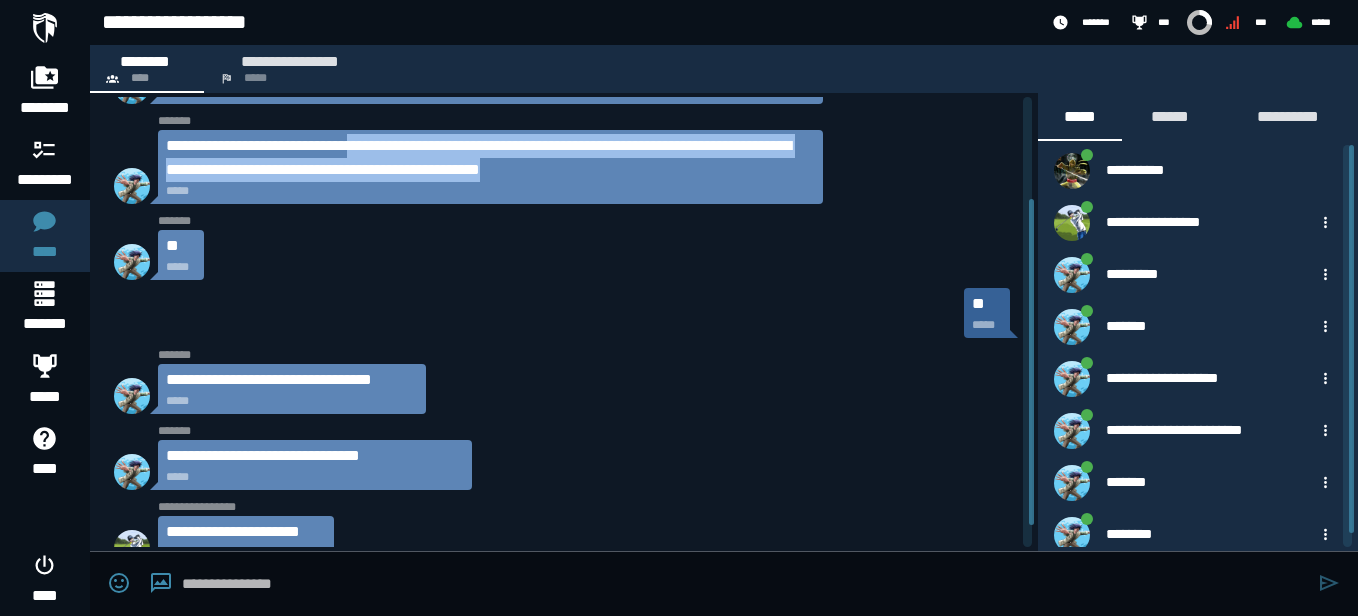 drag, startPoint x: 804, startPoint y: 132, endPoint x: 407, endPoint y: 142, distance: 397.12592 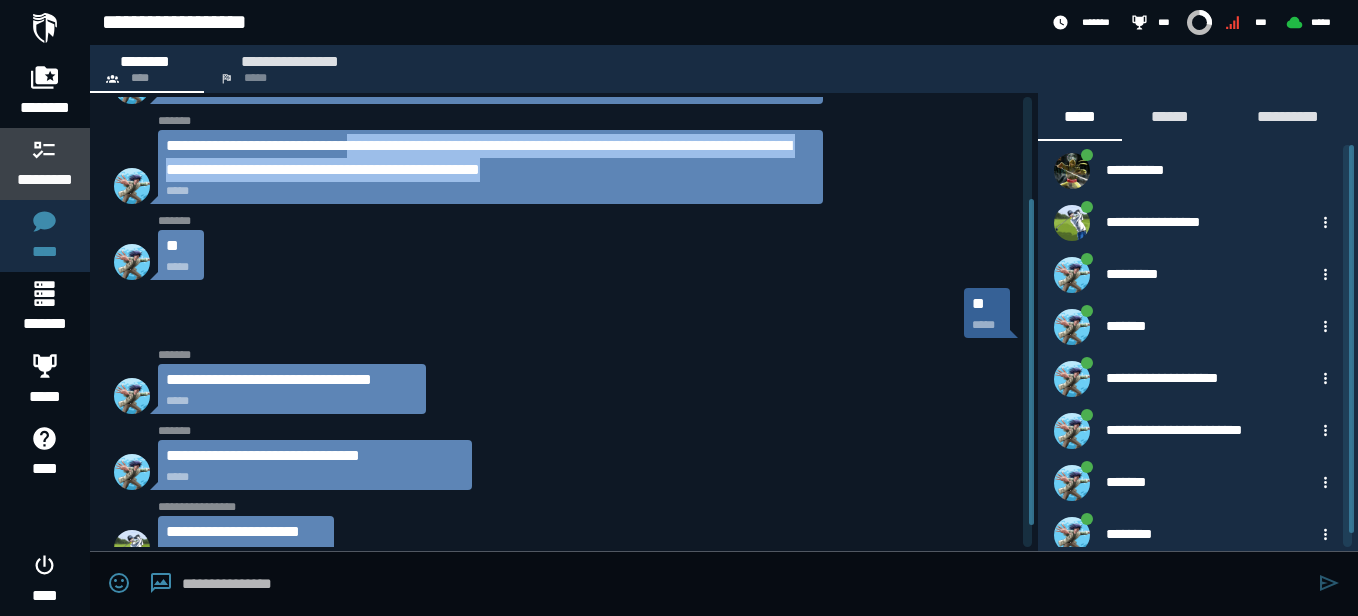 click on "*********" at bounding box center (45, 180) 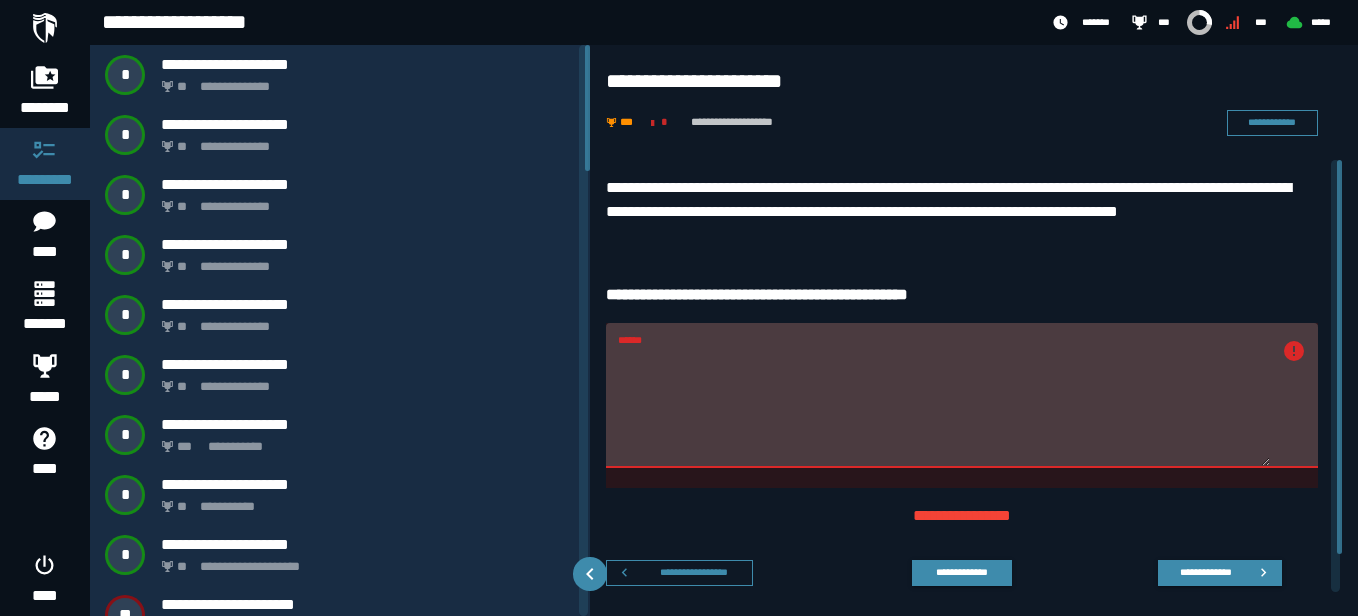 drag, startPoint x: 886, startPoint y: 363, endPoint x: 615, endPoint y: 358, distance: 271.0461 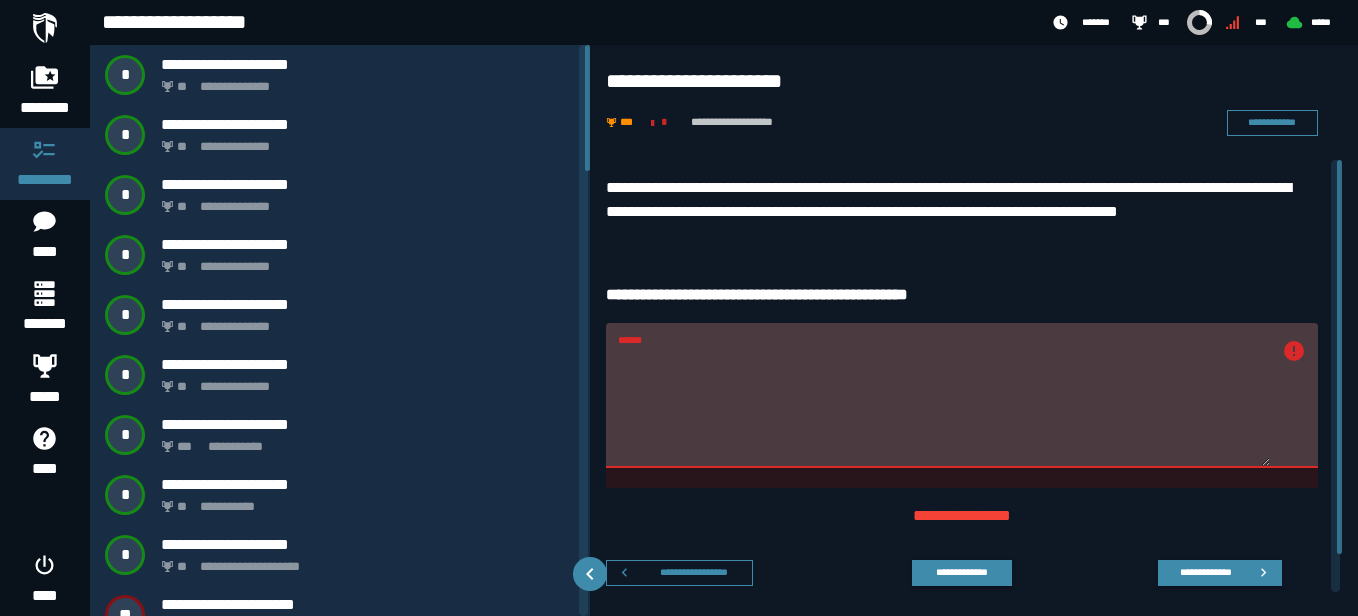 paste on "**********" 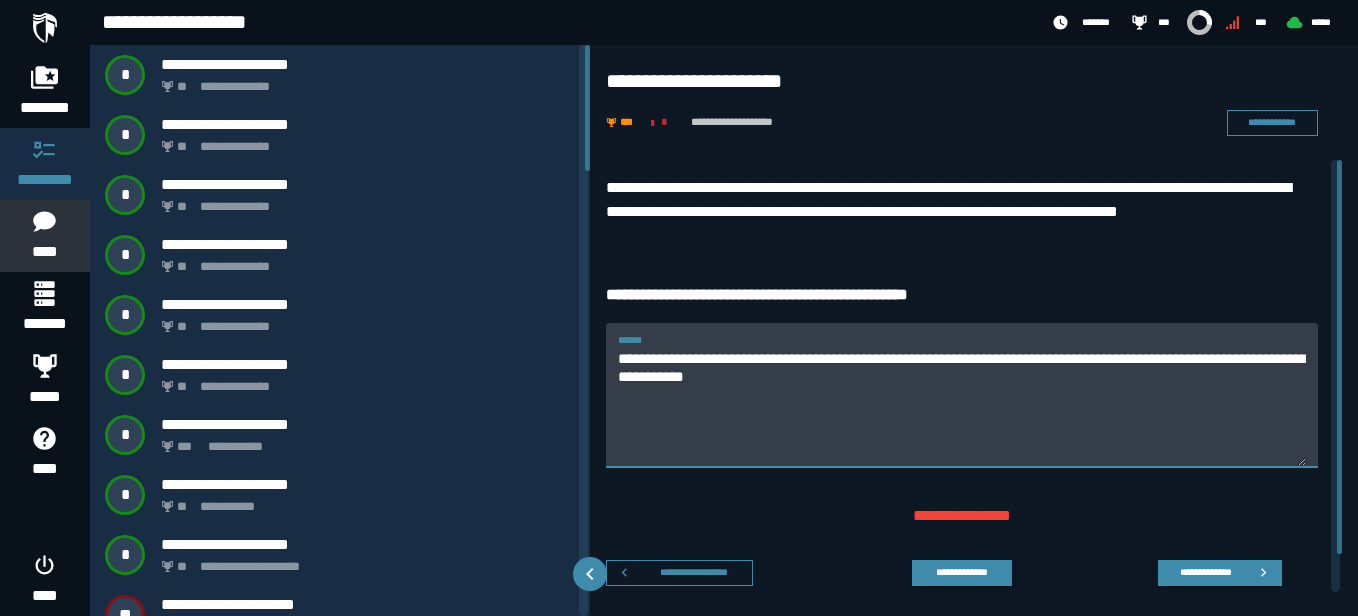 type on "**********" 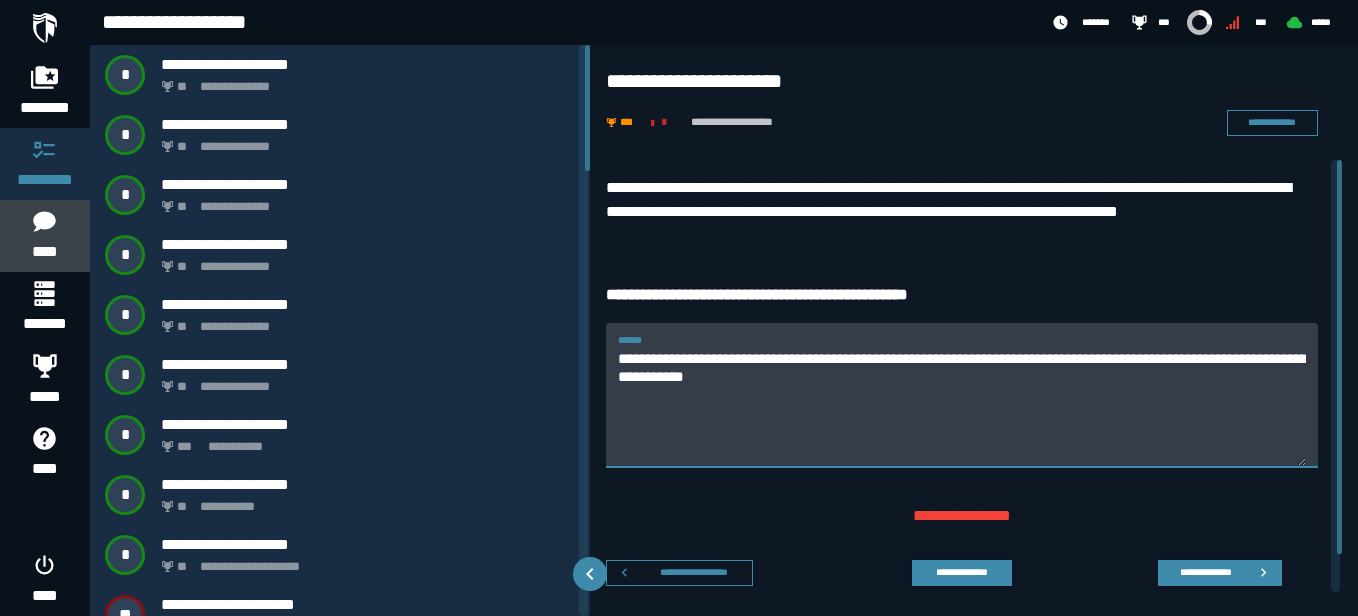 click 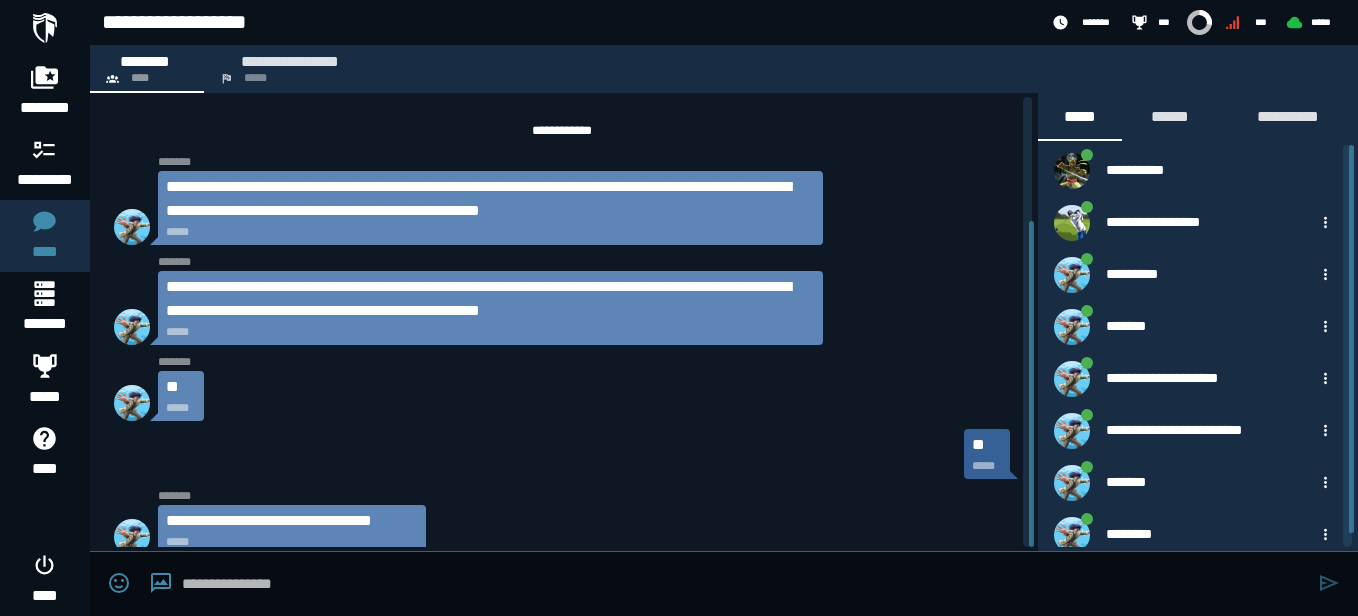 scroll, scrollTop: 172, scrollLeft: 0, axis: vertical 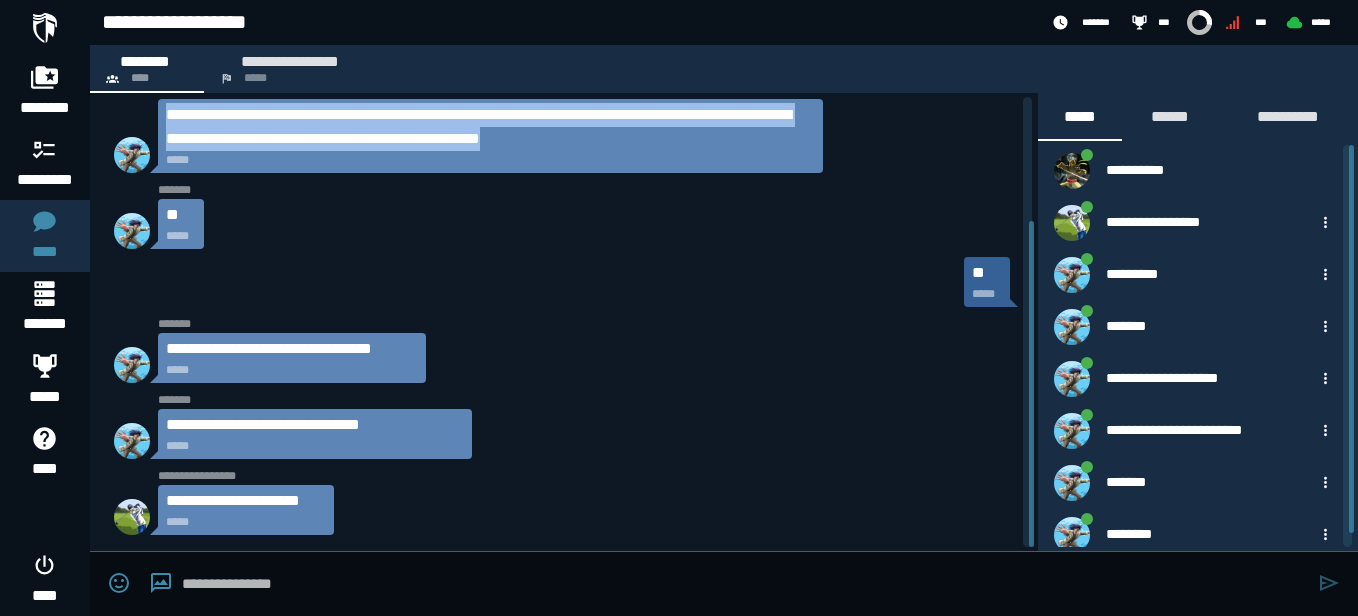 drag, startPoint x: 803, startPoint y: 143, endPoint x: 161, endPoint y: 122, distance: 642.3434 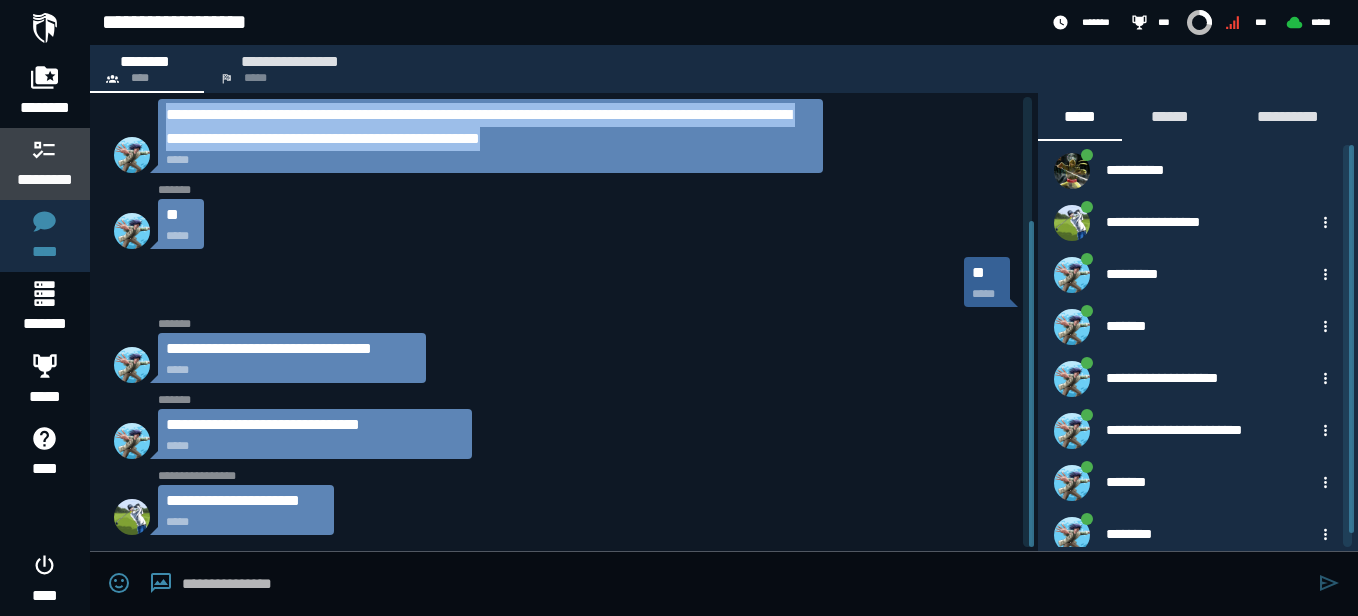 click 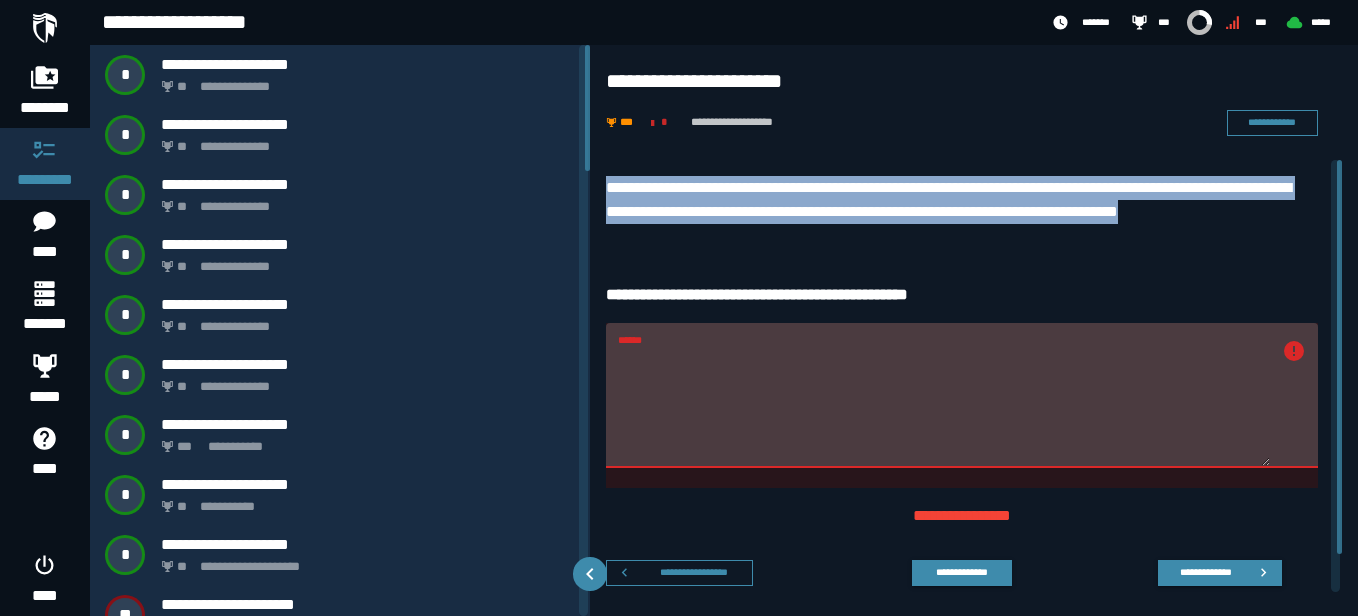 drag, startPoint x: 1291, startPoint y: 202, endPoint x: 603, endPoint y: 176, distance: 688.4911 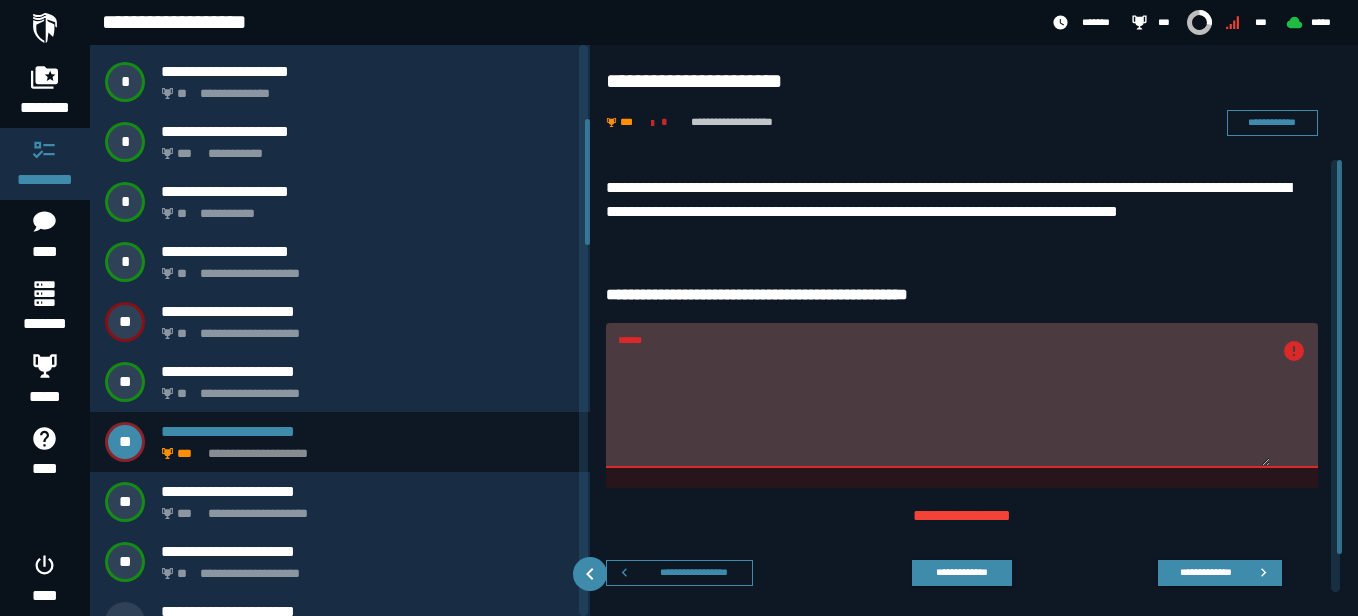 scroll, scrollTop: 339, scrollLeft: 0, axis: vertical 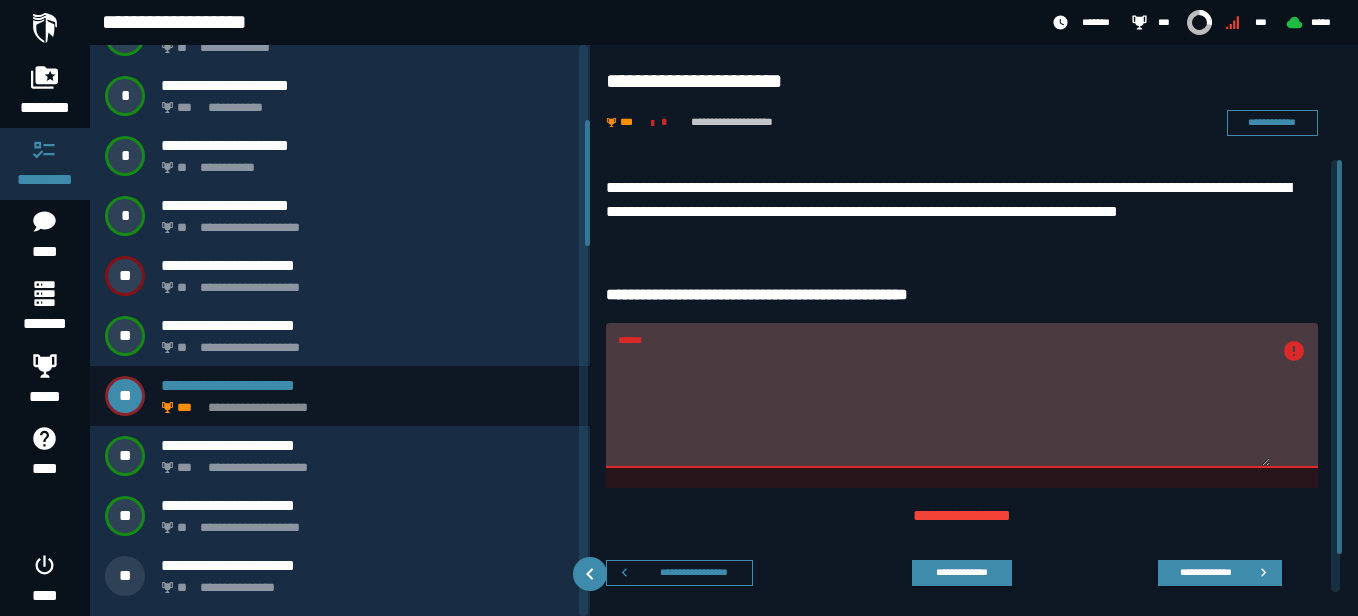 drag, startPoint x: 588, startPoint y: 146, endPoint x: 580, endPoint y: 221, distance: 75.42546 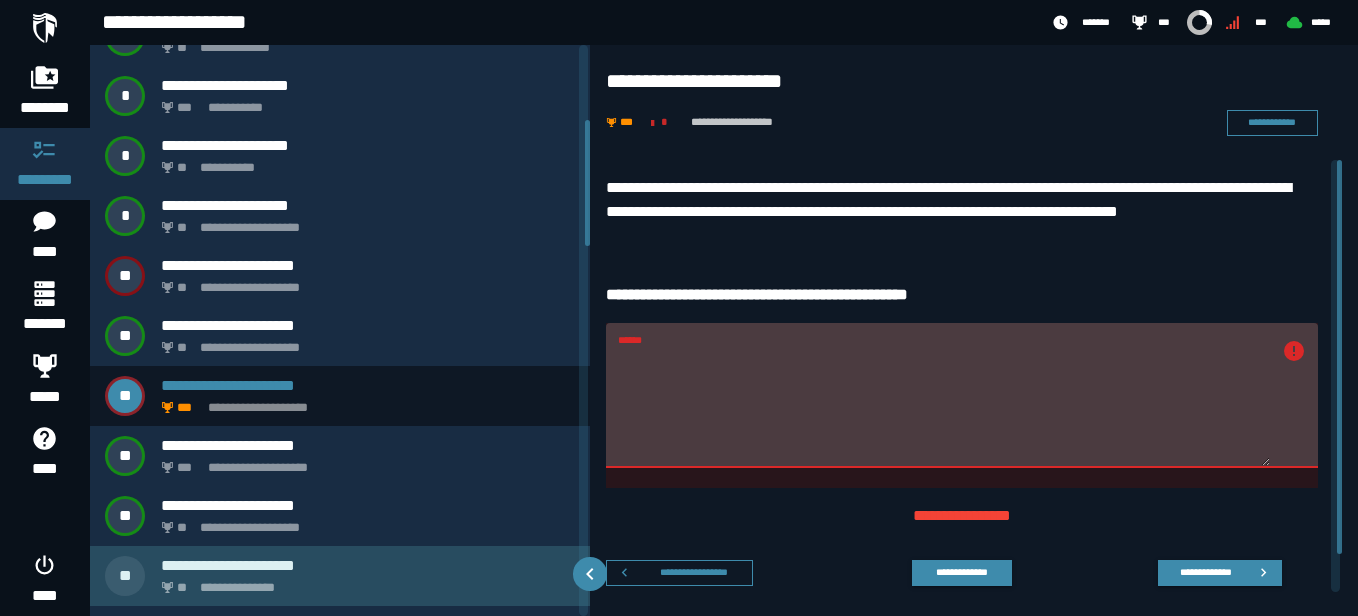 click on "**********" at bounding box center [364, 582] 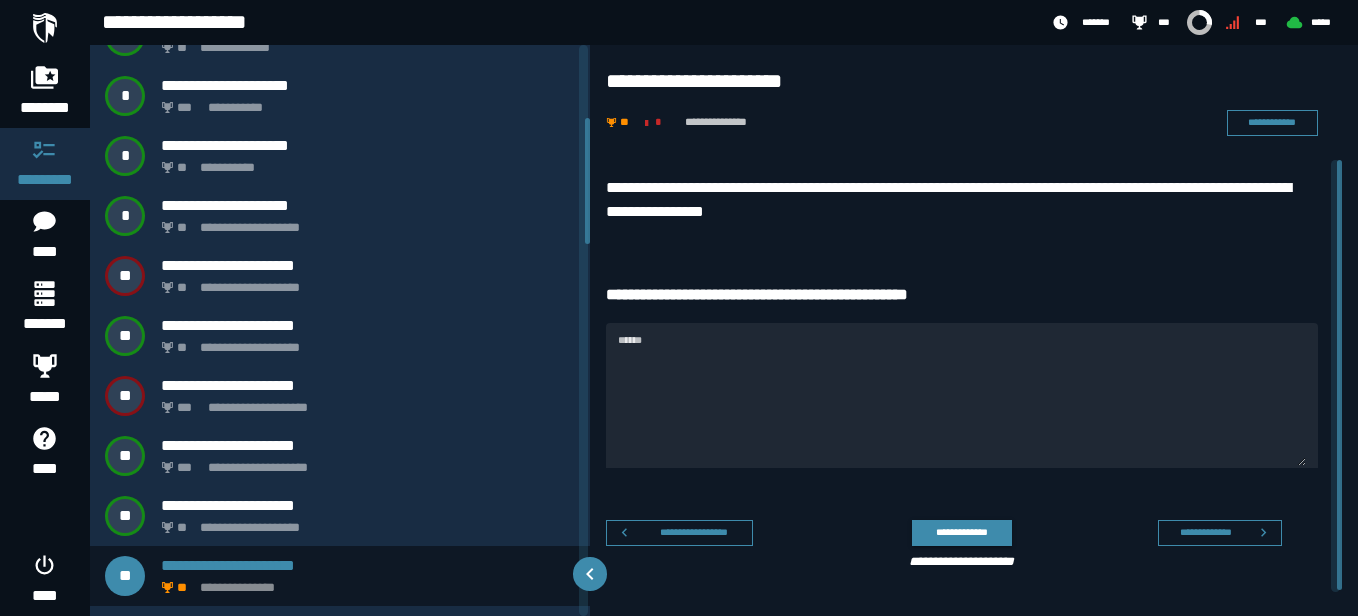 scroll, scrollTop: 329, scrollLeft: 0, axis: vertical 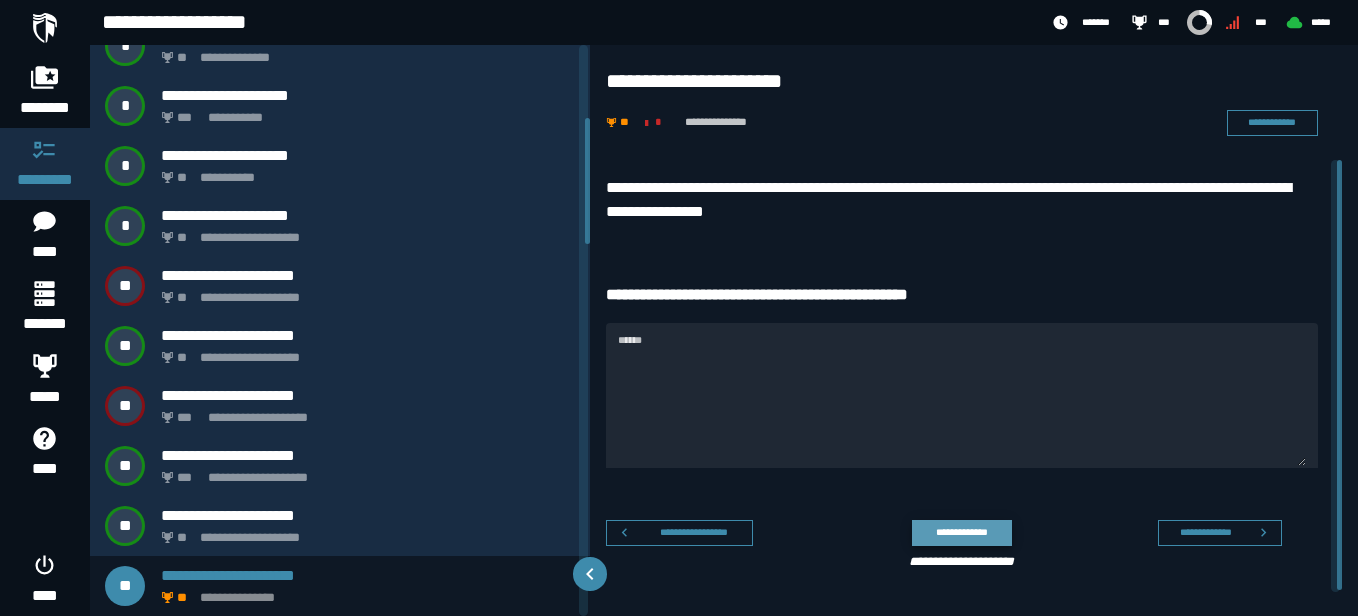 click on "**********" at bounding box center (961, 532) 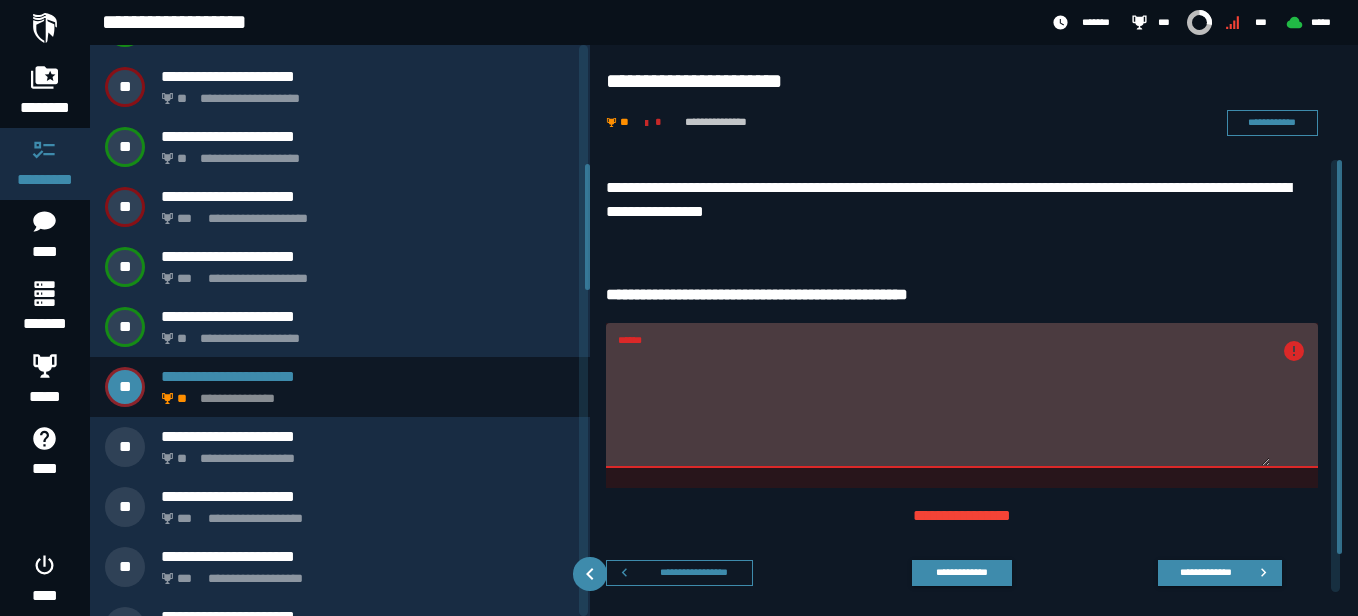scroll, scrollTop: 550, scrollLeft: 0, axis: vertical 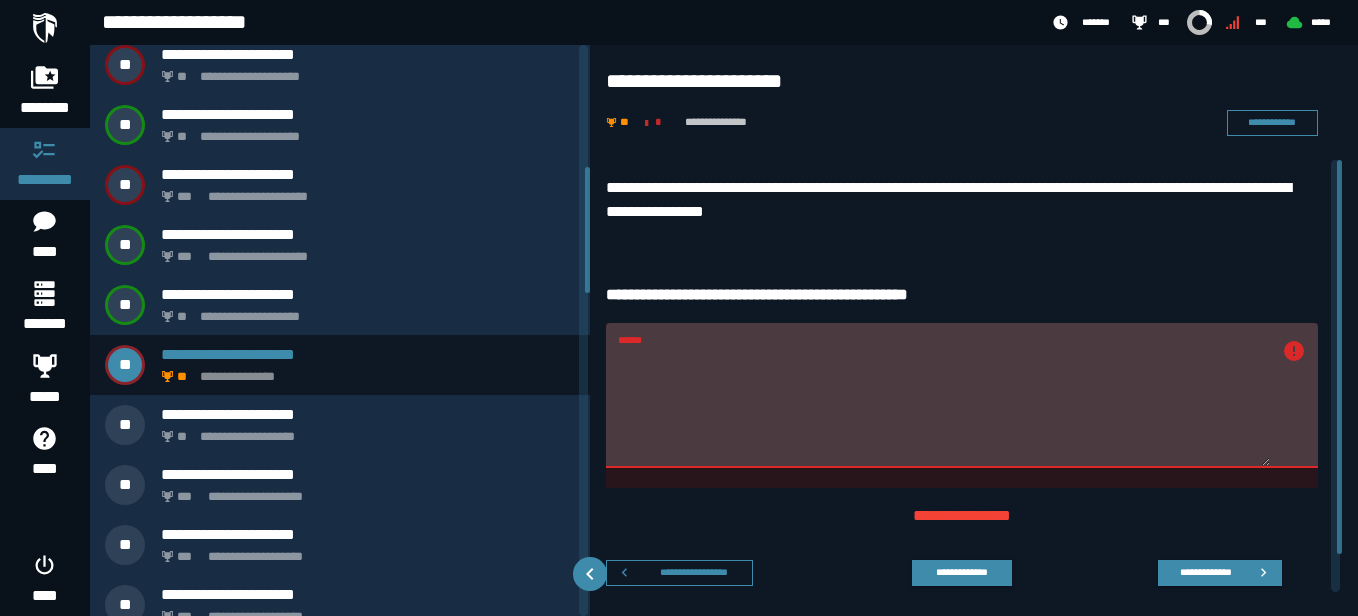 drag, startPoint x: 588, startPoint y: 152, endPoint x: 591, endPoint y: 201, distance: 49.09175 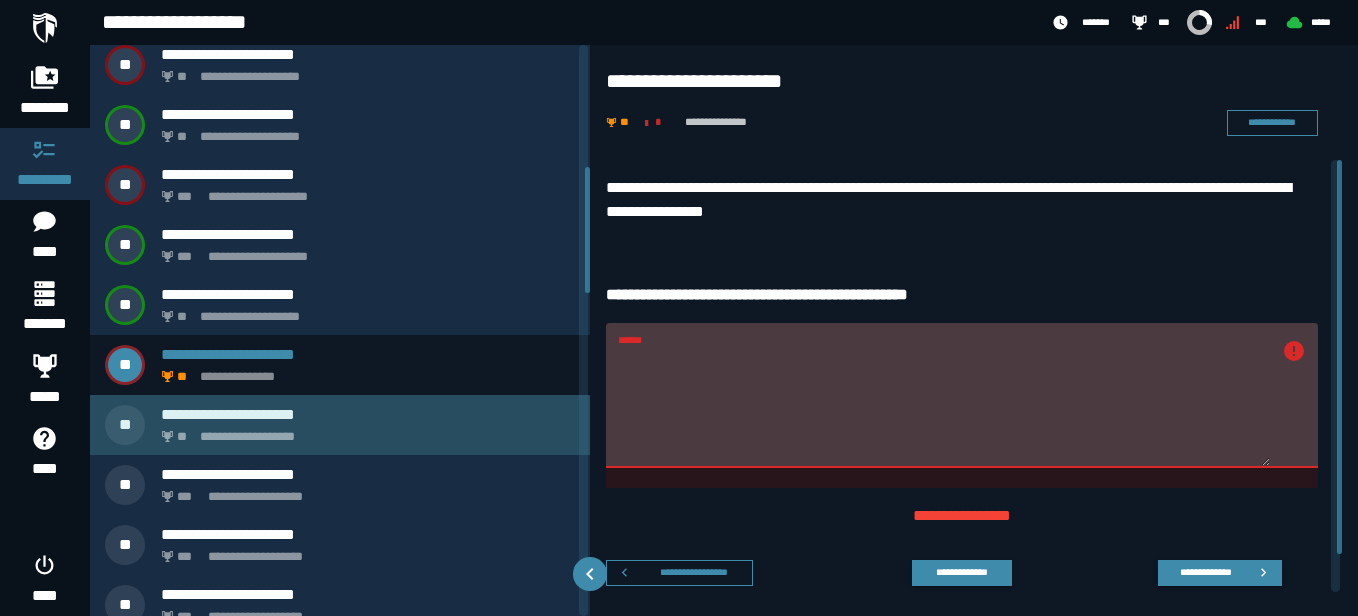 click on "**********" 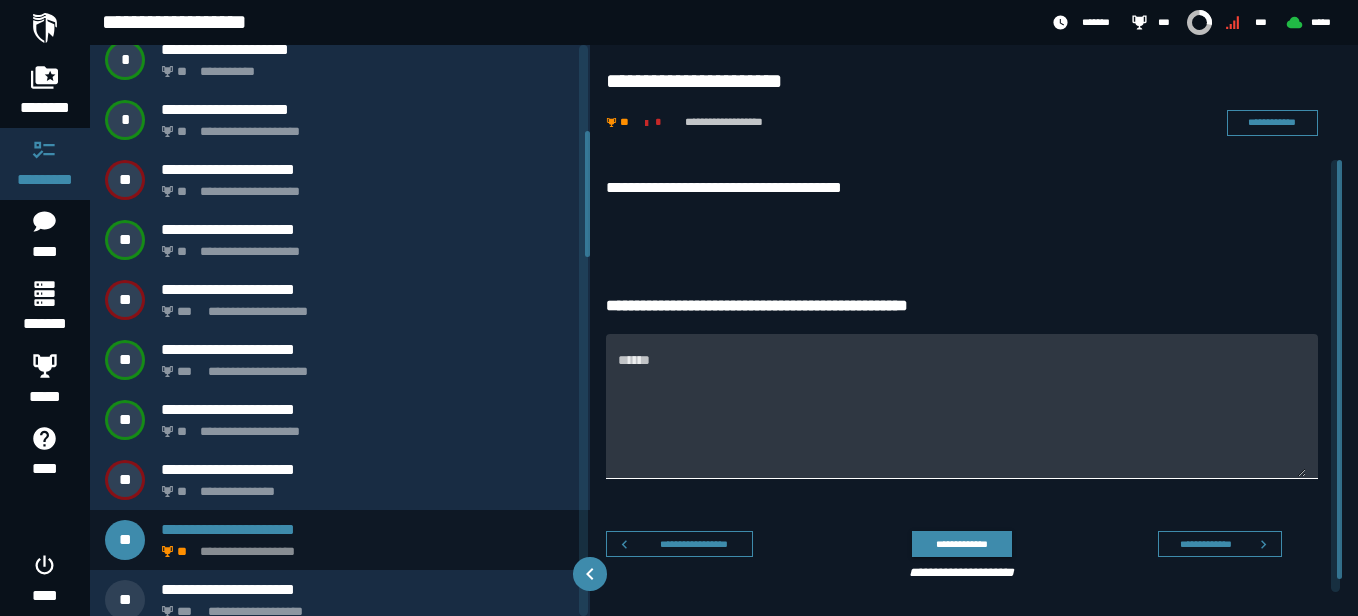 scroll, scrollTop: 389, scrollLeft: 0, axis: vertical 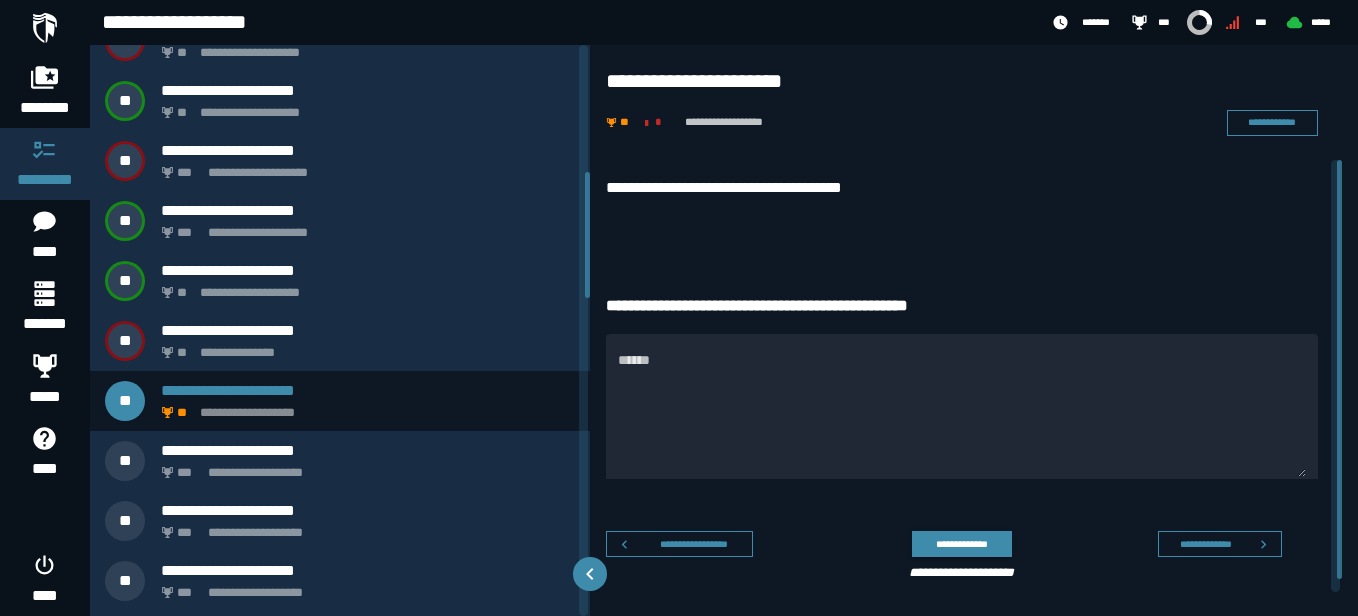 drag, startPoint x: 586, startPoint y: 212, endPoint x: 601, endPoint y: 253, distance: 43.65776 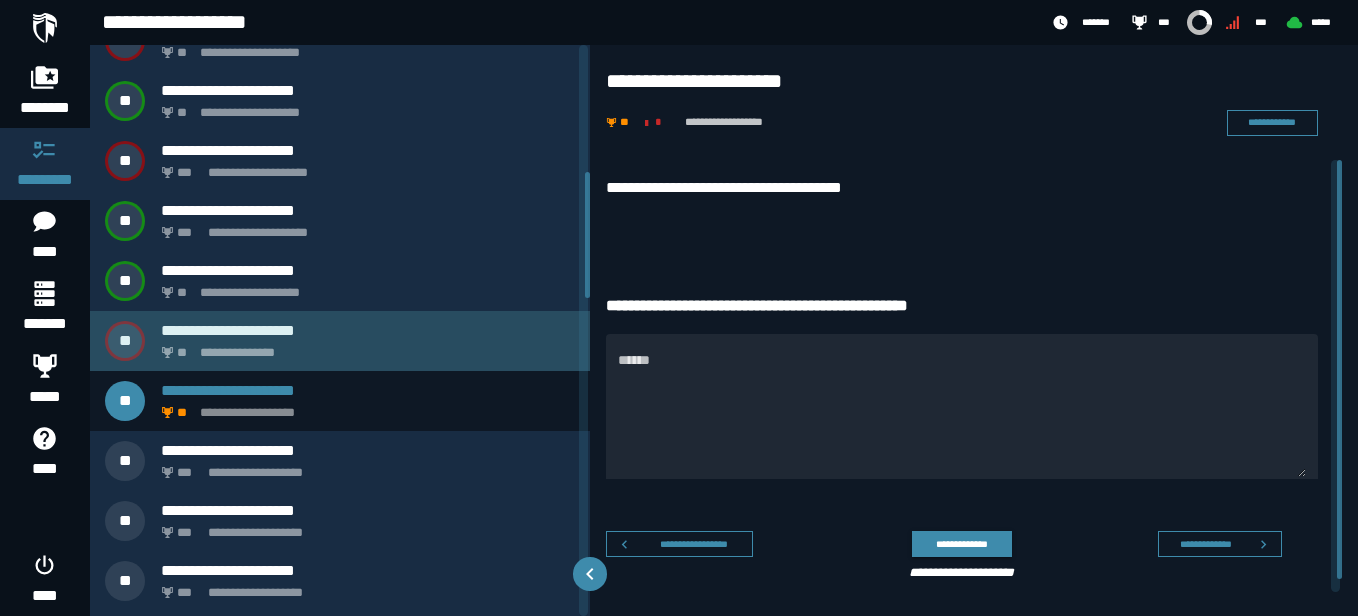 click on "**********" at bounding box center [364, 347] 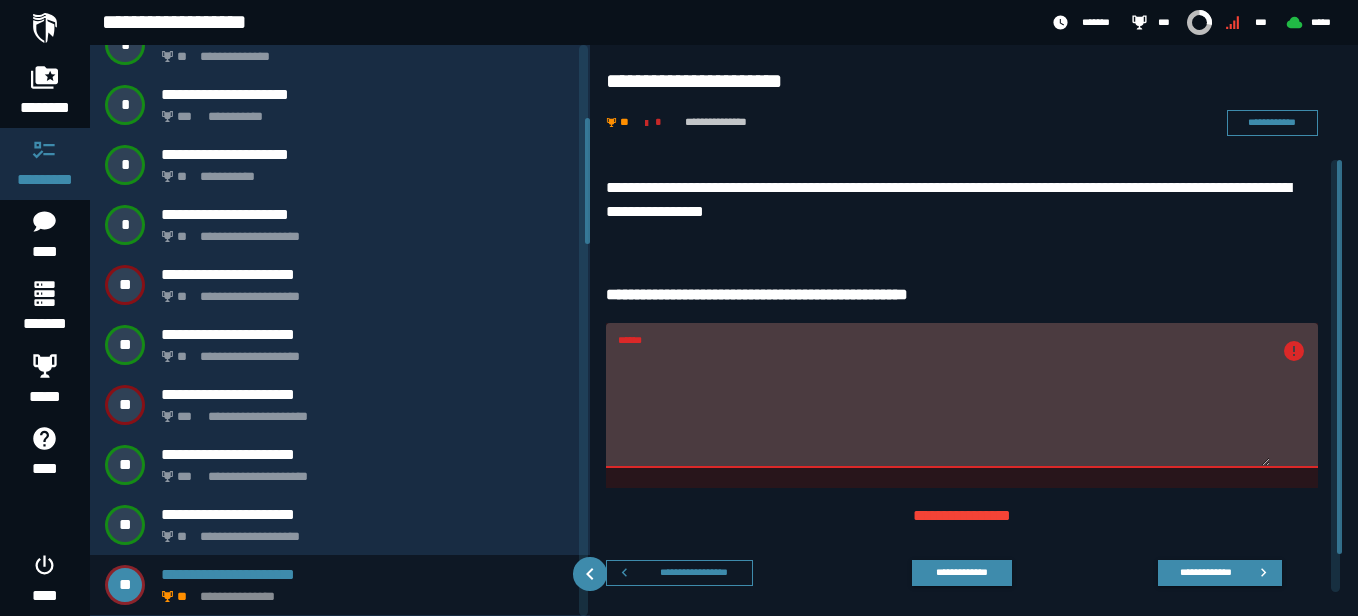 scroll, scrollTop: 329, scrollLeft: 0, axis: vertical 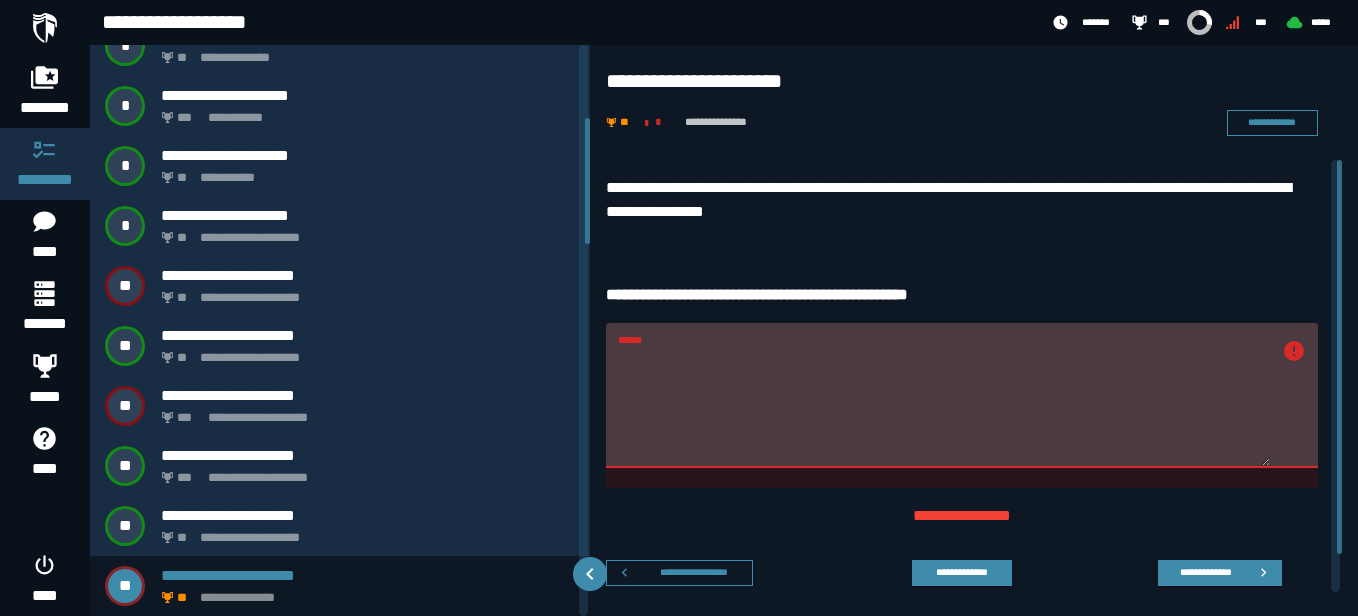 click on "******" at bounding box center [944, 407] 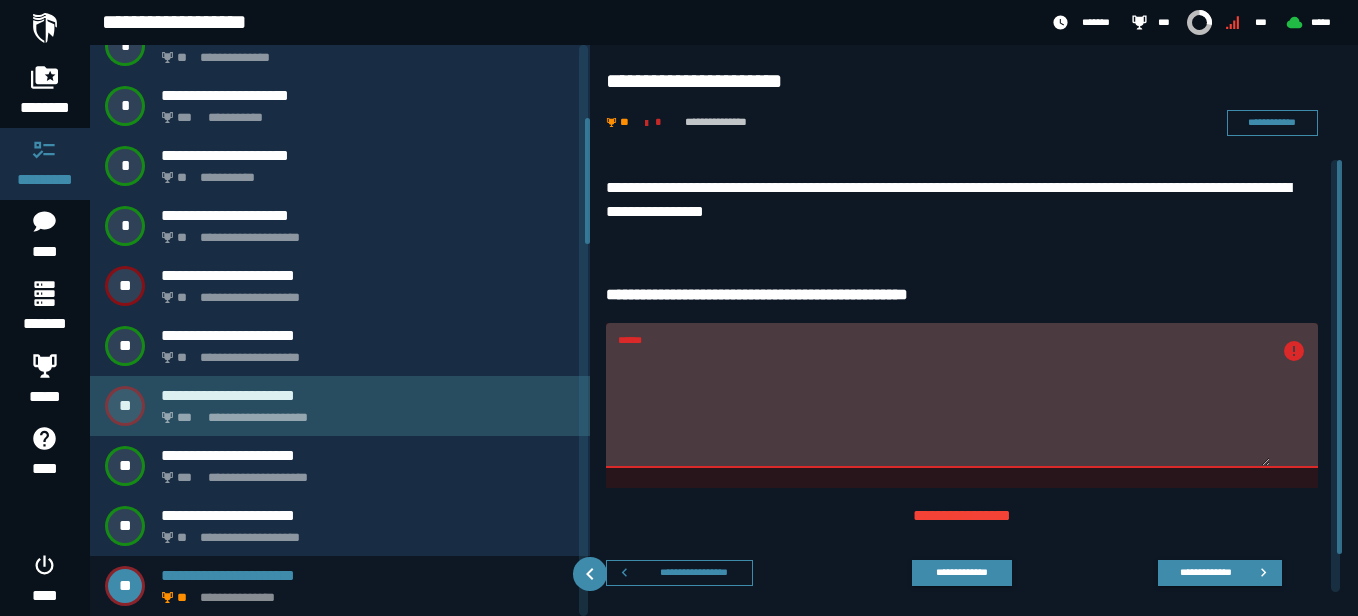 click on "**********" at bounding box center (368, 395) 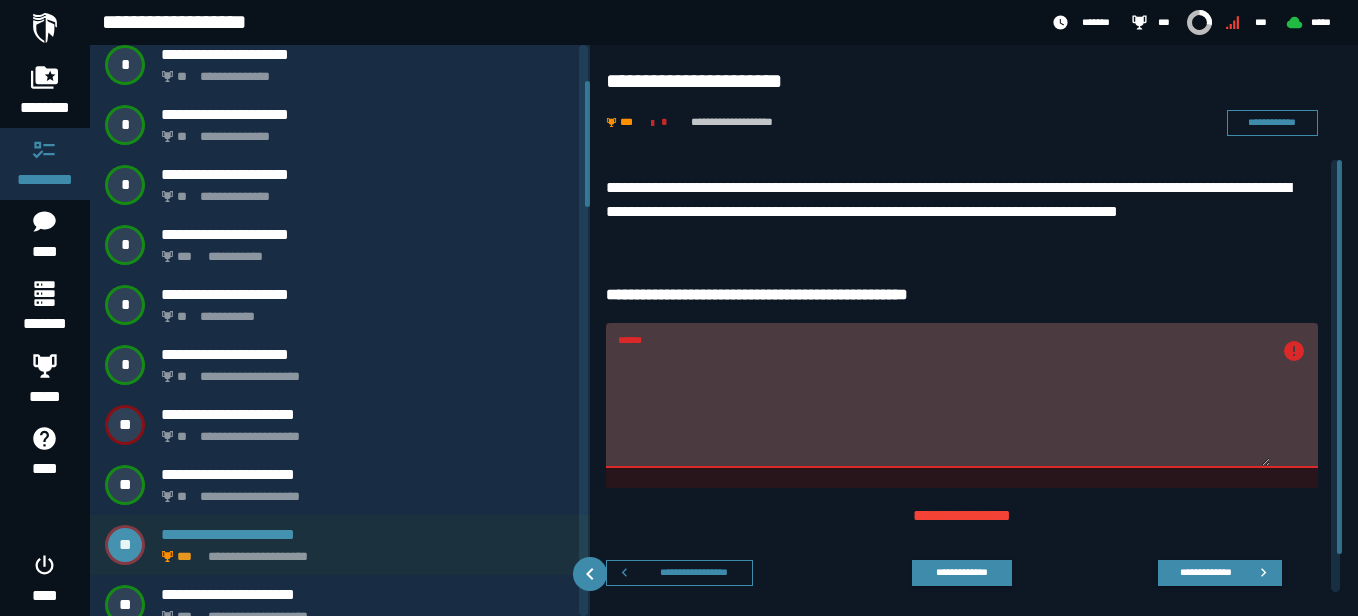 scroll, scrollTop: 149, scrollLeft: 0, axis: vertical 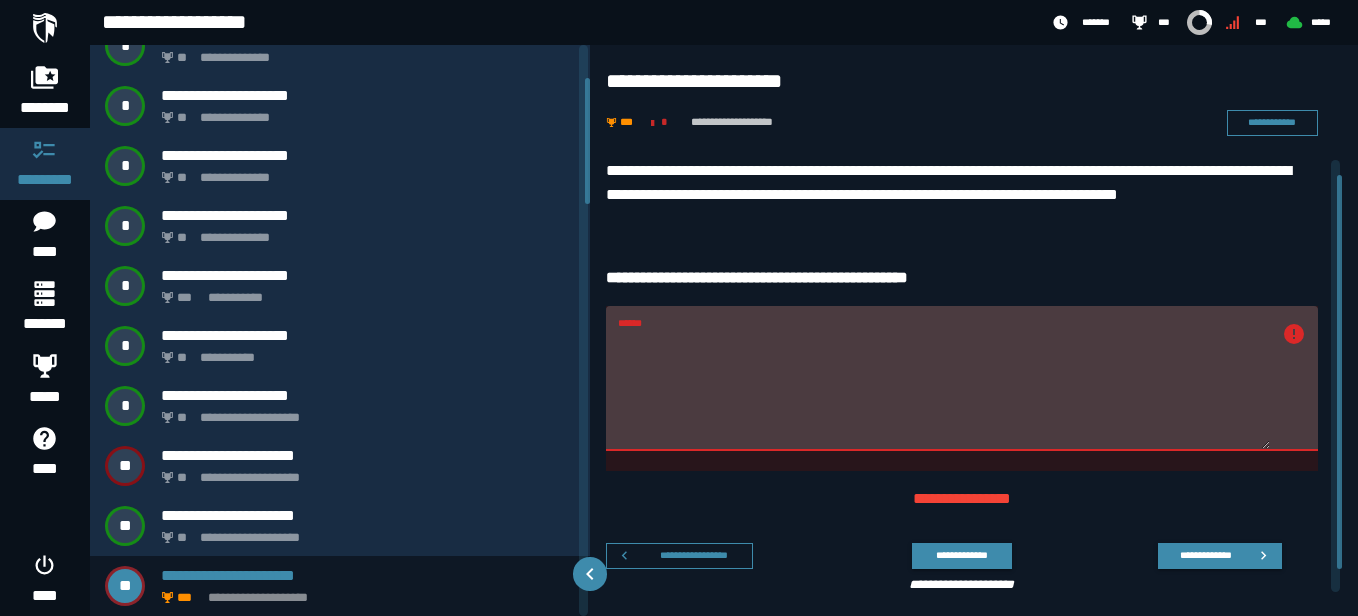 drag, startPoint x: 1338, startPoint y: 320, endPoint x: 1353, endPoint y: 335, distance: 21.213203 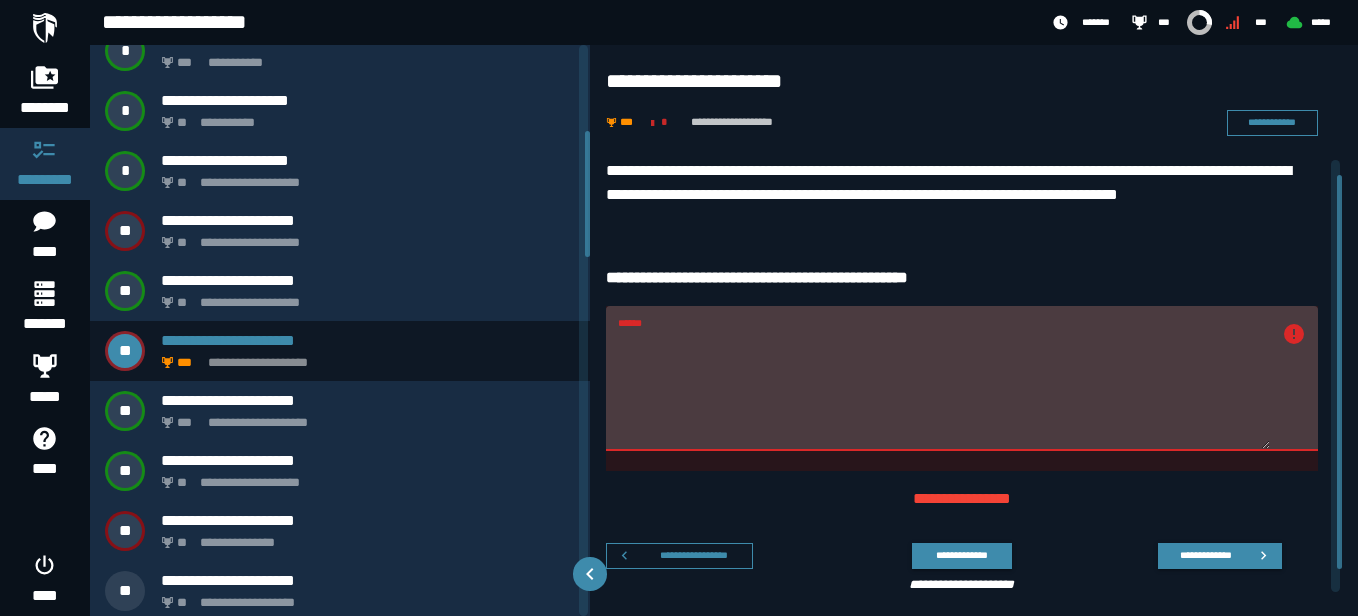 scroll, scrollTop: 397, scrollLeft: 0, axis: vertical 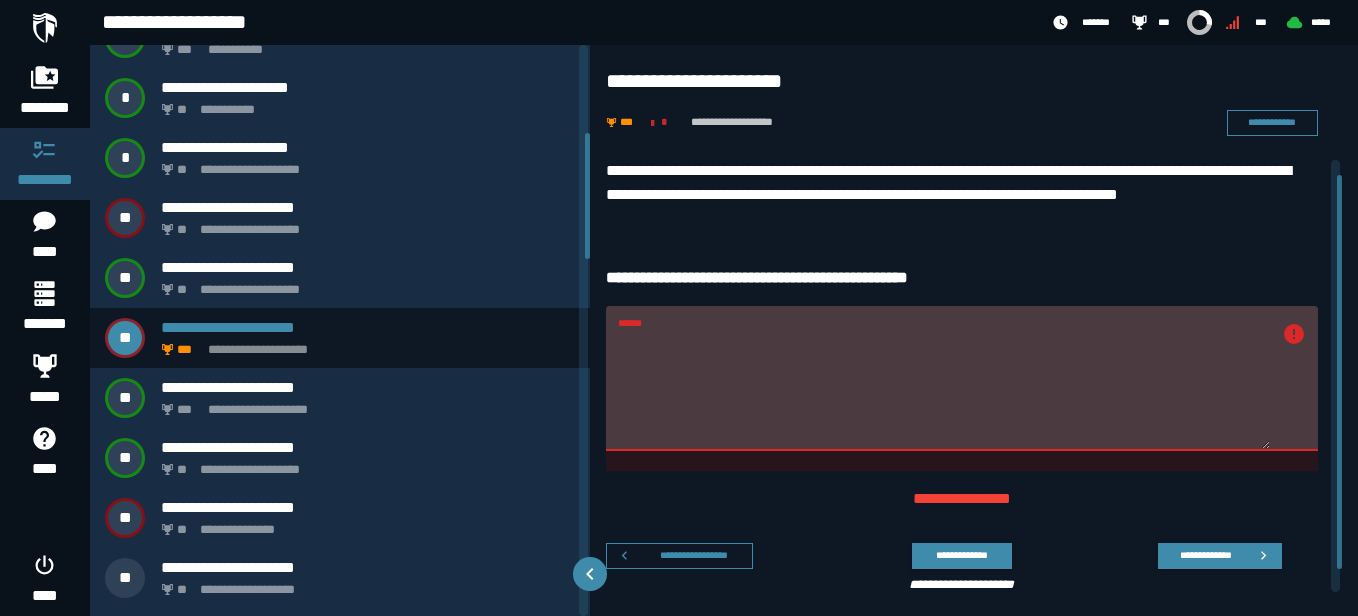 drag, startPoint x: 586, startPoint y: 116, endPoint x: 593, endPoint y: 171, distance: 55.443665 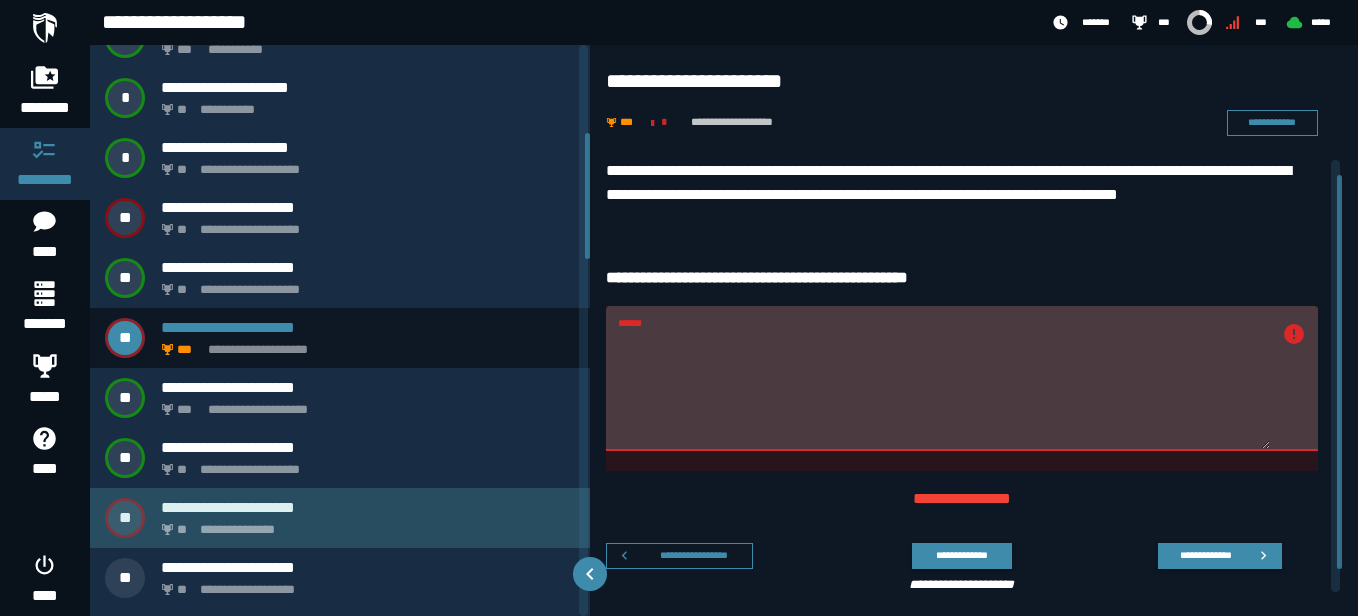 click on "**********" at bounding box center (368, 507) 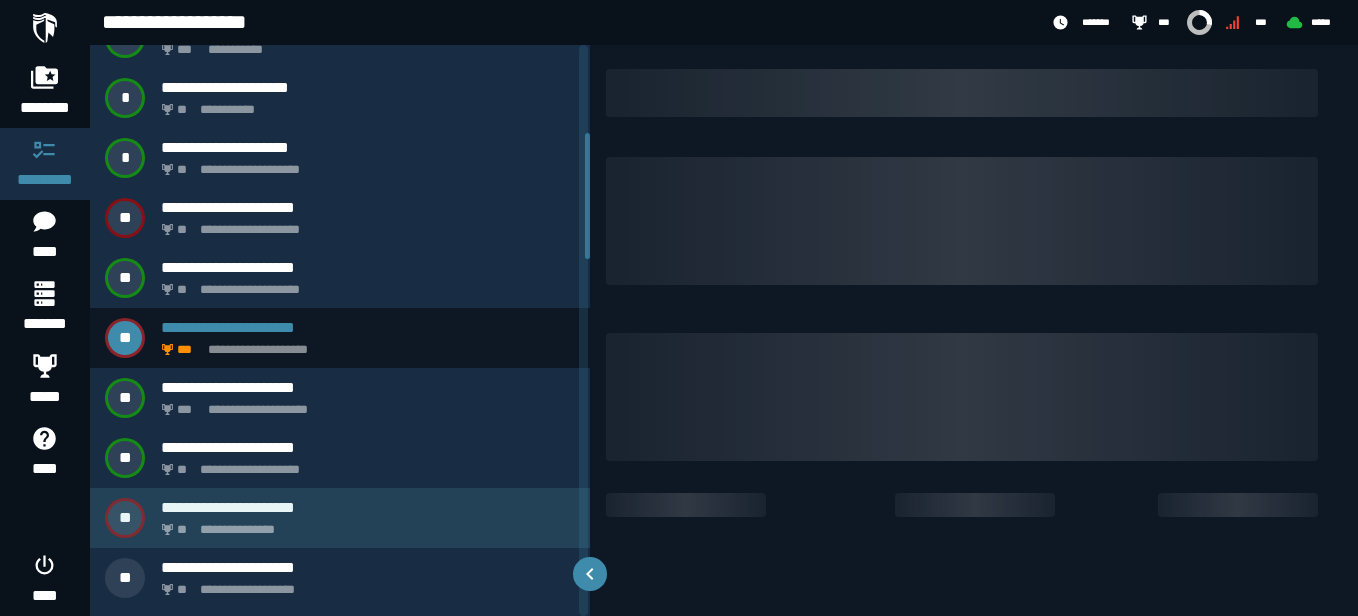 scroll, scrollTop: 0, scrollLeft: 0, axis: both 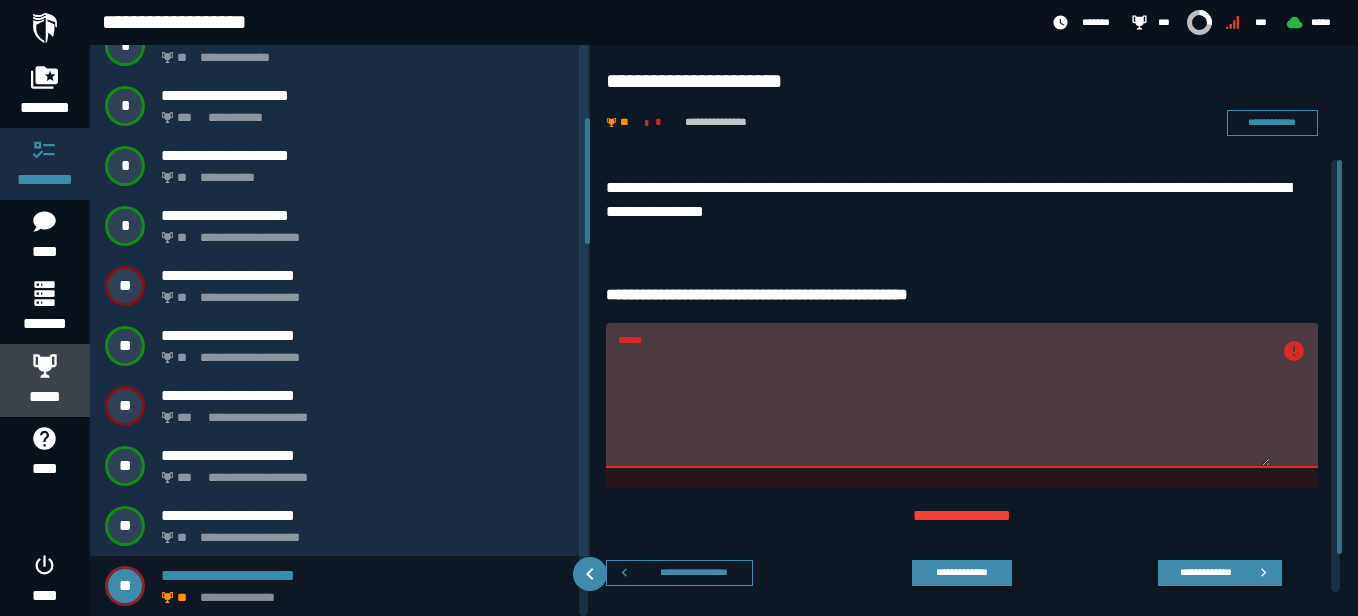click 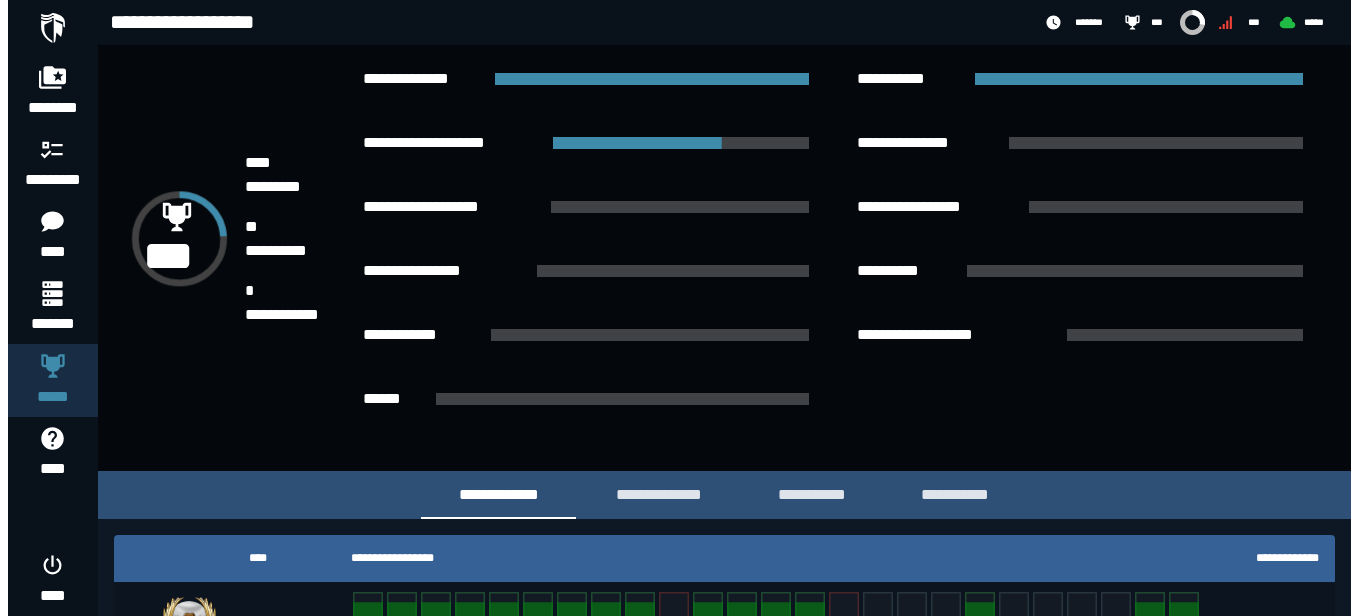 scroll, scrollTop: 0, scrollLeft: 0, axis: both 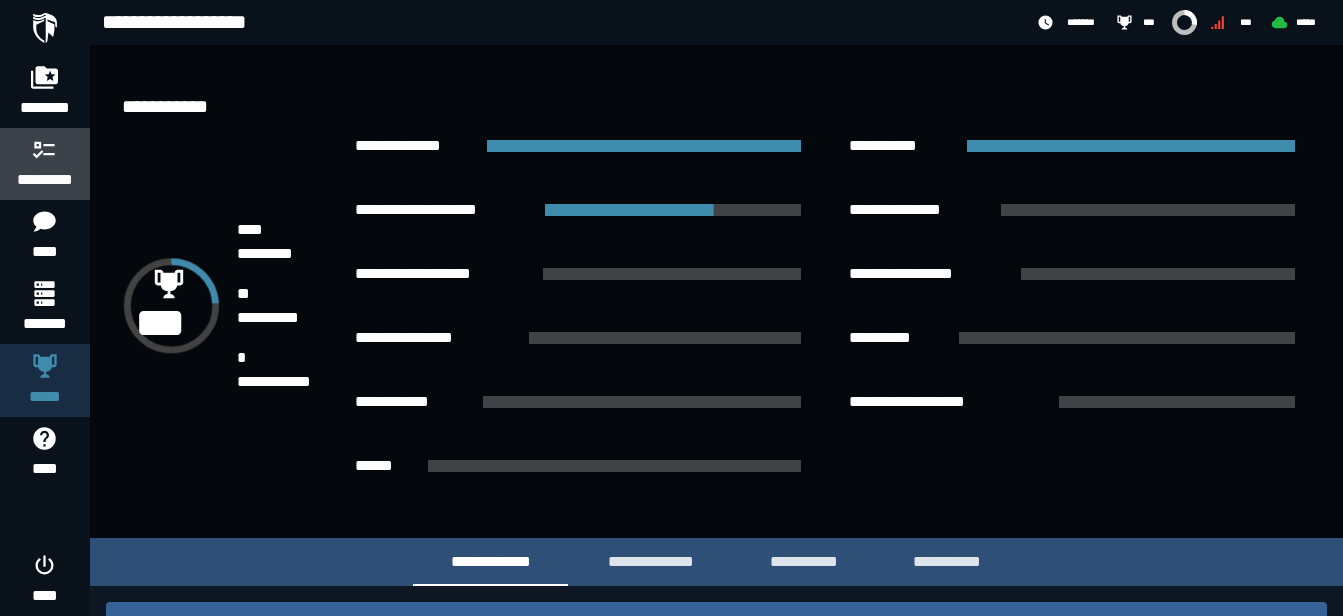 click 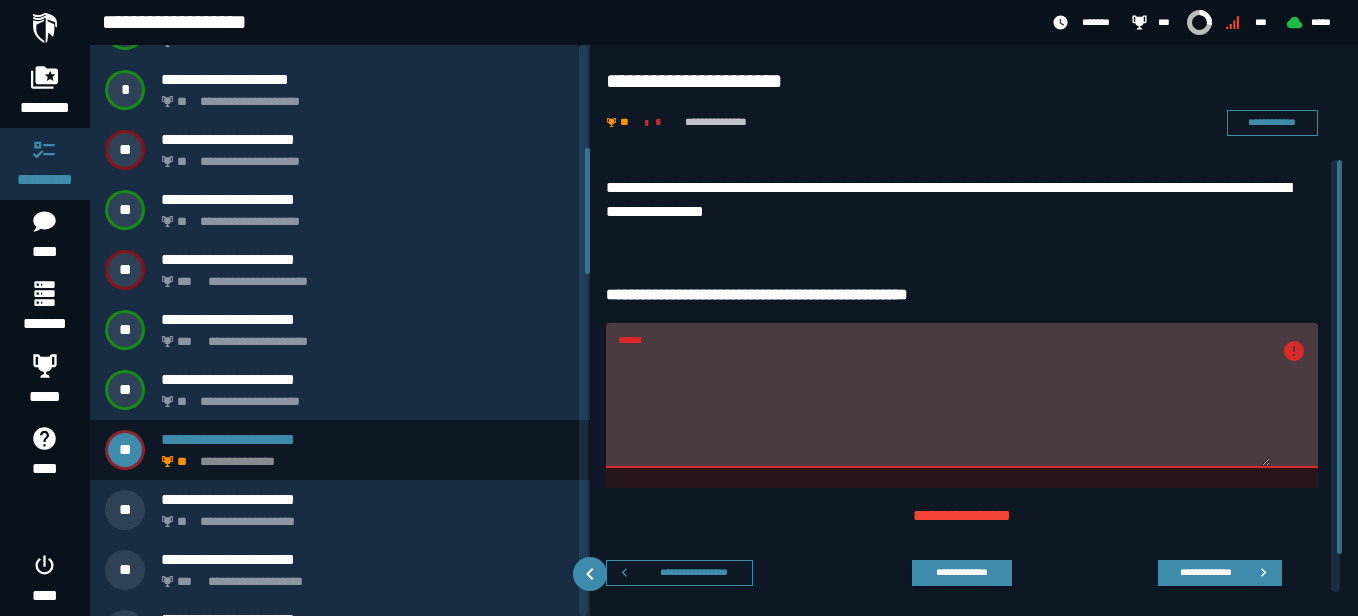 scroll, scrollTop: 460, scrollLeft: 0, axis: vertical 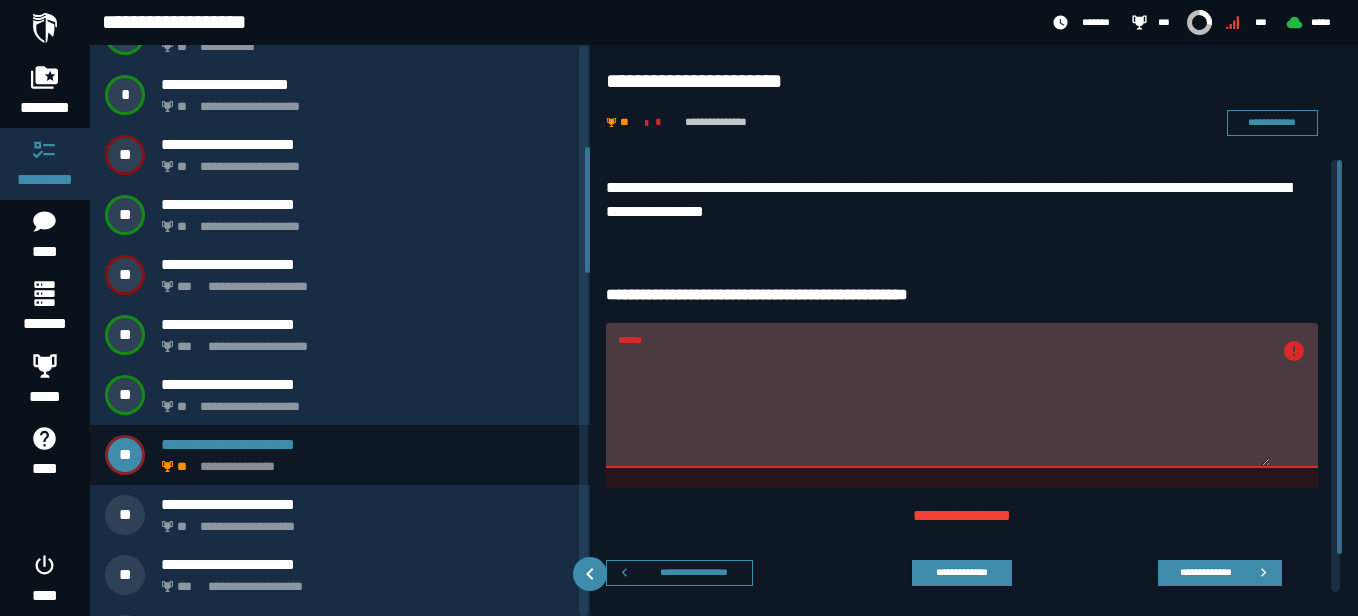 drag, startPoint x: 587, startPoint y: 100, endPoint x: 593, endPoint y: 202, distance: 102.176315 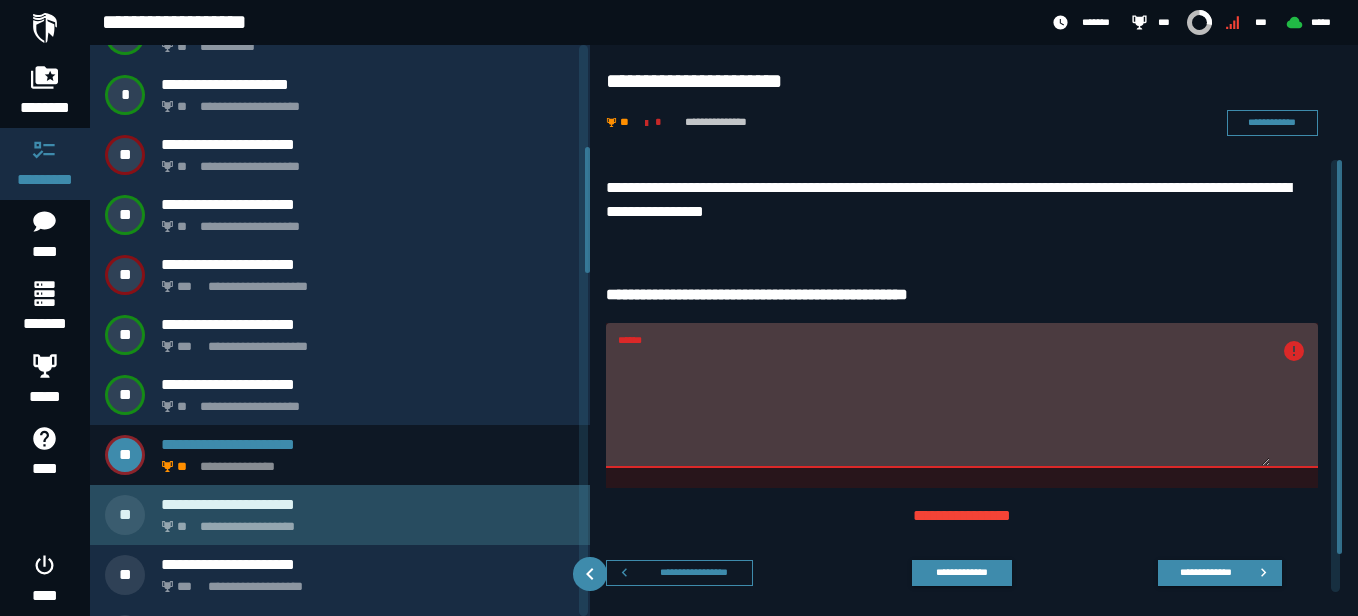 click on "**********" at bounding box center (368, 504) 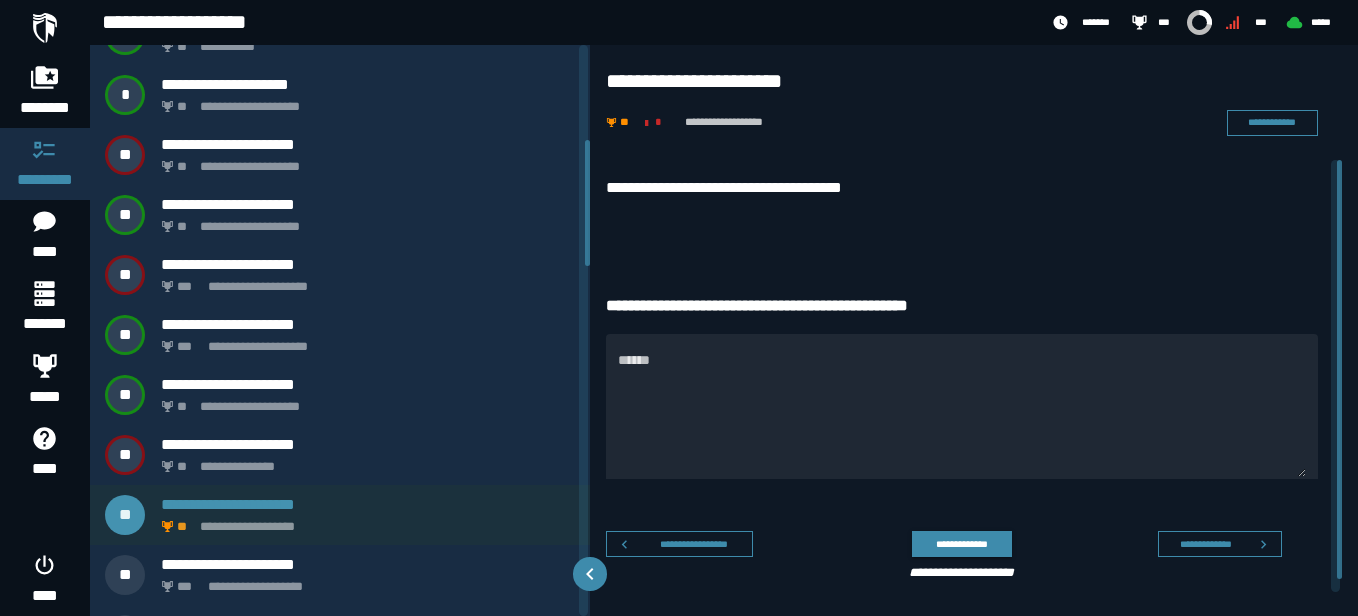 scroll, scrollTop: 389, scrollLeft: 0, axis: vertical 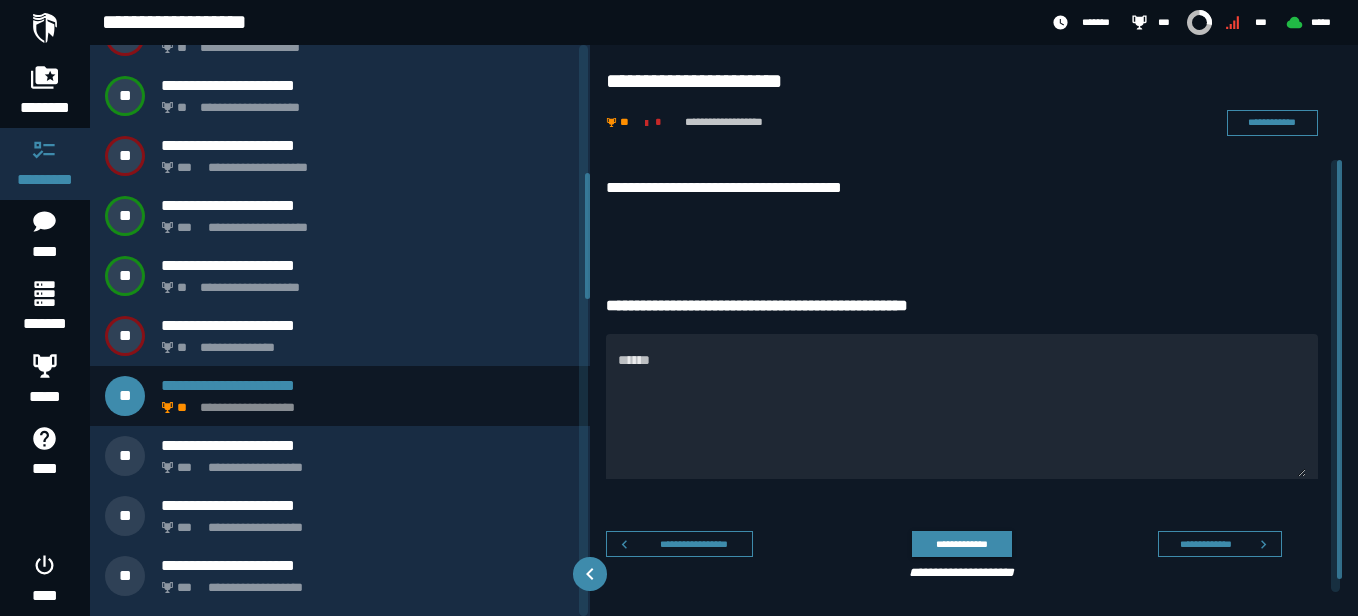 drag, startPoint x: 588, startPoint y: 176, endPoint x: 589, endPoint y: 218, distance: 42.0119 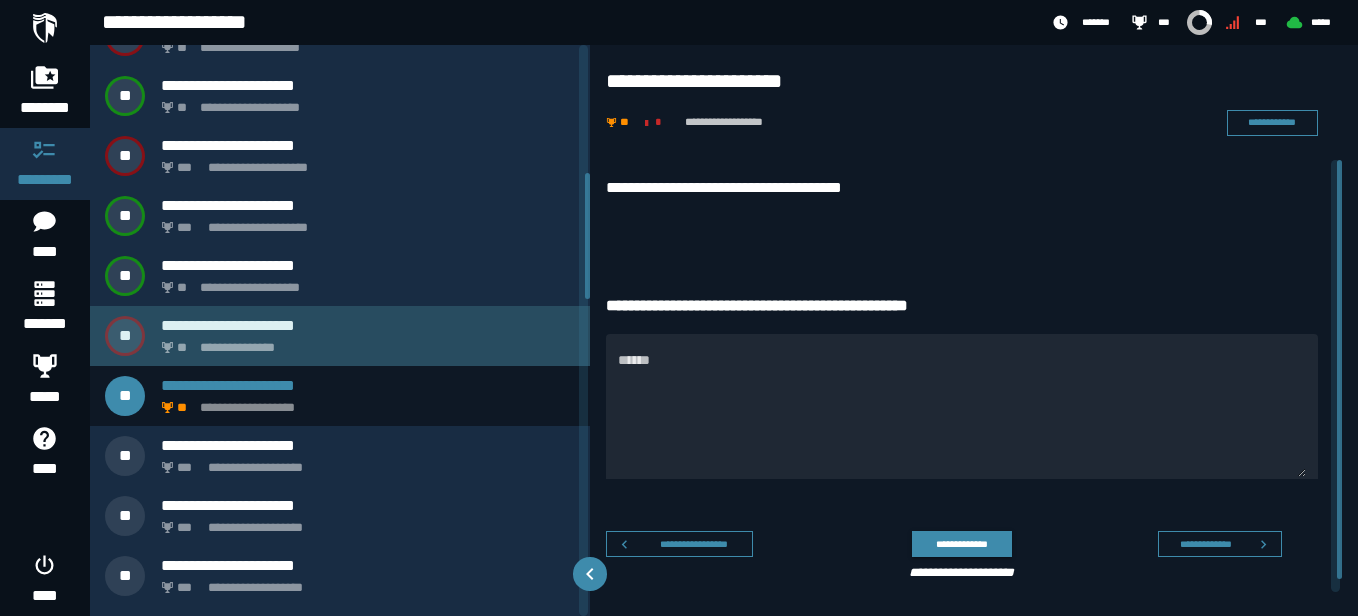 click on "**********" at bounding box center (364, 342) 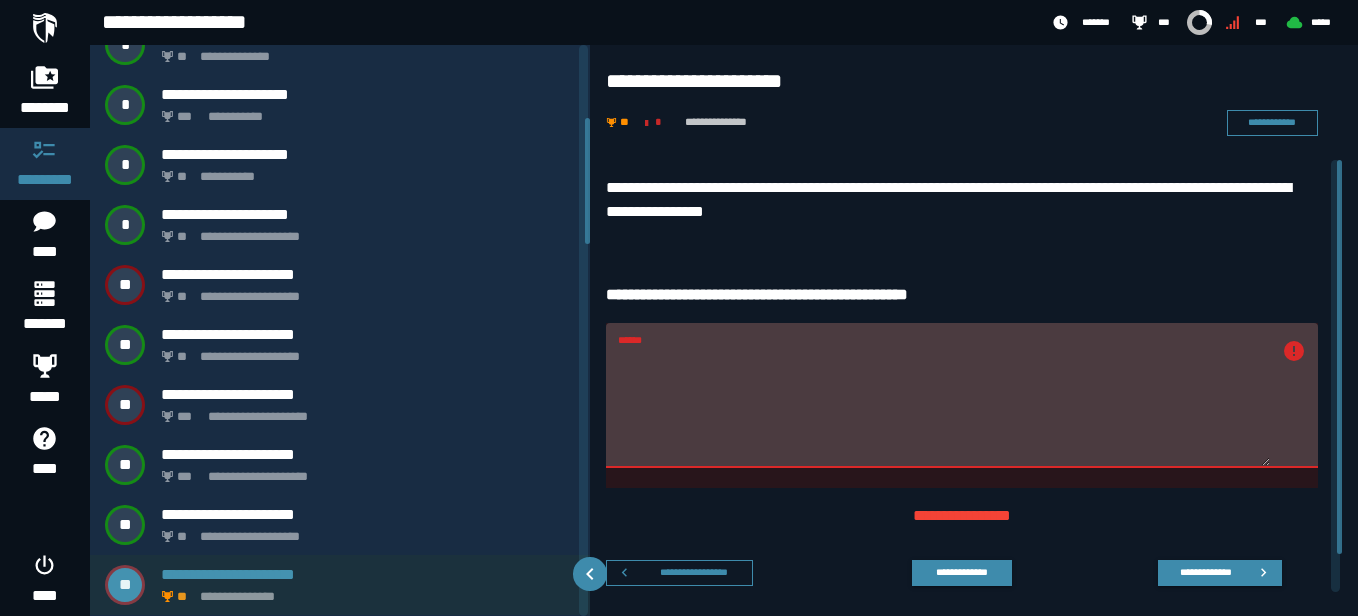 scroll, scrollTop: 329, scrollLeft: 0, axis: vertical 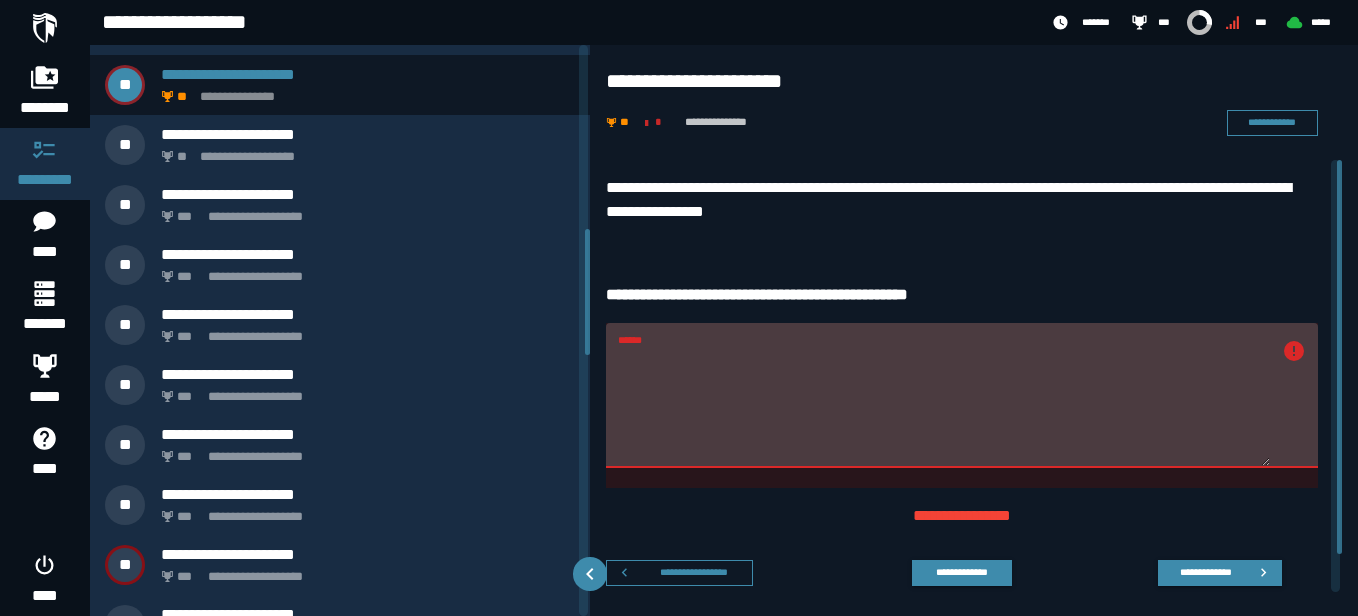 drag, startPoint x: 589, startPoint y: 156, endPoint x: 579, endPoint y: 264, distance: 108.461975 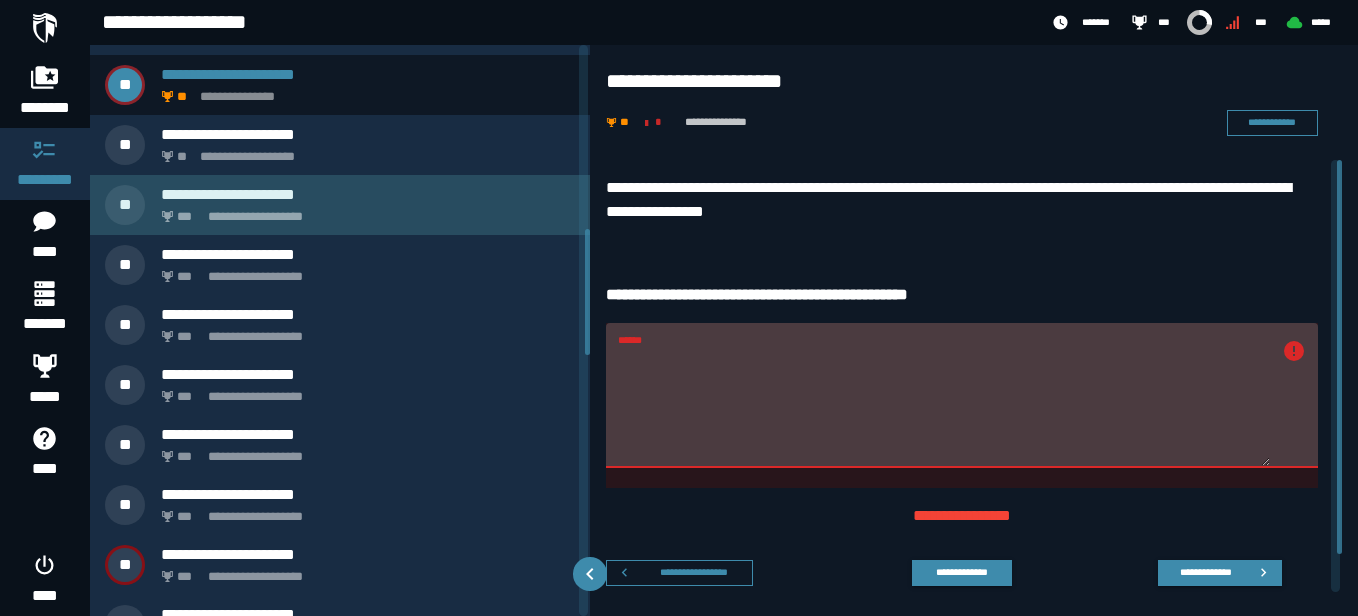 click on "**********" at bounding box center [364, 211] 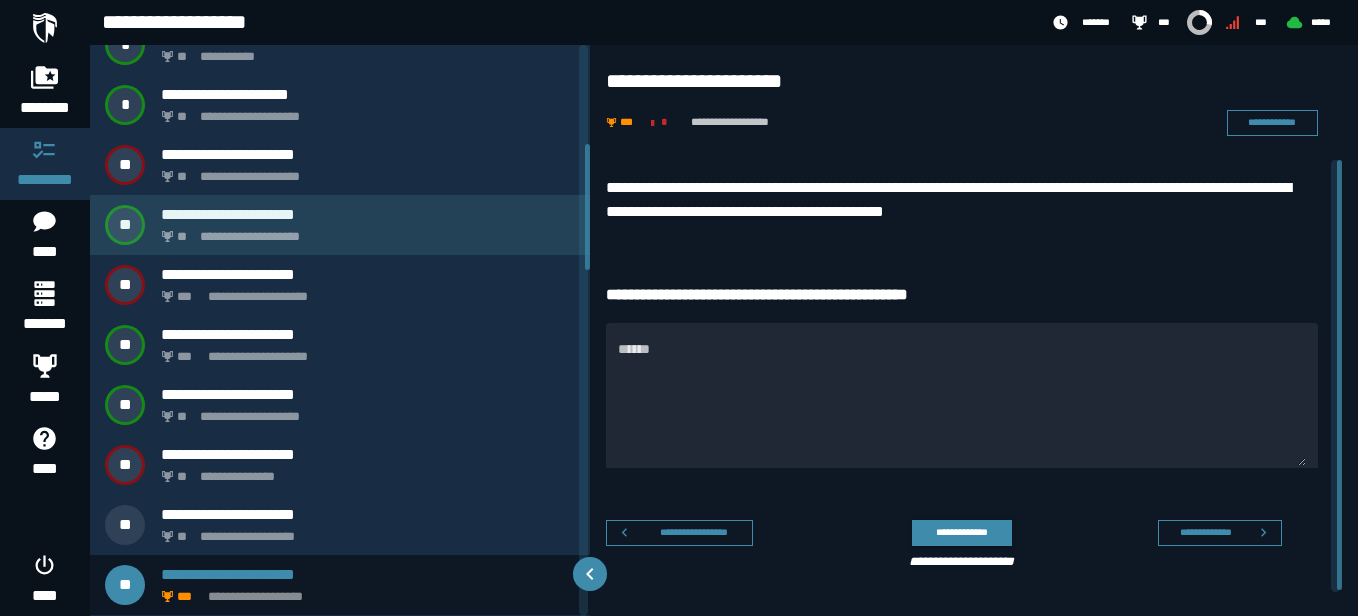 scroll, scrollTop: 449, scrollLeft: 0, axis: vertical 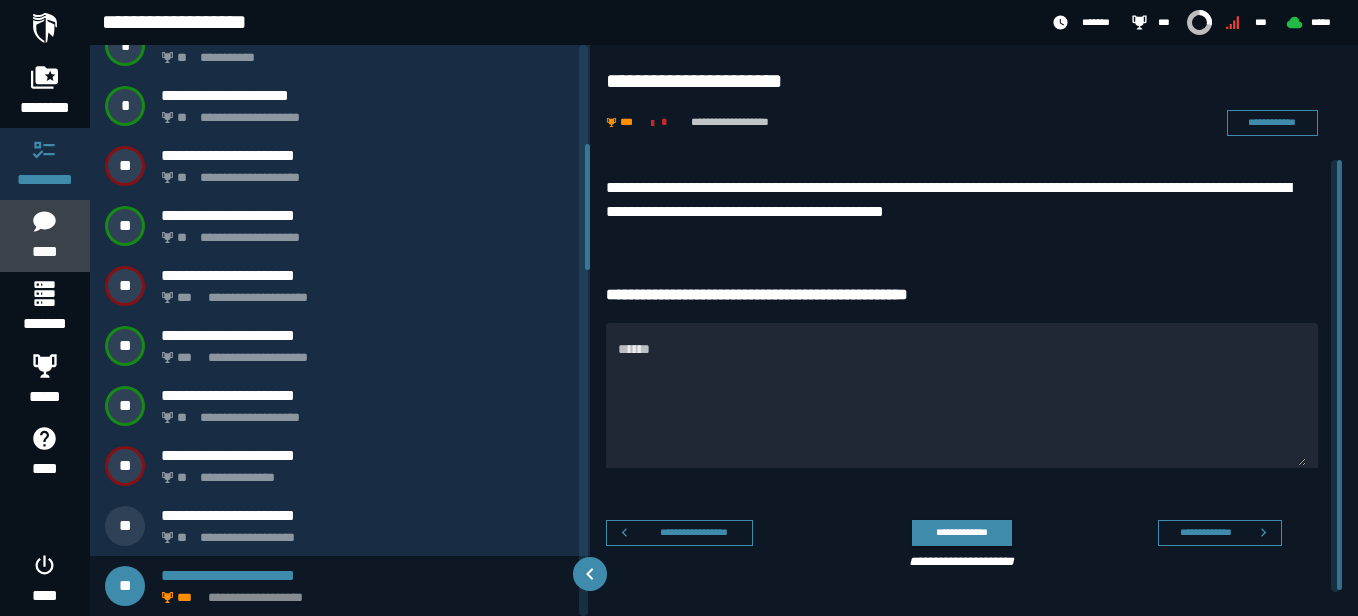 click 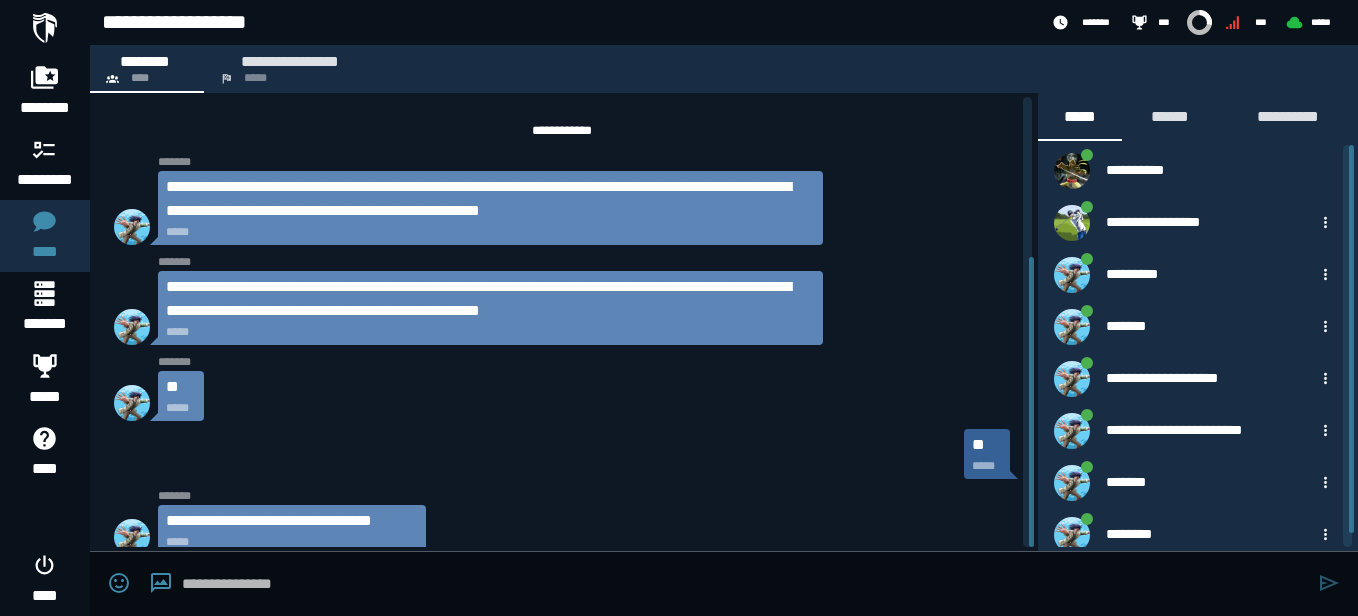 scroll, scrollTop: 248, scrollLeft: 0, axis: vertical 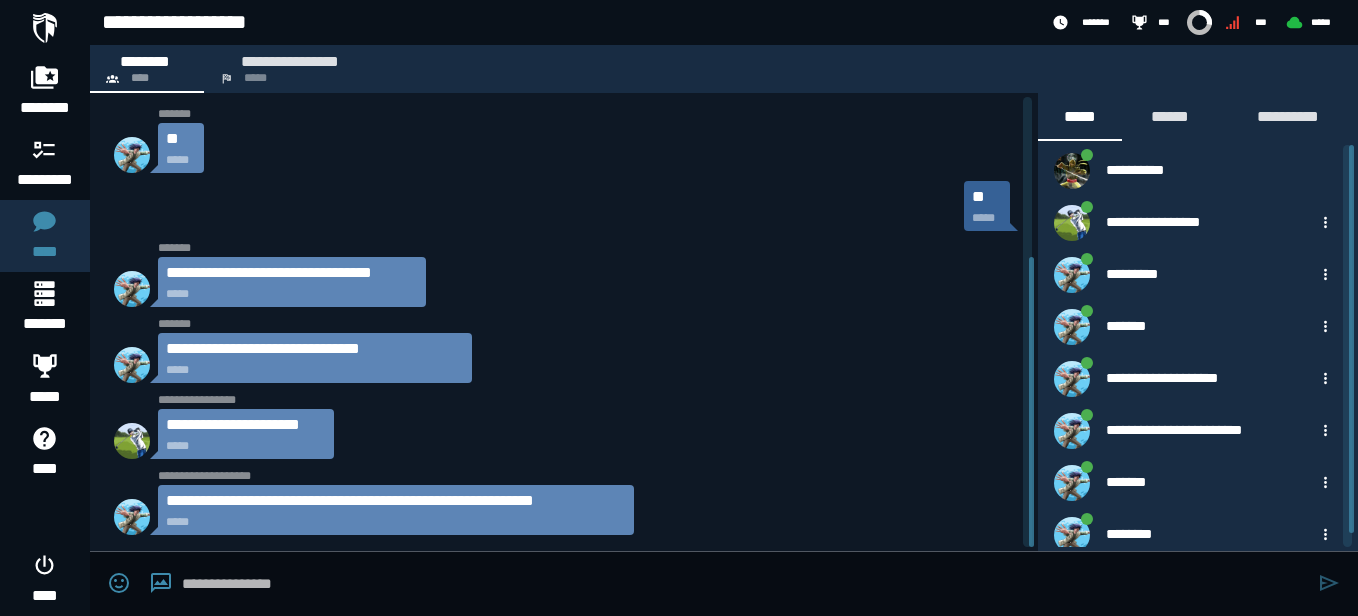 click on "**********" at bounding box center (396, 501) 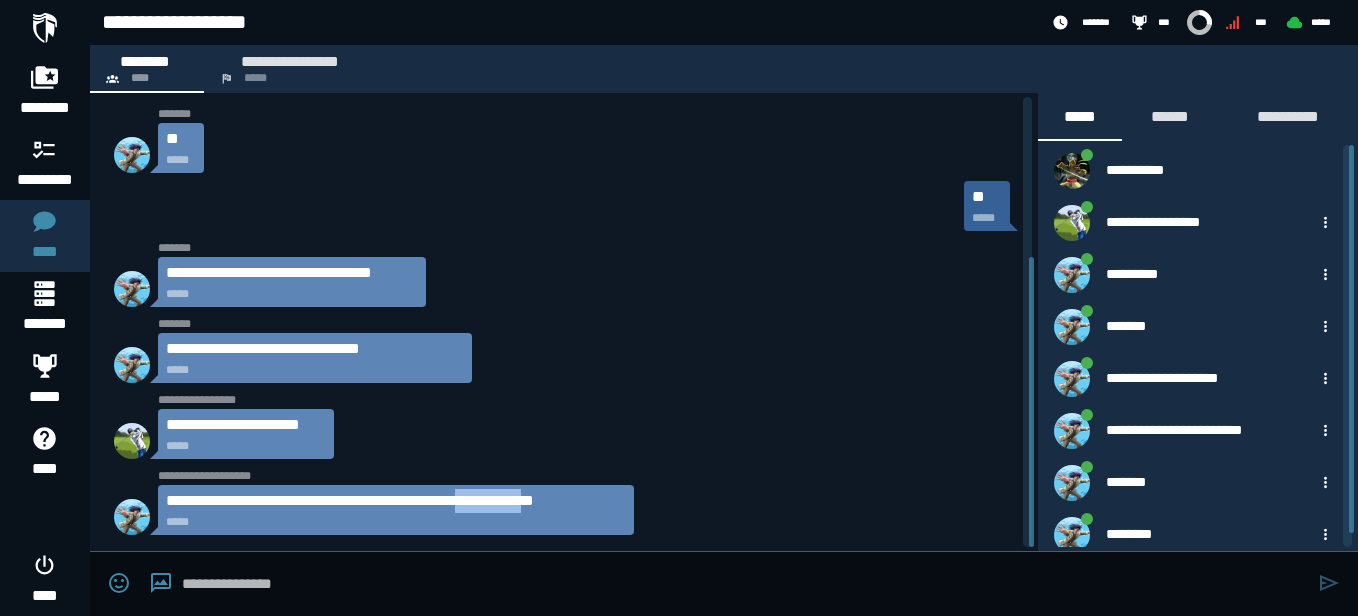 click on "**********" at bounding box center (396, 501) 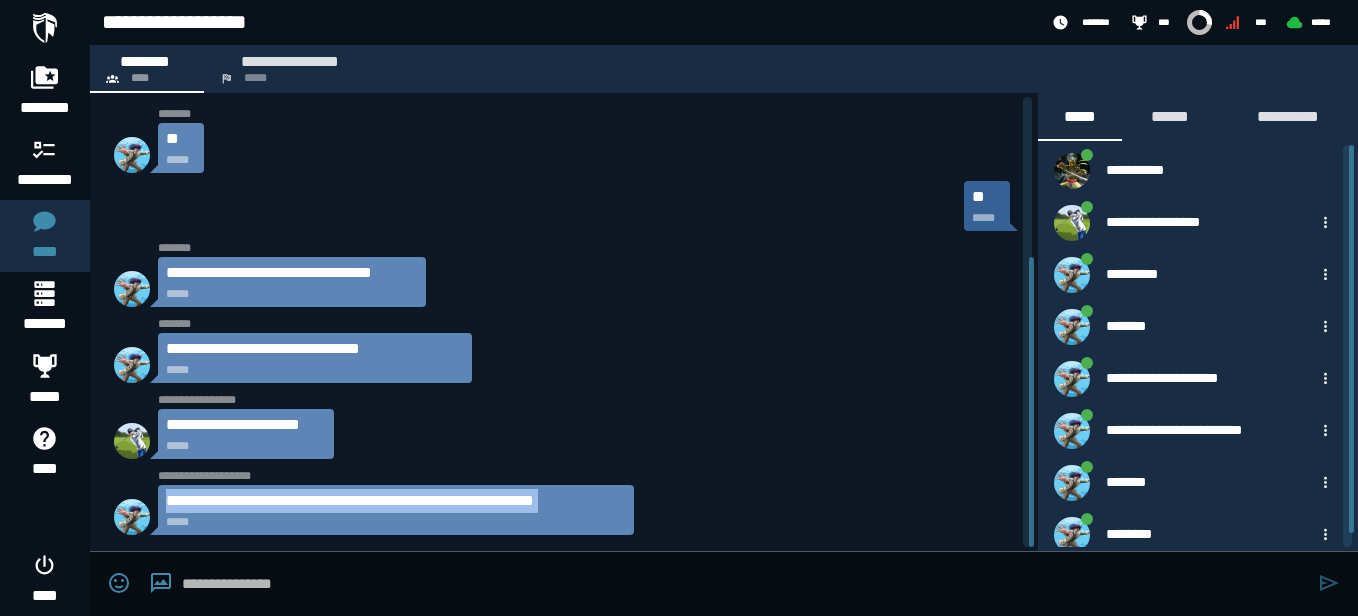 click on "**********" at bounding box center [396, 501] 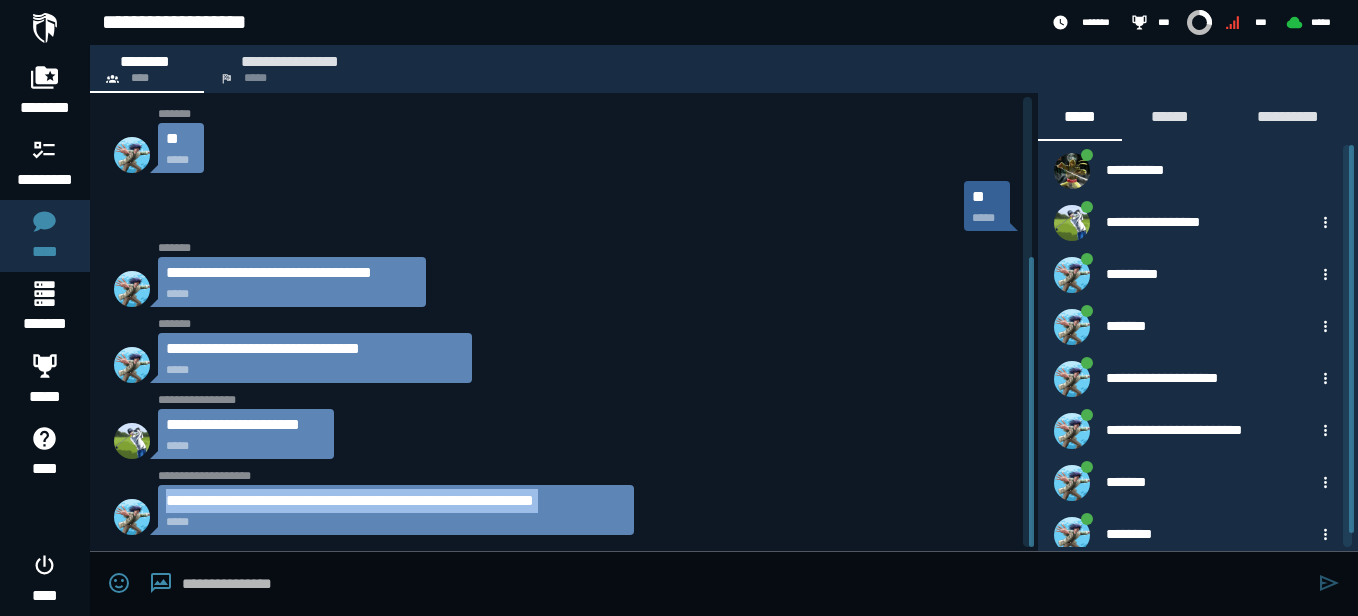 copy on "**********" 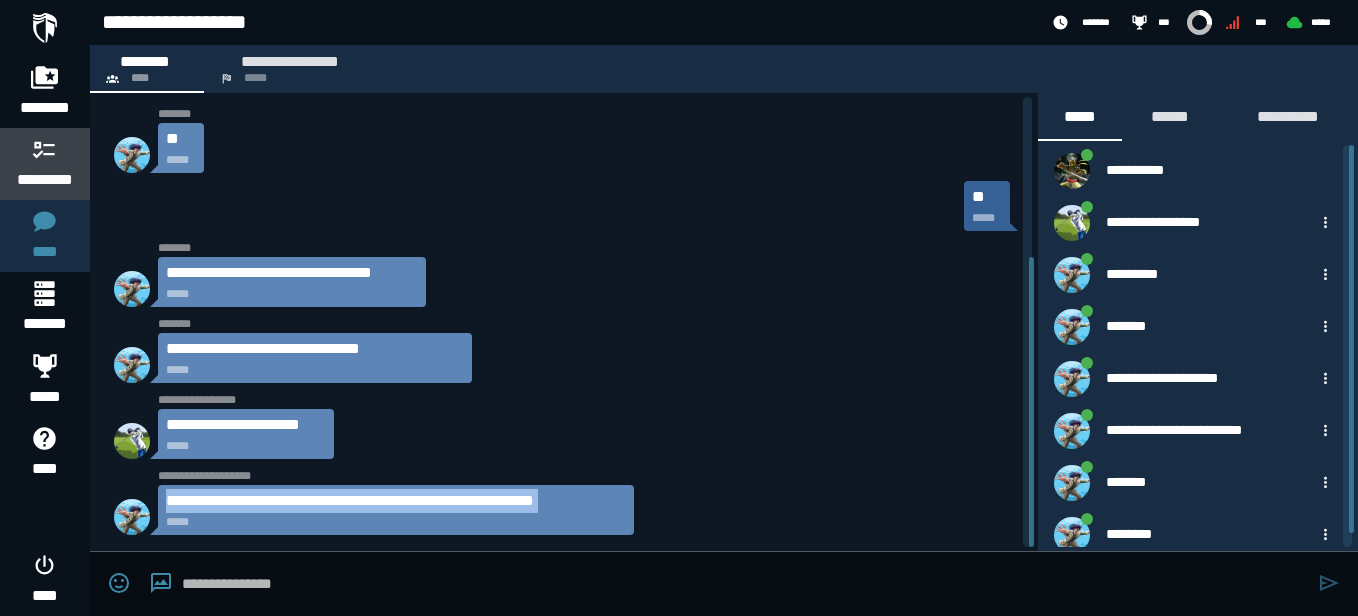 click on "*********" at bounding box center (45, 180) 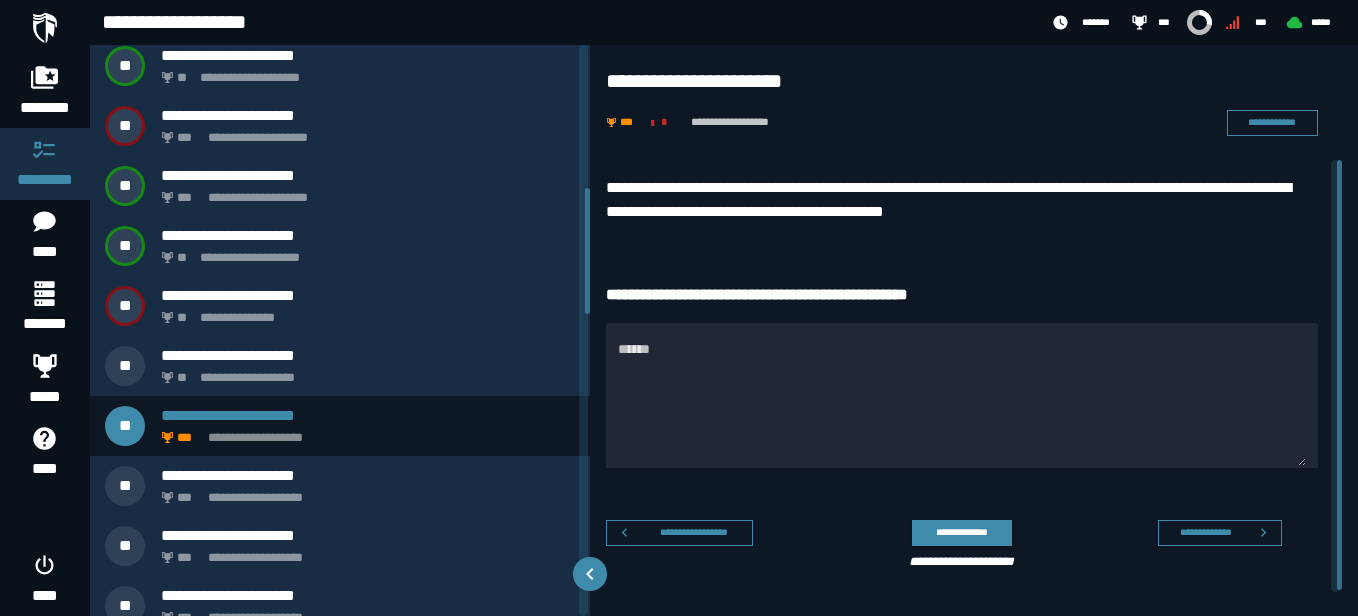 scroll, scrollTop: 646, scrollLeft: 0, axis: vertical 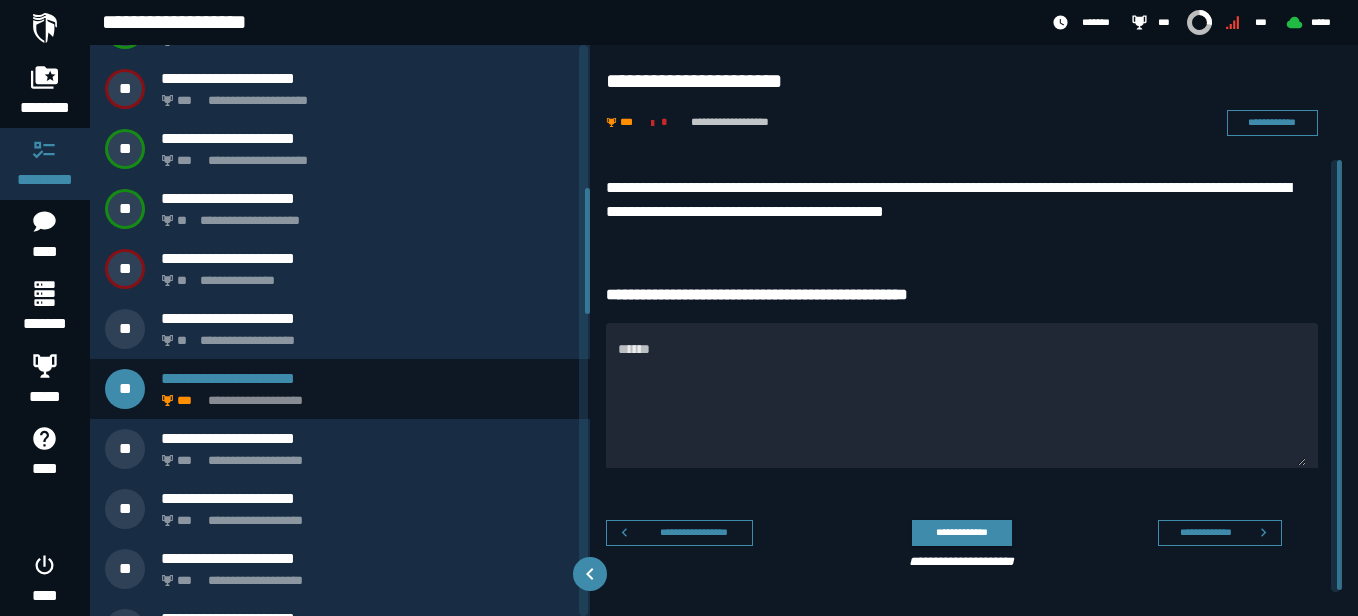 drag, startPoint x: 588, startPoint y: 118, endPoint x: 571, endPoint y: 261, distance: 144.00694 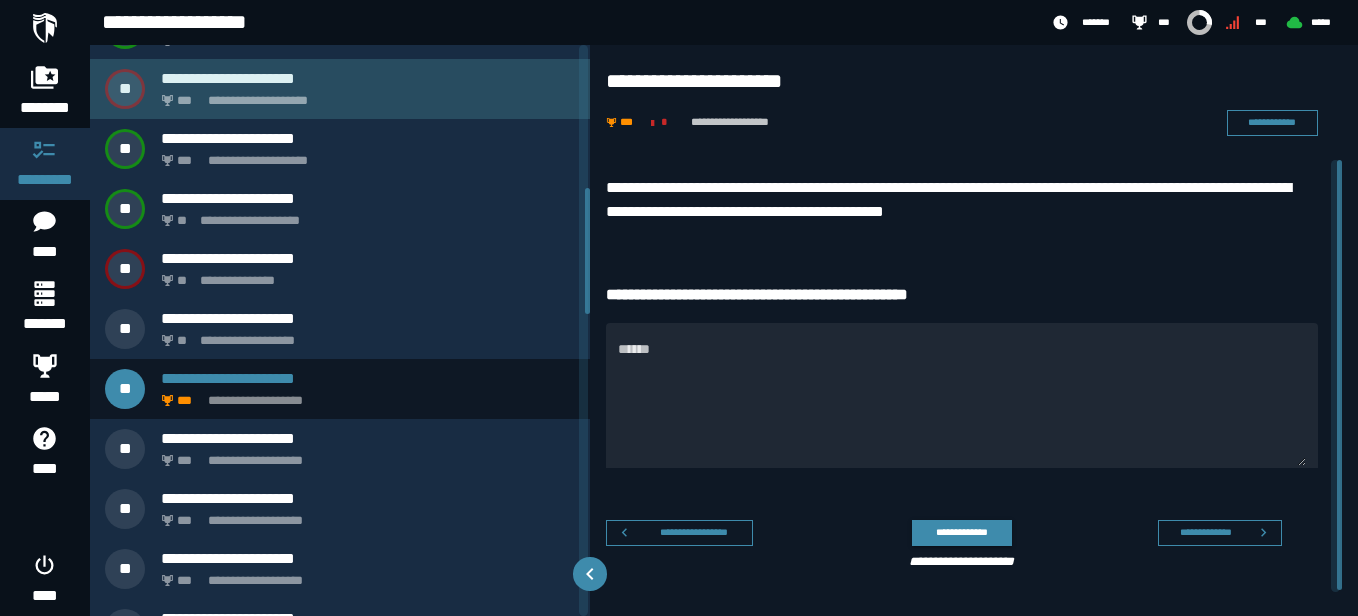 click on "**********" 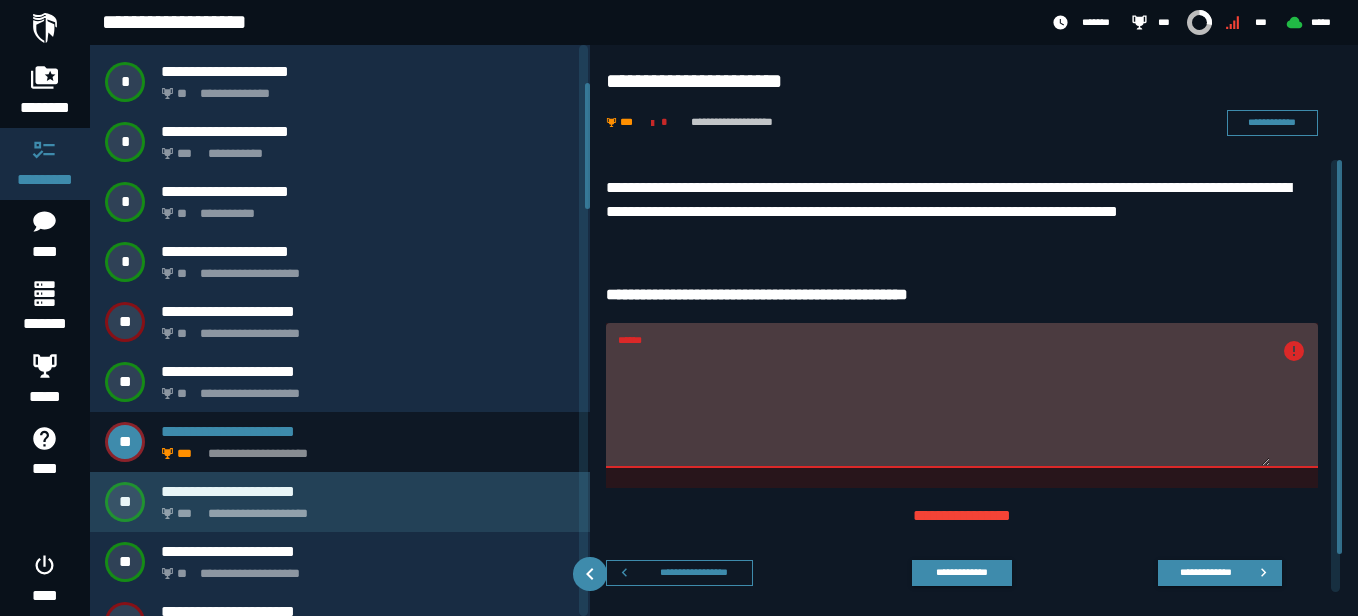 scroll, scrollTop: 149, scrollLeft: 0, axis: vertical 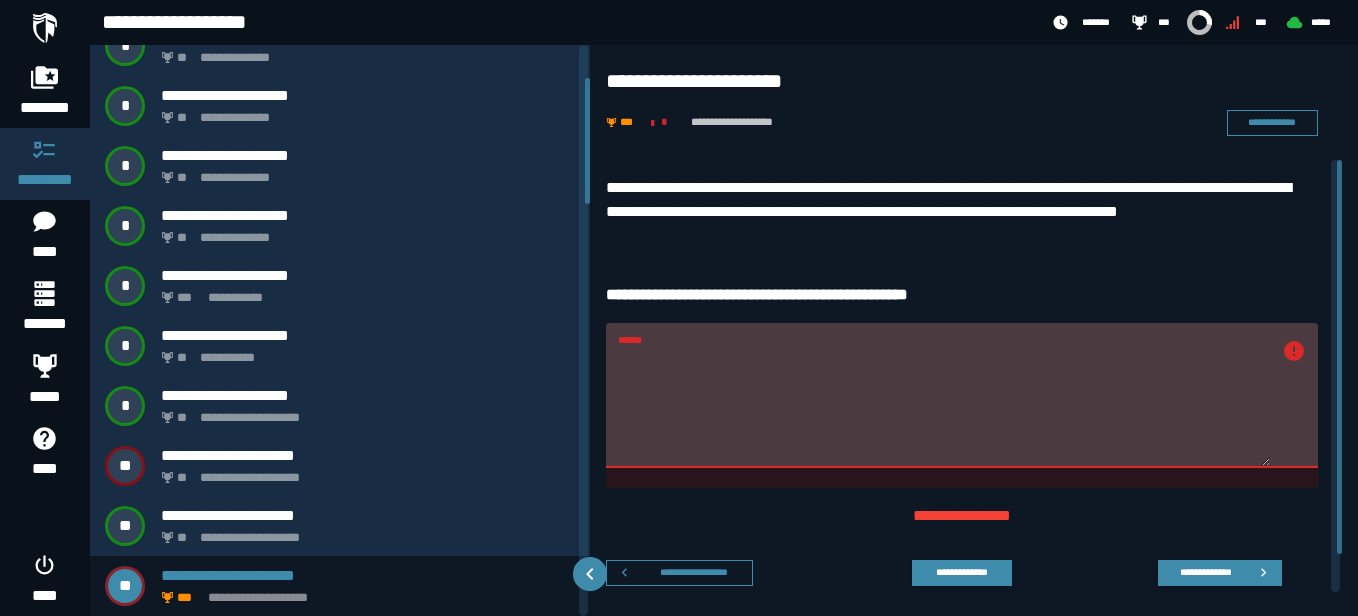 drag, startPoint x: 824, startPoint y: 367, endPoint x: 585, endPoint y: 361, distance: 239.0753 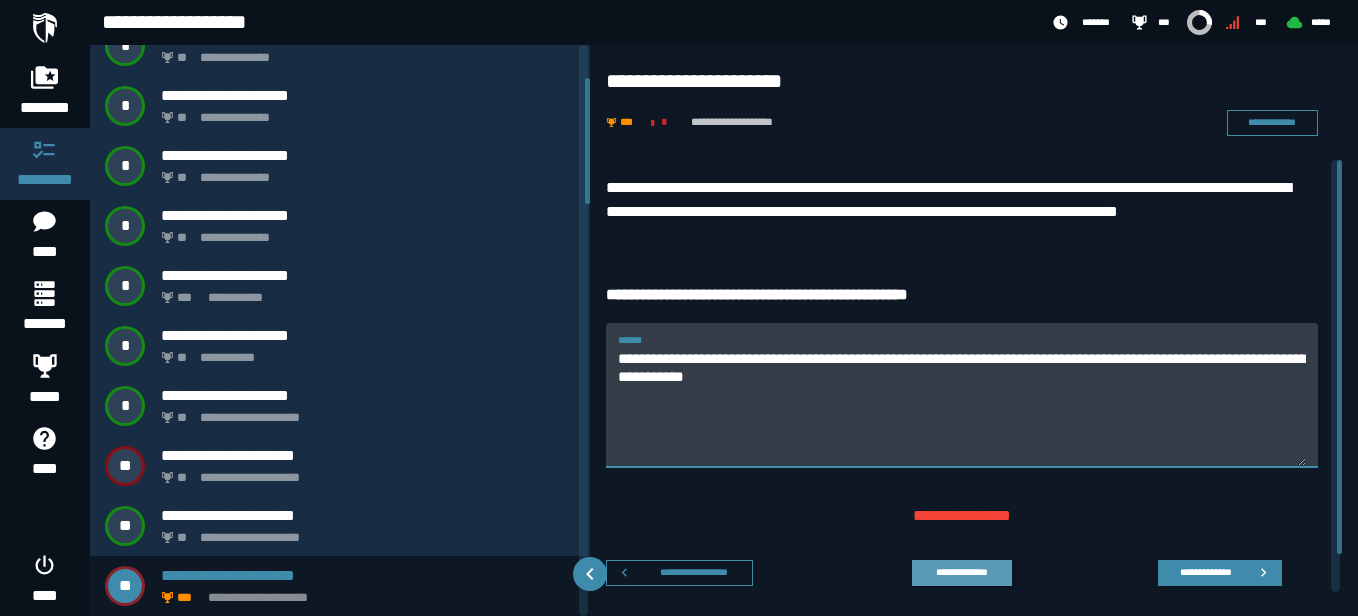 type on "**********" 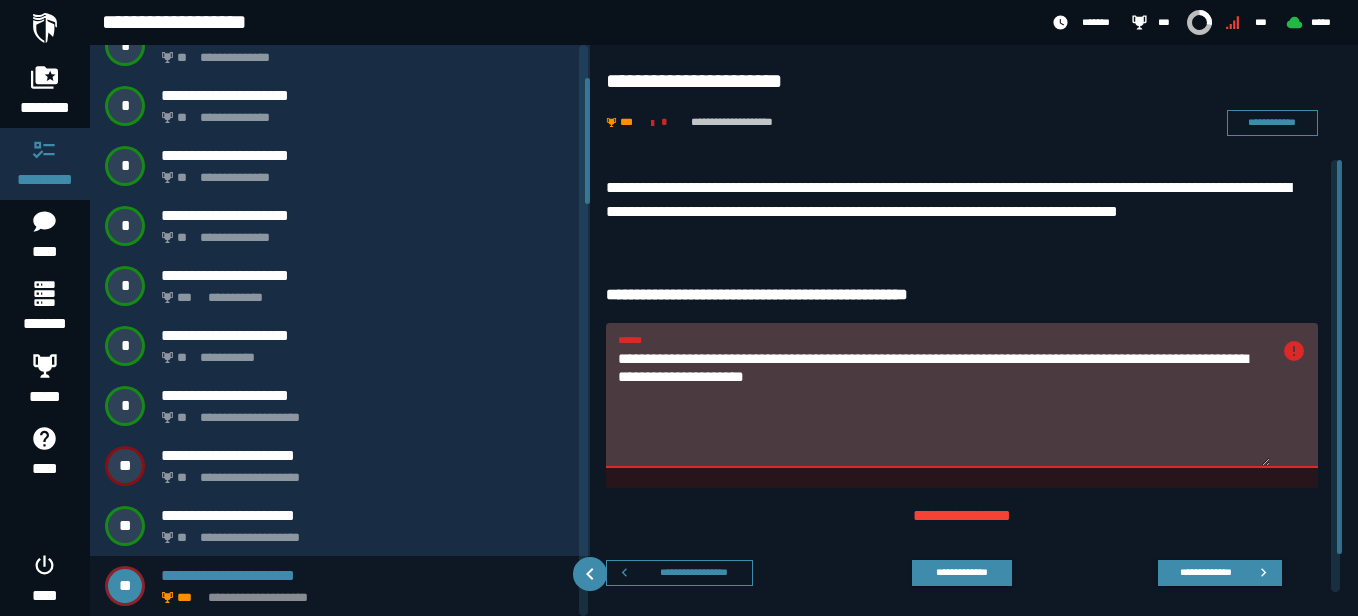 click on "**********" at bounding box center (944, 407) 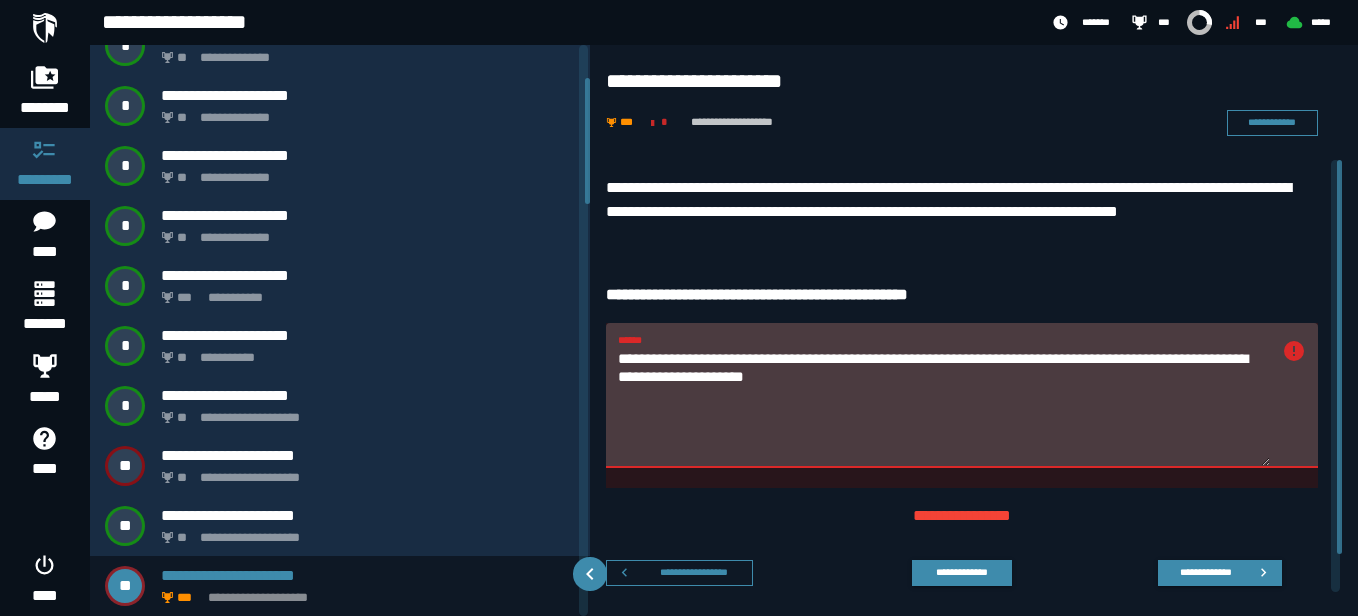 drag, startPoint x: 1342, startPoint y: 230, endPoint x: 1347, endPoint y: 287, distance: 57.21888 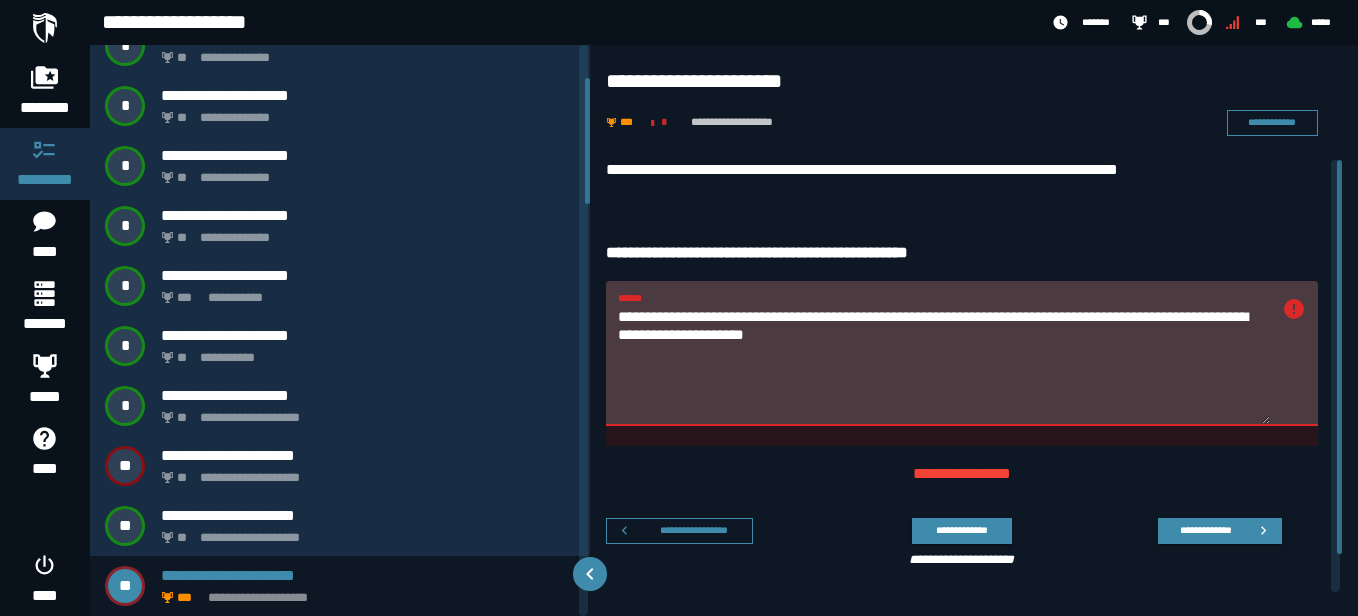 scroll, scrollTop: 0, scrollLeft: 0, axis: both 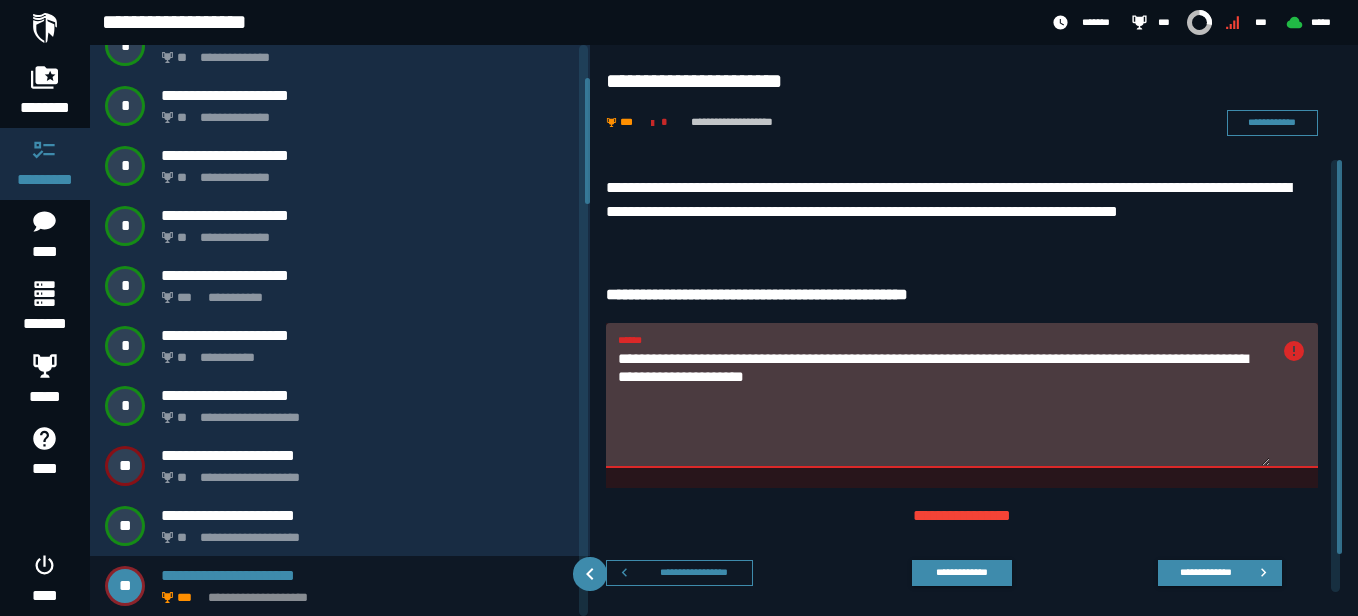 drag, startPoint x: 1339, startPoint y: 305, endPoint x: 1340, endPoint y: 270, distance: 35.014282 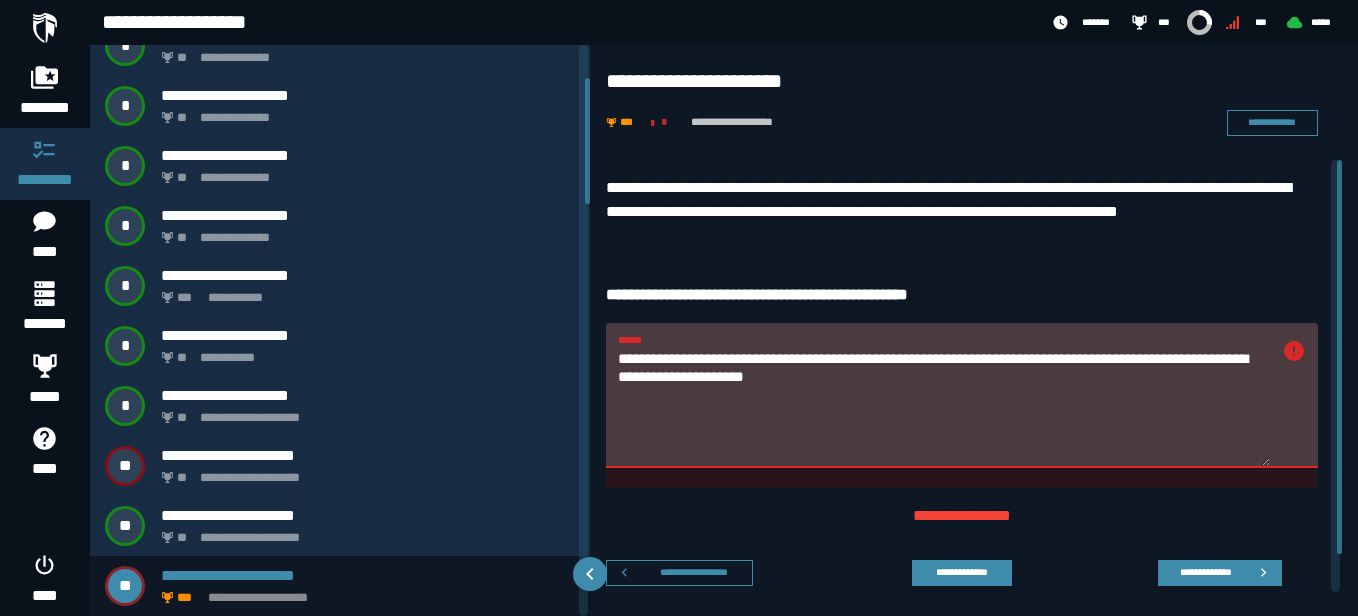 click on "**********" at bounding box center (944, 407) 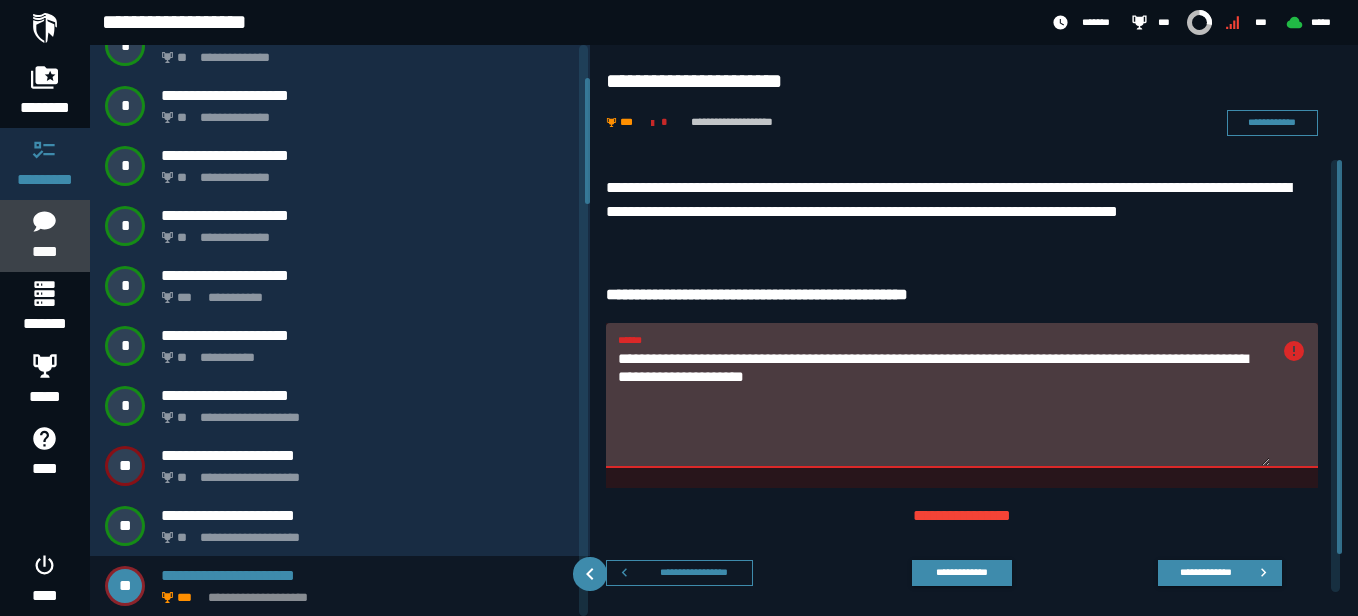 click 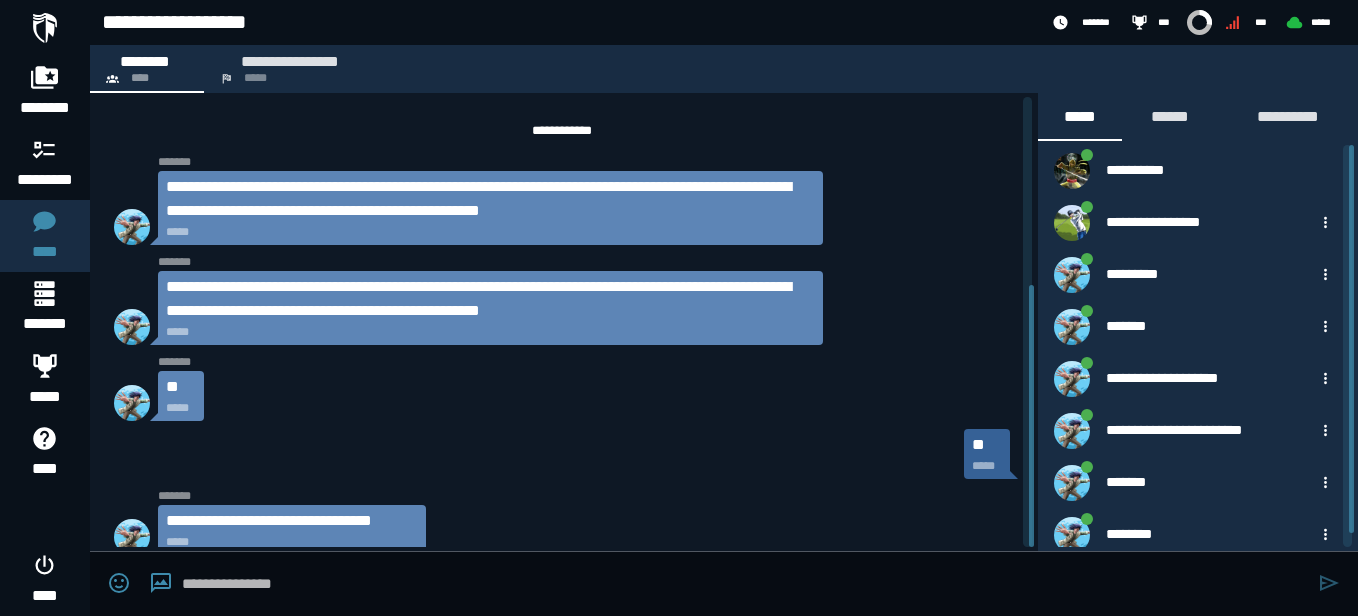 scroll, scrollTop: 324, scrollLeft: 0, axis: vertical 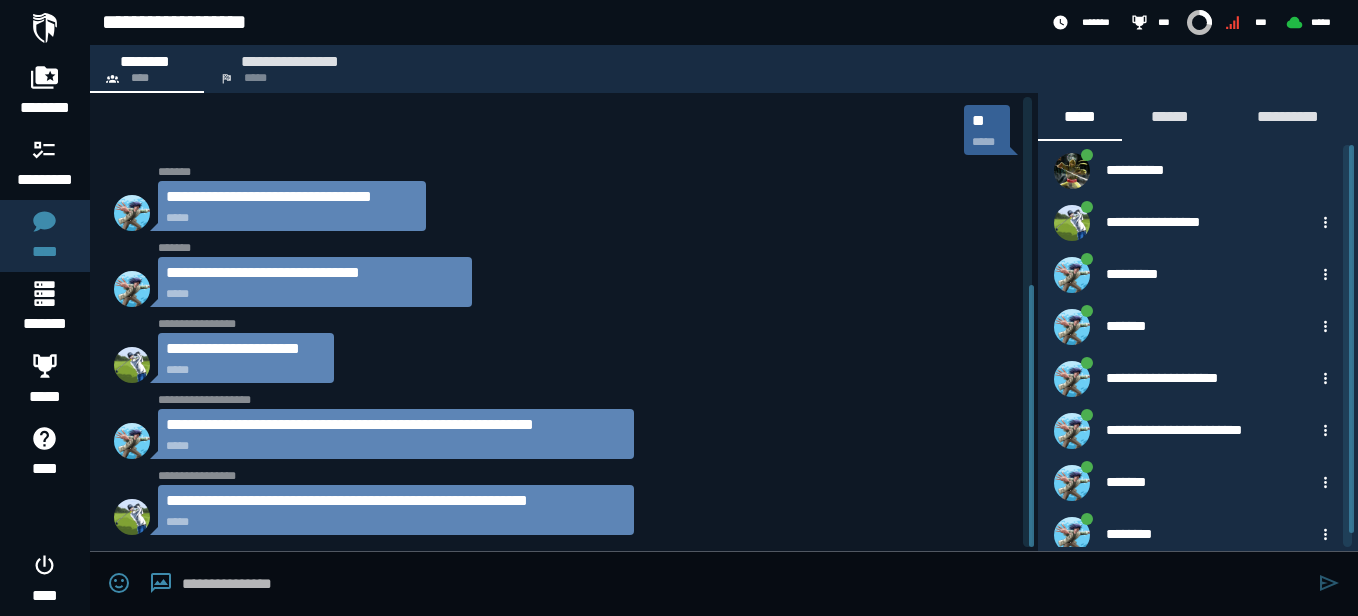 click on "**********" at bounding box center [396, 501] 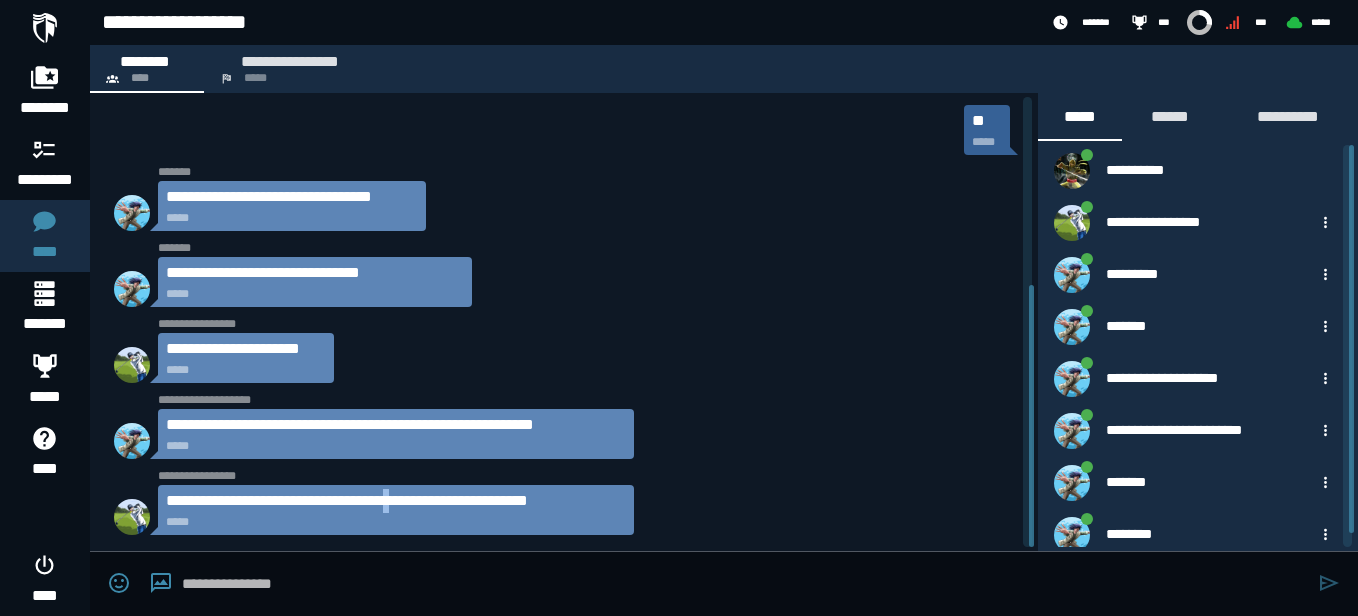 click on "**********" at bounding box center [396, 501] 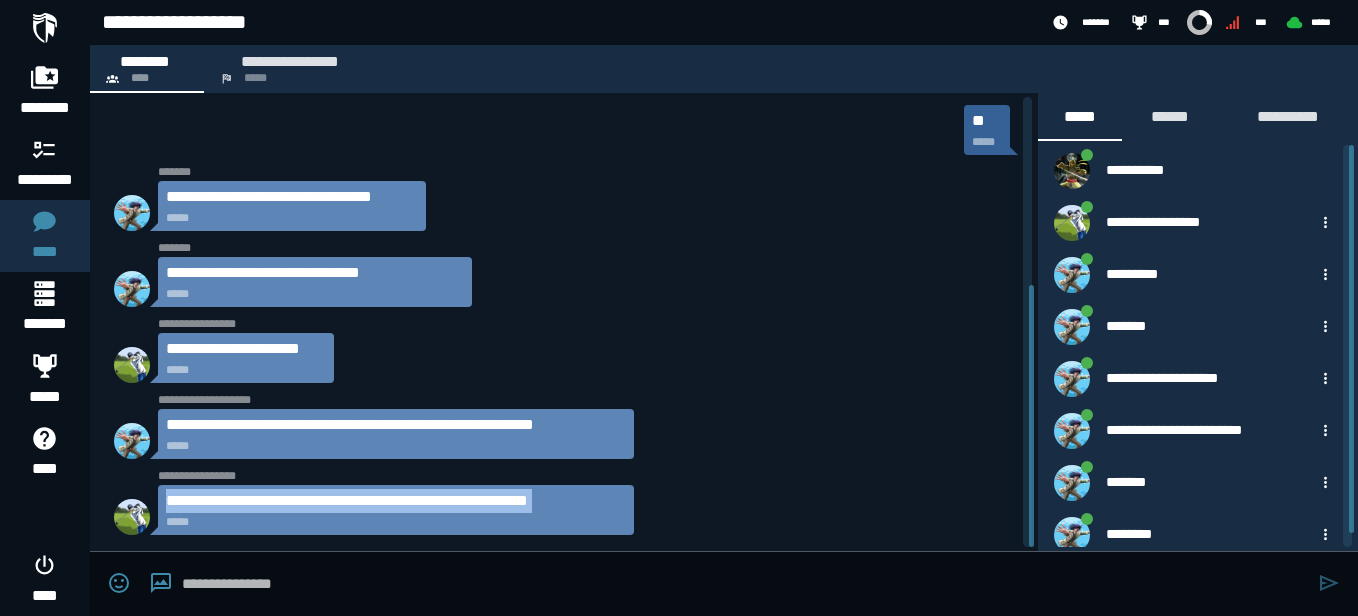 click on "**********" at bounding box center [396, 501] 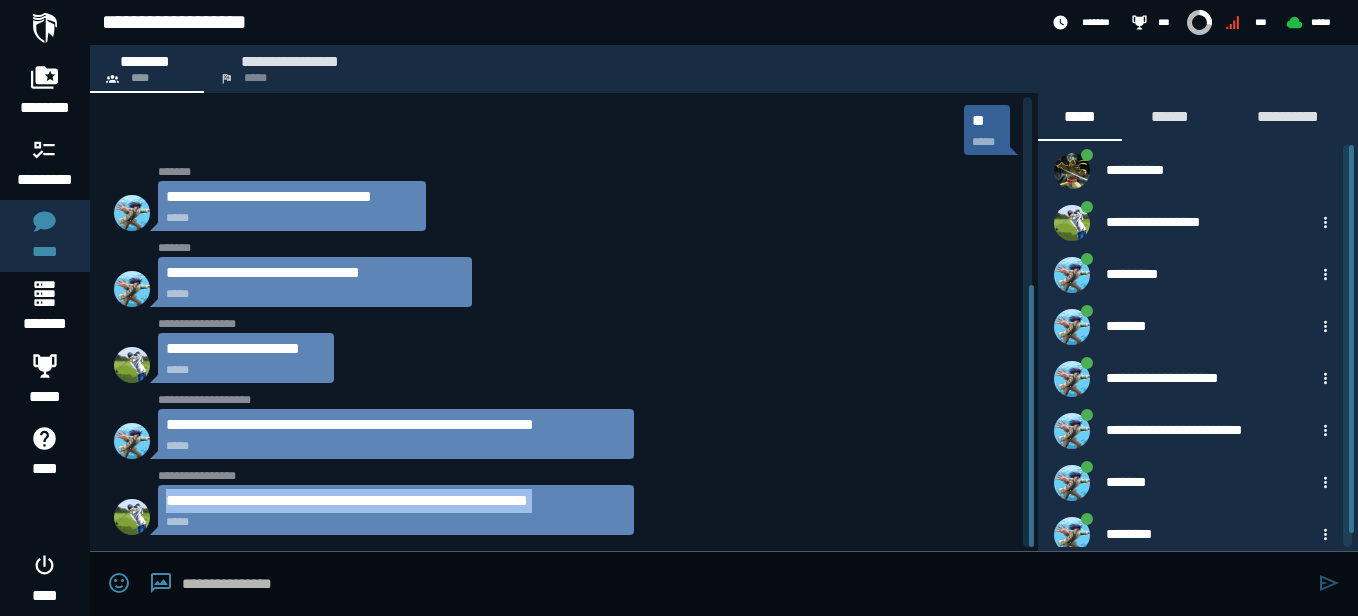 copy on "**********" 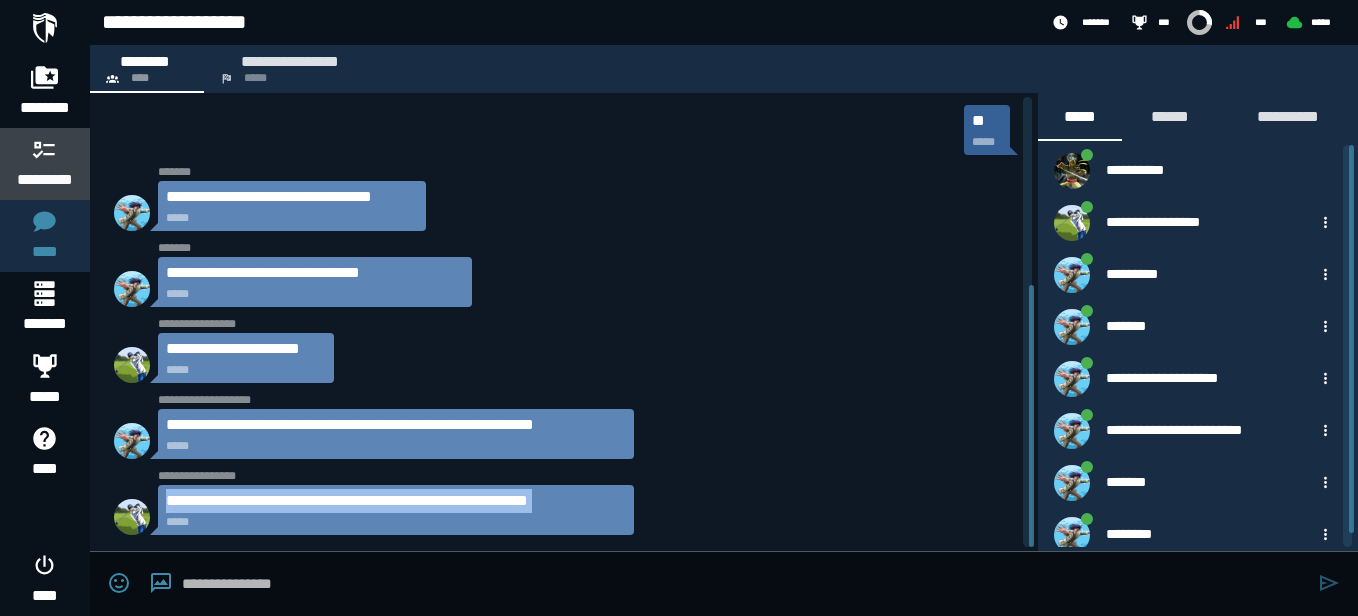 click at bounding box center (45, 149) 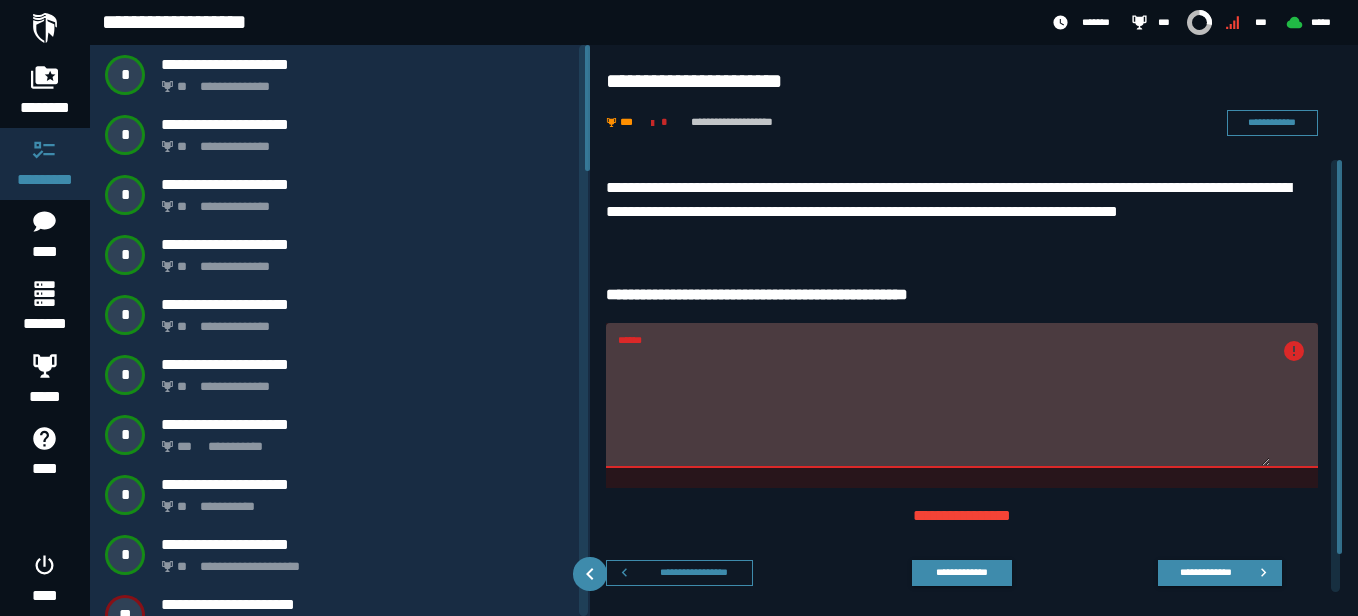 click on "******" at bounding box center [944, 407] 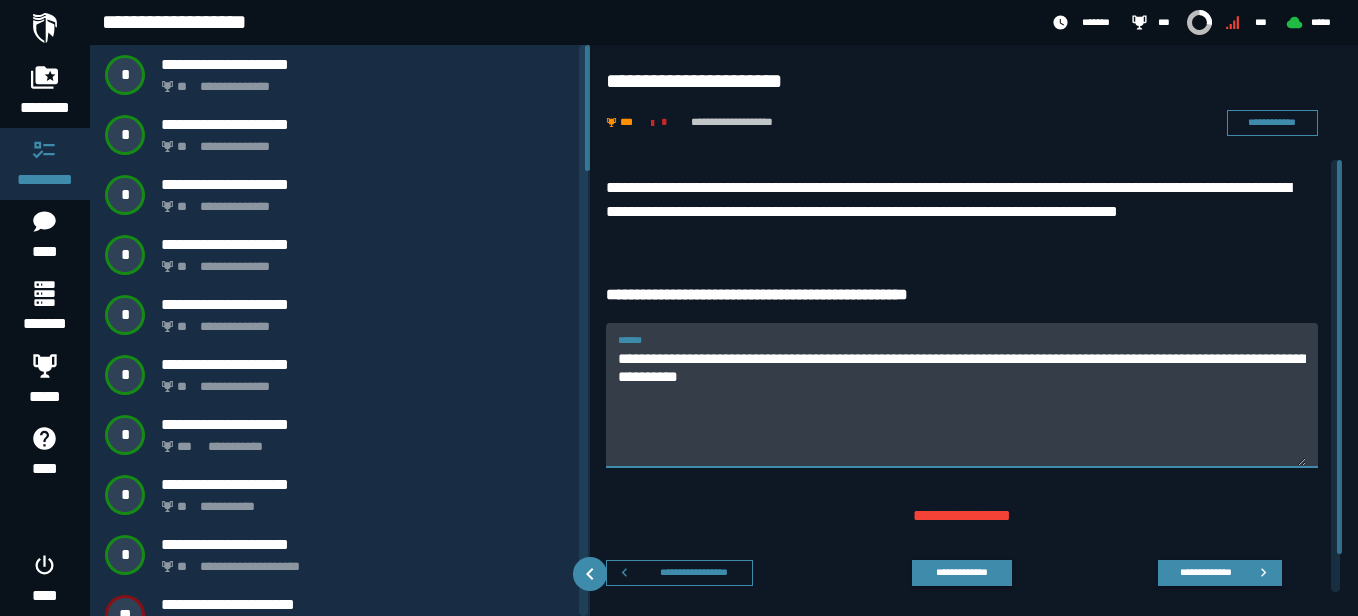 click on "**********" at bounding box center [962, 407] 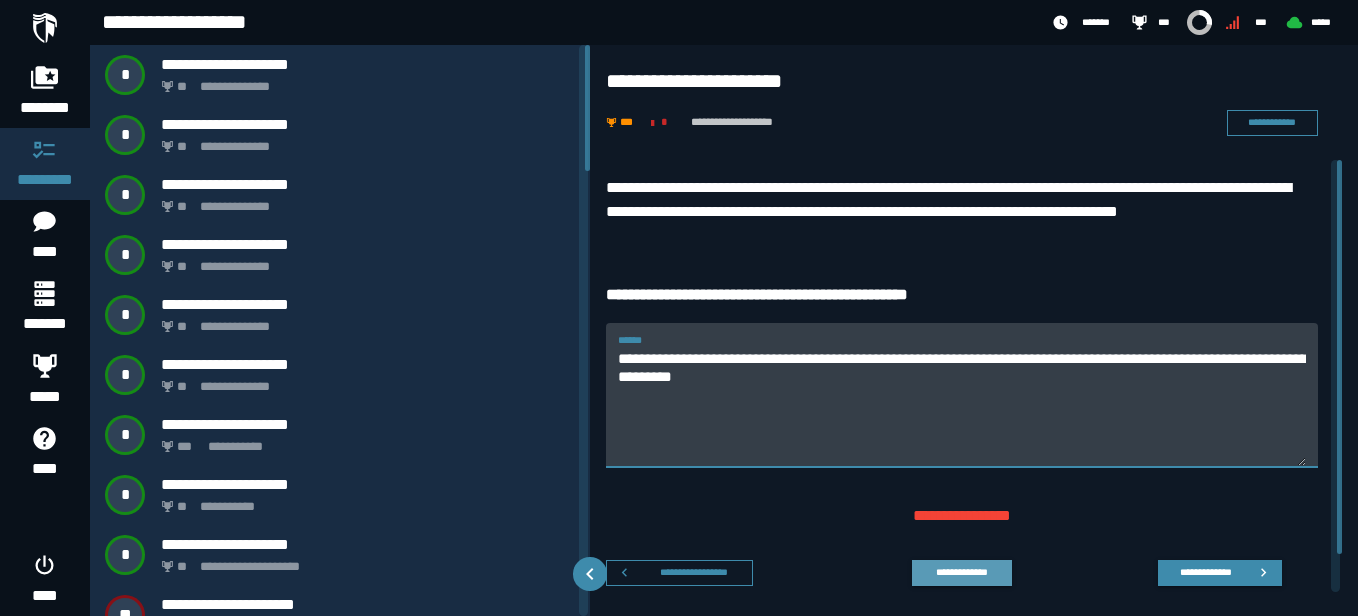 type on "**********" 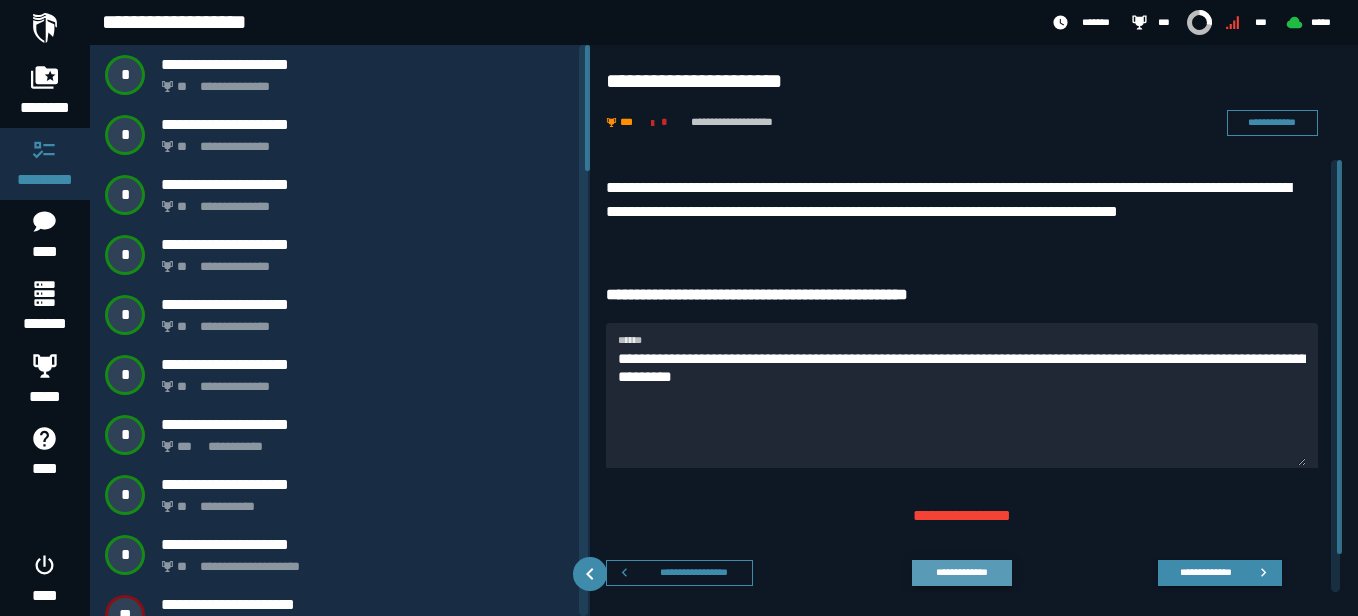 click on "**********" 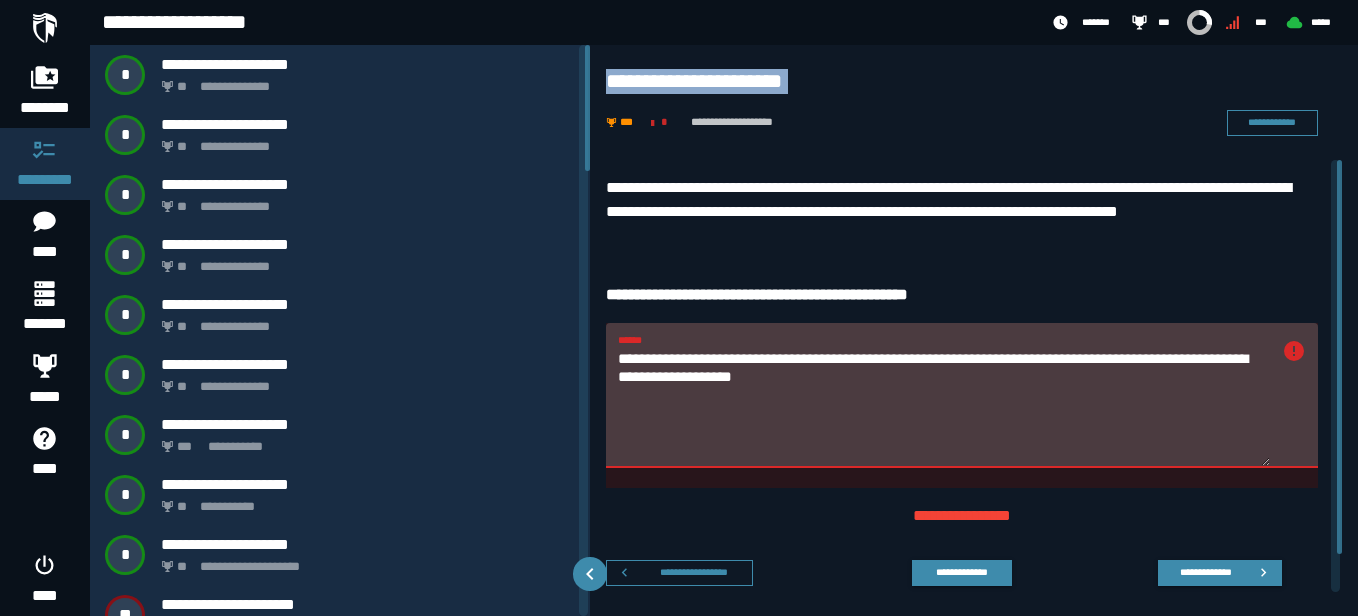 drag, startPoint x: 590, startPoint y: 143, endPoint x: 589, endPoint y: 167, distance: 24.020824 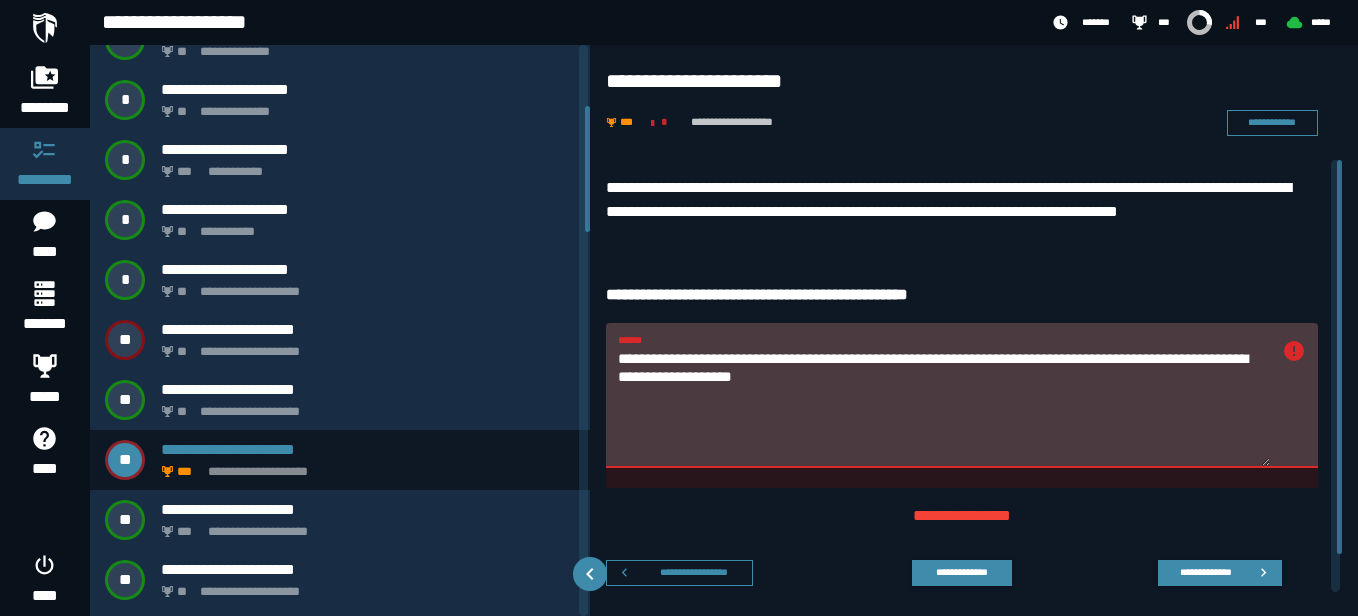 scroll, scrollTop: 361, scrollLeft: 0, axis: vertical 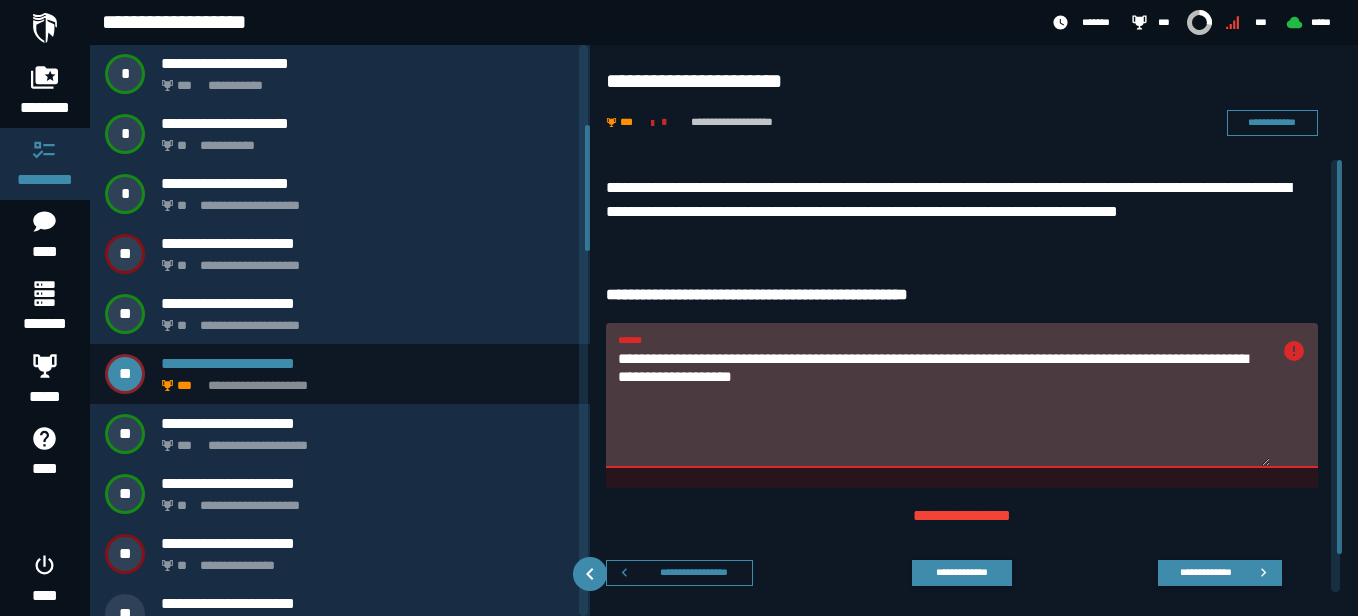 drag, startPoint x: 589, startPoint y: 167, endPoint x: 583, endPoint y: 235, distance: 68.26419 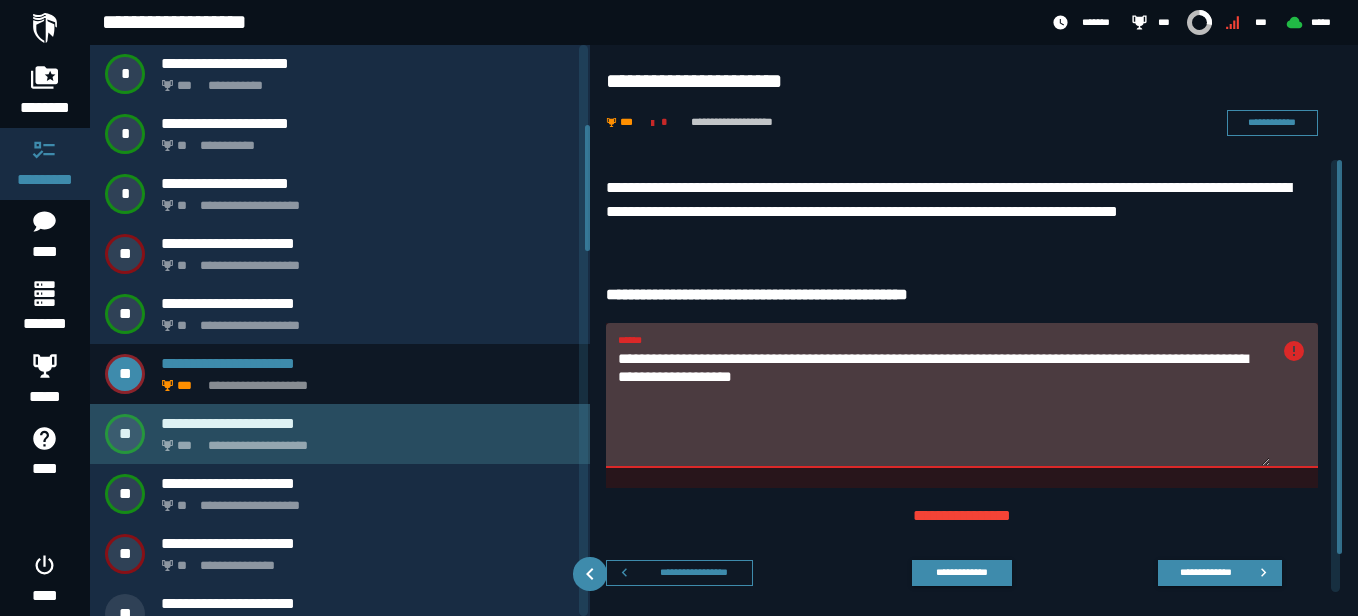 click on "**********" at bounding box center [368, 423] 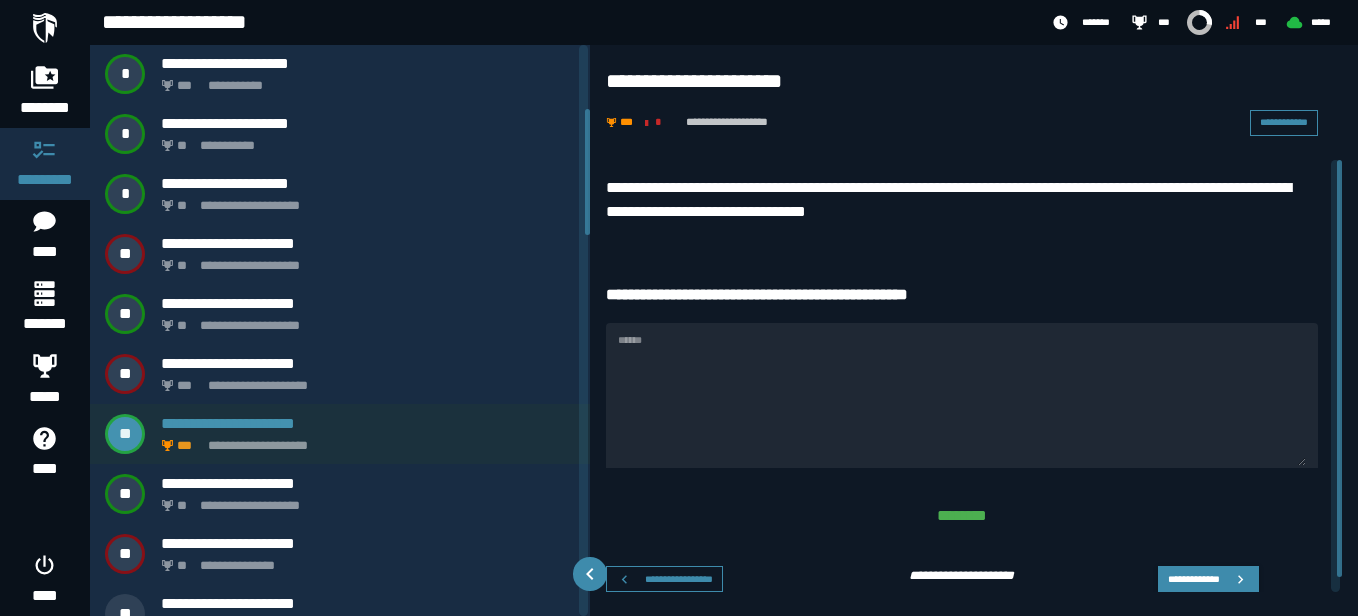 scroll, scrollTop: 209, scrollLeft: 0, axis: vertical 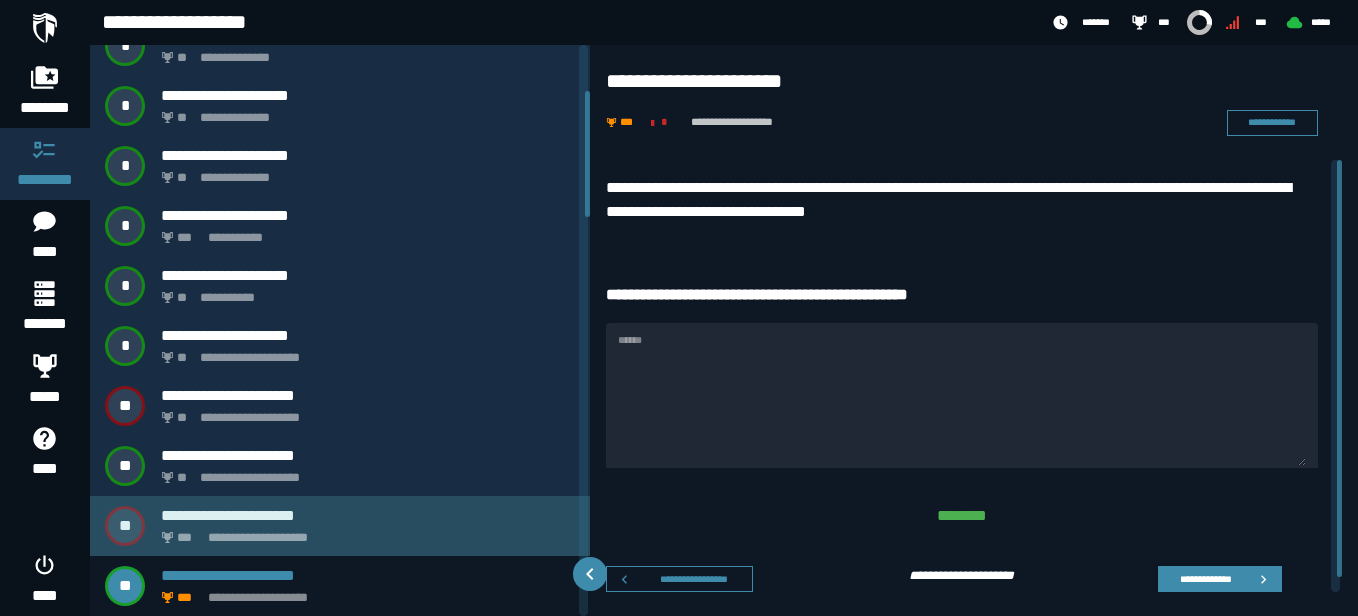 click on "**********" 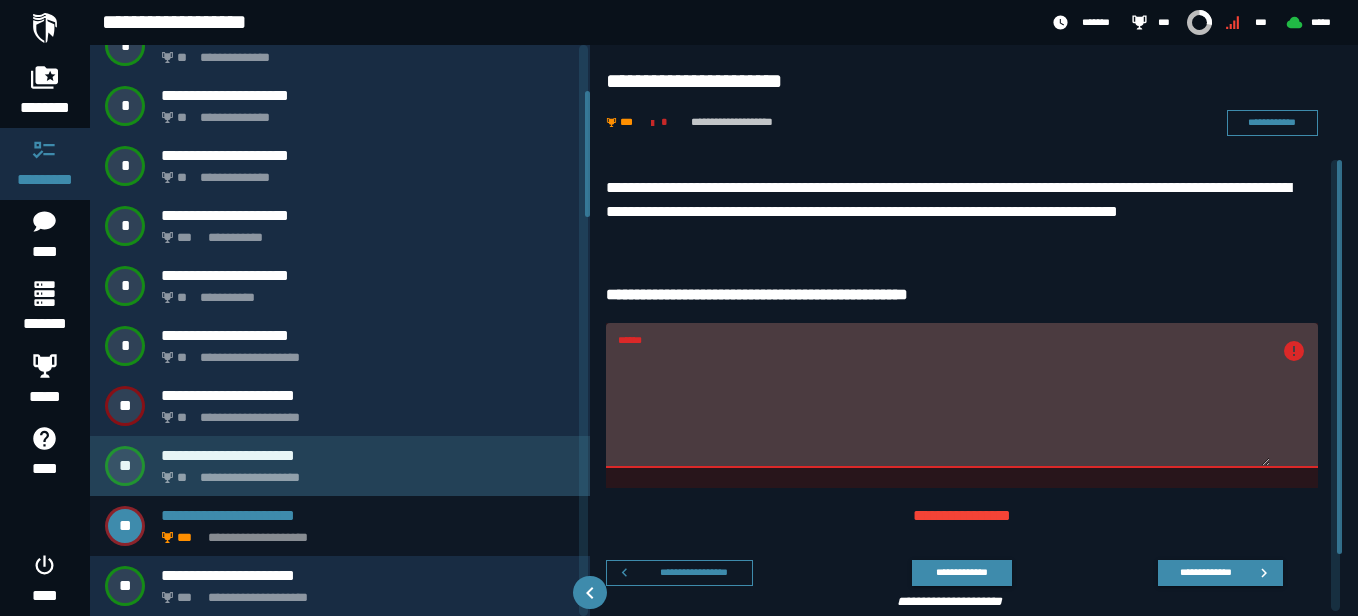 scroll, scrollTop: 149, scrollLeft: 0, axis: vertical 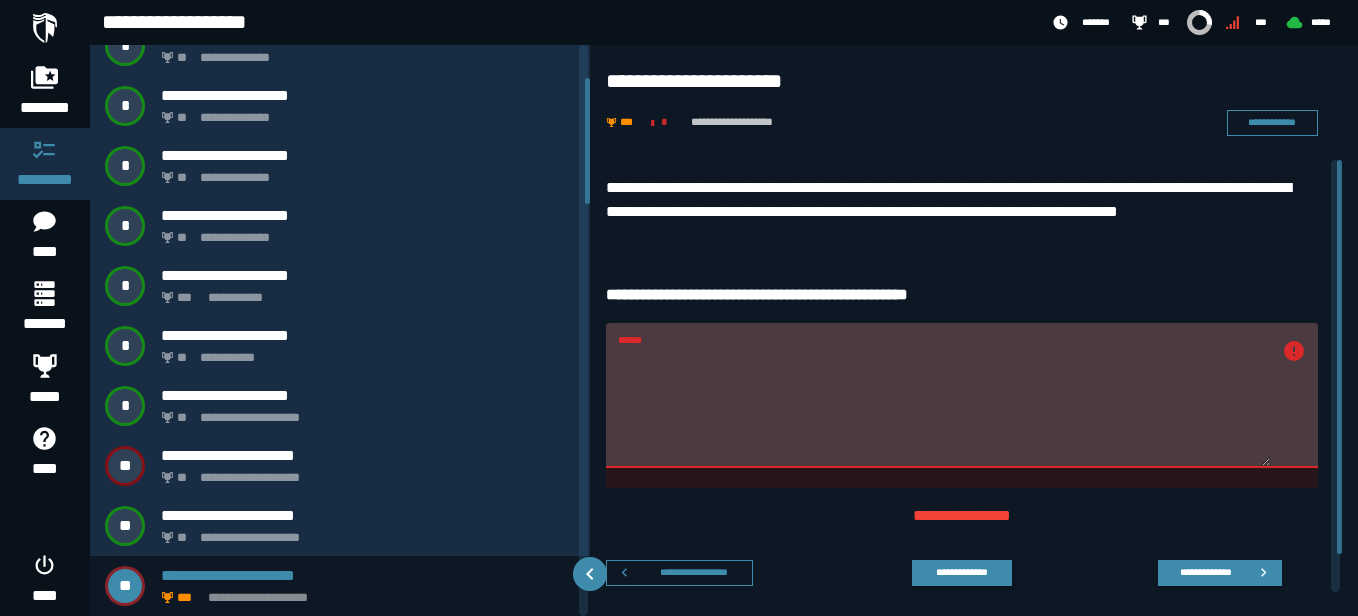 drag, startPoint x: 832, startPoint y: 373, endPoint x: 970, endPoint y: 380, distance: 138.17743 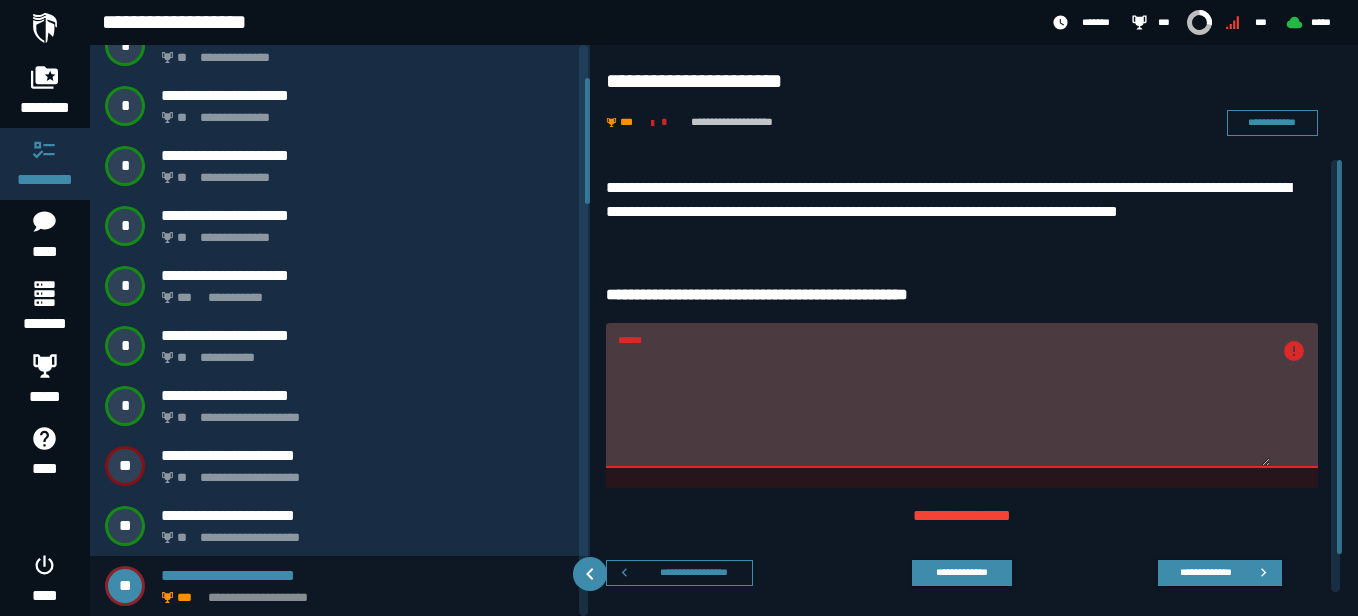 click on "**********" at bounding box center (974, 330) 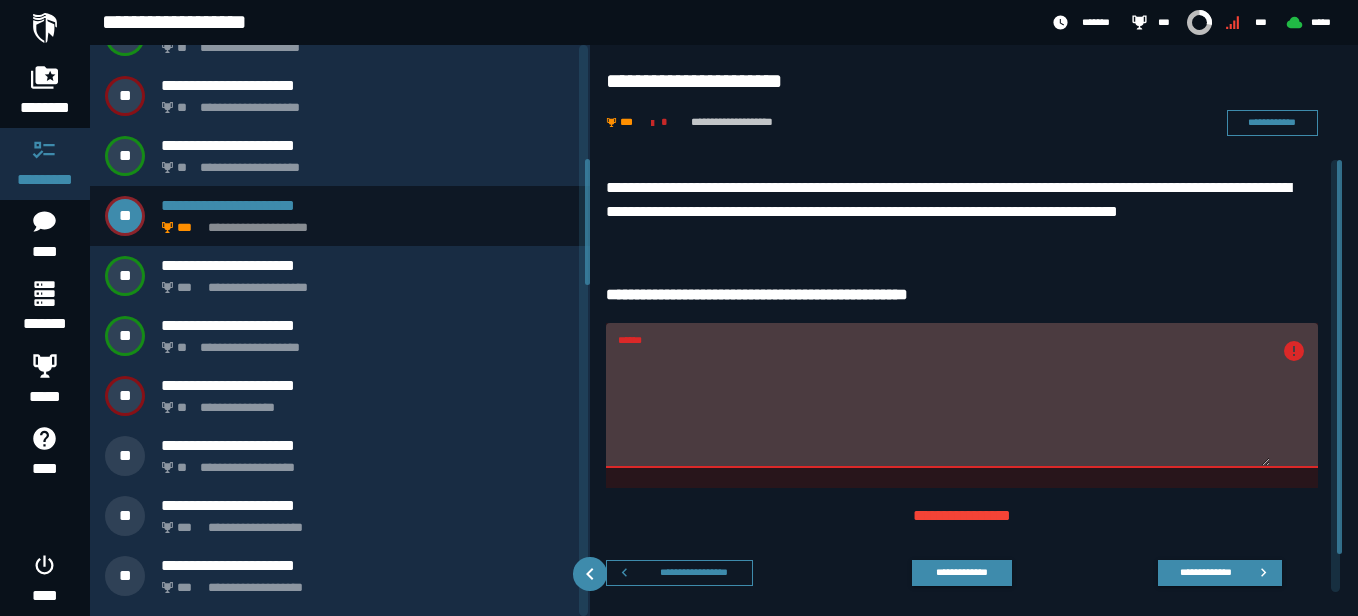 scroll, scrollTop: 515, scrollLeft: 0, axis: vertical 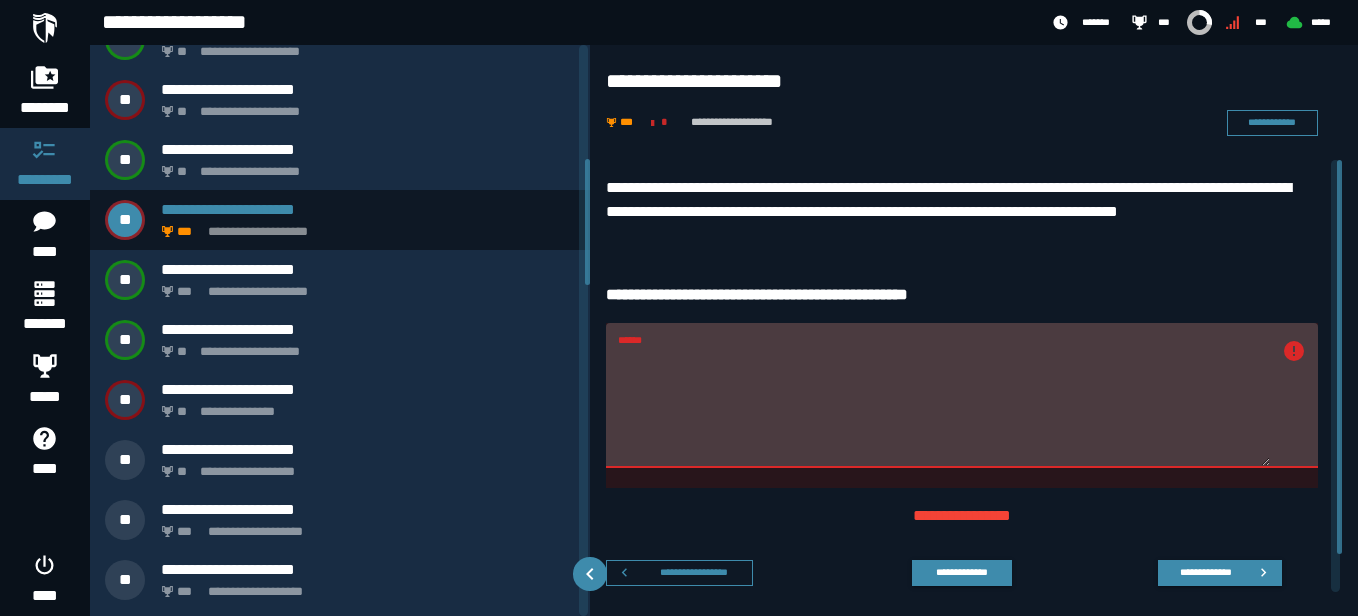 drag, startPoint x: 589, startPoint y: 177, endPoint x: 585, endPoint y: 258, distance: 81.09871 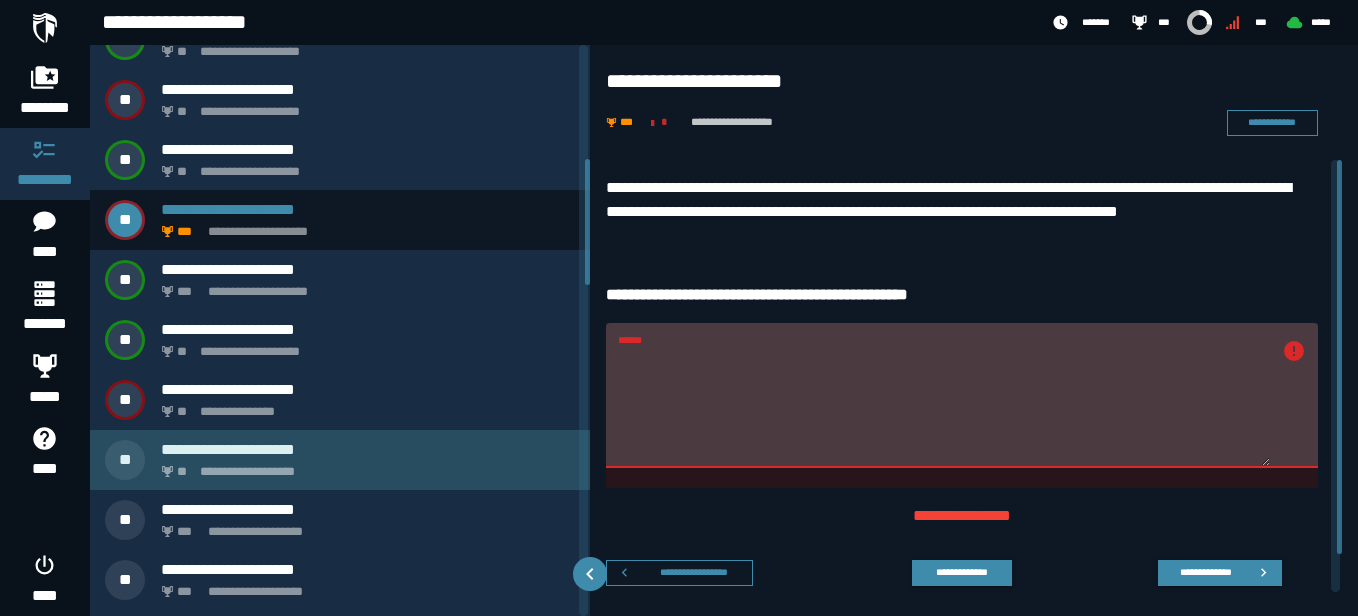 click on "**********" at bounding box center (364, 466) 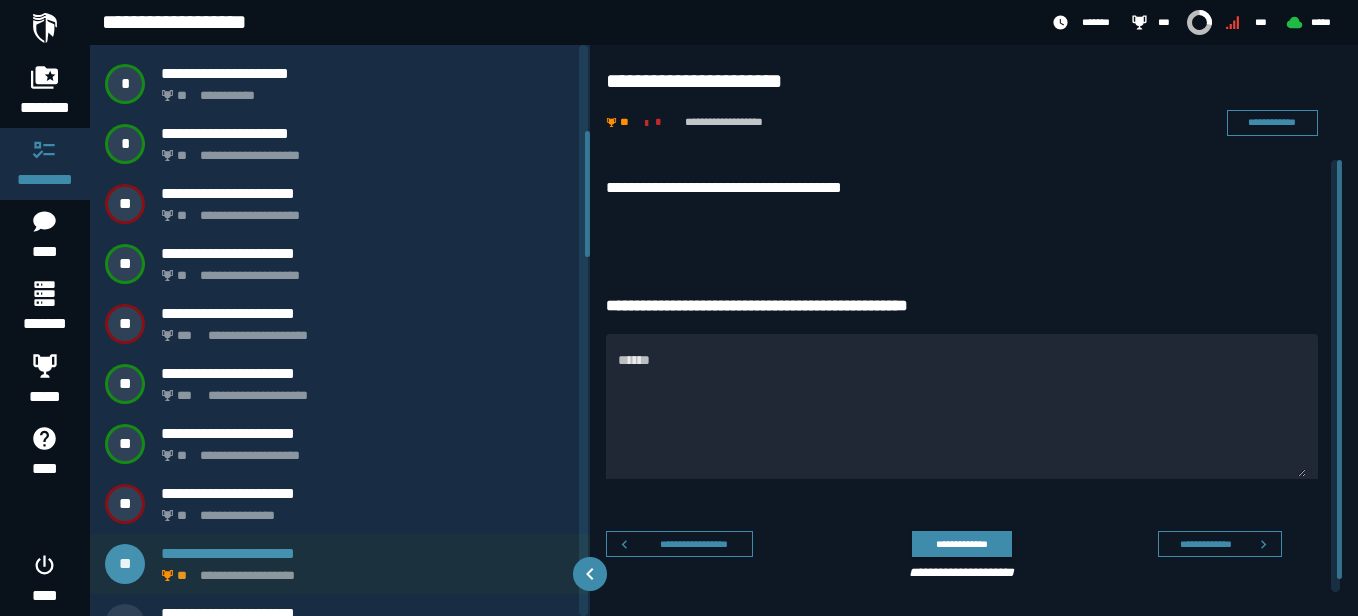 scroll, scrollTop: 389, scrollLeft: 0, axis: vertical 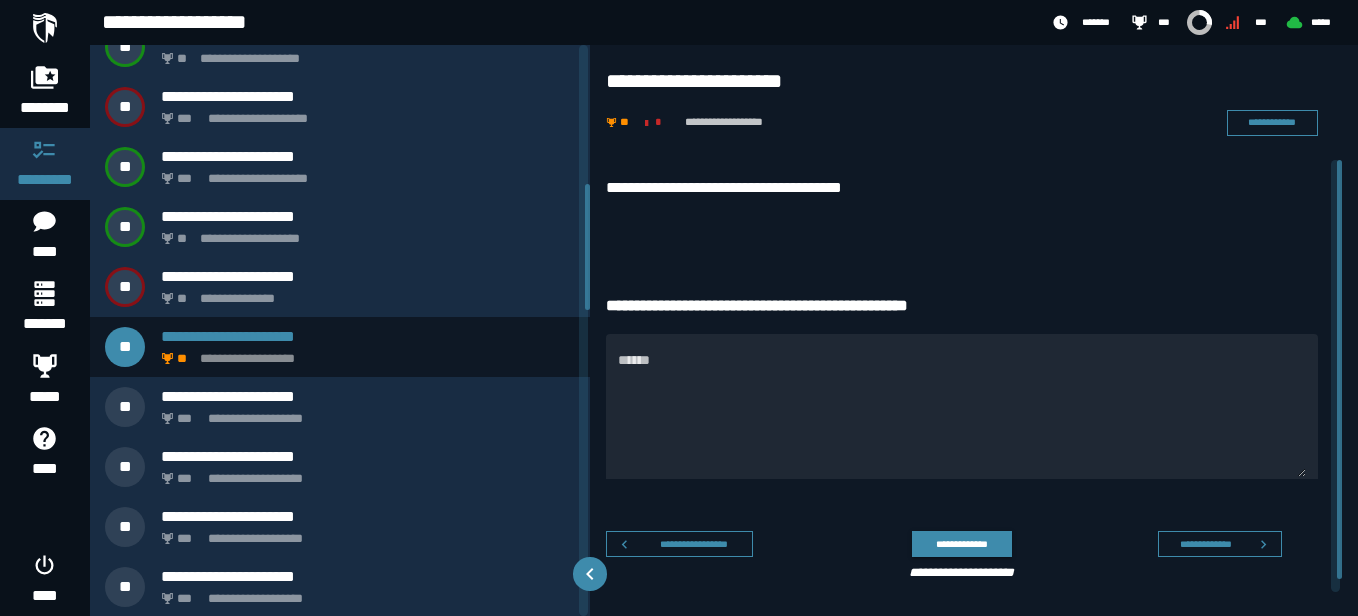 drag, startPoint x: 587, startPoint y: 238, endPoint x: 582, endPoint y: 291, distance: 53.235325 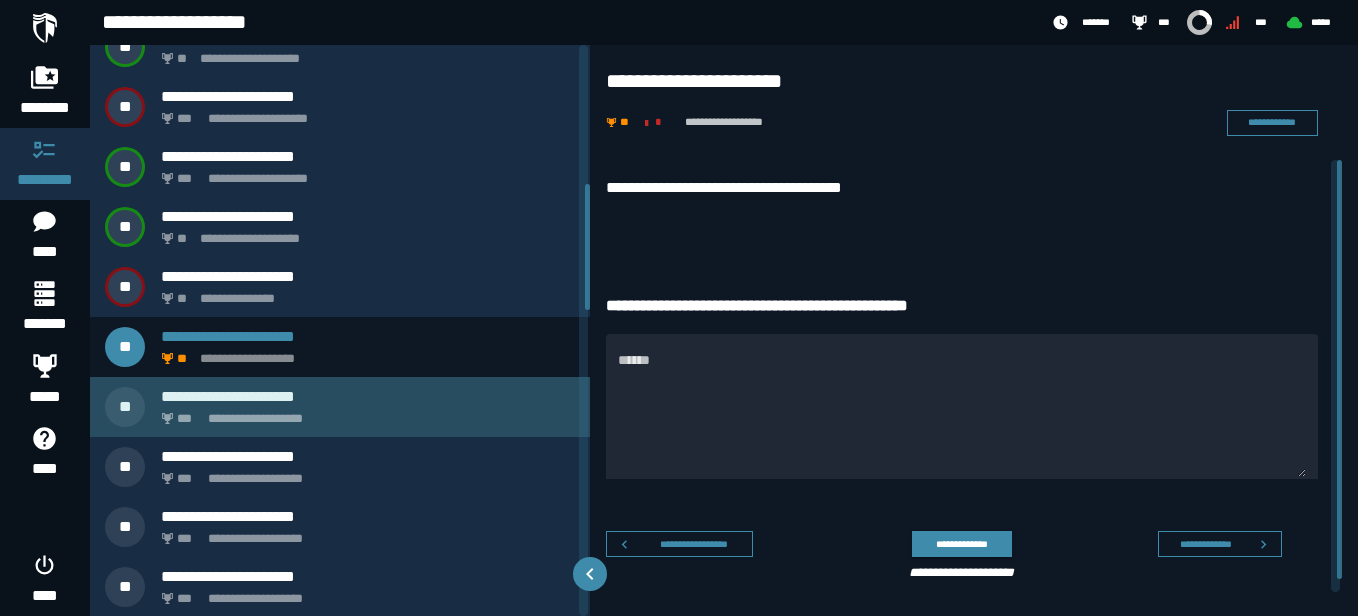 click on "**********" 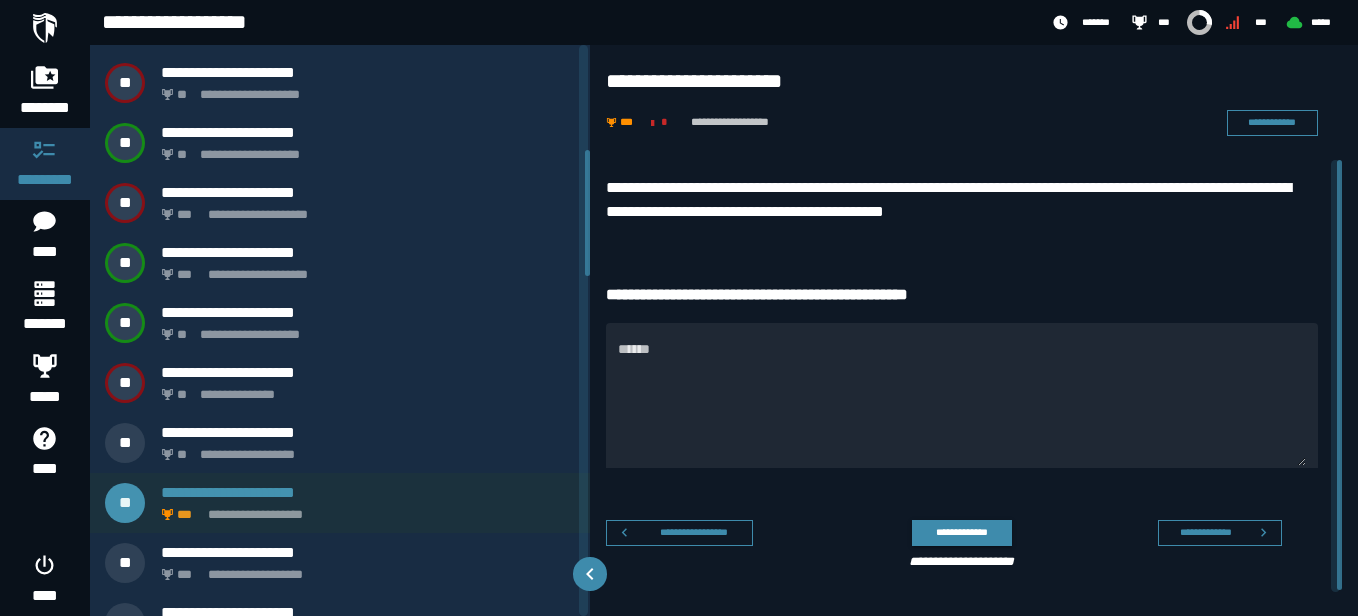 scroll, scrollTop: 449, scrollLeft: 0, axis: vertical 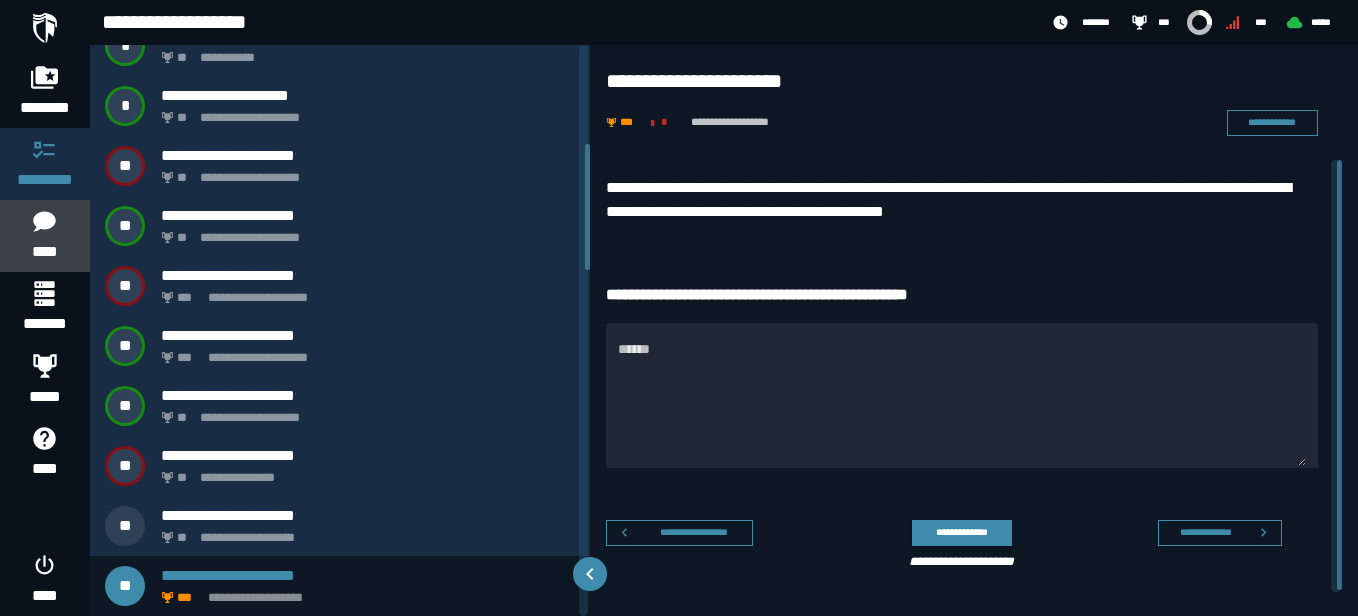 click at bounding box center (44, 221) 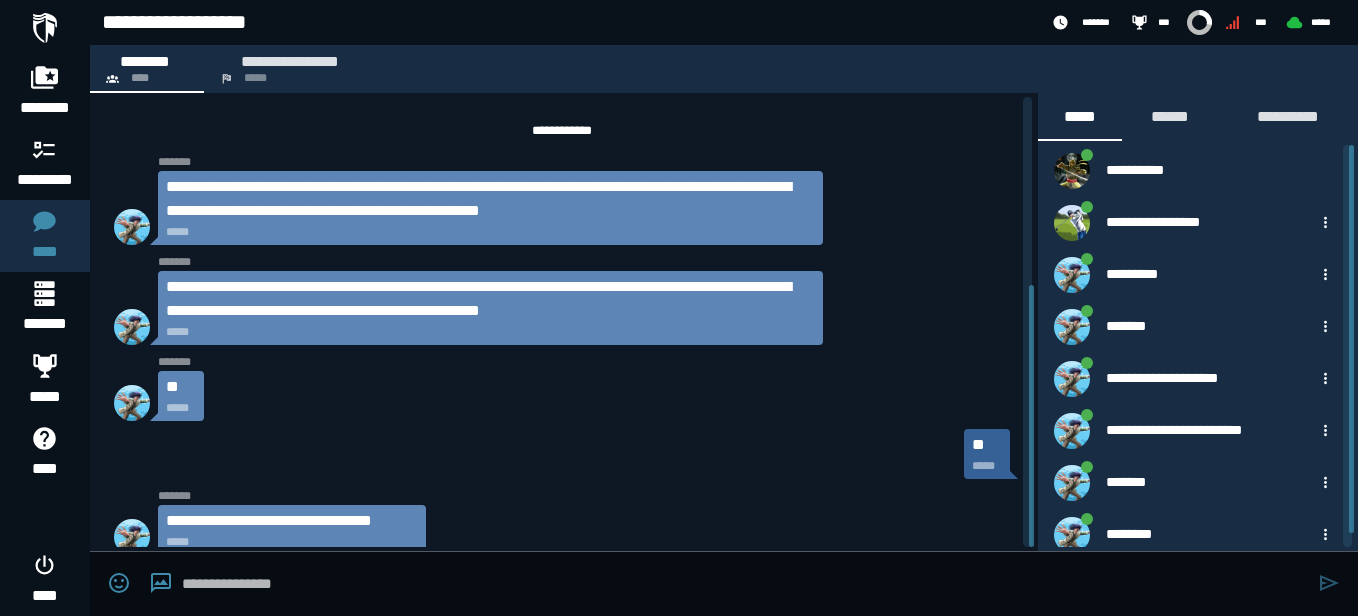 scroll, scrollTop: 324, scrollLeft: 0, axis: vertical 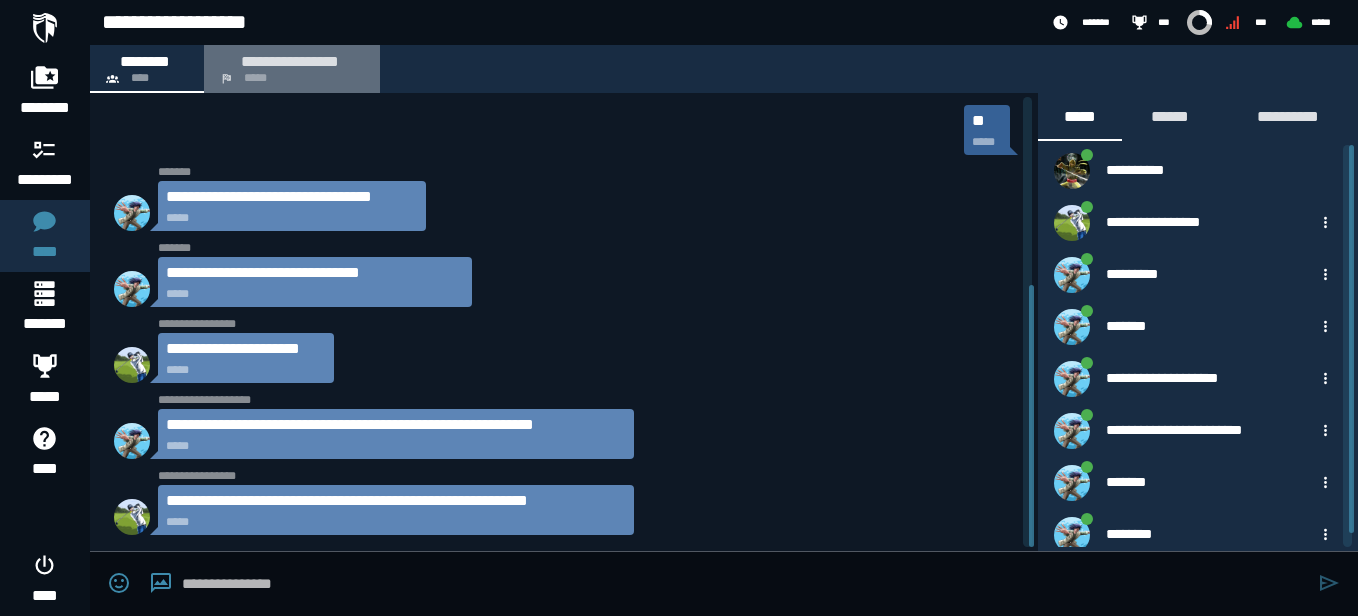 click on "**********" at bounding box center [292, 69] 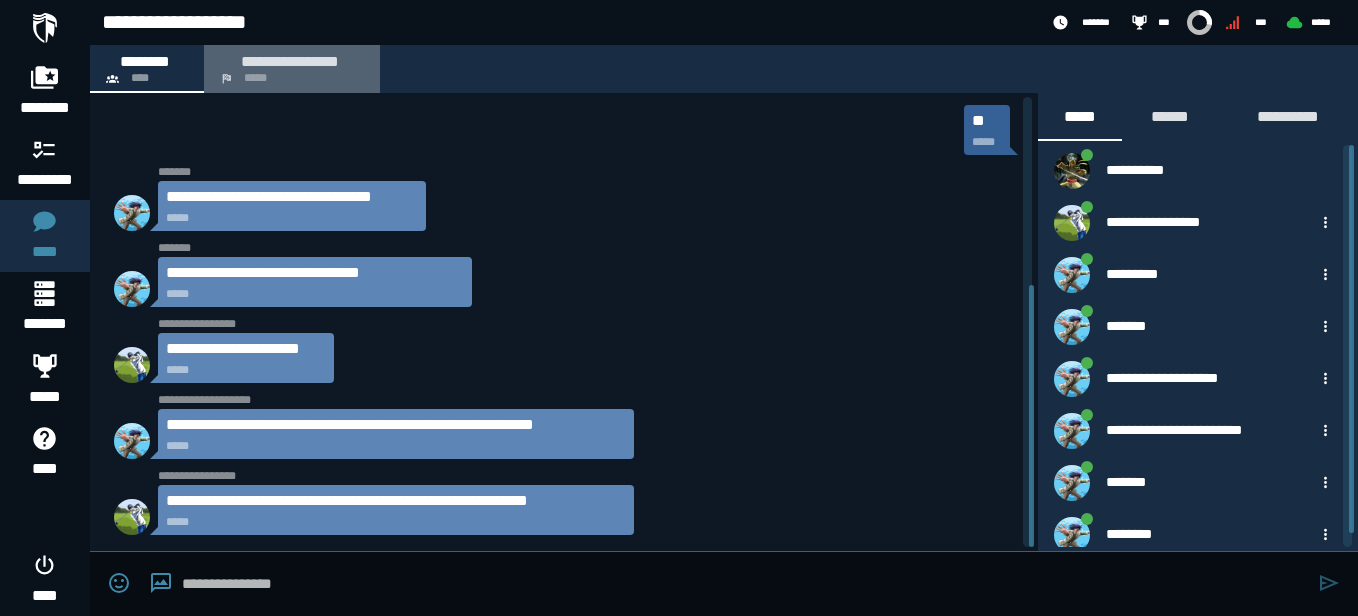 scroll, scrollTop: 0, scrollLeft: 0, axis: both 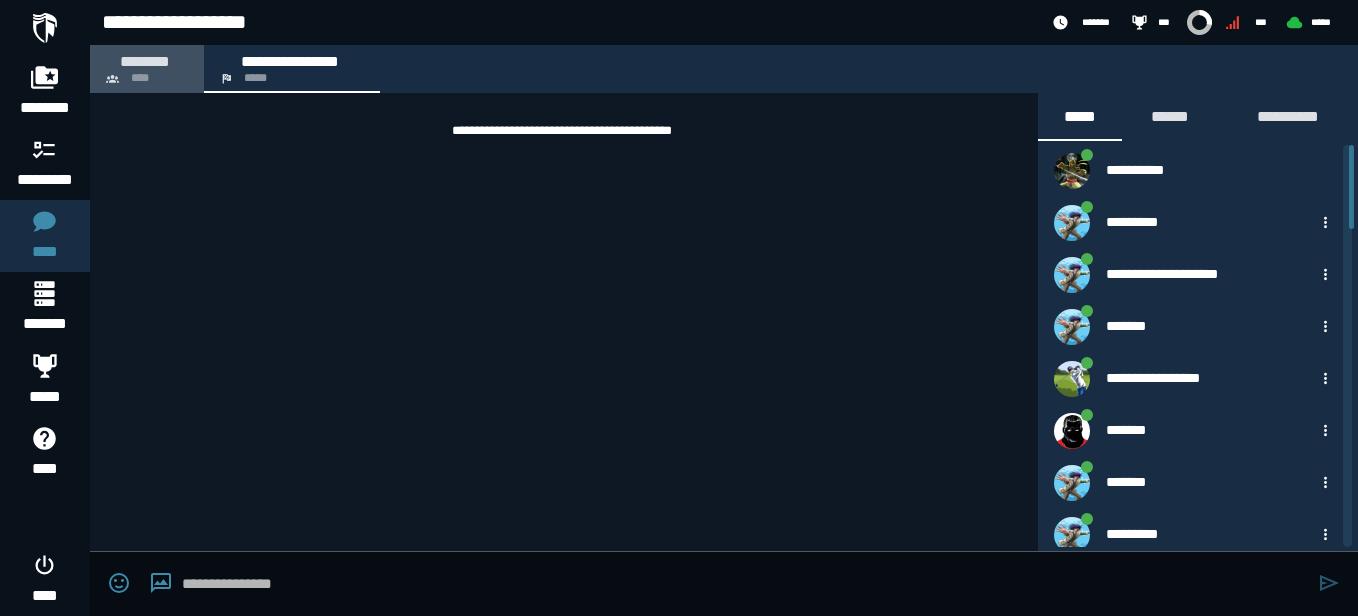 click on "******** ****" at bounding box center (147, 69) 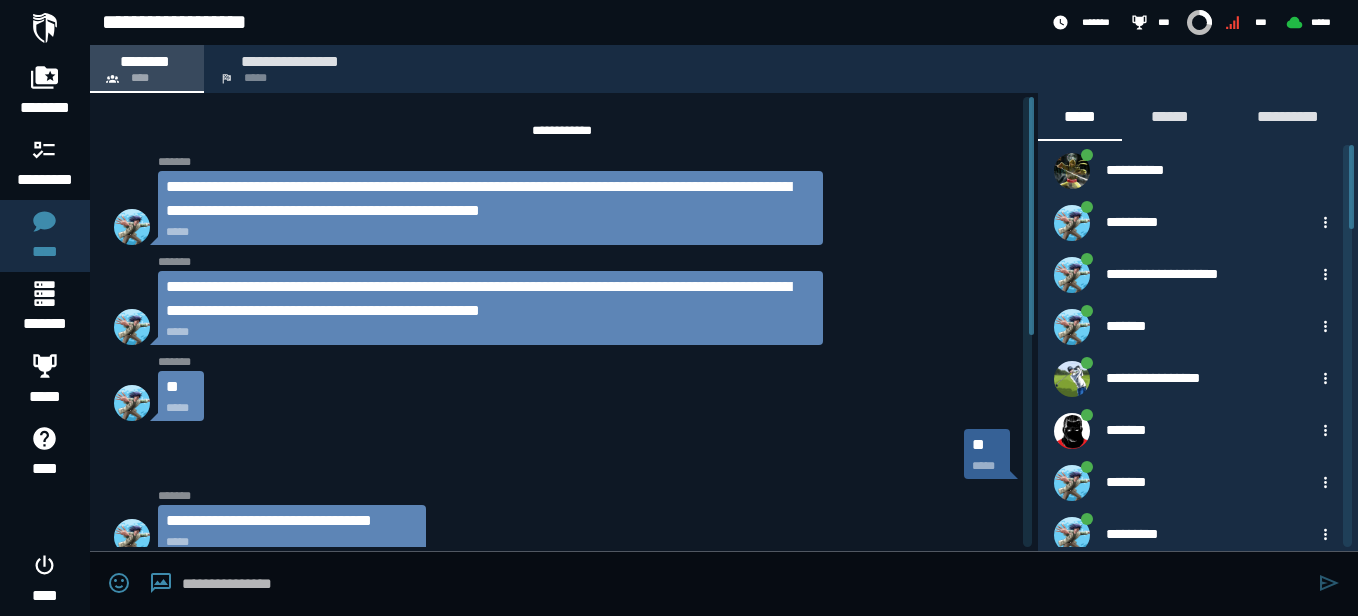 scroll, scrollTop: 400, scrollLeft: 0, axis: vertical 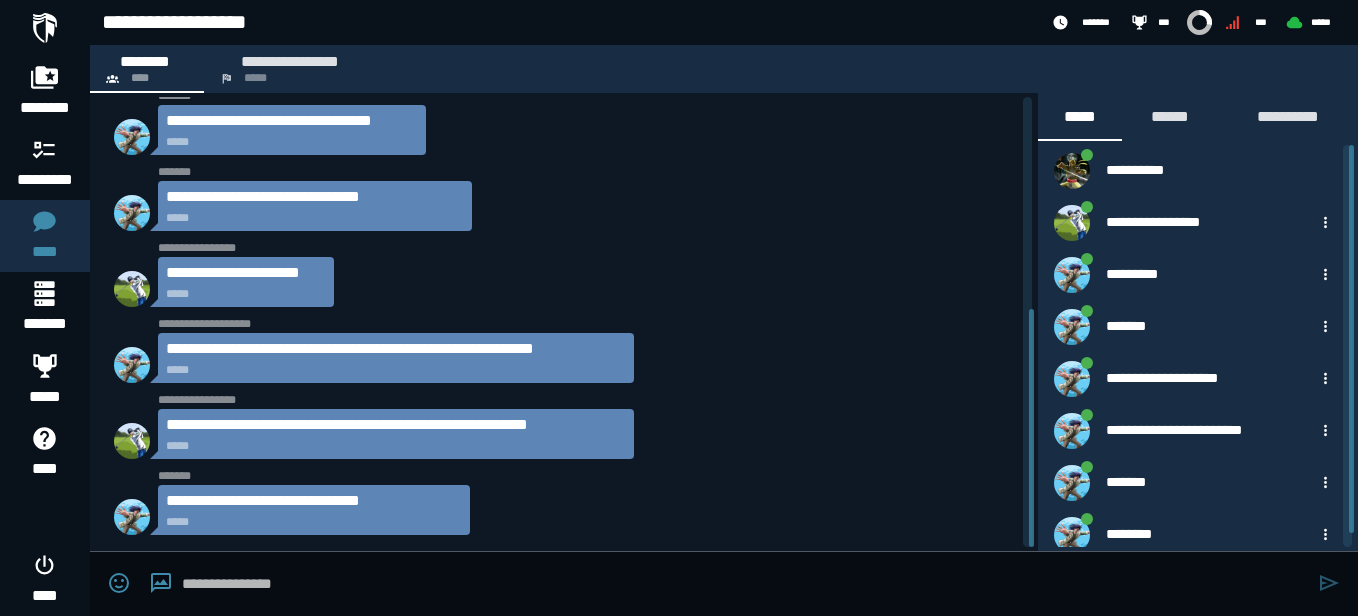 click on "**********" at bounding box center (314, 501) 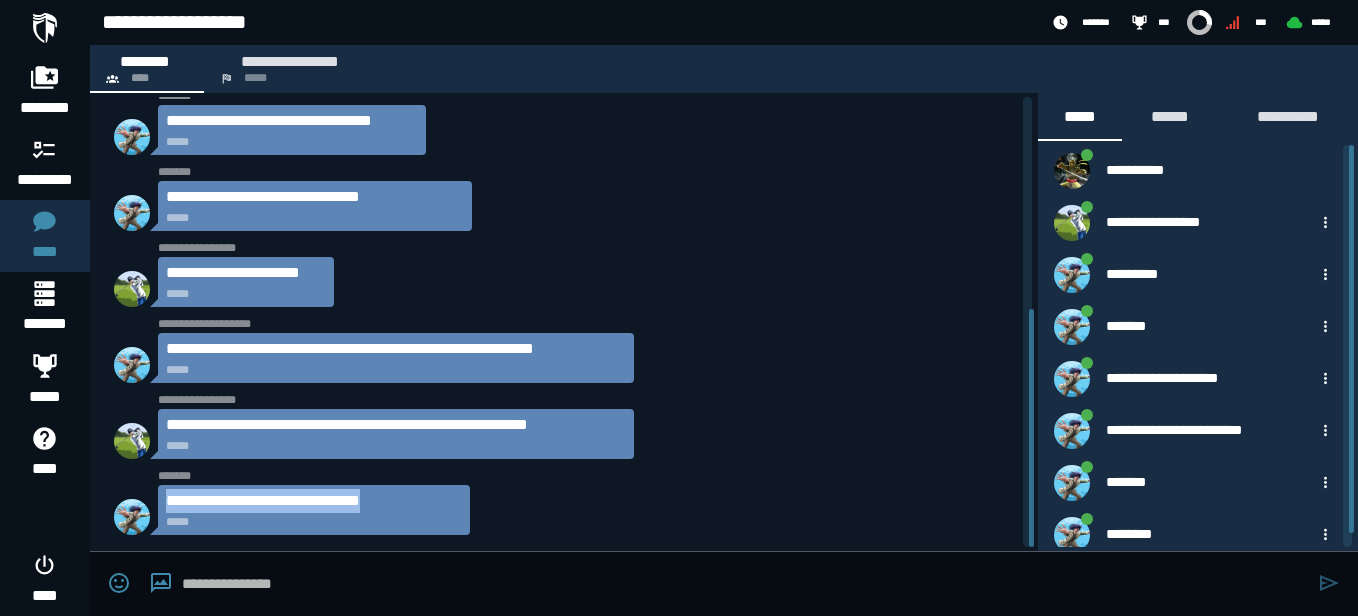 click on "**********" at bounding box center [314, 501] 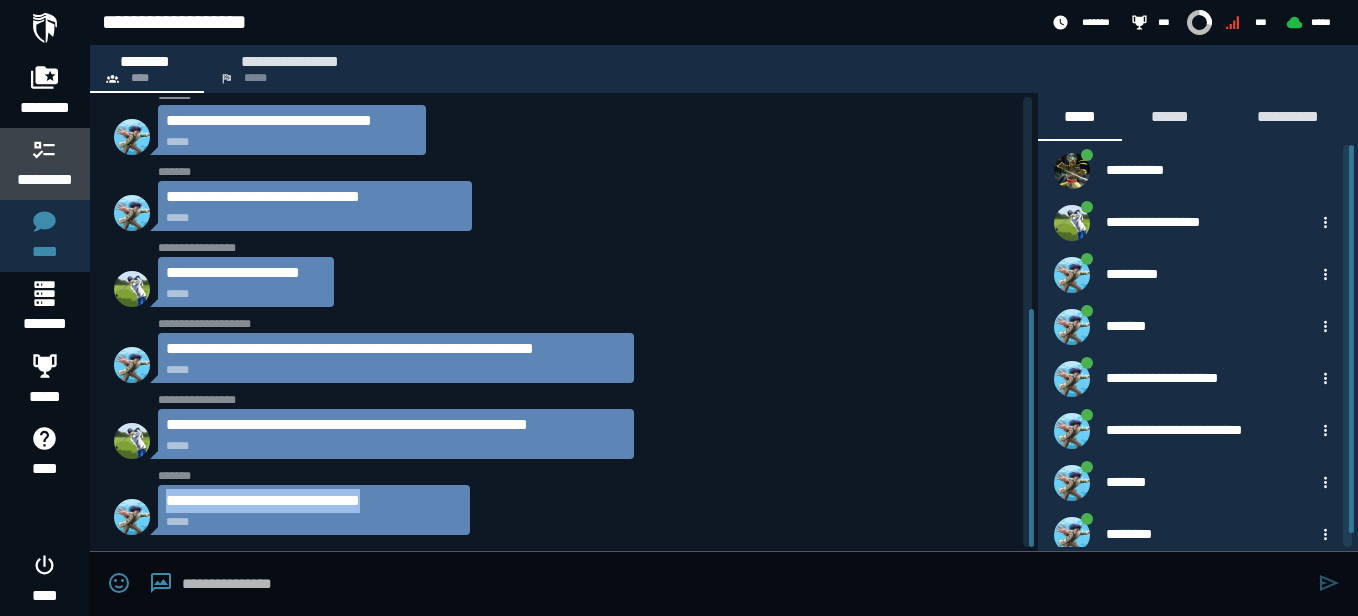 click on "*********" at bounding box center [45, 180] 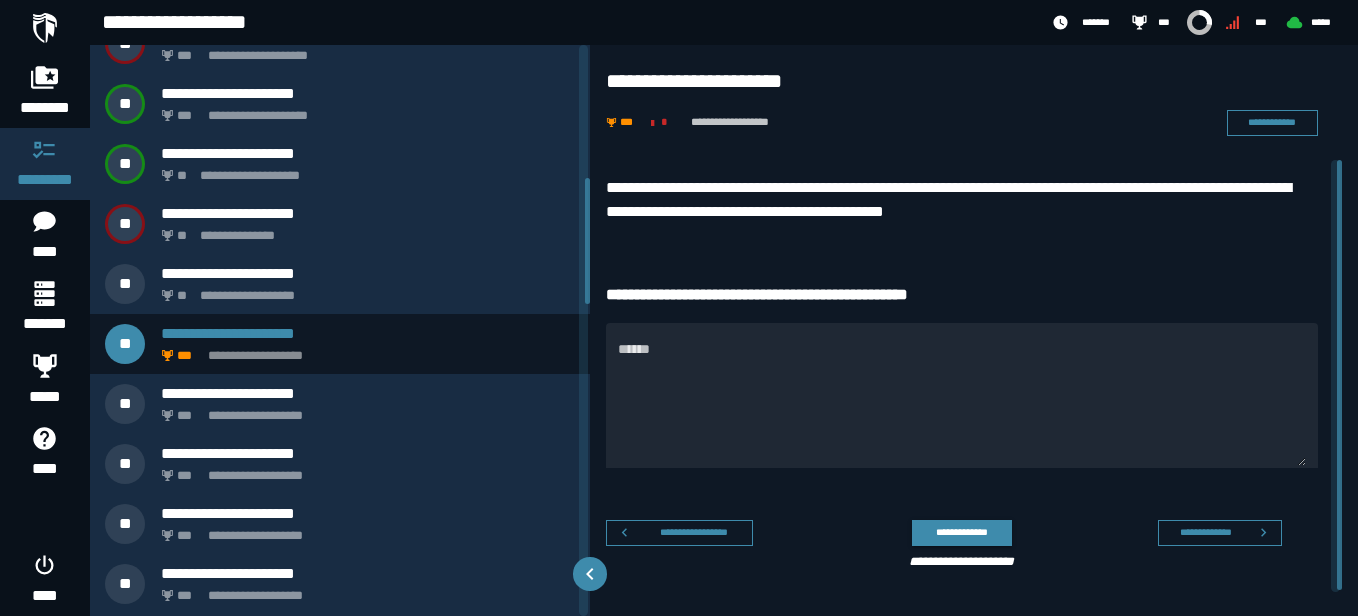 scroll, scrollTop: 722, scrollLeft: 0, axis: vertical 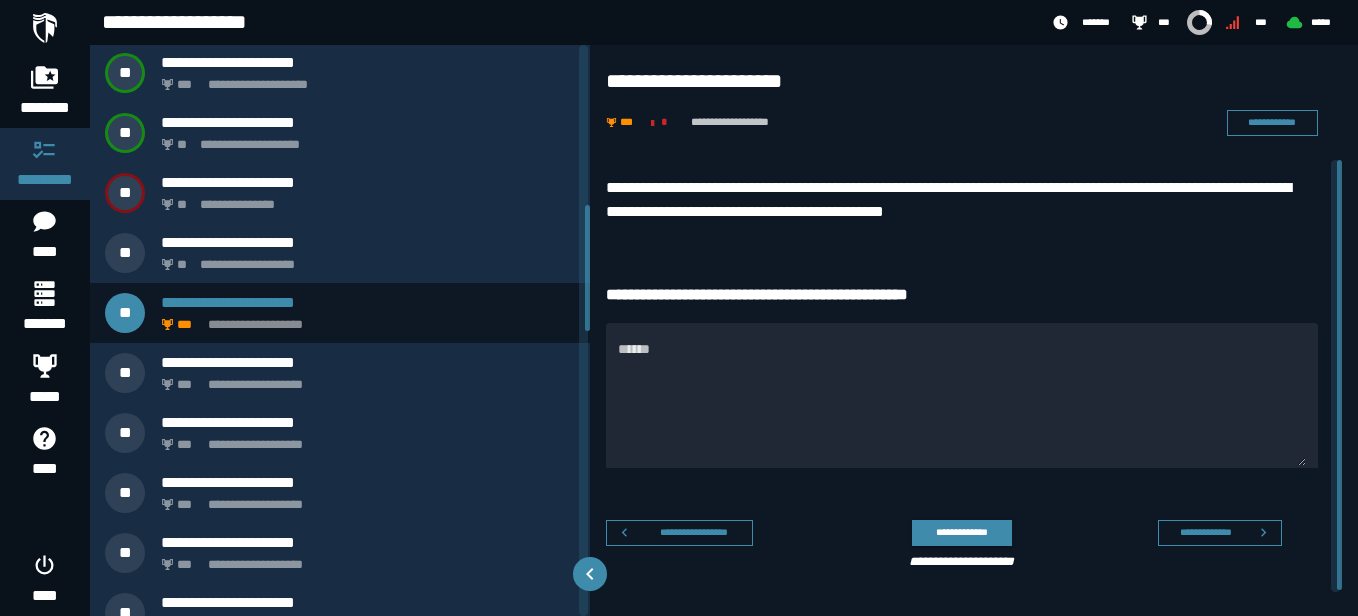 drag, startPoint x: 588, startPoint y: 142, endPoint x: 580, endPoint y: 302, distance: 160.19987 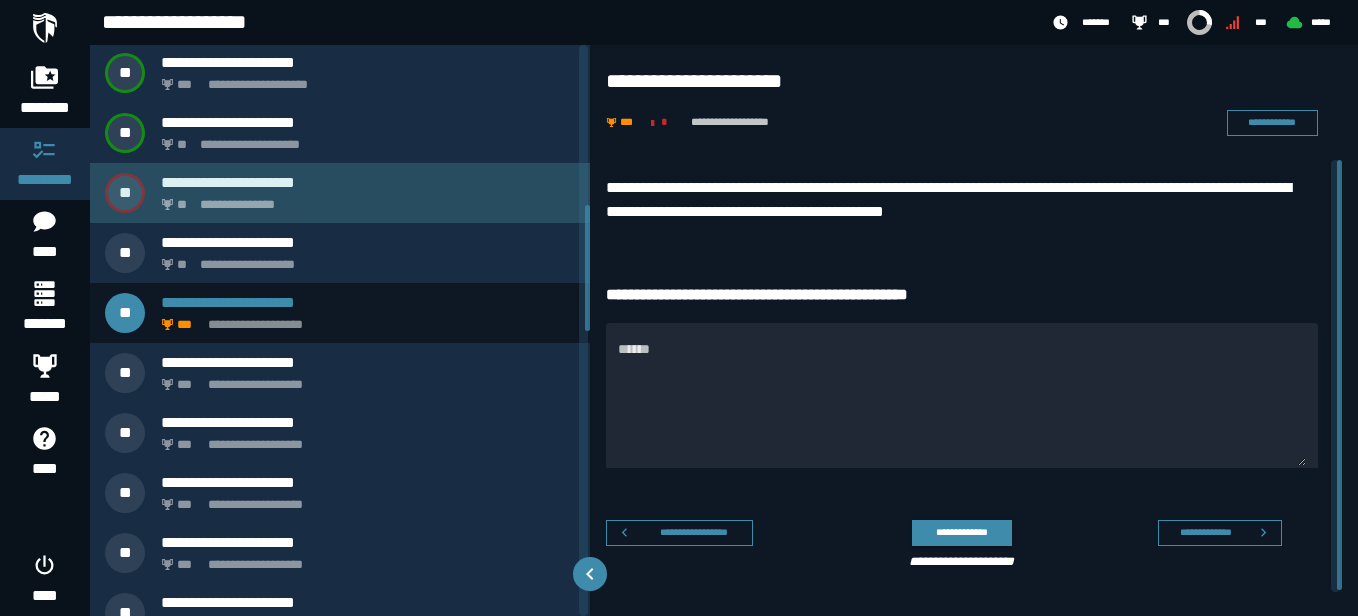 click on "**********" at bounding box center [364, 199] 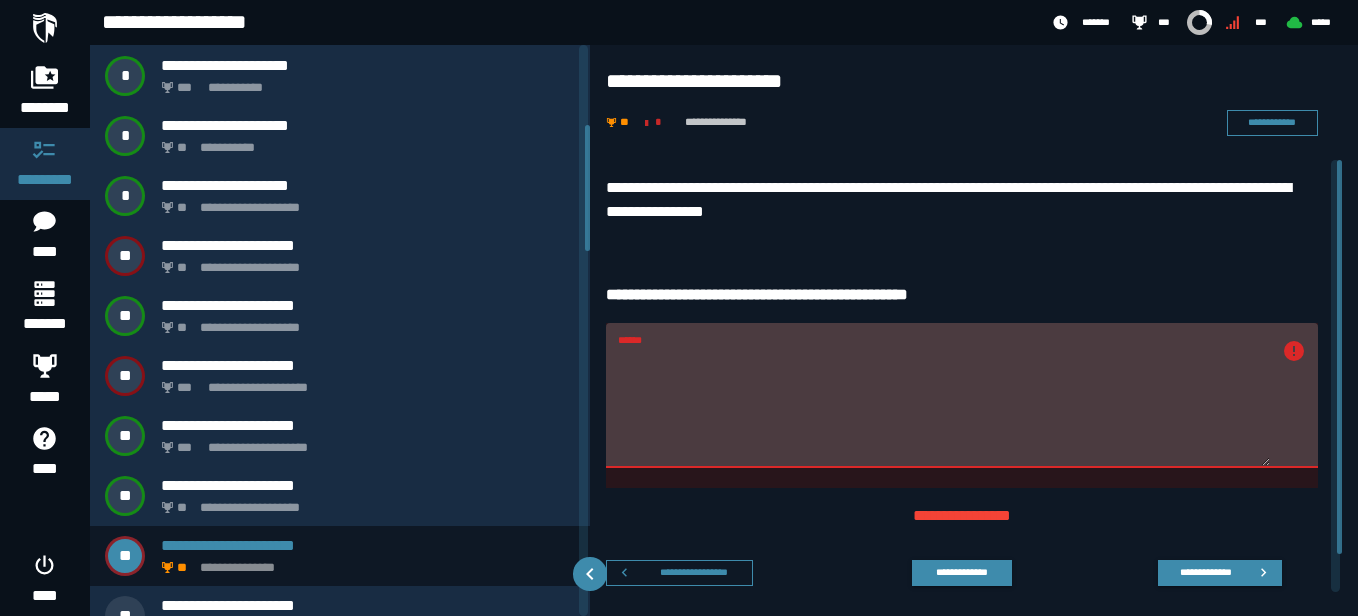 scroll, scrollTop: 329, scrollLeft: 0, axis: vertical 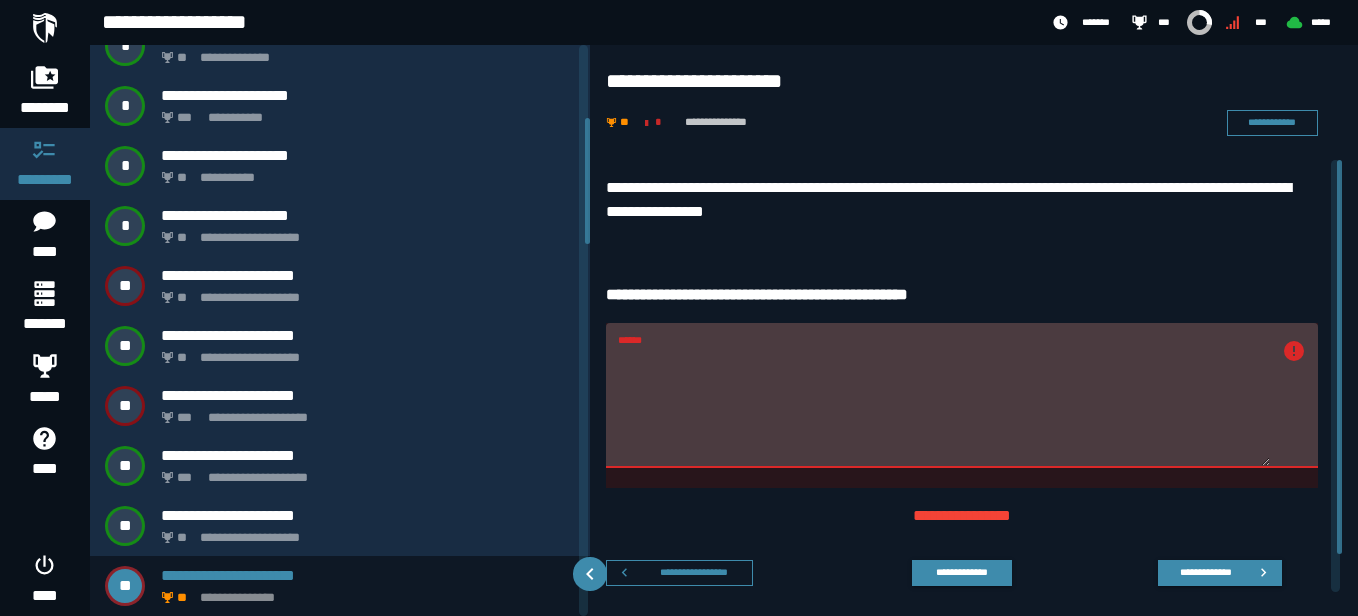 drag, startPoint x: 1342, startPoint y: 280, endPoint x: 1345, endPoint y: 350, distance: 70.064255 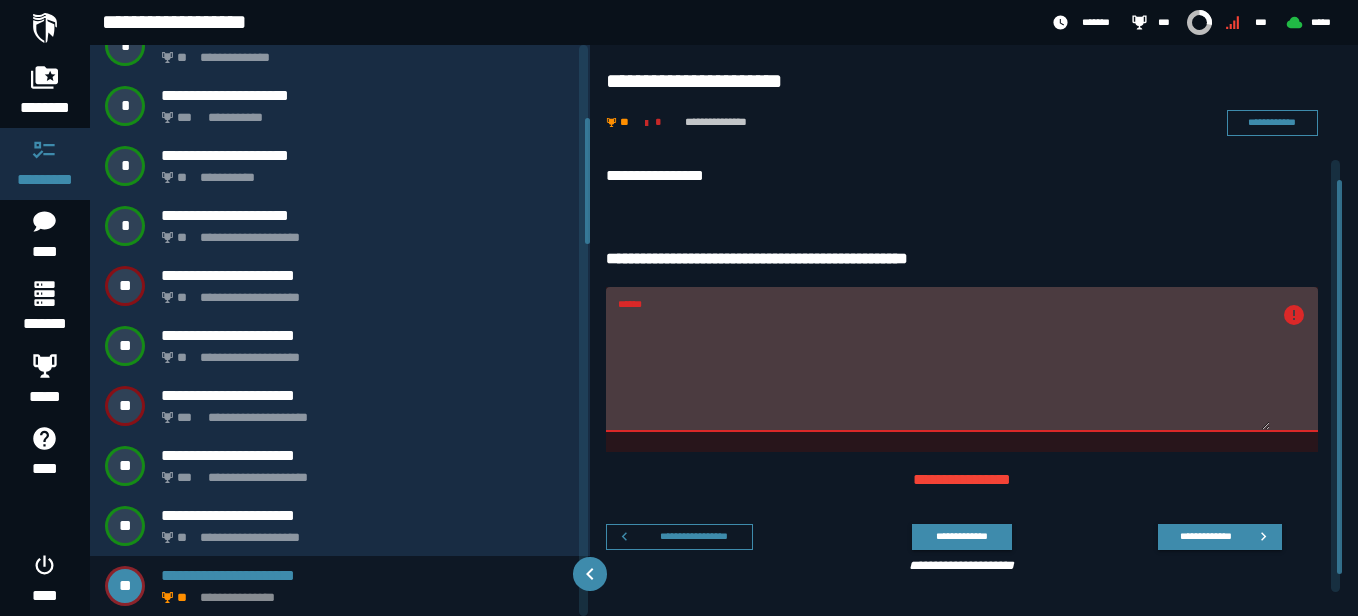 scroll, scrollTop: 42, scrollLeft: 0, axis: vertical 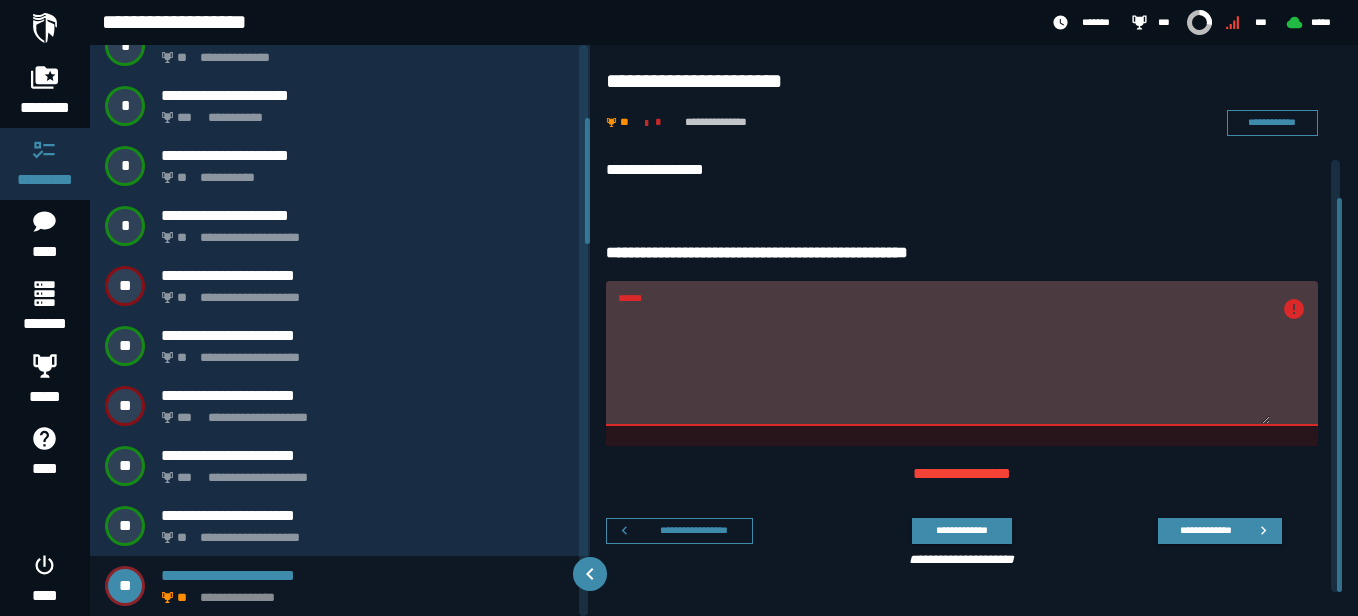 drag, startPoint x: 1341, startPoint y: 351, endPoint x: 1340, endPoint y: 389, distance: 38.013157 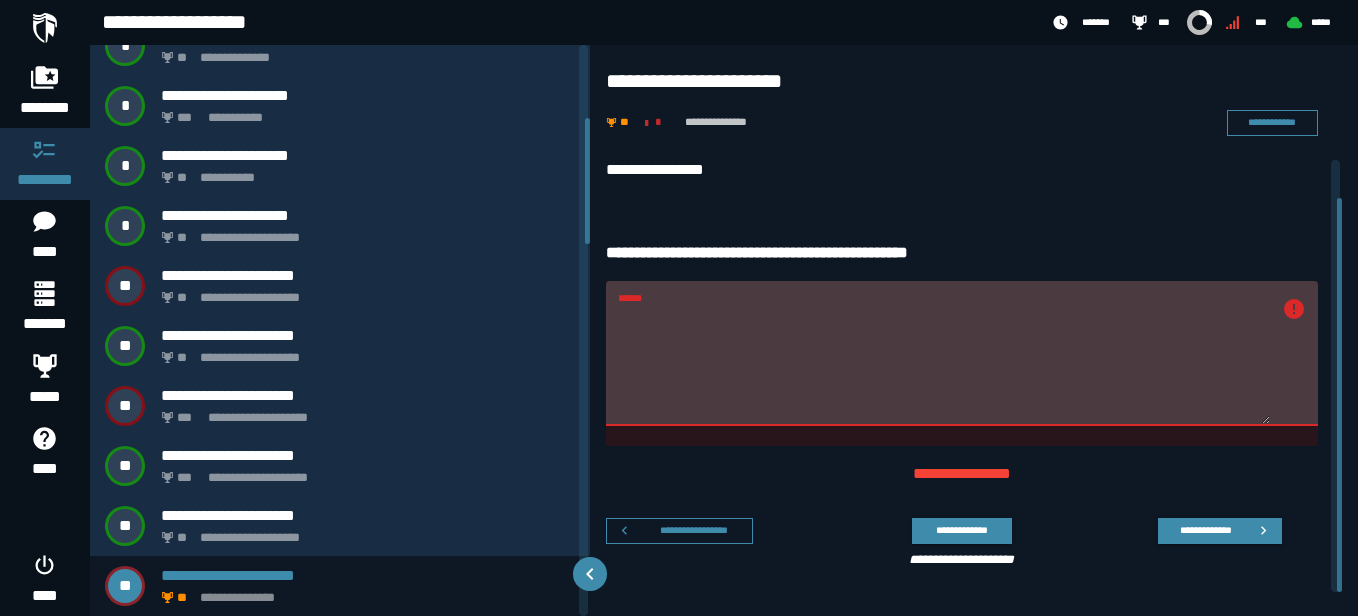 drag, startPoint x: 932, startPoint y: 328, endPoint x: 615, endPoint y: 328, distance: 317 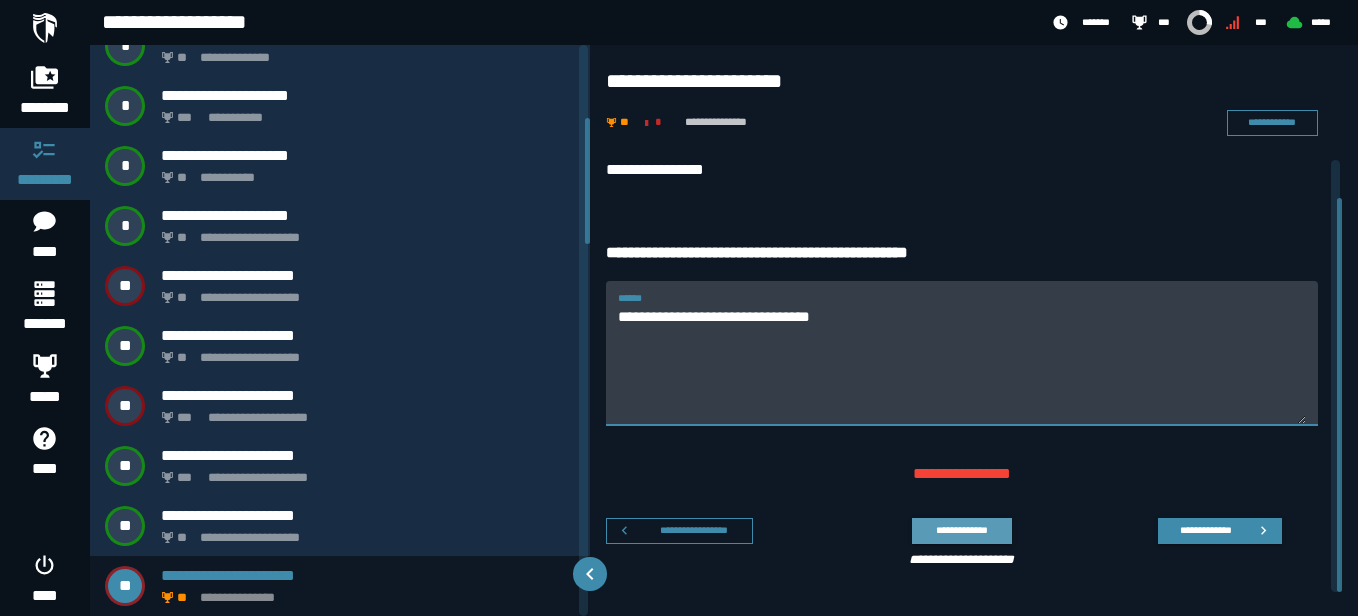 type on "**********" 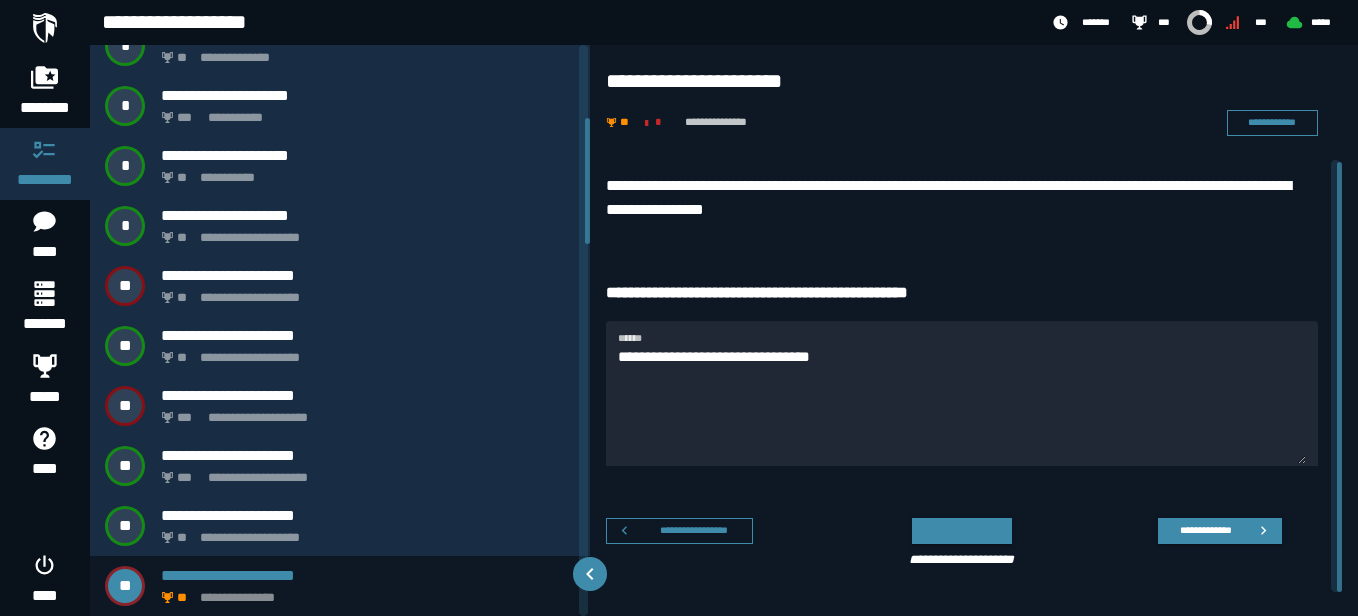 scroll, scrollTop: 2, scrollLeft: 0, axis: vertical 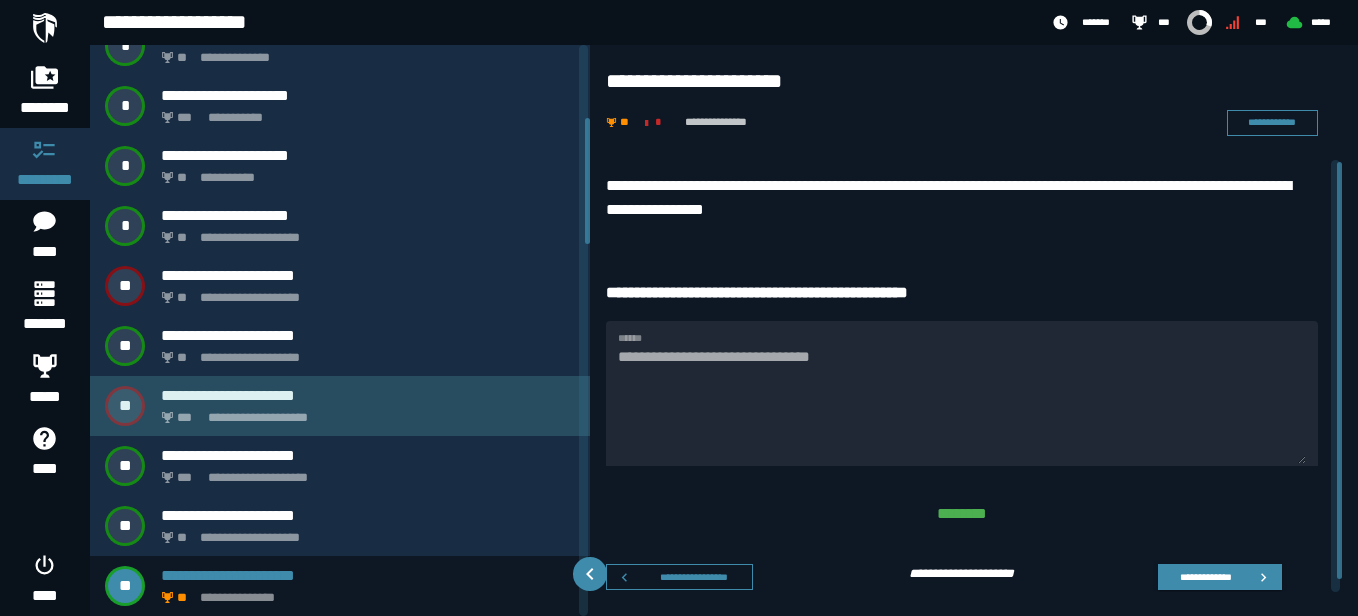 click on "**********" 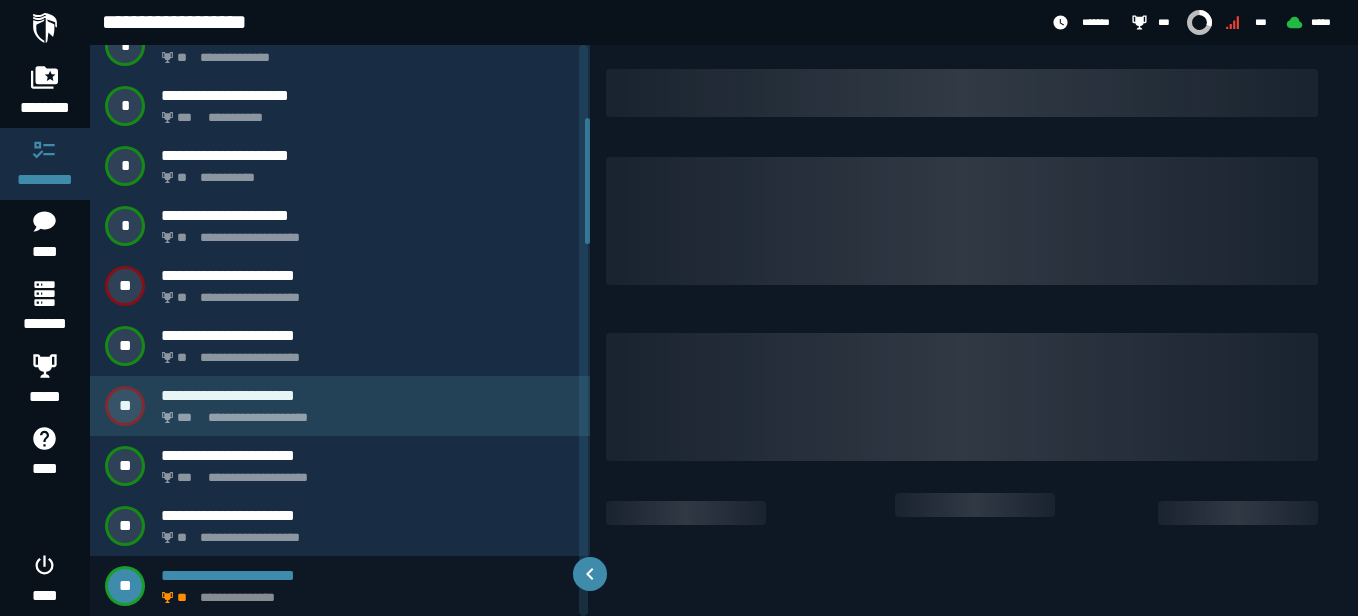 scroll, scrollTop: 0, scrollLeft: 0, axis: both 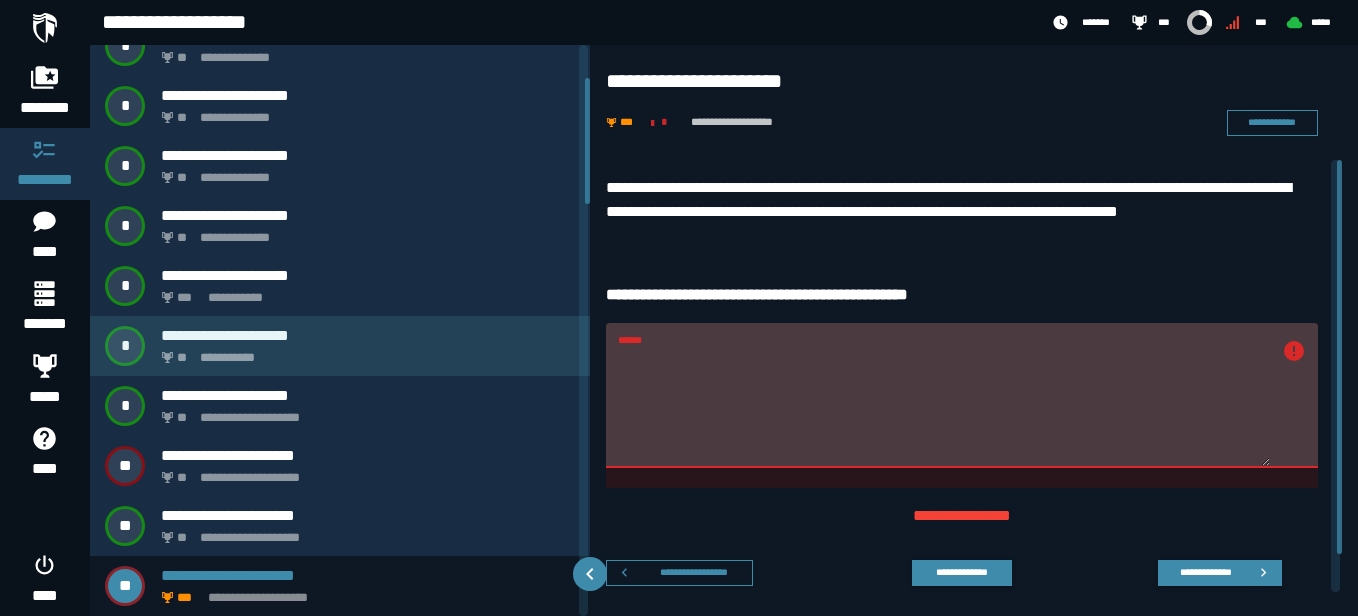 drag, startPoint x: 1026, startPoint y: 395, endPoint x: 511, endPoint y: 349, distance: 517.0503 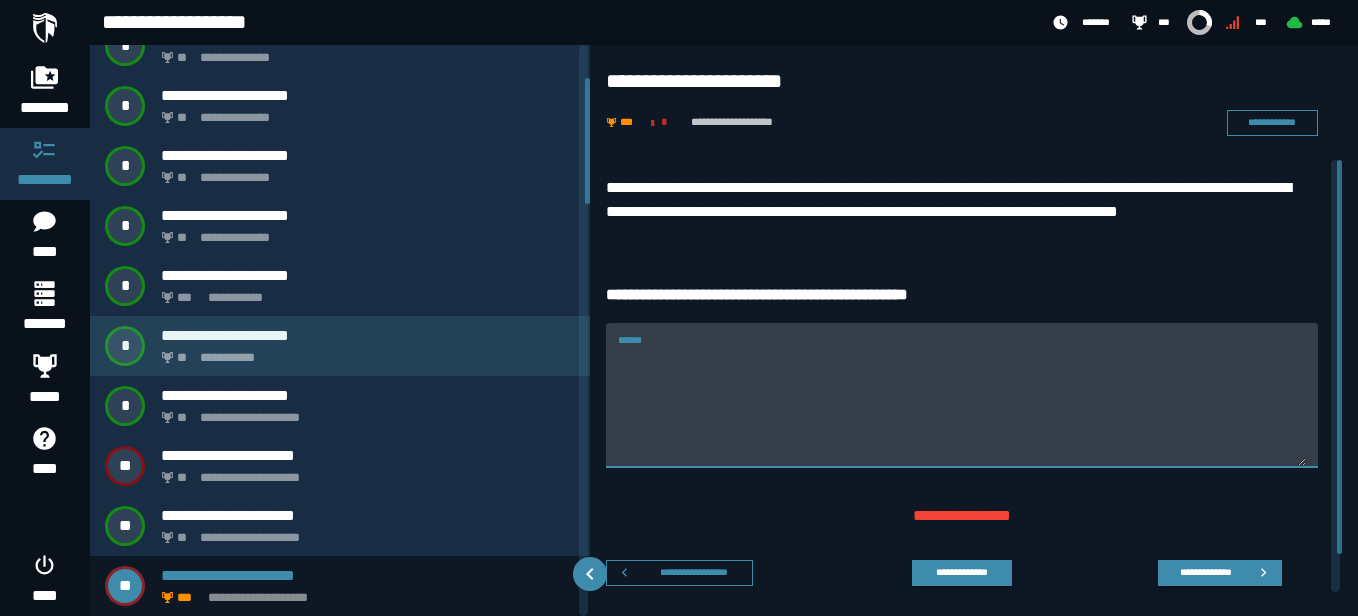 paste on "**********" 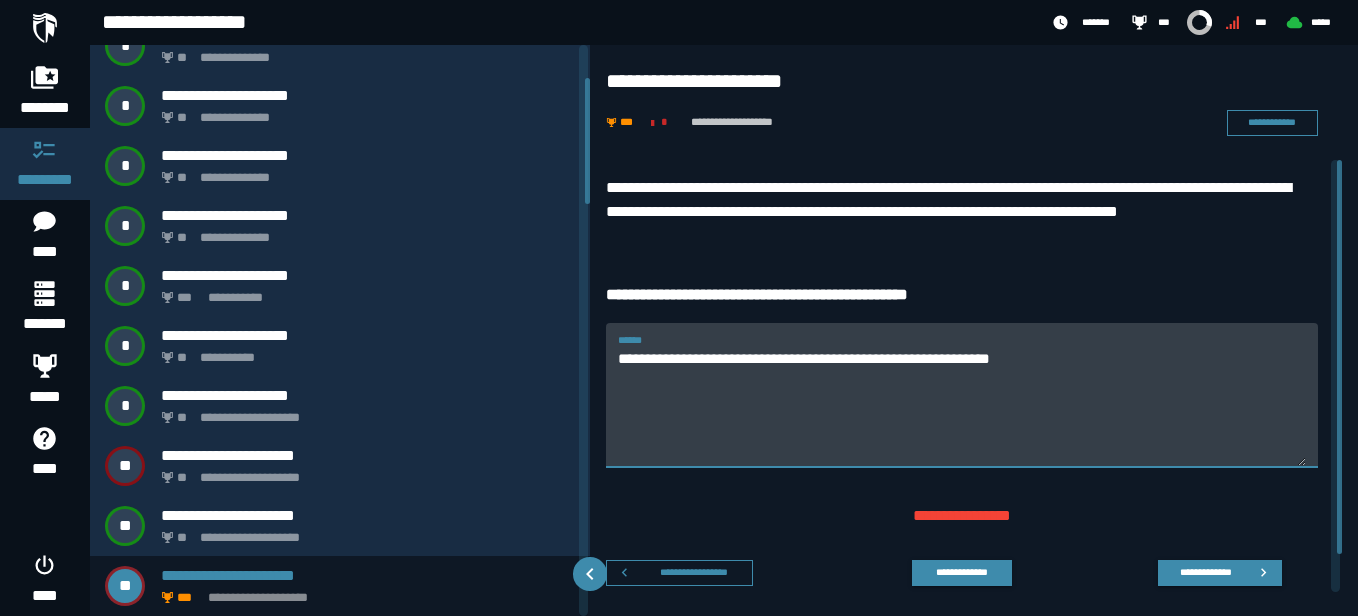 type on "**********" 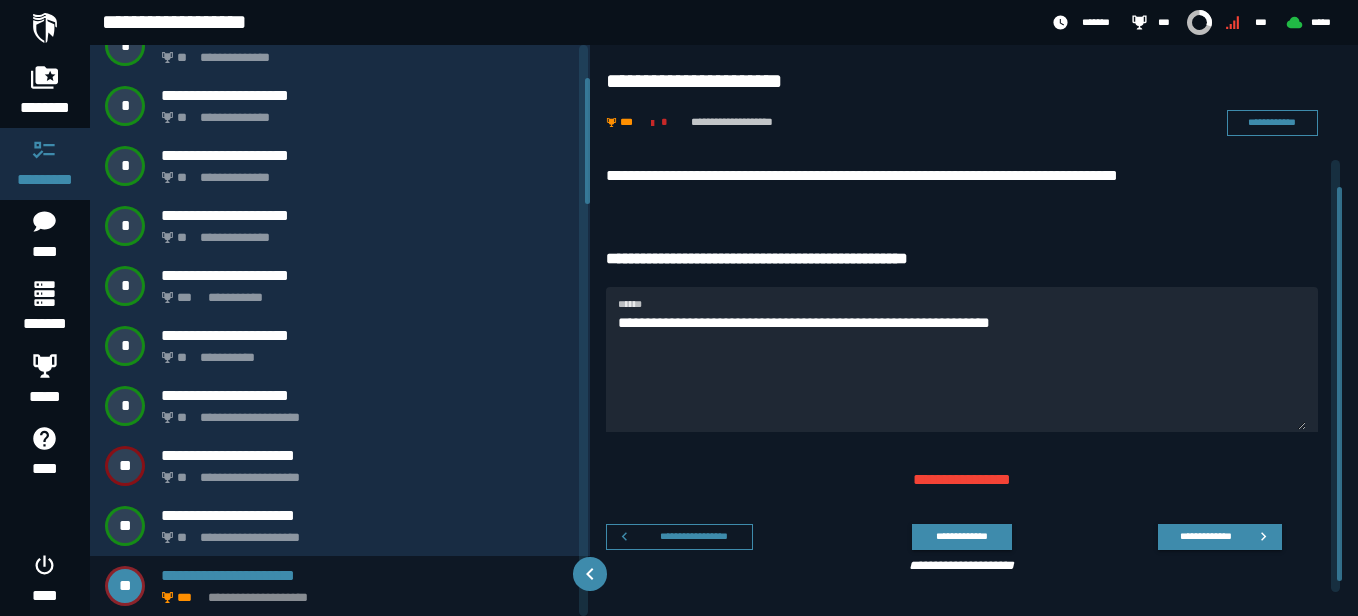 scroll, scrollTop: 42, scrollLeft: 0, axis: vertical 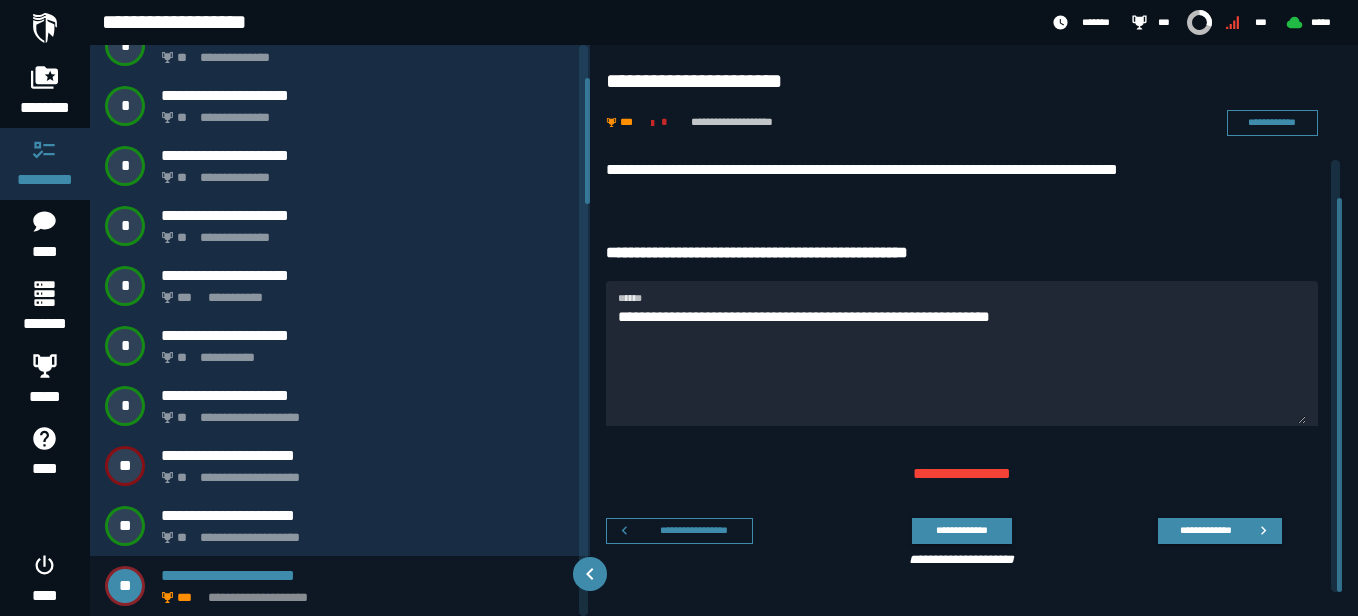 drag, startPoint x: 1341, startPoint y: 355, endPoint x: 1344, endPoint y: 393, distance: 38.118237 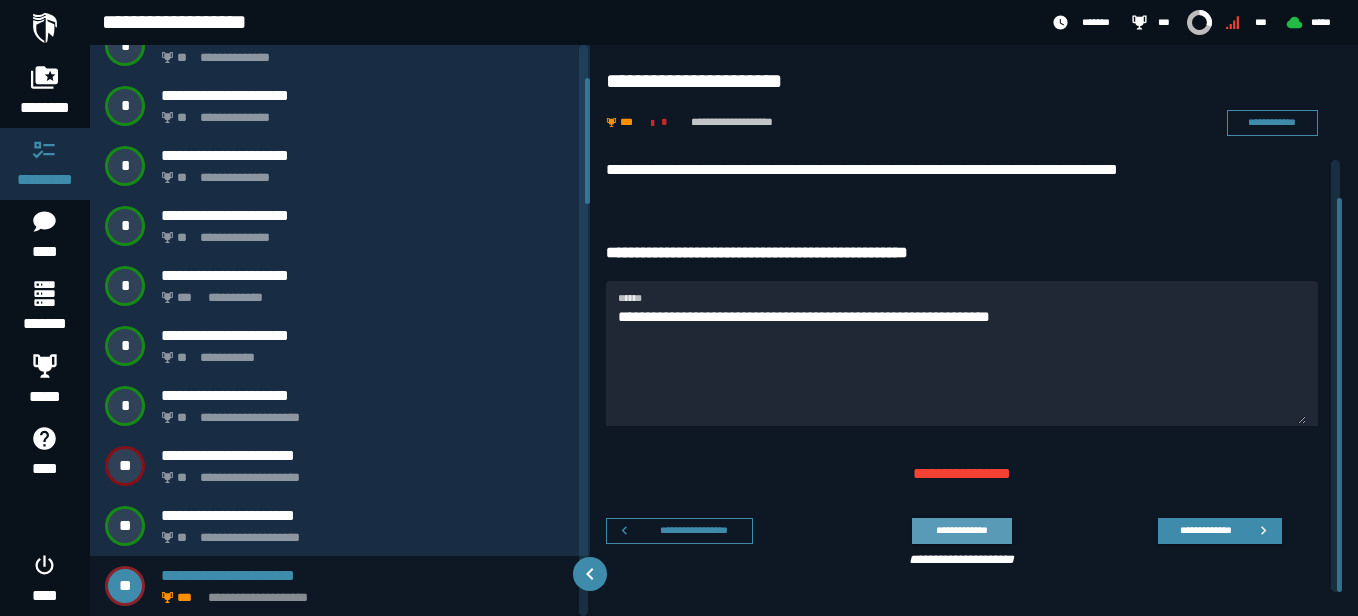 click on "**********" at bounding box center [961, 530] 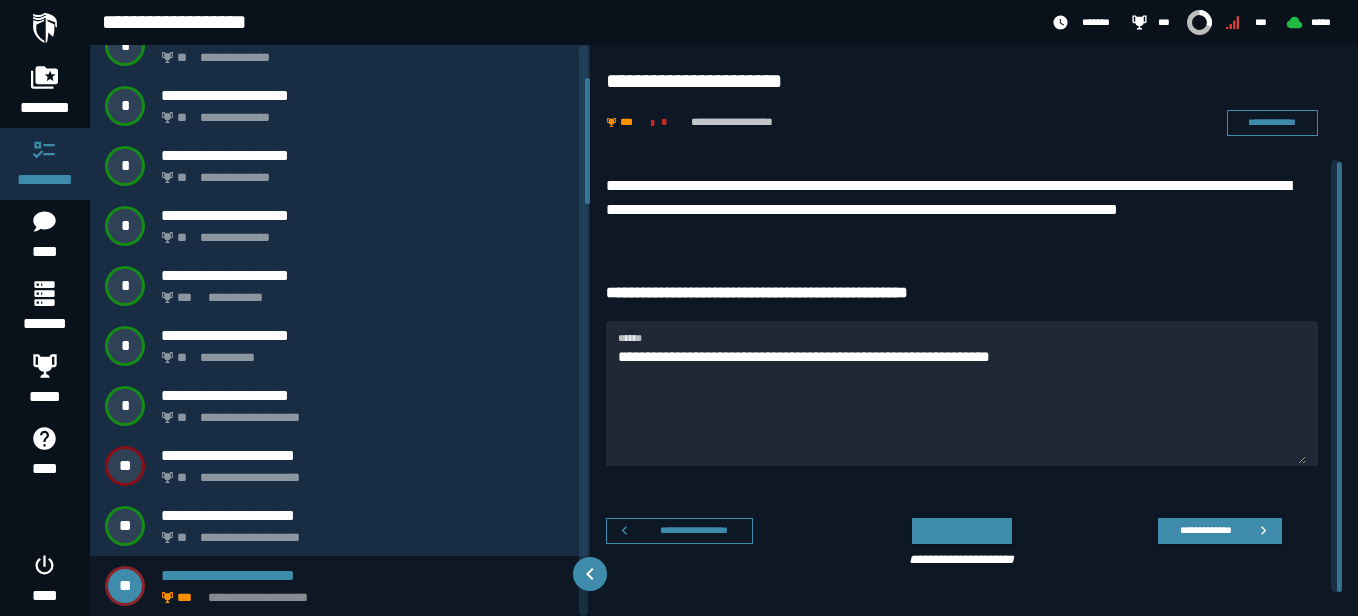 scroll, scrollTop: 2, scrollLeft: 0, axis: vertical 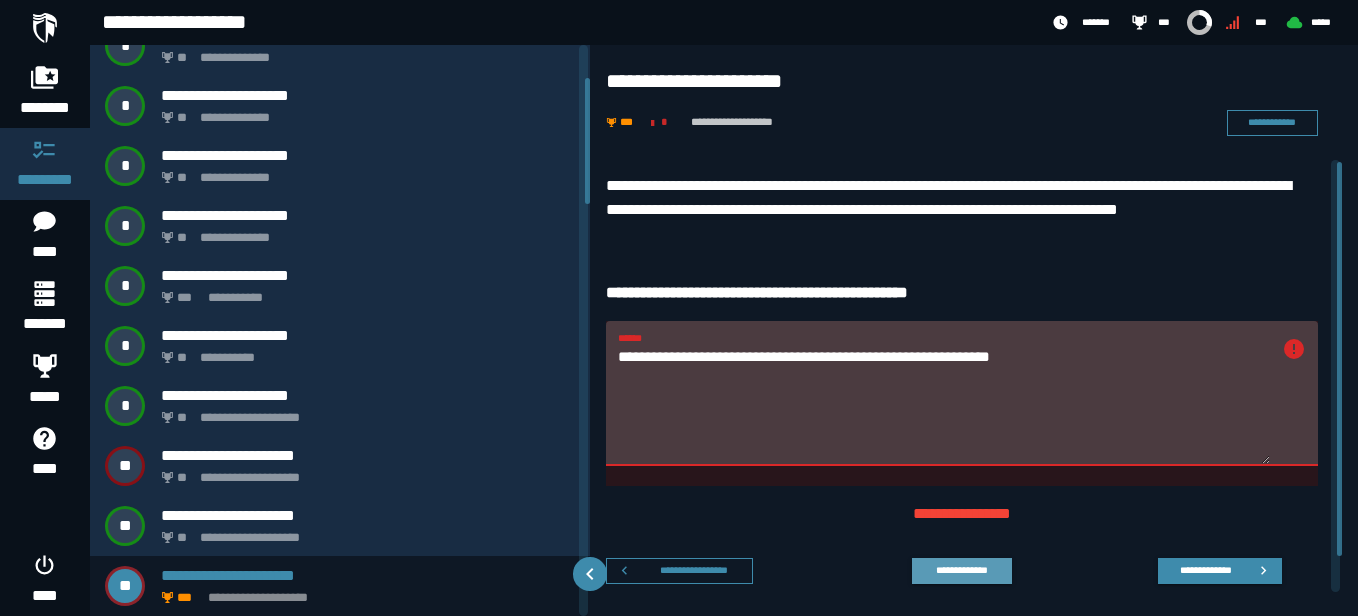 click on "**********" at bounding box center (944, 405) 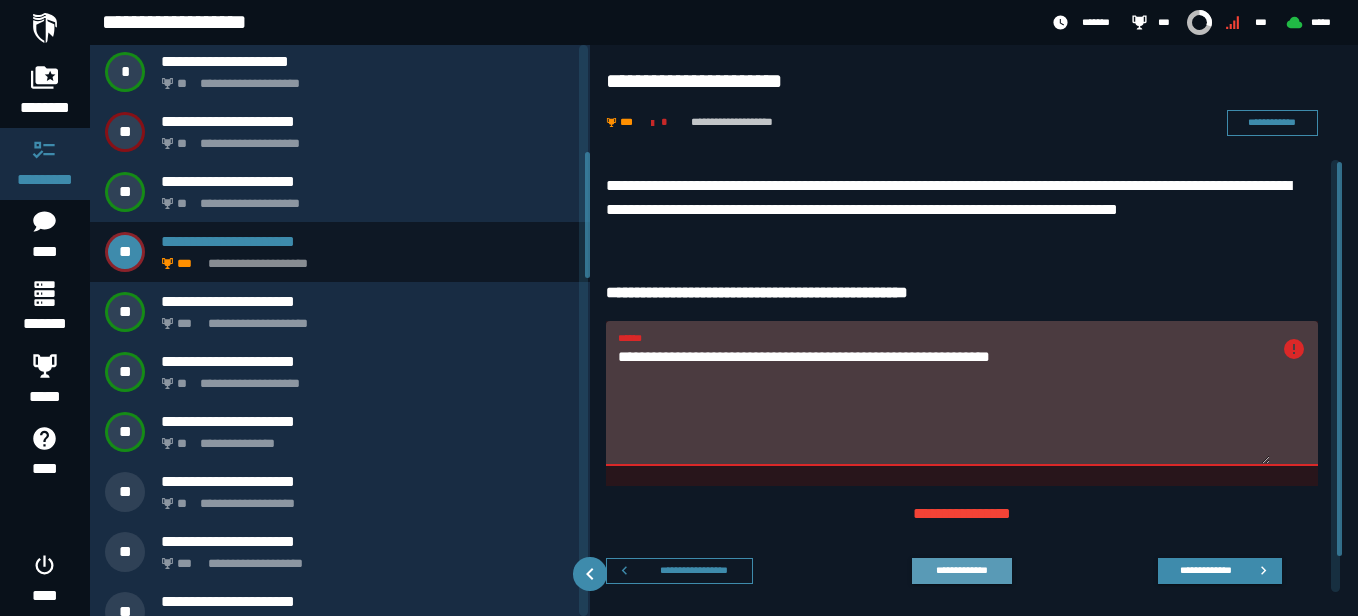 scroll, scrollTop: 479, scrollLeft: 0, axis: vertical 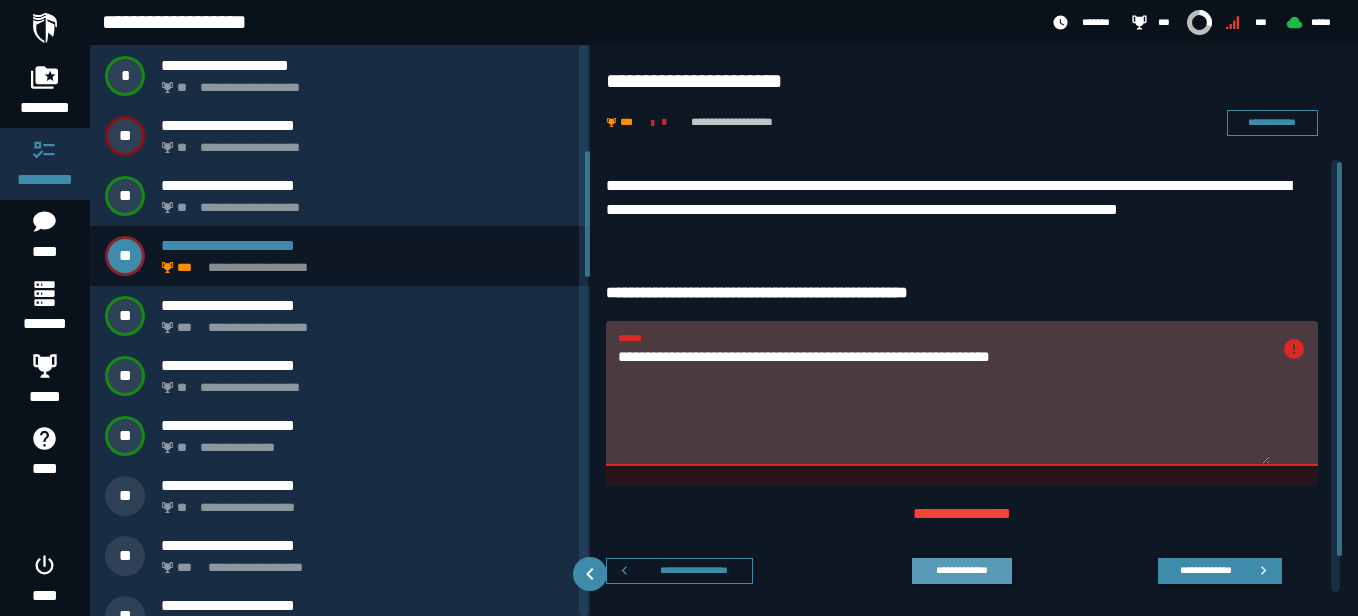 drag, startPoint x: 586, startPoint y: 168, endPoint x: 580, endPoint y: 241, distance: 73.24616 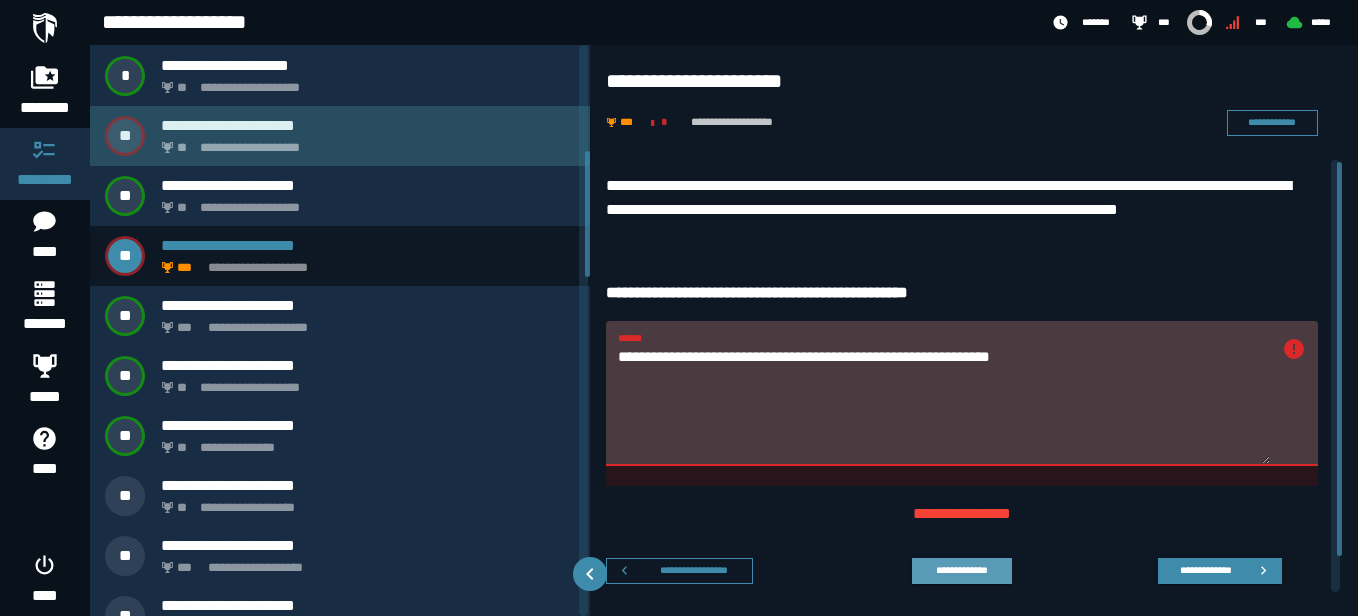click on "**********" at bounding box center [368, 125] 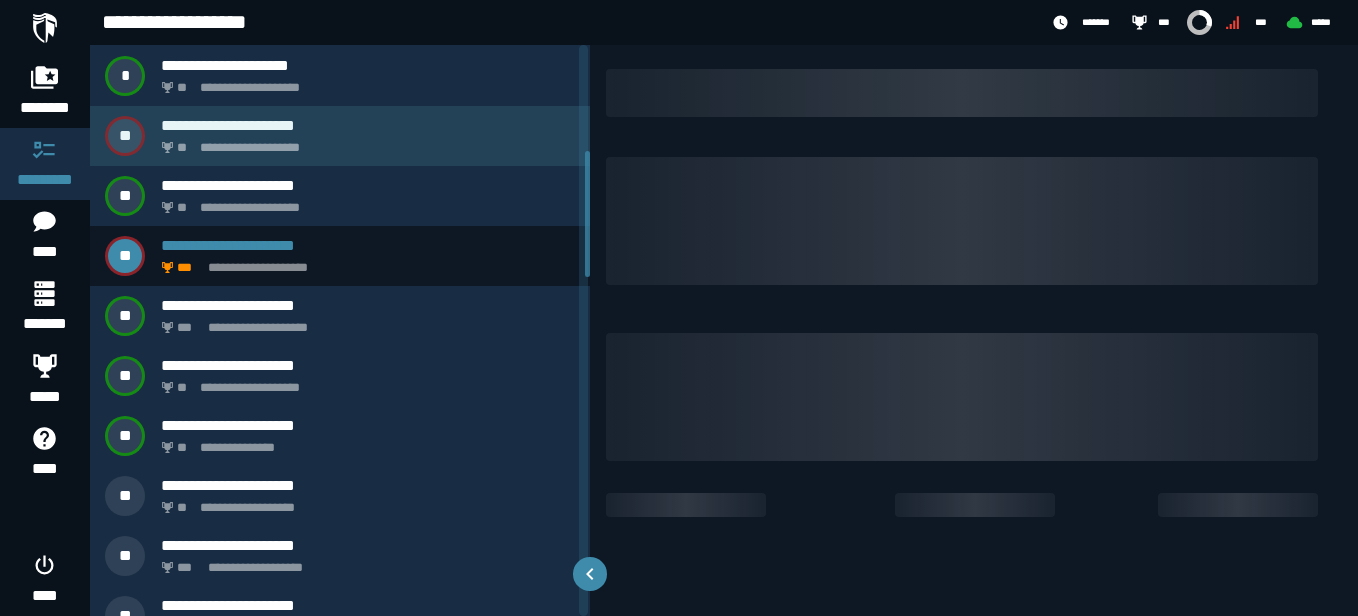 scroll, scrollTop: 0, scrollLeft: 0, axis: both 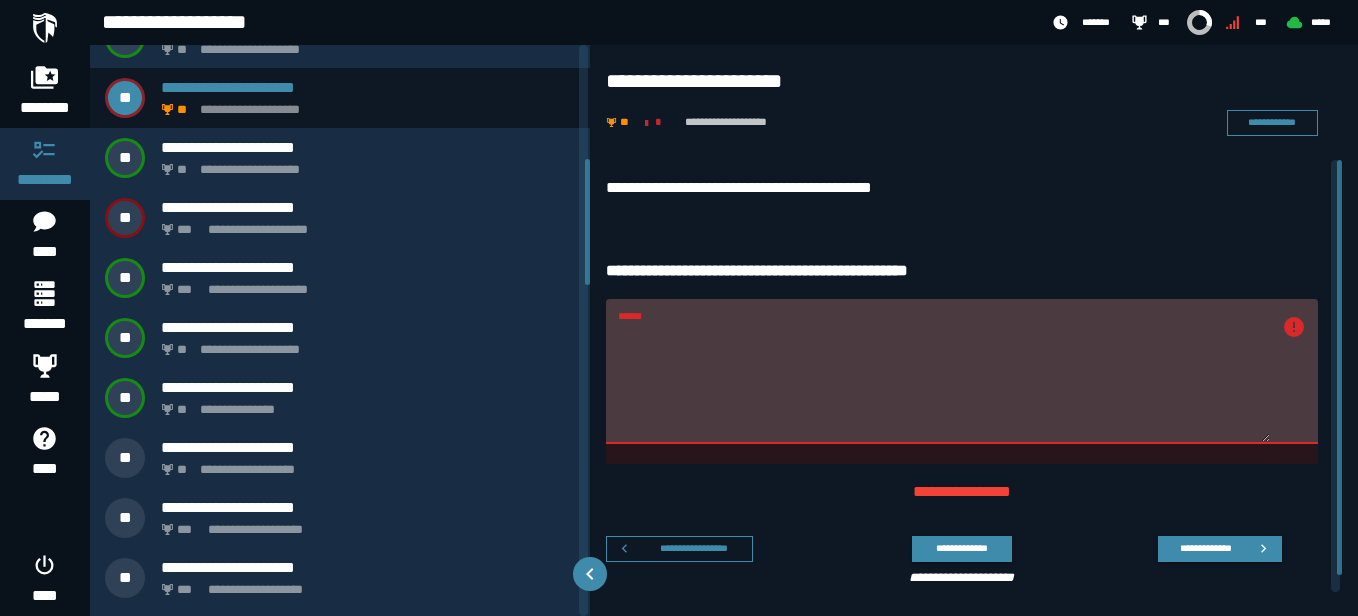 drag, startPoint x: 587, startPoint y: 120, endPoint x: 589, endPoint y: 228, distance: 108.01852 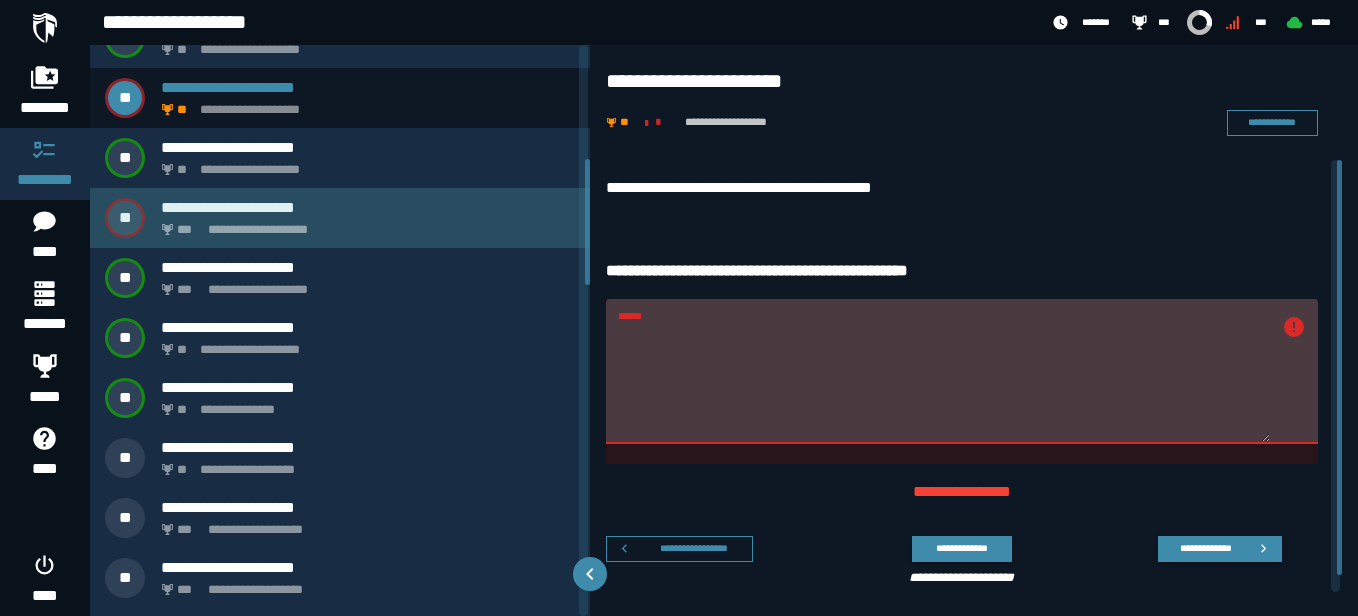 click on "**********" at bounding box center (364, 224) 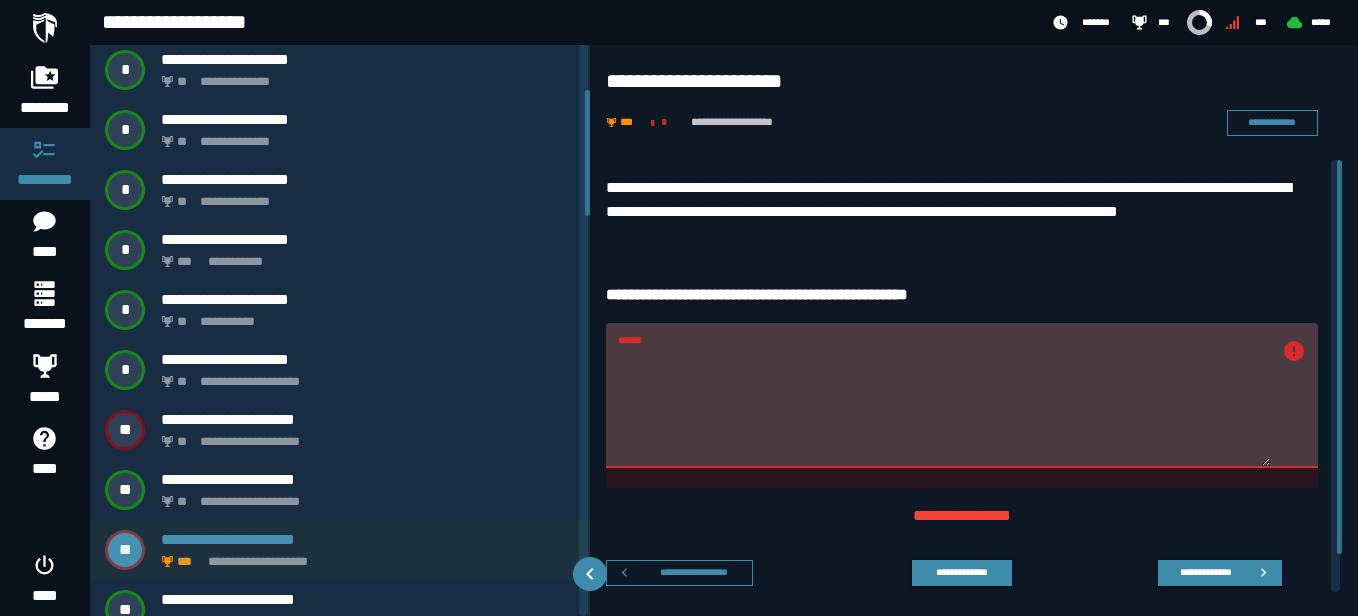 scroll, scrollTop: 149, scrollLeft: 0, axis: vertical 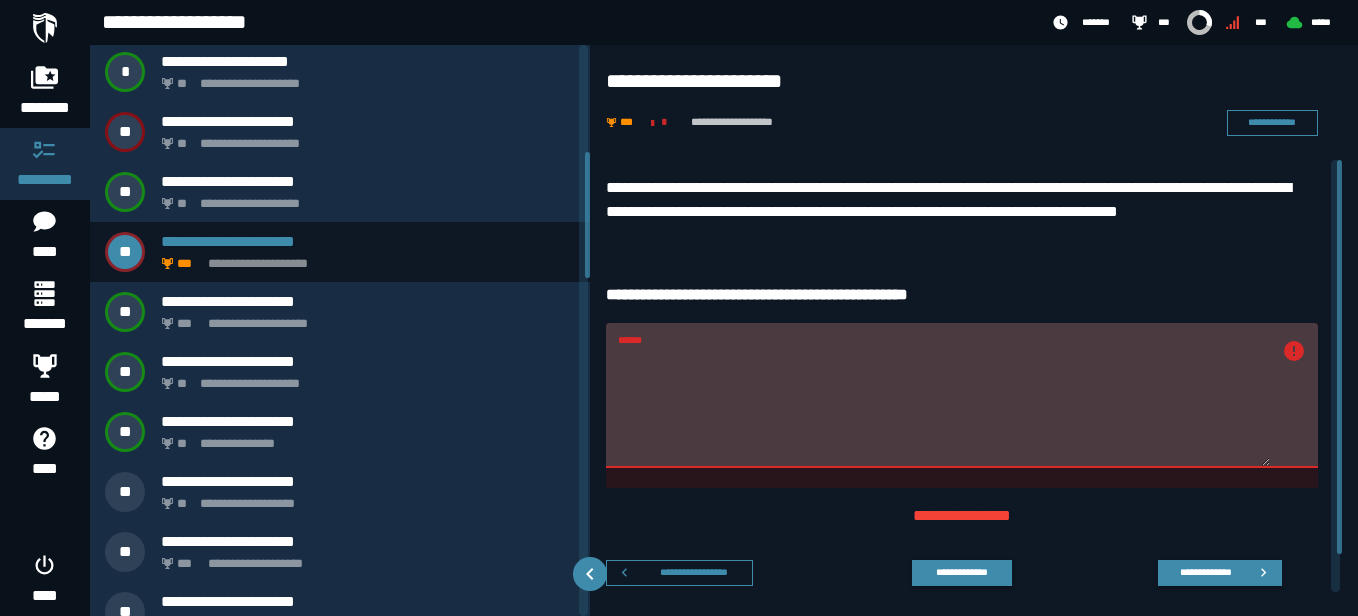 drag, startPoint x: 588, startPoint y: 171, endPoint x: 589, endPoint y: 245, distance: 74.00676 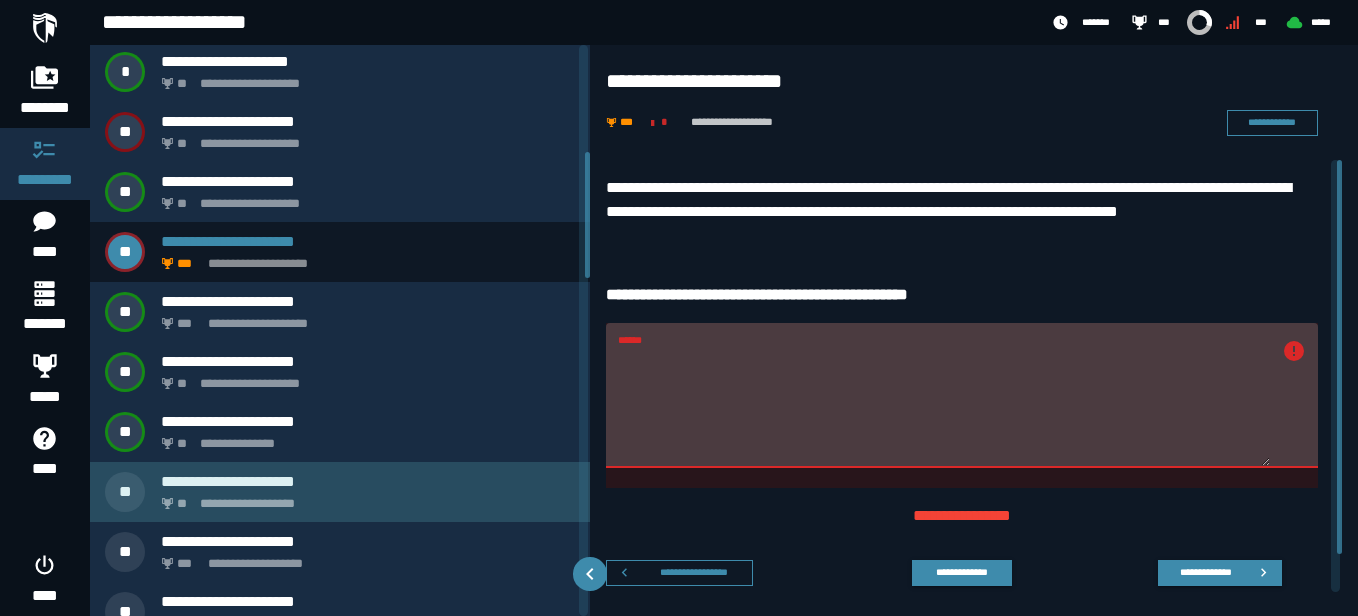 click on "**********" at bounding box center [368, 481] 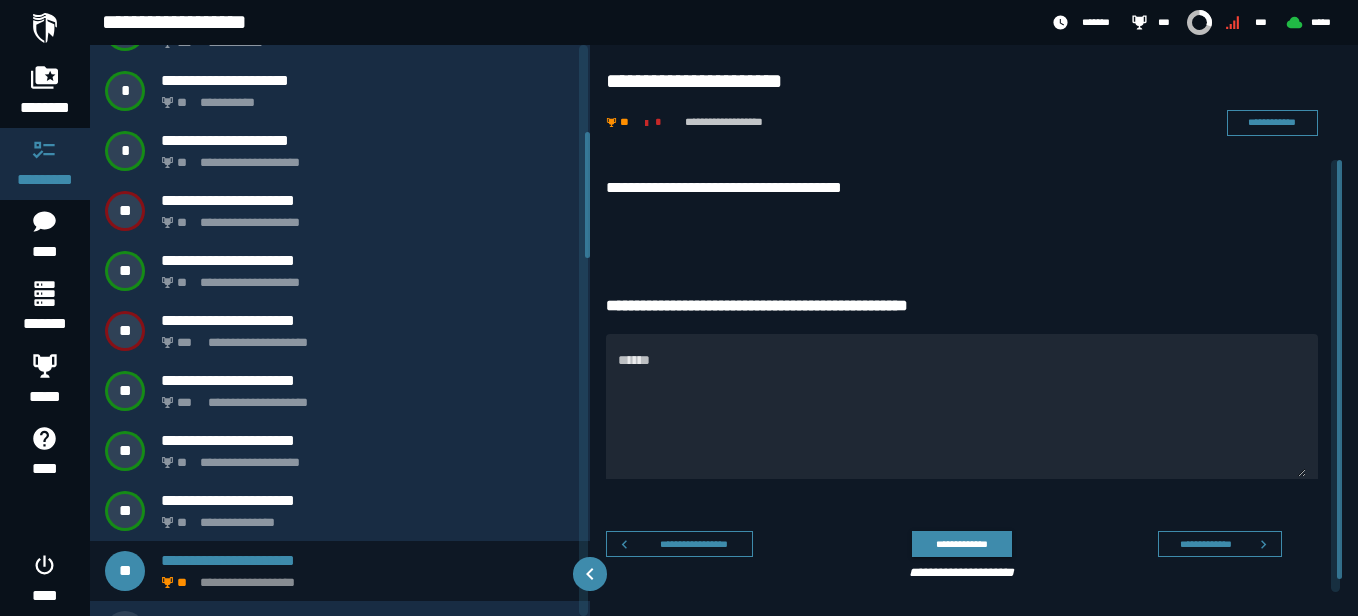 scroll, scrollTop: 389, scrollLeft: 0, axis: vertical 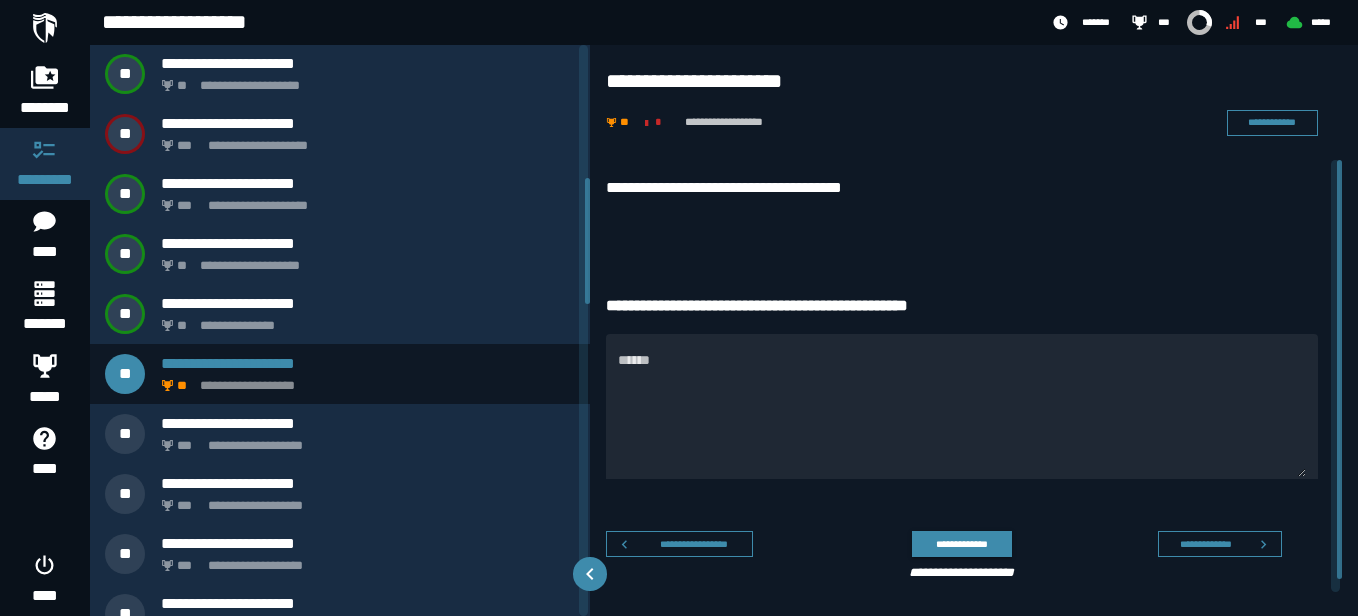 drag, startPoint x: 588, startPoint y: 224, endPoint x: 589, endPoint y: 271, distance: 47.010635 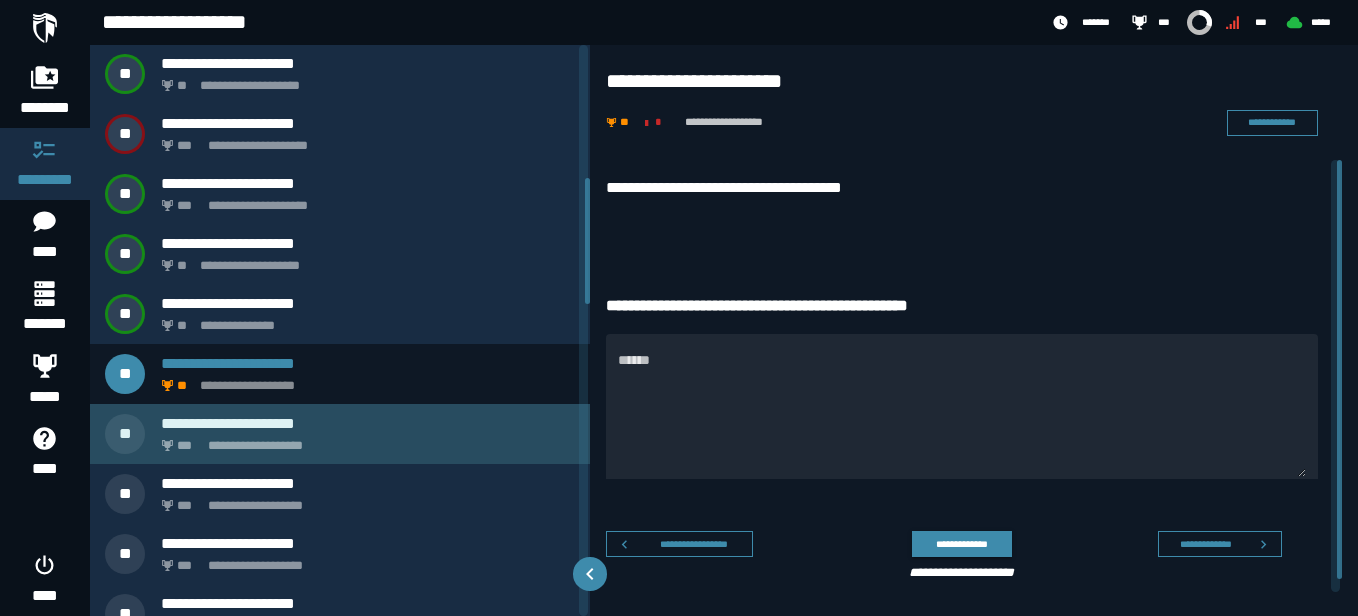 click on "**********" at bounding box center (364, 440) 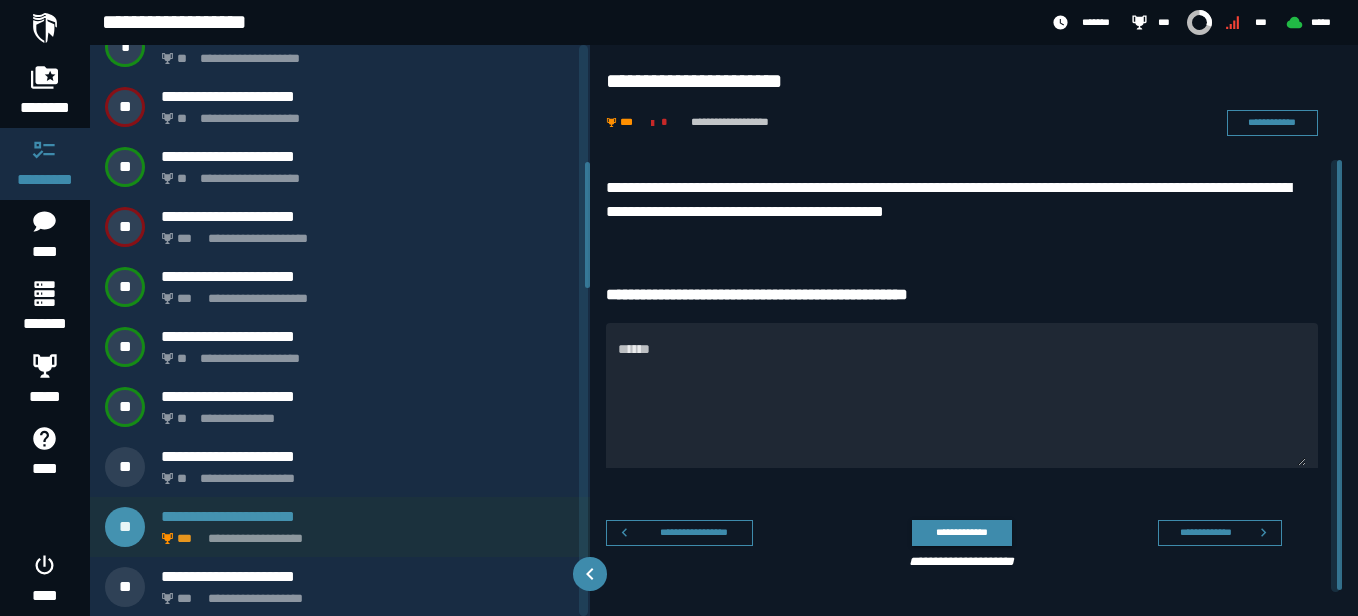 scroll, scrollTop: 449, scrollLeft: 0, axis: vertical 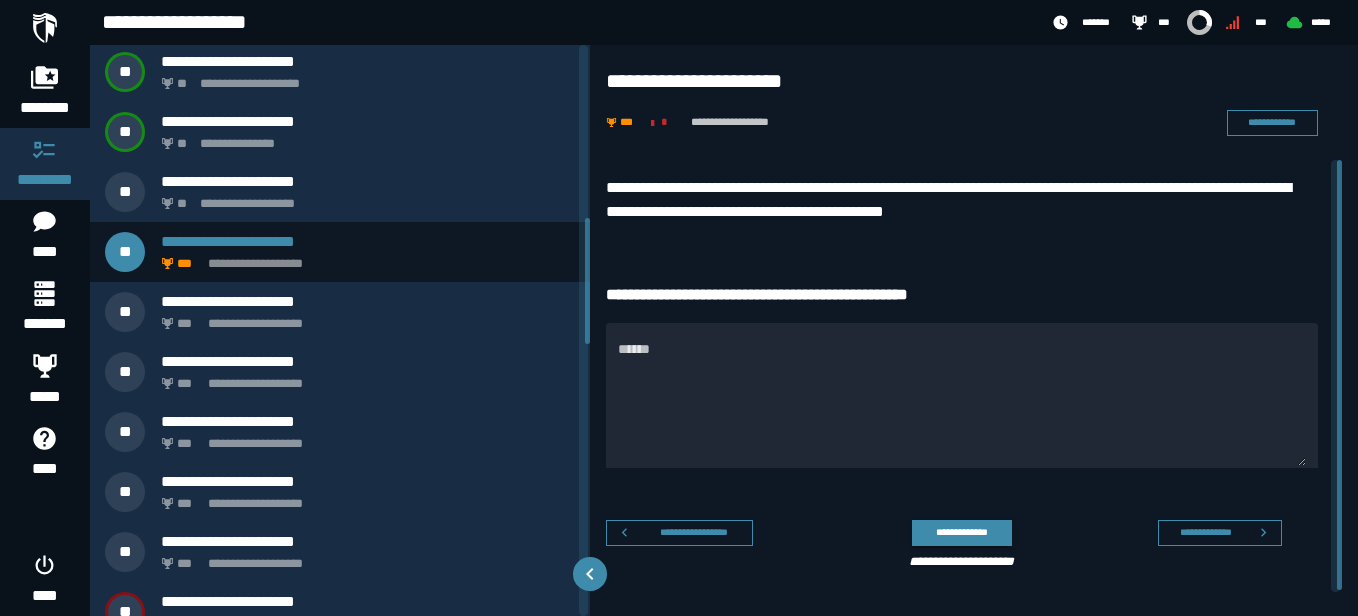 drag, startPoint x: 585, startPoint y: 218, endPoint x: 568, endPoint y: 292, distance: 75.9276 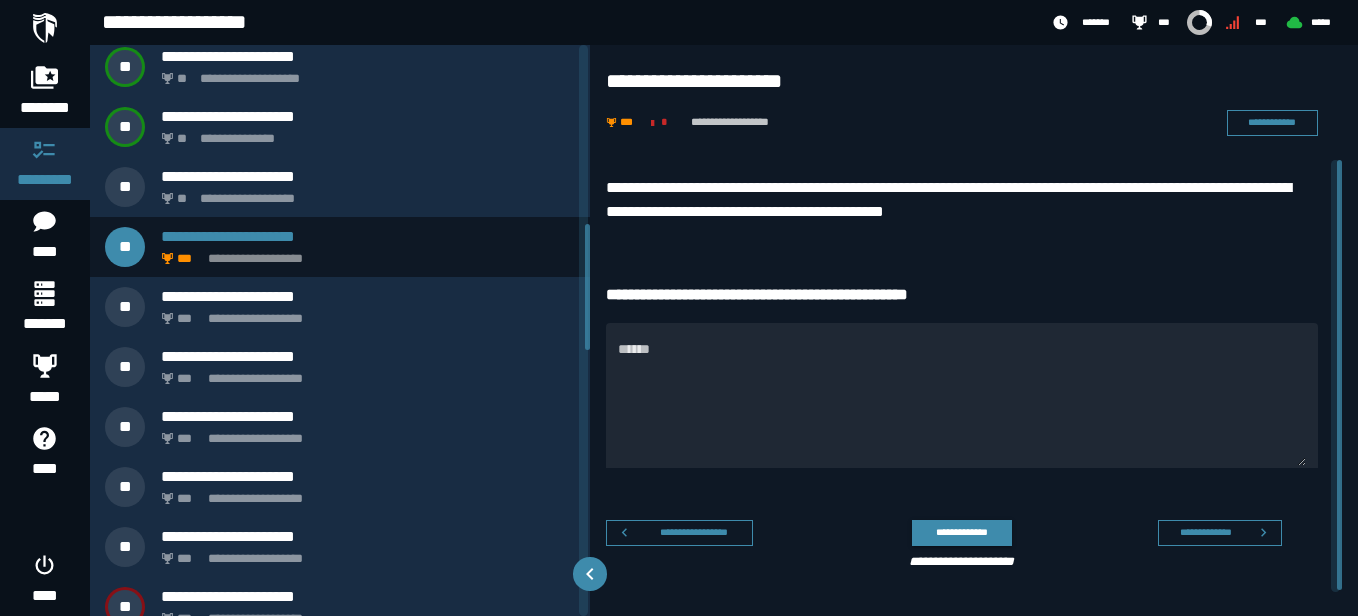 scroll, scrollTop: 801, scrollLeft: 0, axis: vertical 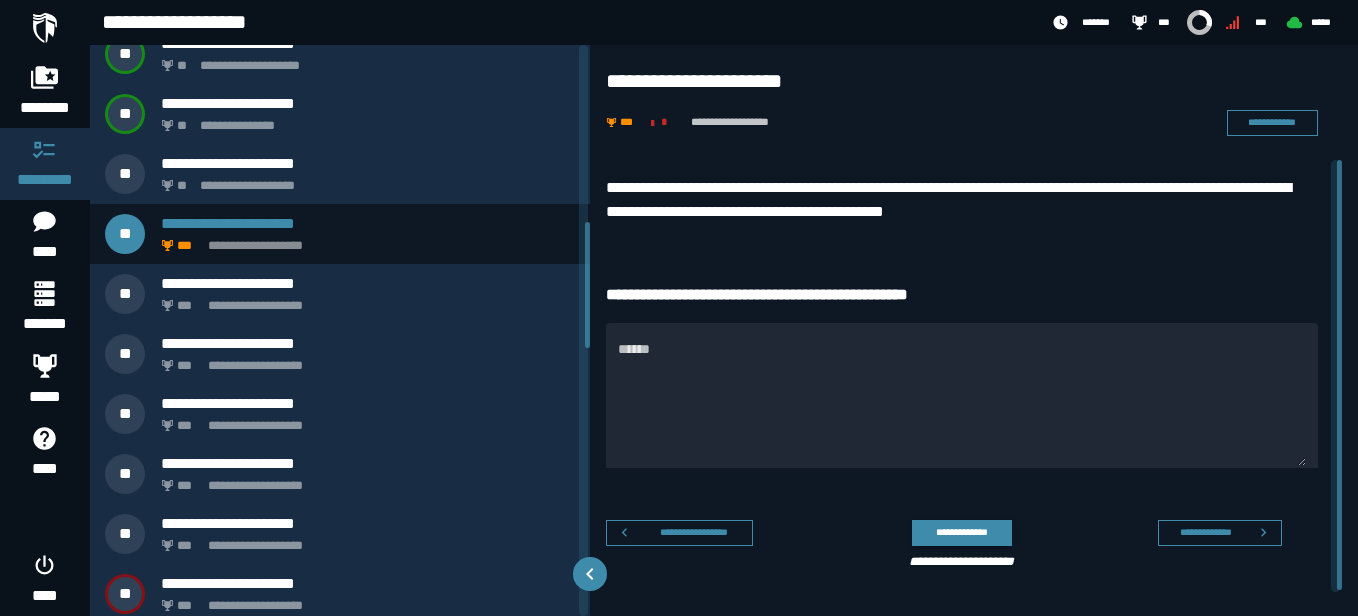click on "**********" at bounding box center [679, 308] 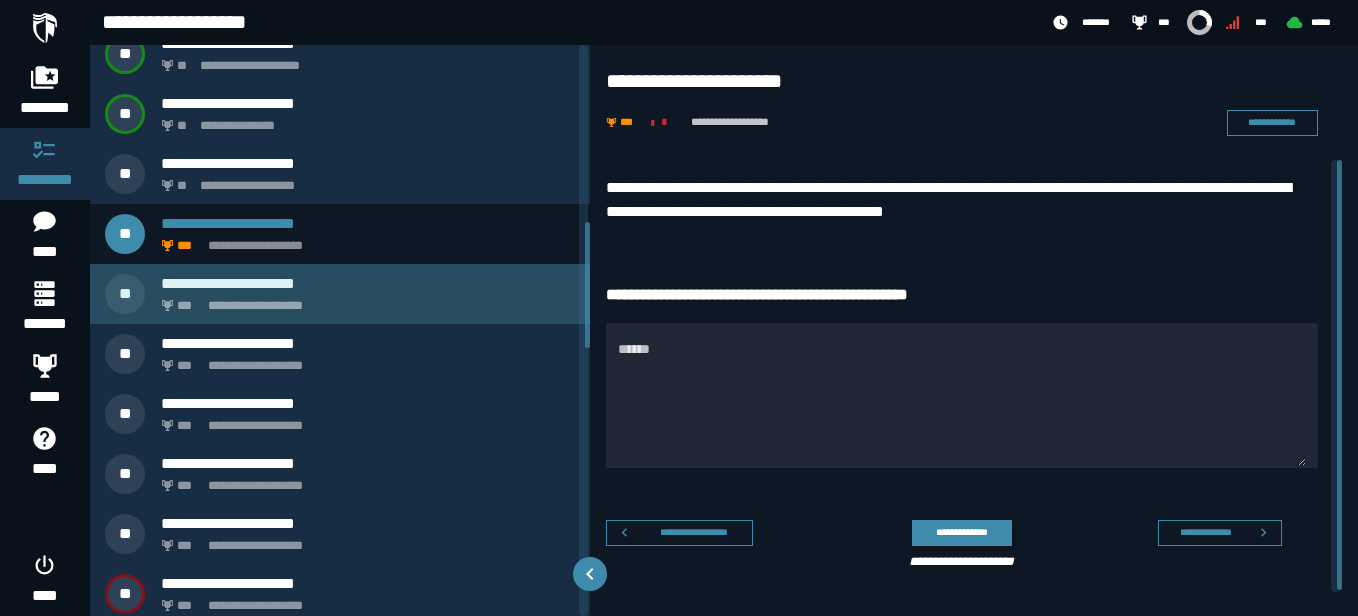 click on "**********" at bounding box center (364, 300) 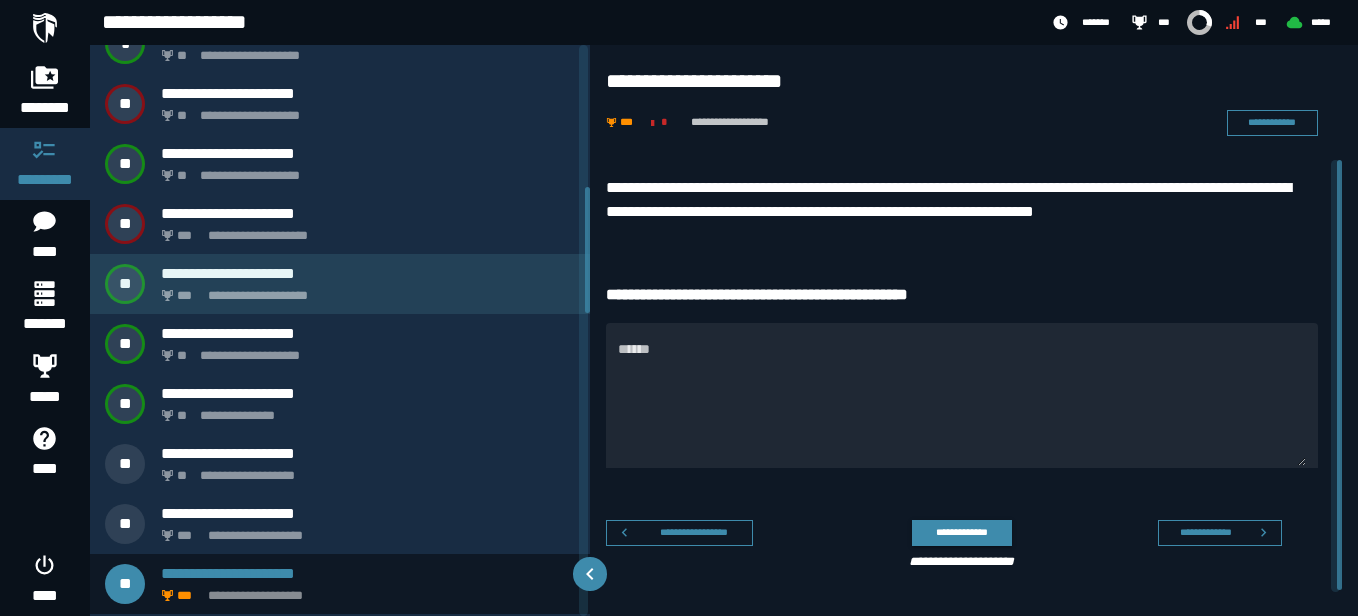 scroll, scrollTop: 509, scrollLeft: 0, axis: vertical 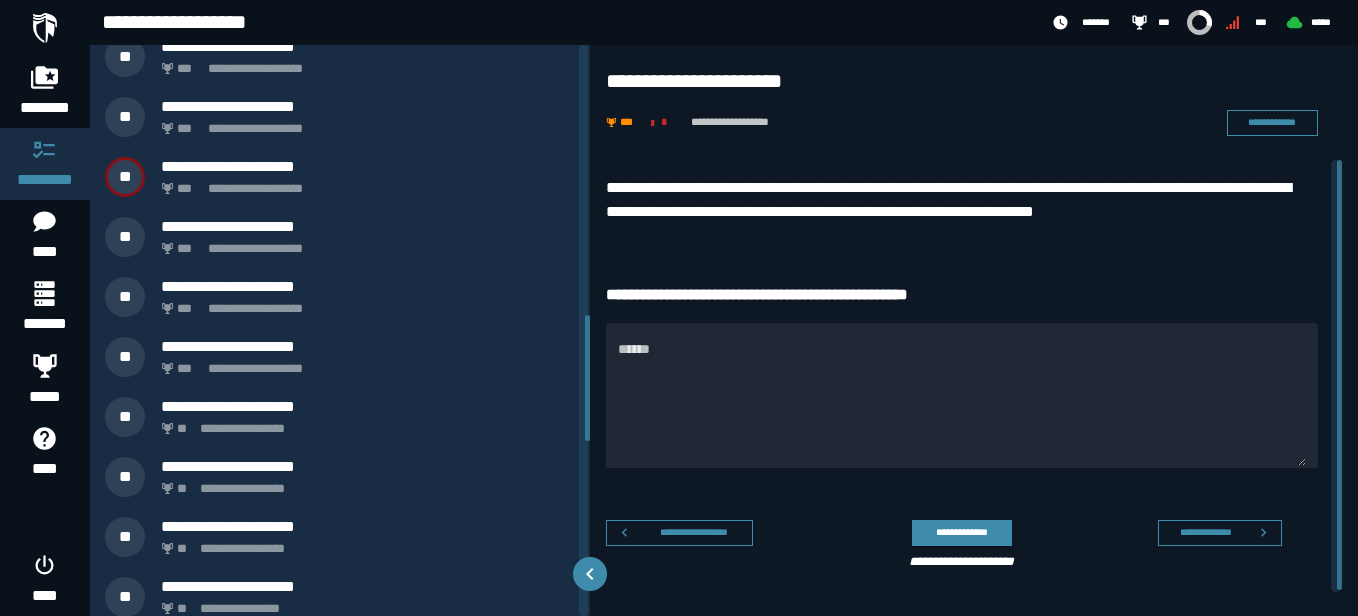 drag, startPoint x: 588, startPoint y: 202, endPoint x: 572, endPoint y: 359, distance: 157.81319 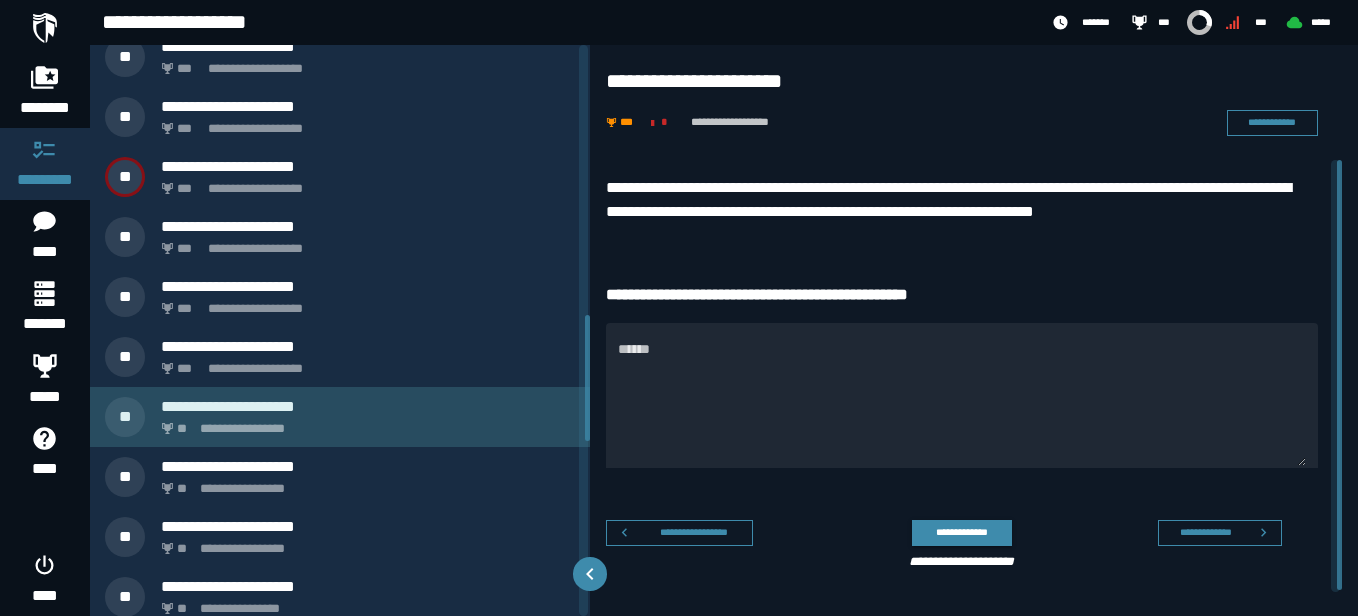 click on "**********" at bounding box center (364, 423) 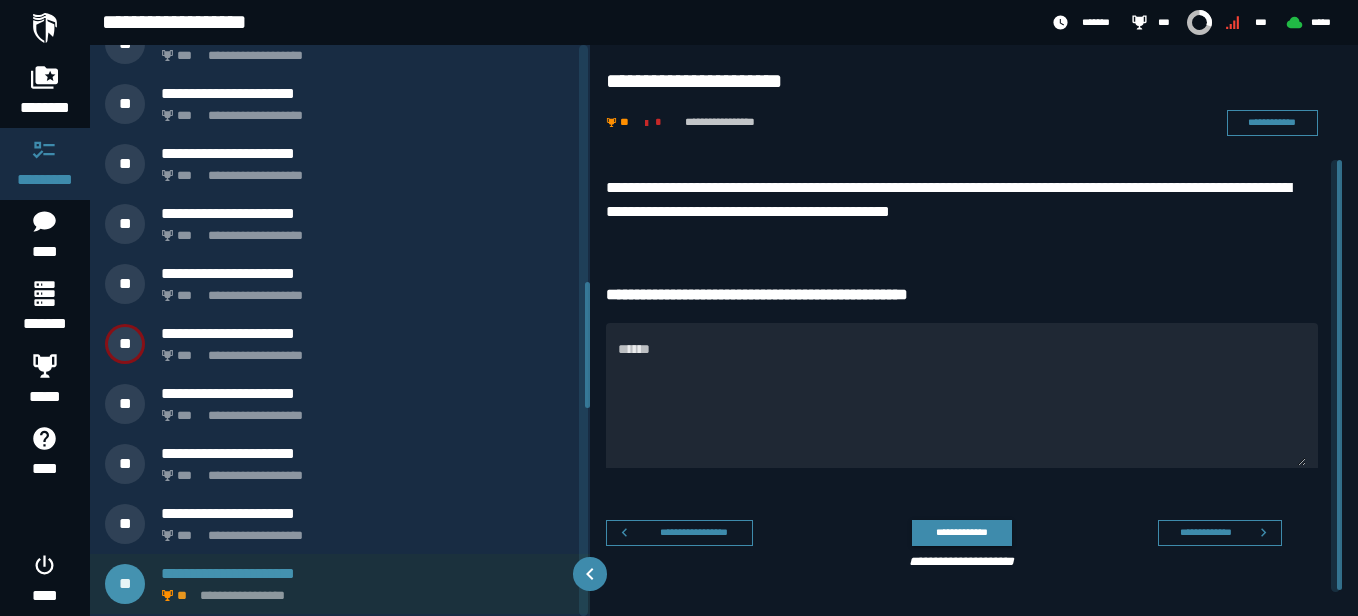 scroll, scrollTop: 1049, scrollLeft: 0, axis: vertical 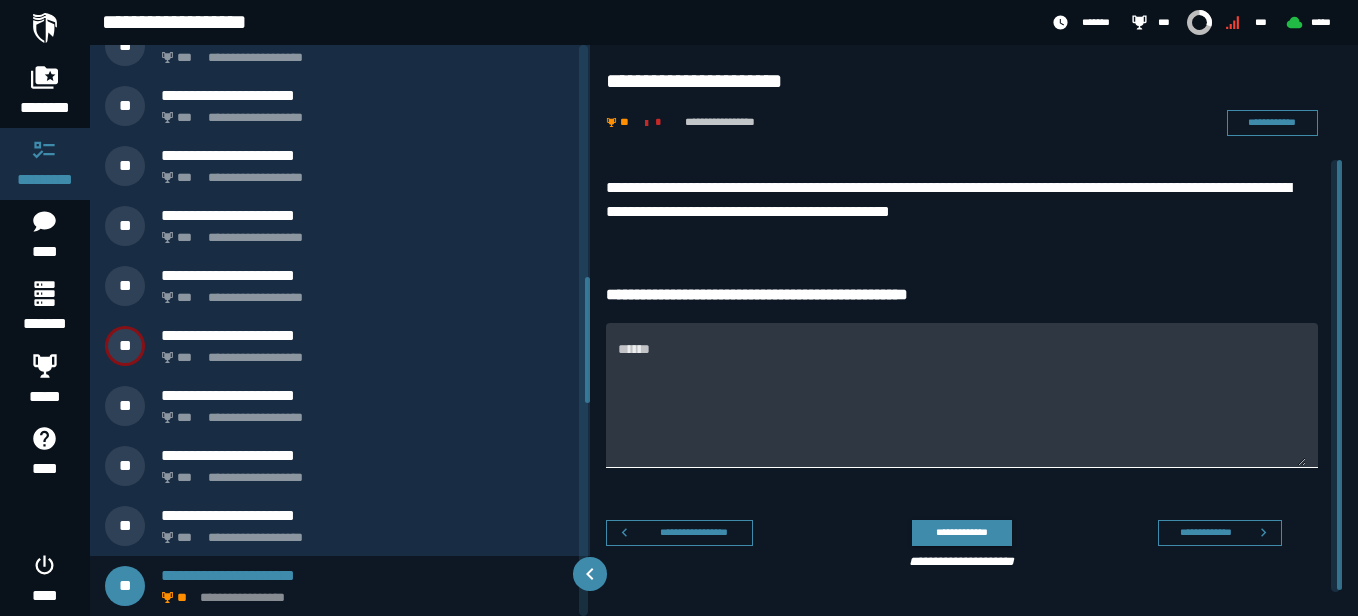 click on "******" at bounding box center [962, 407] 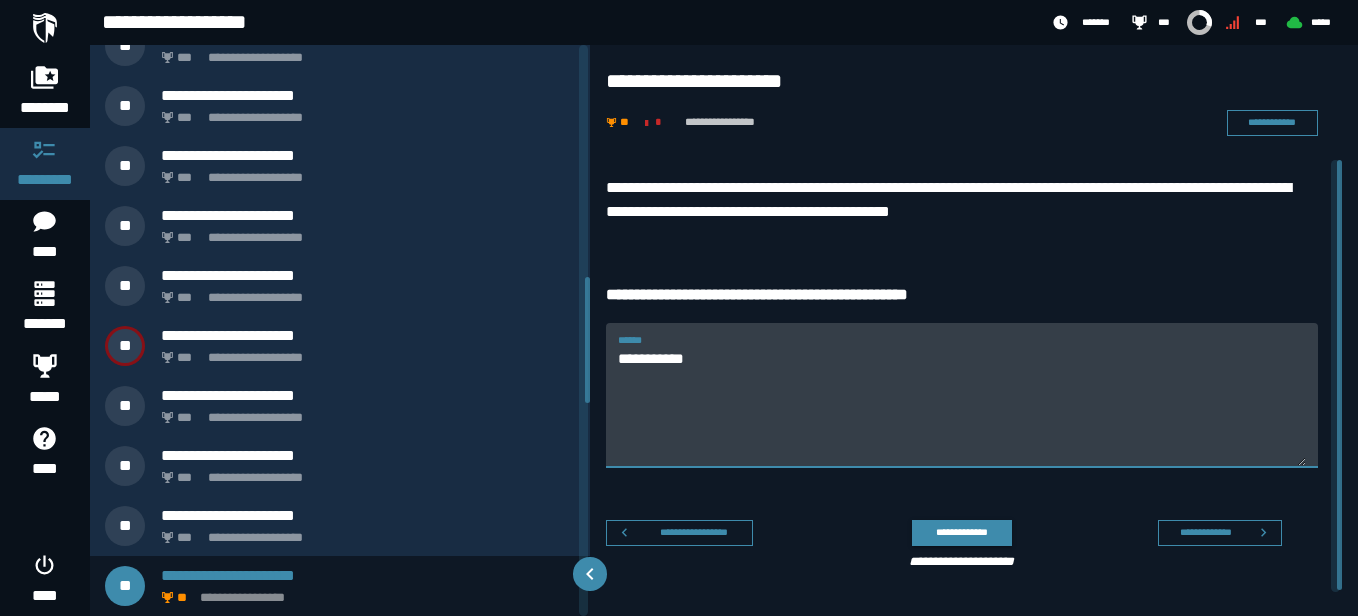click on "**********" at bounding box center (962, 407) 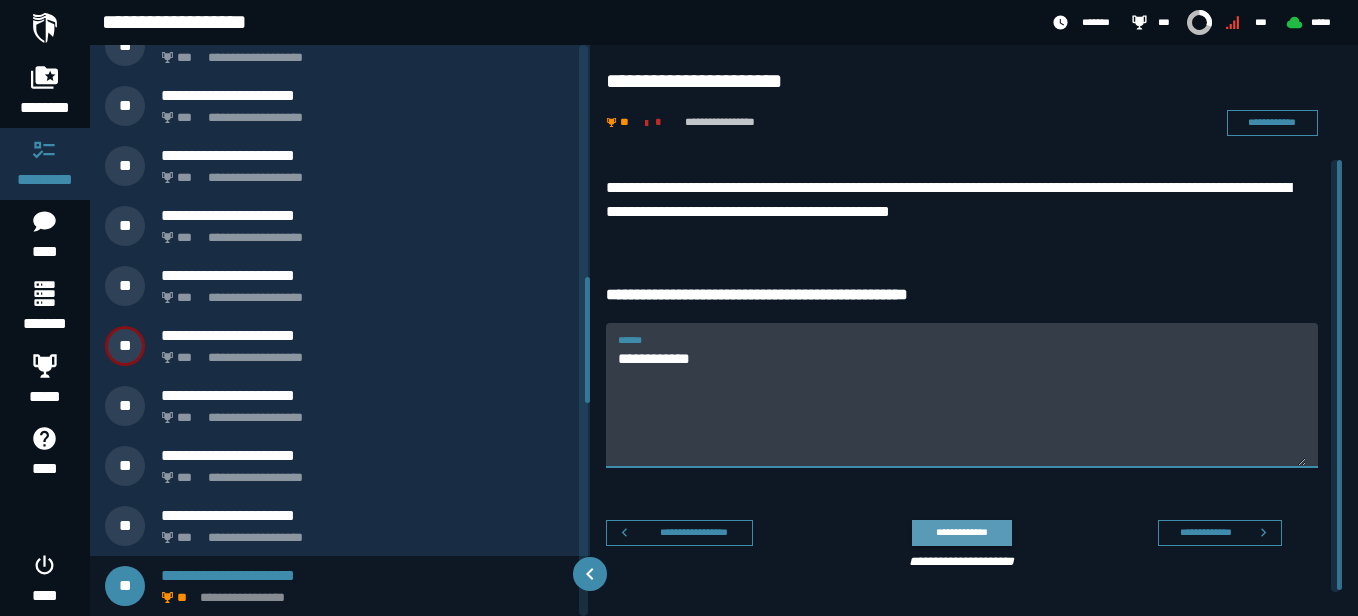 type on "**********" 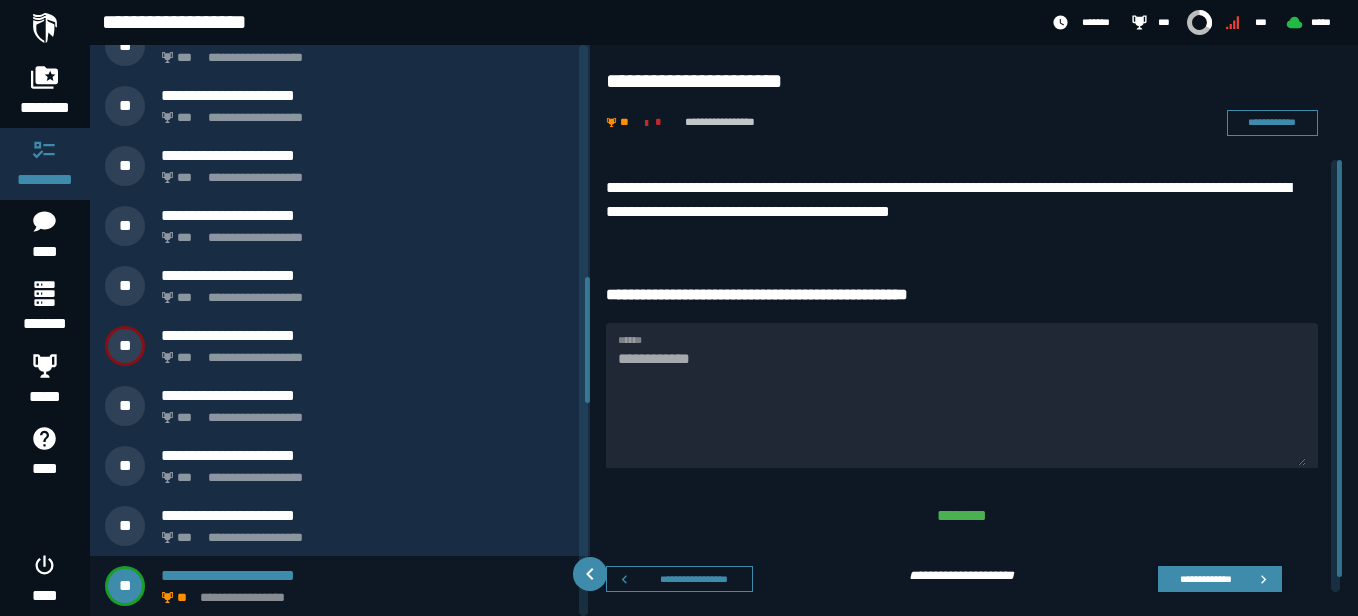 drag, startPoint x: 592, startPoint y: 345, endPoint x: 591, endPoint y: 365, distance: 20.024984 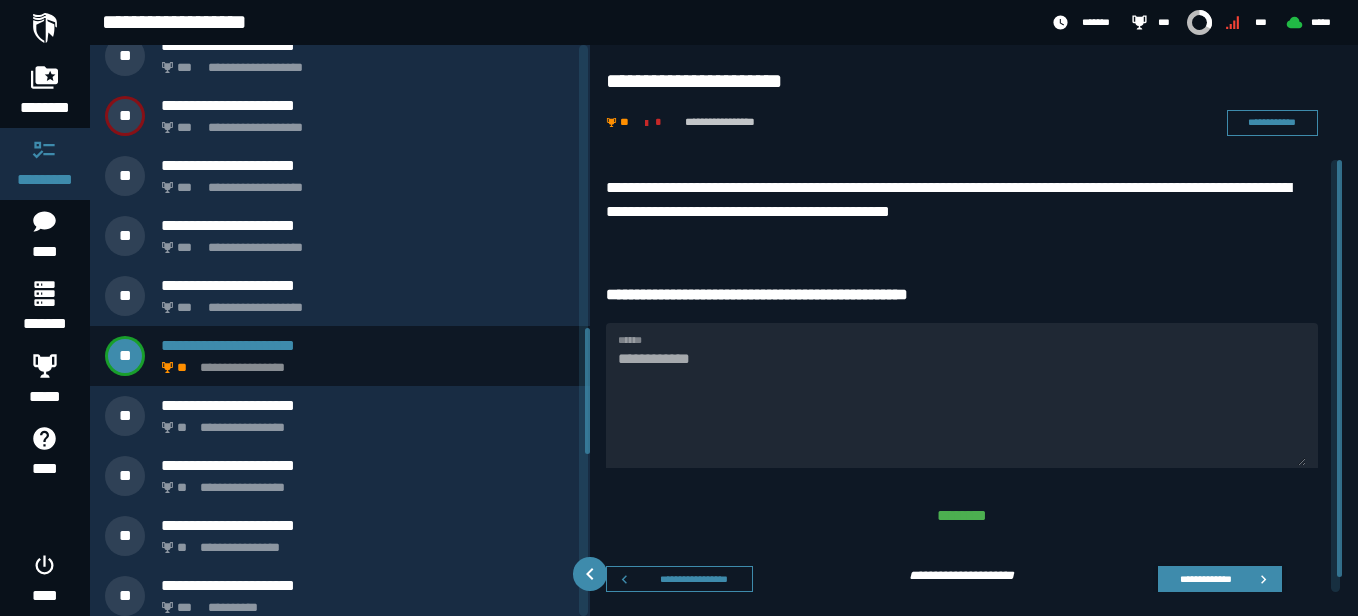 scroll, scrollTop: 1270, scrollLeft: 0, axis: vertical 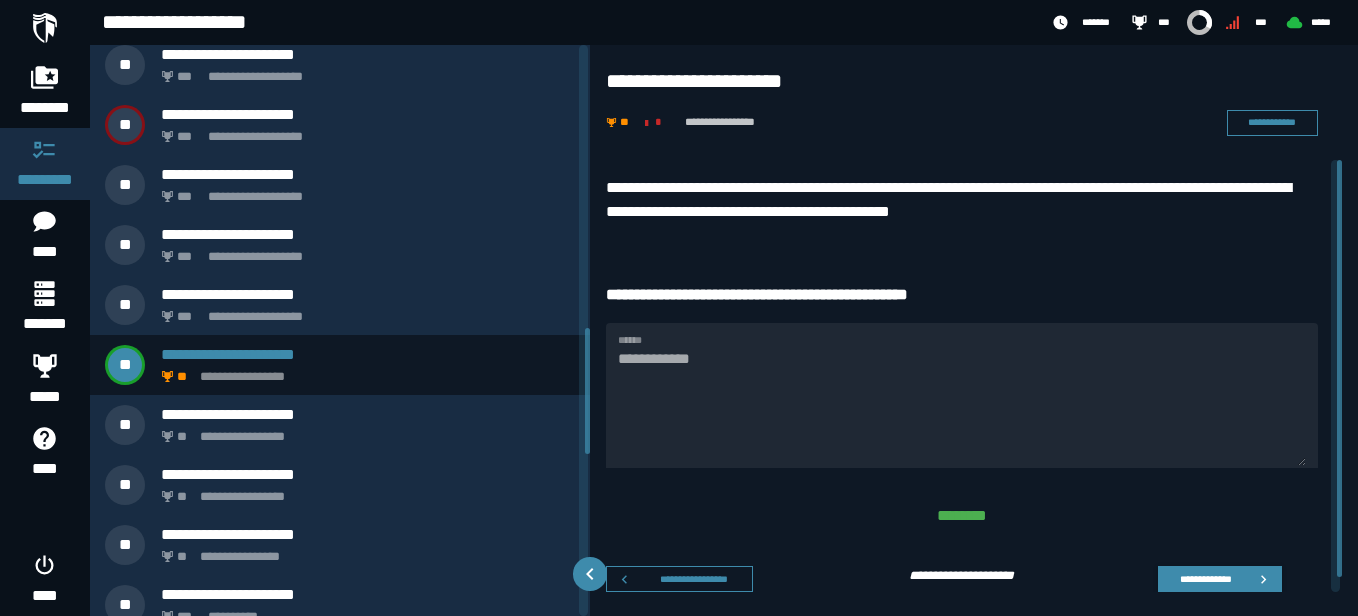 drag, startPoint x: 588, startPoint y: 355, endPoint x: 587, endPoint y: 404, distance: 49.010204 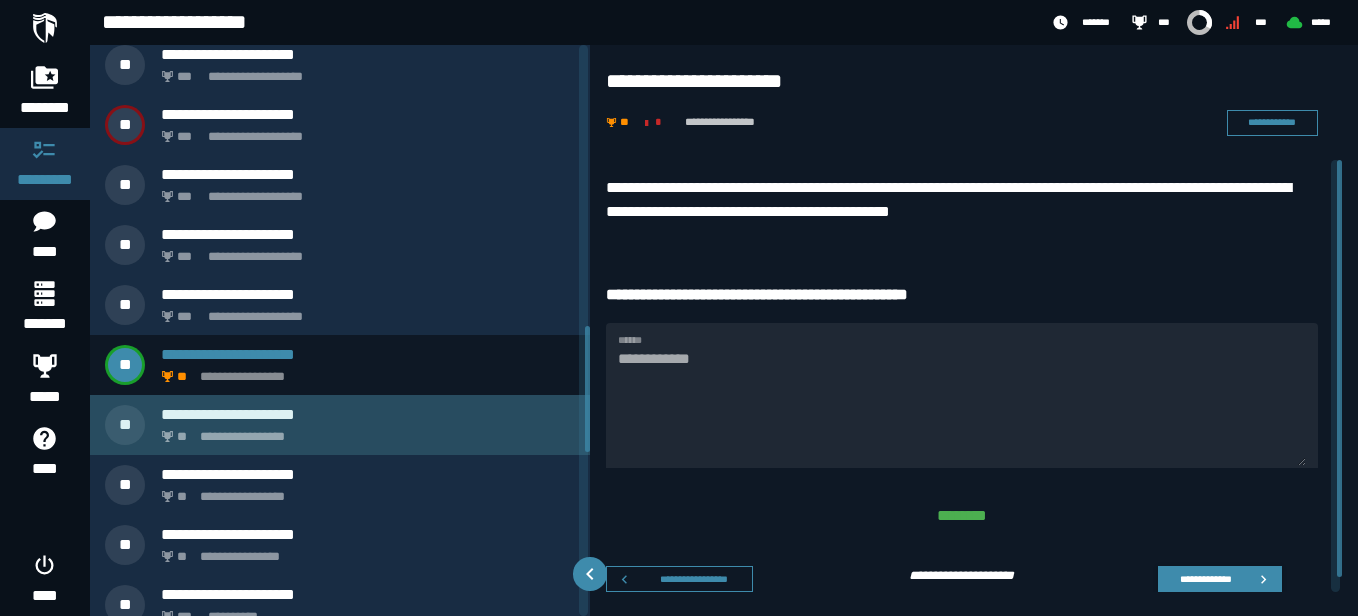 click on "**********" at bounding box center [364, 431] 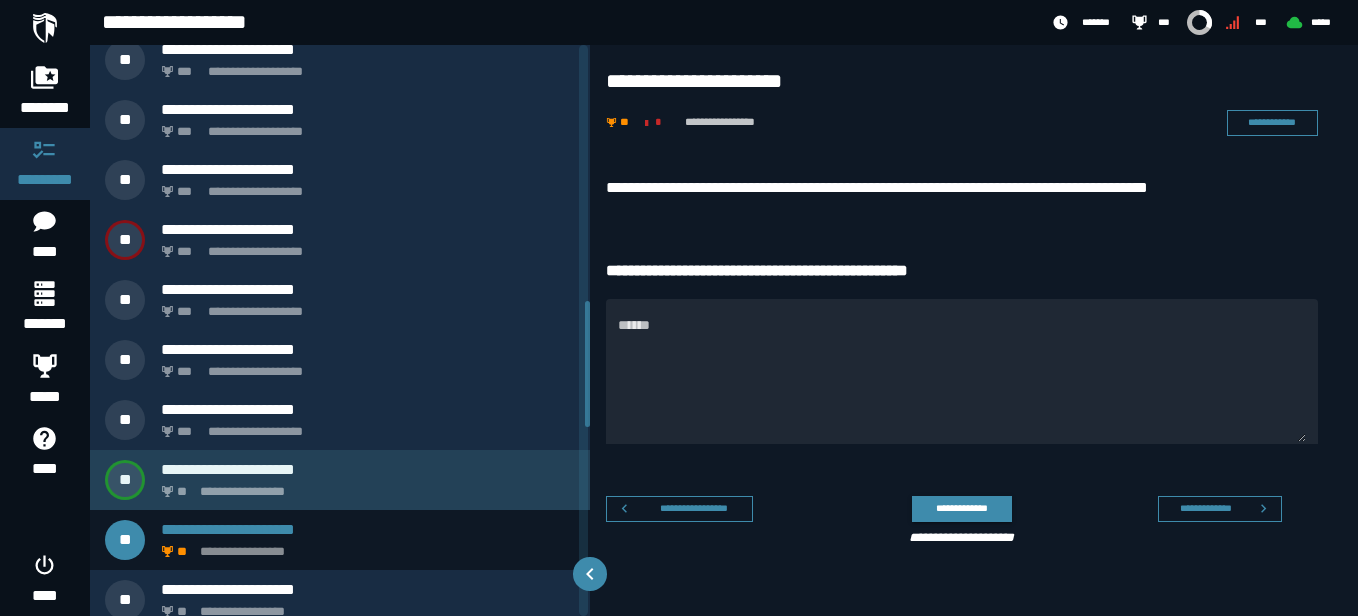 scroll, scrollTop: 1109, scrollLeft: 0, axis: vertical 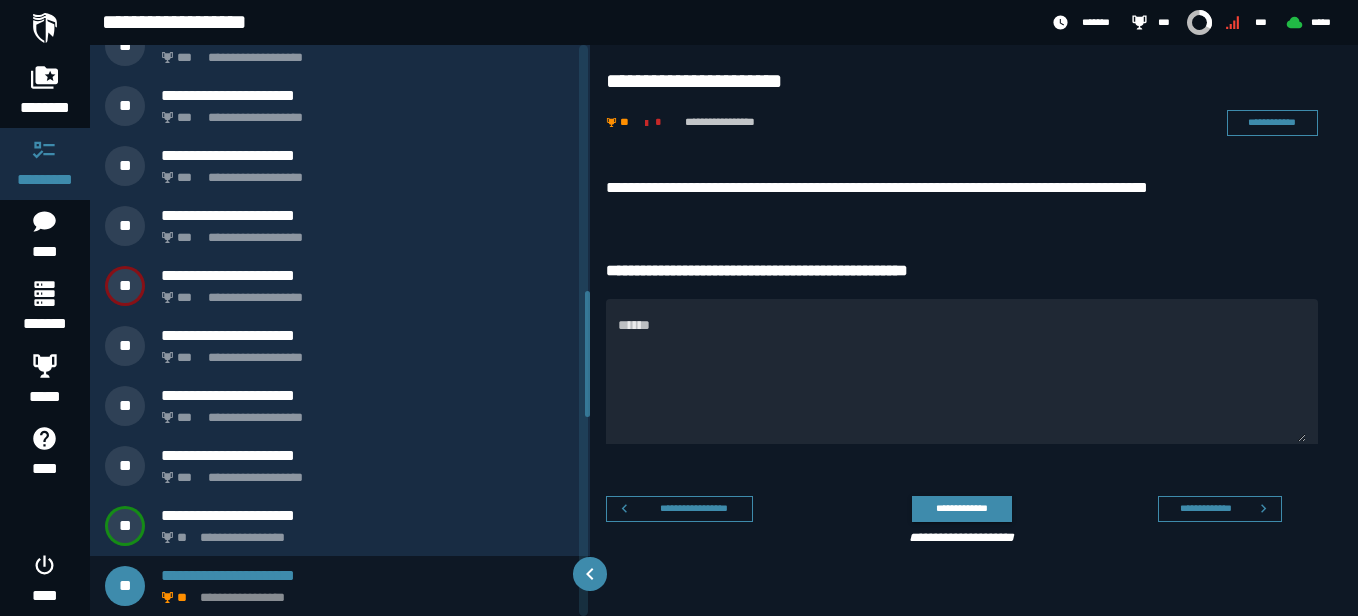click on "**********" at bounding box center (962, 188) 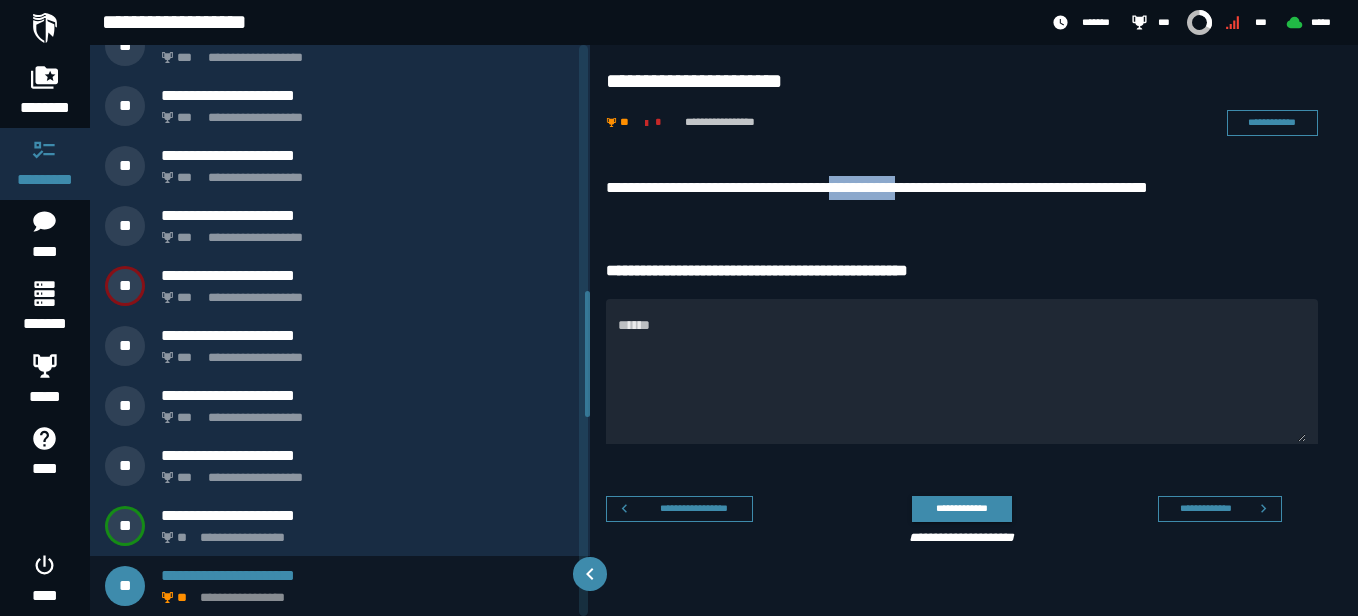 click on "**********" at bounding box center (962, 188) 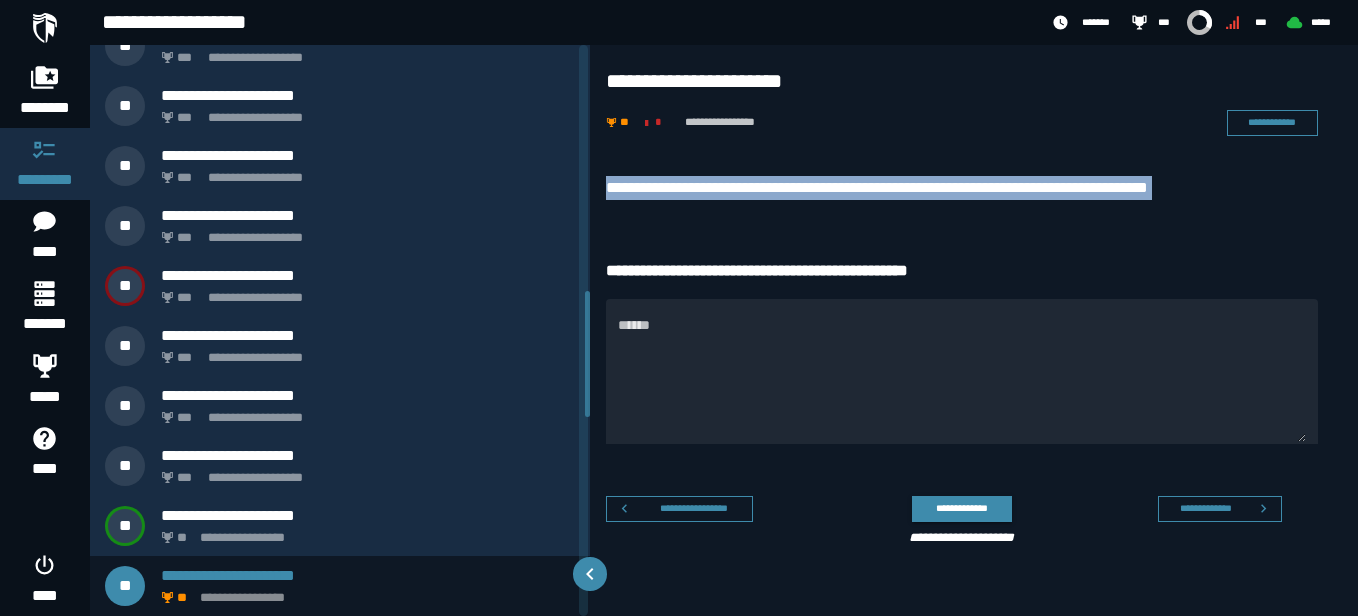 click on "**********" at bounding box center (962, 188) 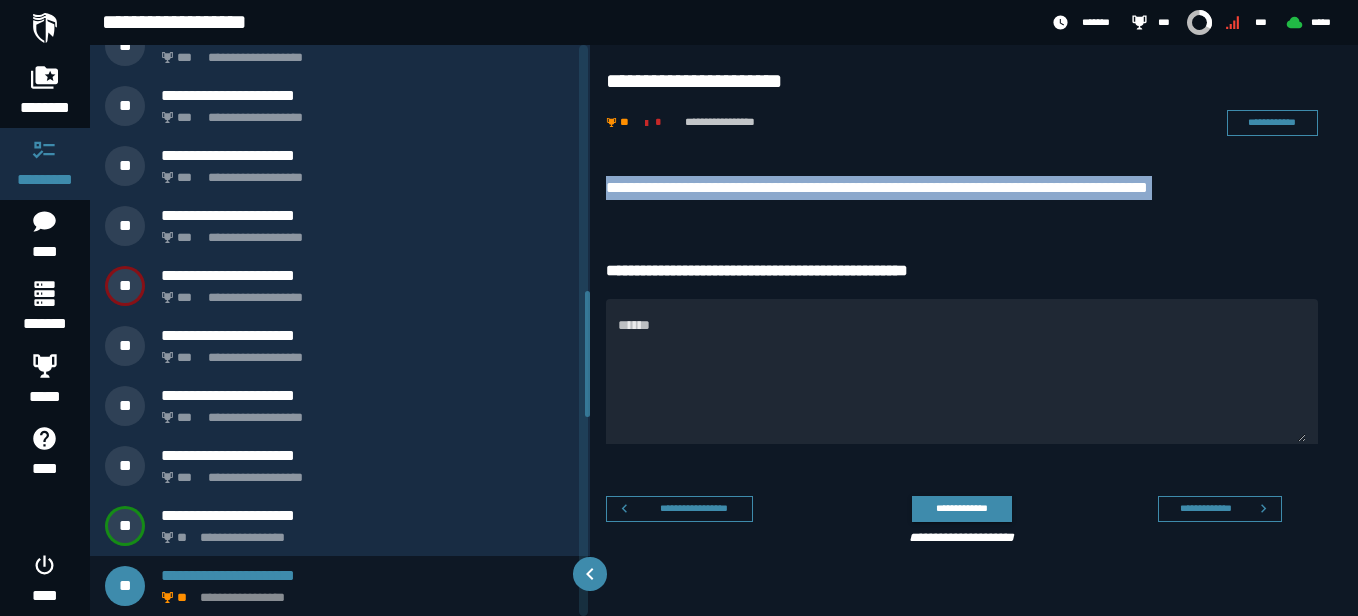 copy on "**********" 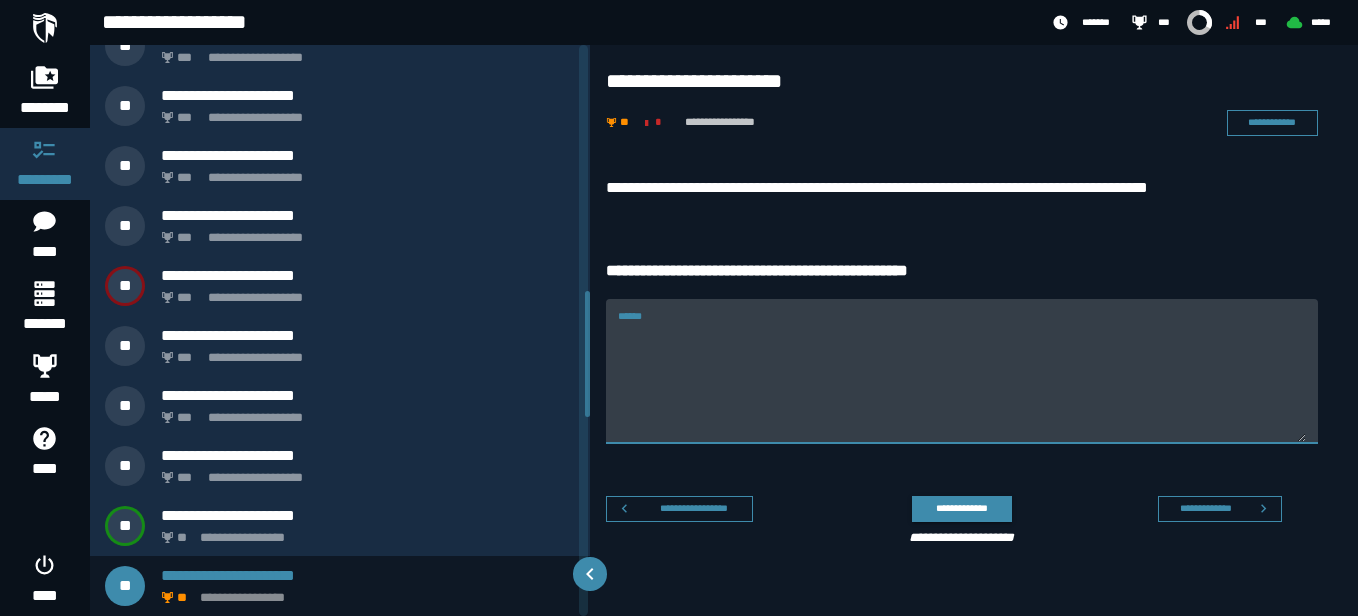 click on "******" at bounding box center (962, 371) 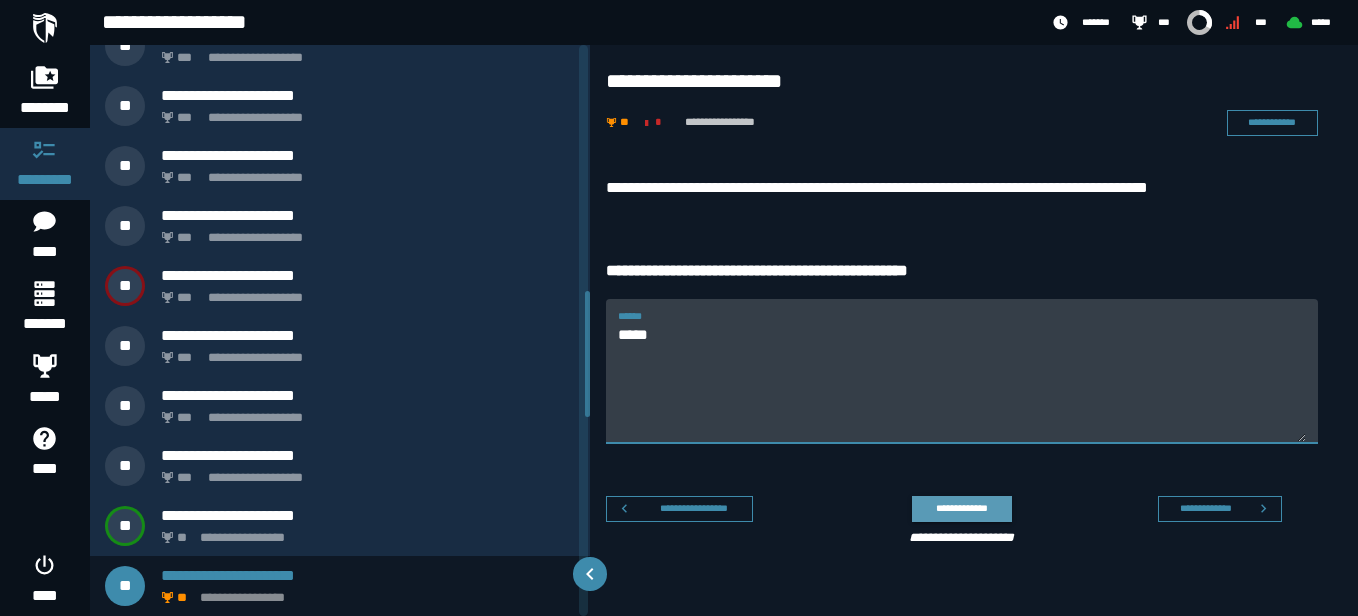 type on "*****" 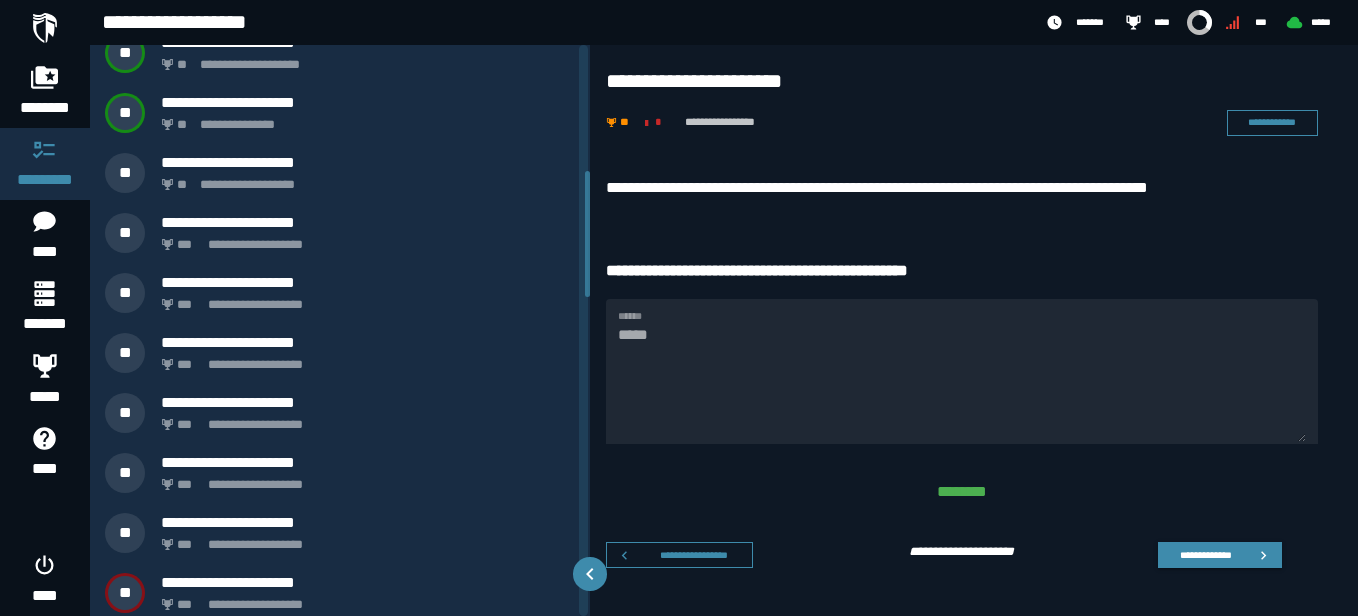 scroll, scrollTop: 522, scrollLeft: 0, axis: vertical 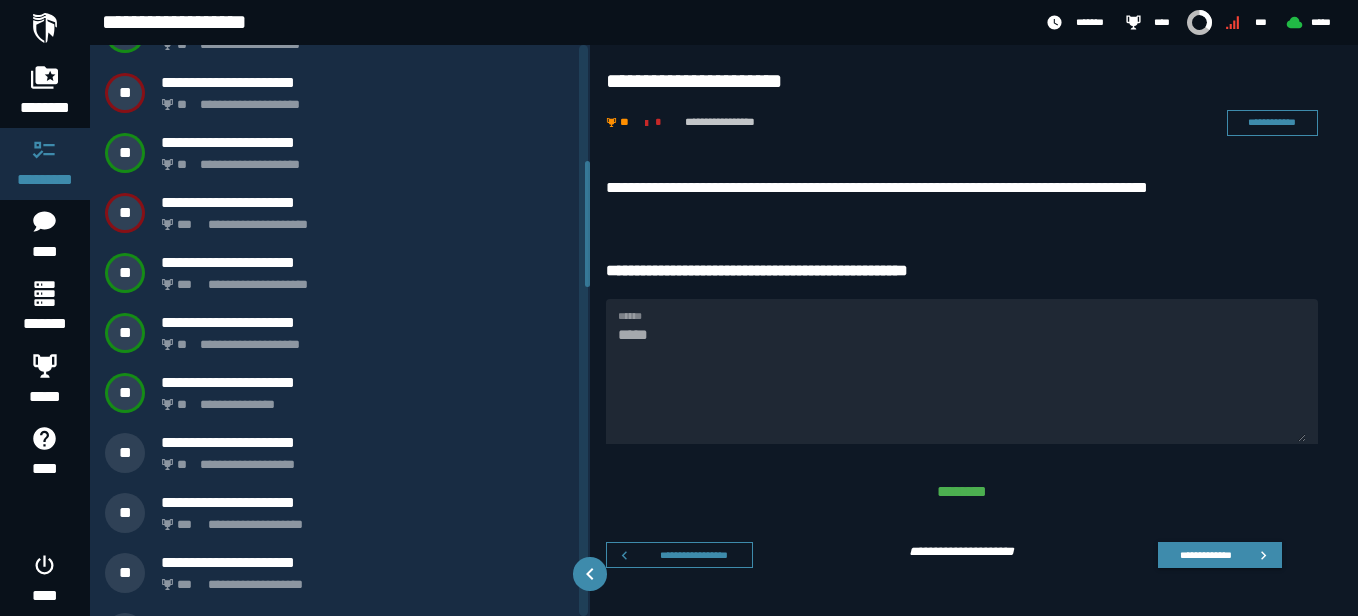 drag, startPoint x: 588, startPoint y: 350, endPoint x: 557, endPoint y: 220, distance: 133.64505 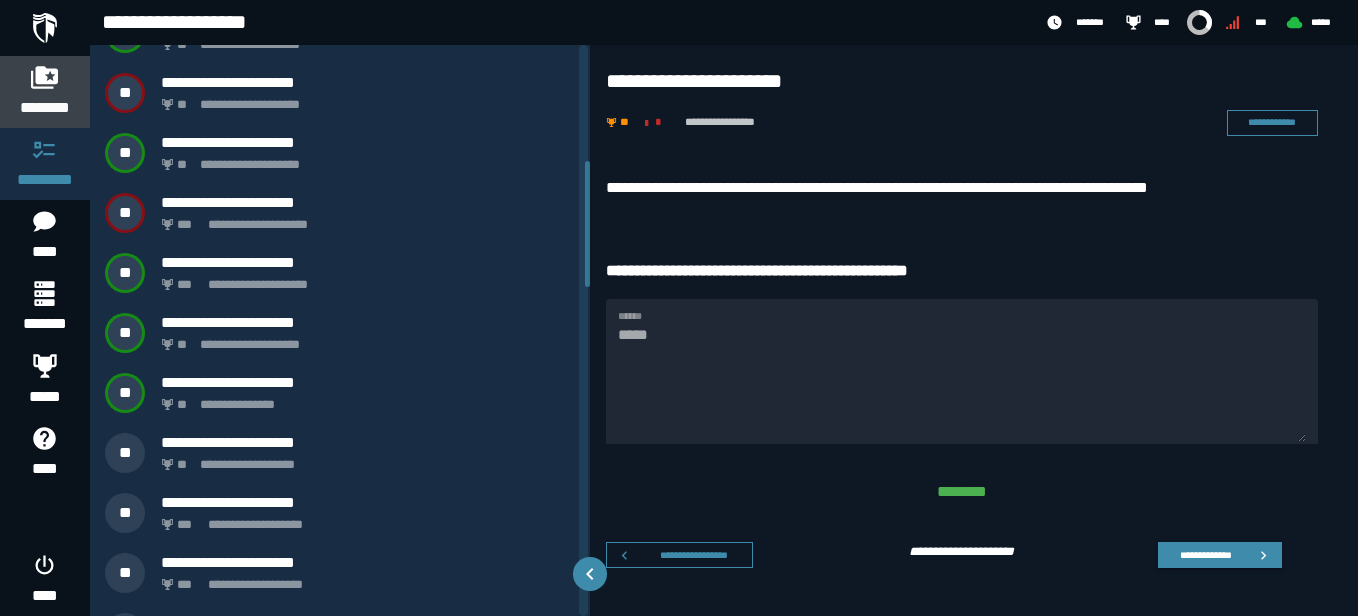click on "********" at bounding box center (45, 108) 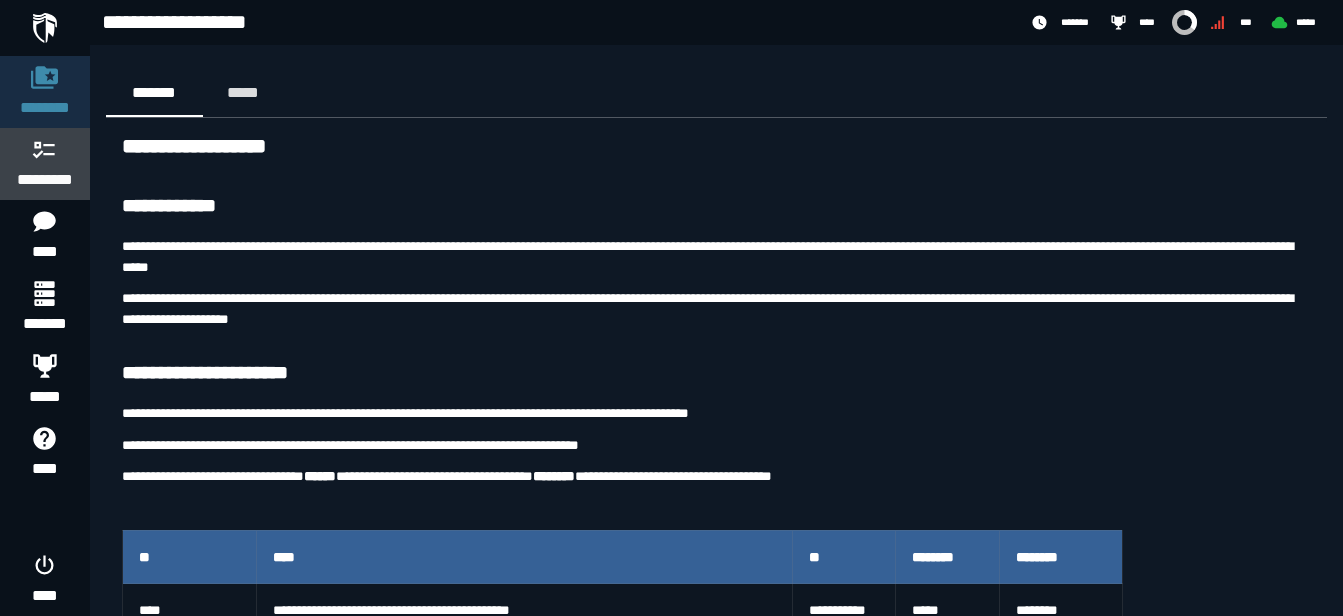 click on "*********" at bounding box center (45, 180) 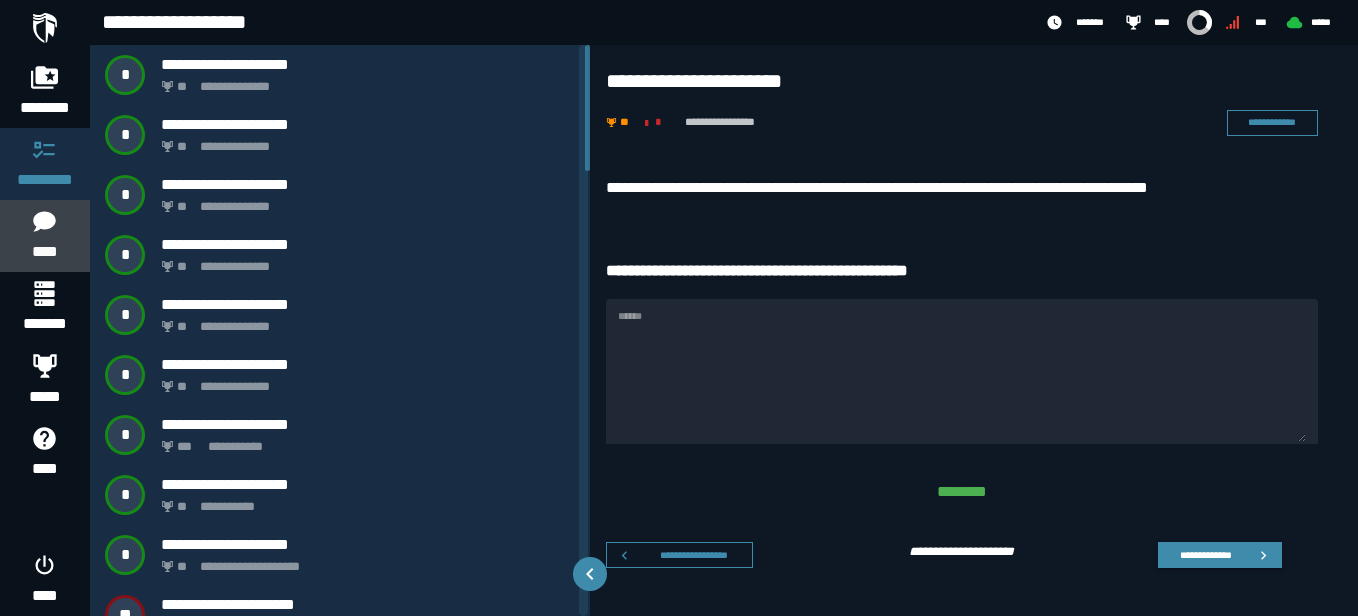 click on "****" at bounding box center [44, 252] 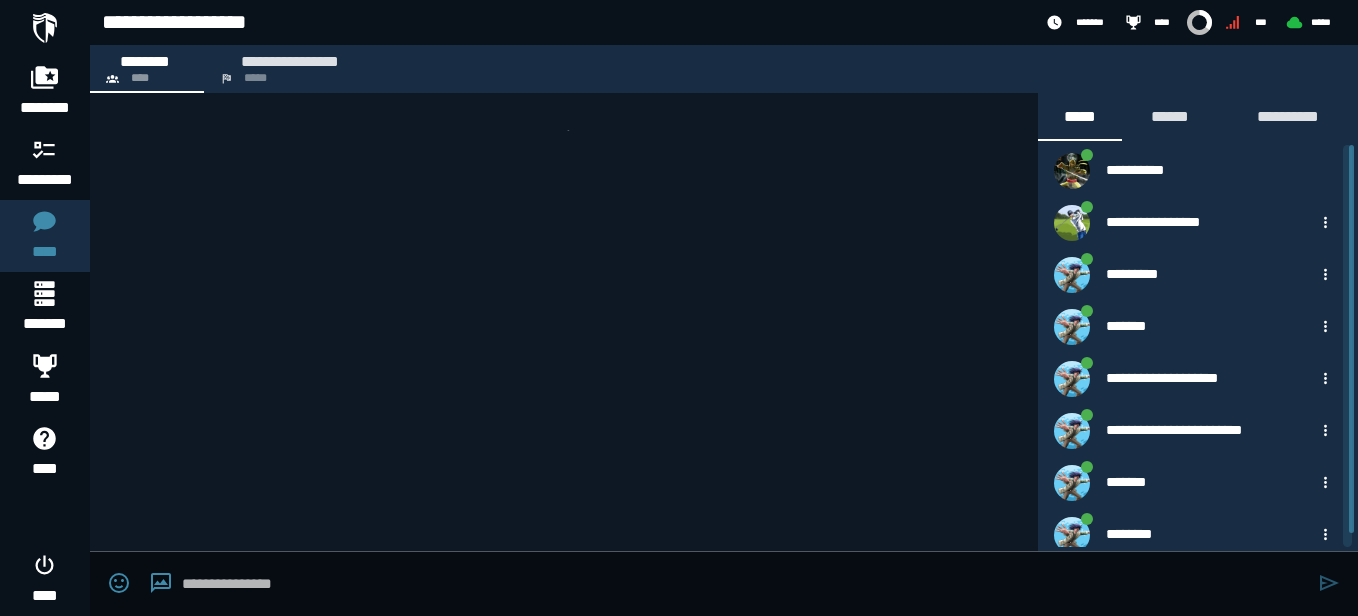 scroll, scrollTop: 400, scrollLeft: 0, axis: vertical 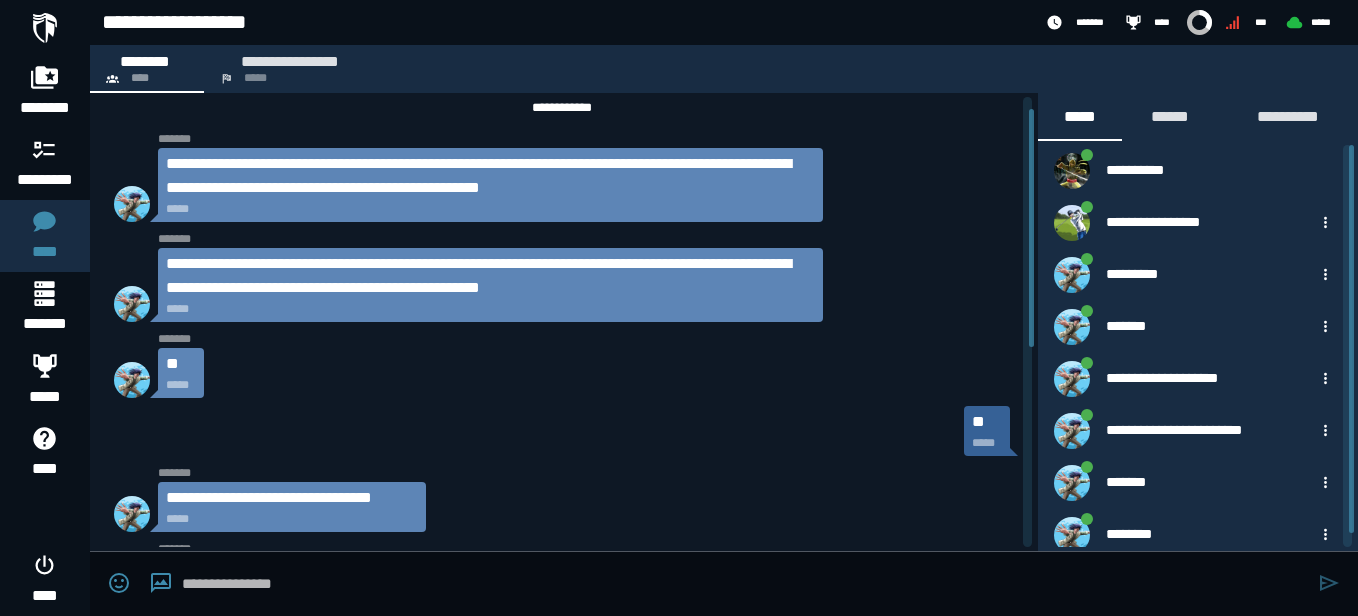 drag, startPoint x: 1032, startPoint y: 342, endPoint x: 812, endPoint y: 172, distance: 278.02878 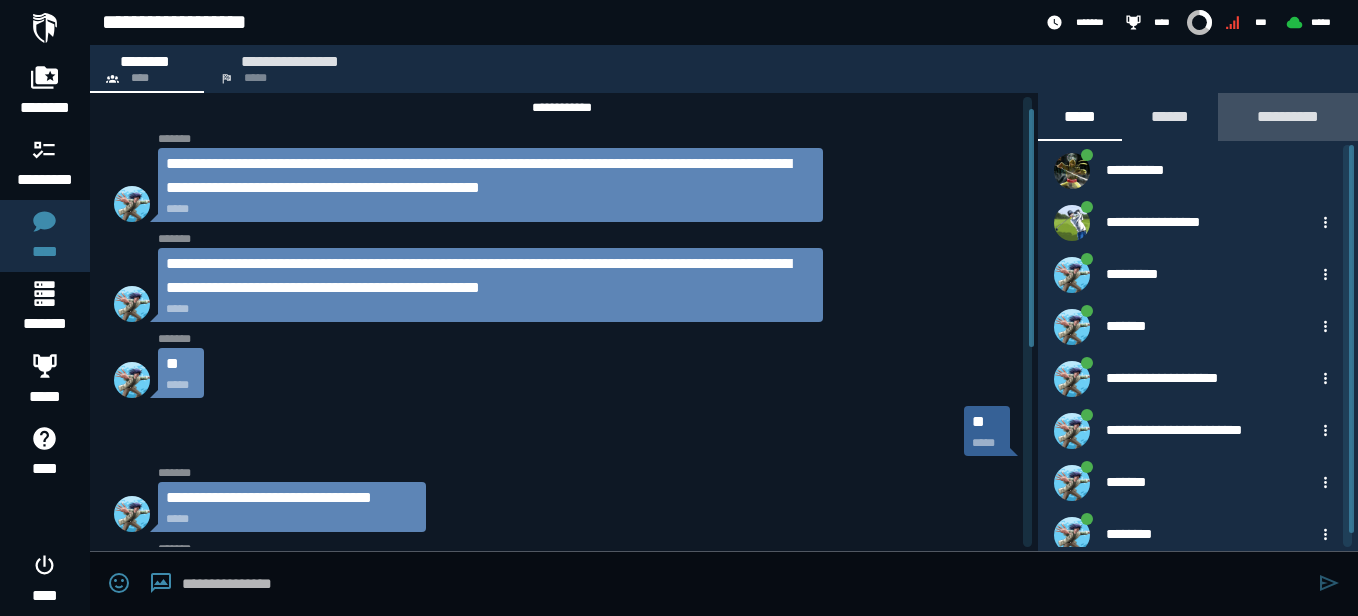 click on "**********" at bounding box center (1288, 116) 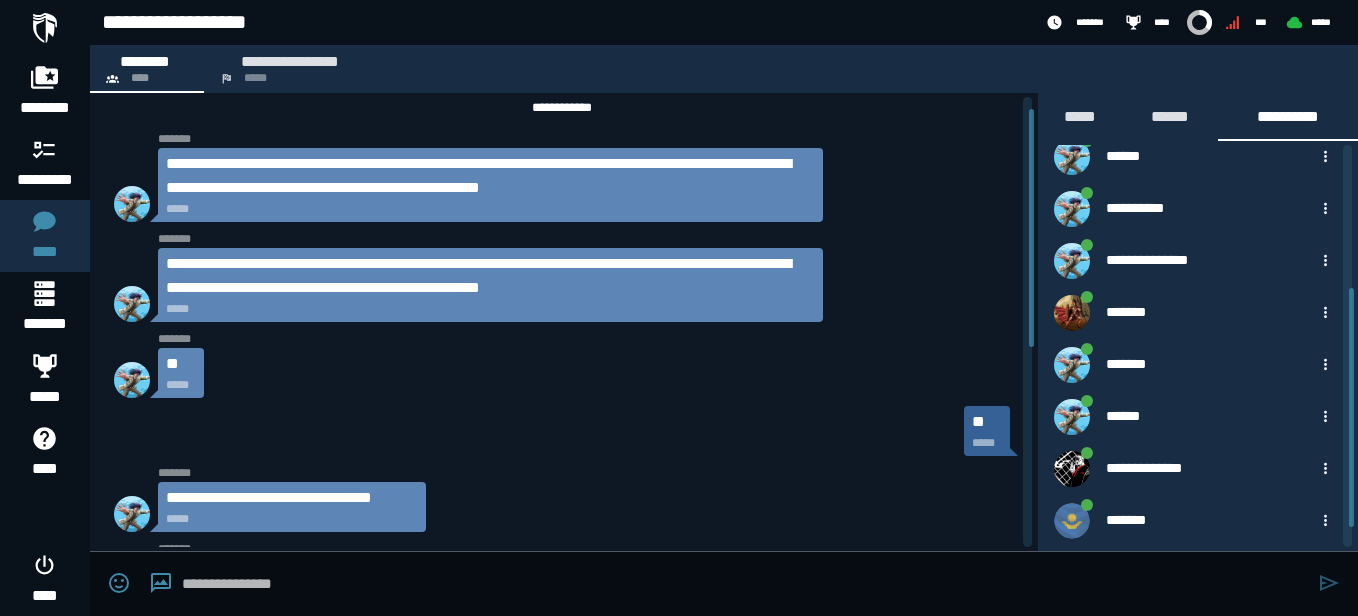 scroll, scrollTop: 0, scrollLeft: 0, axis: both 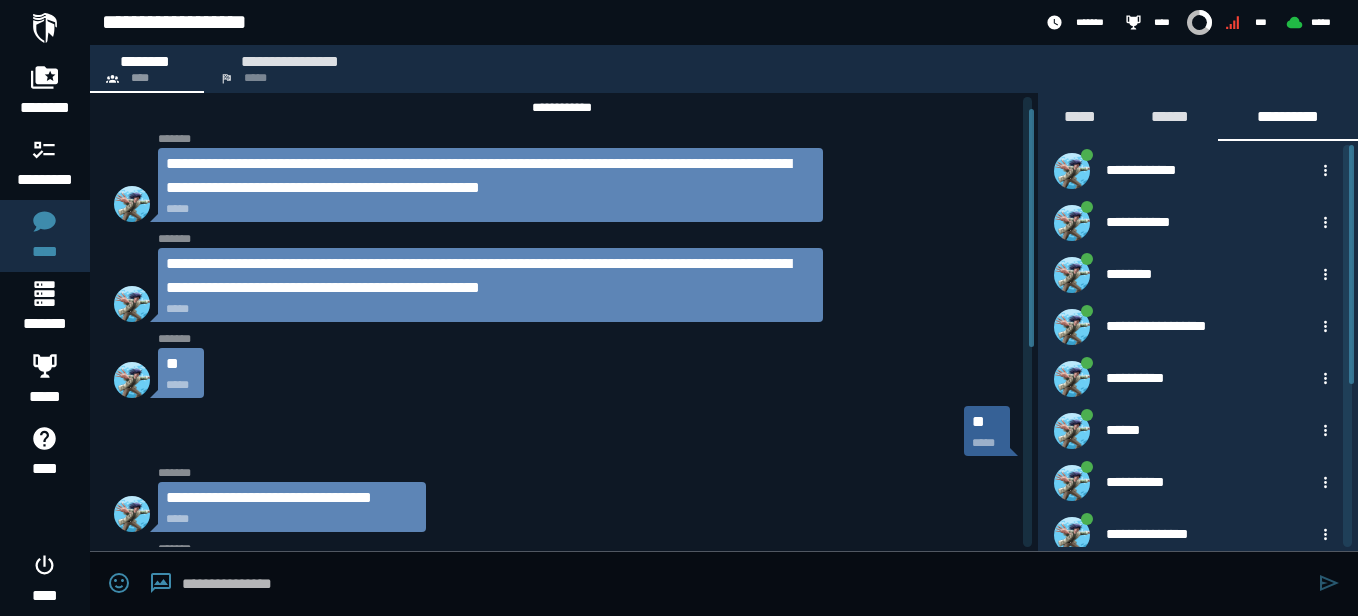 drag, startPoint x: 1353, startPoint y: 275, endPoint x: 1349, endPoint y: 223, distance: 52.153618 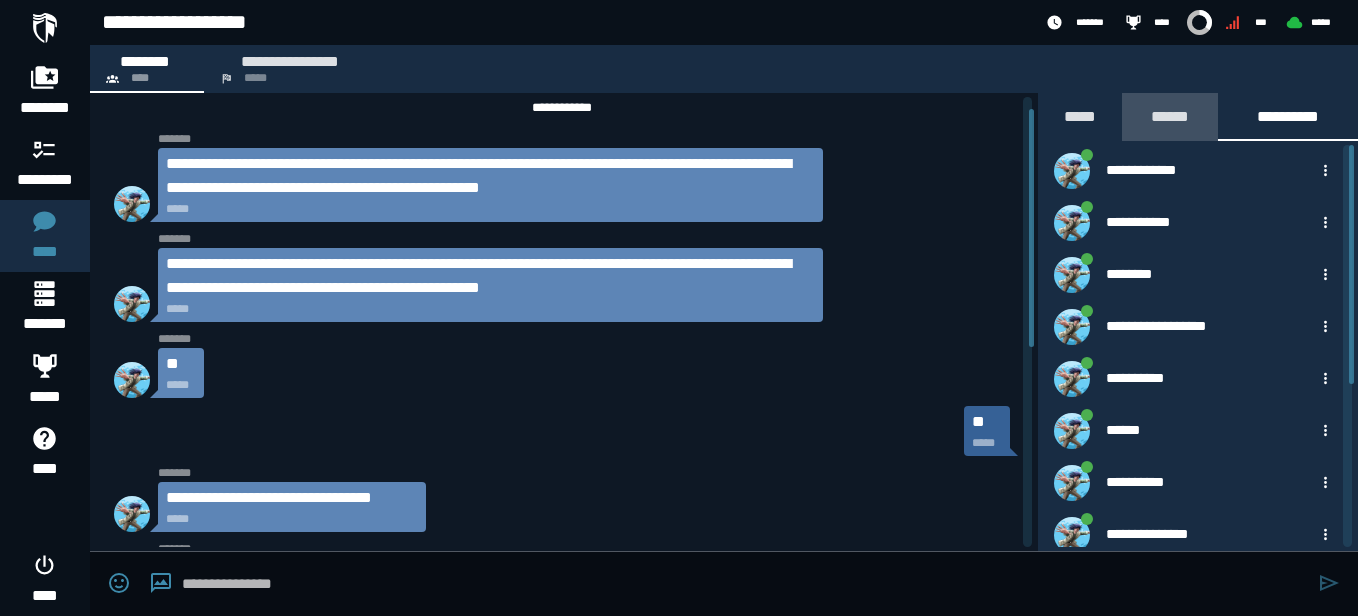 click on "******" at bounding box center [1170, 116] 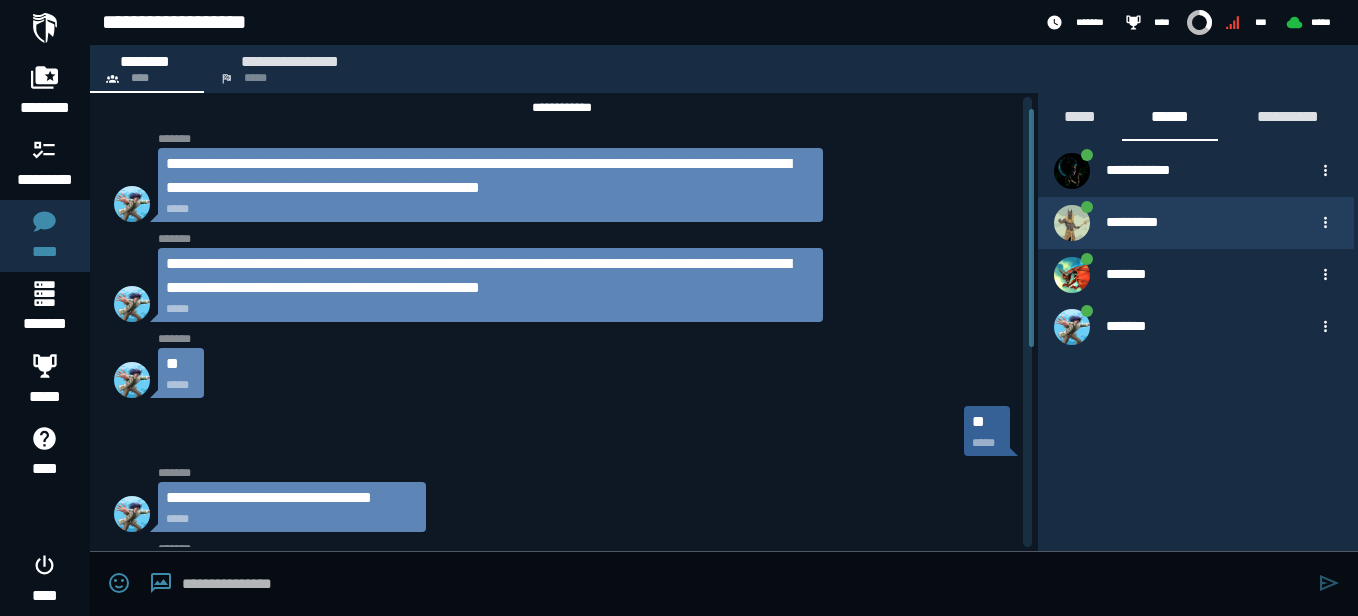 click on "*********" at bounding box center (1201, 222) 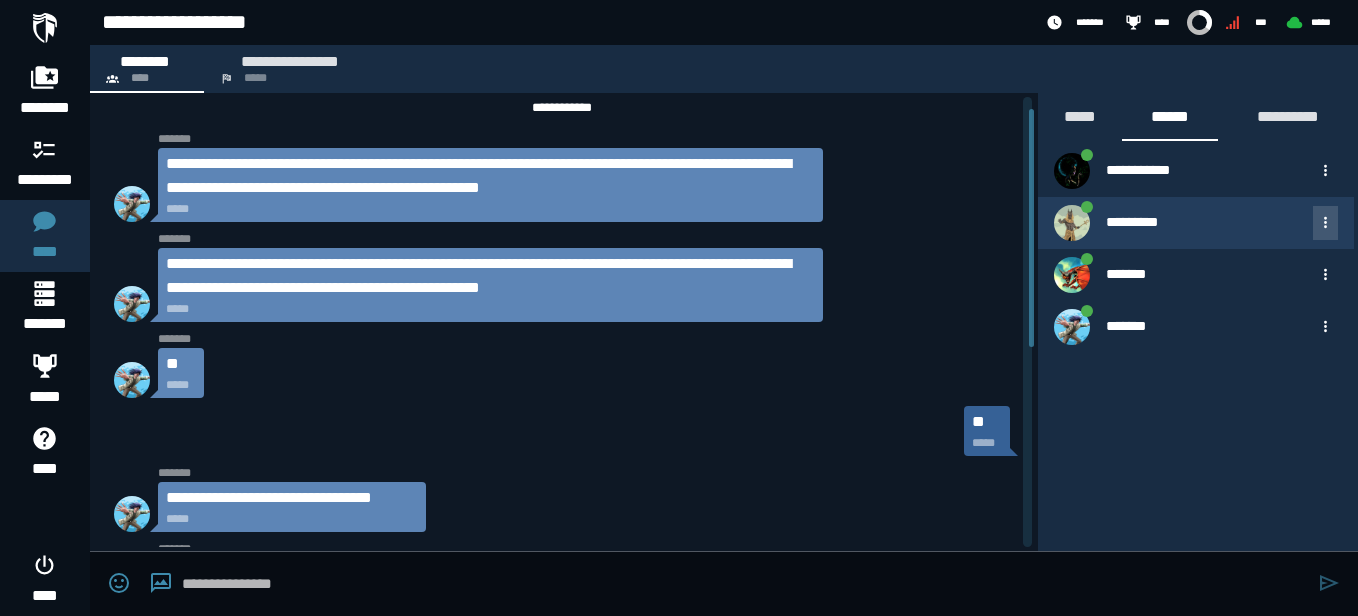 click 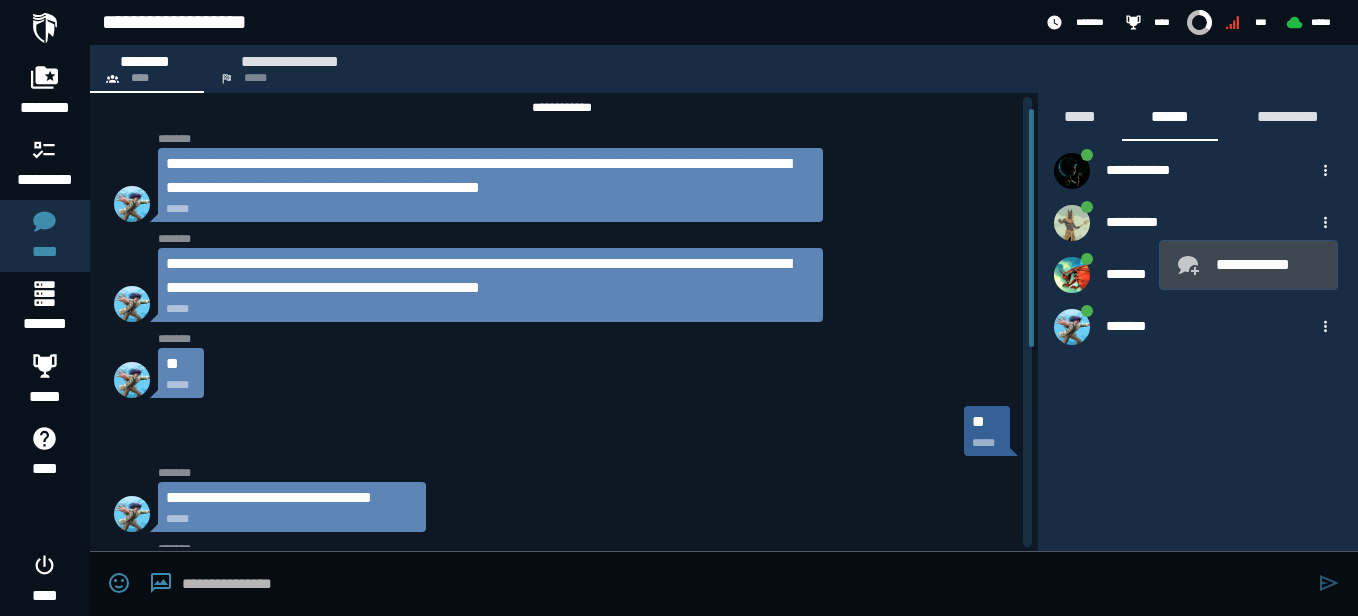 click on "**********" at bounding box center (1268, 265) 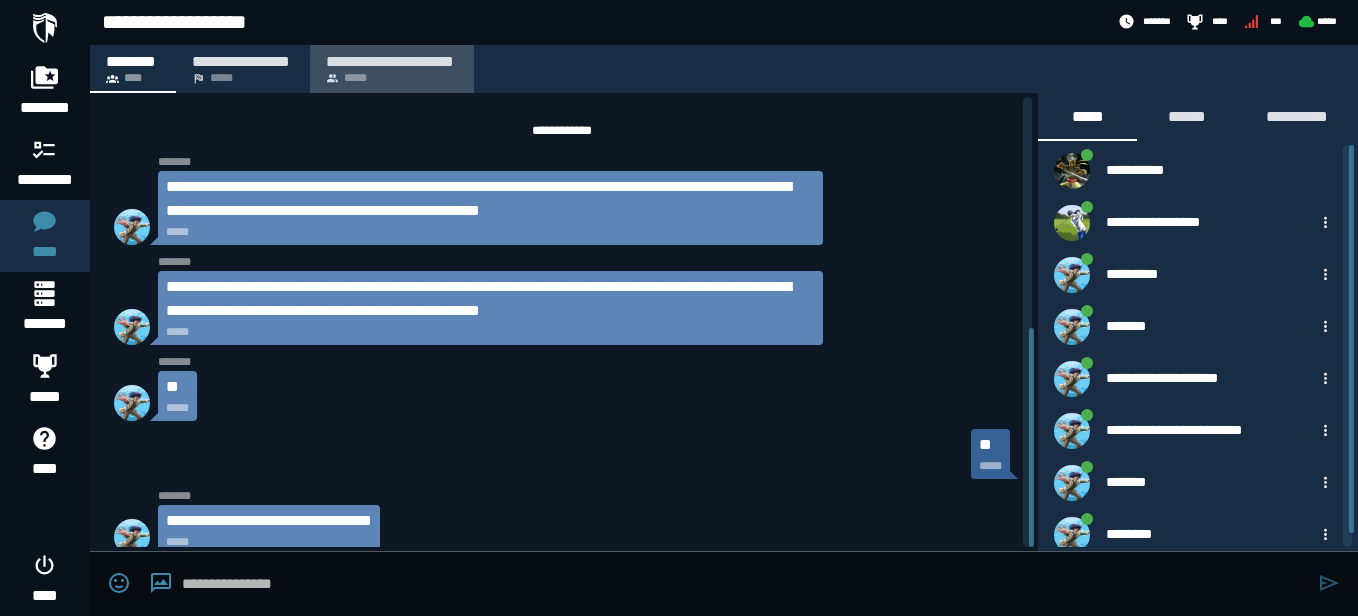 click on "*****" at bounding box center (355, 78) 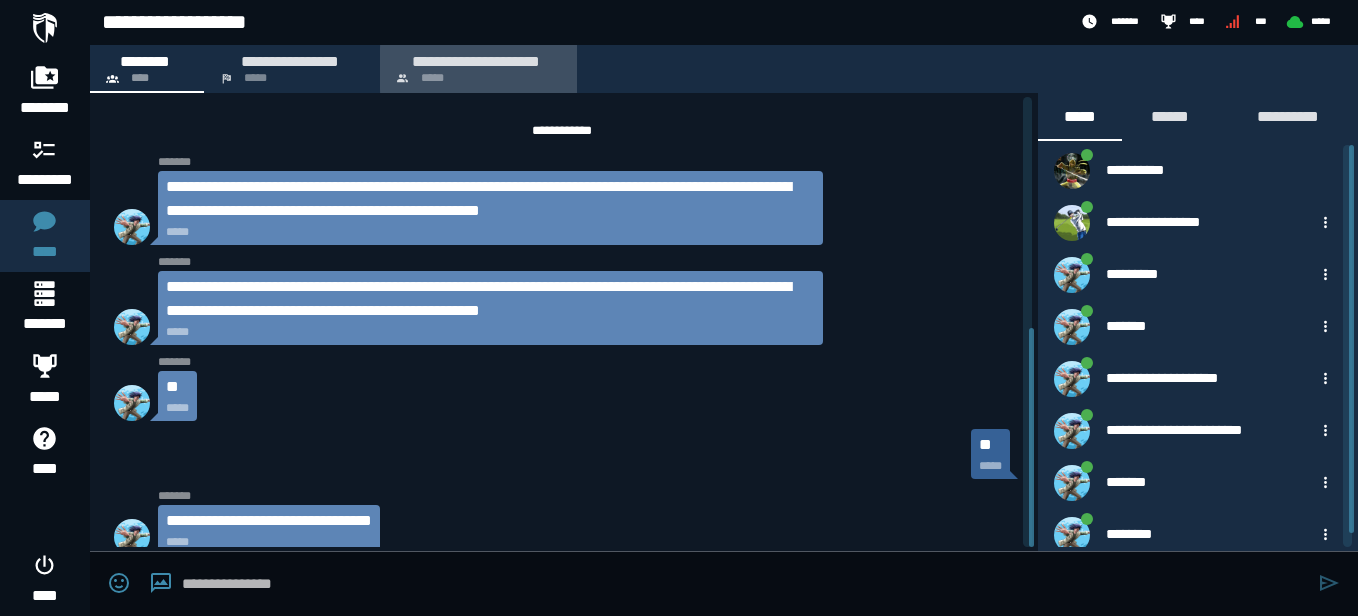 scroll, scrollTop: 0, scrollLeft: 0, axis: both 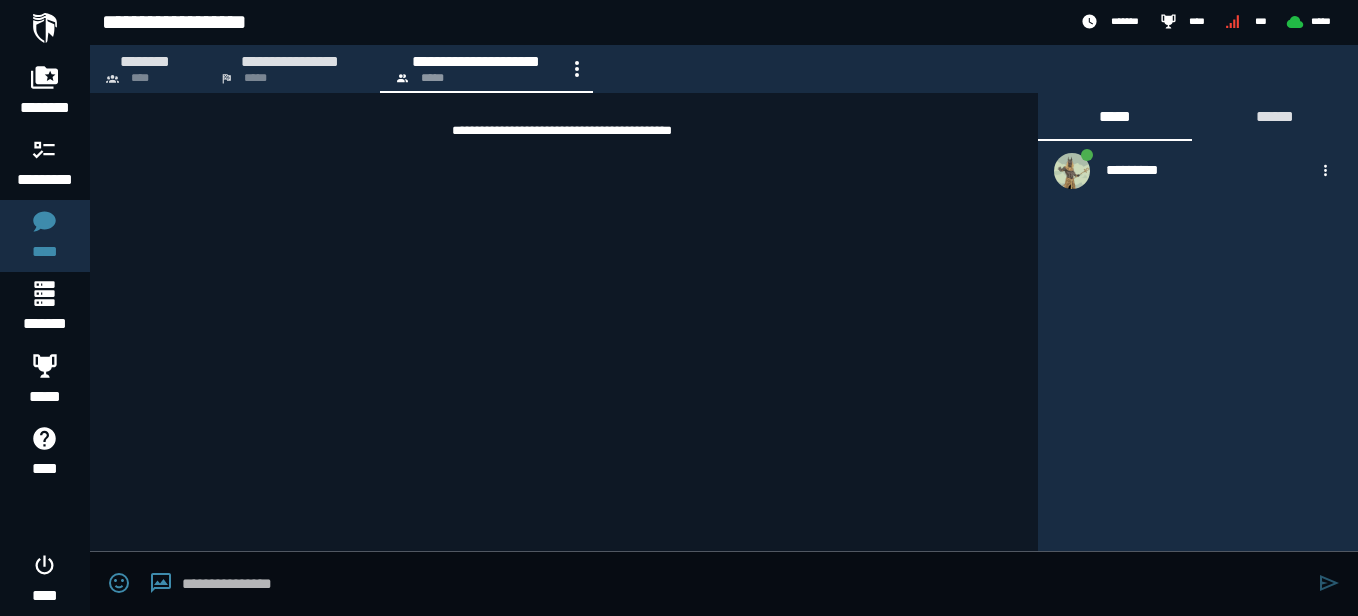 click at bounding box center (745, 584) 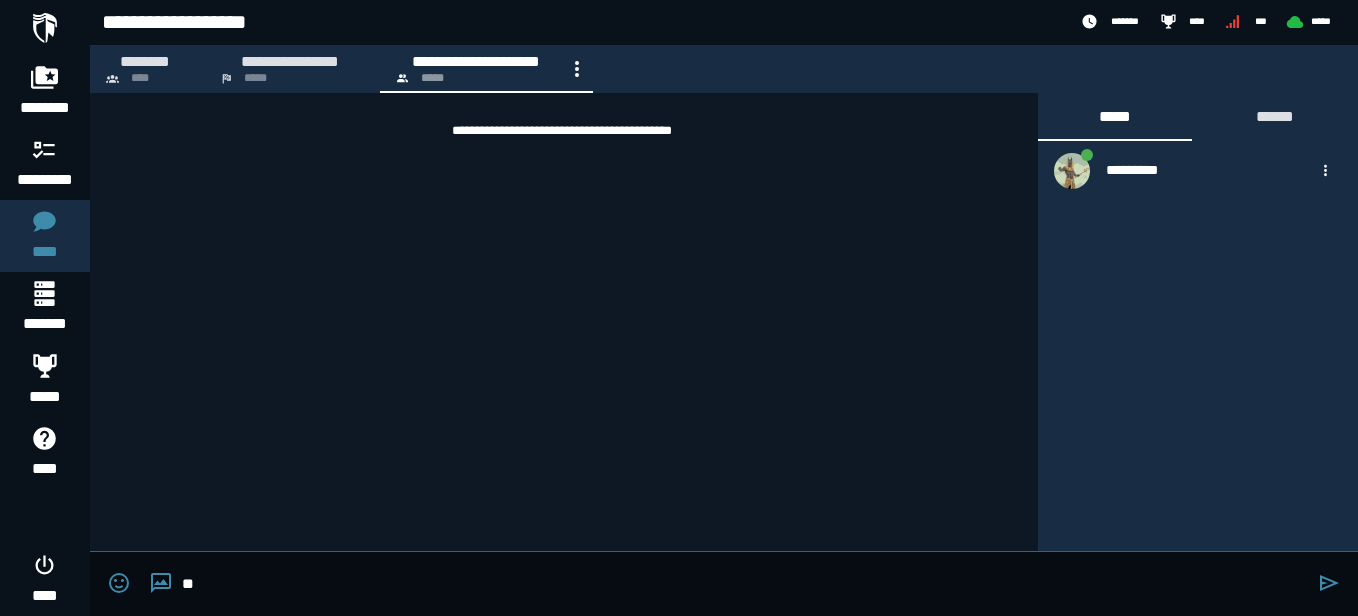 type on "**" 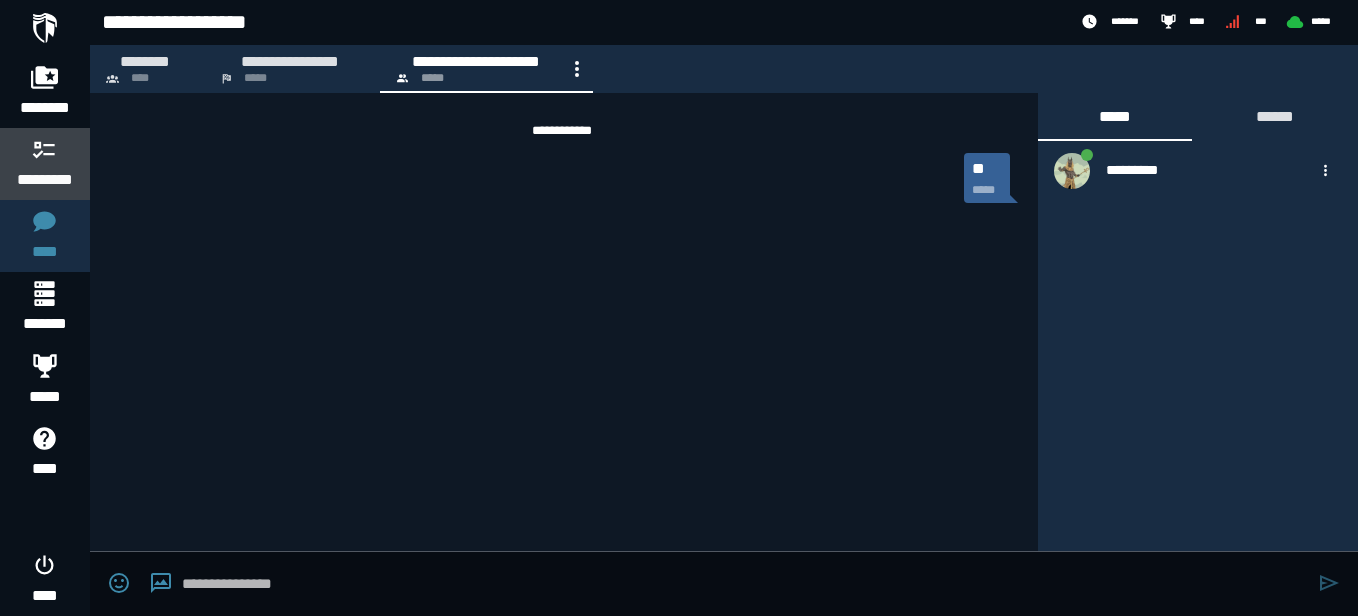 click on "*********" at bounding box center (45, 180) 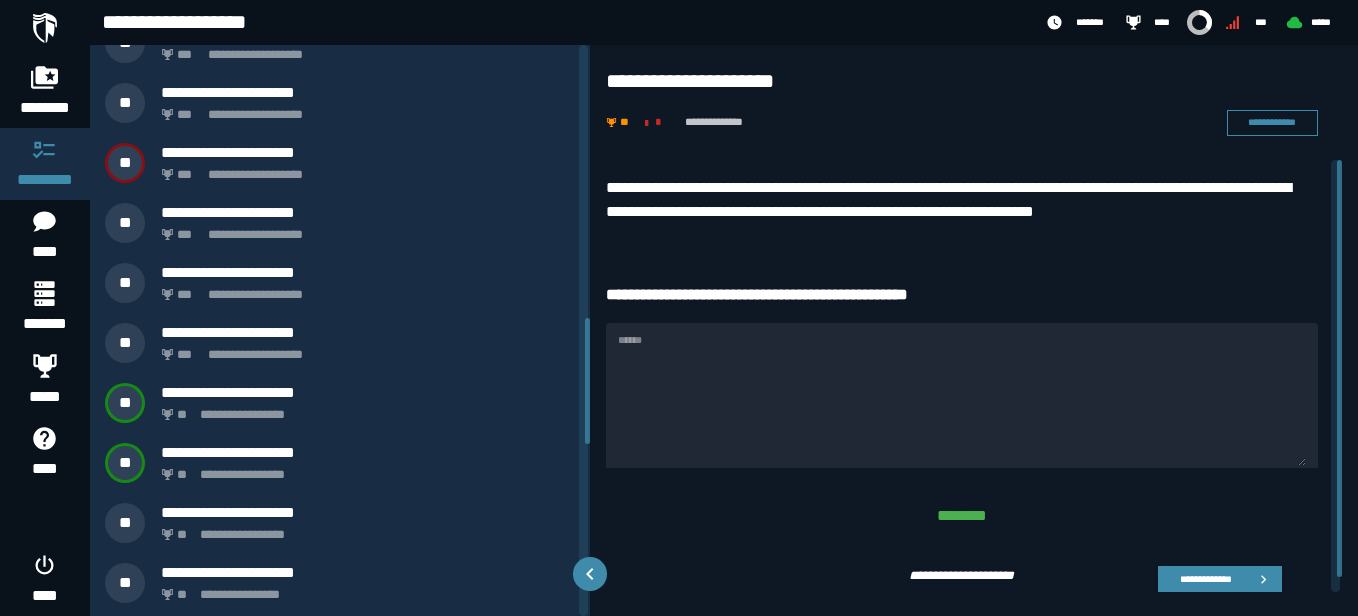 scroll, scrollTop: 1287, scrollLeft: 0, axis: vertical 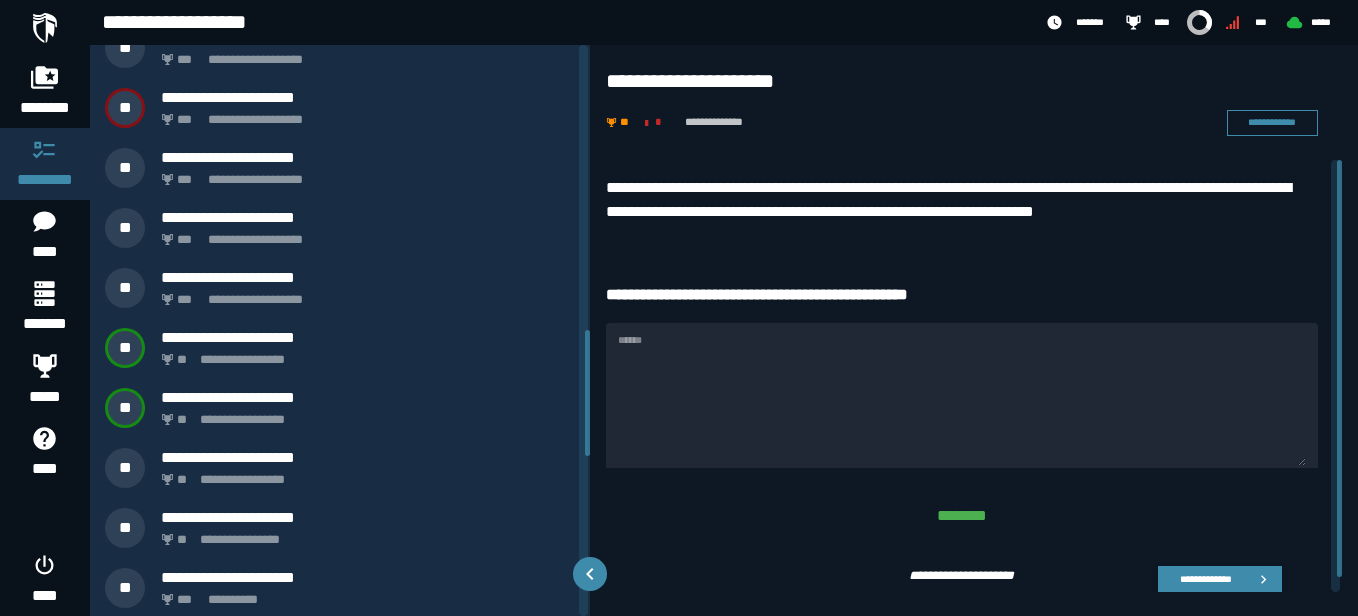 drag, startPoint x: 587, startPoint y: 111, endPoint x: 597, endPoint y: 396, distance: 285.17538 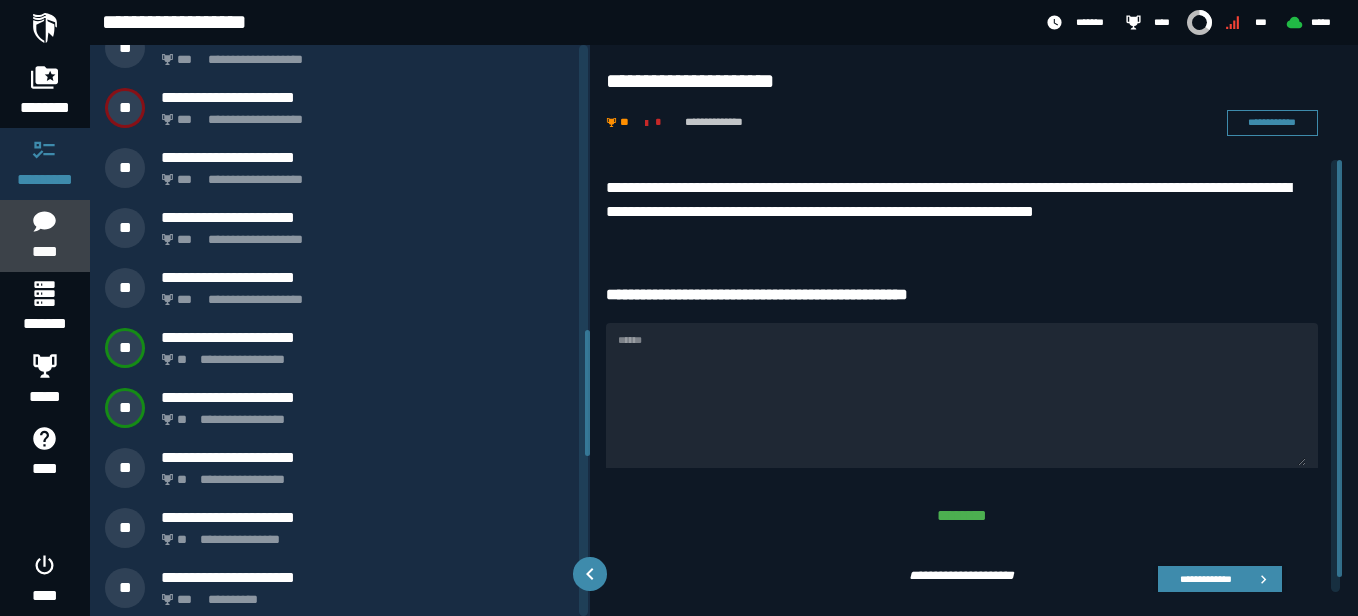 click on "****" 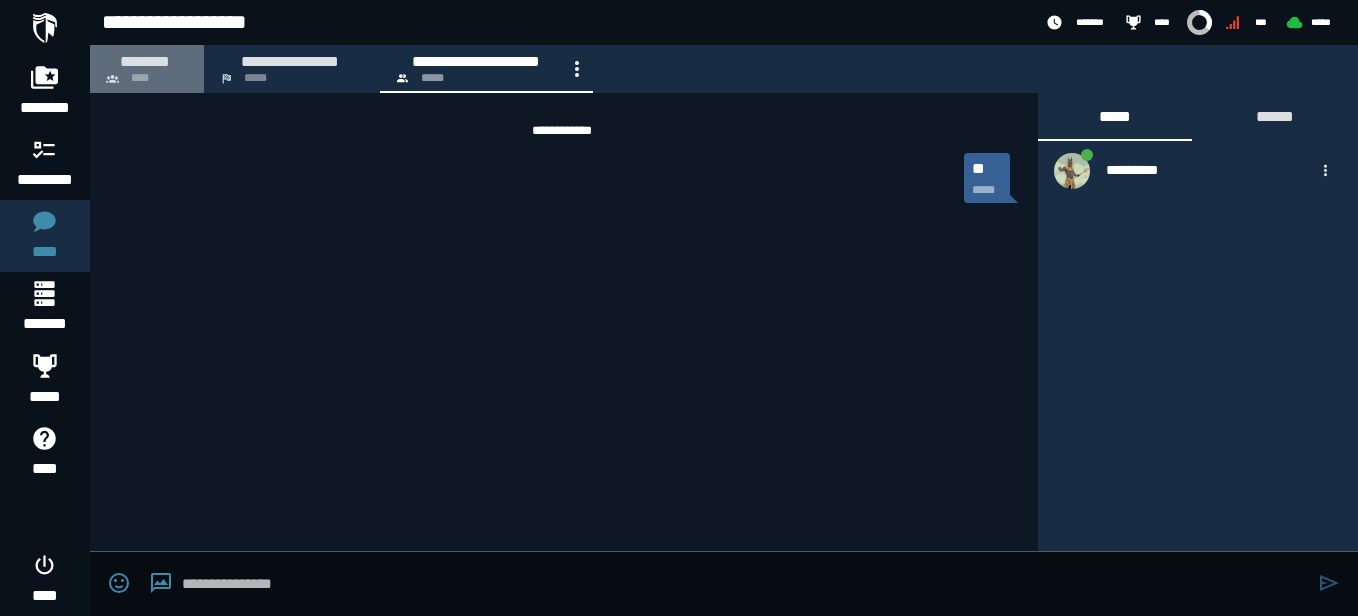 click on "******** ****" at bounding box center [147, 69] 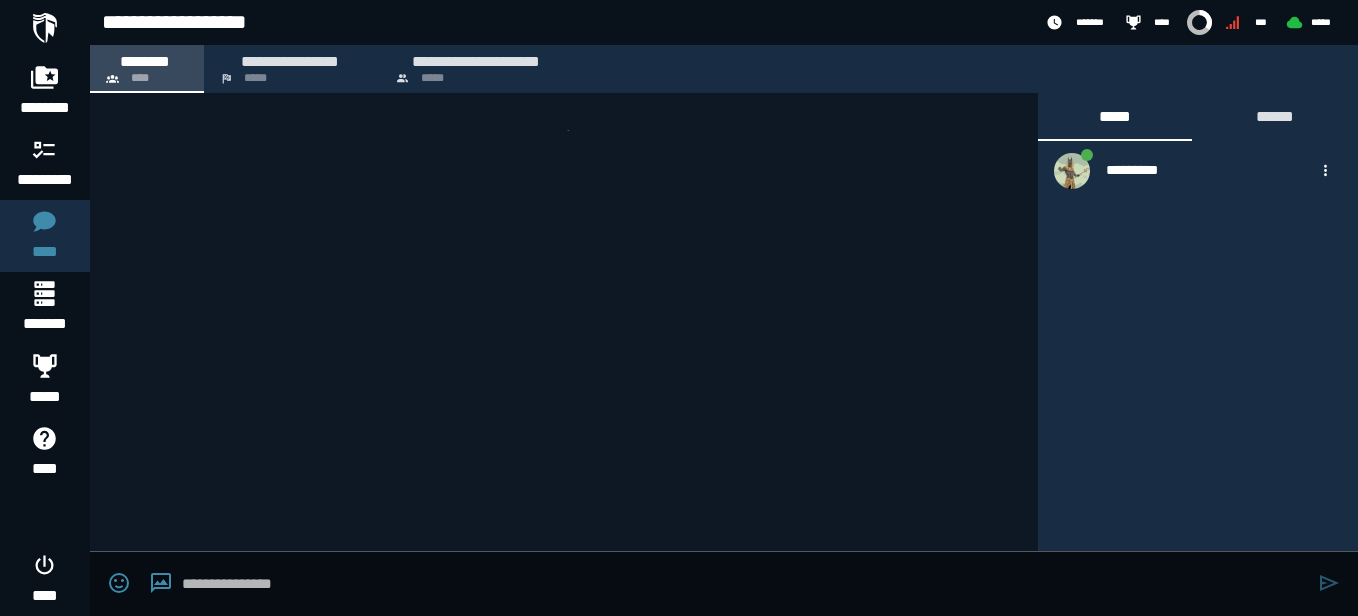 scroll, scrollTop: 476, scrollLeft: 0, axis: vertical 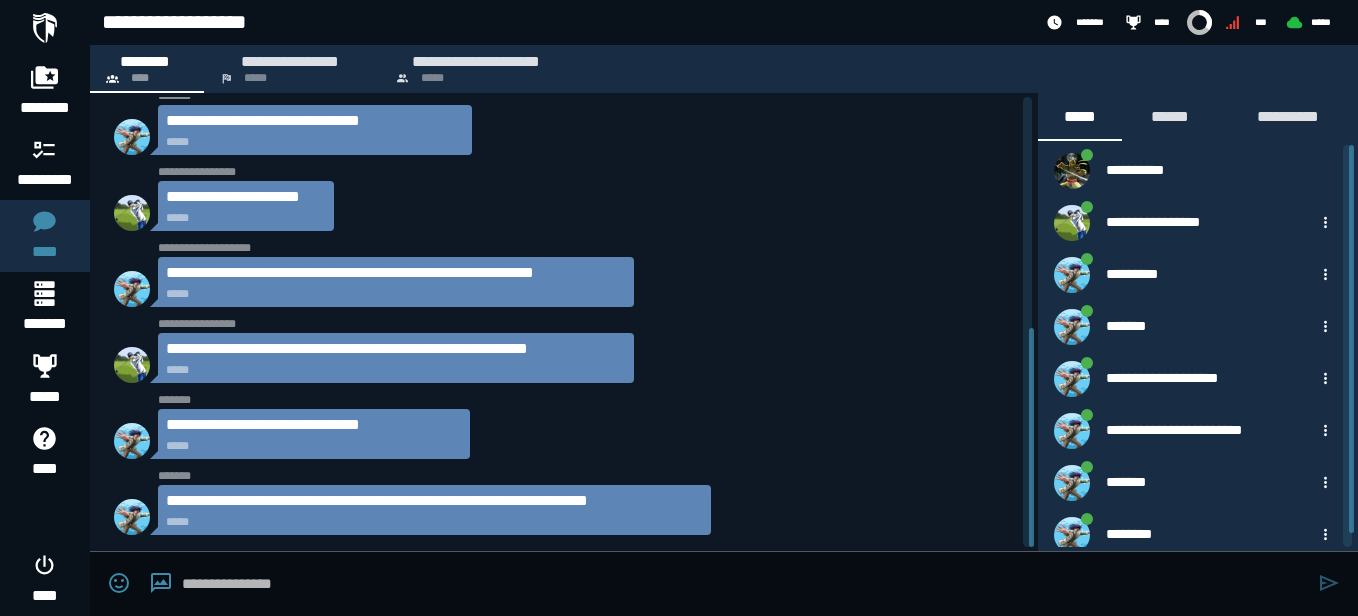 click on "**********" at bounding box center (434, 501) 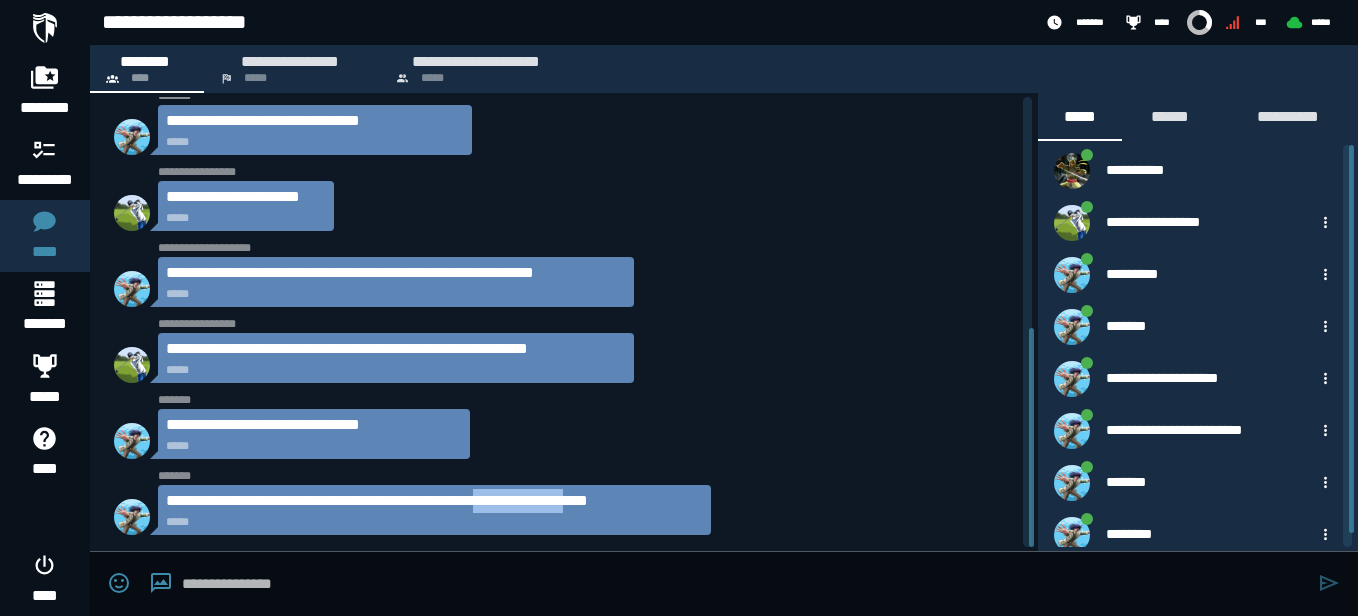 click on "**********" at bounding box center [434, 501] 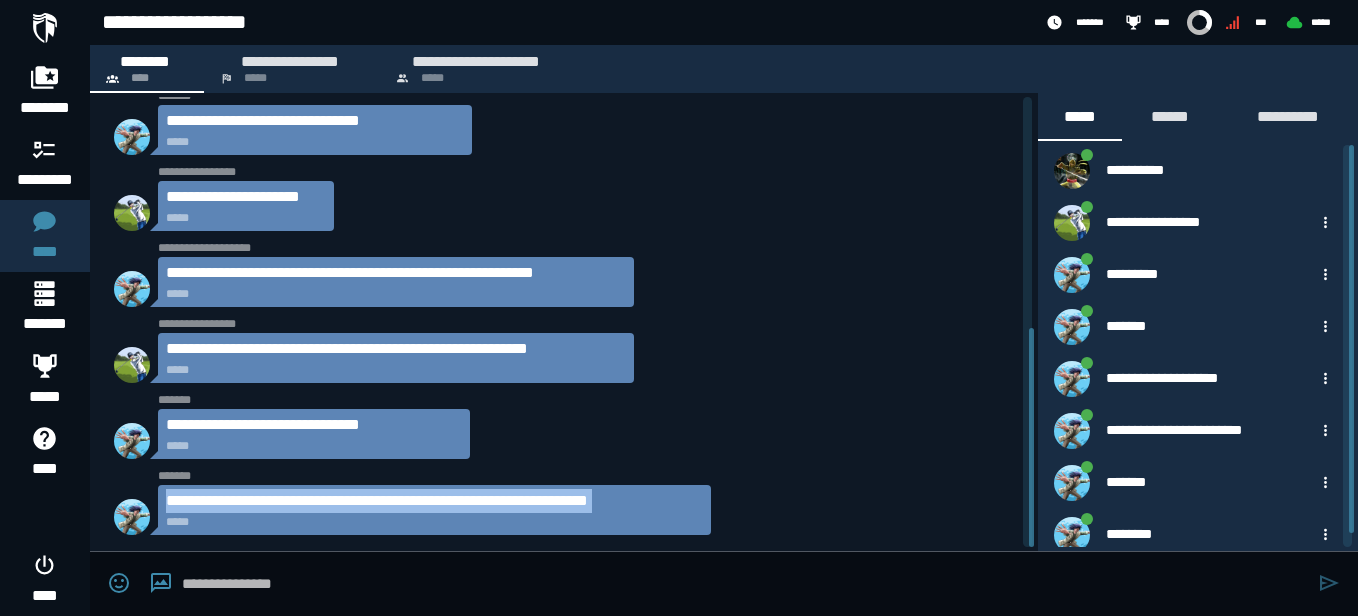 click on "**********" at bounding box center [434, 501] 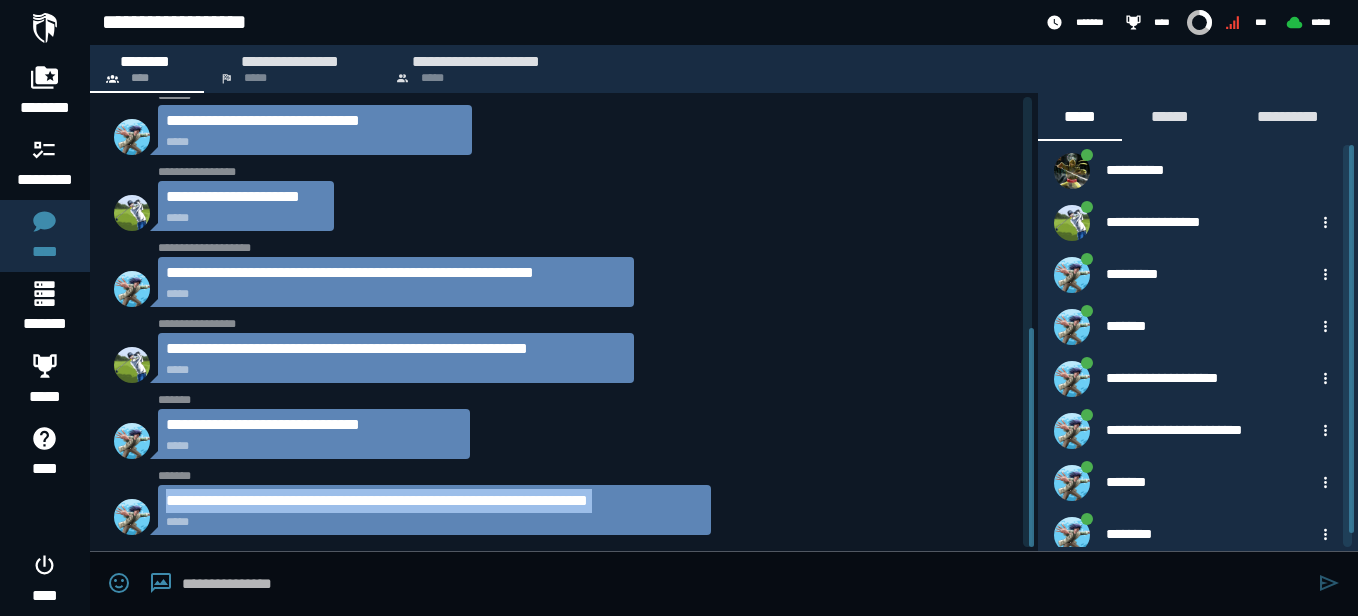 click on "**********" at bounding box center [434, 501] 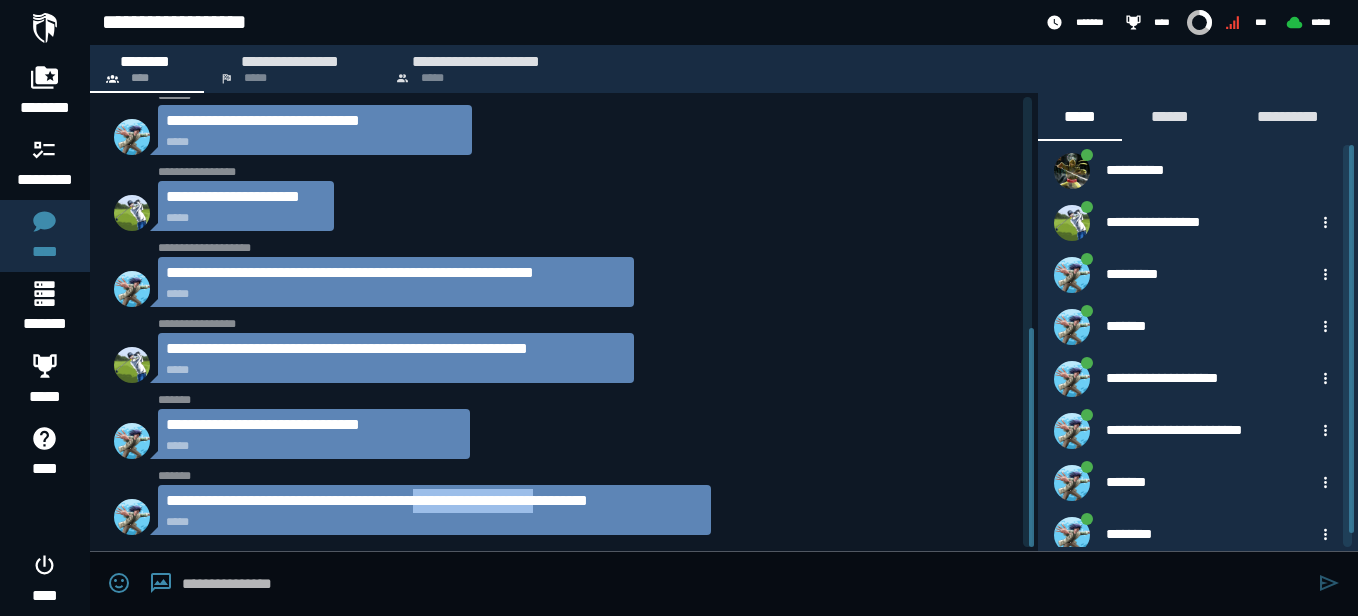 drag, startPoint x: 495, startPoint y: 502, endPoint x: 637, endPoint y: 503, distance: 142.00352 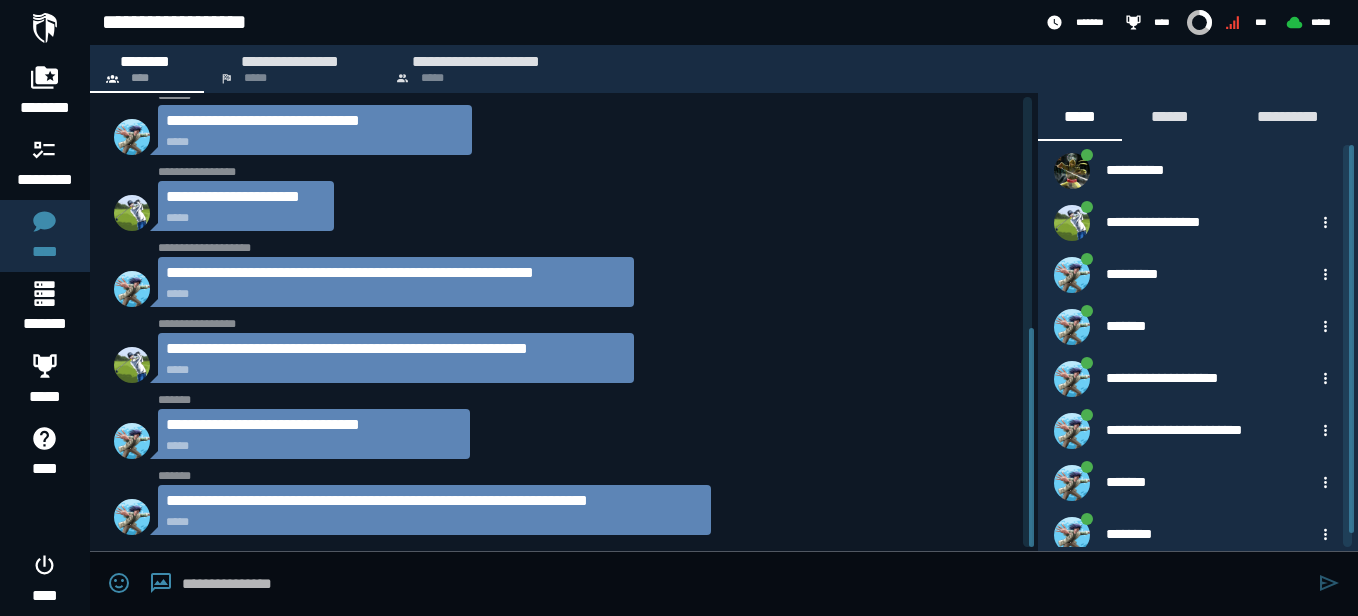 click on "**********" at bounding box center (434, 501) 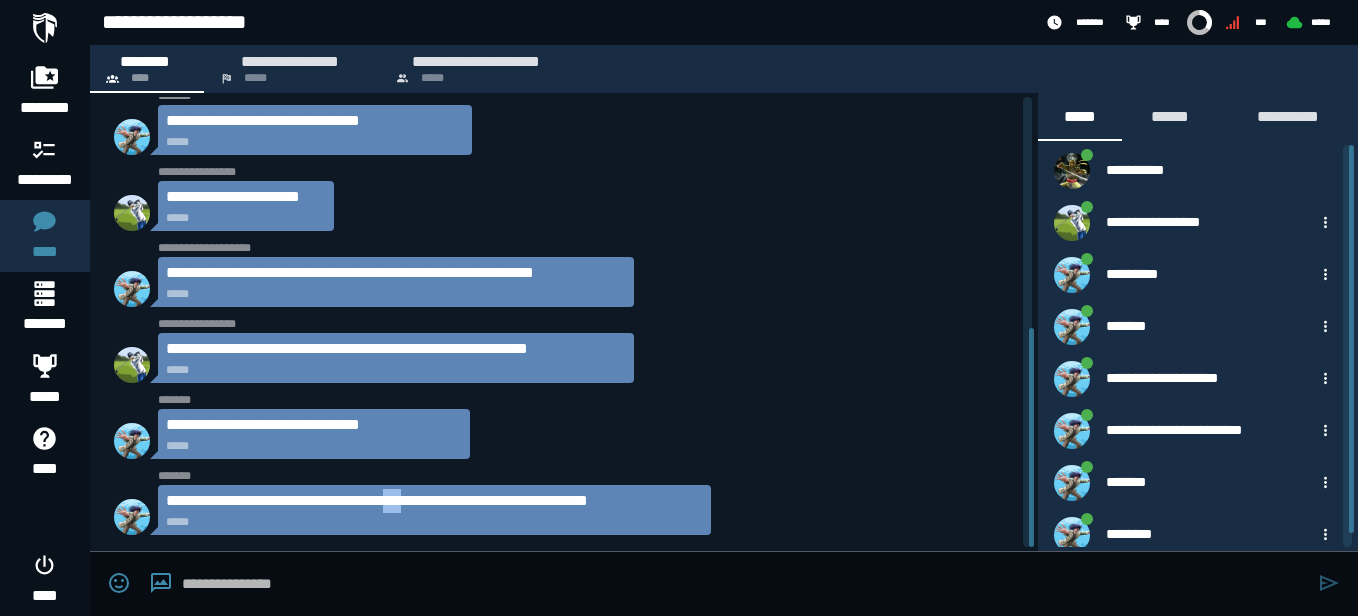 click on "**********" at bounding box center (434, 501) 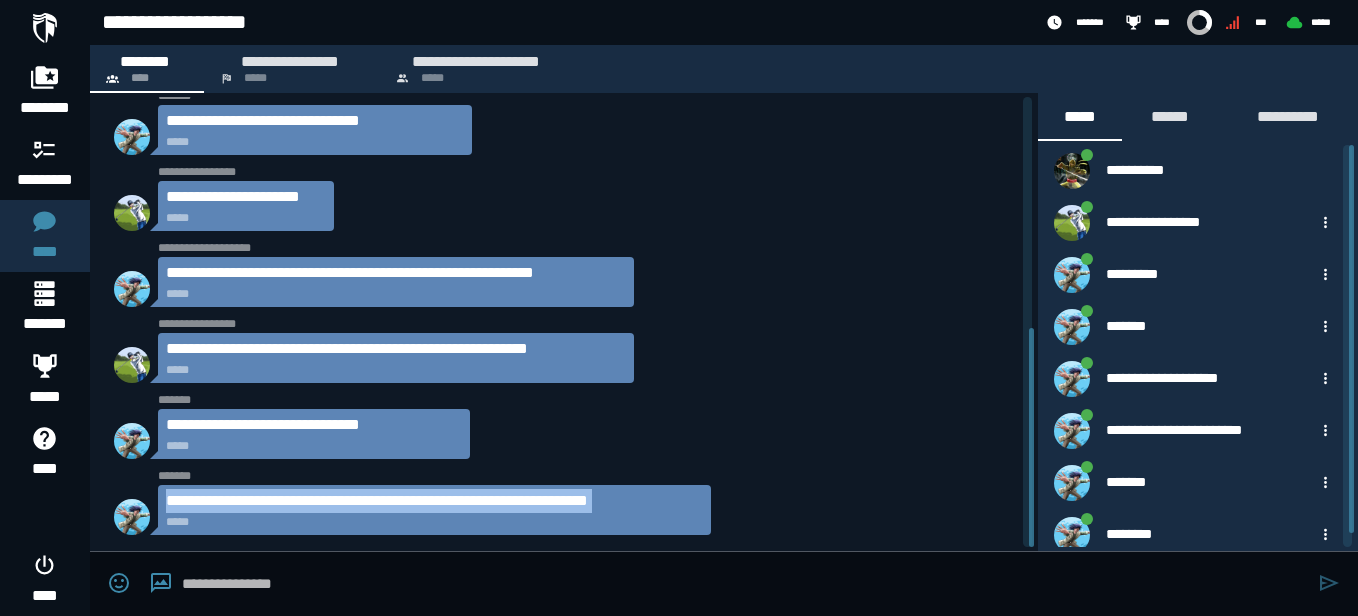 click on "**********" at bounding box center (434, 501) 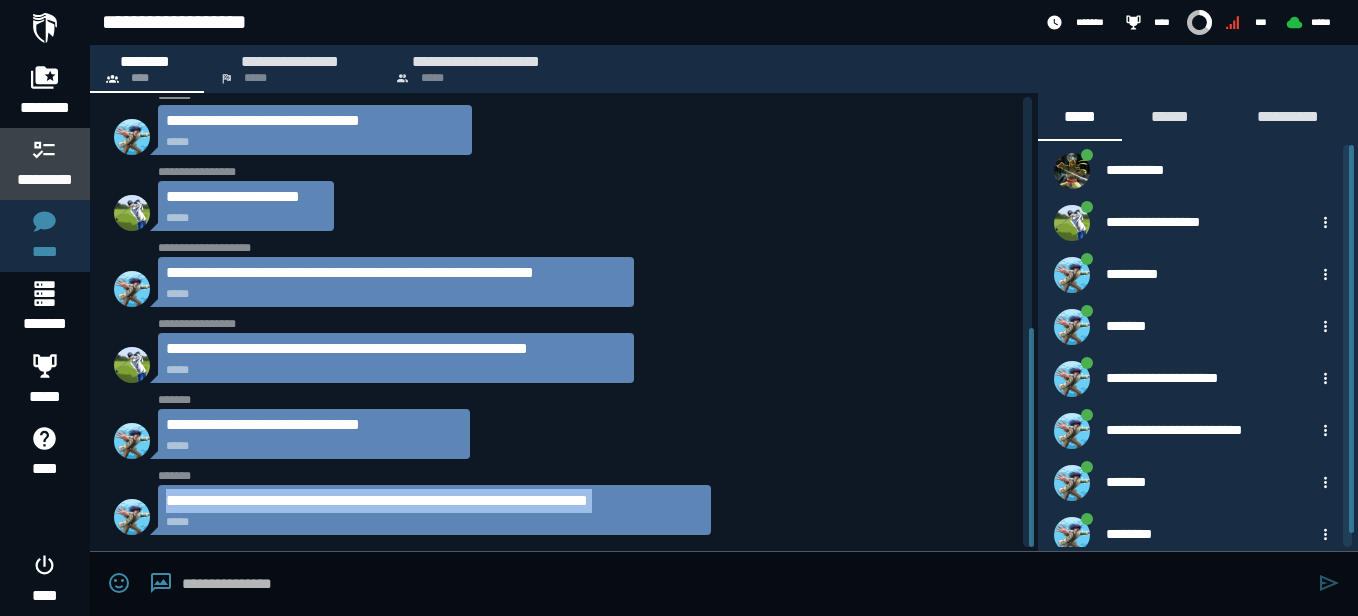 click on "*********" at bounding box center [45, 180] 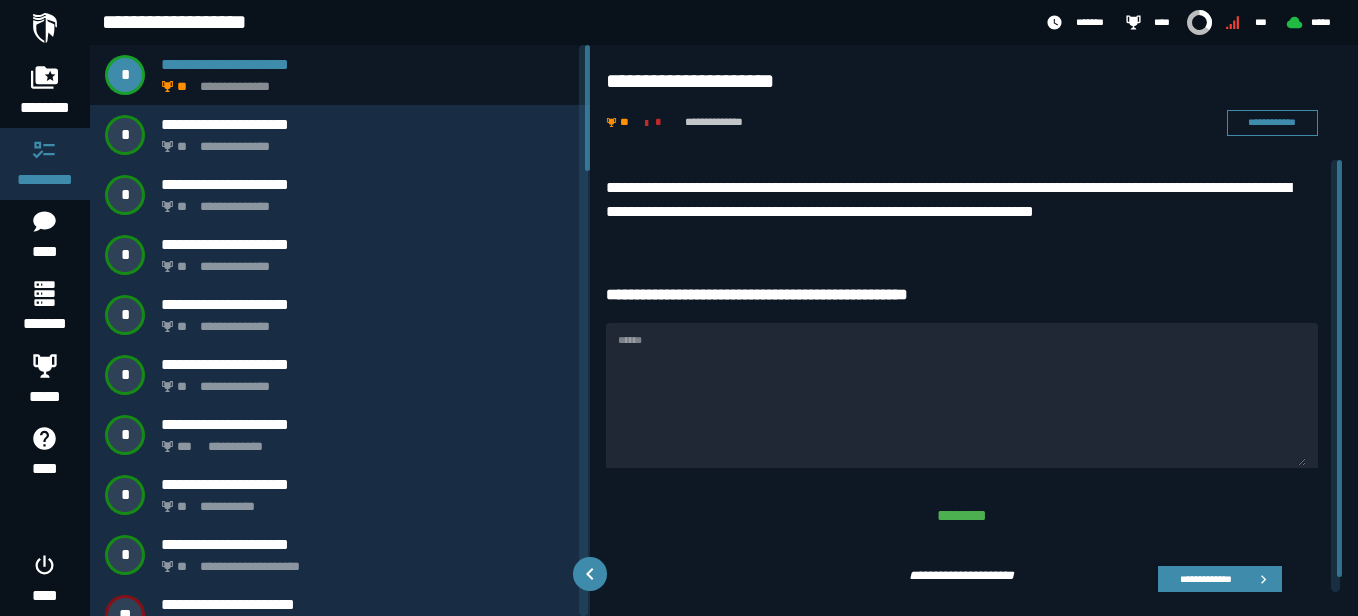 drag, startPoint x: 590, startPoint y: 92, endPoint x: 586, endPoint y: 120, distance: 28.284271 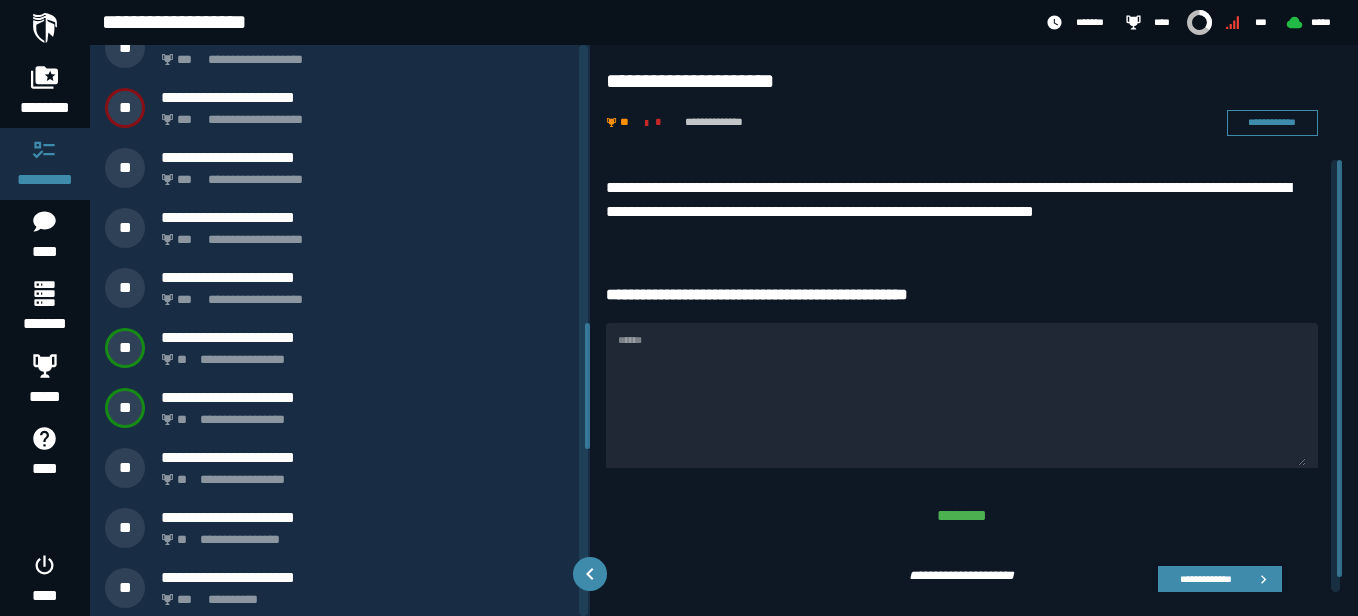 scroll, scrollTop: 1314, scrollLeft: 0, axis: vertical 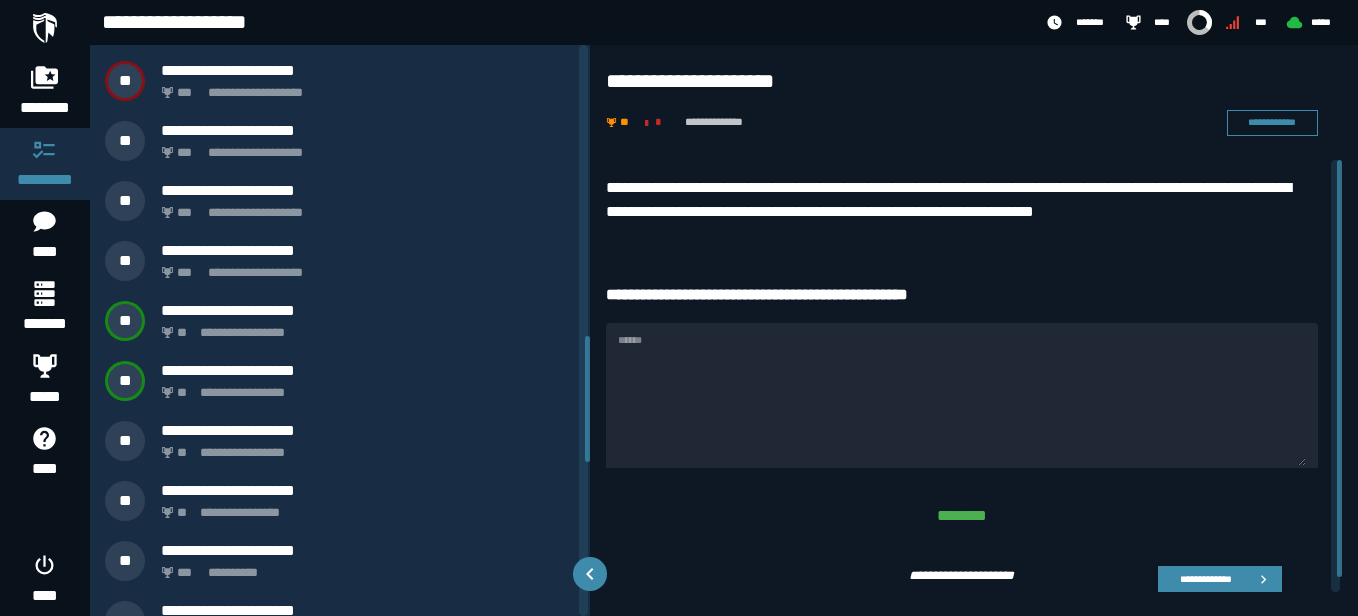 drag, startPoint x: 586, startPoint y: 120, endPoint x: 584, endPoint y: 409, distance: 289.00693 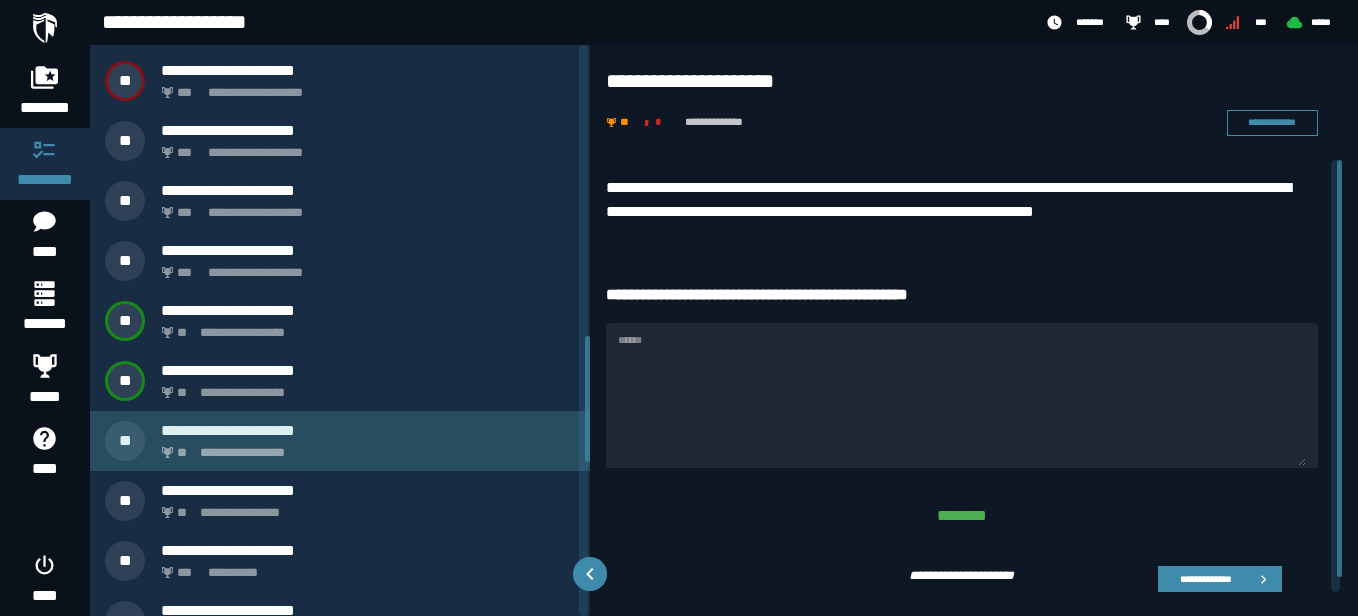 click on "**********" at bounding box center (364, 447) 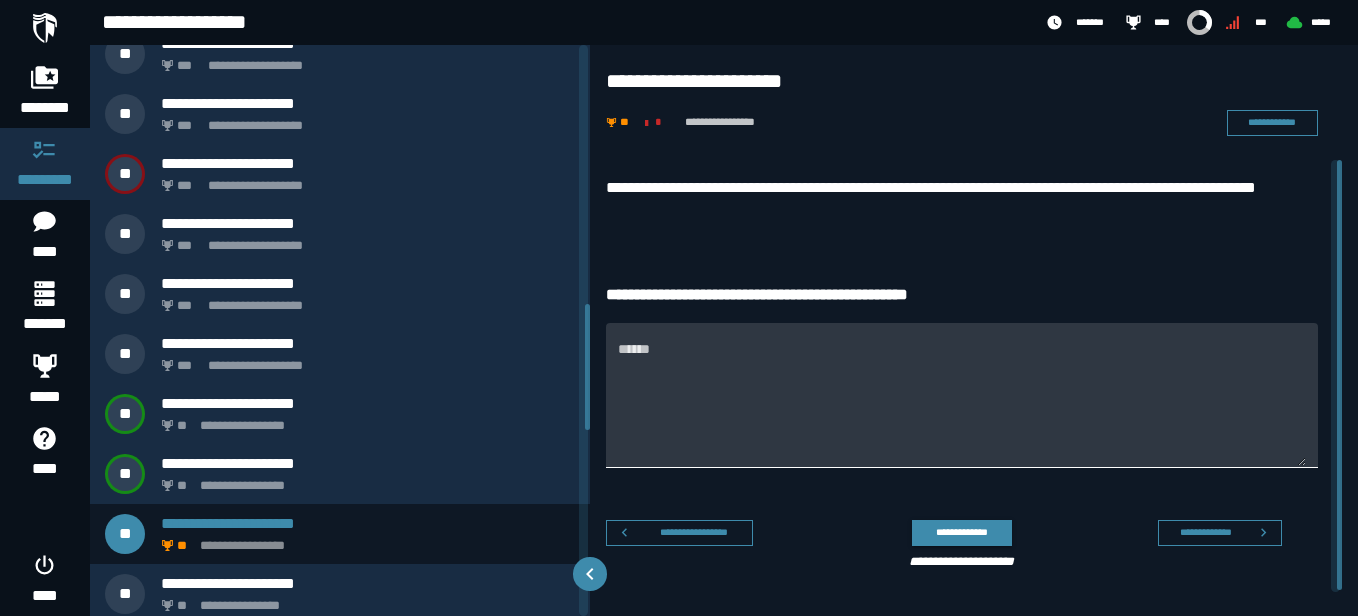 scroll, scrollTop: 1169, scrollLeft: 0, axis: vertical 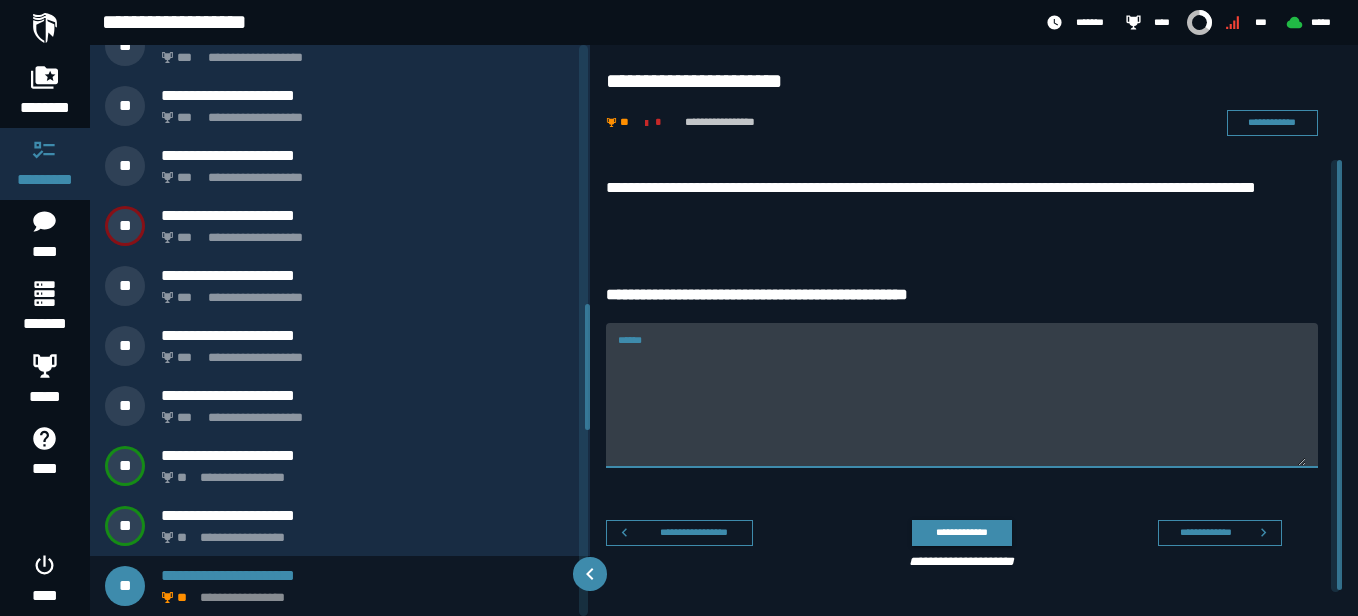 click on "******" at bounding box center (962, 407) 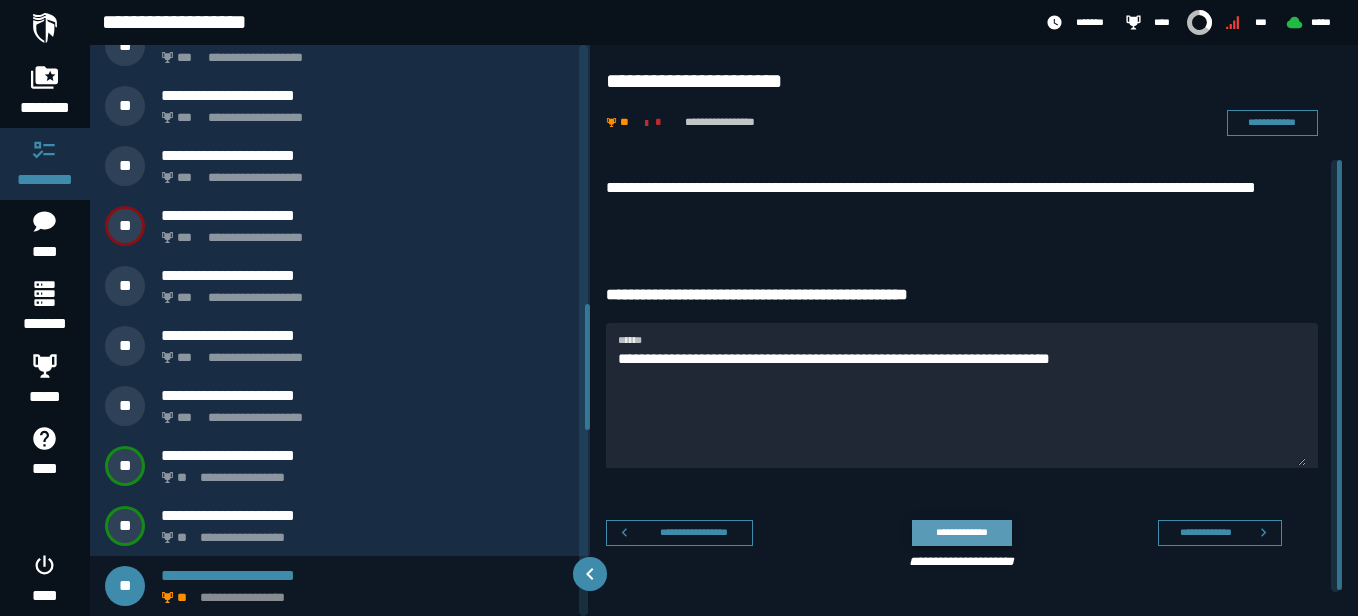 click on "**********" at bounding box center (961, 532) 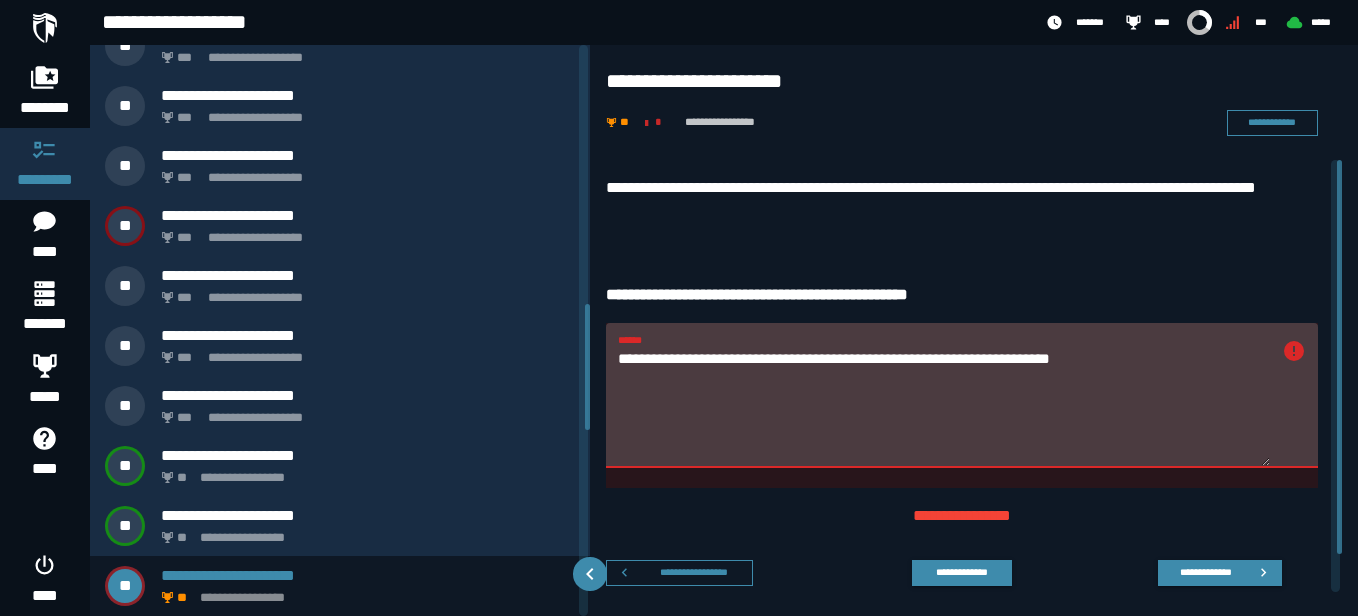 click on "**********" at bounding box center [944, 407] 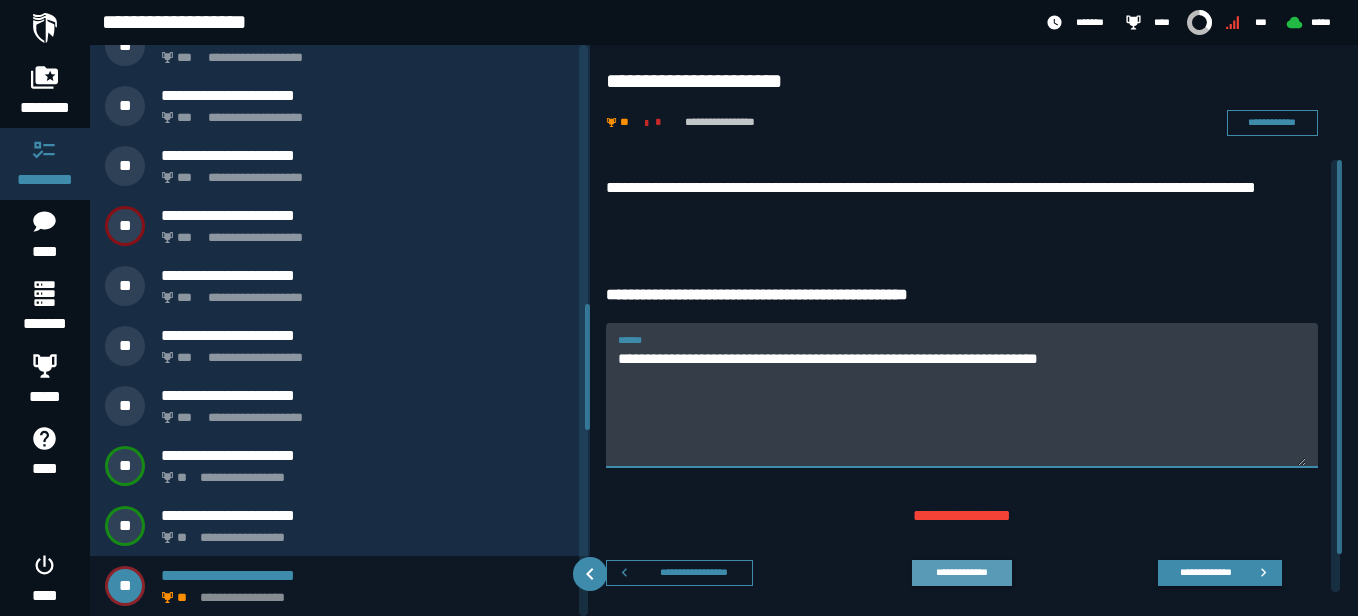 type on "**********" 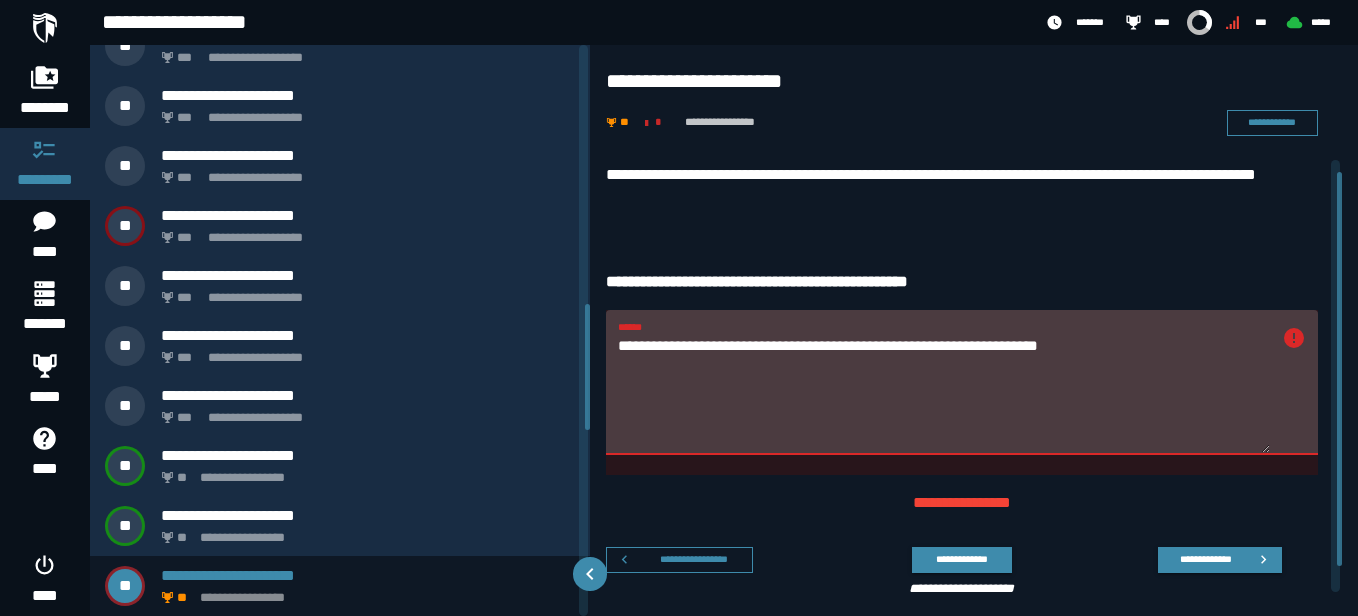 scroll, scrollTop: 0, scrollLeft: 0, axis: both 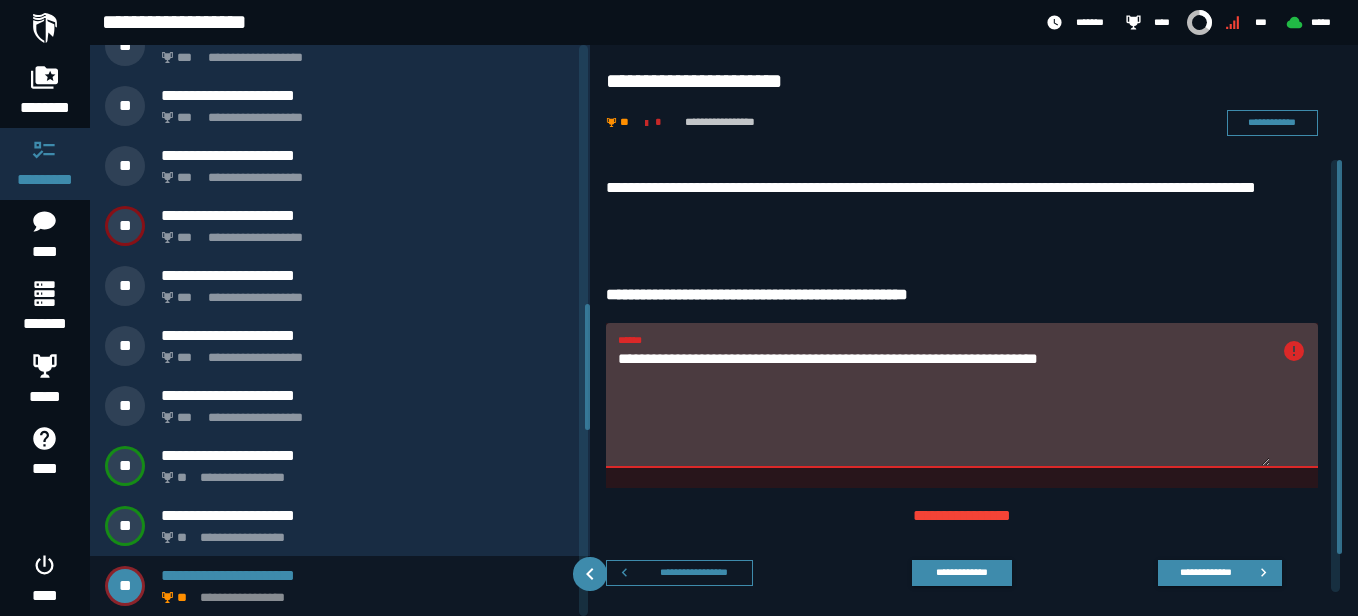 click on "**********" at bounding box center [679, 308] 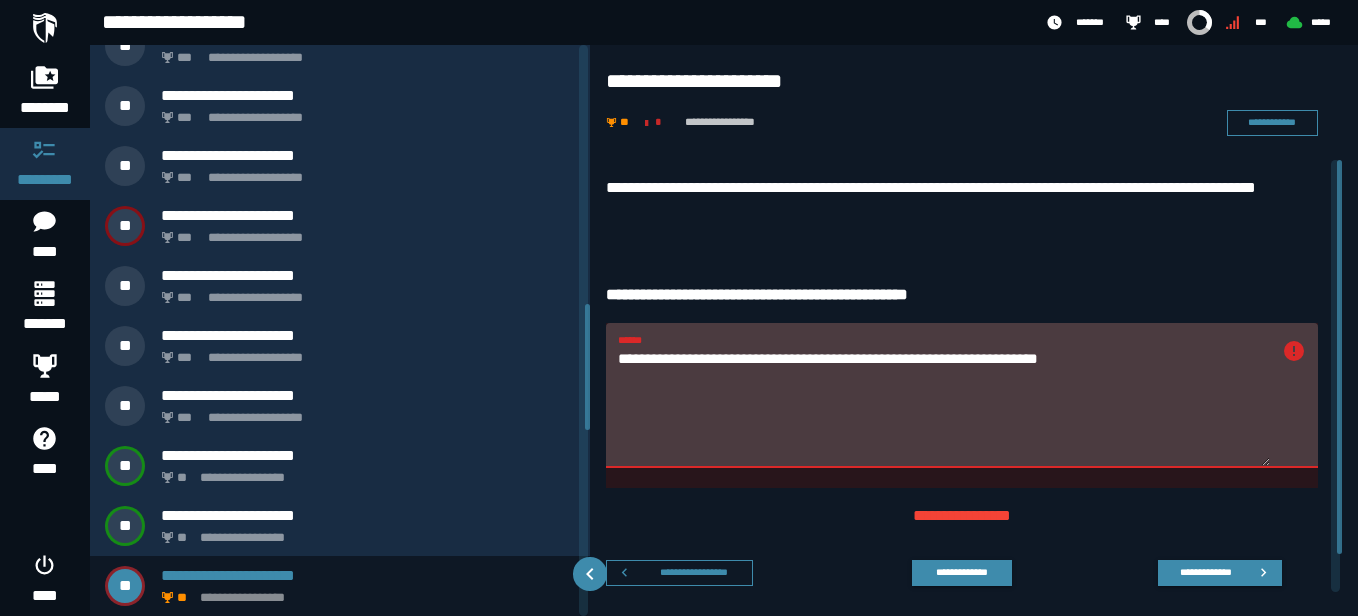 click on "**********" at bounding box center [944, 407] 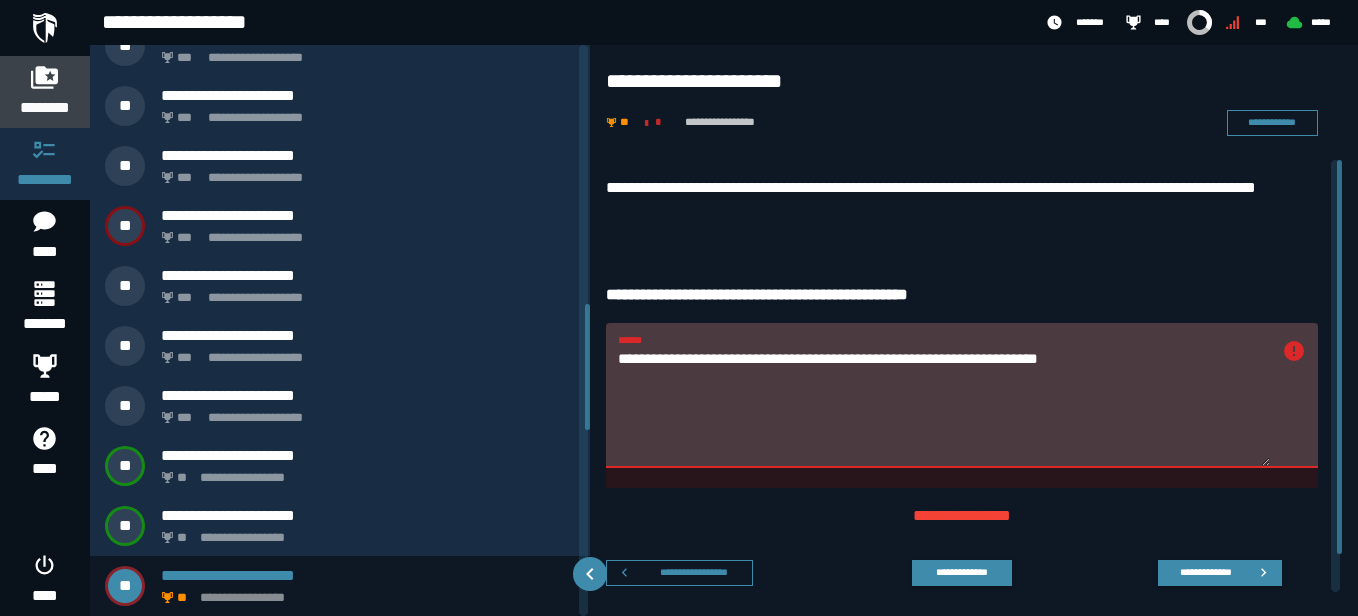 click on "********" at bounding box center [45, 108] 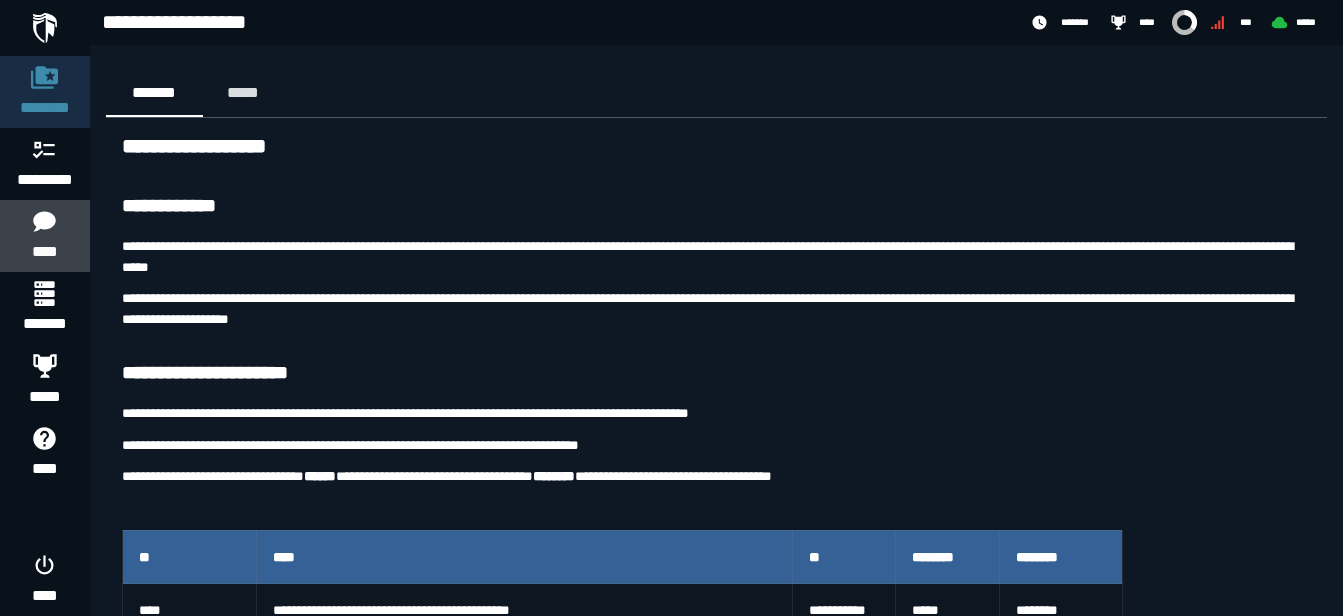 click 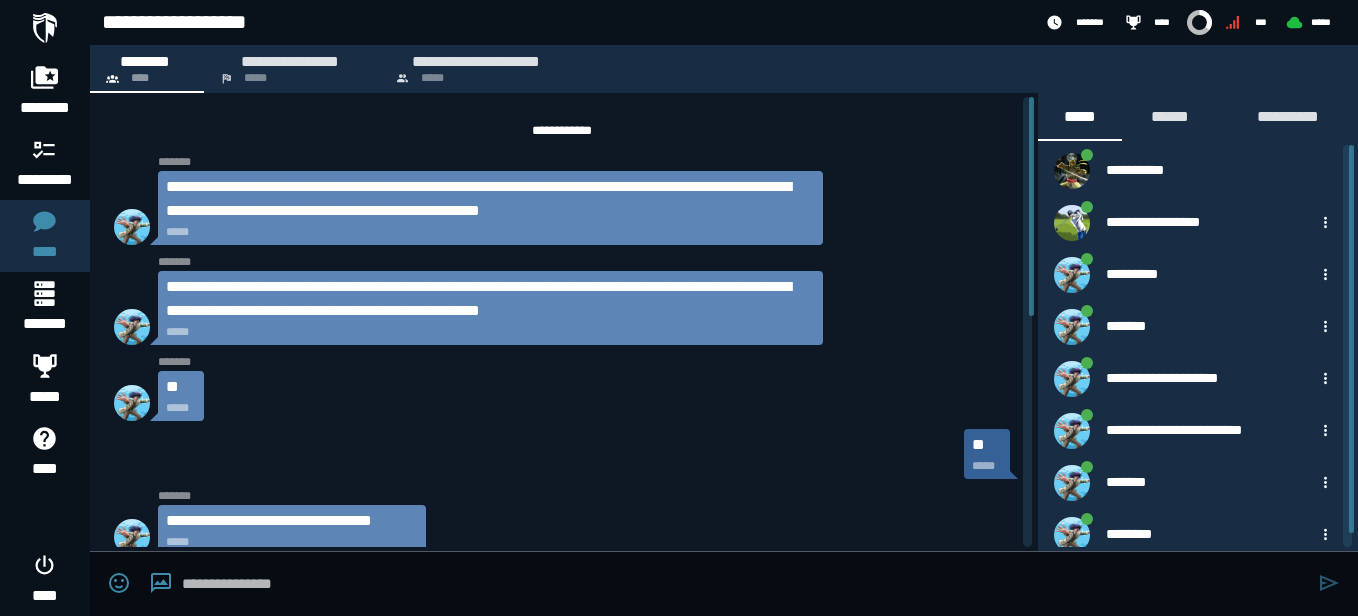 scroll, scrollTop: 476, scrollLeft: 0, axis: vertical 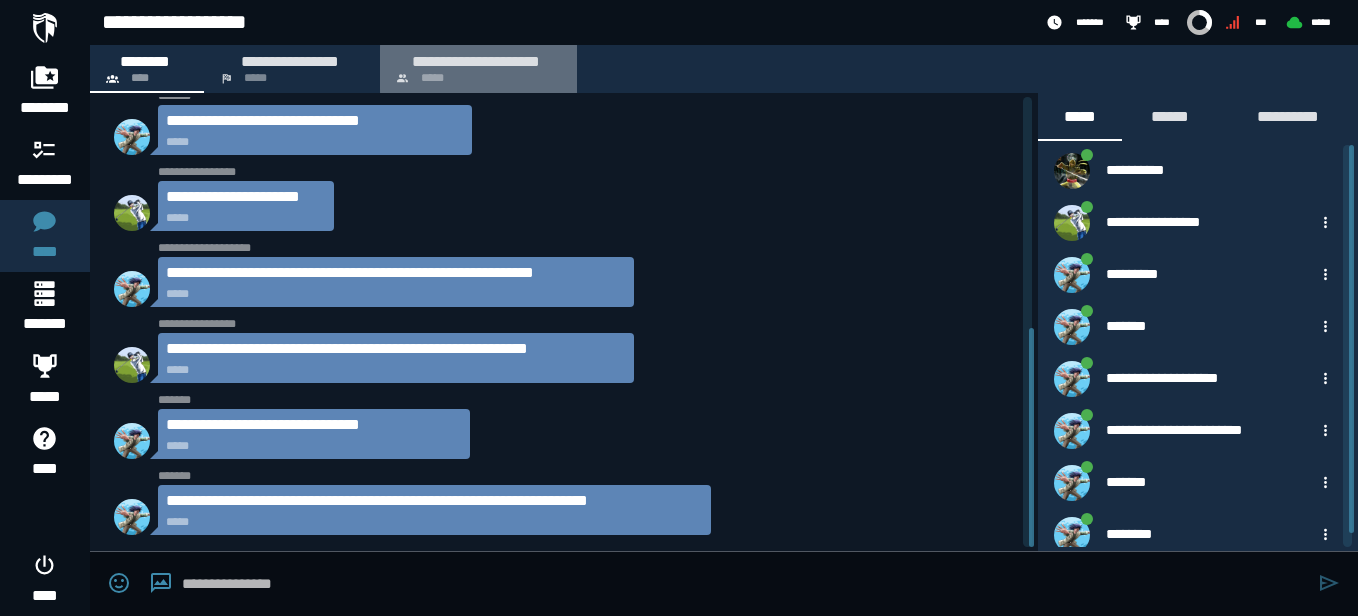 click on "**********" at bounding box center [478, 69] 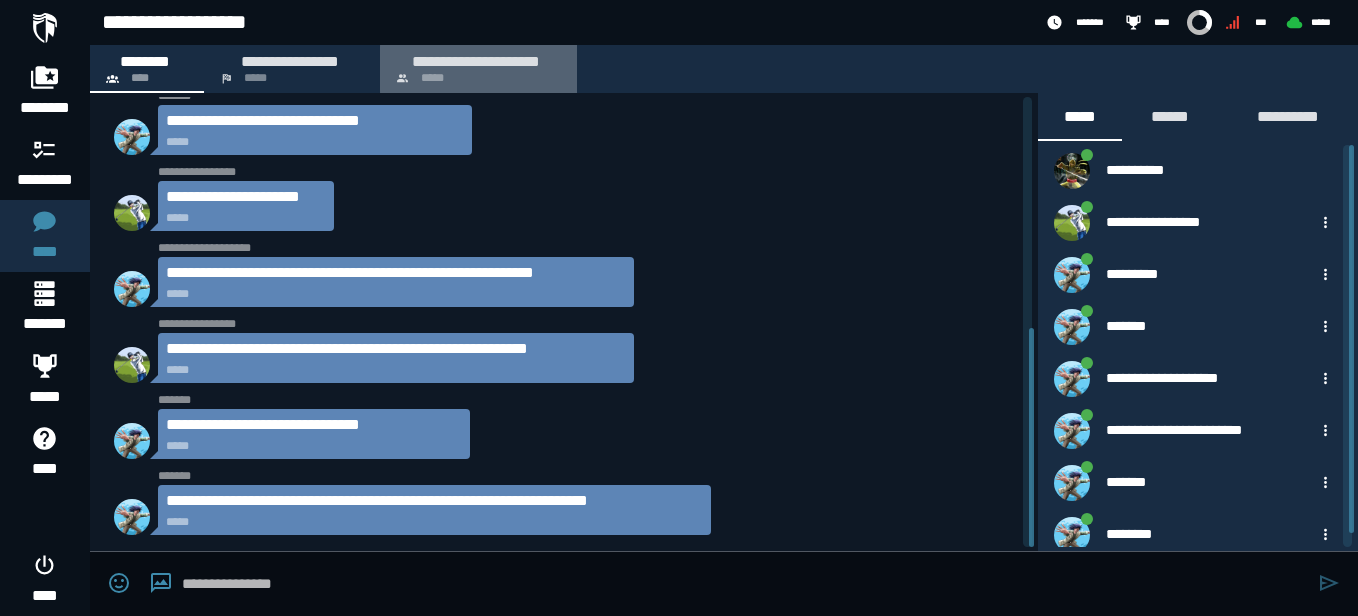 scroll, scrollTop: 0, scrollLeft: 0, axis: both 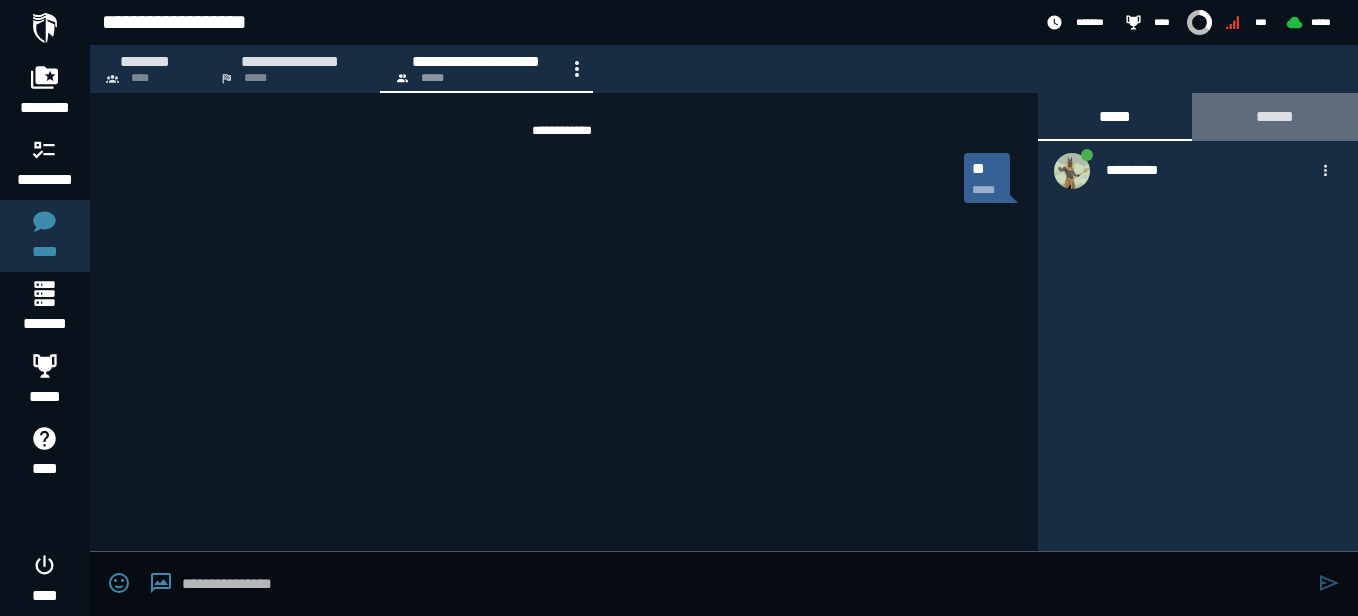 click on "******" 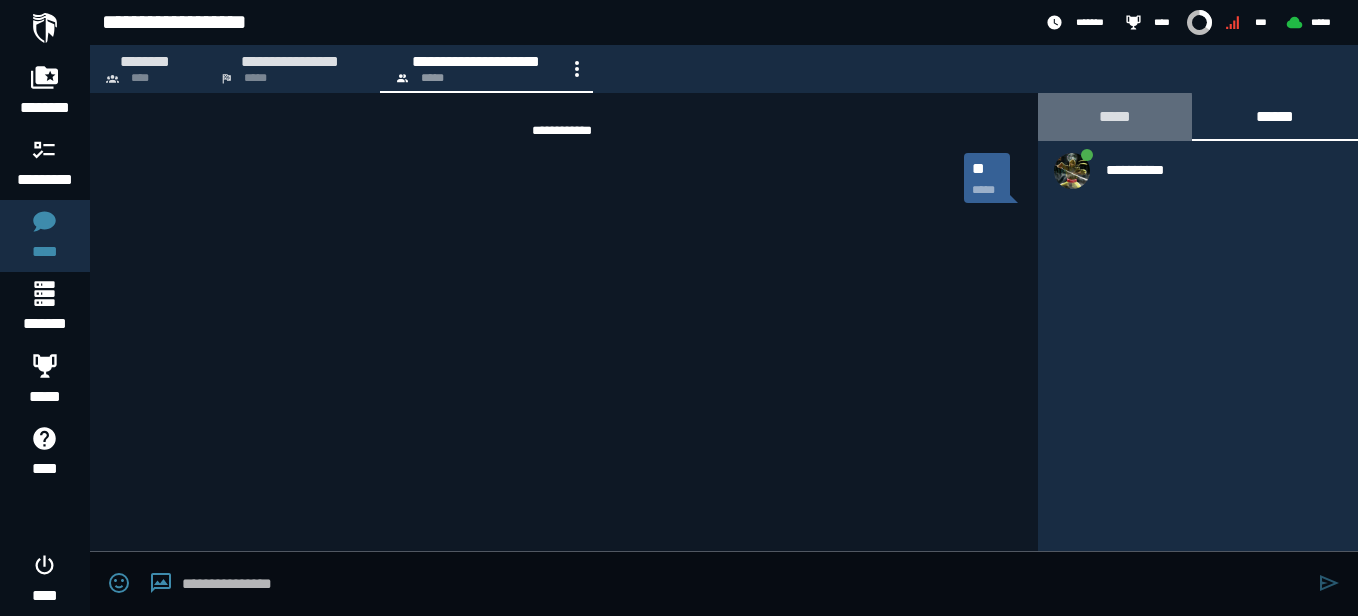 click on "*****" at bounding box center [1115, 116] 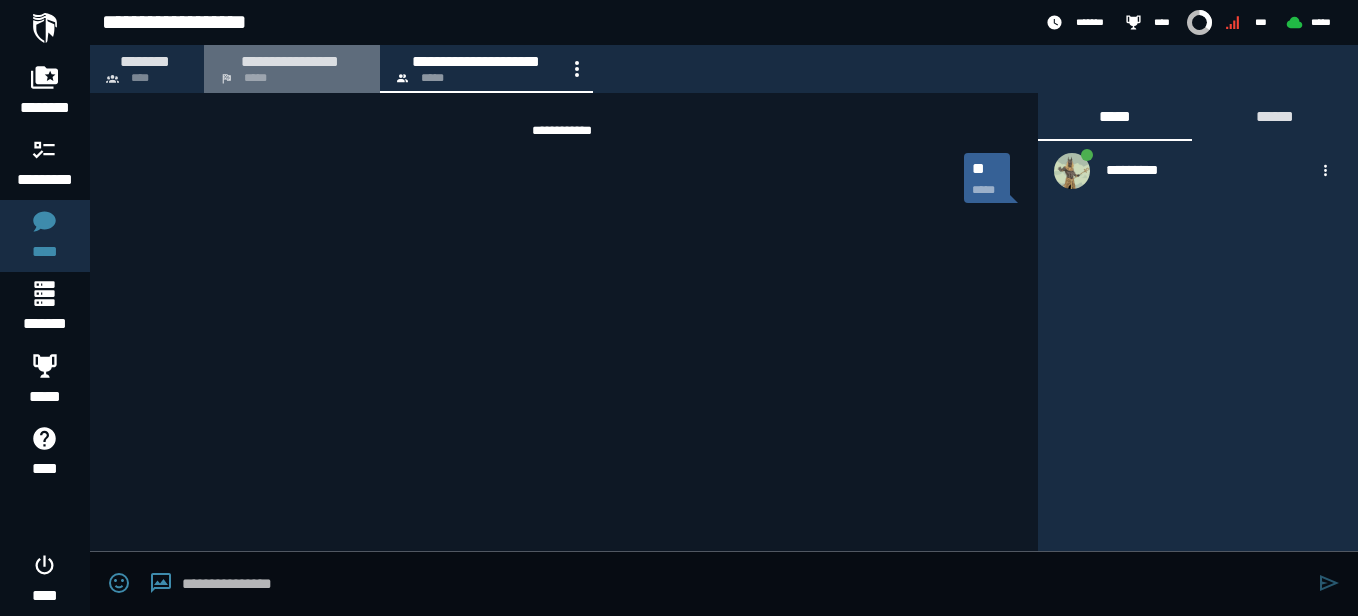 click on "**********" at bounding box center (290, 61) 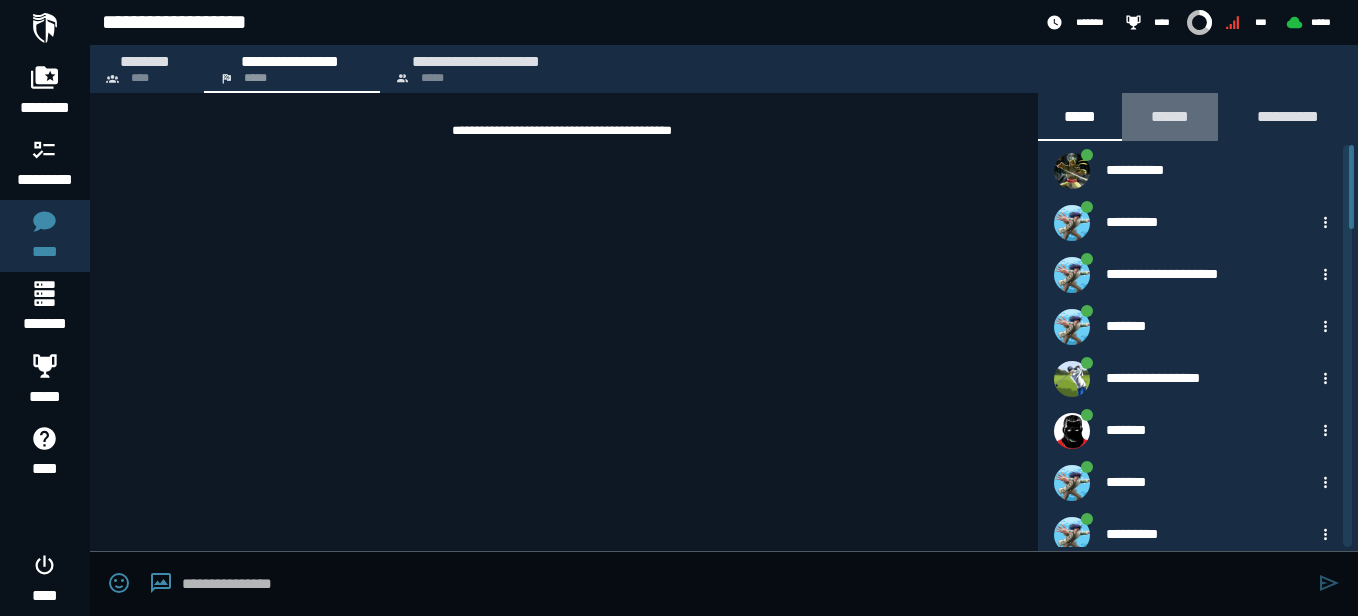 click on "******" at bounding box center (1170, 116) 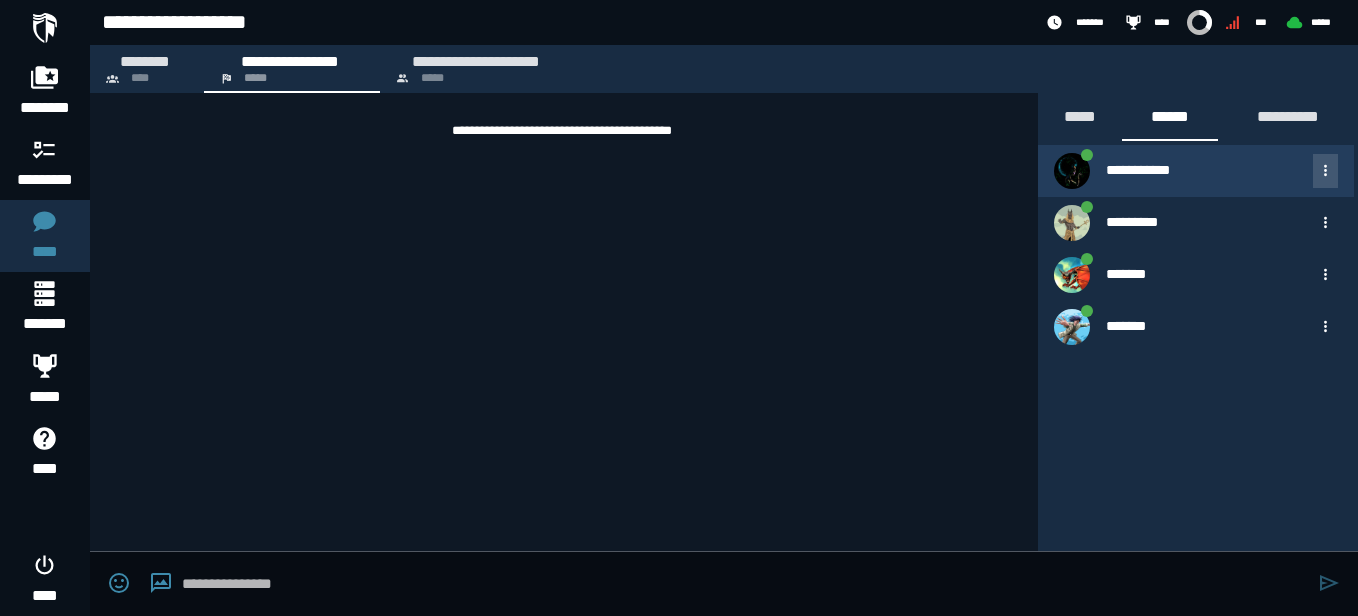 click at bounding box center (1325, 170) 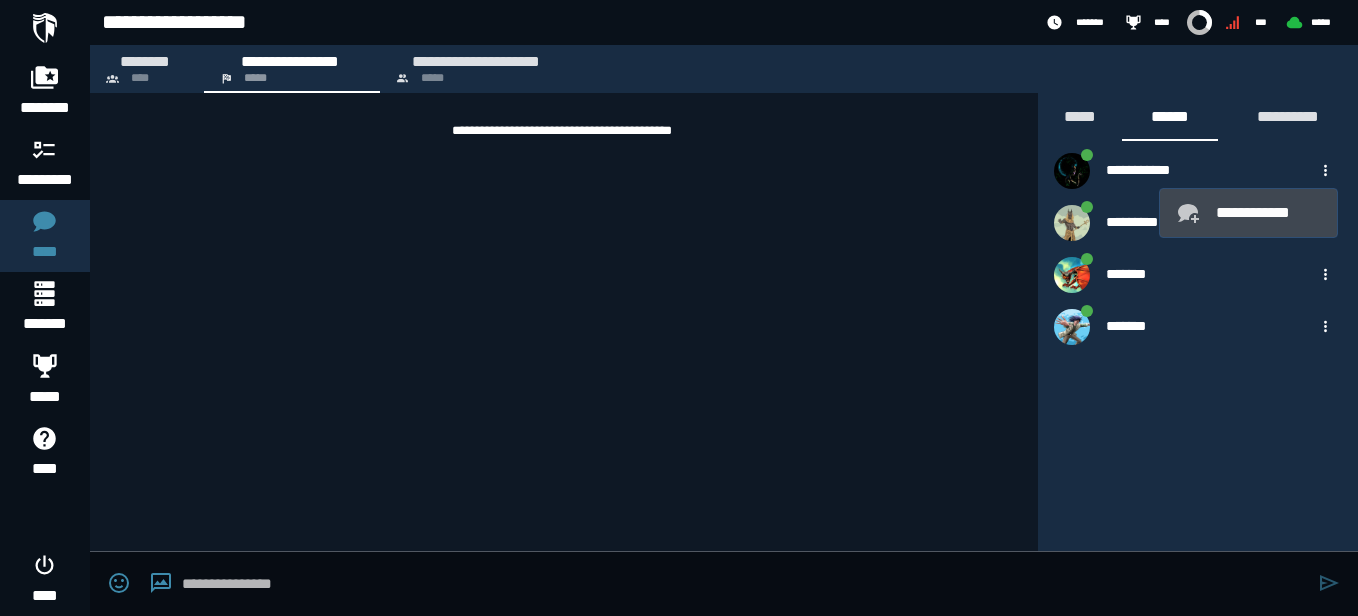 click on "**********" at bounding box center [1268, 213] 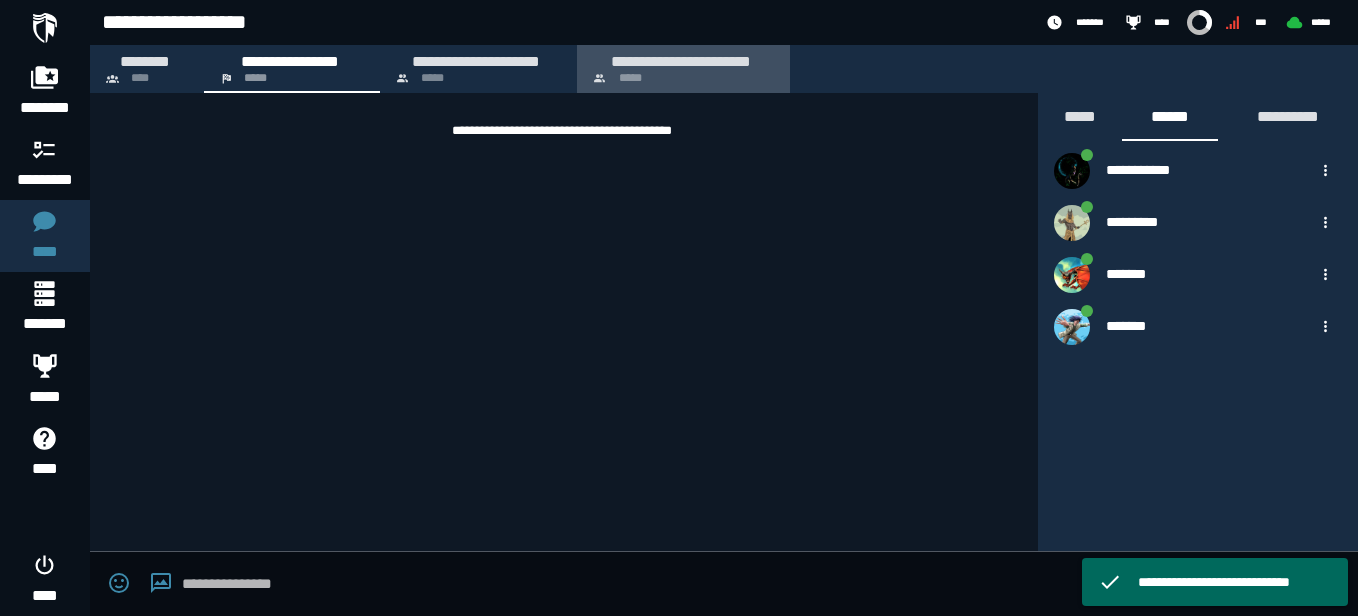 click on "**********" at bounding box center (681, 61) 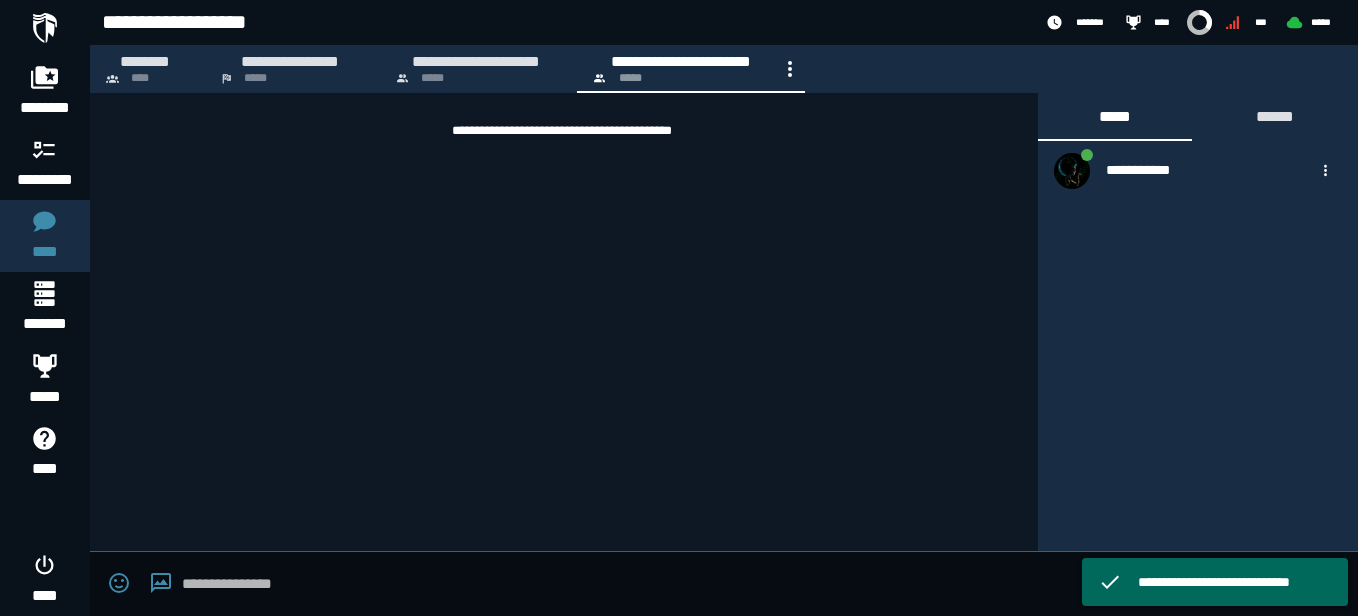 click at bounding box center (745, 584) 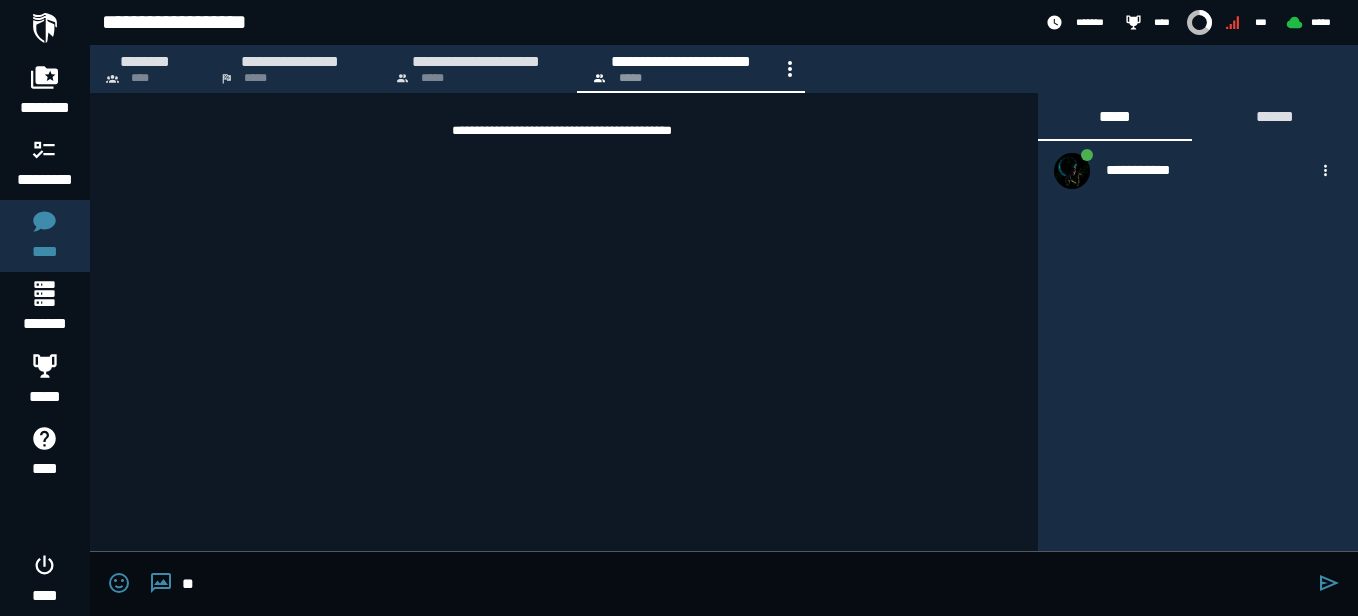 type on "**" 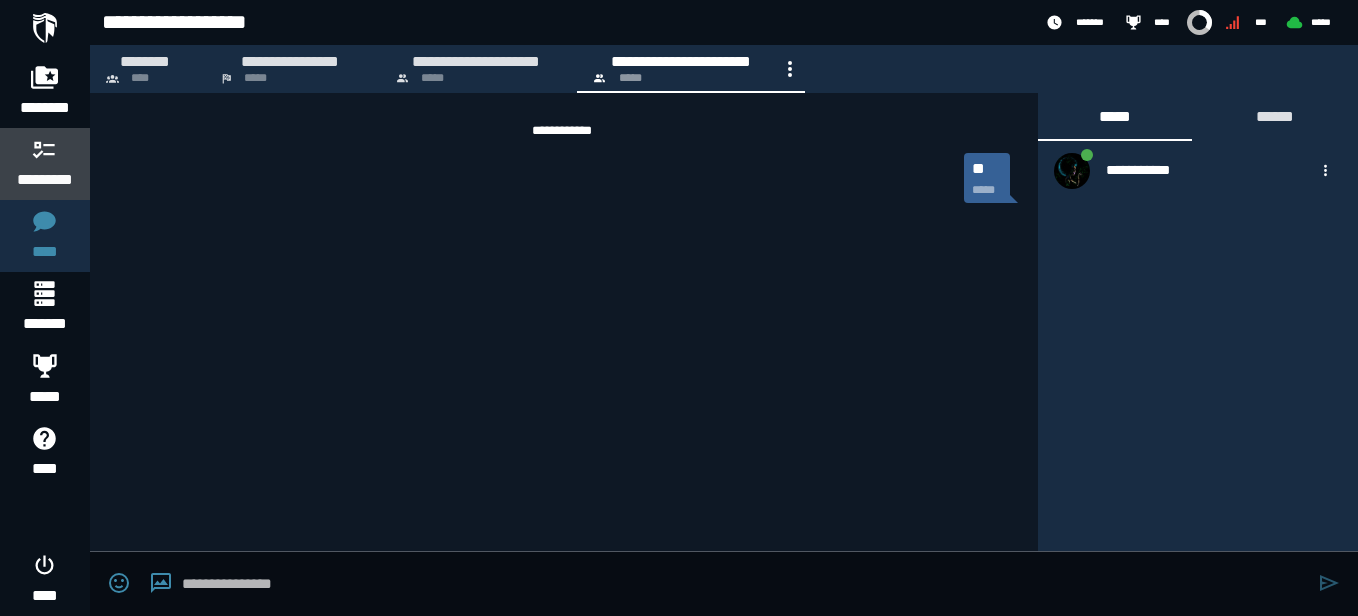 click on "*********" at bounding box center [45, 180] 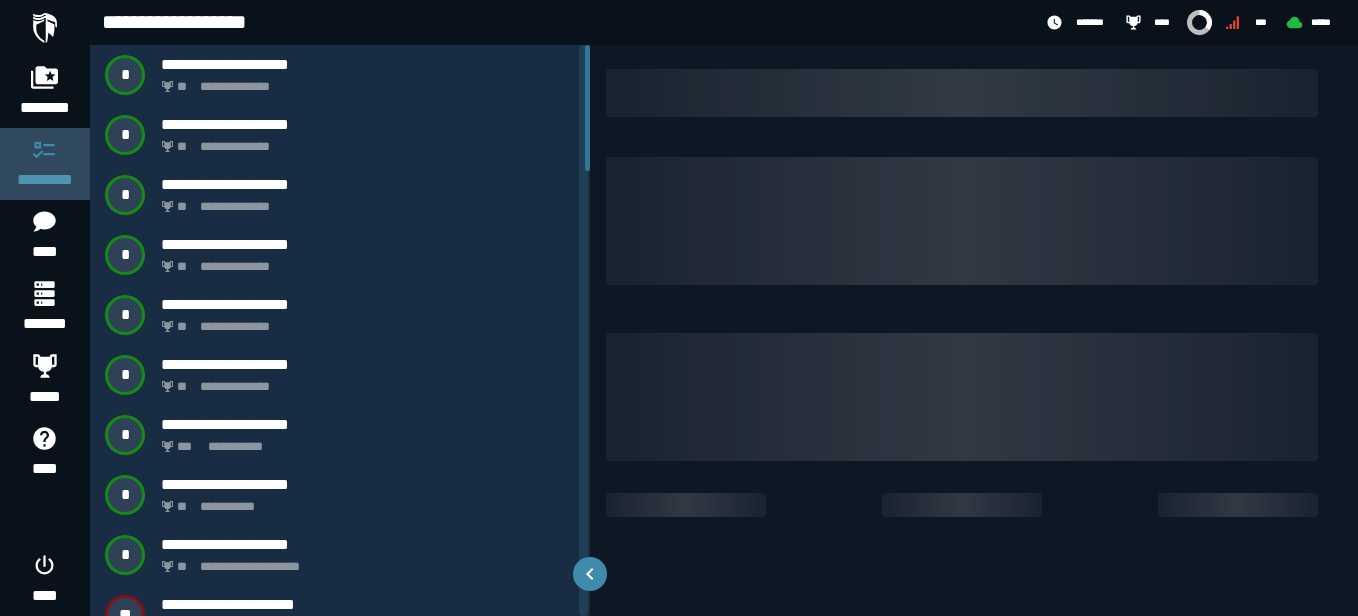 click on "*********" at bounding box center (45, 180) 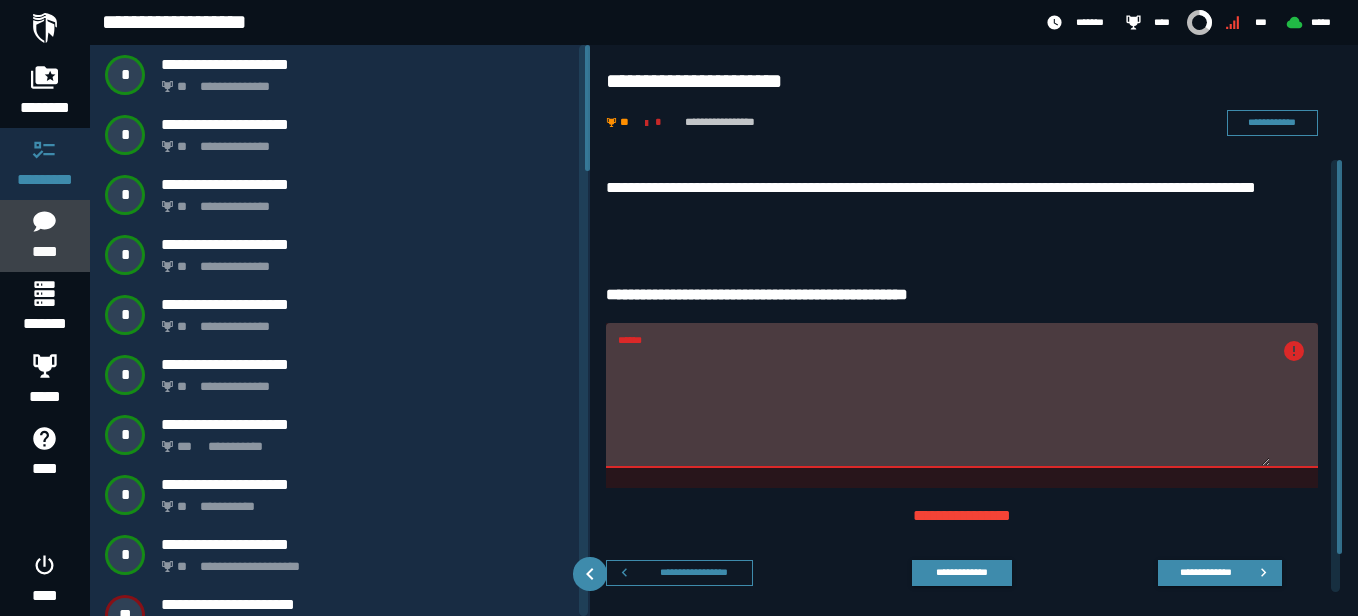 click 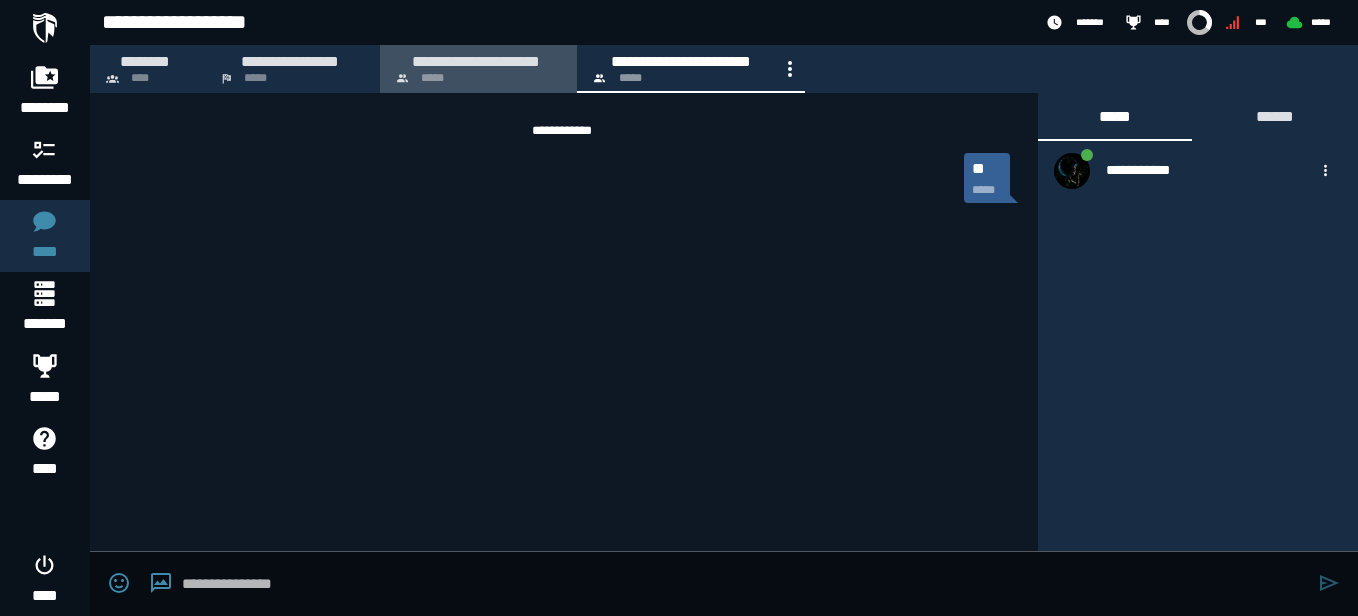 click on "**********" at bounding box center [476, 61] 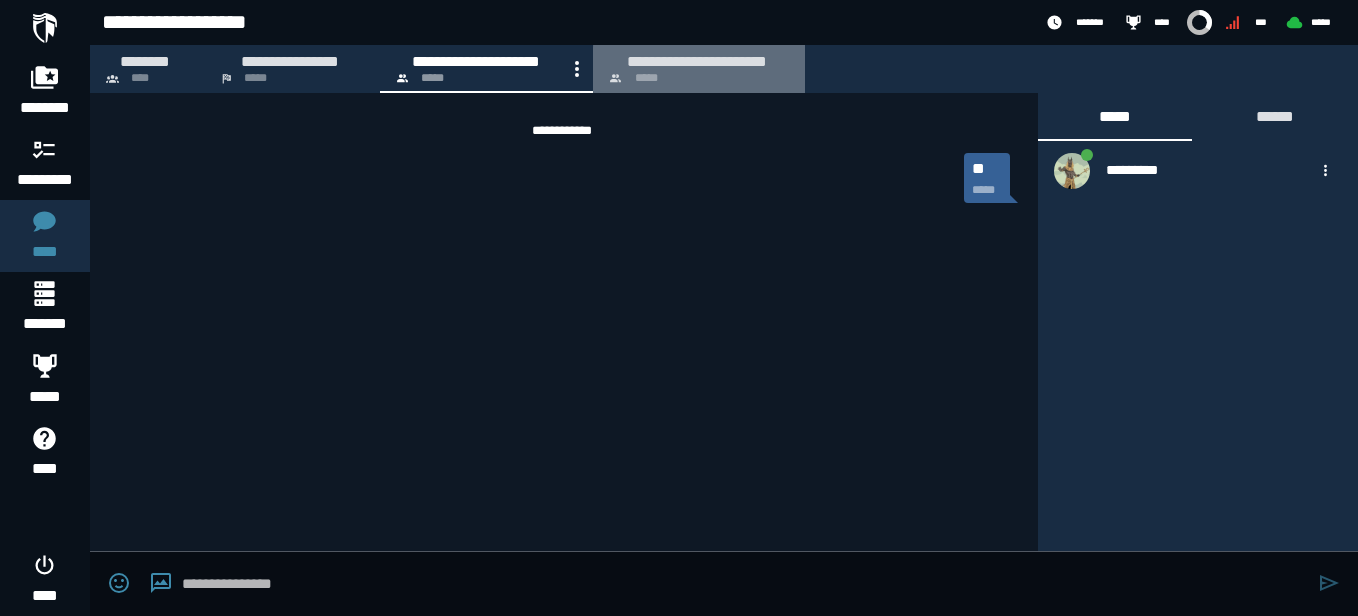 click on "**********" at bounding box center [697, 61] 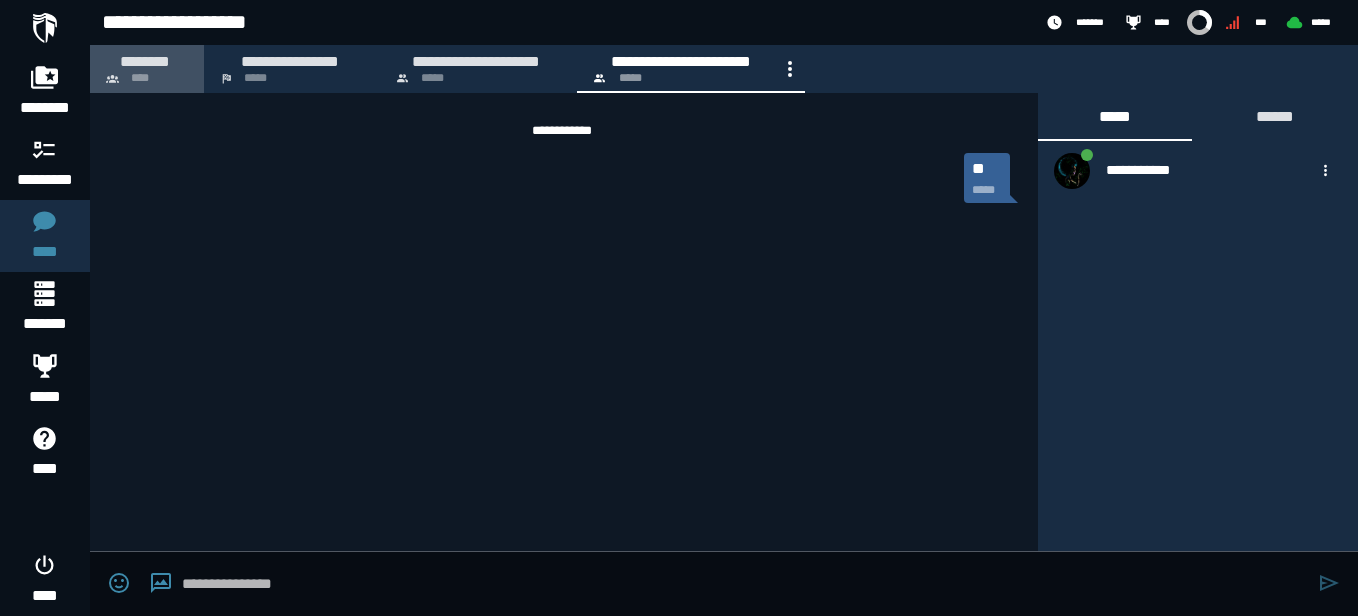 click on "********" at bounding box center [145, 61] 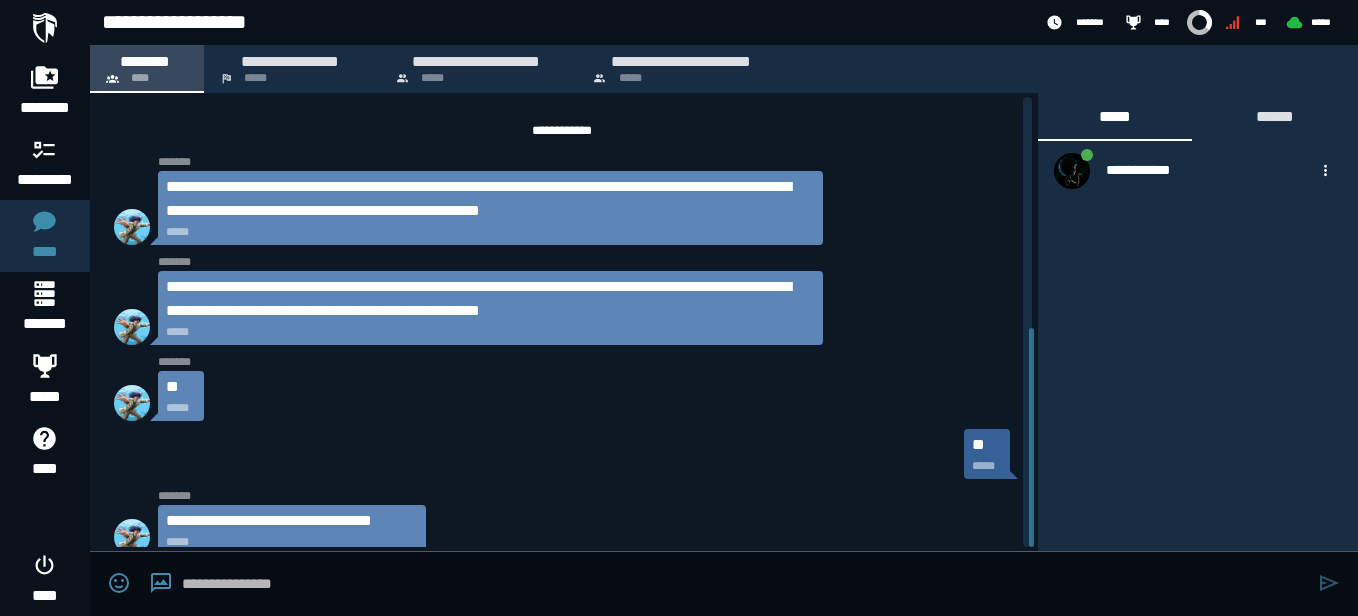 scroll, scrollTop: 476, scrollLeft: 0, axis: vertical 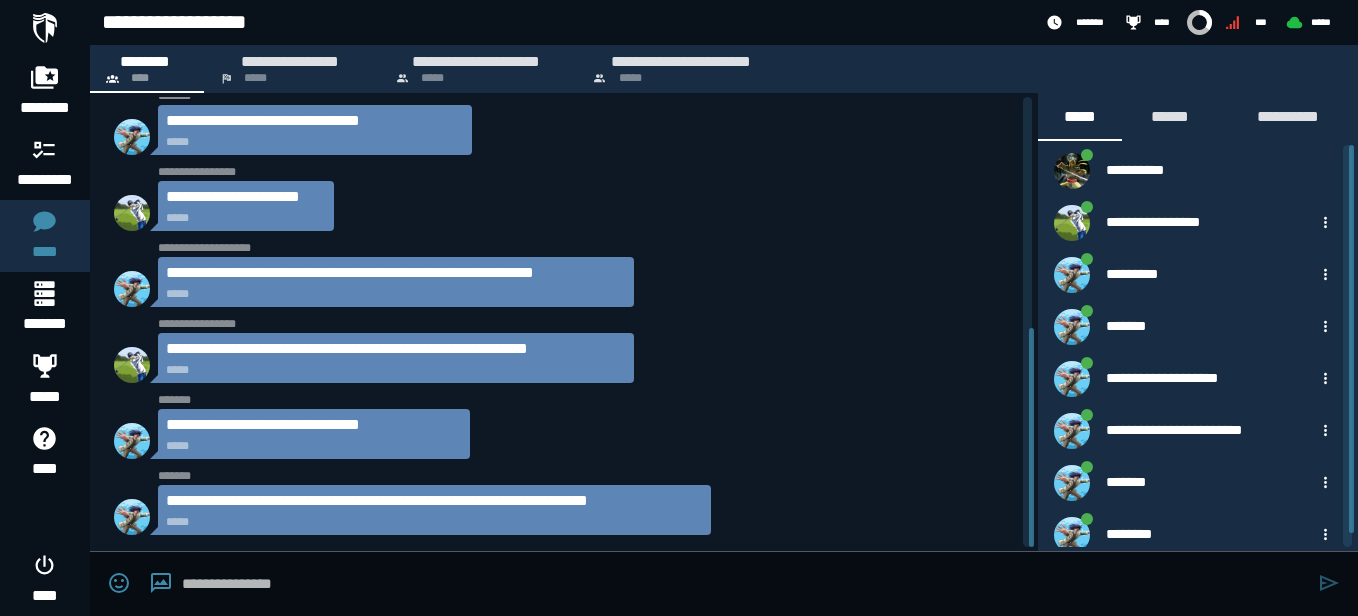 click on "**********" at bounding box center [434, 501] 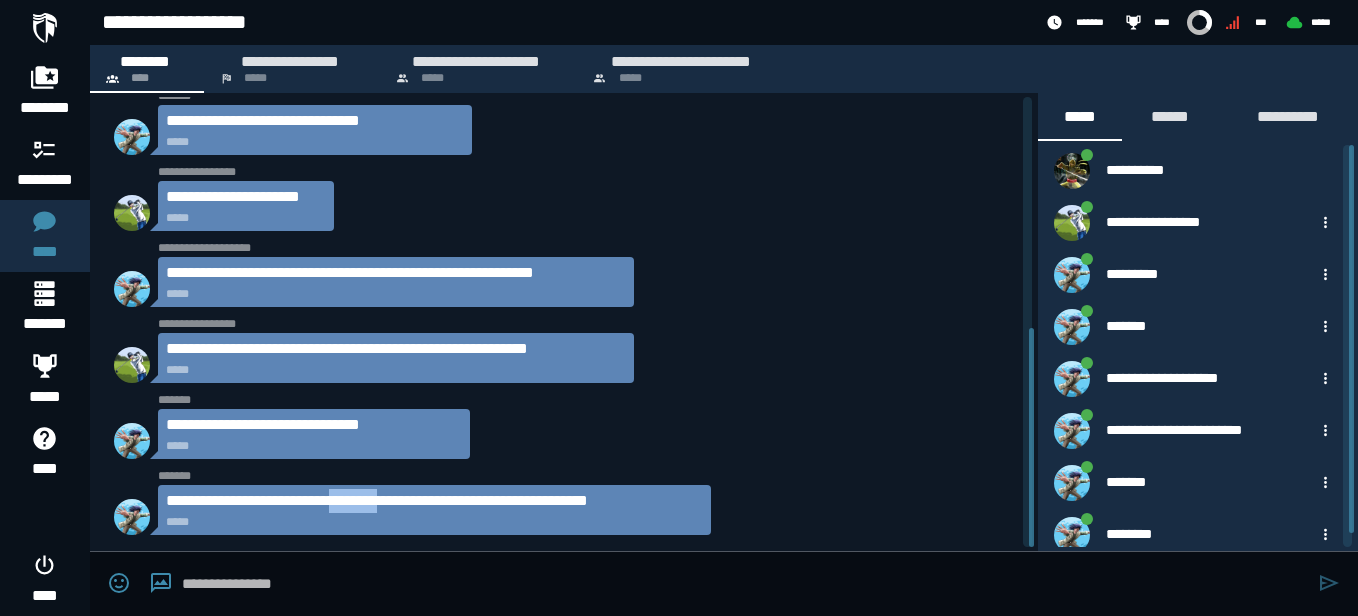 click on "**********" at bounding box center (434, 501) 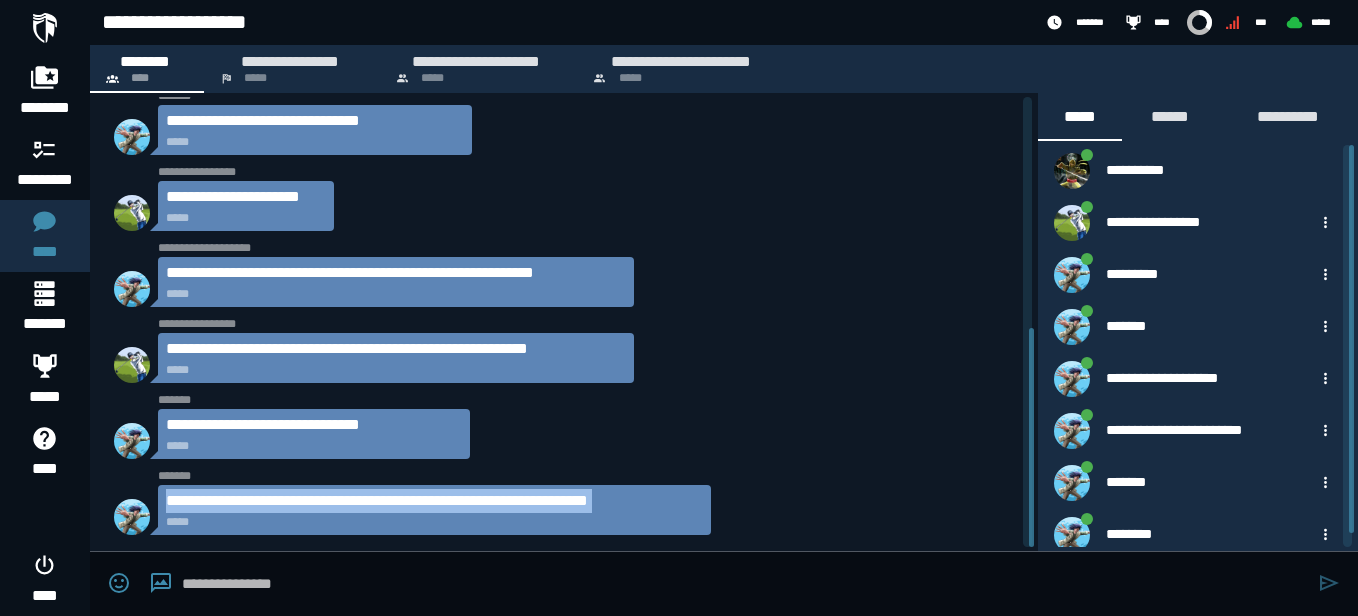click on "**********" at bounding box center (434, 501) 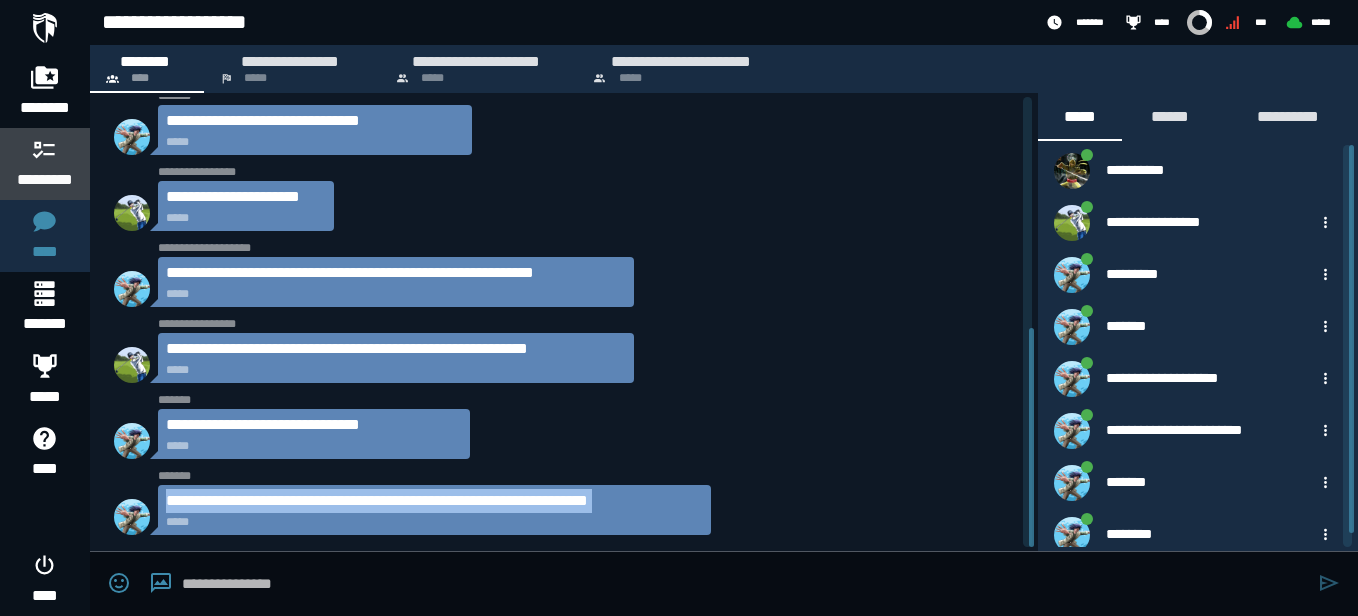 click 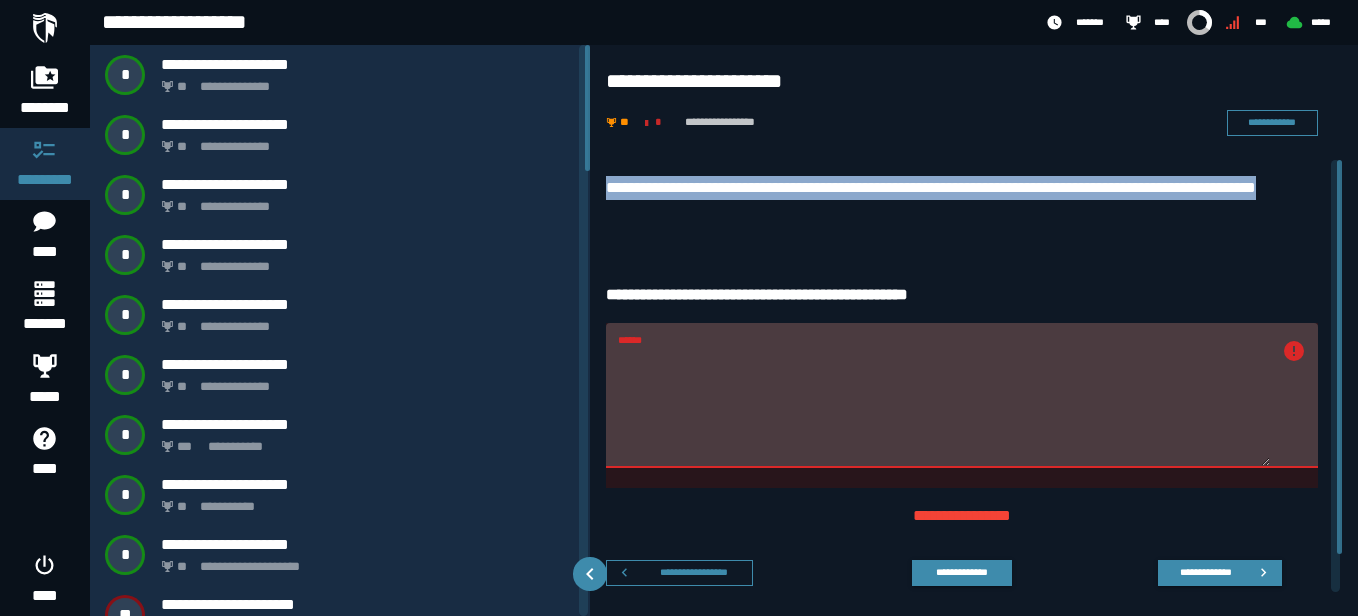 drag, startPoint x: 770, startPoint y: 221, endPoint x: 606, endPoint y: 188, distance: 167.28719 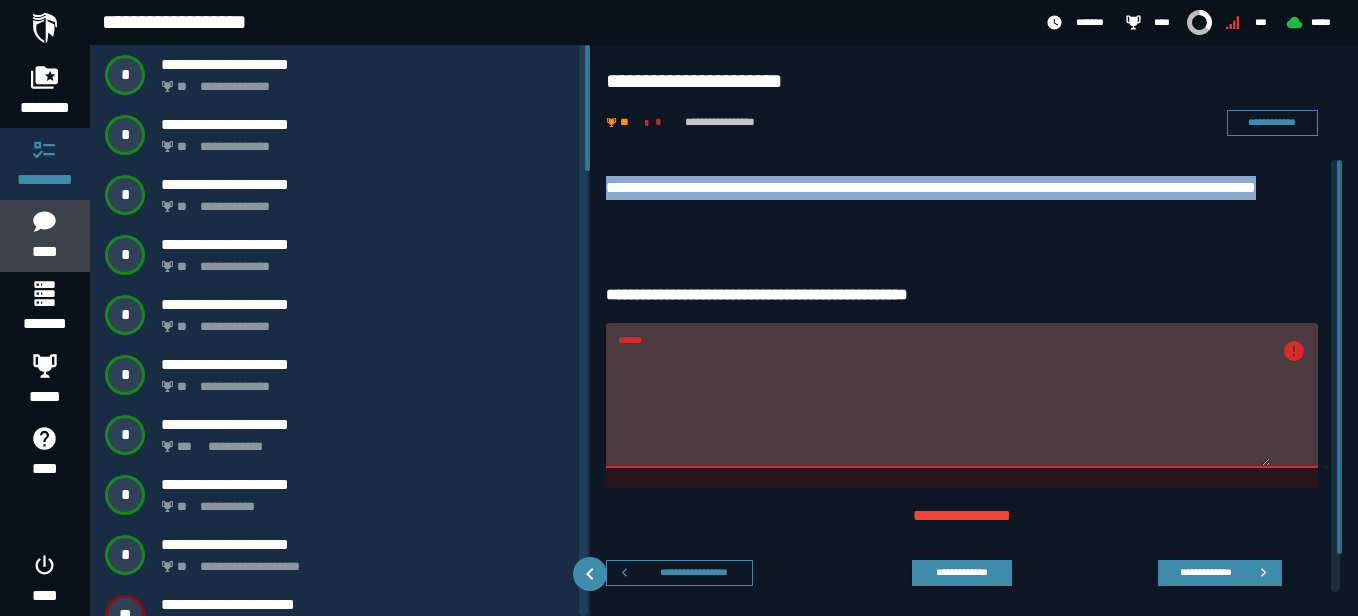 click 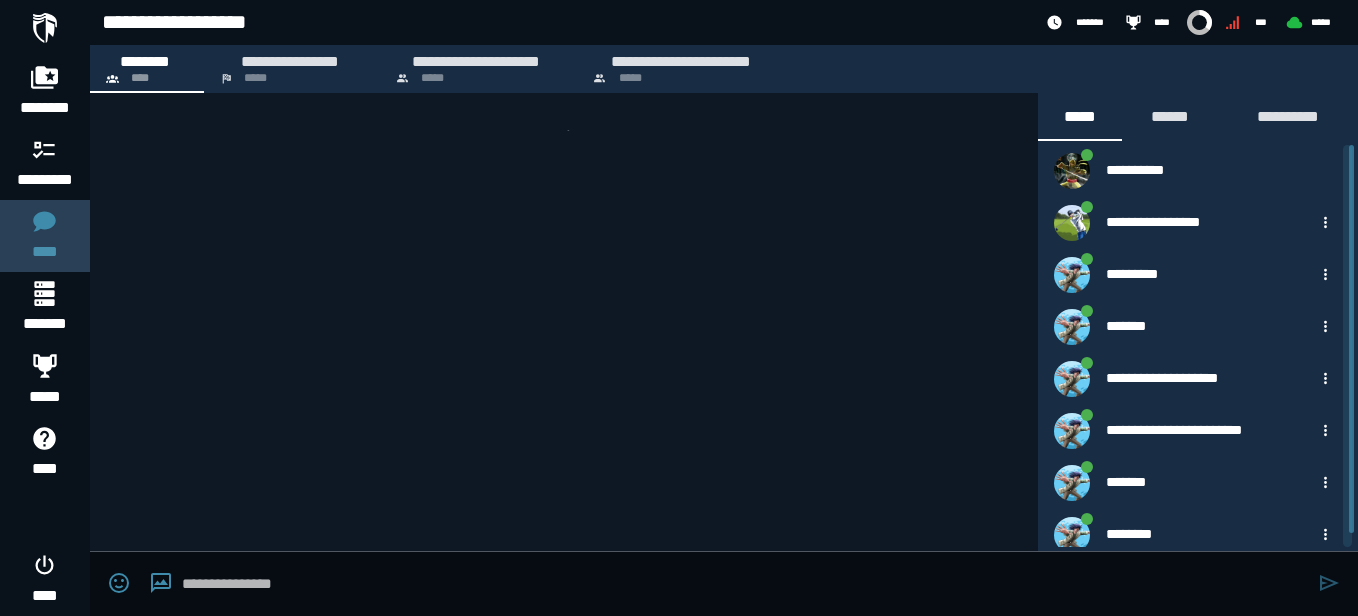 scroll, scrollTop: 476, scrollLeft: 0, axis: vertical 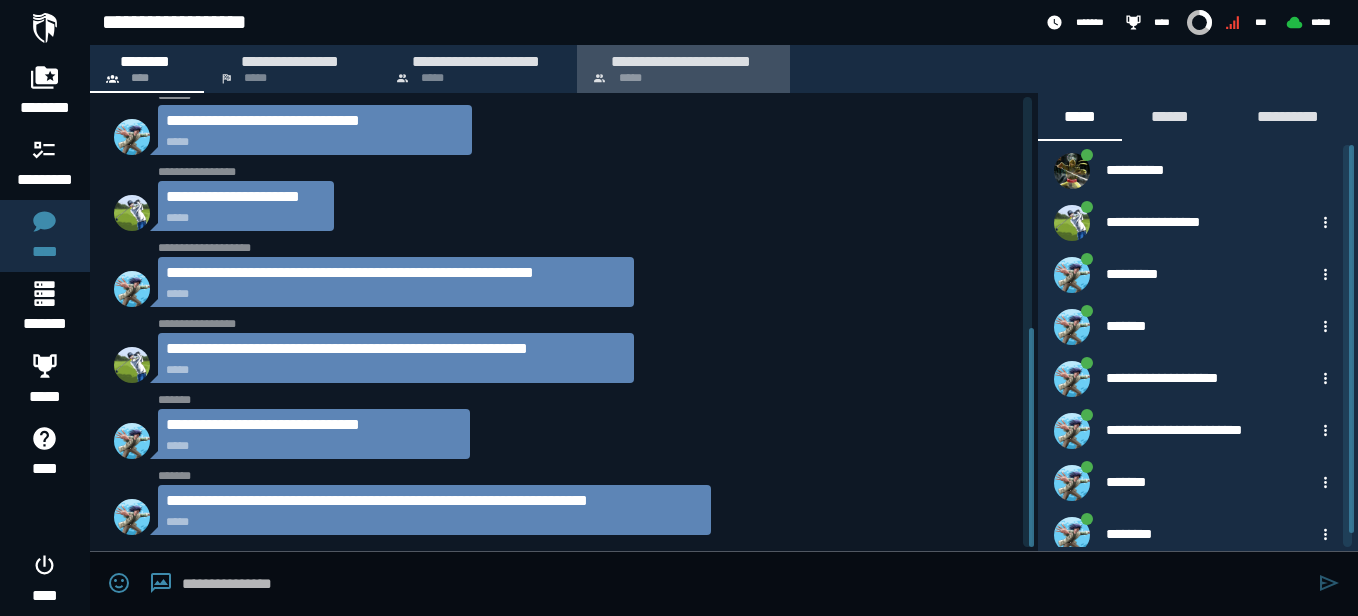 click on "**********" at bounding box center (683, 69) 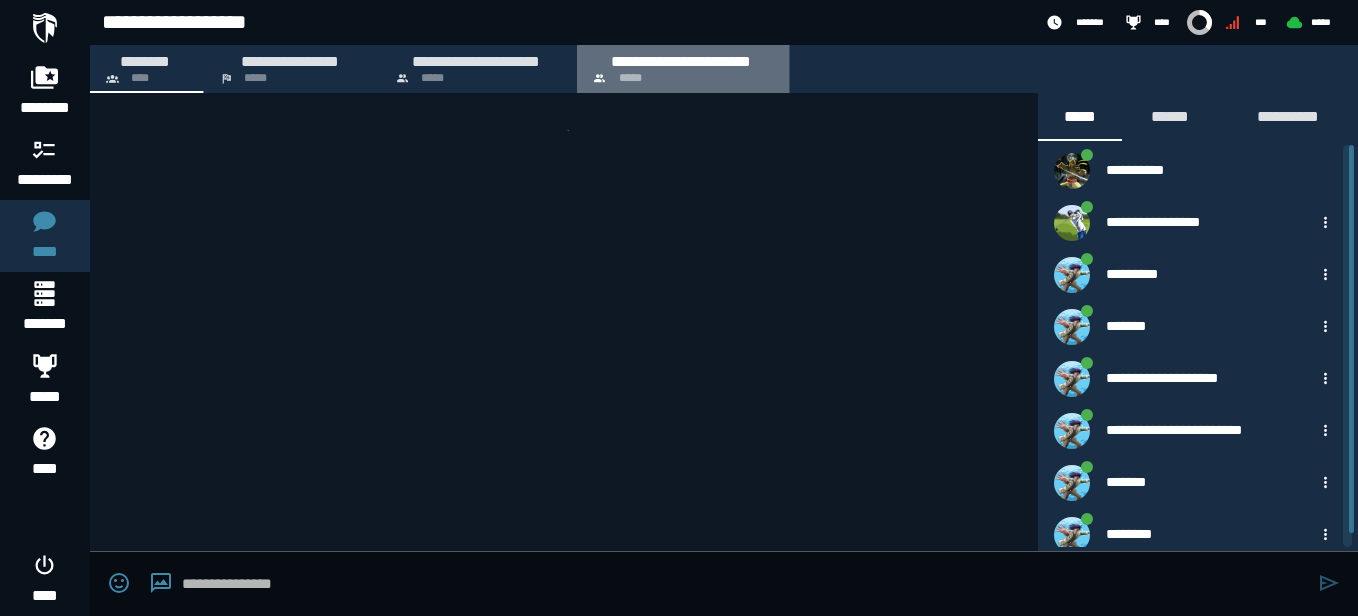 scroll, scrollTop: 0, scrollLeft: 0, axis: both 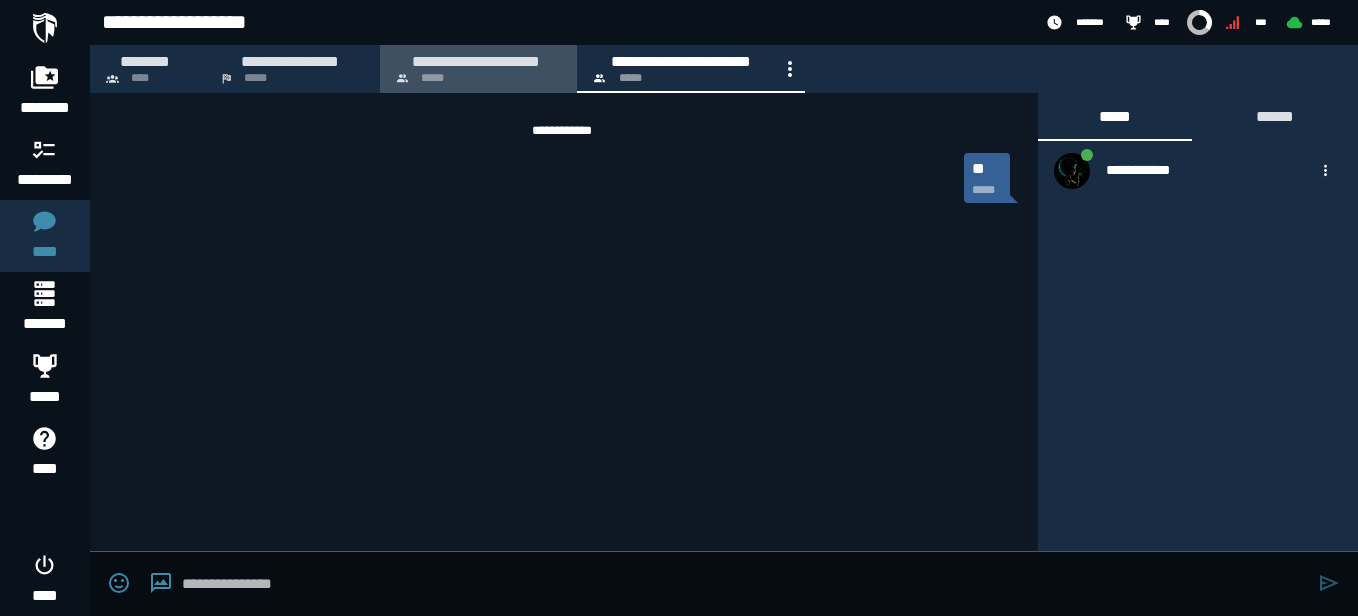 click on "**********" at bounding box center (476, 61) 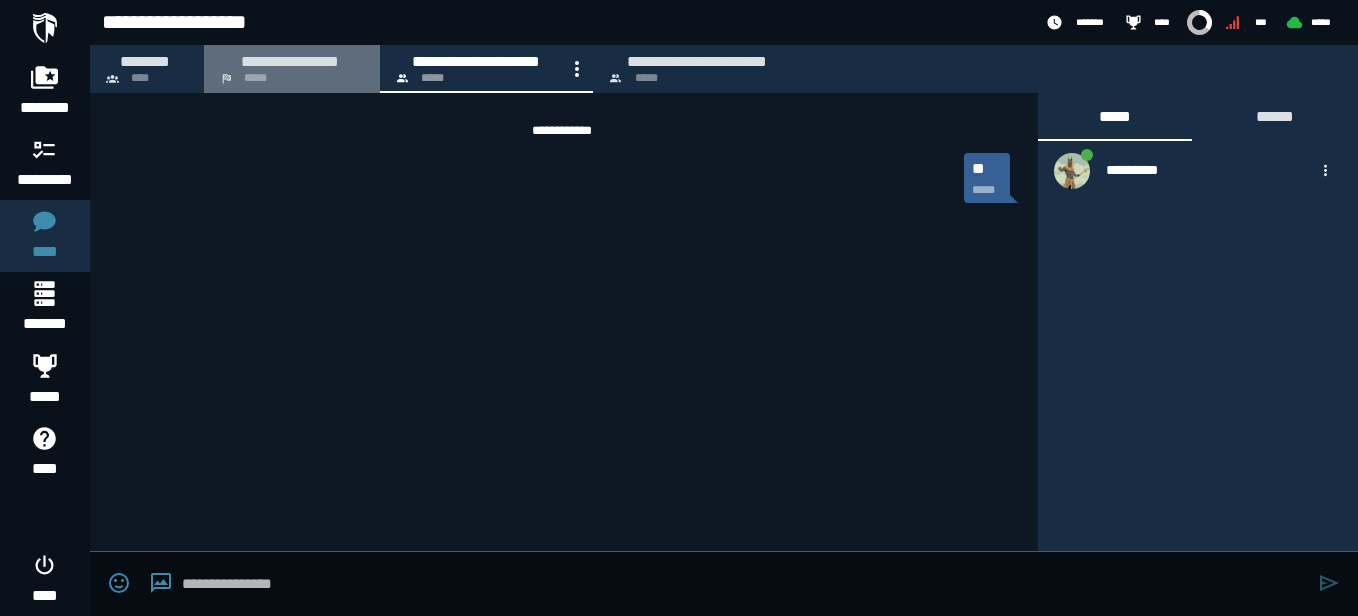 click 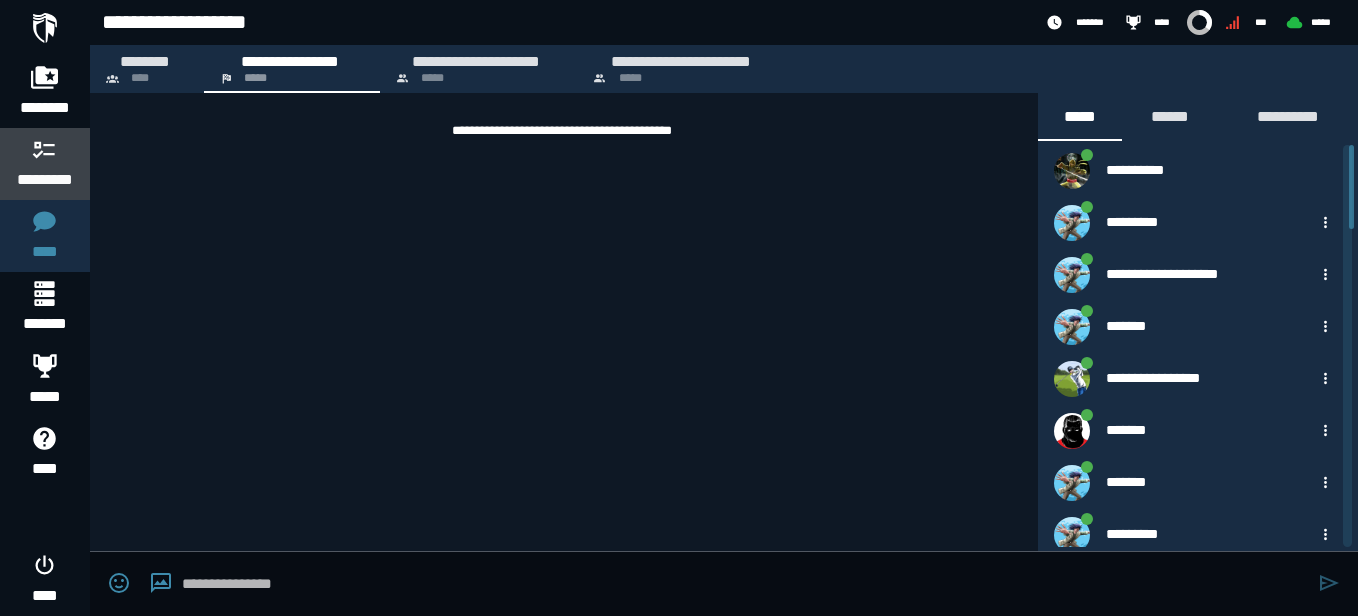 click on "*********" at bounding box center (45, 180) 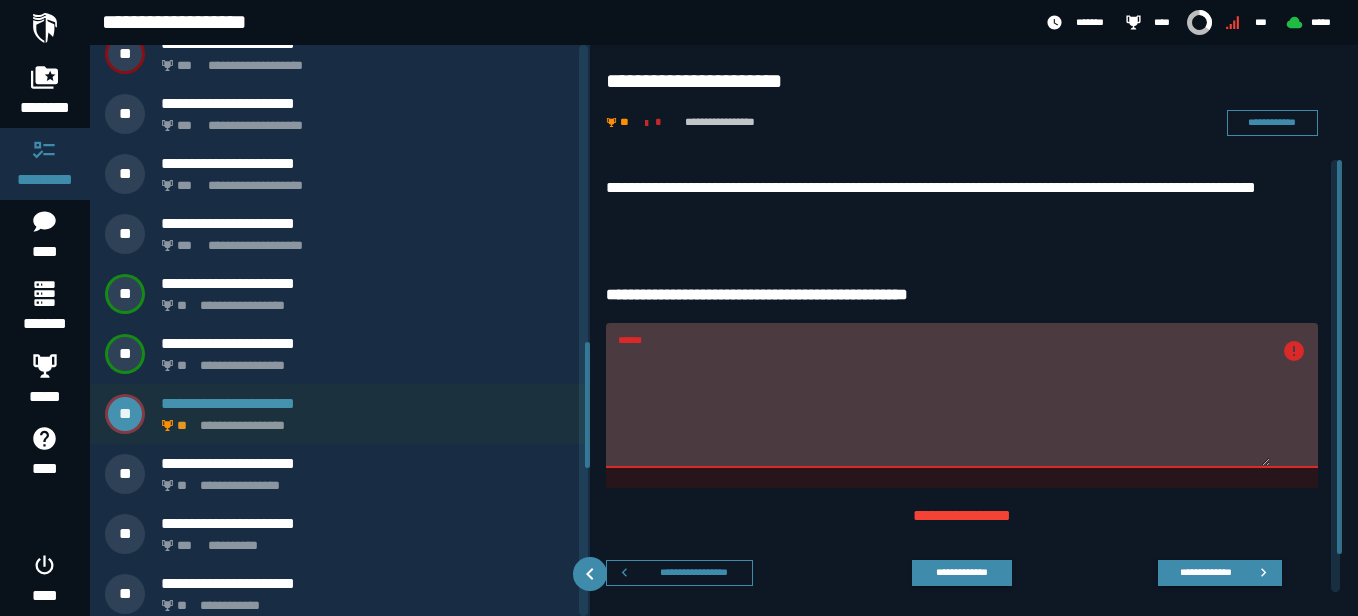 drag, startPoint x: 588, startPoint y: 128, endPoint x: 558, endPoint y: 428, distance: 301.49628 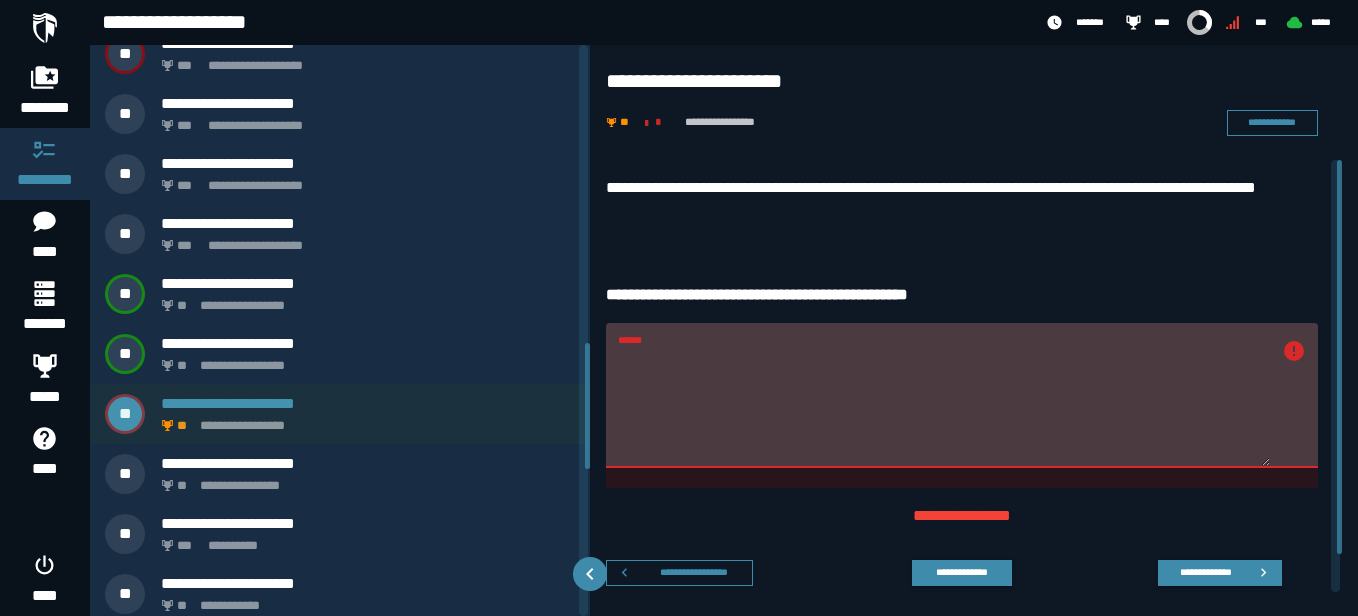 scroll, scrollTop: 1345, scrollLeft: 0, axis: vertical 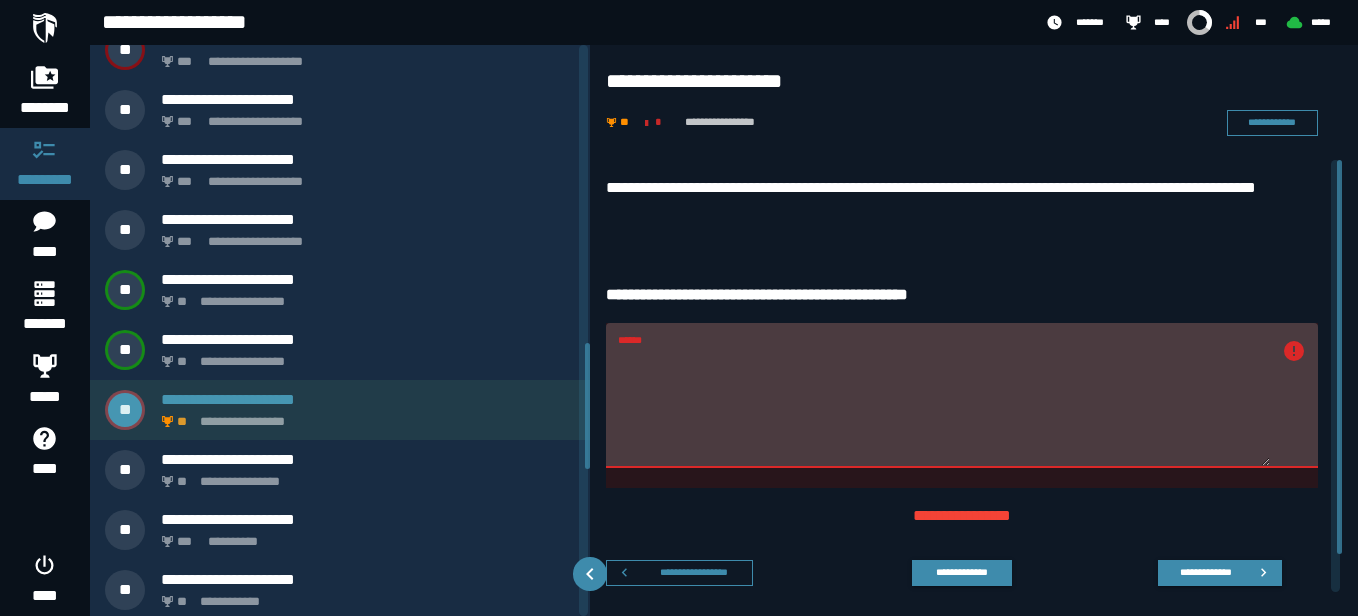 click on "**********" at bounding box center [364, 416] 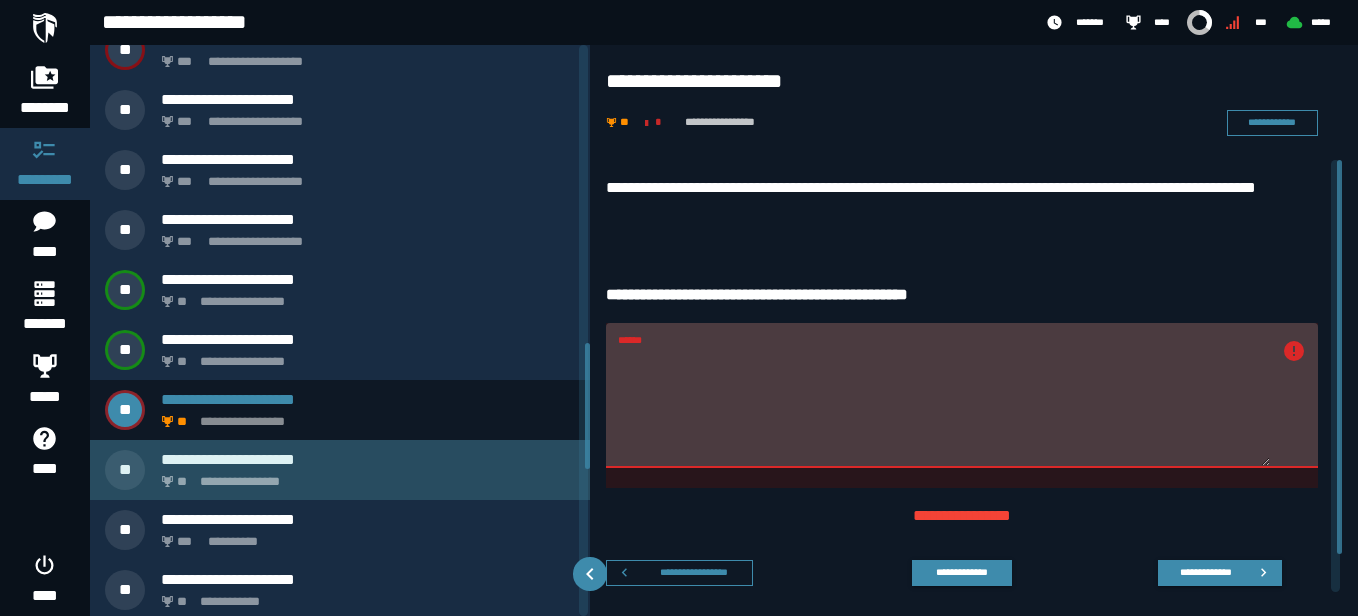 click on "**********" at bounding box center (364, 476) 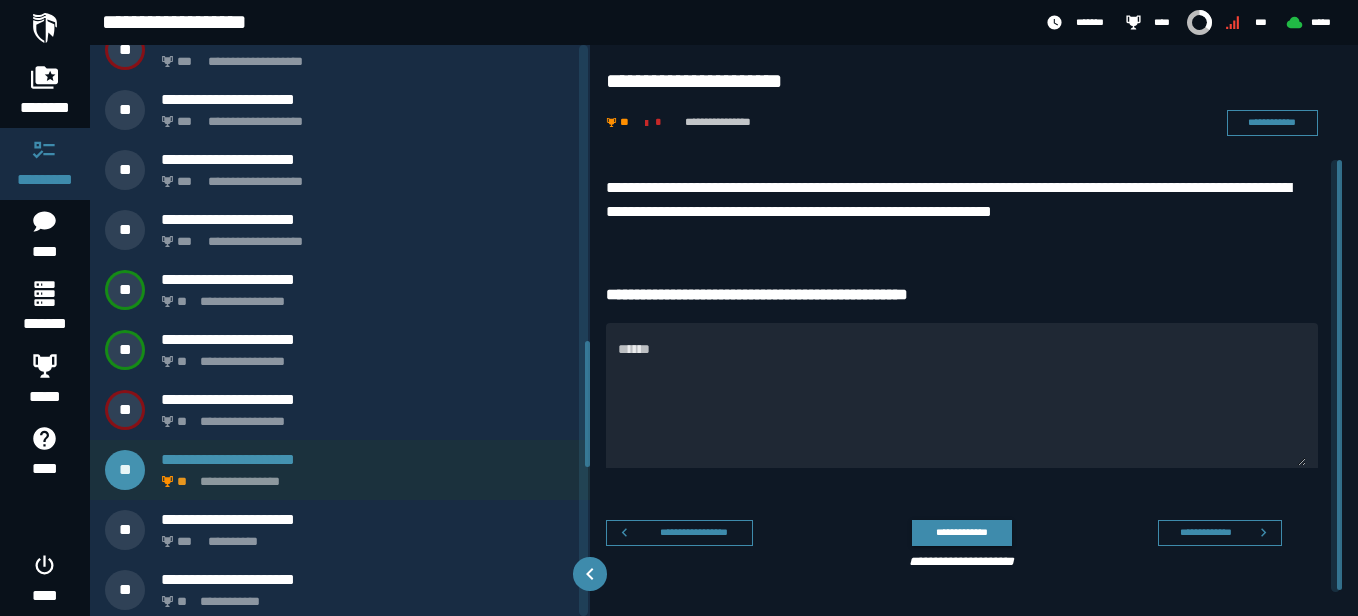 scroll, scrollTop: 1229, scrollLeft: 0, axis: vertical 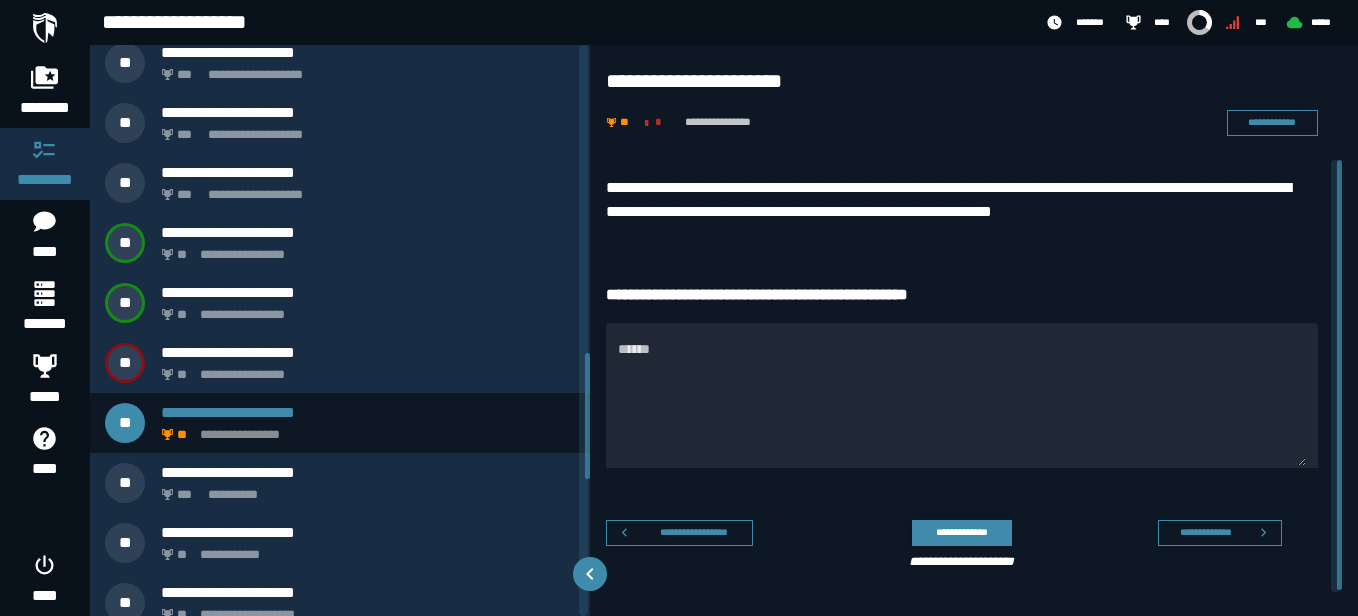drag, startPoint x: 588, startPoint y: 363, endPoint x: 590, endPoint y: 399, distance: 36.05551 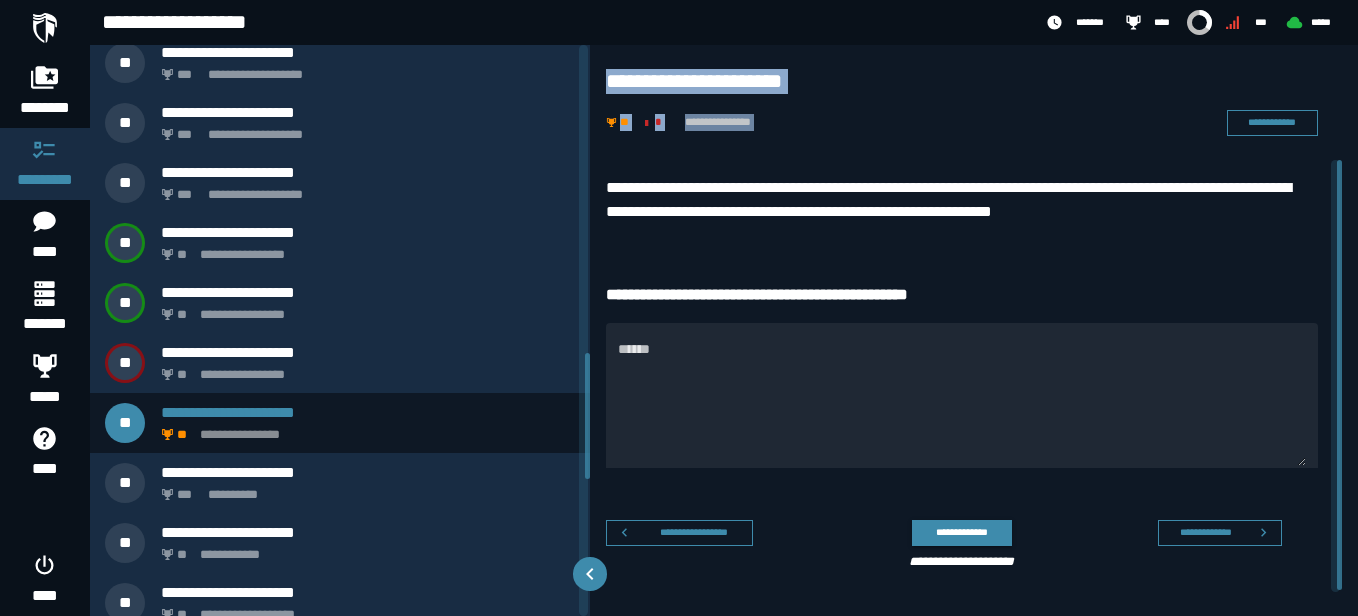 drag, startPoint x: 590, startPoint y: 408, endPoint x: 587, endPoint y: 430, distance: 22.203604 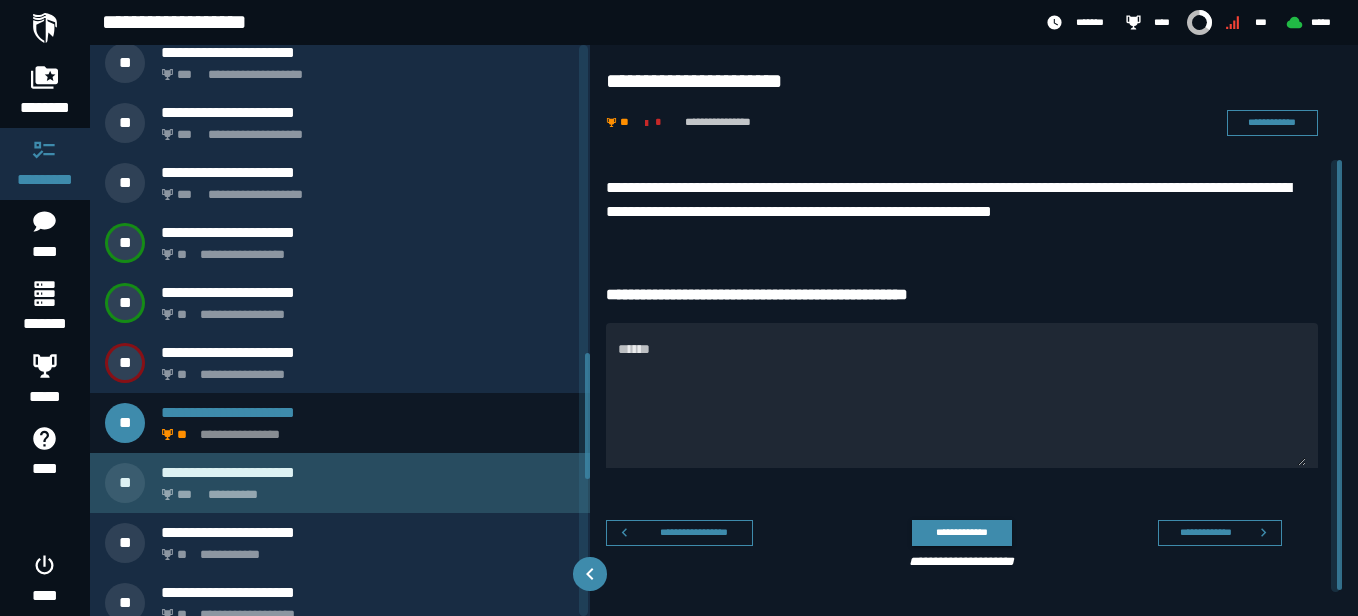 click on "**********" at bounding box center [364, 489] 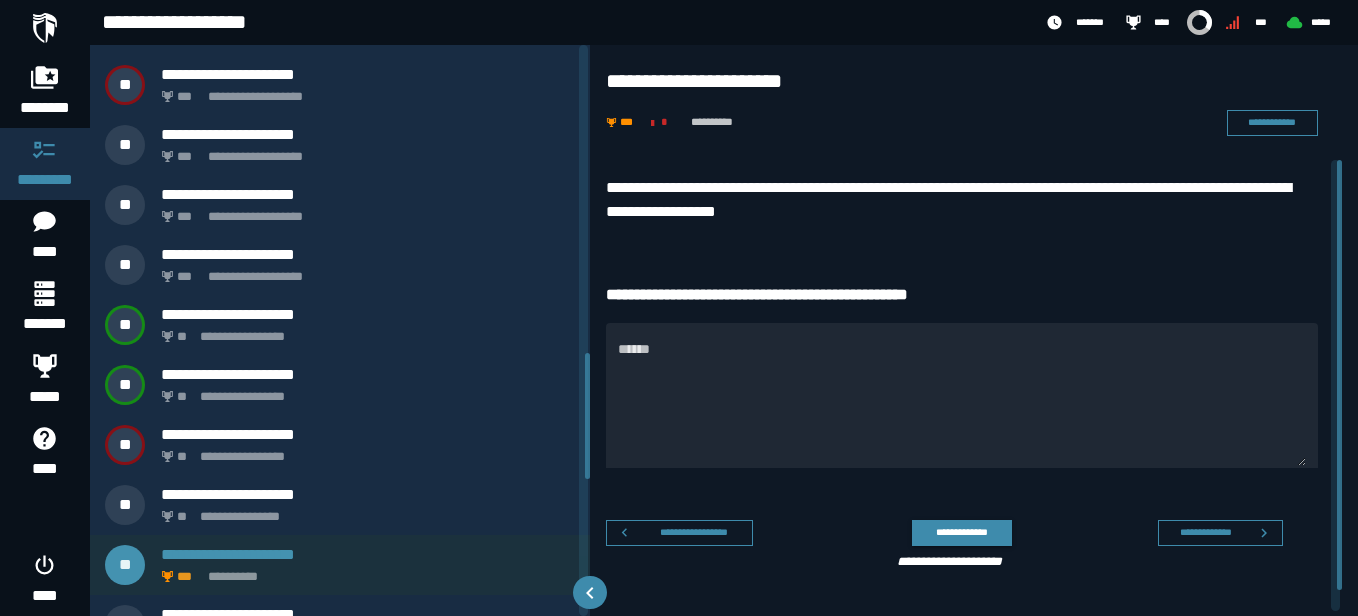scroll, scrollTop: 1289, scrollLeft: 0, axis: vertical 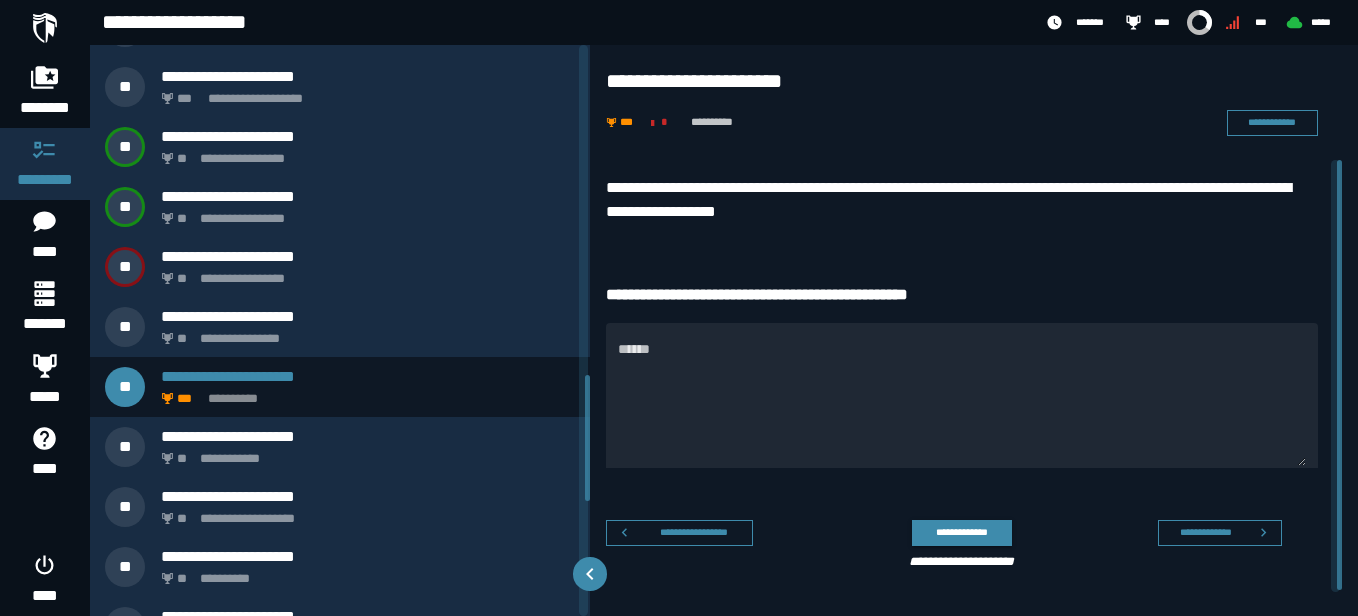 drag, startPoint x: 589, startPoint y: 370, endPoint x: 580, endPoint y: 414, distance: 44.911022 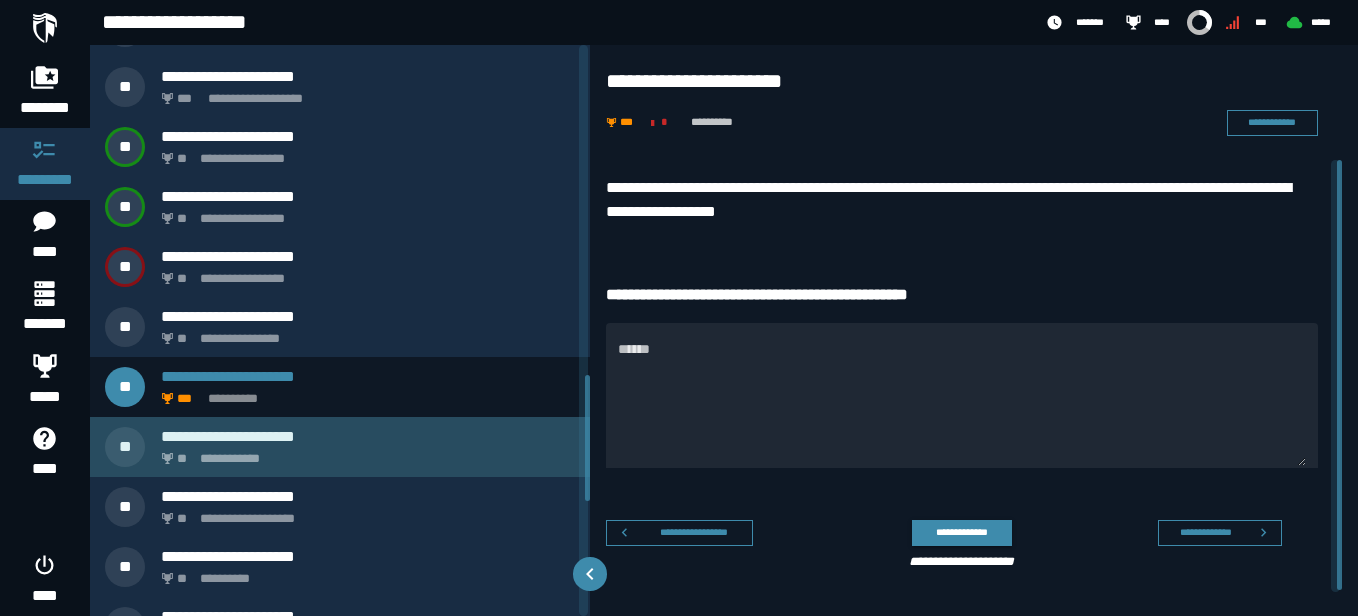 click on "**********" at bounding box center [364, 453] 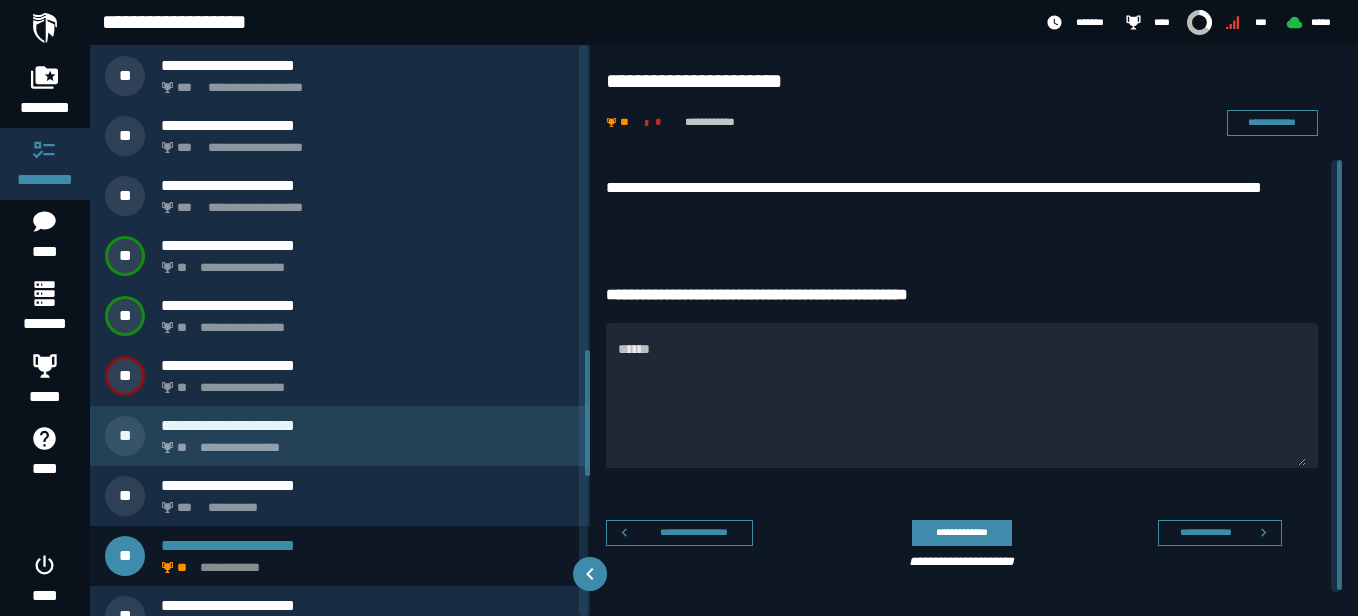 scroll, scrollTop: 1349, scrollLeft: 0, axis: vertical 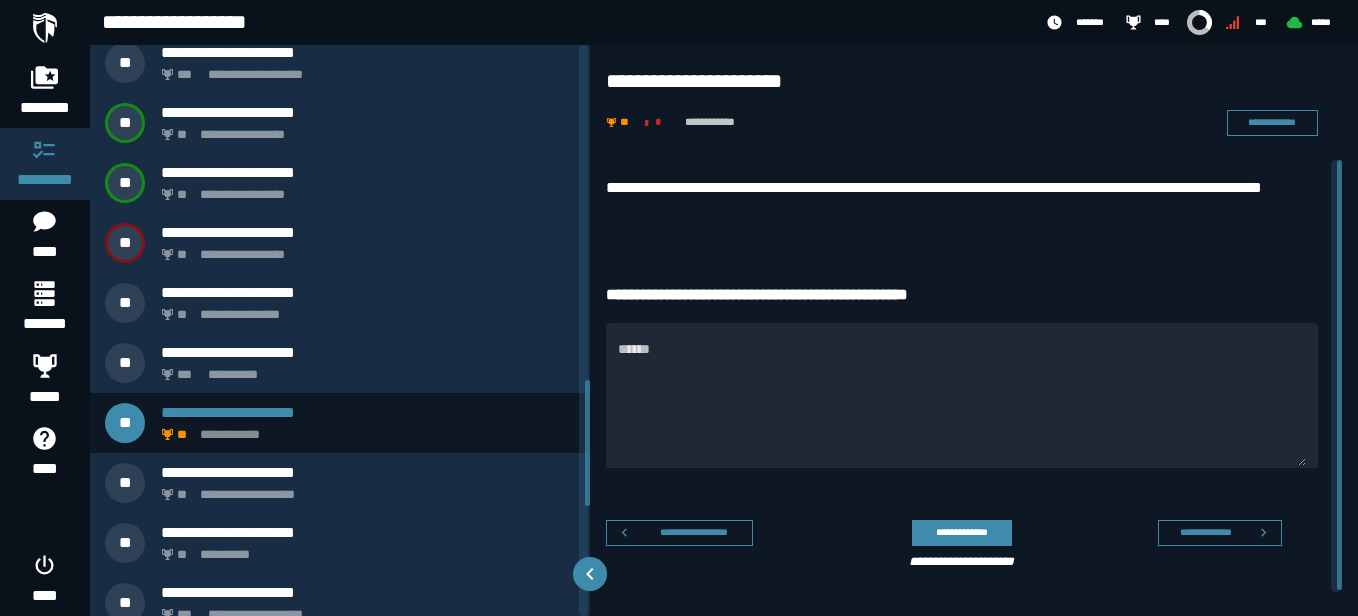 drag, startPoint x: 587, startPoint y: 368, endPoint x: 587, endPoint y: 404, distance: 36 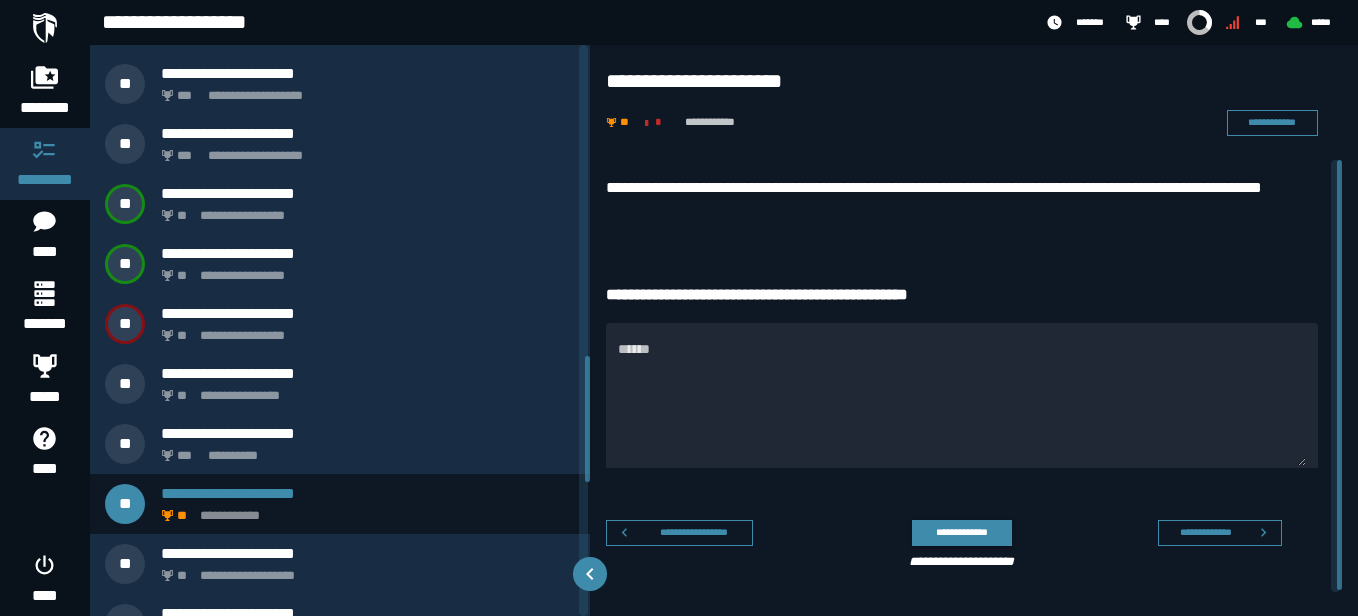 scroll, scrollTop: 1399, scrollLeft: 0, axis: vertical 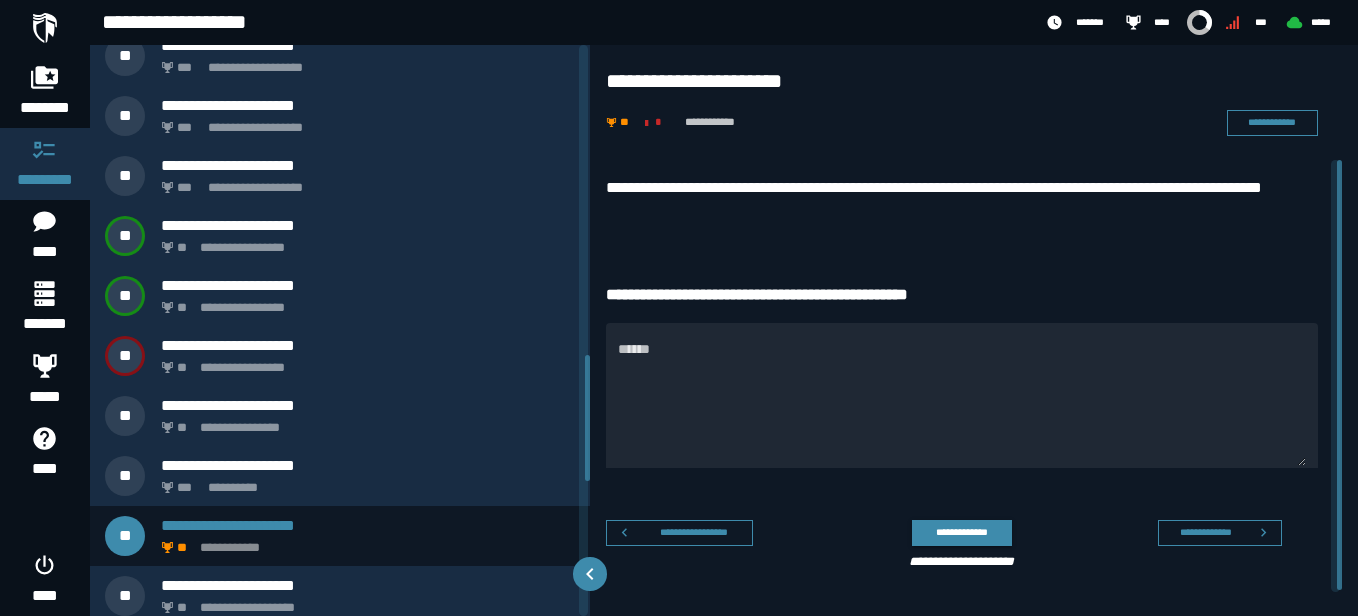 drag, startPoint x: 587, startPoint y: 409, endPoint x: 589, endPoint y: 384, distance: 25.079872 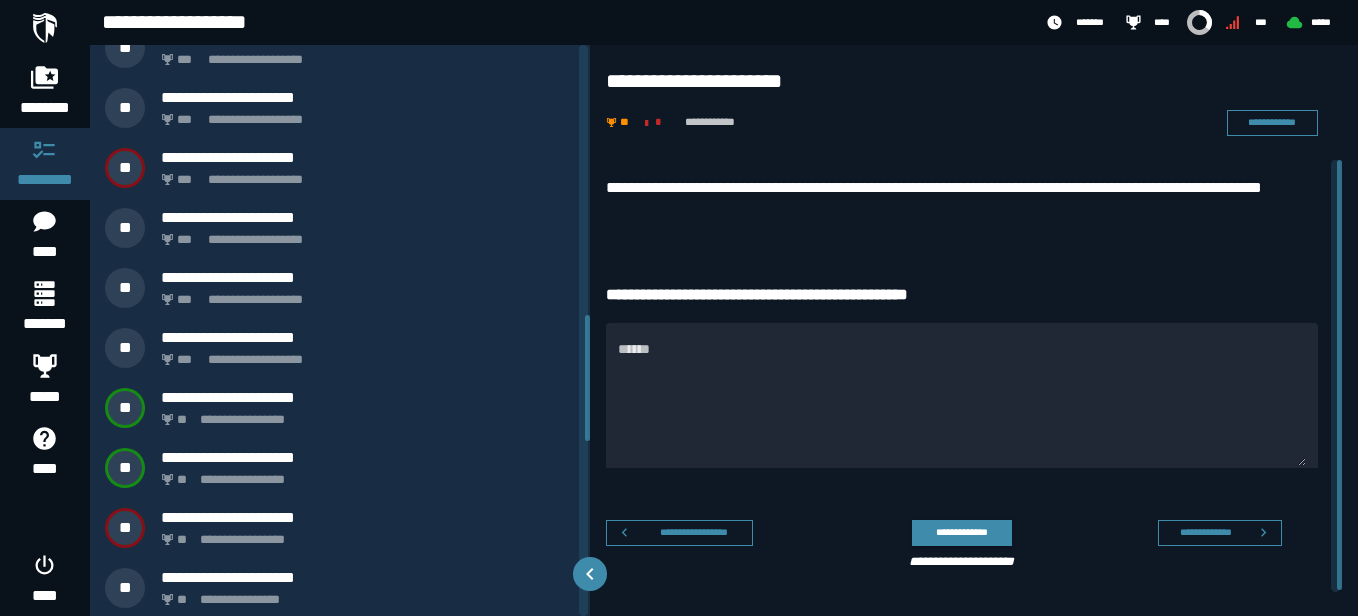 scroll, scrollTop: 1218, scrollLeft: 0, axis: vertical 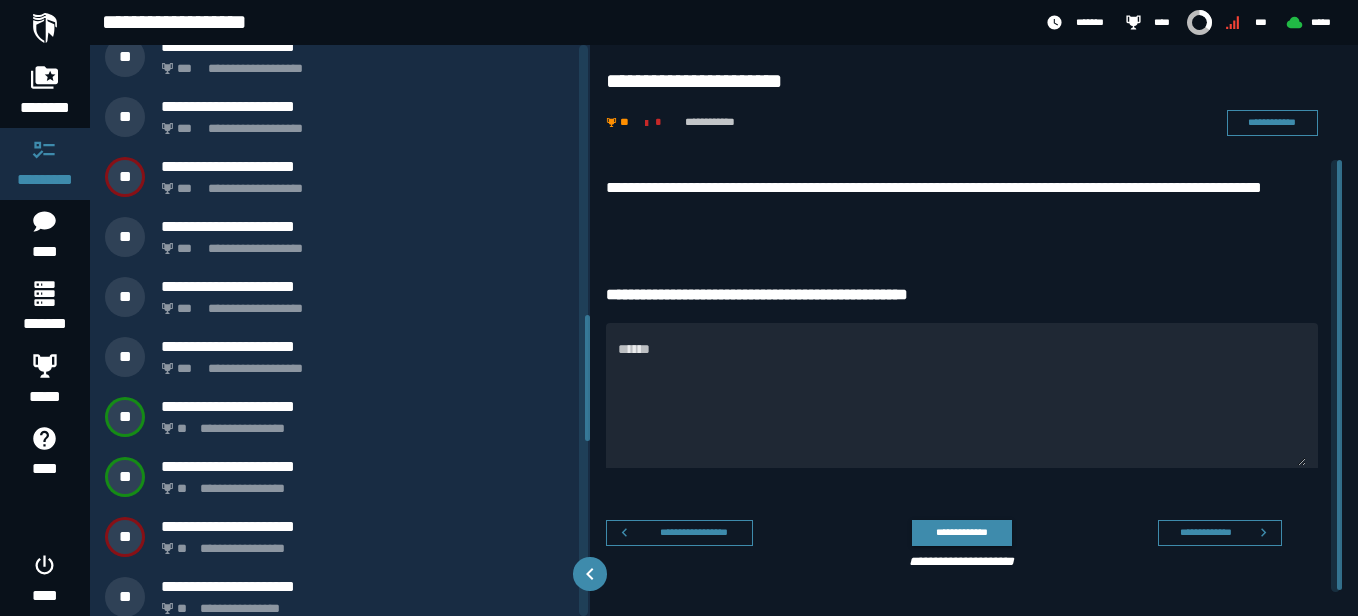 drag, startPoint x: 589, startPoint y: 394, endPoint x: 584, endPoint y: 354, distance: 40.311287 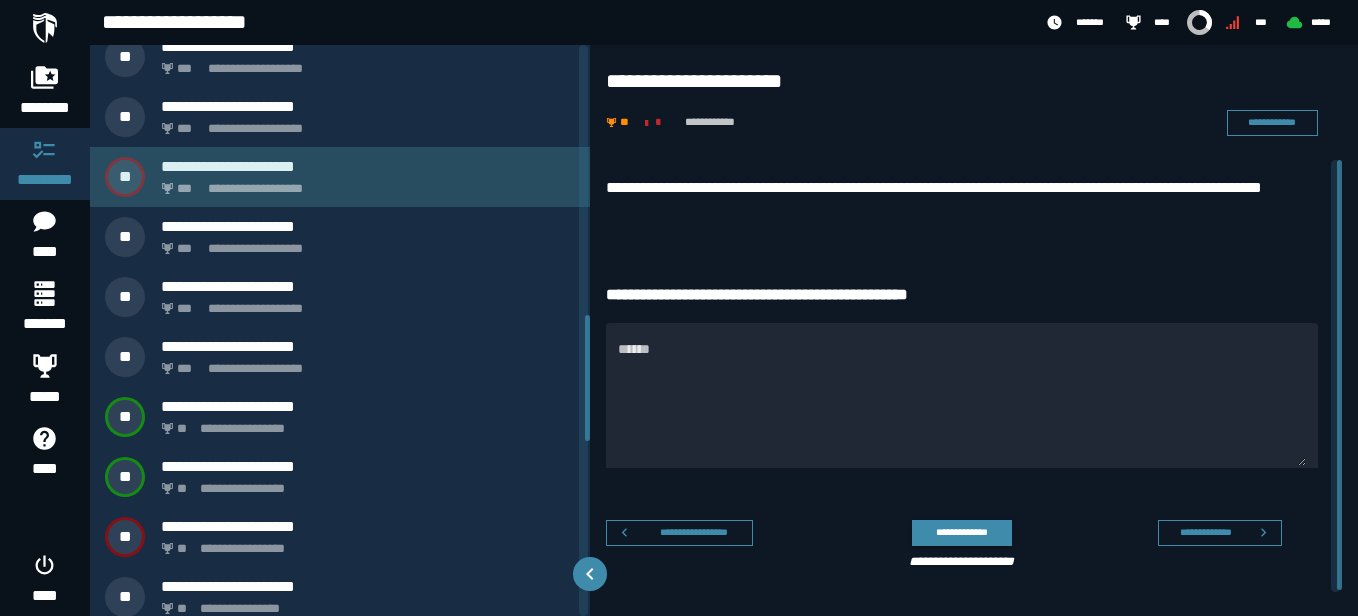 click on "**********" at bounding box center (340, 177) 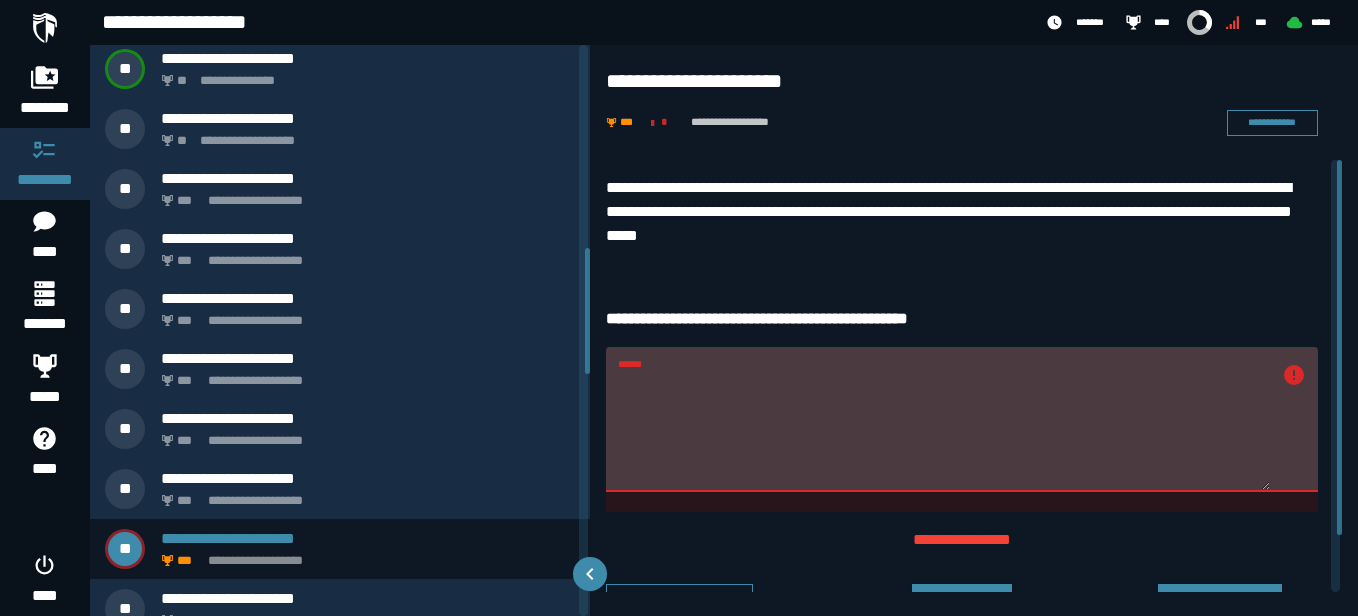 scroll, scrollTop: 809, scrollLeft: 0, axis: vertical 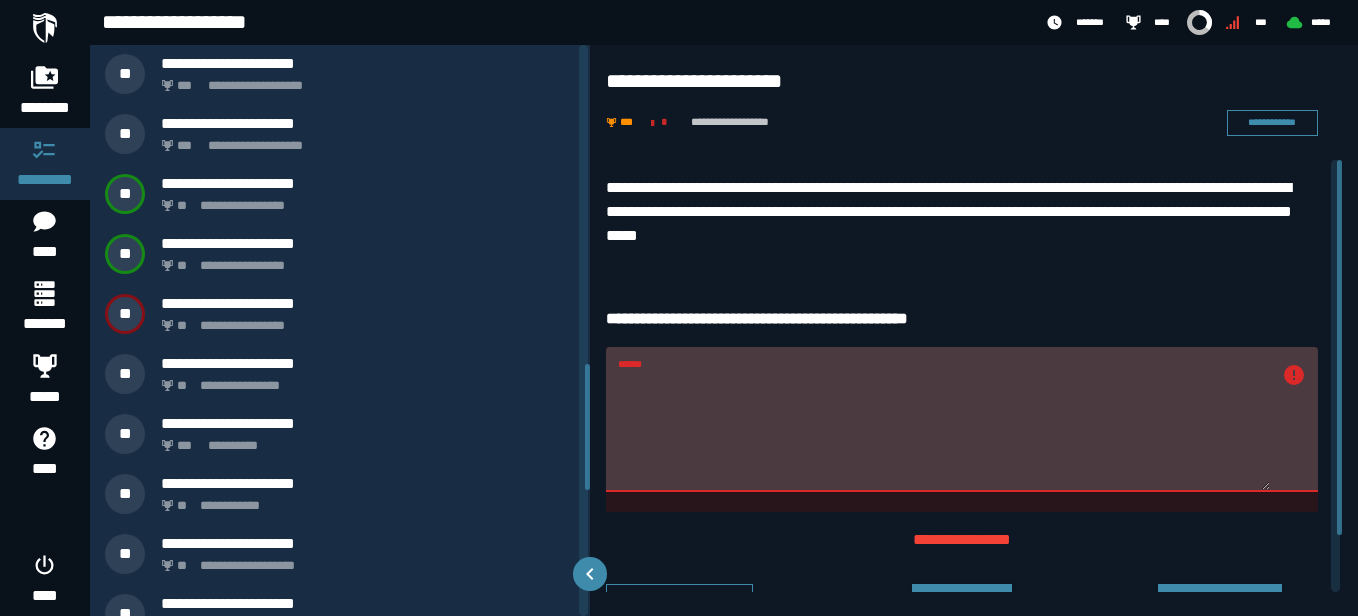 drag, startPoint x: 585, startPoint y: 323, endPoint x: 579, endPoint y: 463, distance: 140.12851 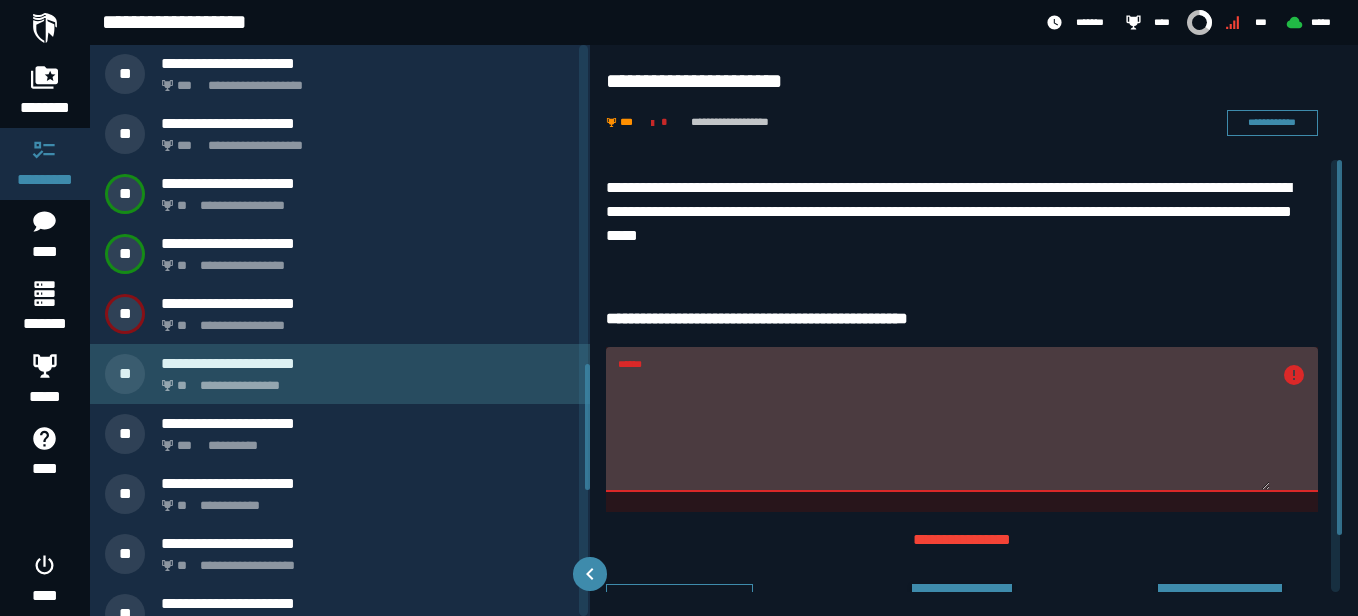 click on "**********" at bounding box center [364, 380] 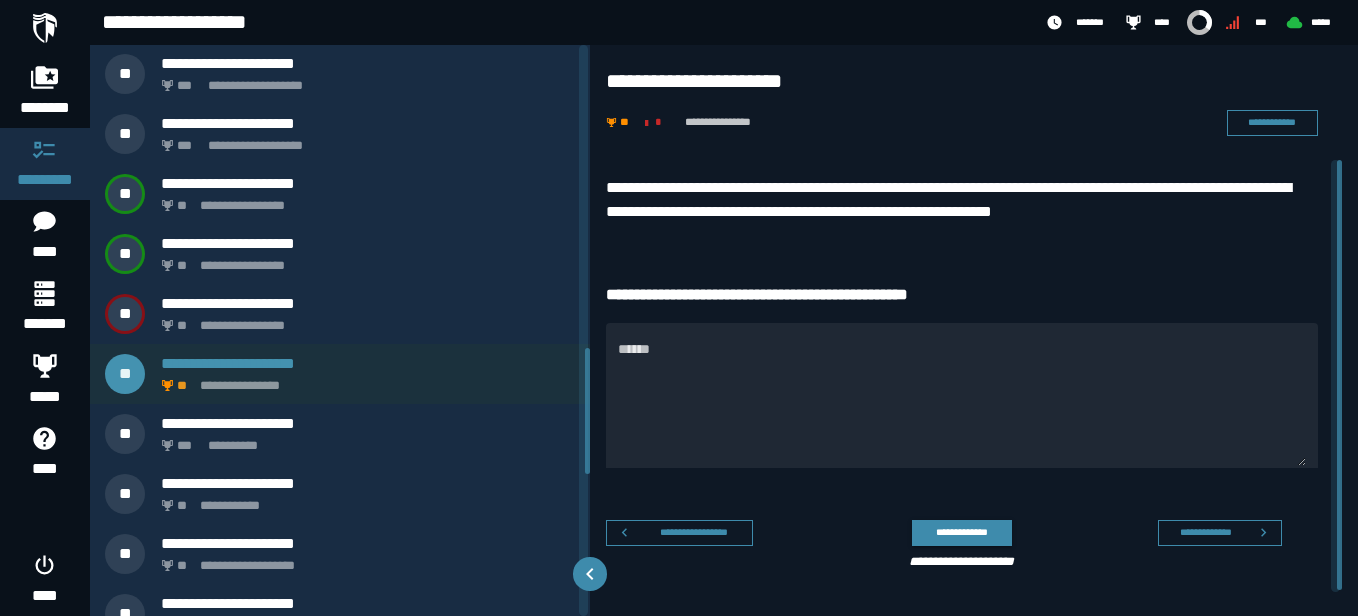 scroll, scrollTop: 1229, scrollLeft: 0, axis: vertical 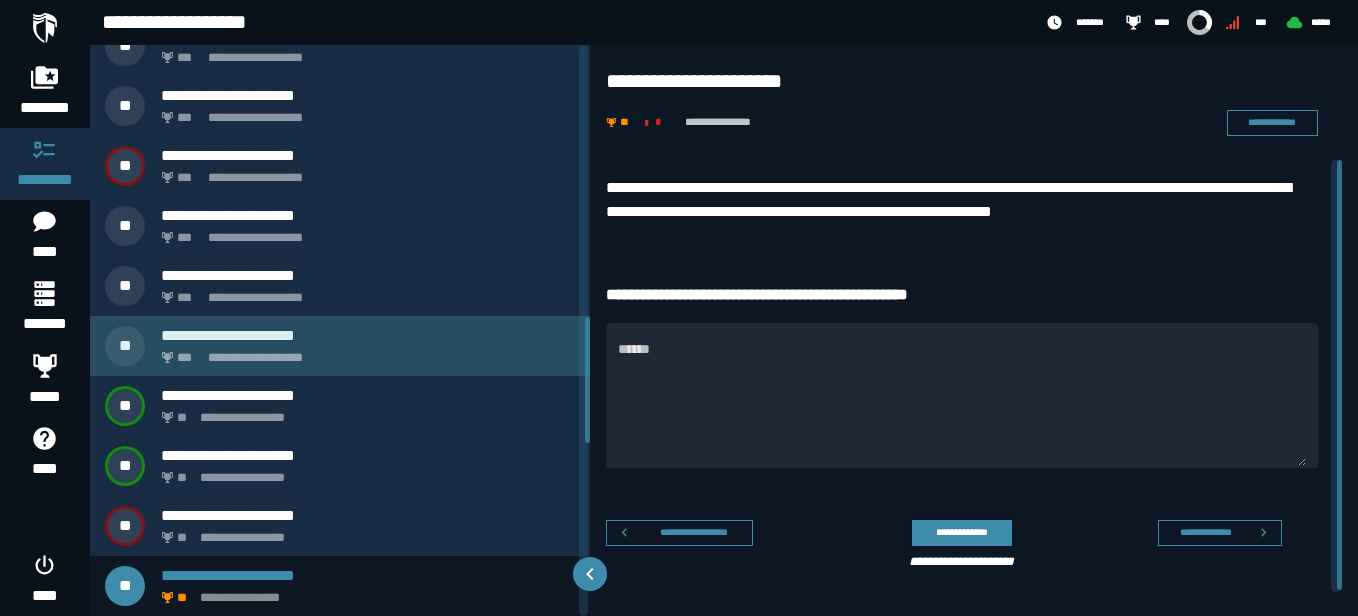 click on "**********" at bounding box center [364, 352] 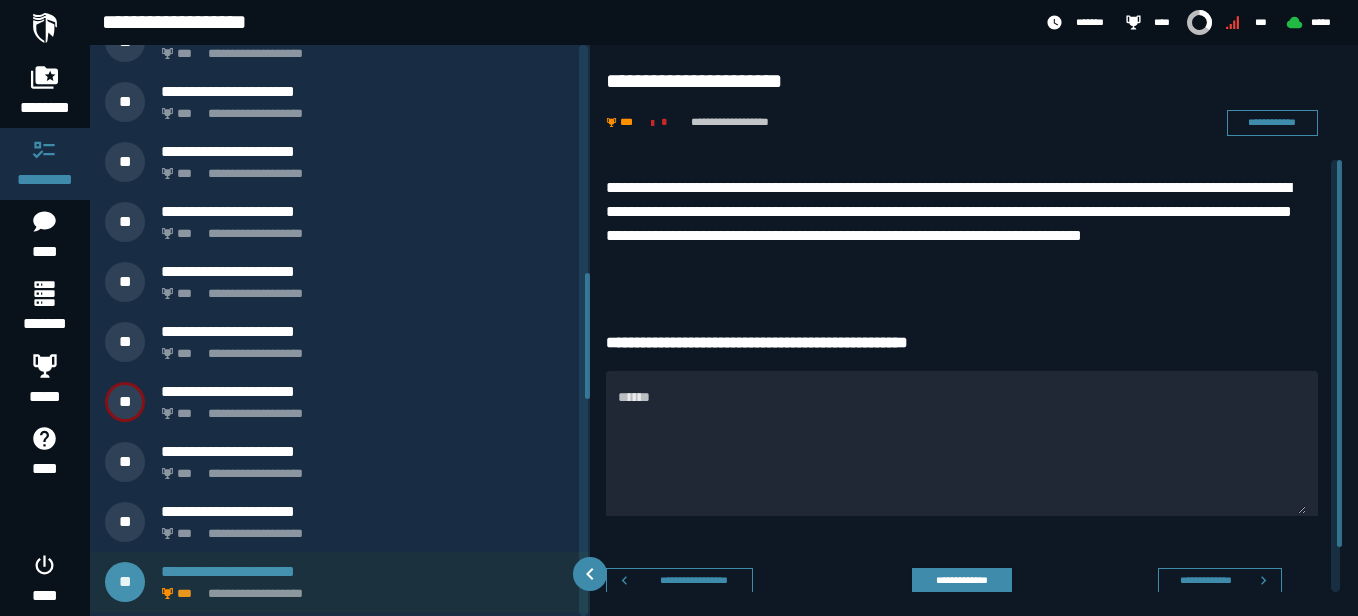 scroll, scrollTop: 989, scrollLeft: 0, axis: vertical 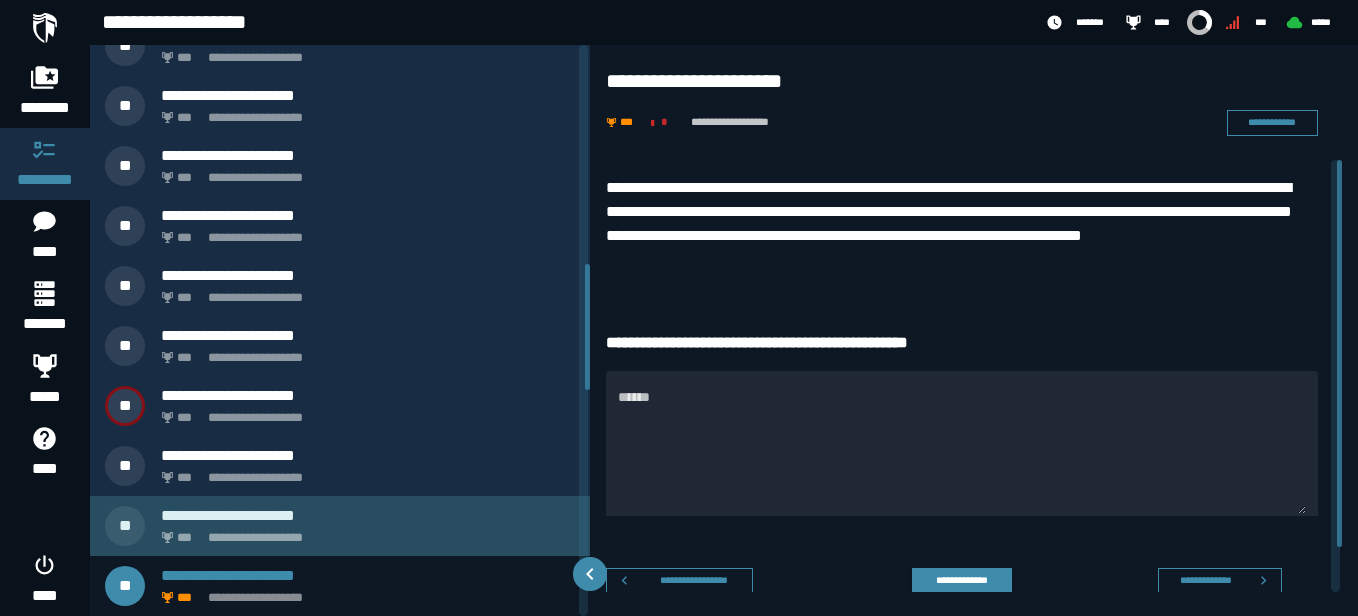 click on "**********" at bounding box center [368, 515] 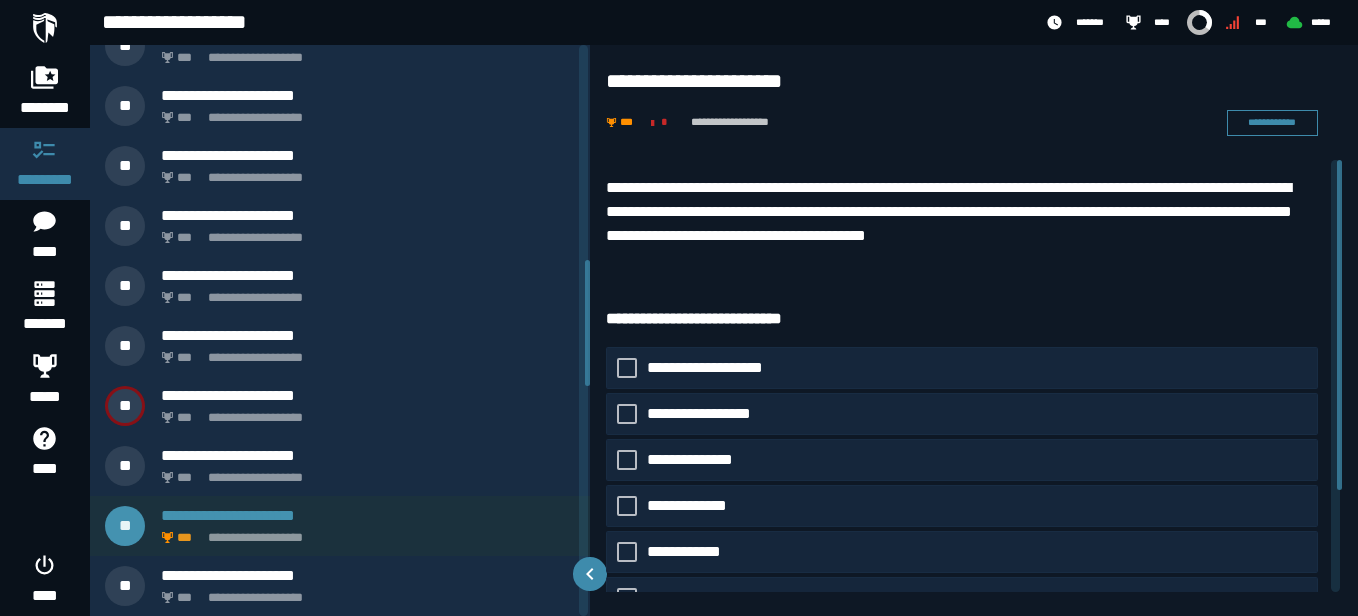 scroll, scrollTop: 929, scrollLeft: 0, axis: vertical 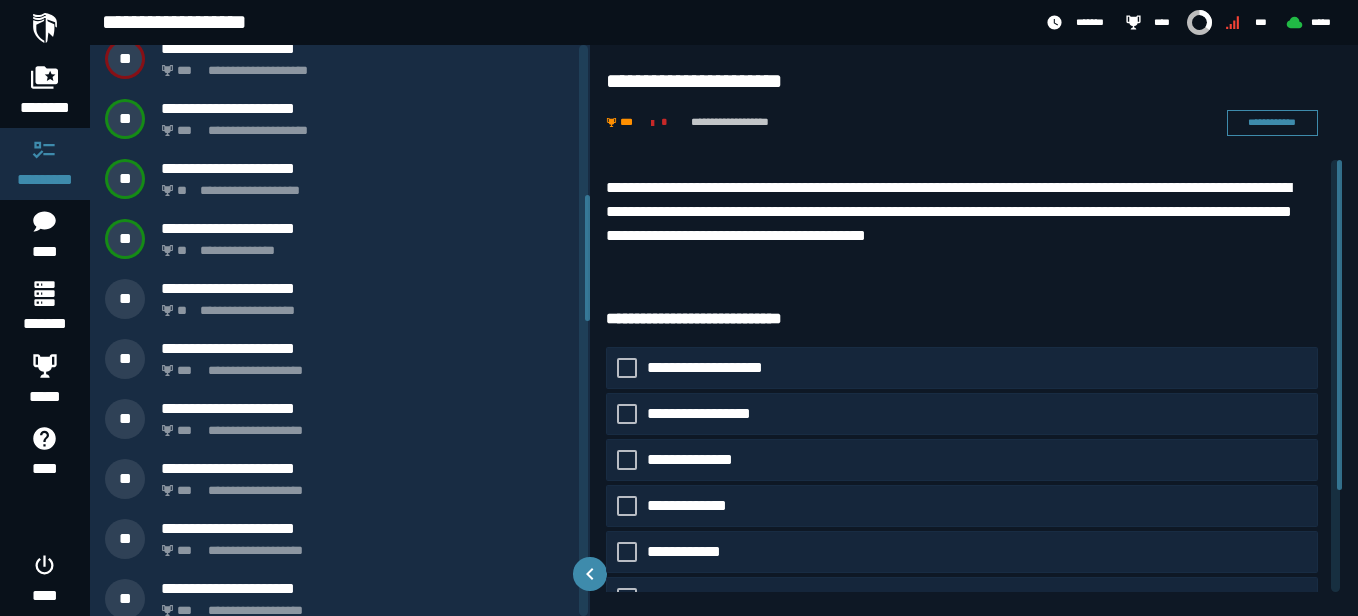 drag, startPoint x: 587, startPoint y: 307, endPoint x: 577, endPoint y: 251, distance: 56.88585 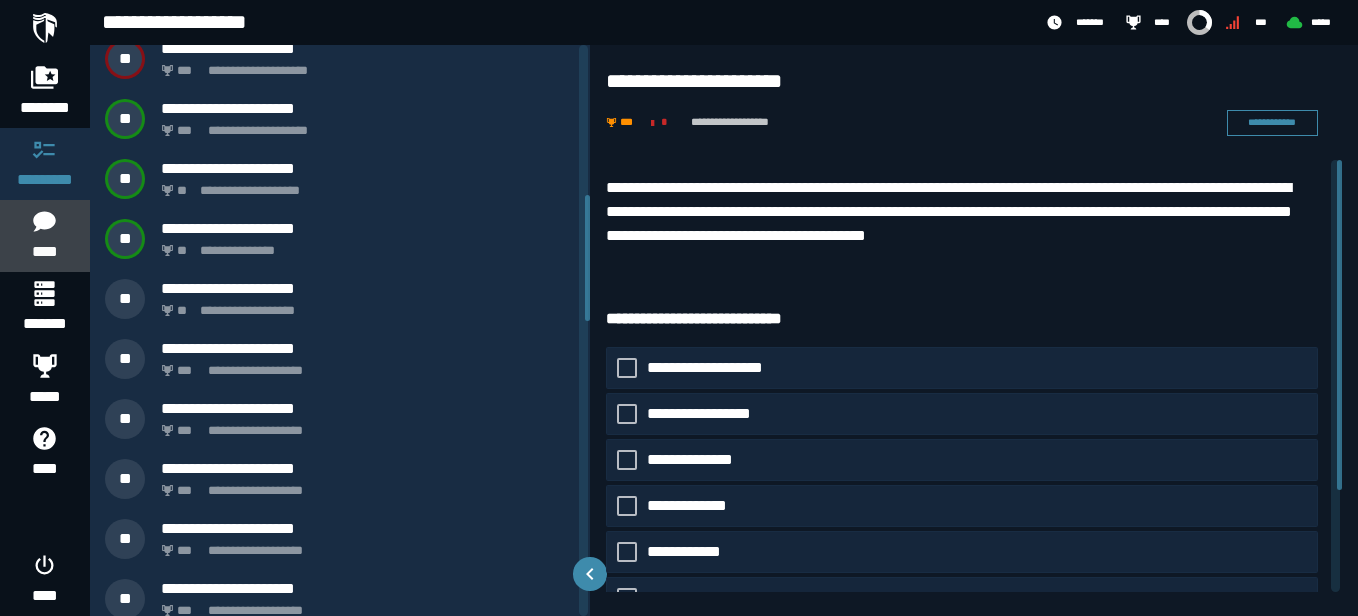click on "****" 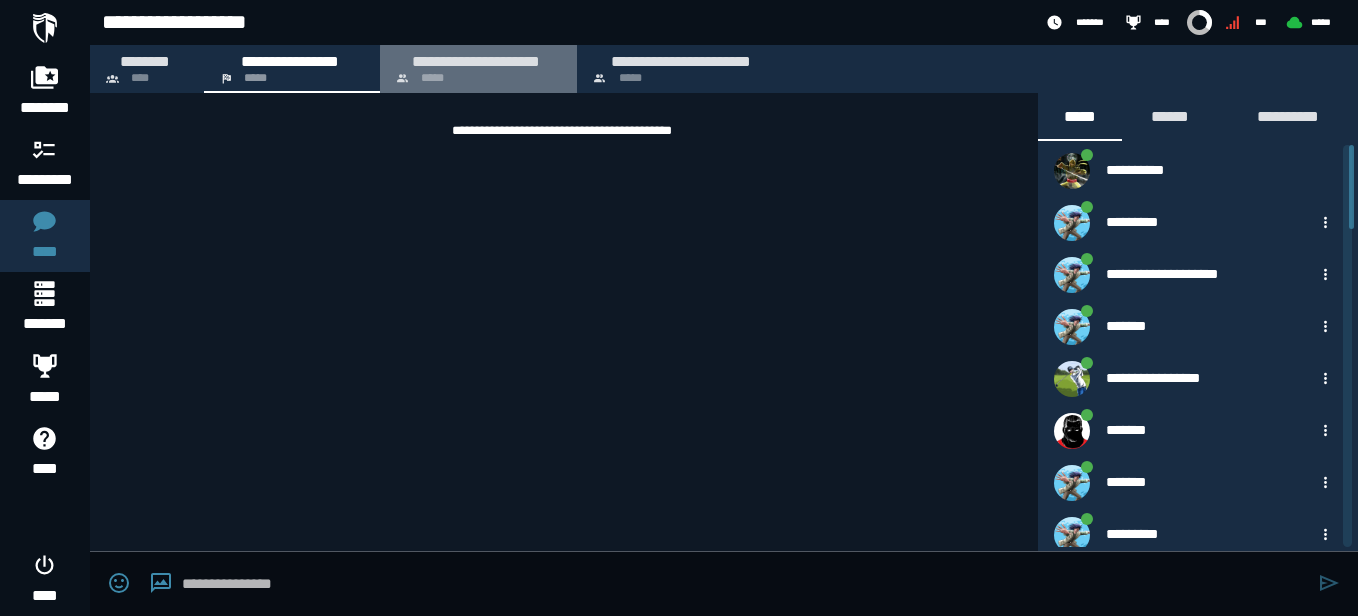 click on "**********" at bounding box center [478, 69] 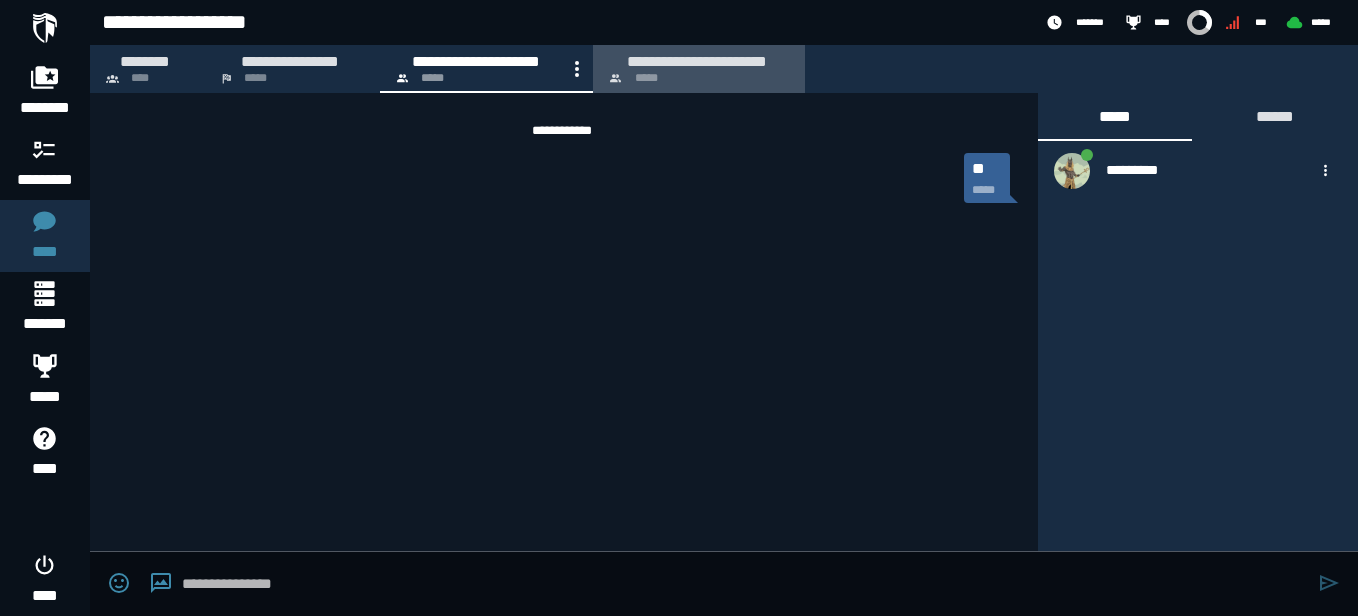 click on "**********" at bounding box center [697, 61] 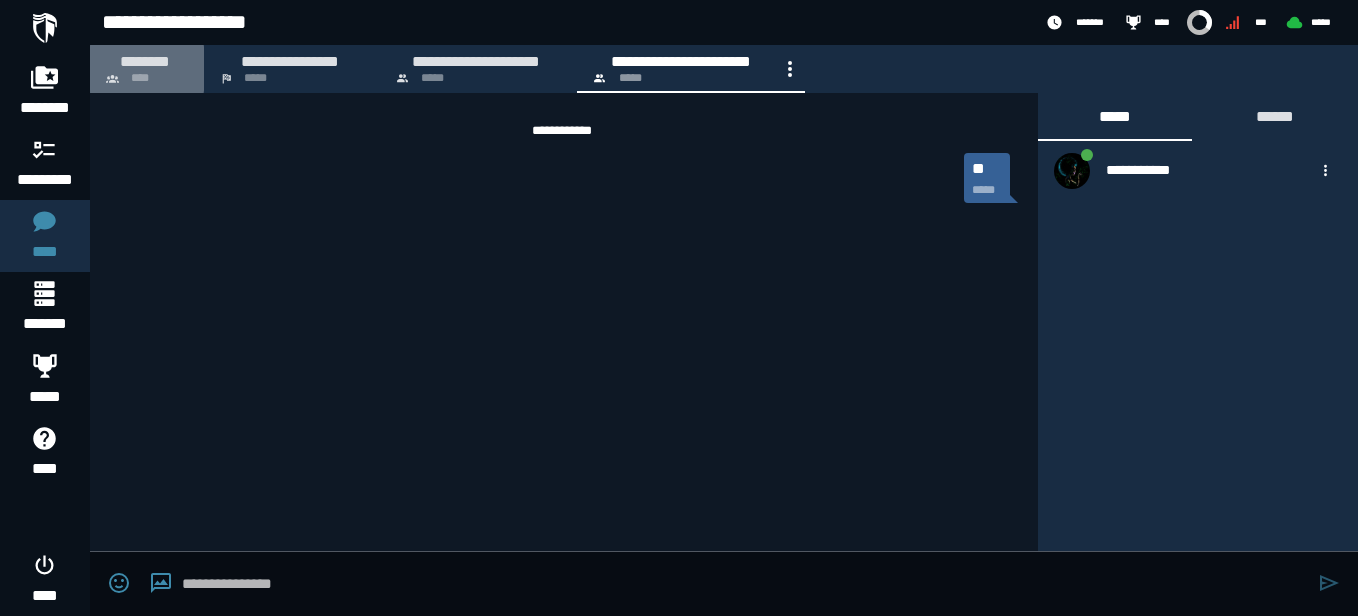 click on "********" at bounding box center (145, 61) 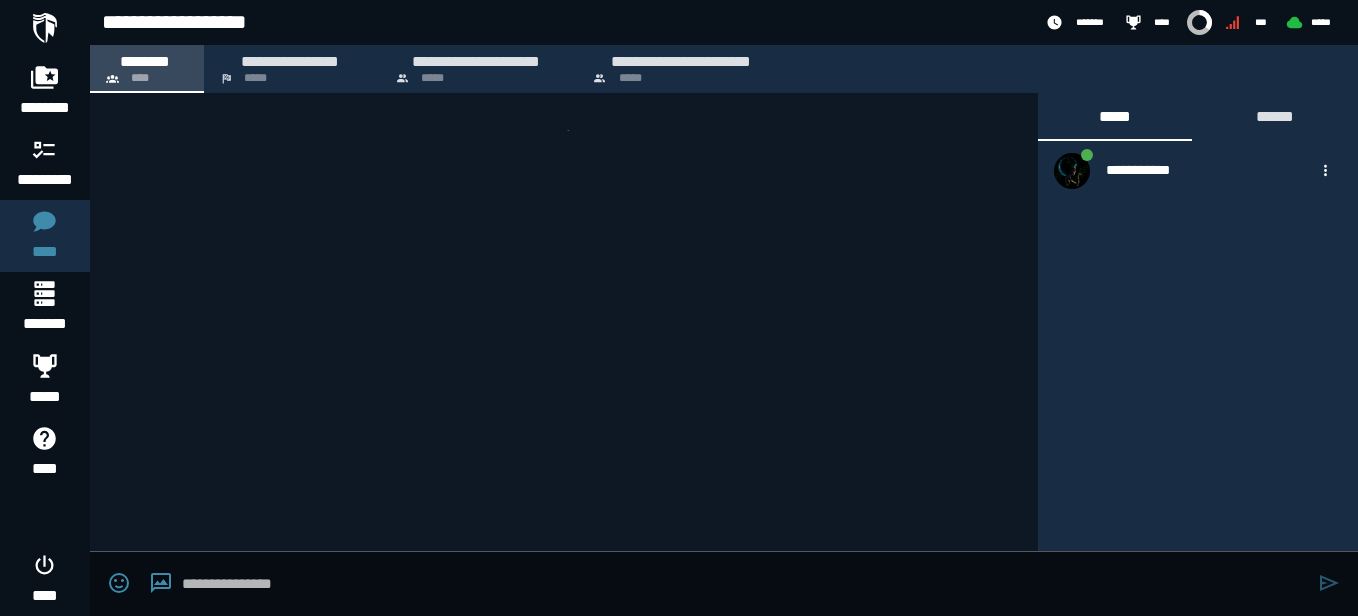 scroll, scrollTop: 552, scrollLeft: 0, axis: vertical 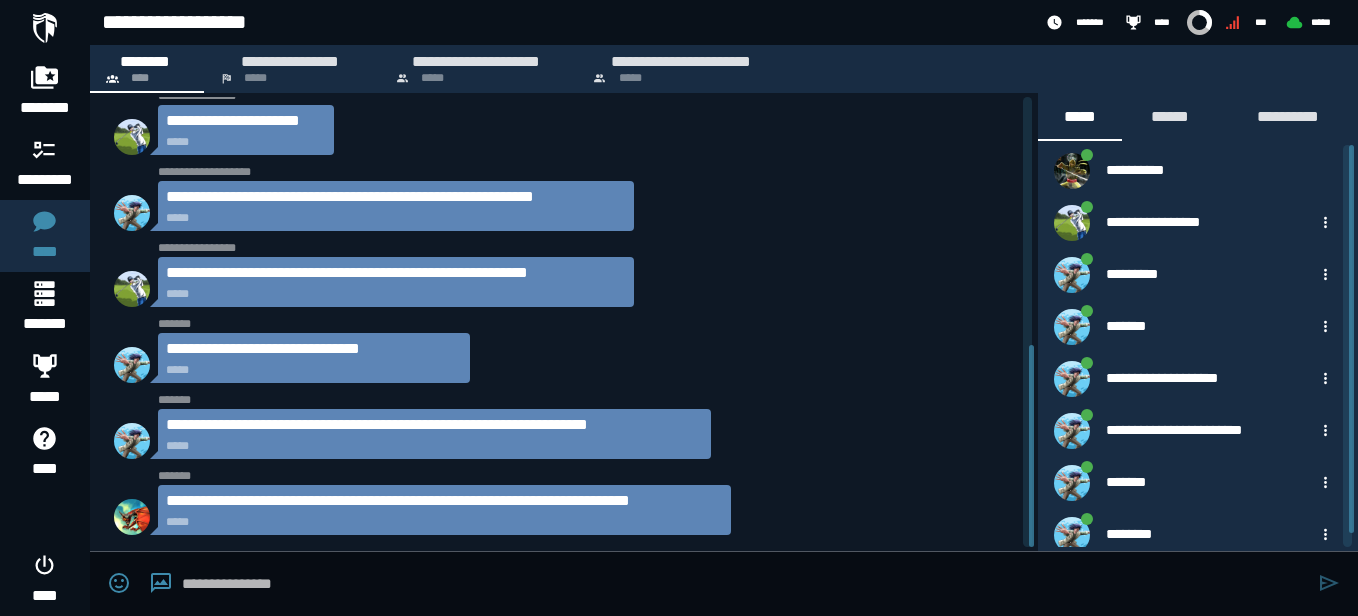 click at bounding box center (745, 584) 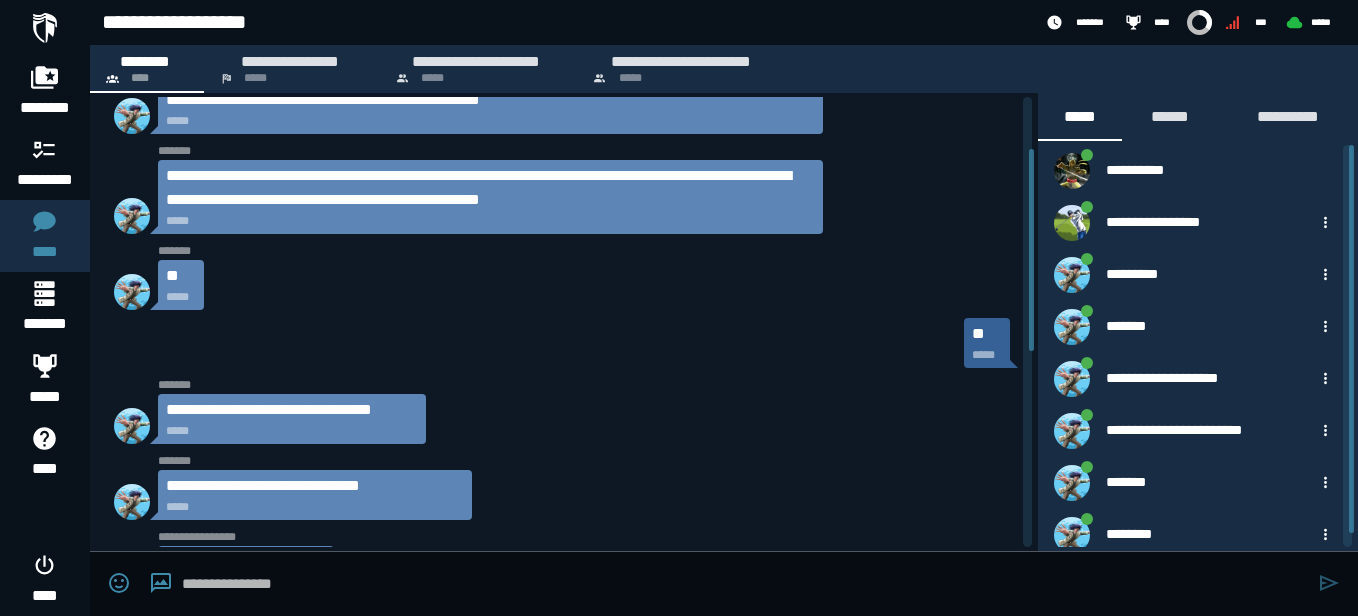 scroll, scrollTop: 116, scrollLeft: 0, axis: vertical 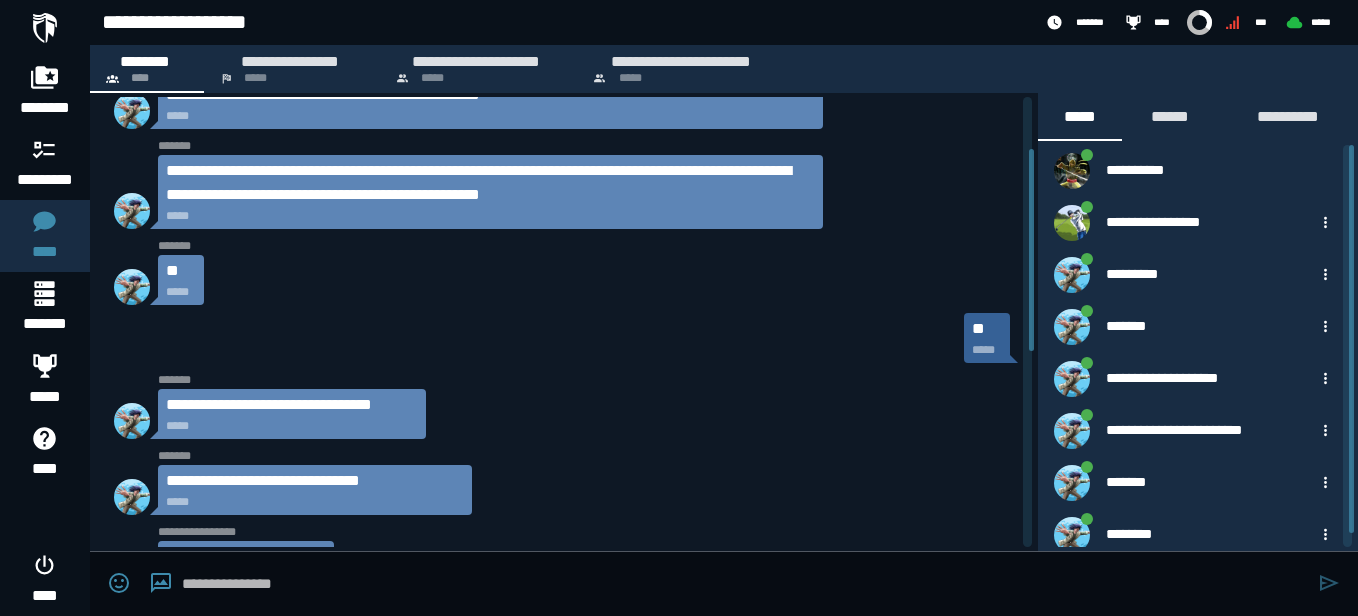 drag, startPoint x: 1032, startPoint y: 397, endPoint x: 973, endPoint y: 201, distance: 204.68756 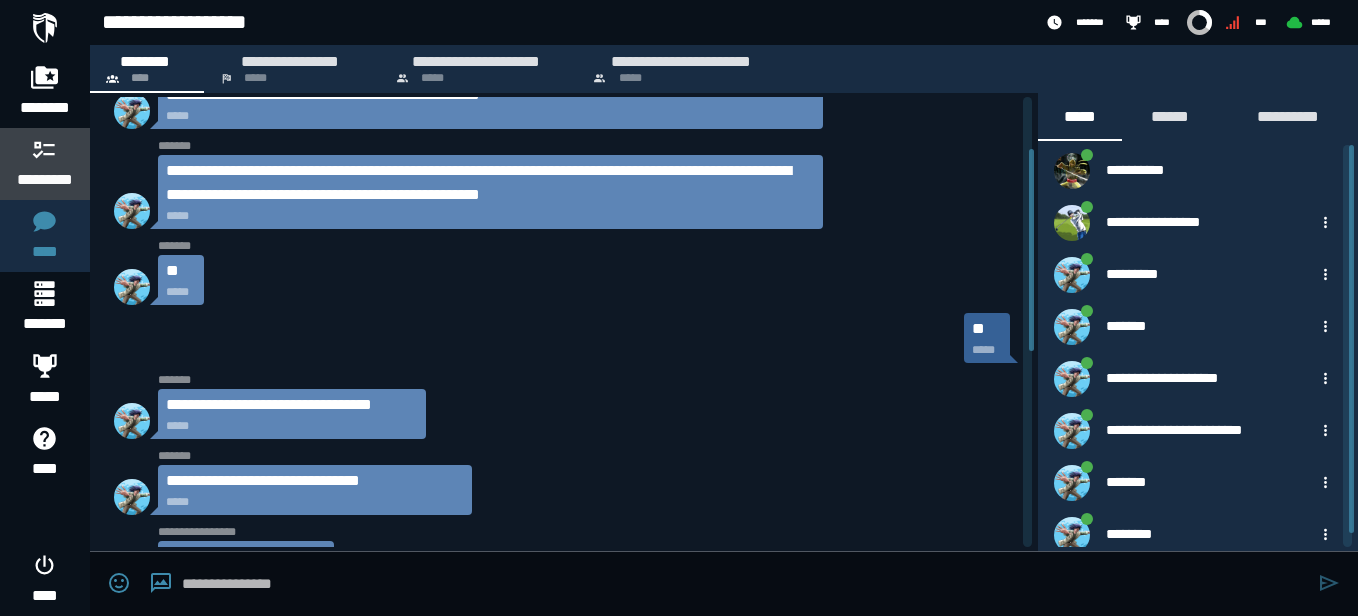 click 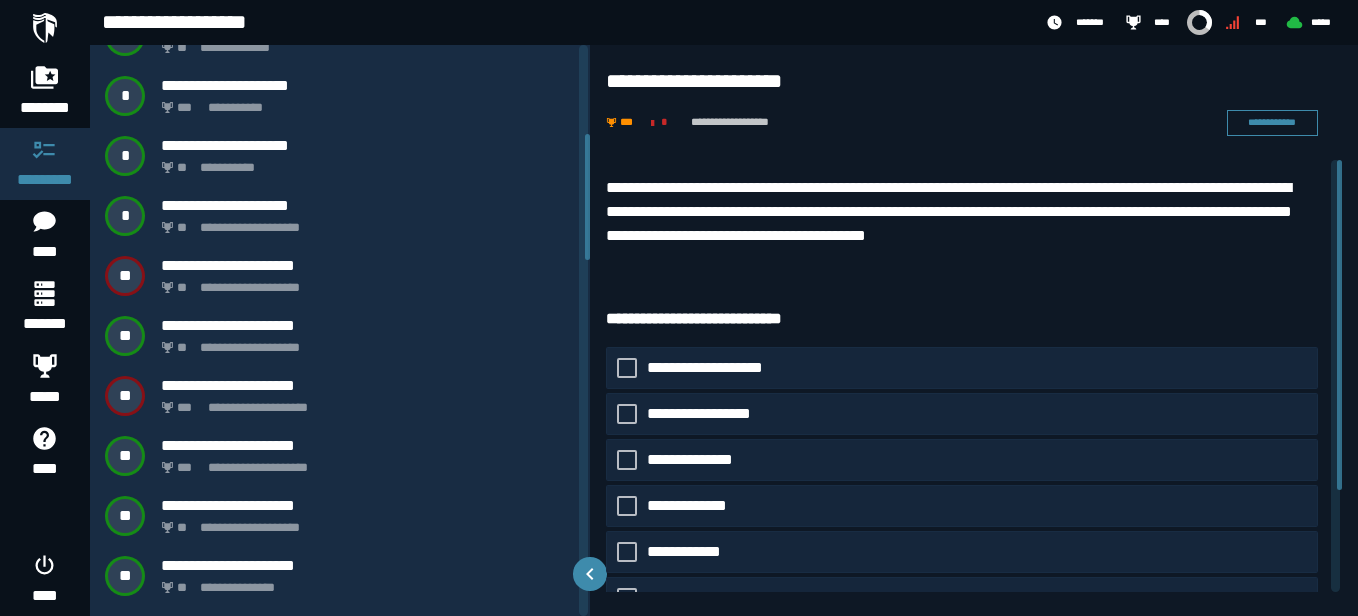 scroll, scrollTop: 411, scrollLeft: 0, axis: vertical 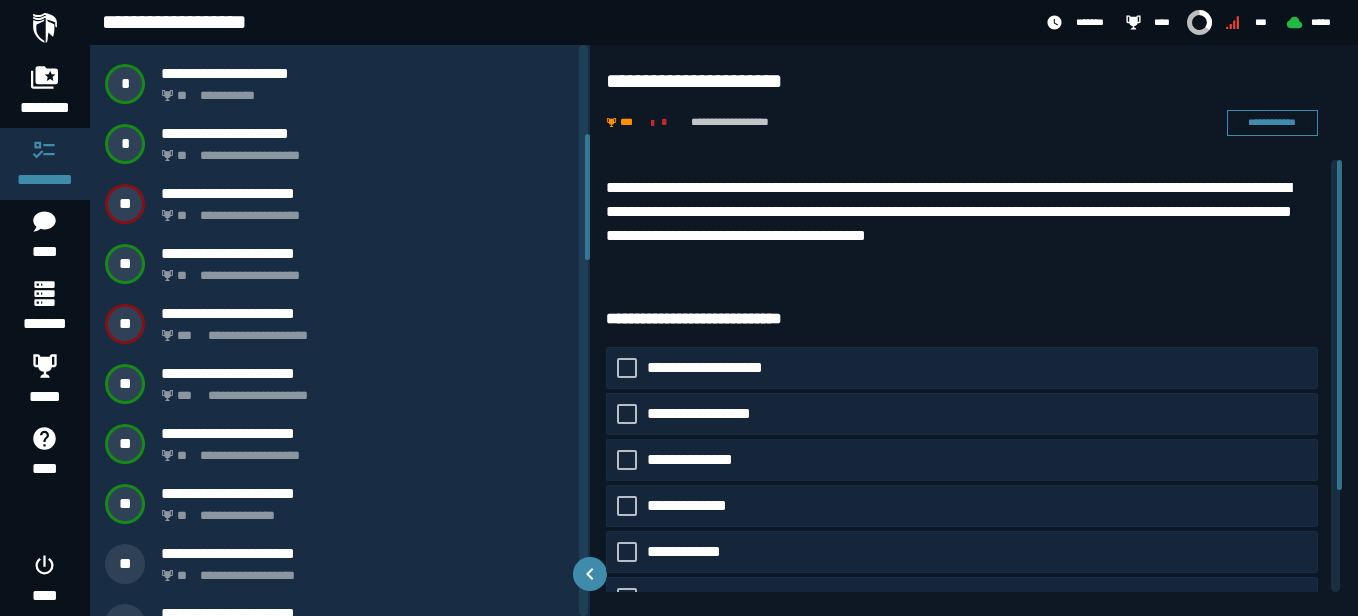 drag, startPoint x: 586, startPoint y: 125, endPoint x: 584, endPoint y: 201, distance: 76.02631 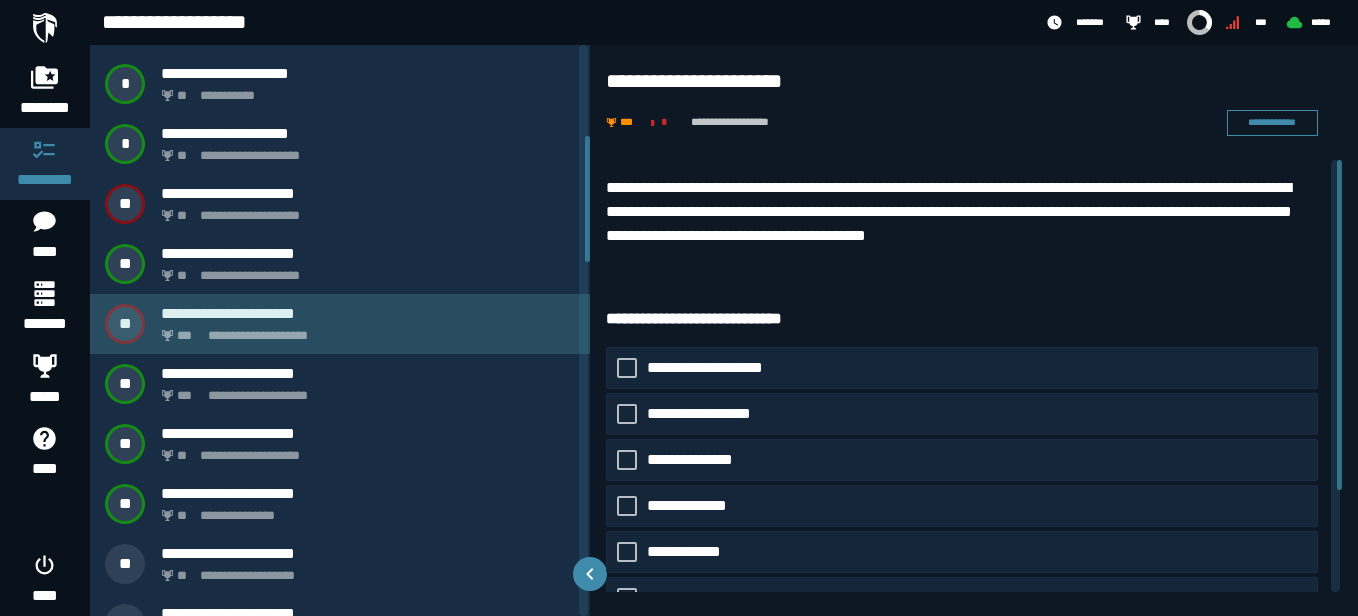 click on "**********" at bounding box center (364, 330) 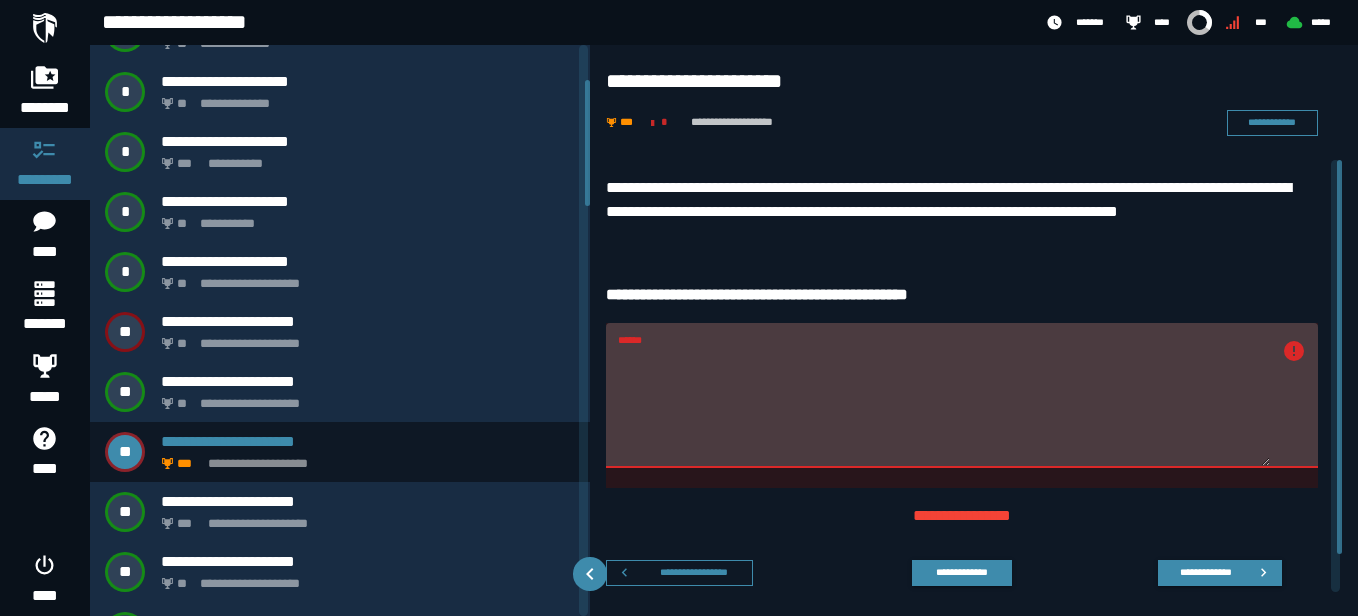scroll, scrollTop: 149, scrollLeft: 0, axis: vertical 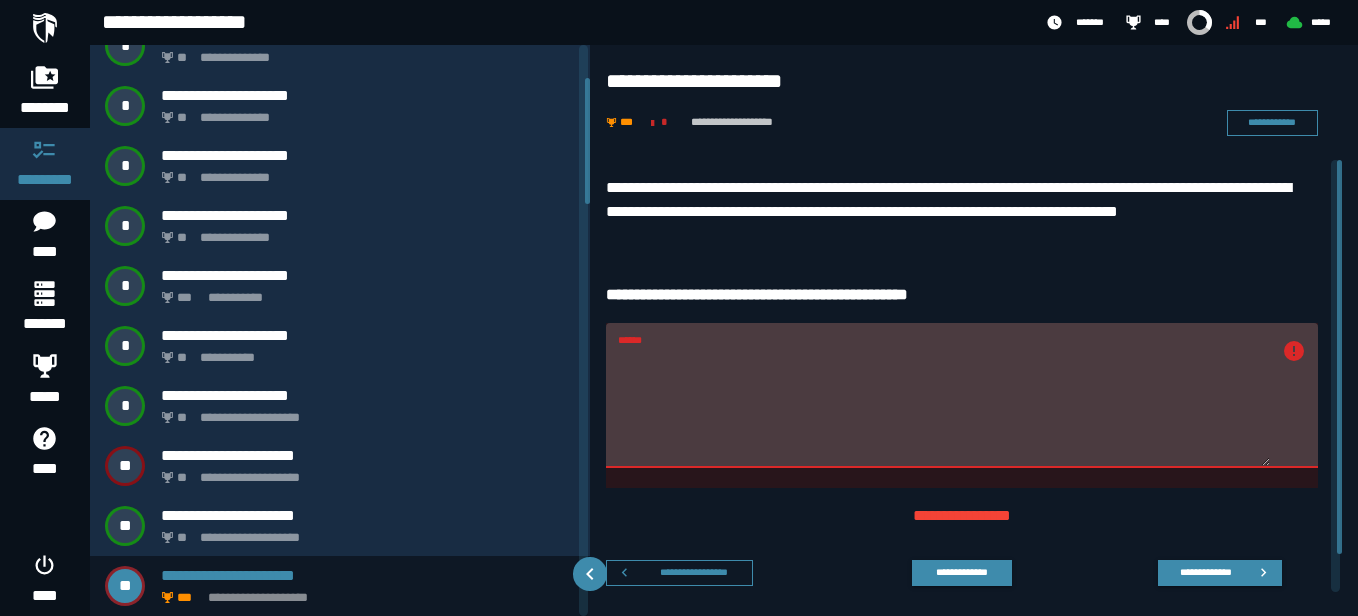 drag, startPoint x: 1128, startPoint y: 383, endPoint x: 615, endPoint y: 379, distance: 513.01556 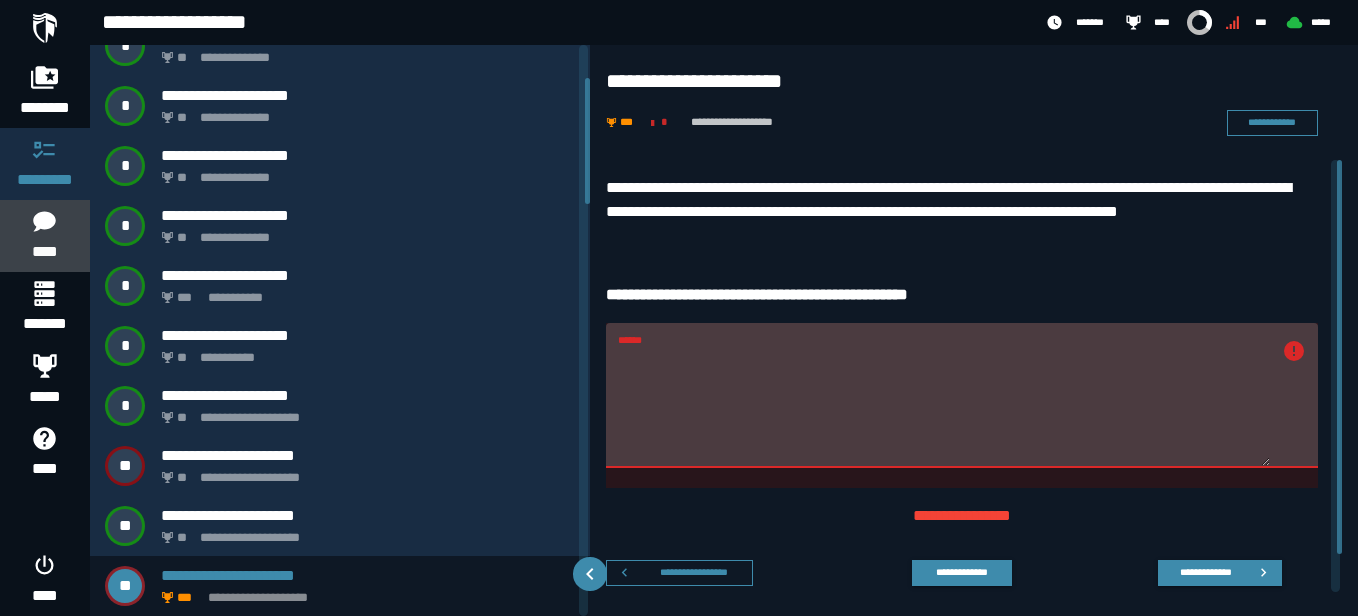 click 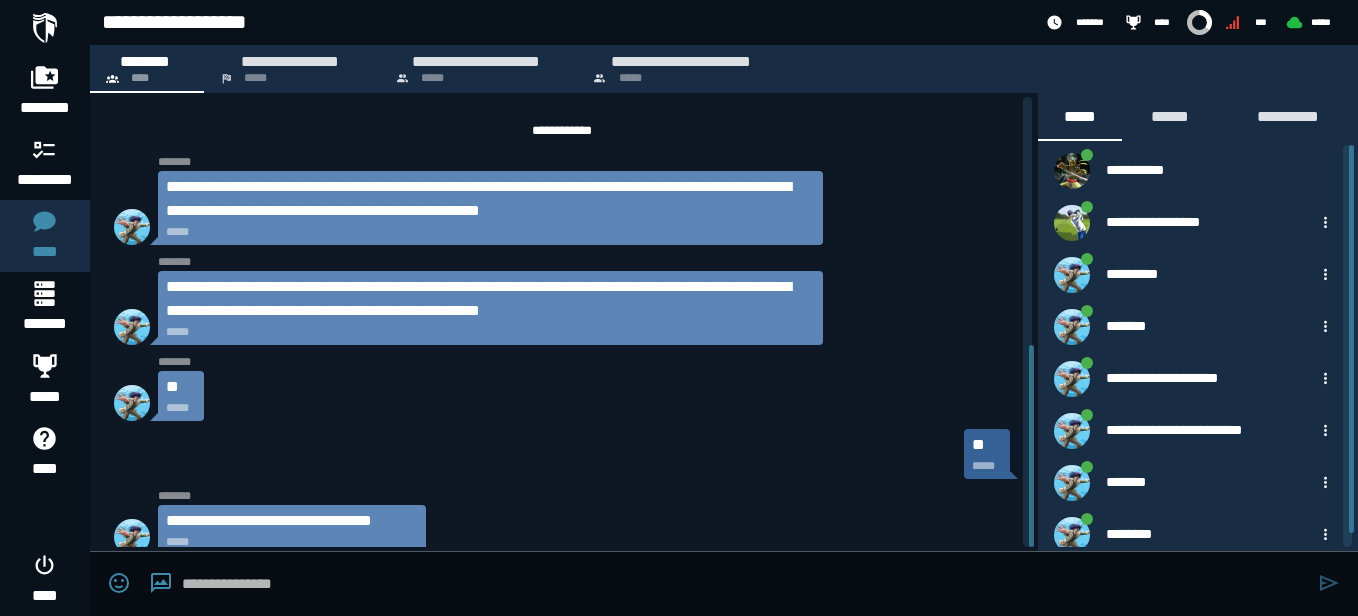 scroll, scrollTop: 552, scrollLeft: 0, axis: vertical 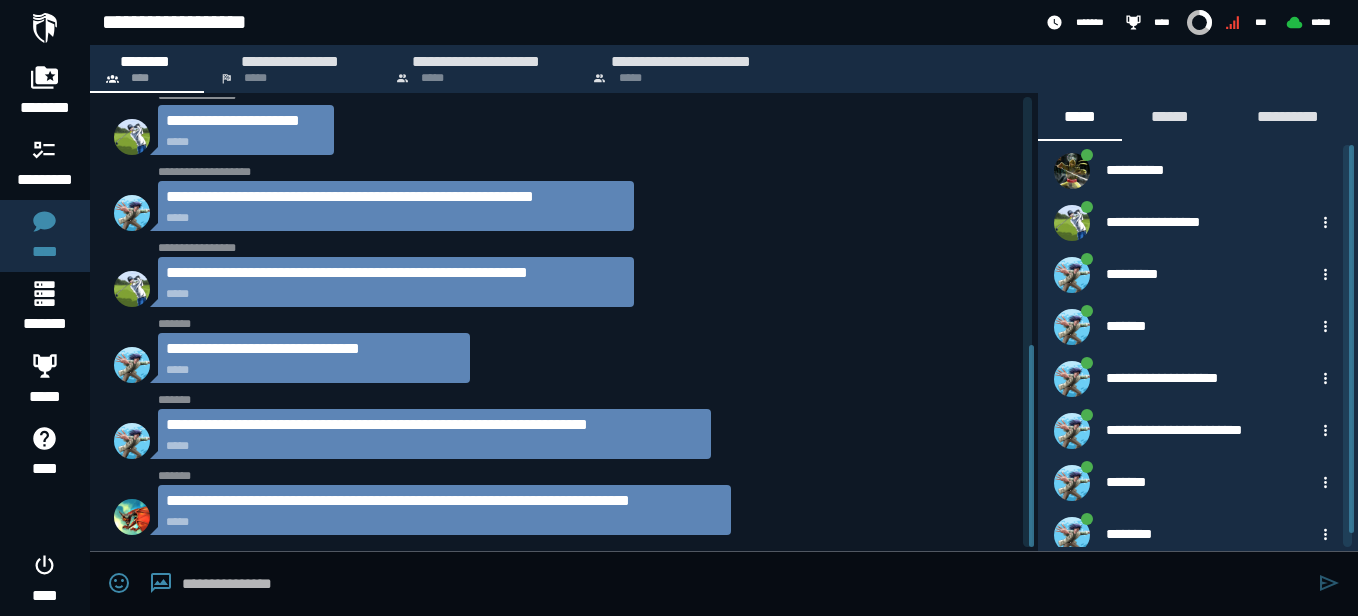 click at bounding box center (745, 584) 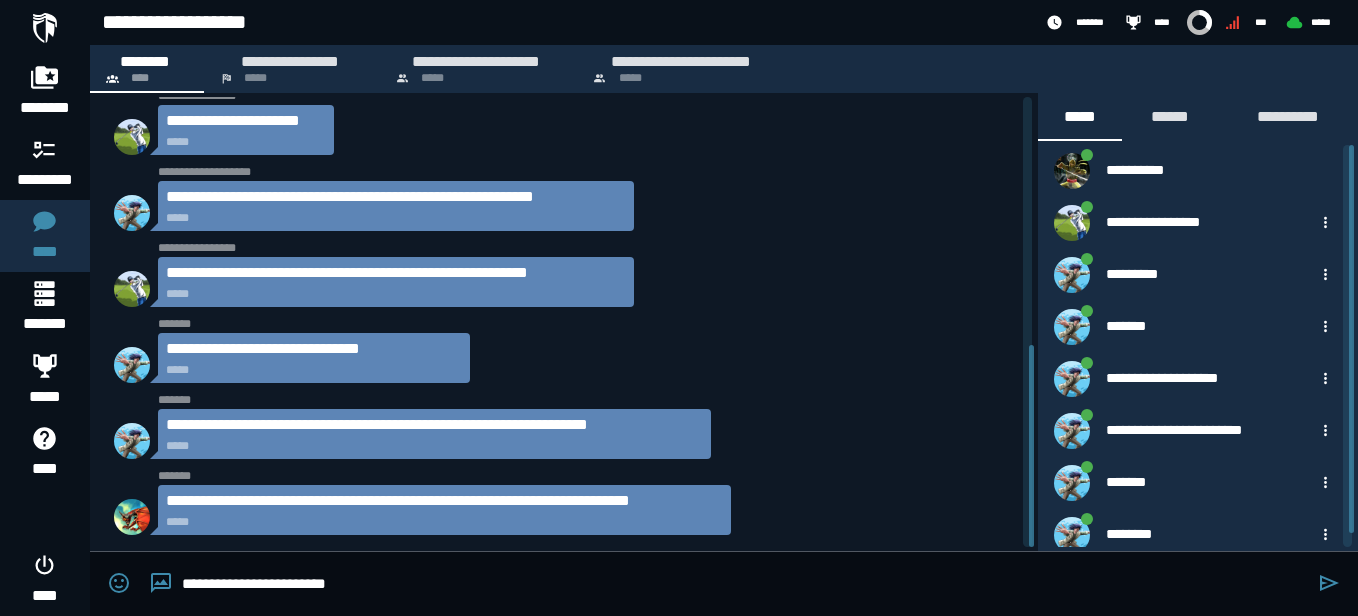 paste on "**********" 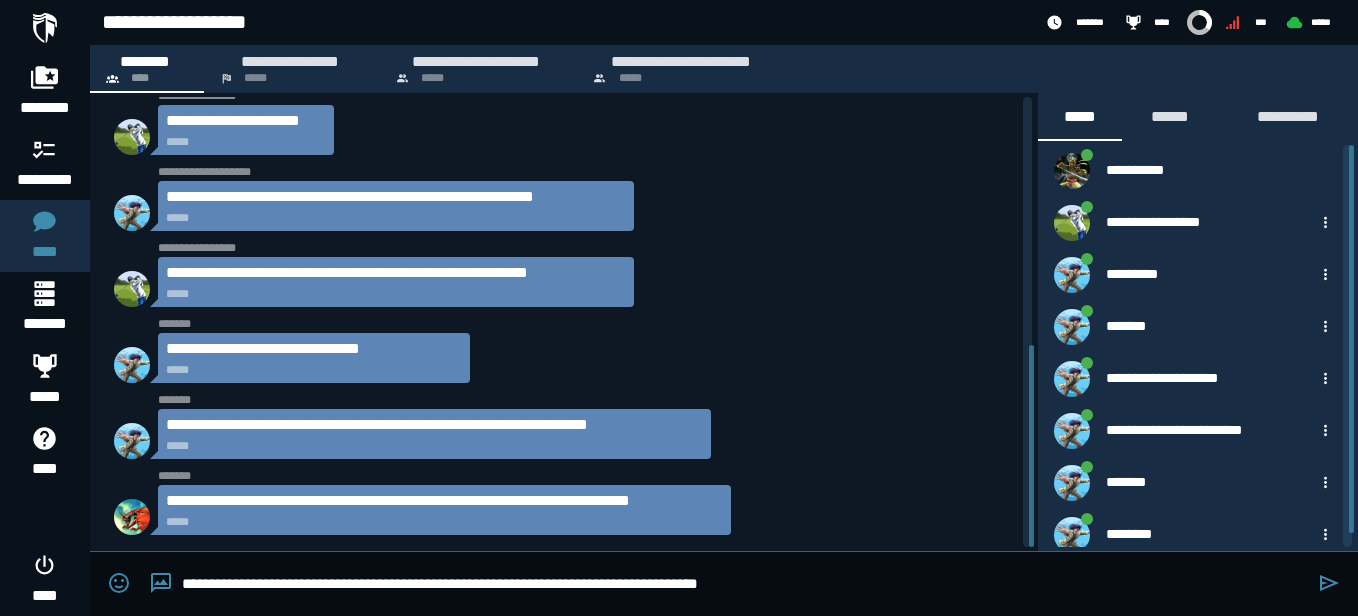 type on "**********" 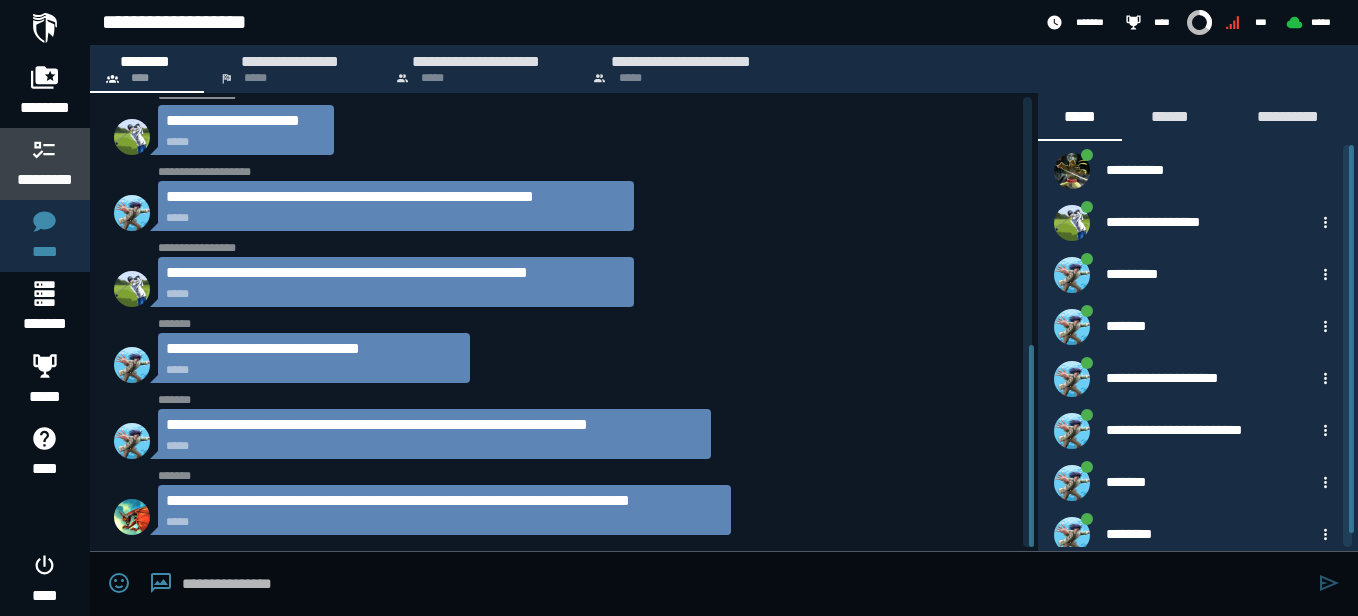 click on "*********" at bounding box center [45, 180] 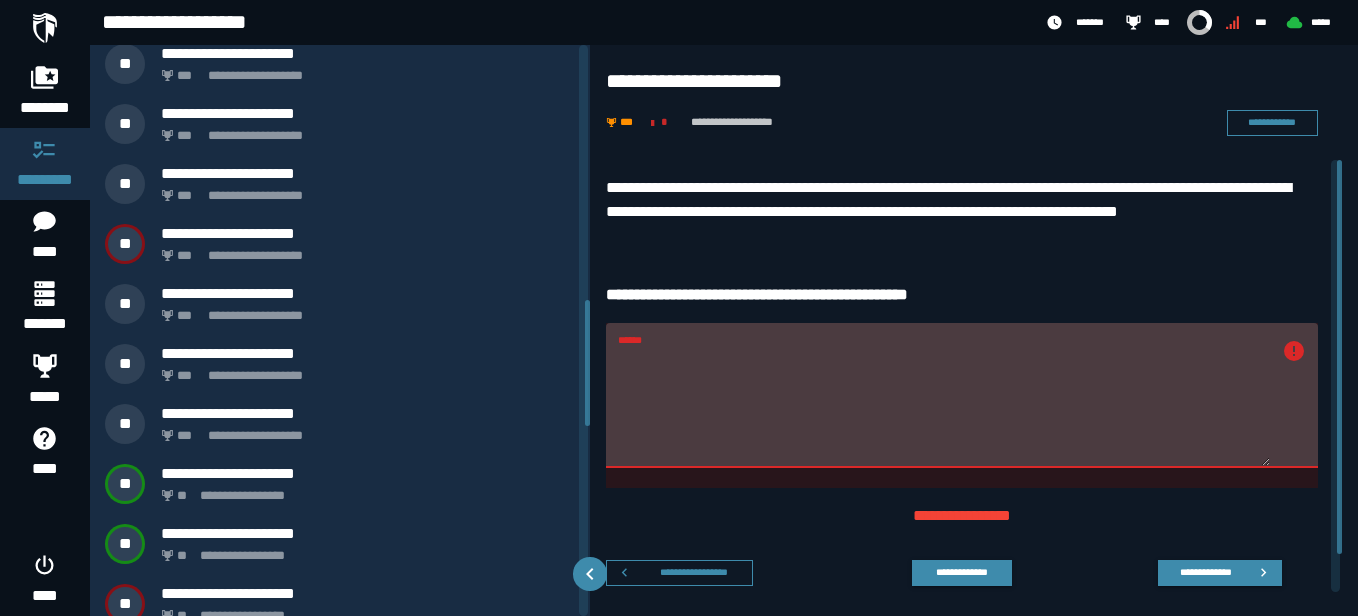 scroll, scrollTop: 1210, scrollLeft: 0, axis: vertical 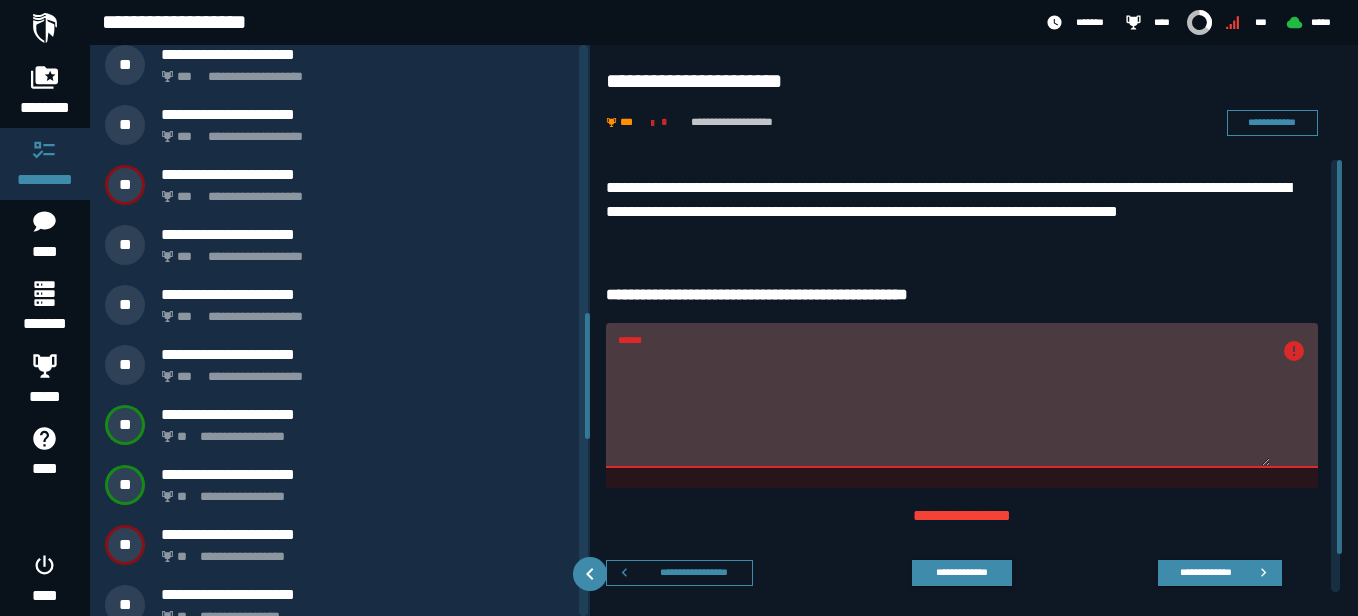 drag, startPoint x: 587, startPoint y: 150, endPoint x: 569, endPoint y: 418, distance: 268.6038 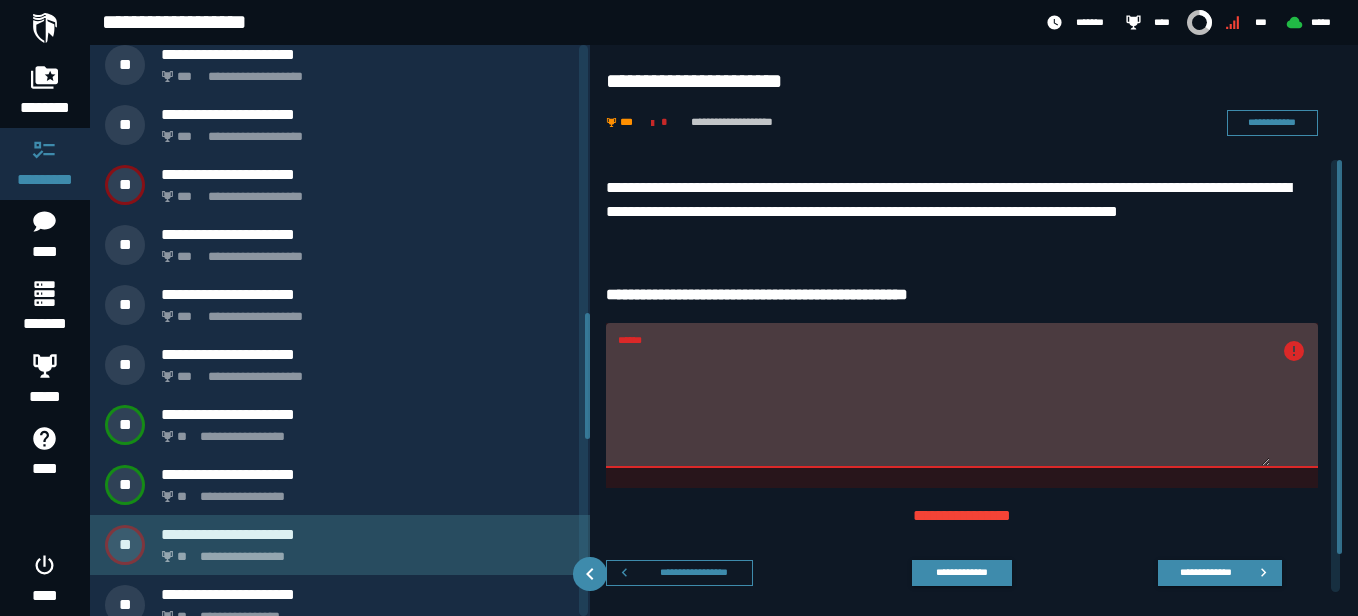 click on "**********" at bounding box center (368, 534) 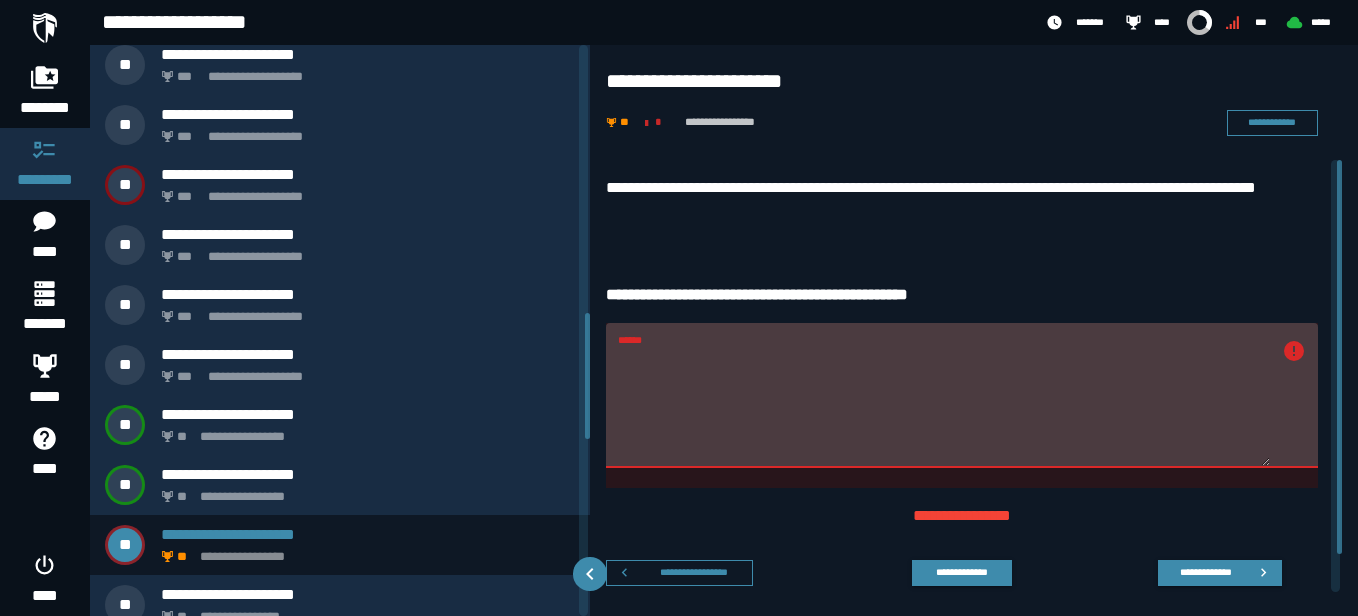 scroll, scrollTop: 1169, scrollLeft: 0, axis: vertical 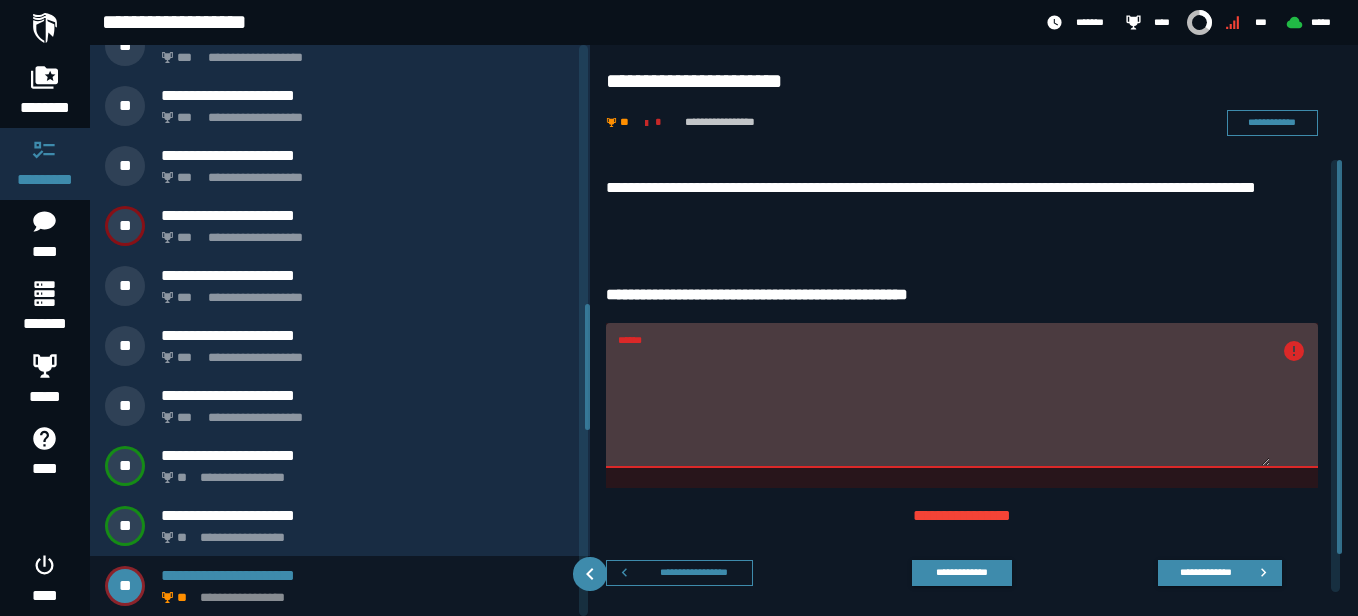 click on "******" at bounding box center (944, 407) 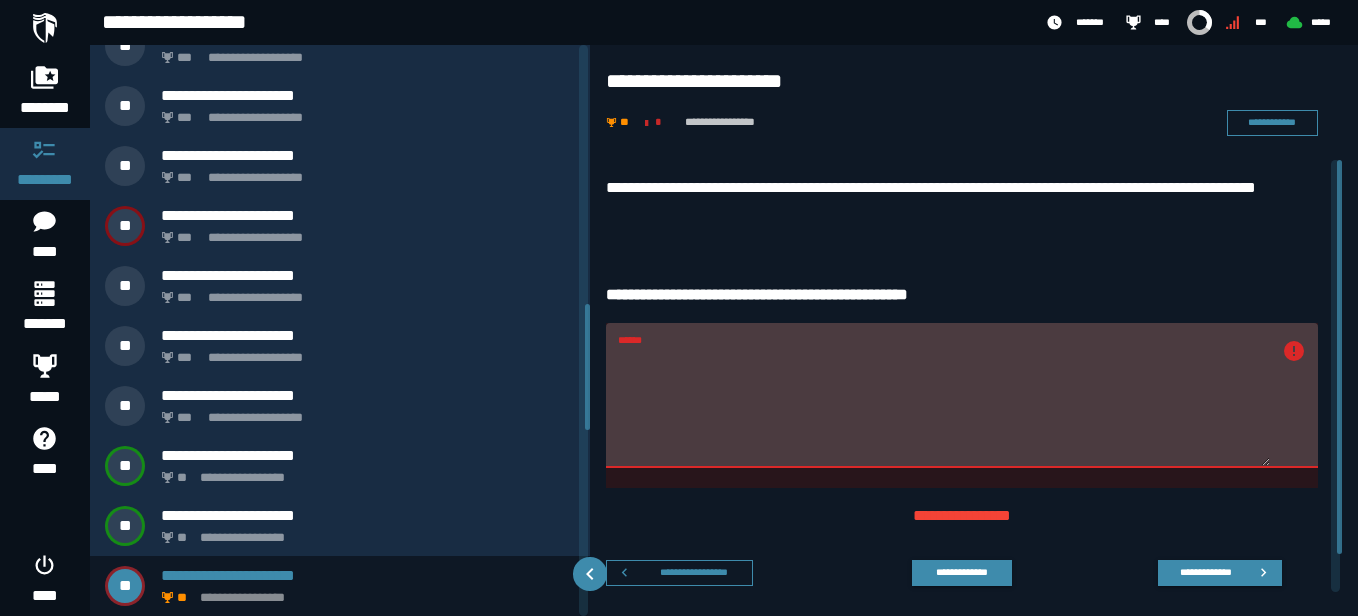 drag, startPoint x: 1153, startPoint y: 360, endPoint x: 615, endPoint y: 358, distance: 538.0037 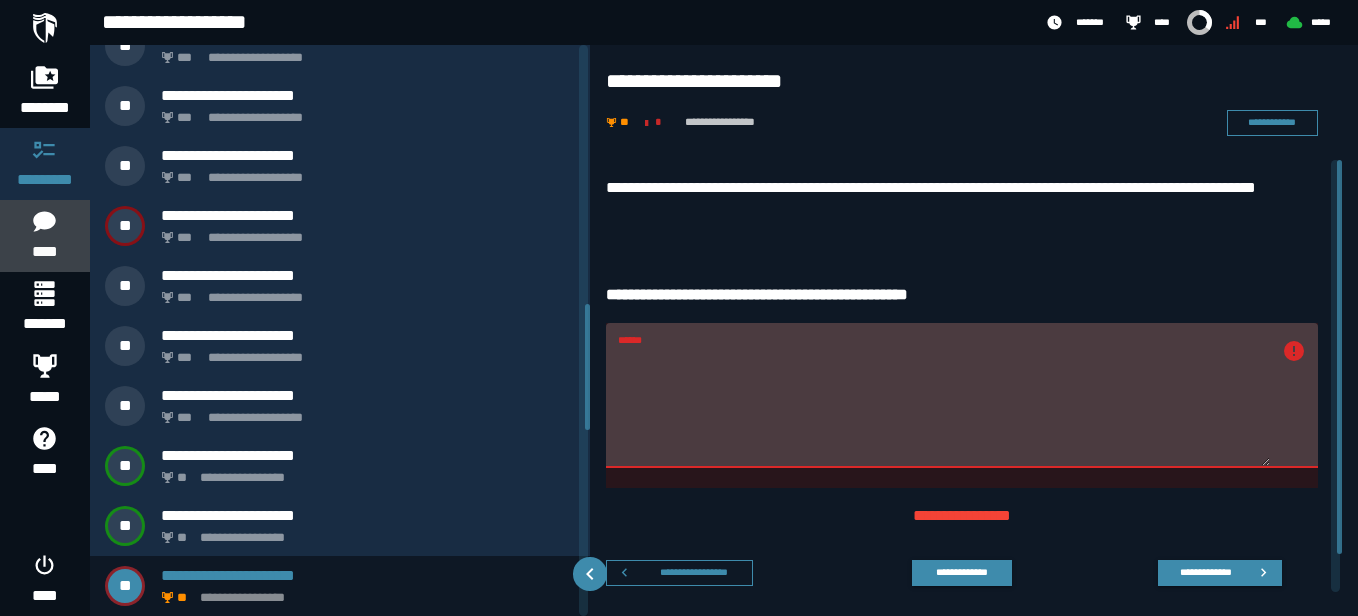 click on "****" at bounding box center [44, 252] 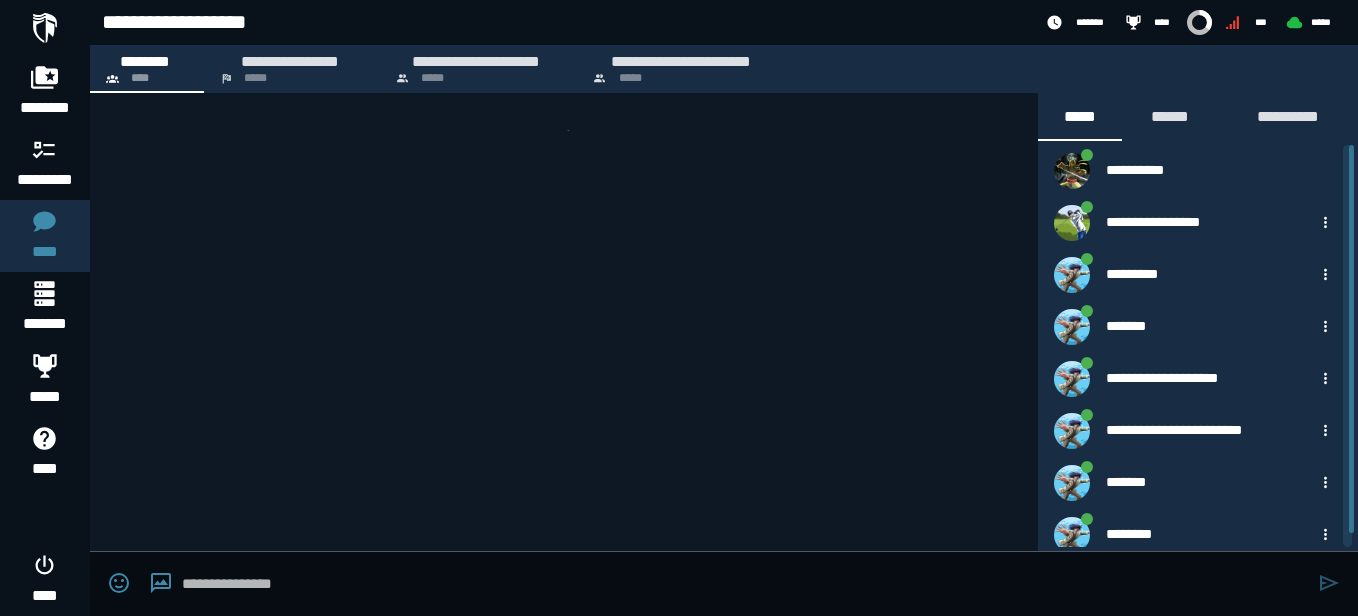 scroll, scrollTop: 610, scrollLeft: 0, axis: vertical 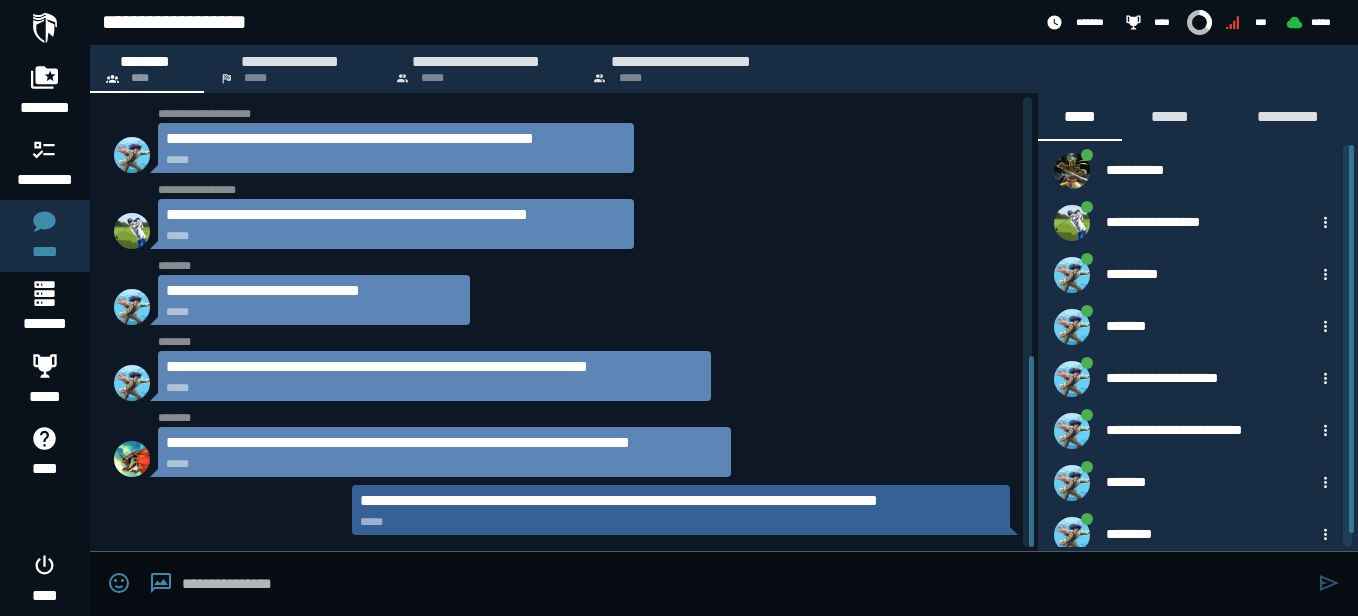 click at bounding box center [745, 584] 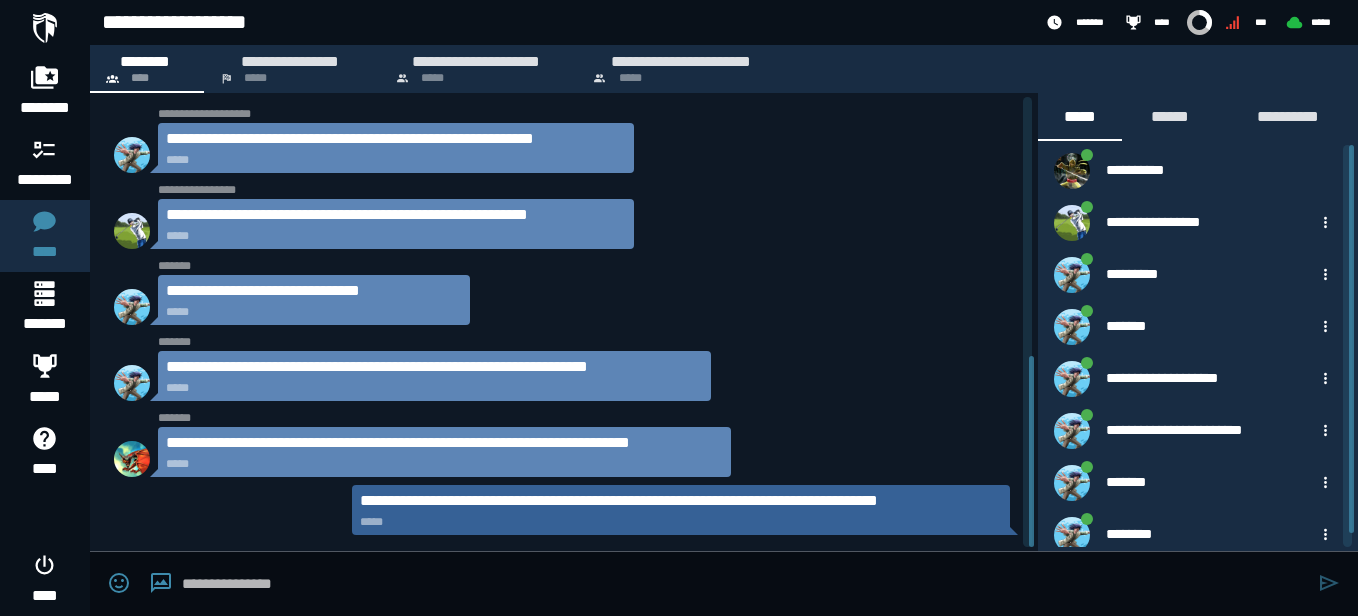 type on "*" 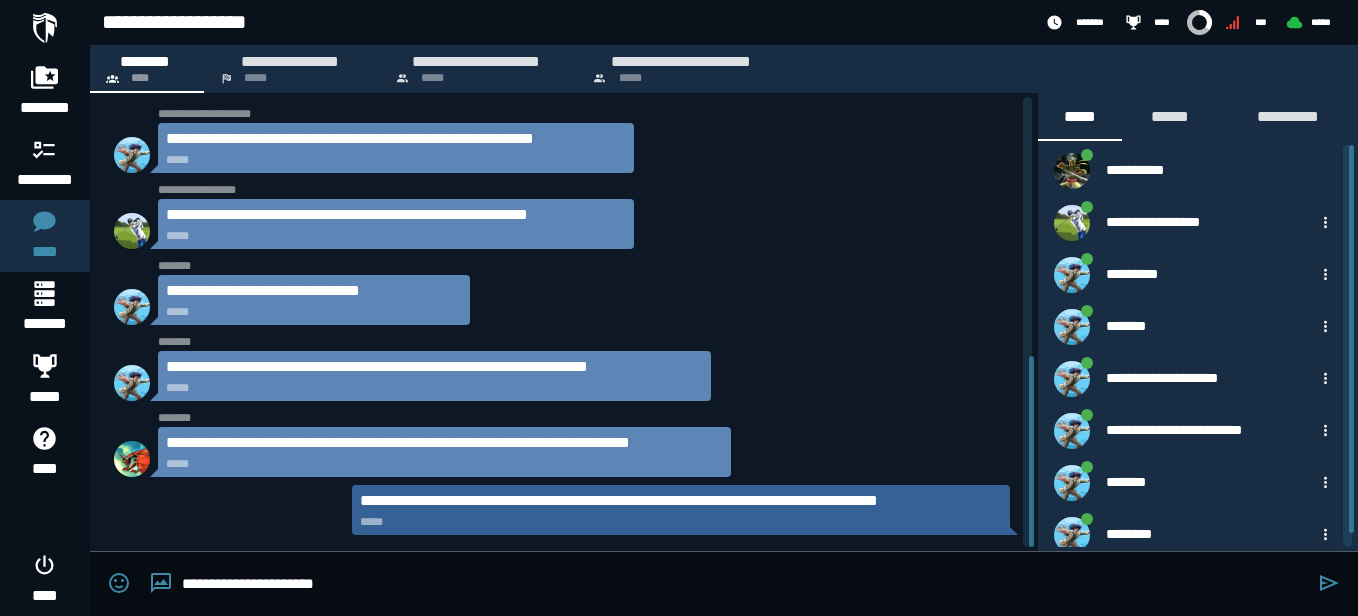 paste on "**********" 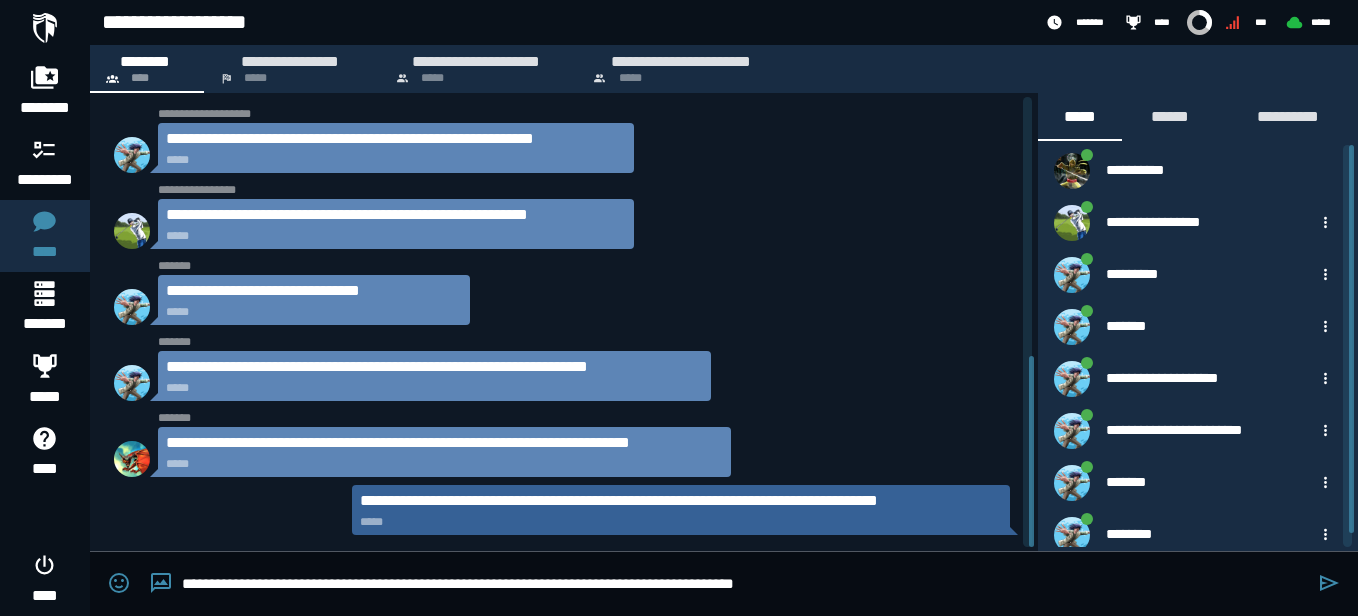 type on "**********" 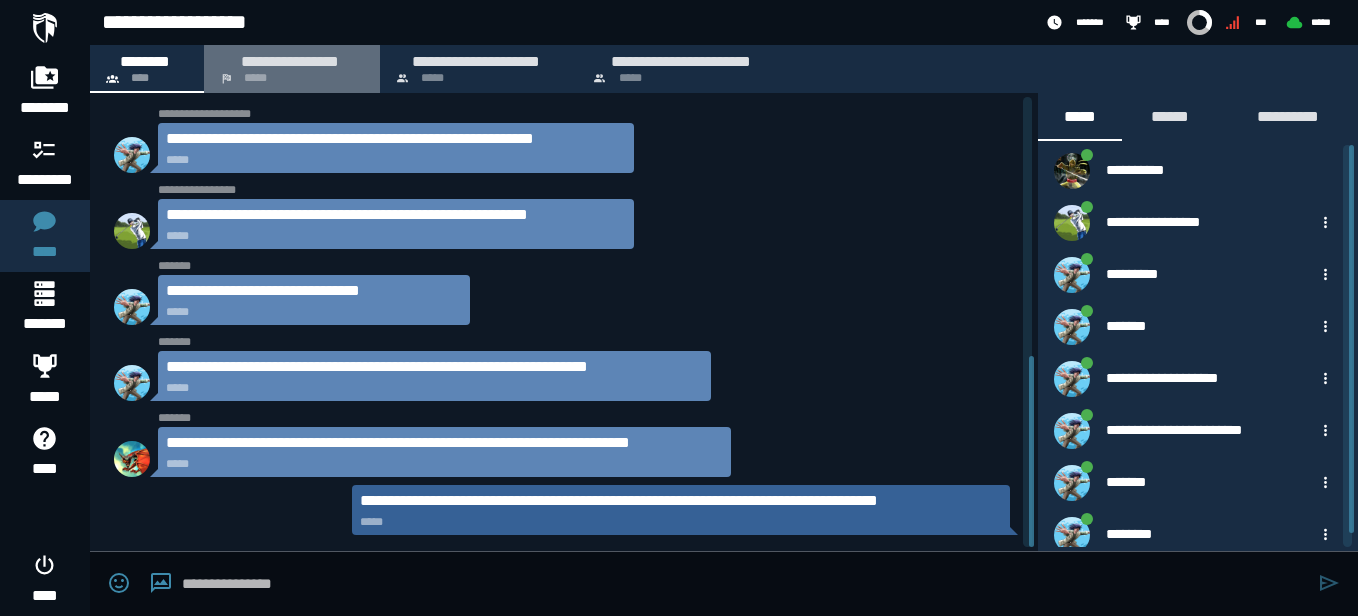click on "**********" at bounding box center (290, 61) 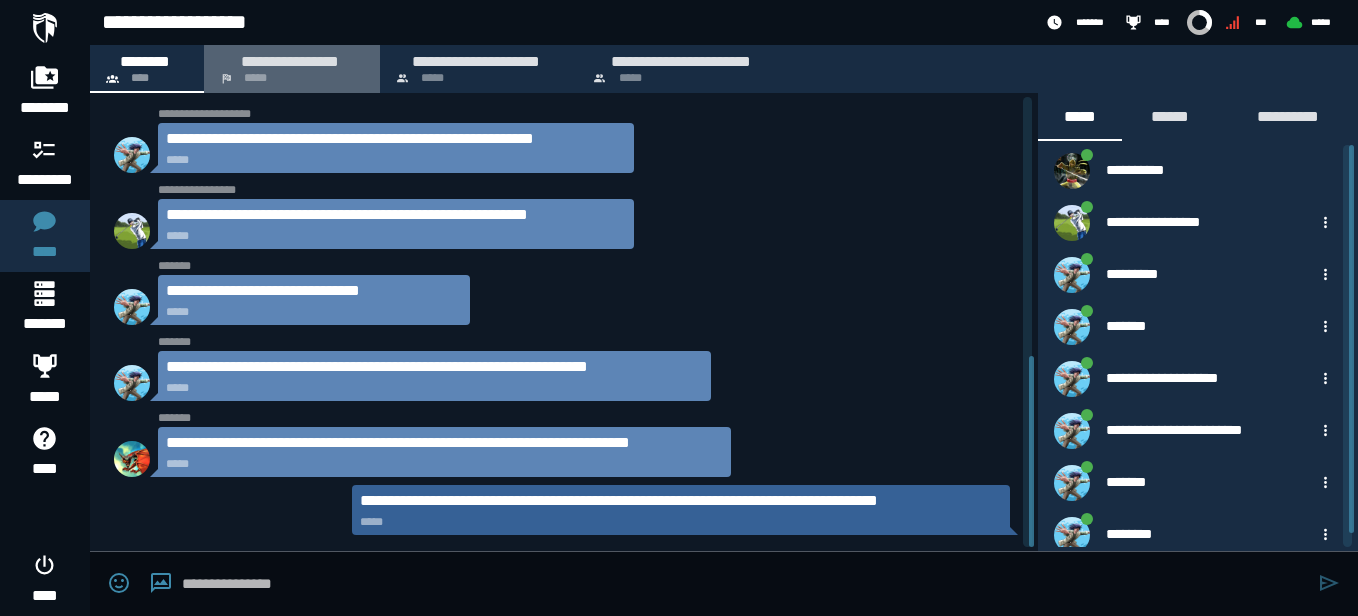 scroll, scrollTop: 0, scrollLeft: 0, axis: both 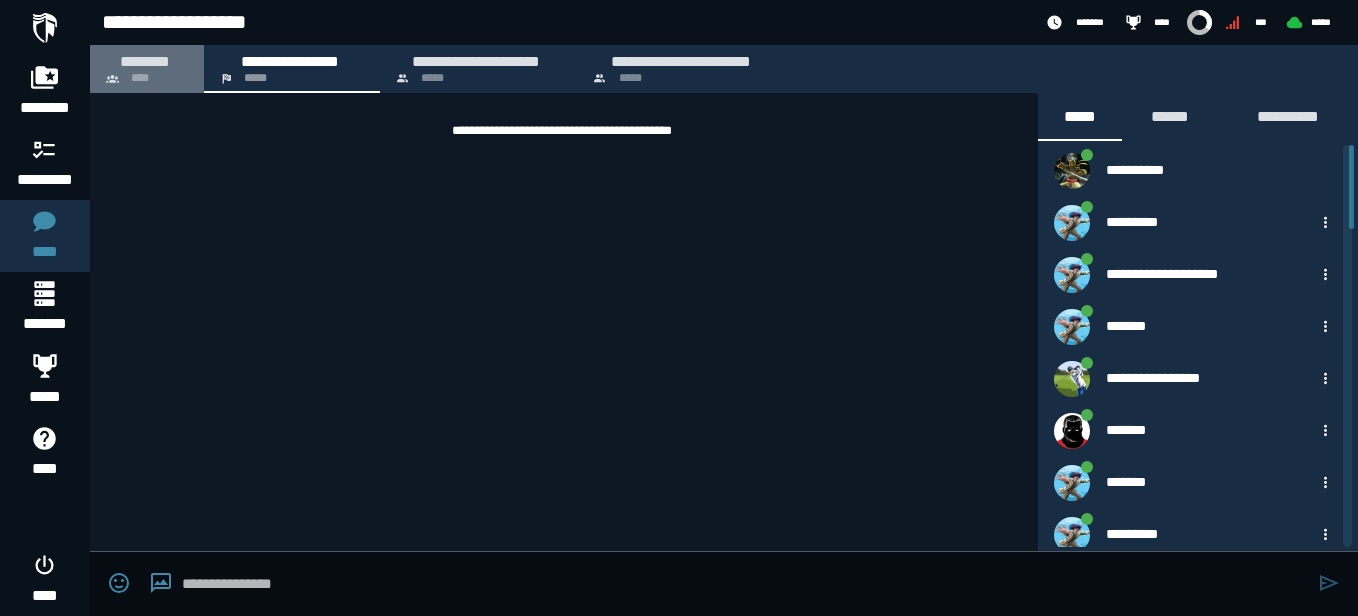 click on "********" at bounding box center (145, 61) 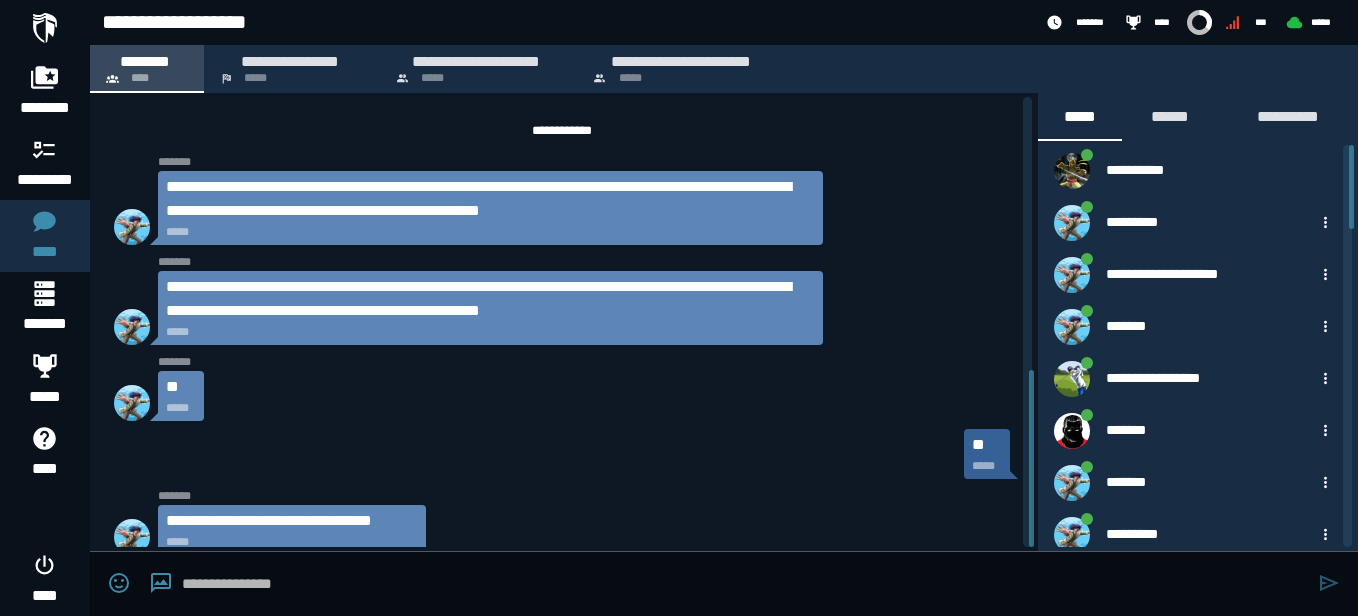 scroll, scrollTop: 692, scrollLeft: 0, axis: vertical 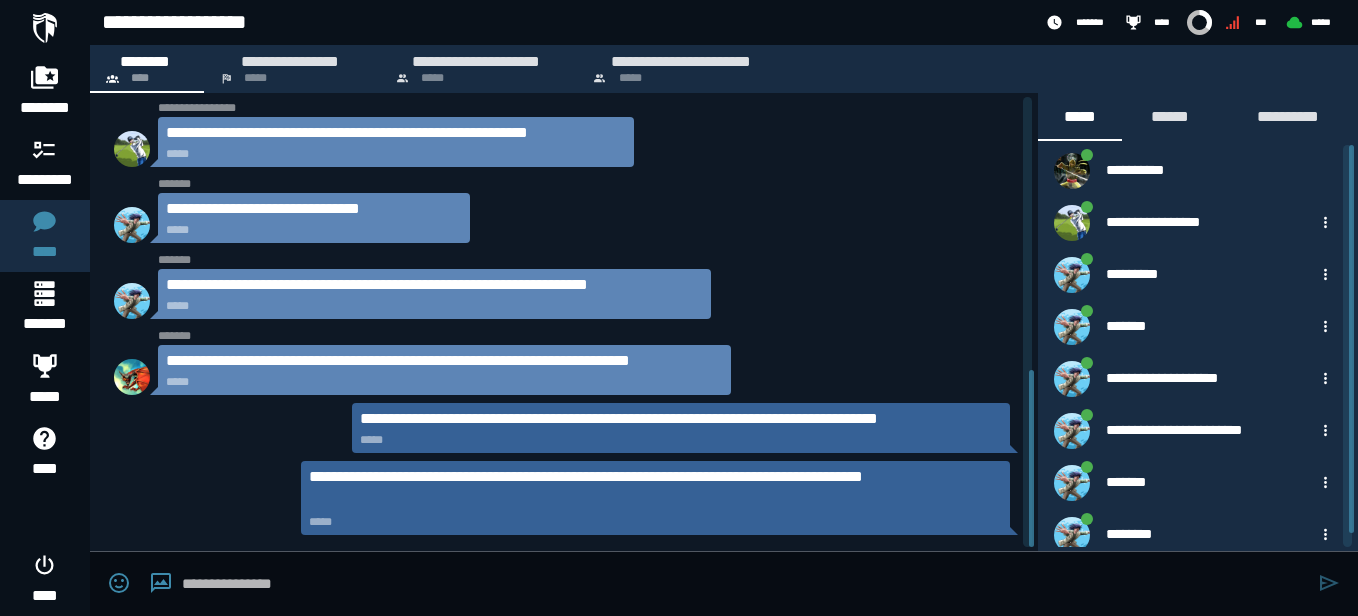 click on "**********" 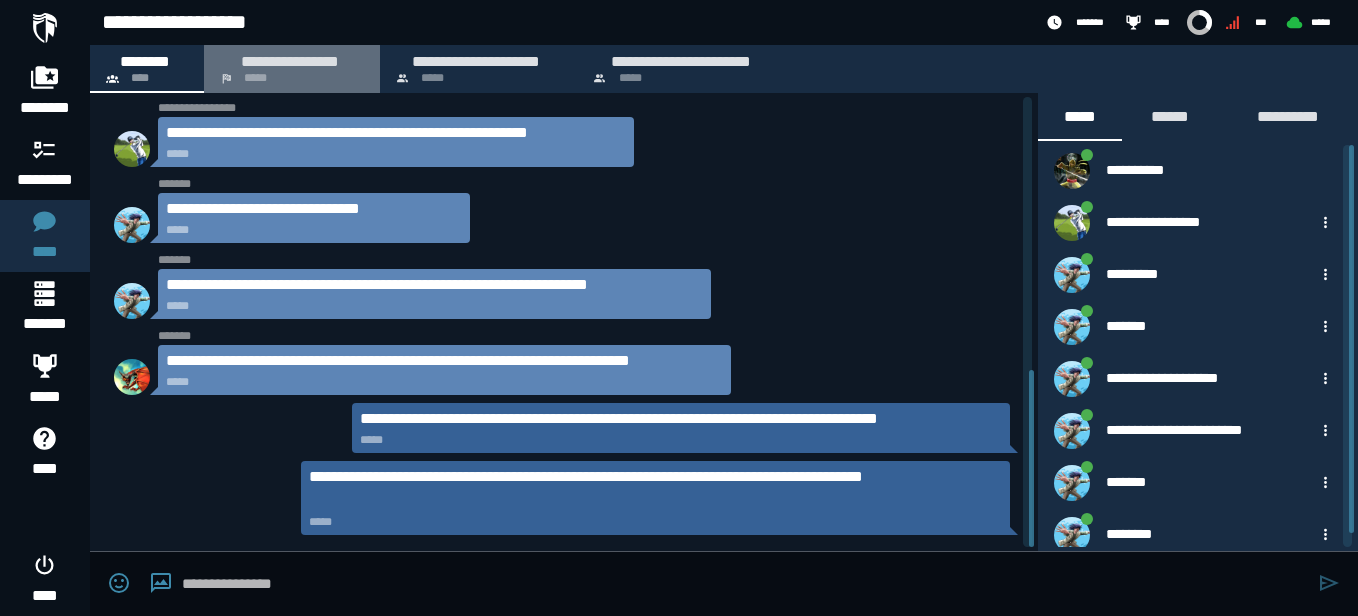 click on "*****" at bounding box center [255, 78] 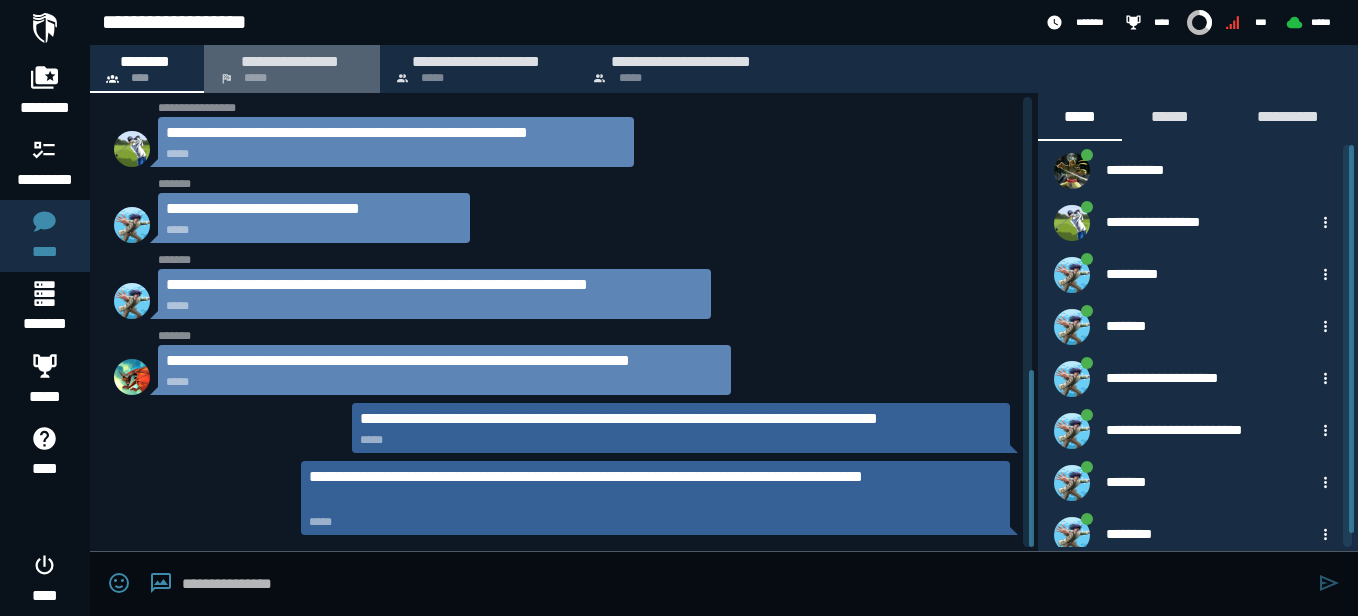 scroll, scrollTop: 0, scrollLeft: 0, axis: both 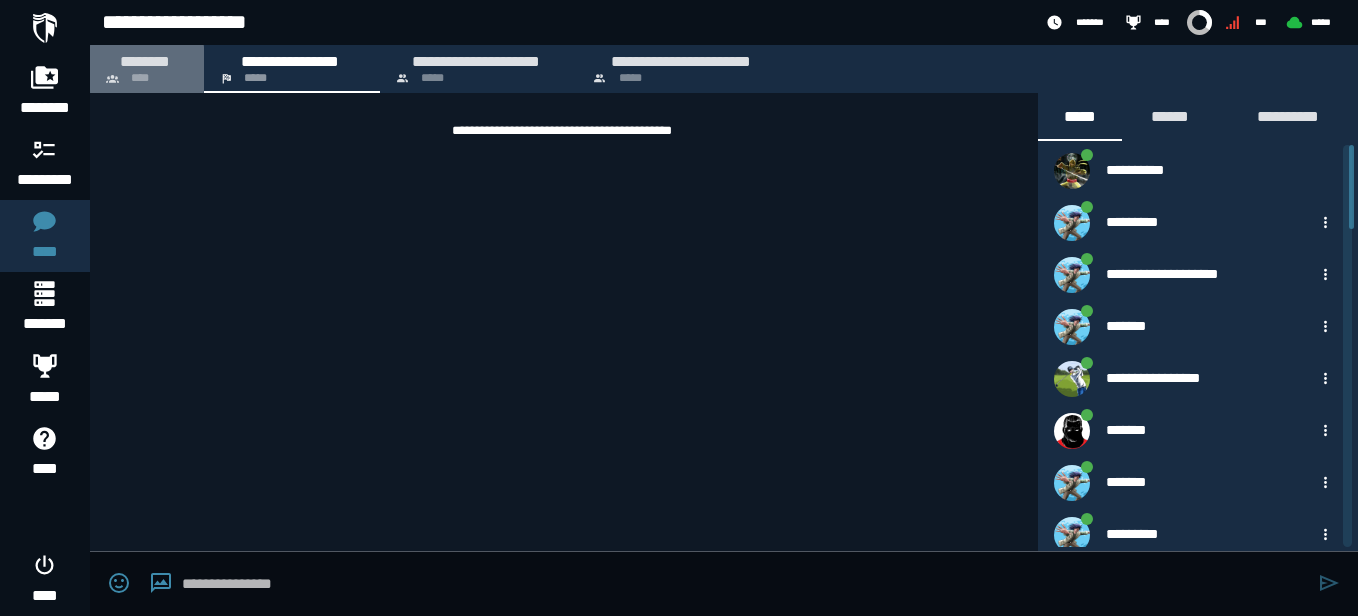 click on "********" at bounding box center [145, 61] 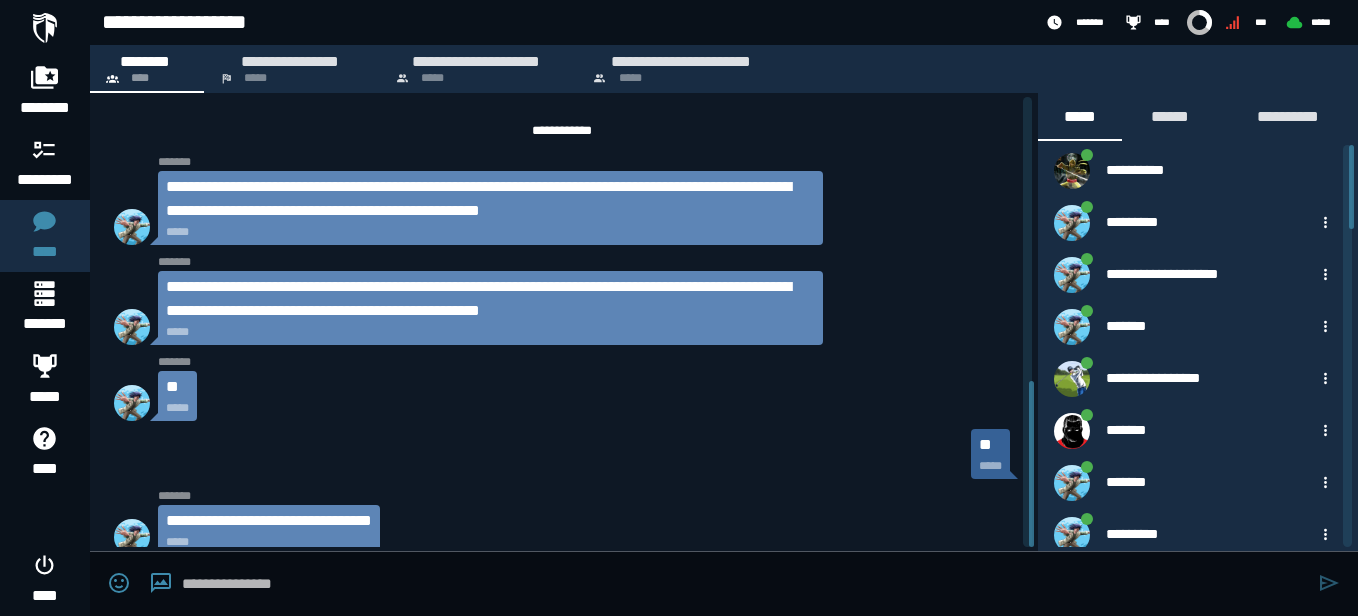 scroll, scrollTop: 768, scrollLeft: 0, axis: vertical 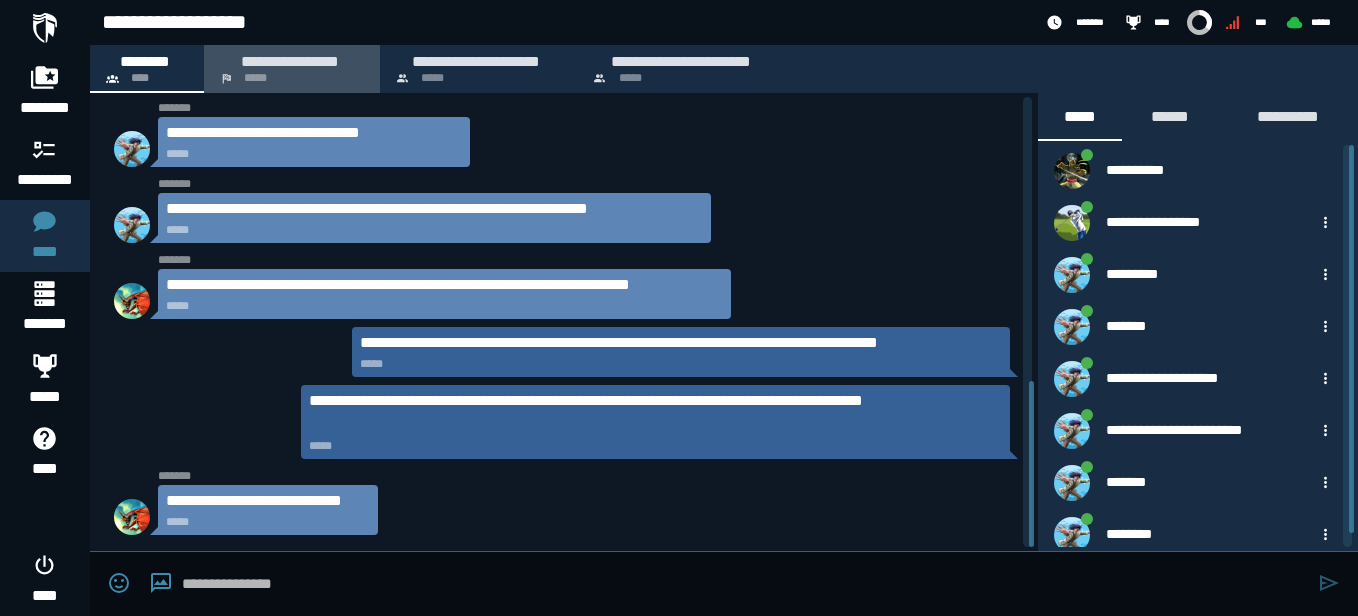 click on "**********" at bounding box center (290, 61) 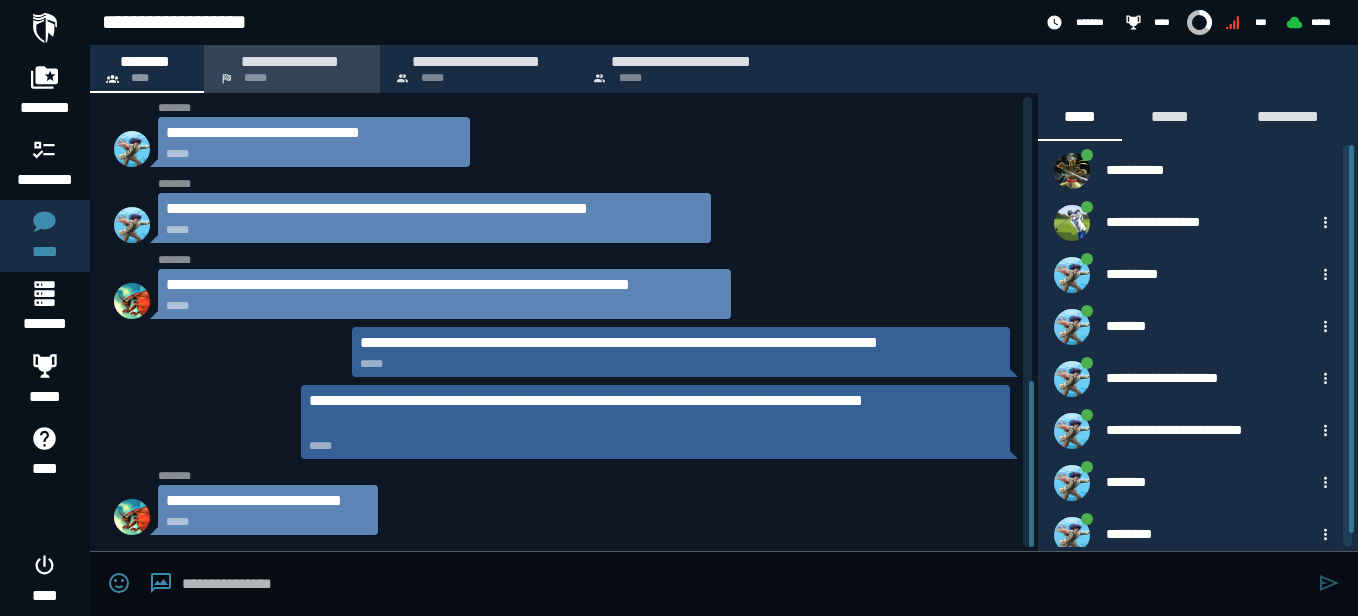 scroll, scrollTop: 0, scrollLeft: 0, axis: both 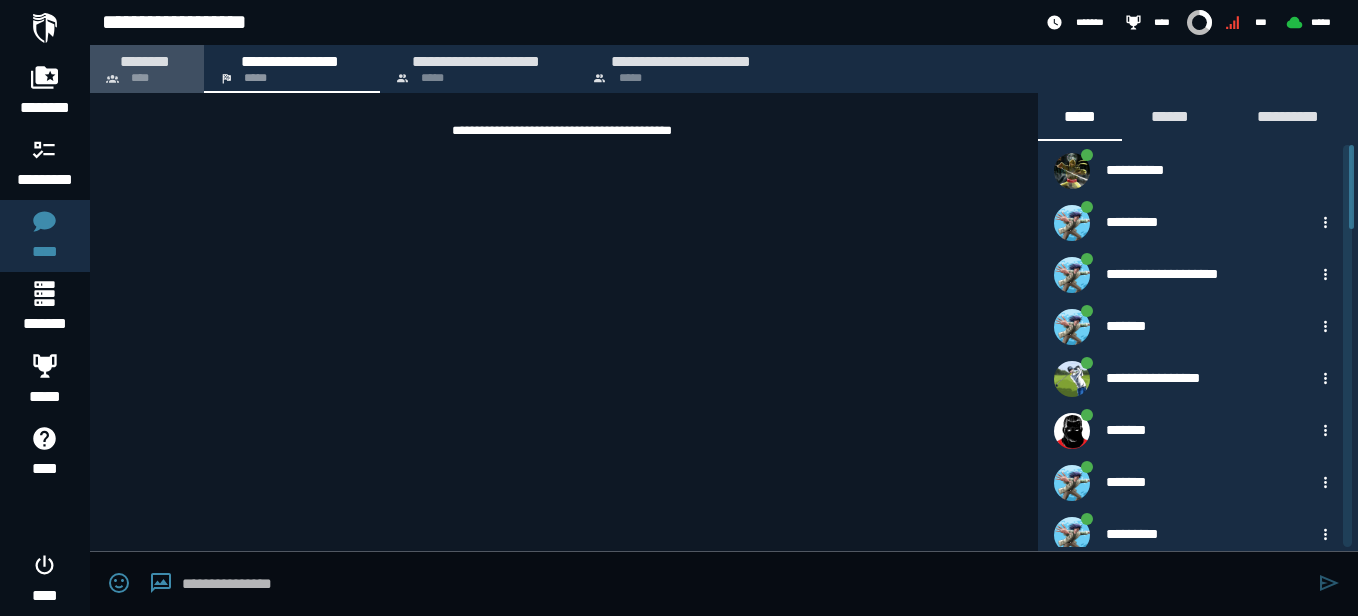 click on "********" at bounding box center (145, 61) 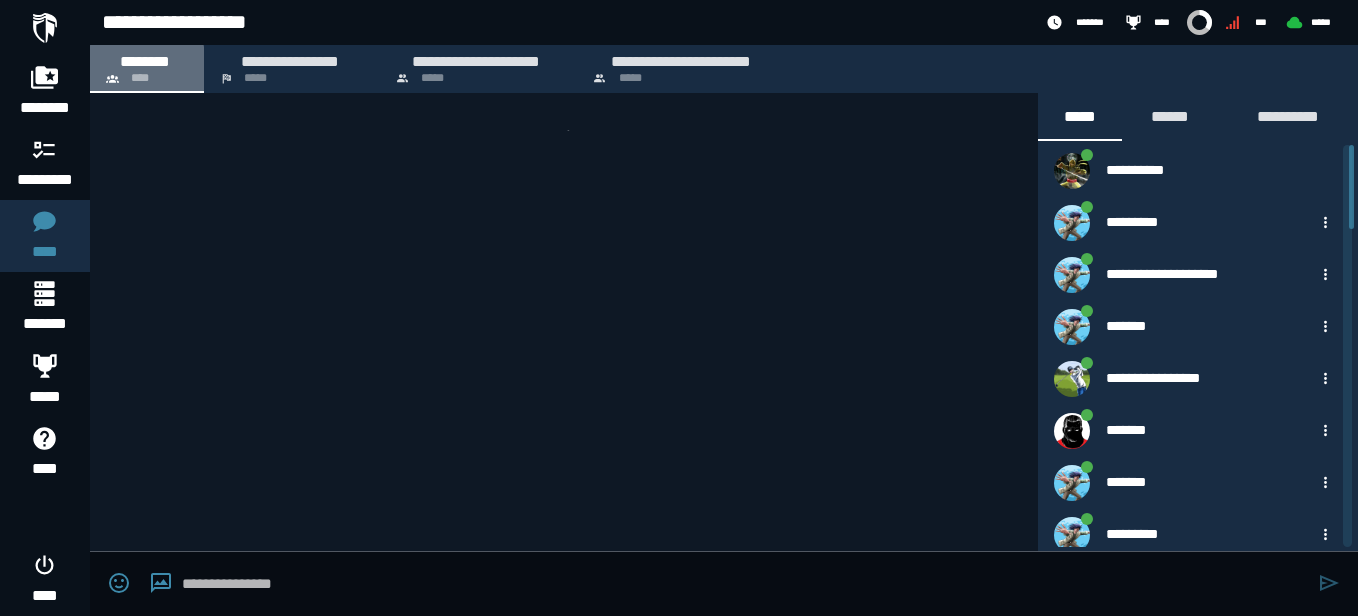 scroll, scrollTop: 768, scrollLeft: 0, axis: vertical 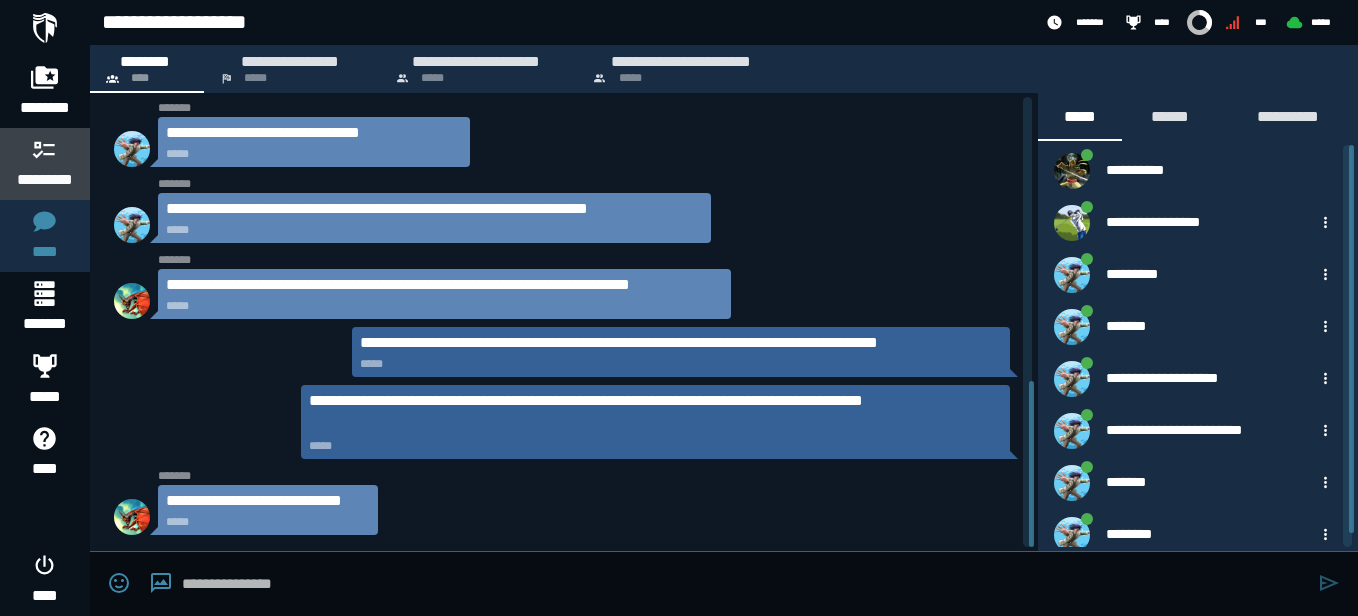 click at bounding box center (45, 149) 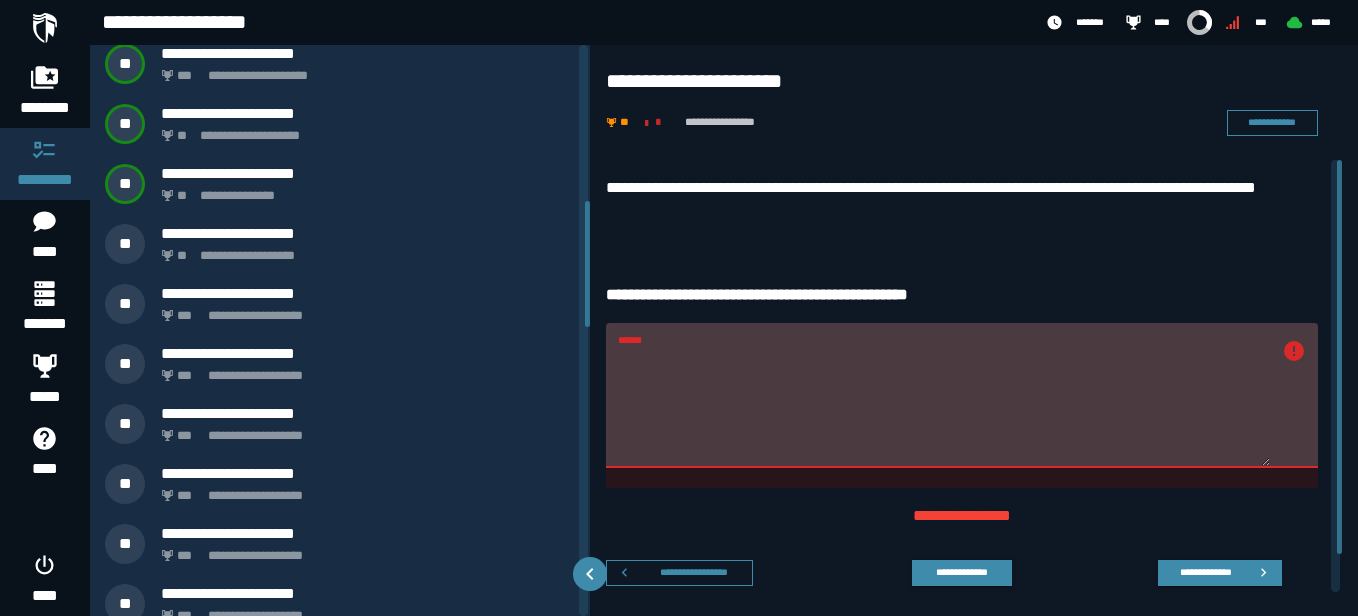scroll, scrollTop: 749, scrollLeft: 0, axis: vertical 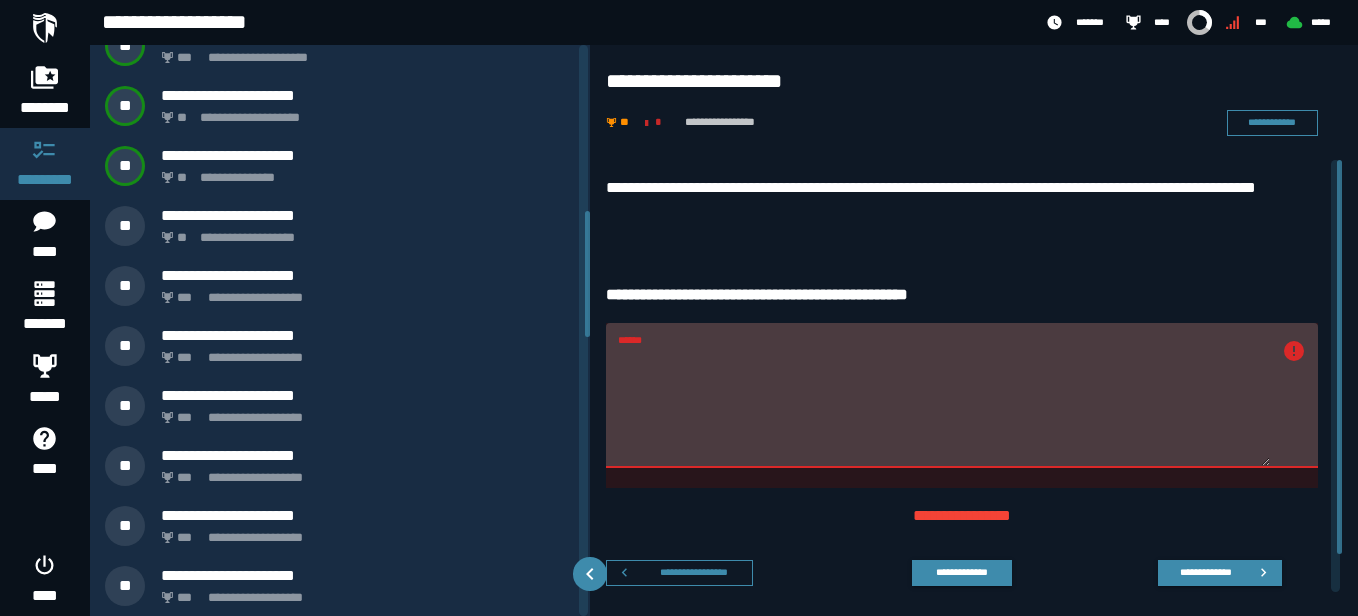 drag, startPoint x: 587, startPoint y: 116, endPoint x: 570, endPoint y: 282, distance: 166.86821 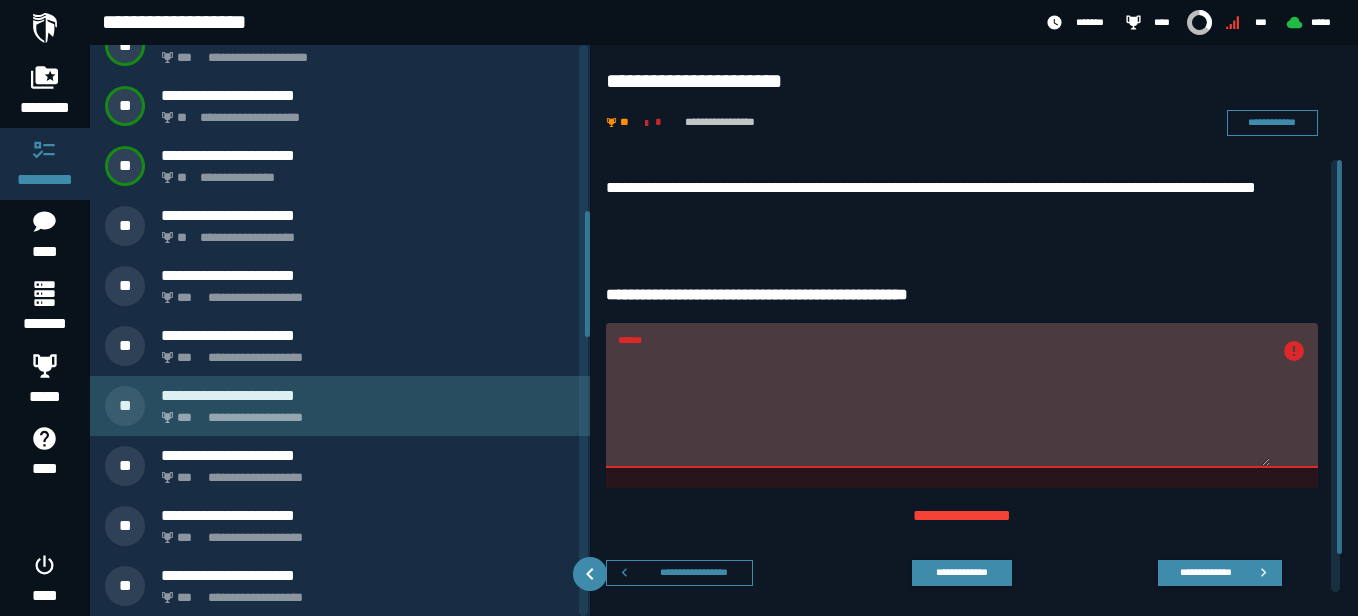 click on "**********" 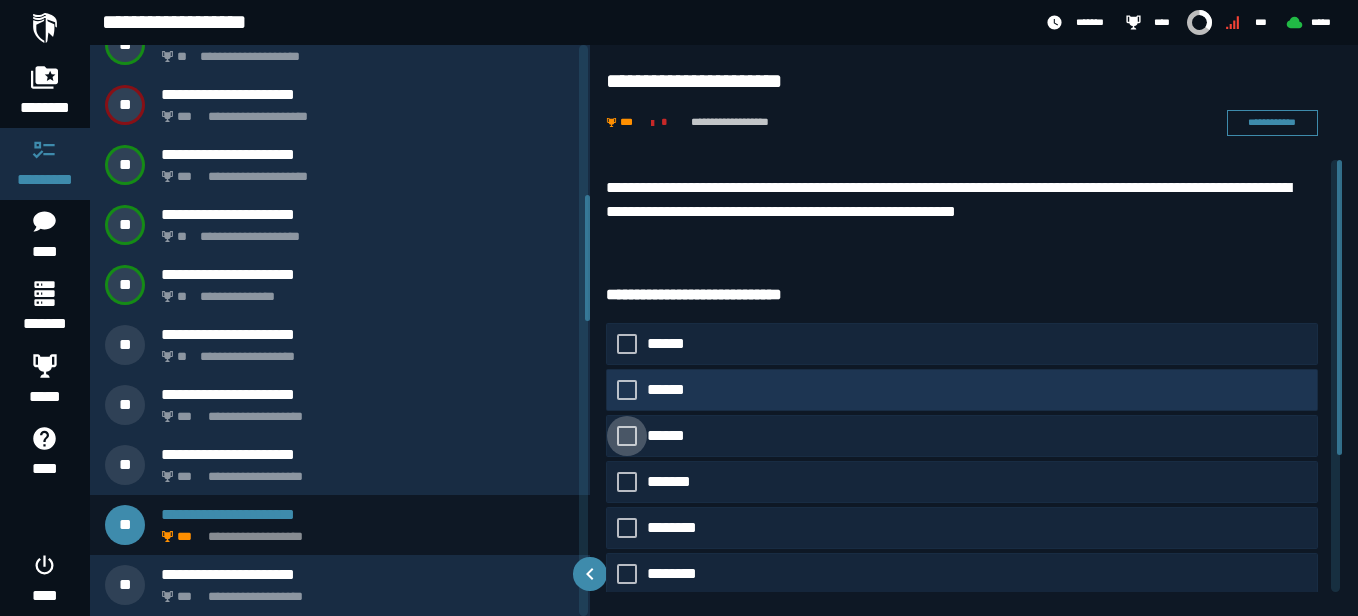 scroll, scrollTop: 569, scrollLeft: 0, axis: vertical 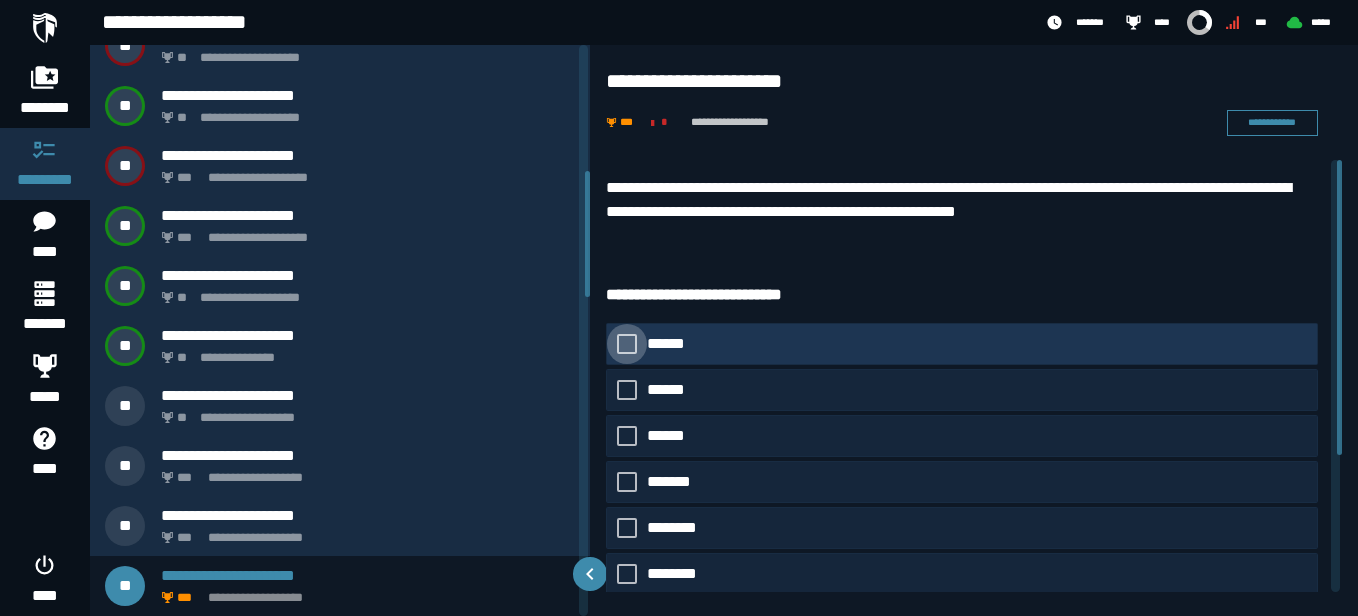 click 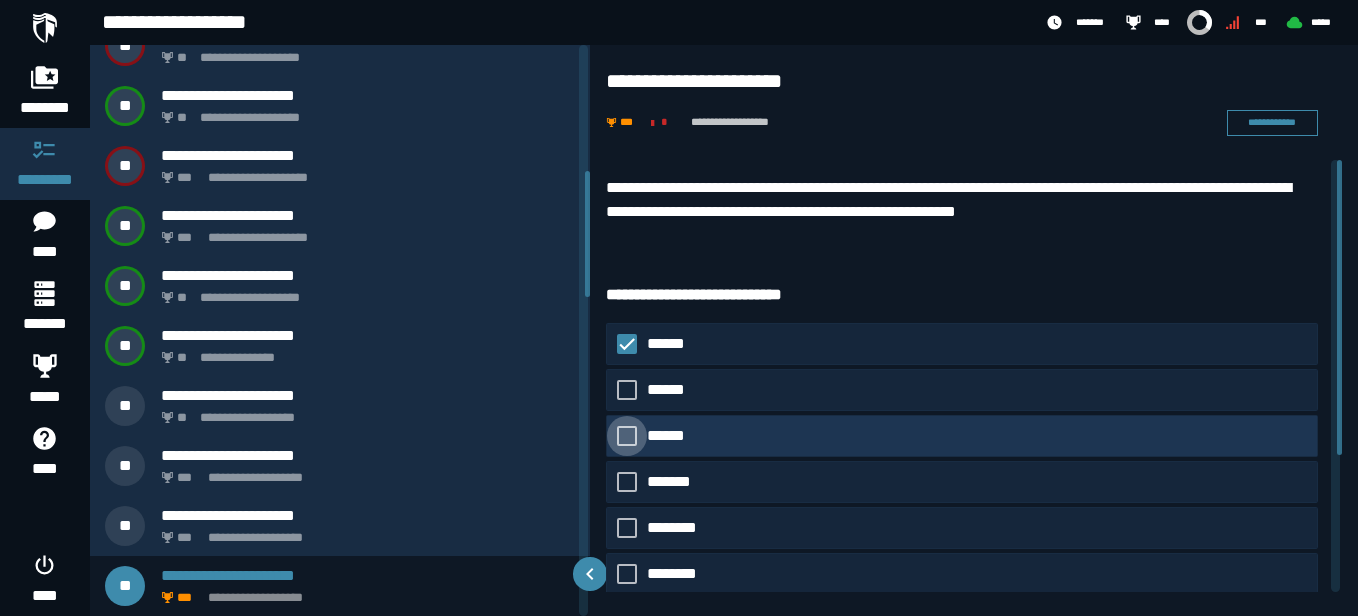 click 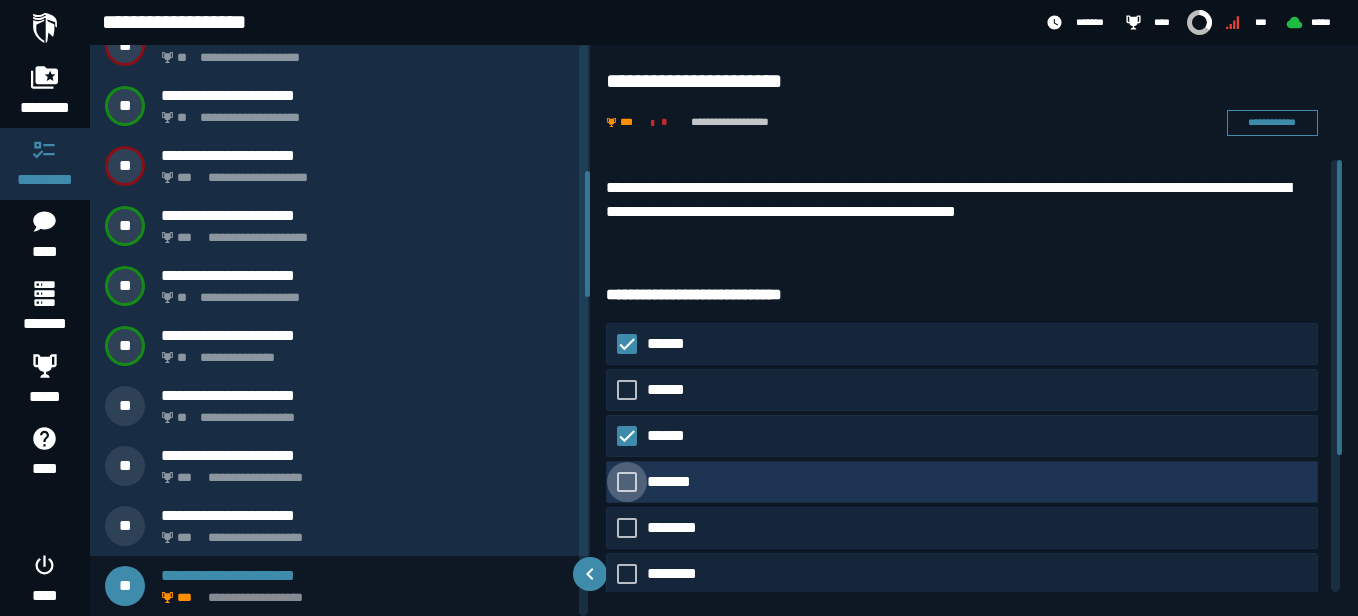 click 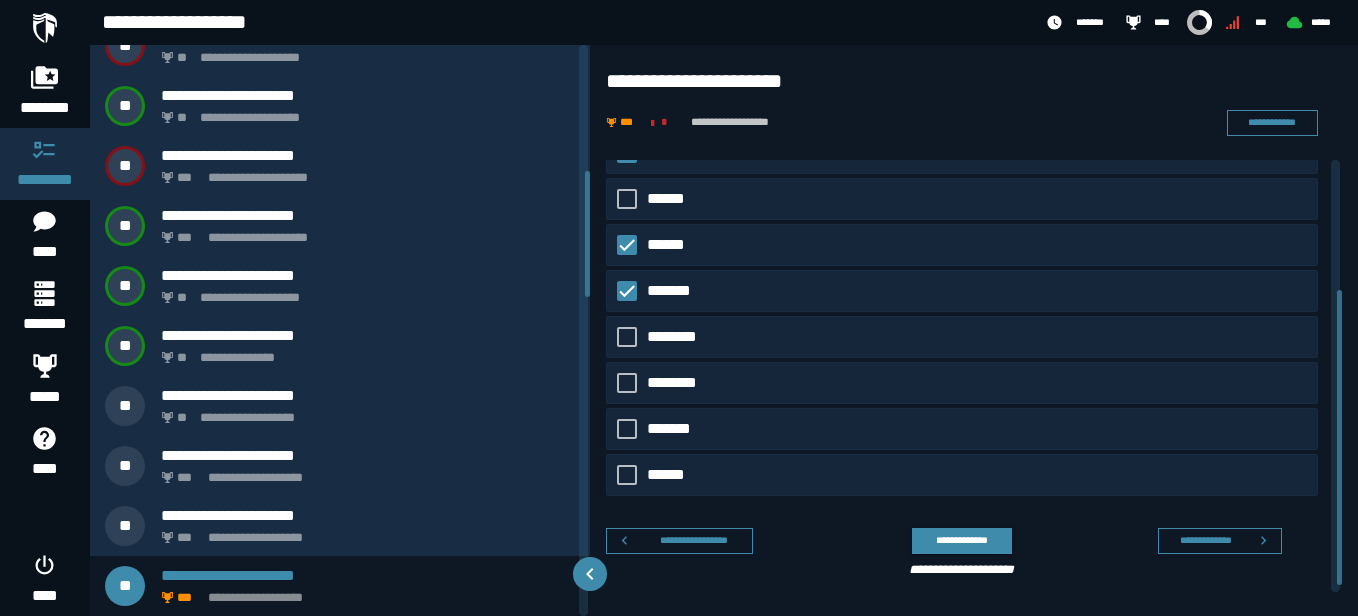 scroll, scrollTop: 186, scrollLeft: 0, axis: vertical 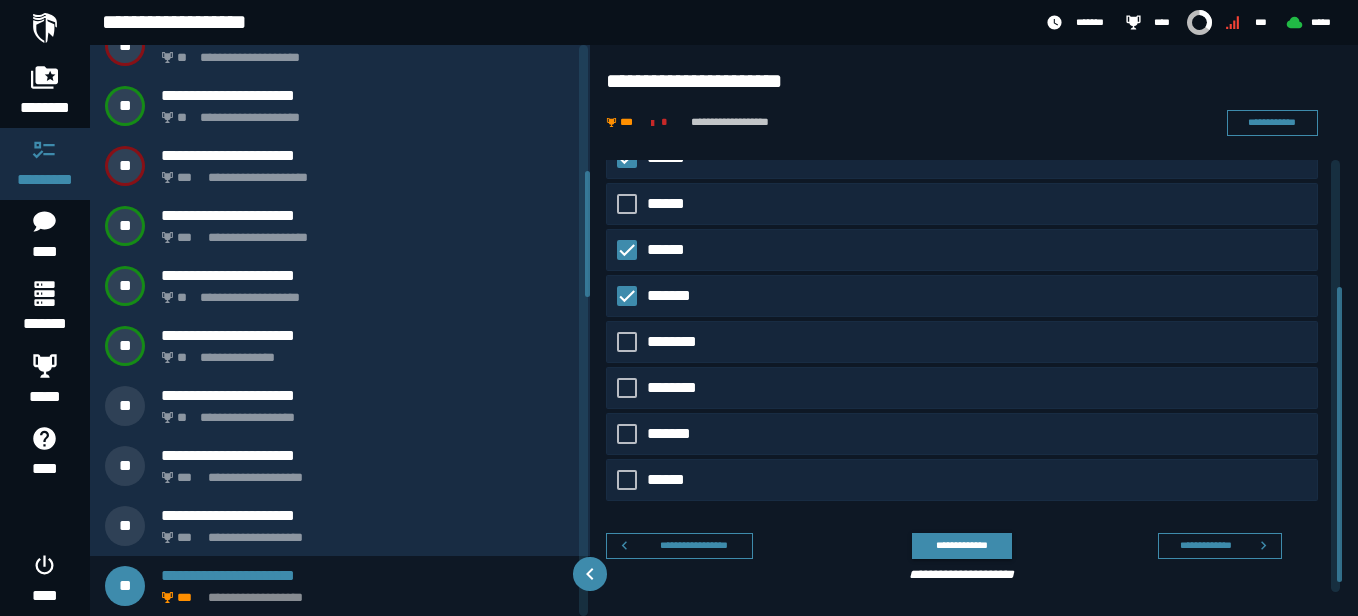 drag, startPoint x: 1341, startPoint y: 331, endPoint x: 1340, endPoint y: 458, distance: 127.00394 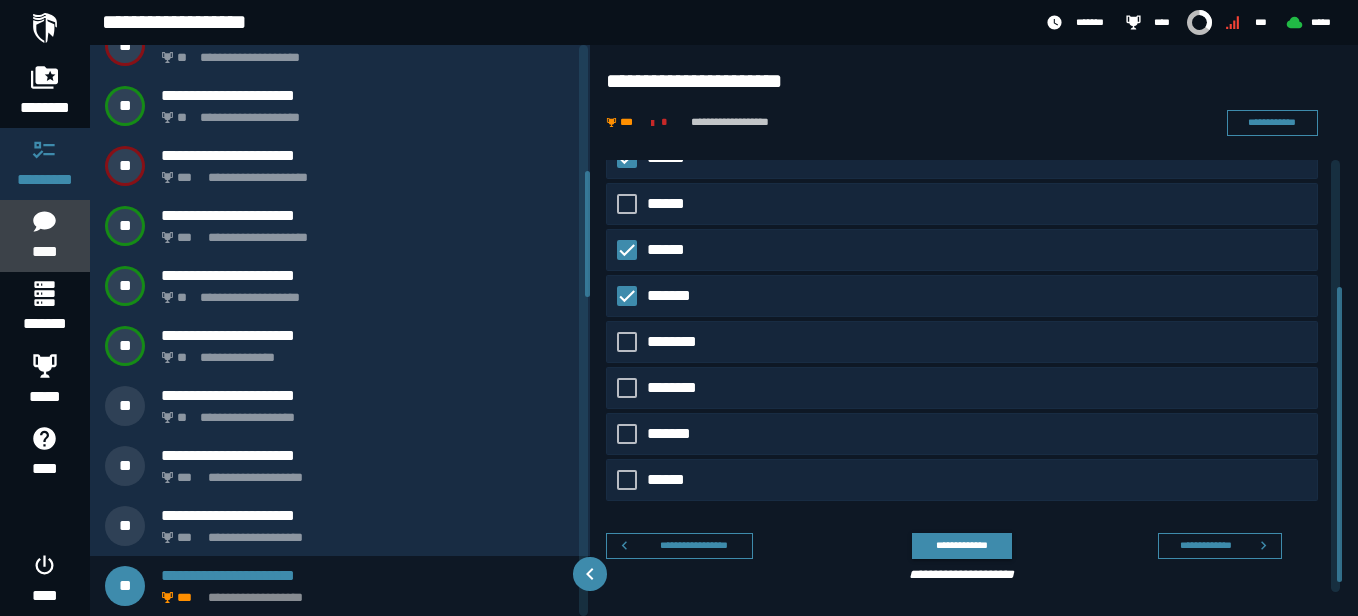 click 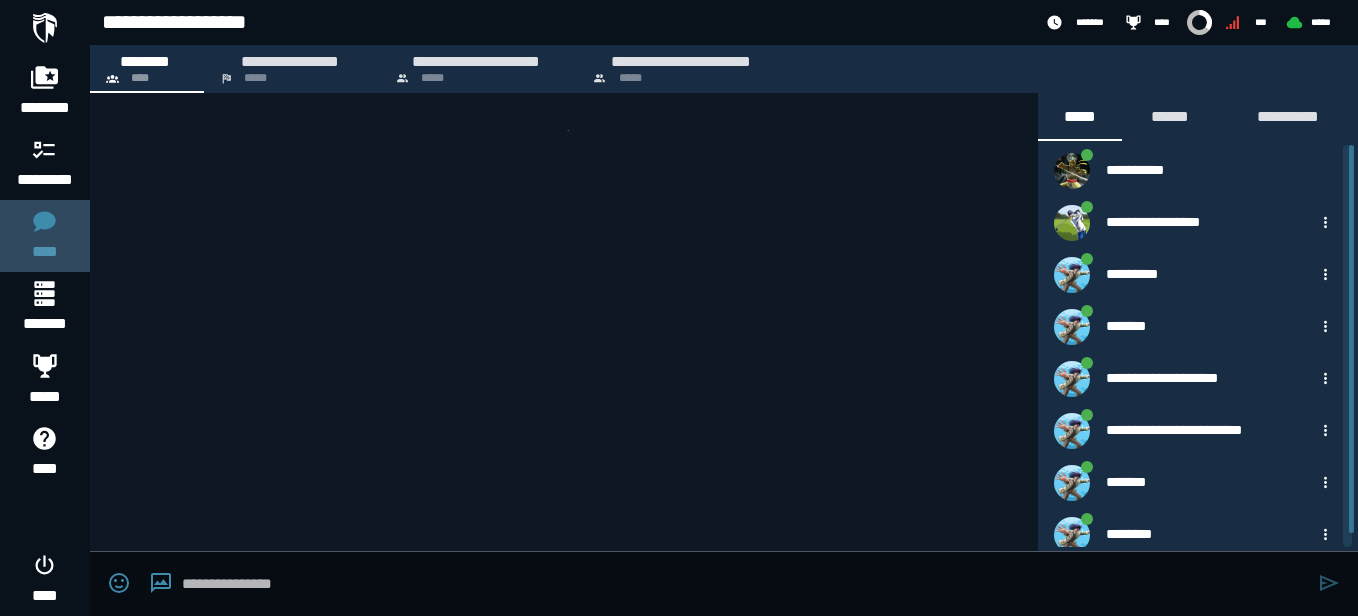 click 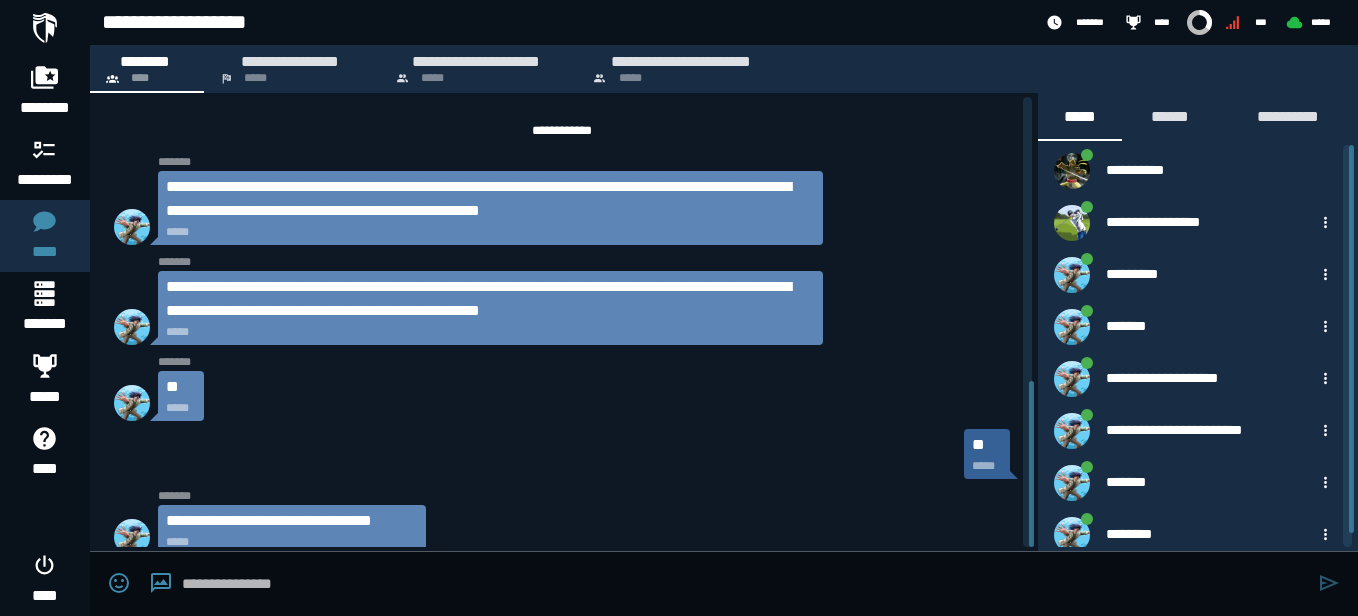 scroll, scrollTop: 768, scrollLeft: 0, axis: vertical 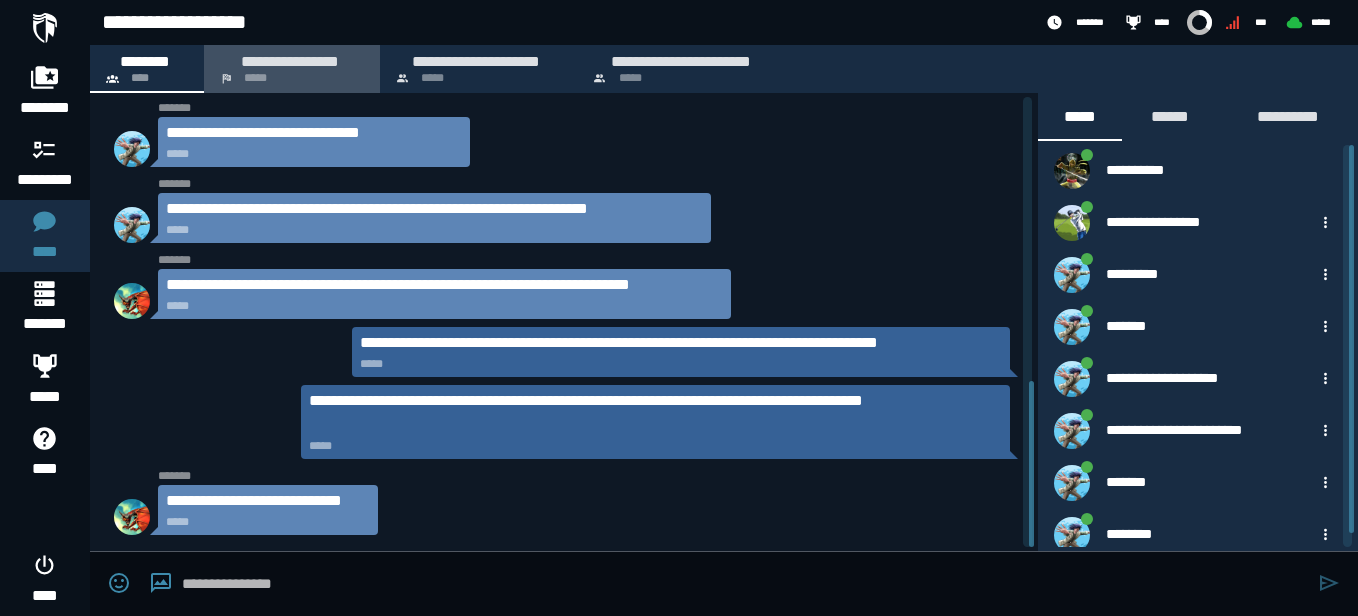 click on "**********" at bounding box center (290, 61) 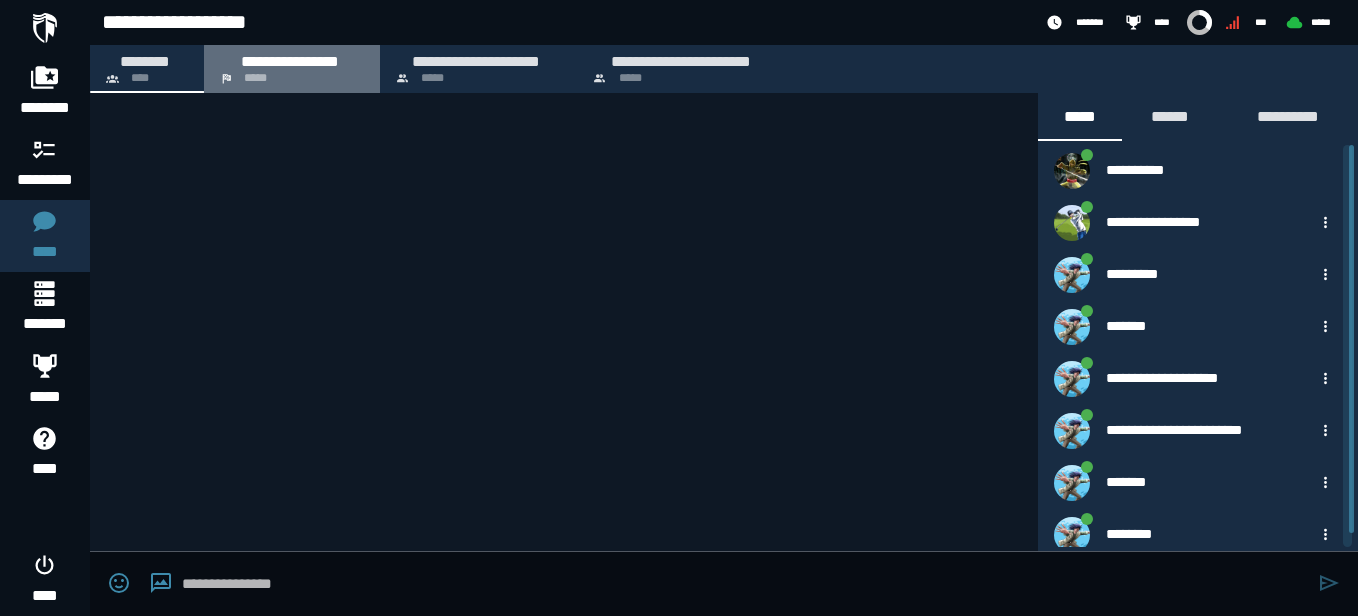 scroll, scrollTop: 0, scrollLeft: 0, axis: both 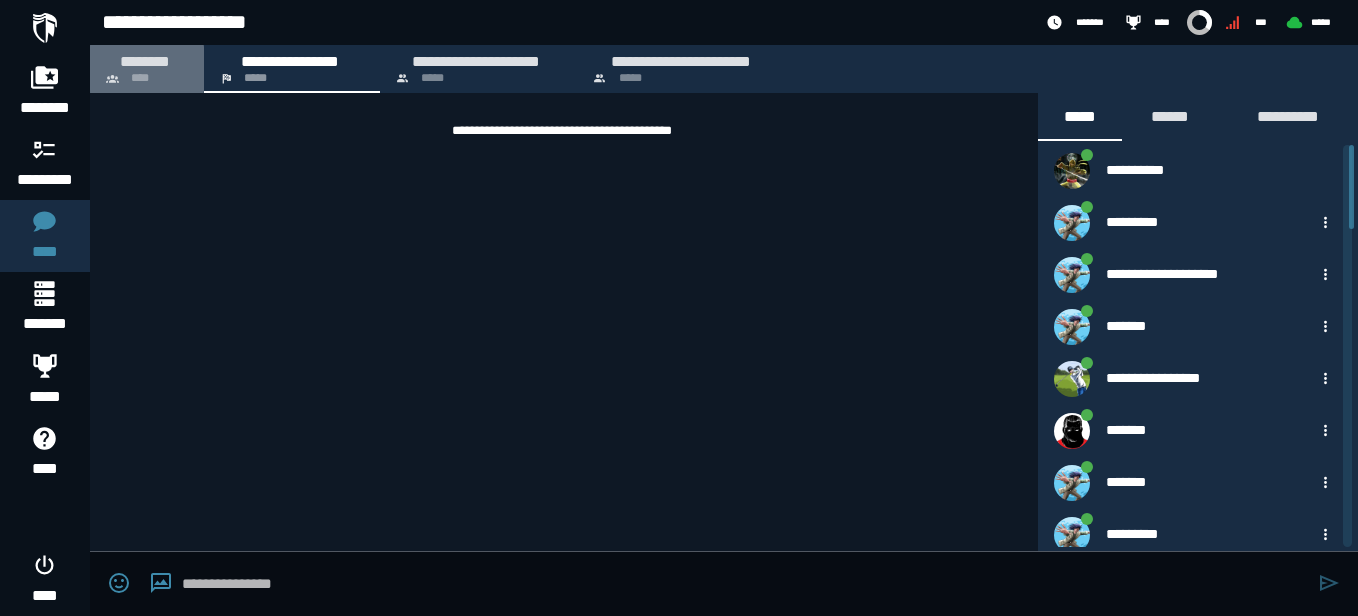 click on "********" at bounding box center (145, 61) 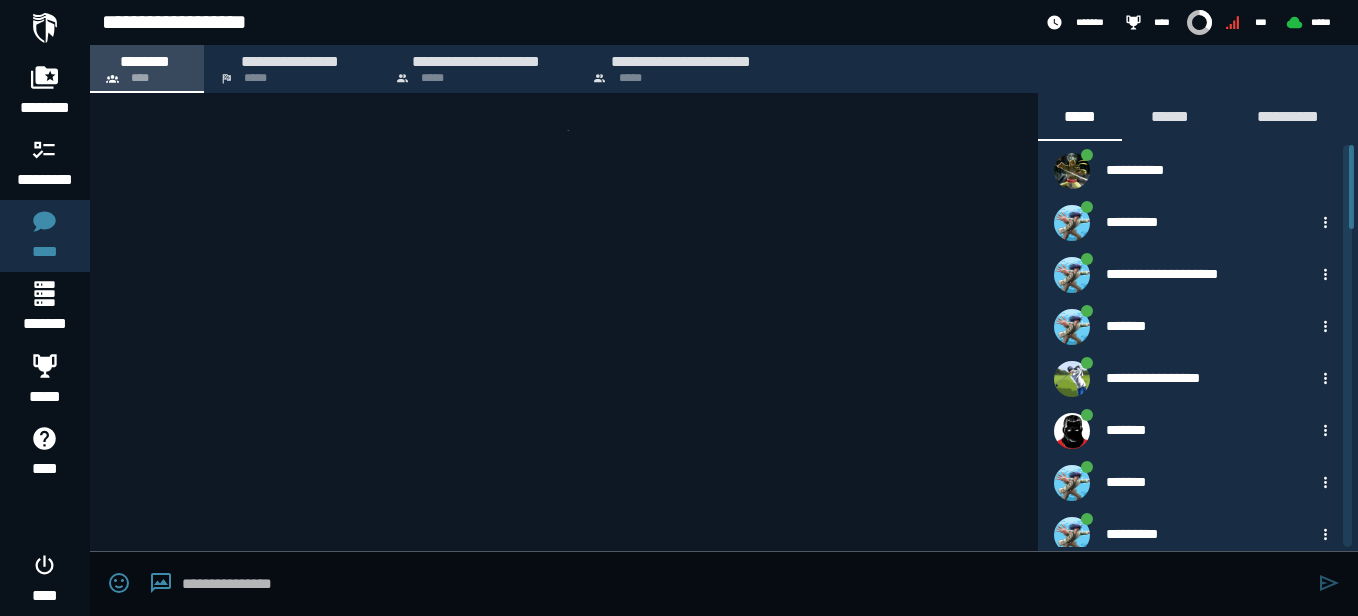 scroll, scrollTop: 768, scrollLeft: 0, axis: vertical 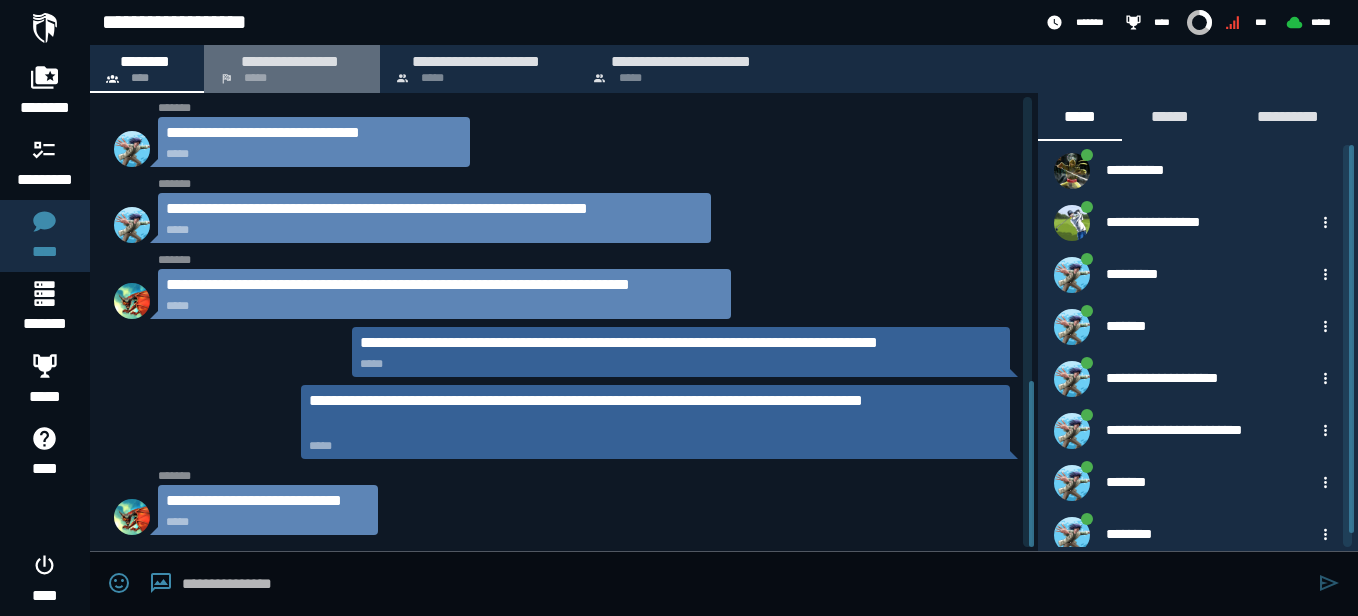 click on "**********" at bounding box center [292, 69] 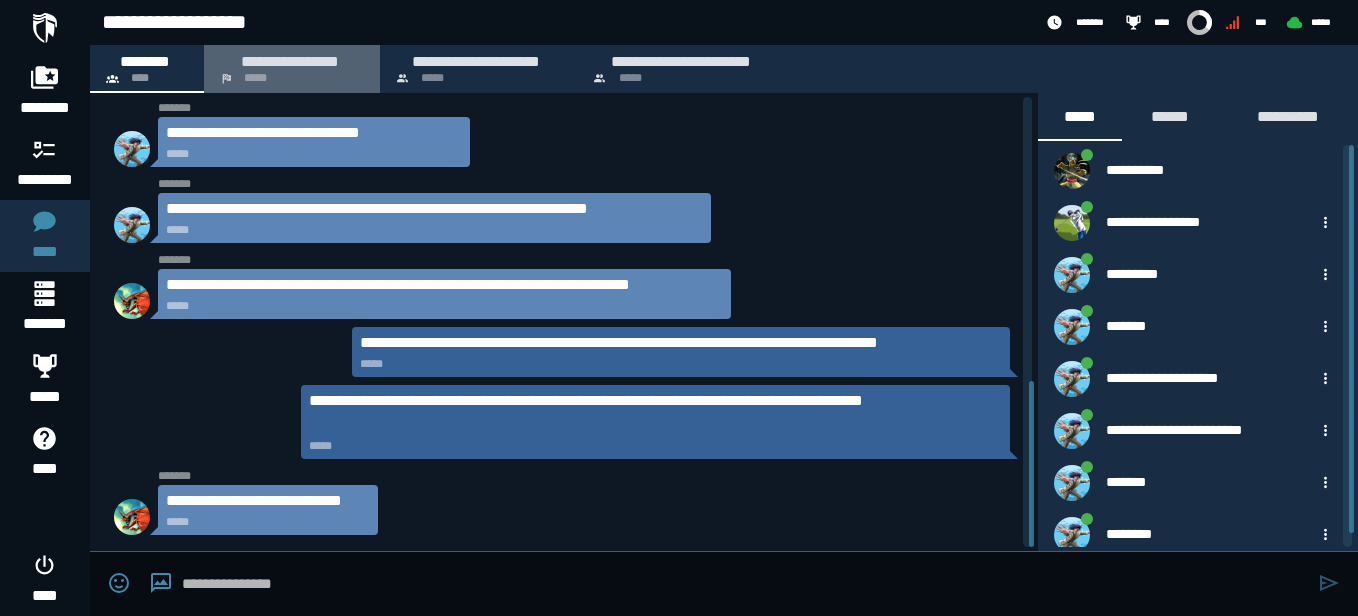 scroll, scrollTop: 0, scrollLeft: 0, axis: both 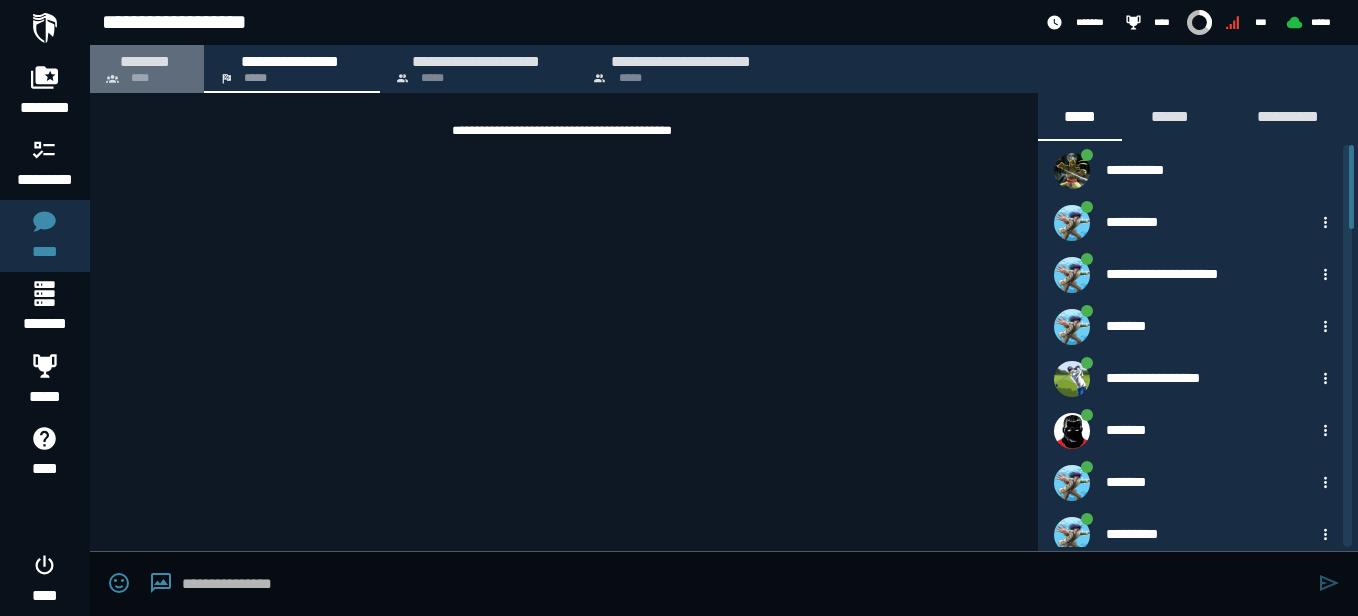 click on "********" at bounding box center [145, 61] 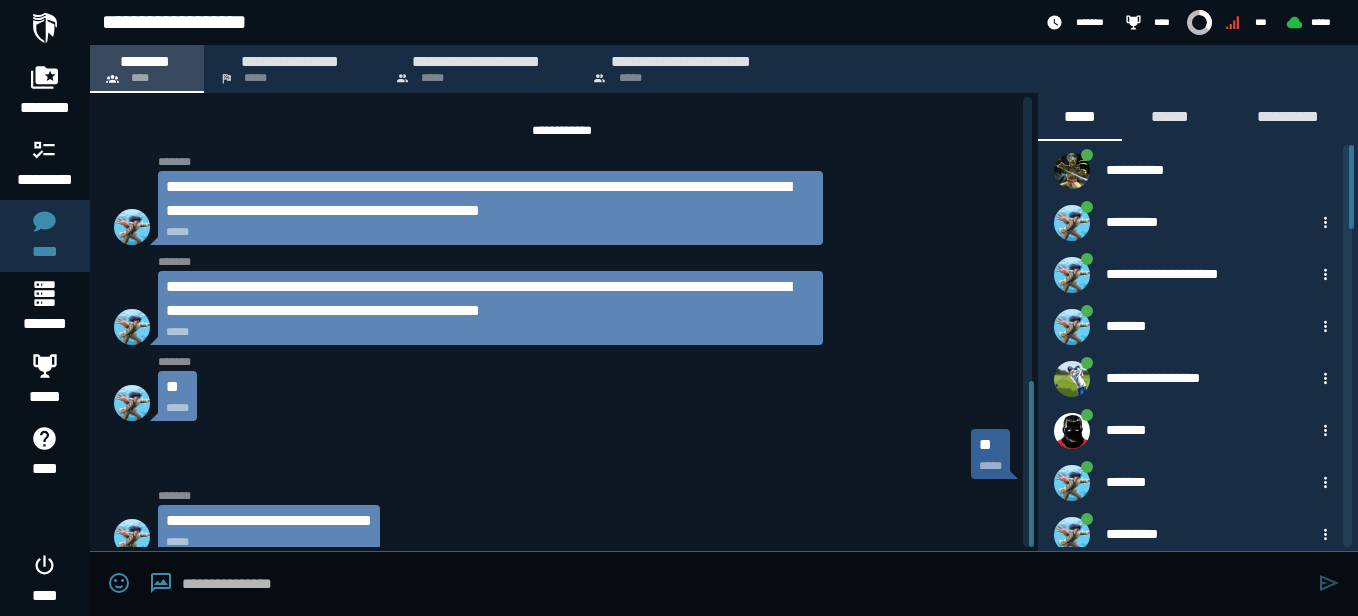 scroll, scrollTop: 768, scrollLeft: 0, axis: vertical 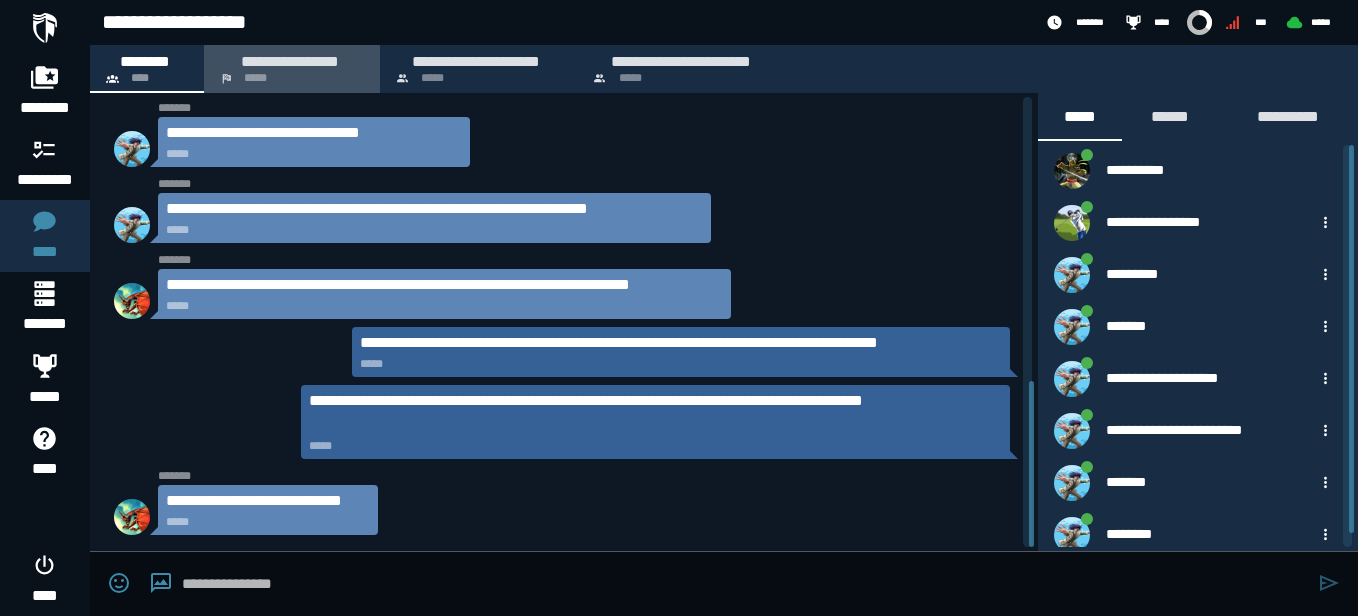 click on "**********" at bounding box center (290, 61) 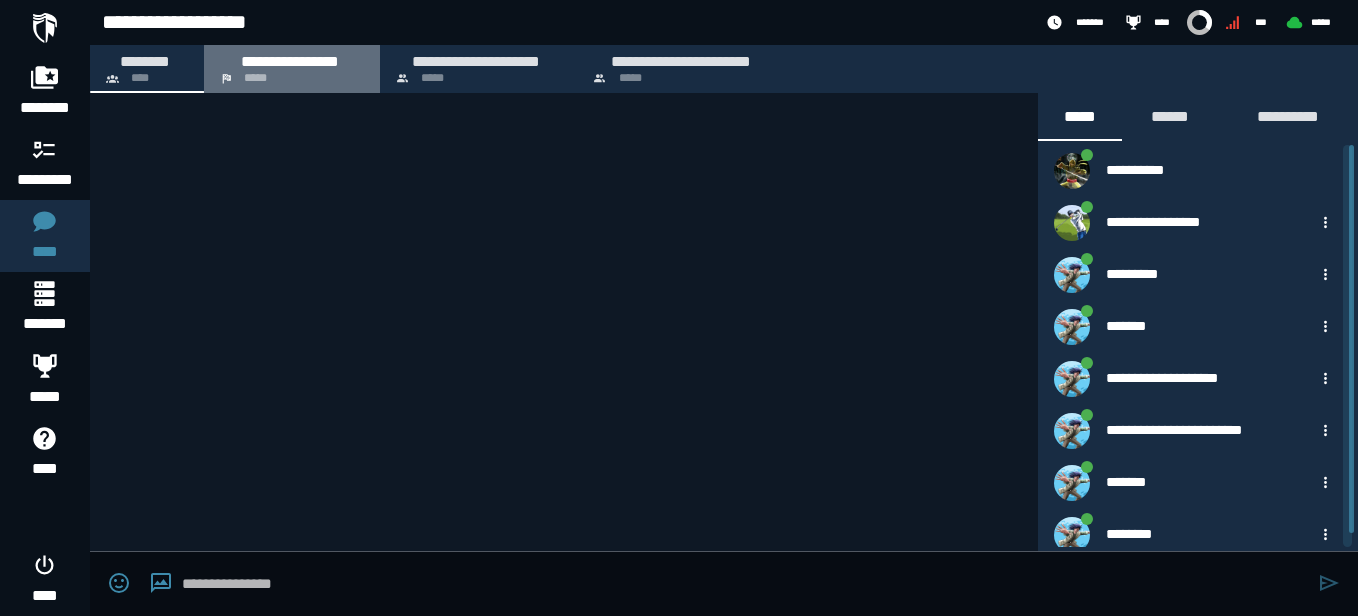 scroll, scrollTop: 0, scrollLeft: 0, axis: both 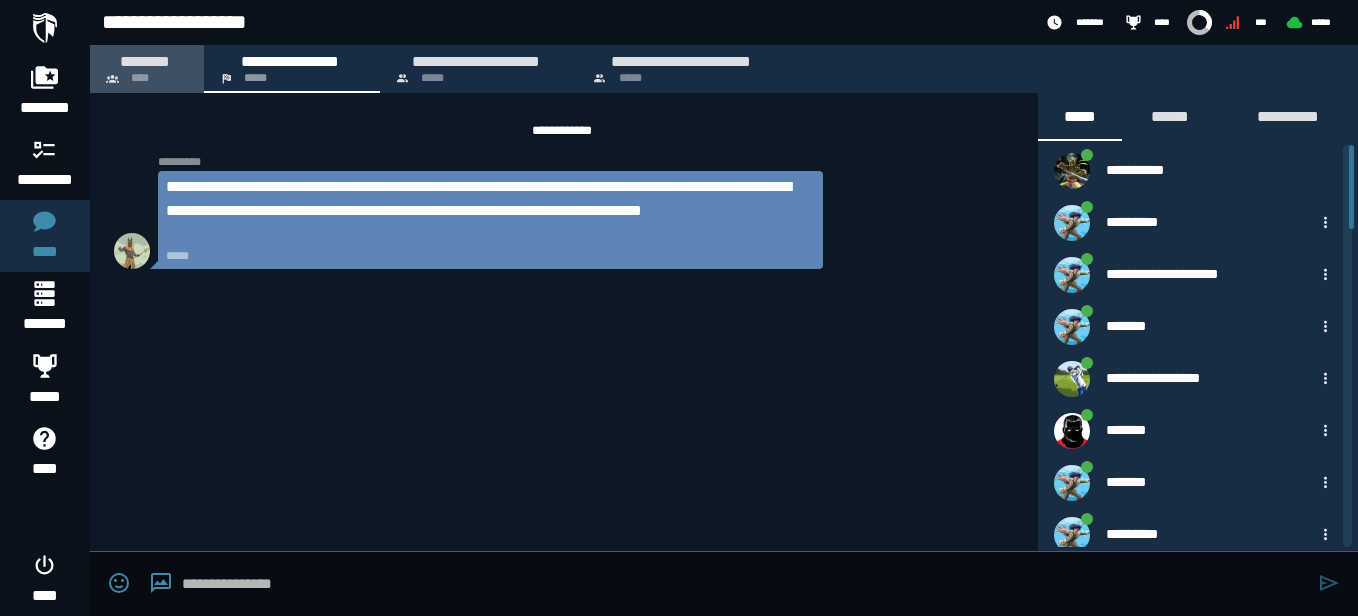 click on "********" at bounding box center [145, 61] 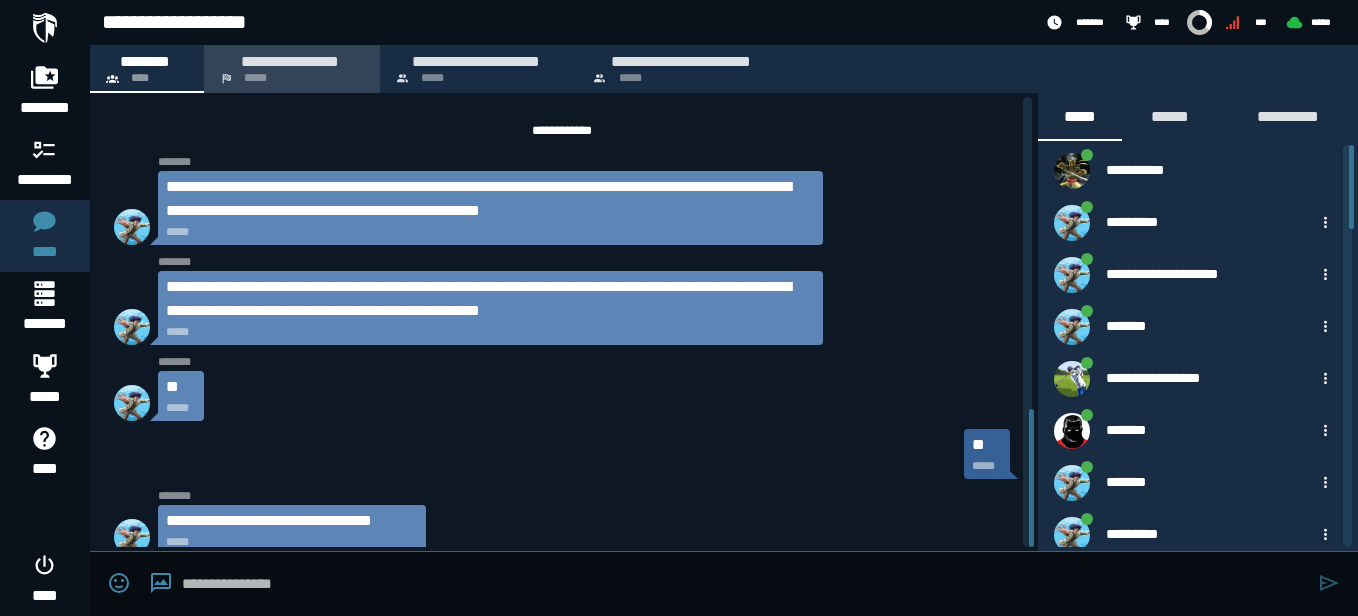 scroll, scrollTop: 1020, scrollLeft: 0, axis: vertical 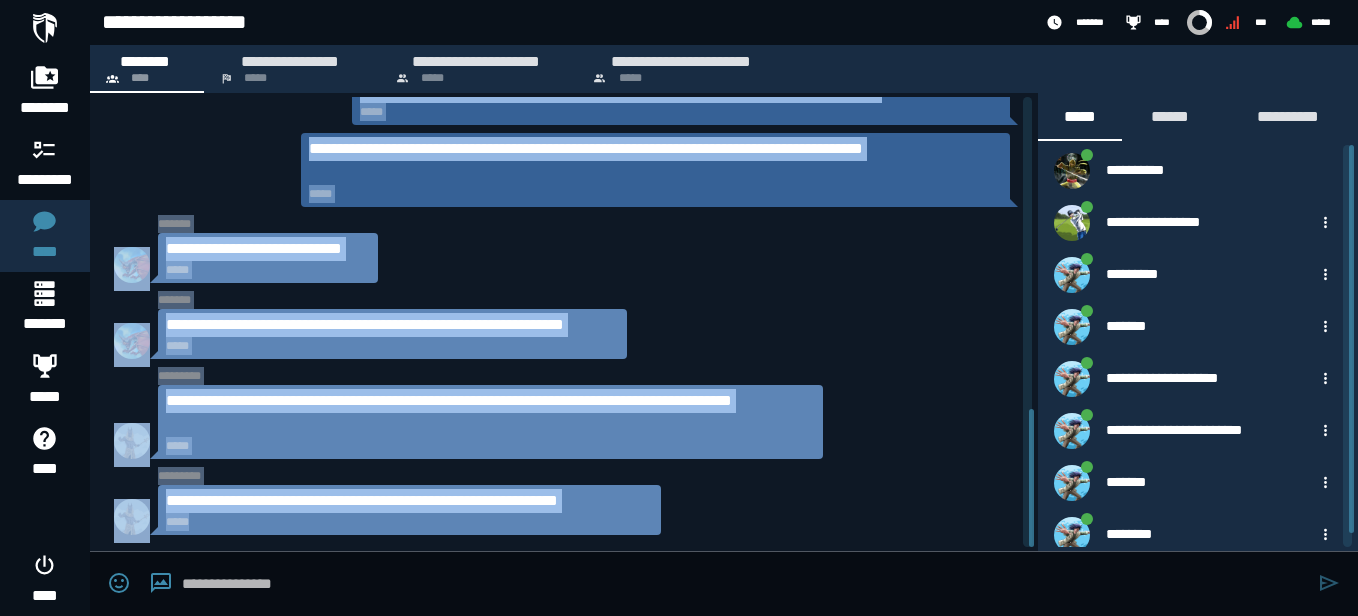 drag, startPoint x: 1035, startPoint y: 428, endPoint x: 1027, endPoint y: 282, distance: 146.21901 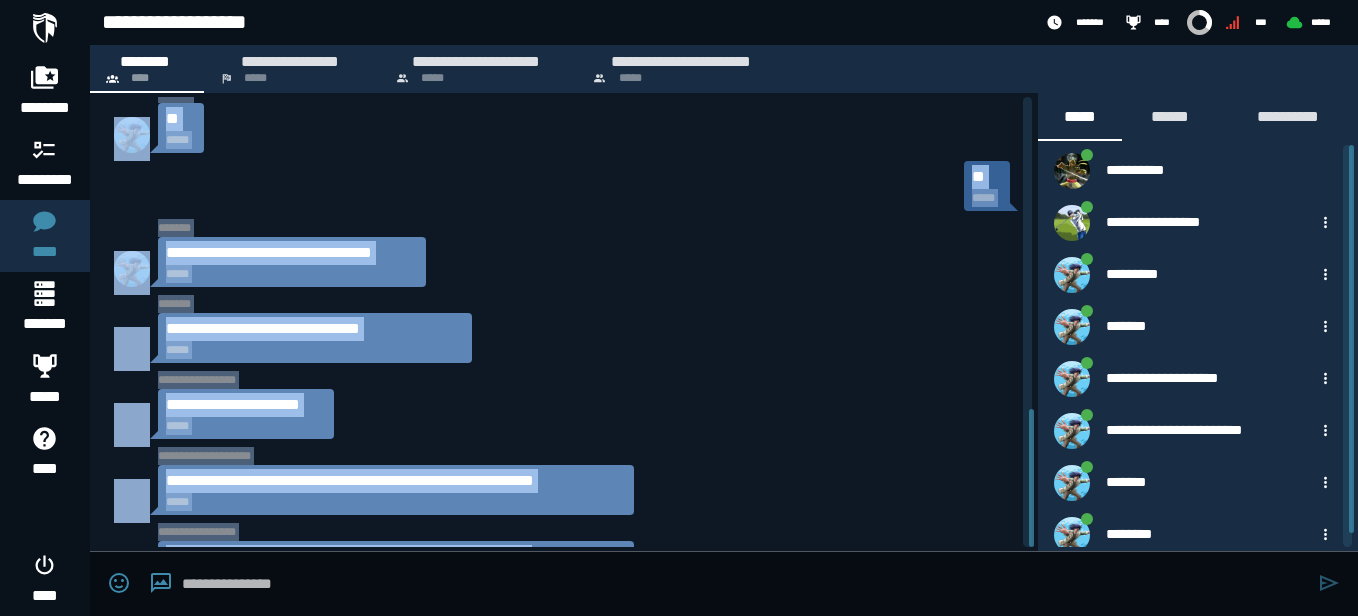 drag, startPoint x: 1027, startPoint y: 282, endPoint x: 1024, endPoint y: 248, distance: 34.132095 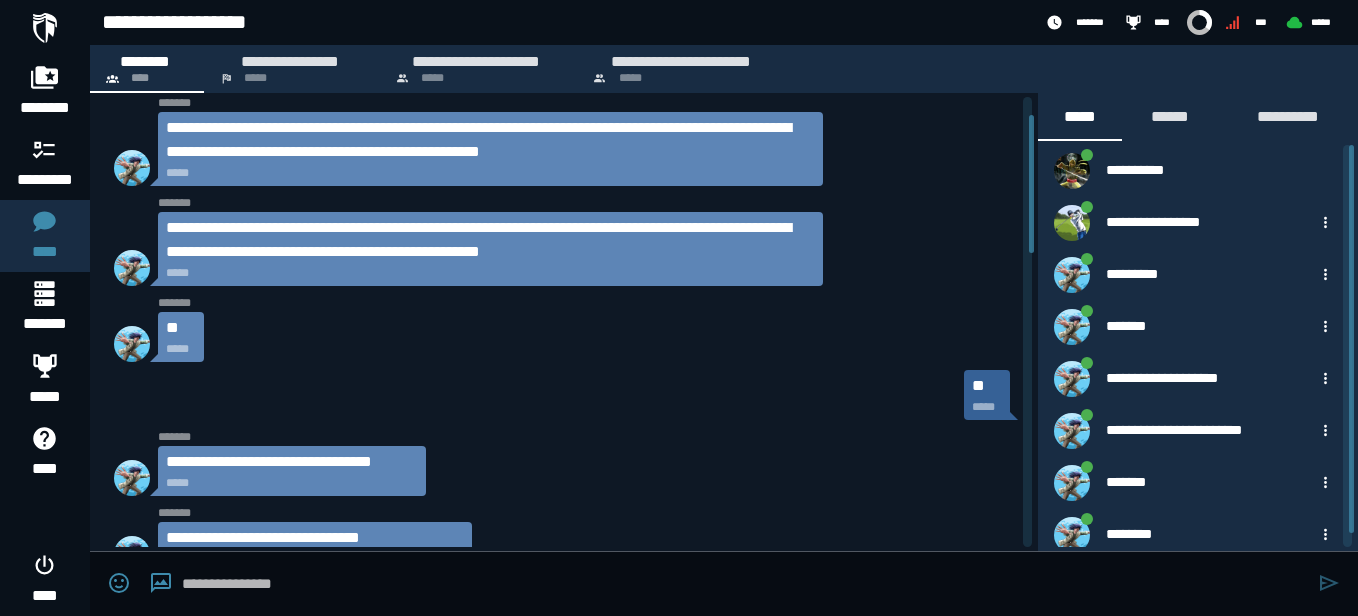 scroll, scrollTop: 20, scrollLeft: 0, axis: vertical 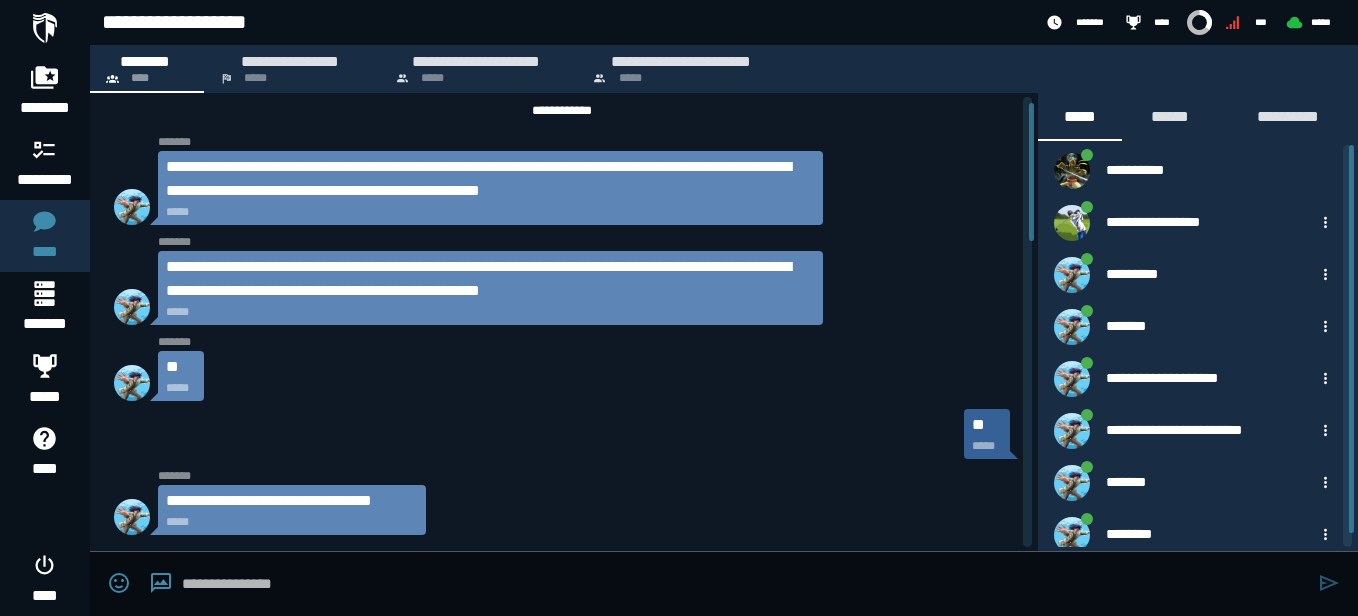 drag, startPoint x: 1032, startPoint y: 250, endPoint x: 850, endPoint y: 237, distance: 182.4637 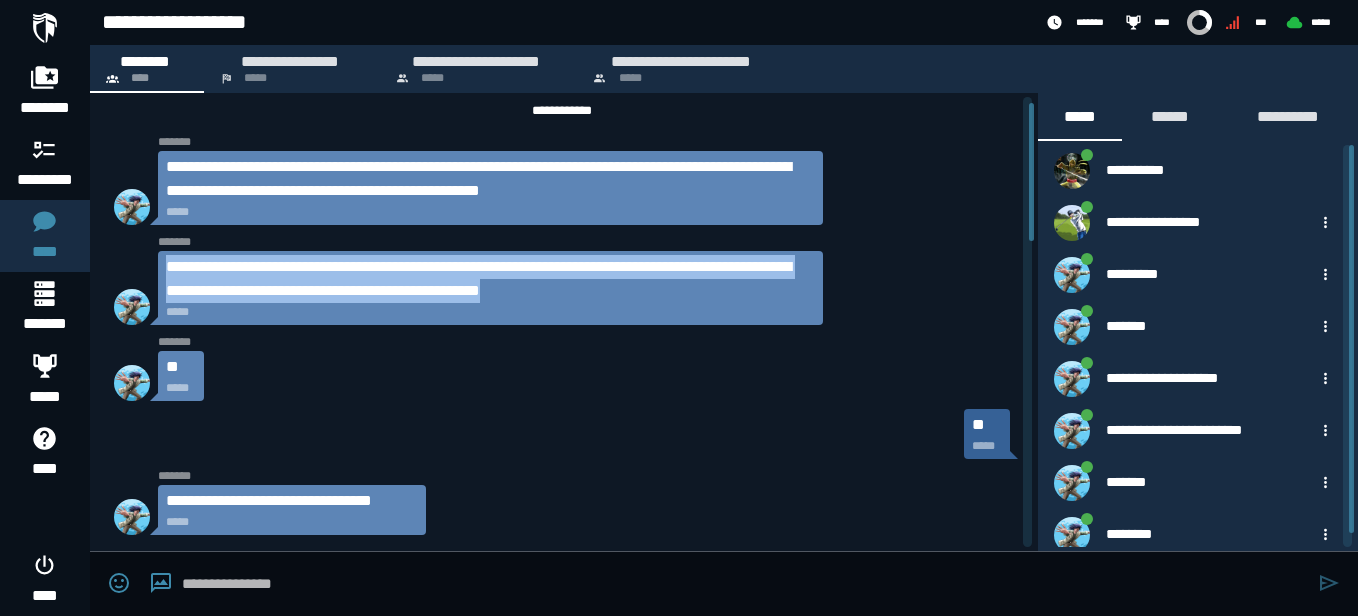 drag, startPoint x: 794, startPoint y: 290, endPoint x: 160, endPoint y: 259, distance: 634.75745 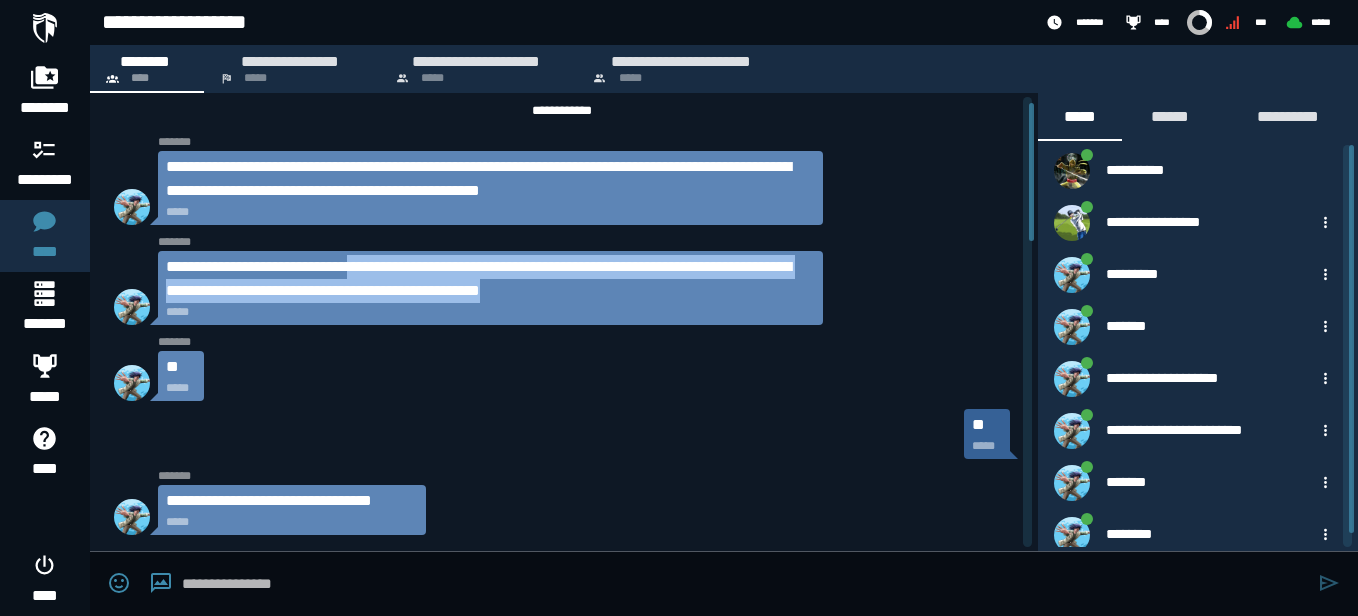 drag, startPoint x: 799, startPoint y: 298, endPoint x: 407, endPoint y: 264, distance: 393.47174 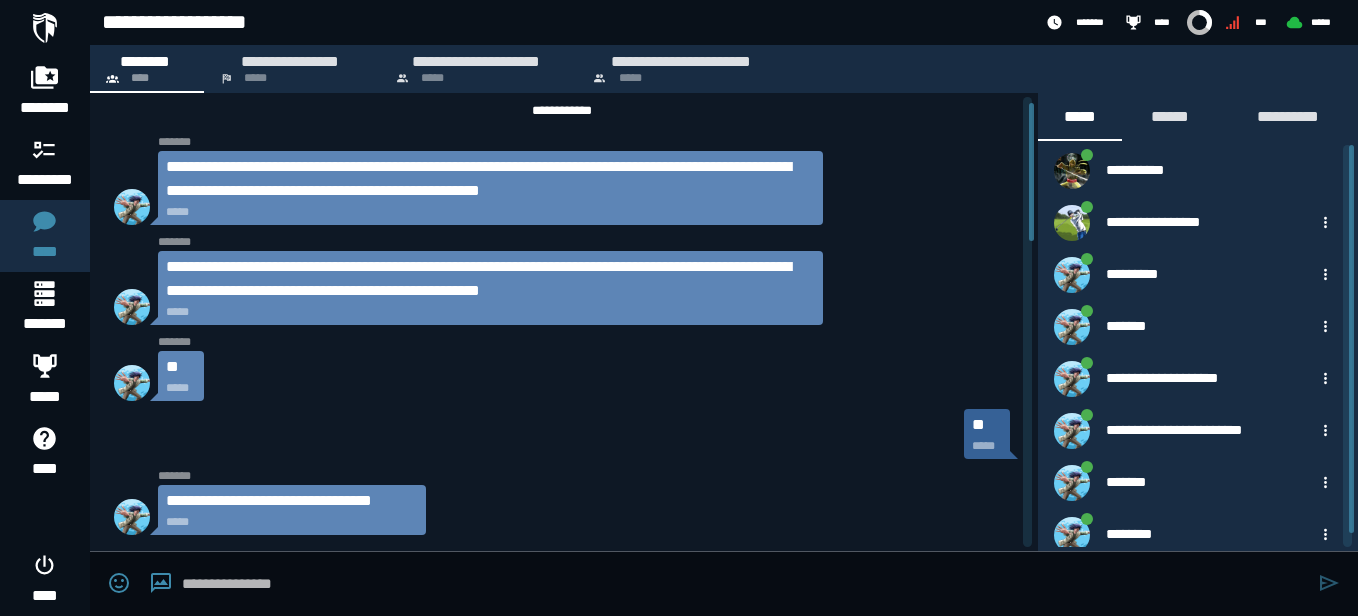 click at bounding box center (745, 584) 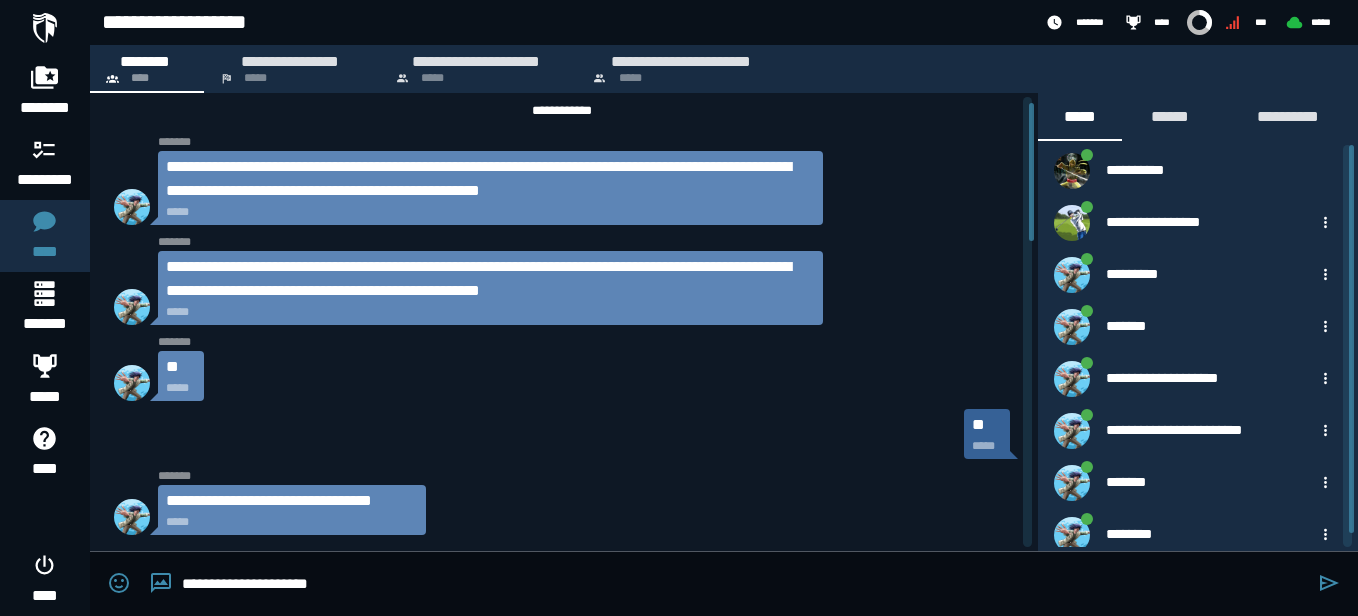 paste on "**********" 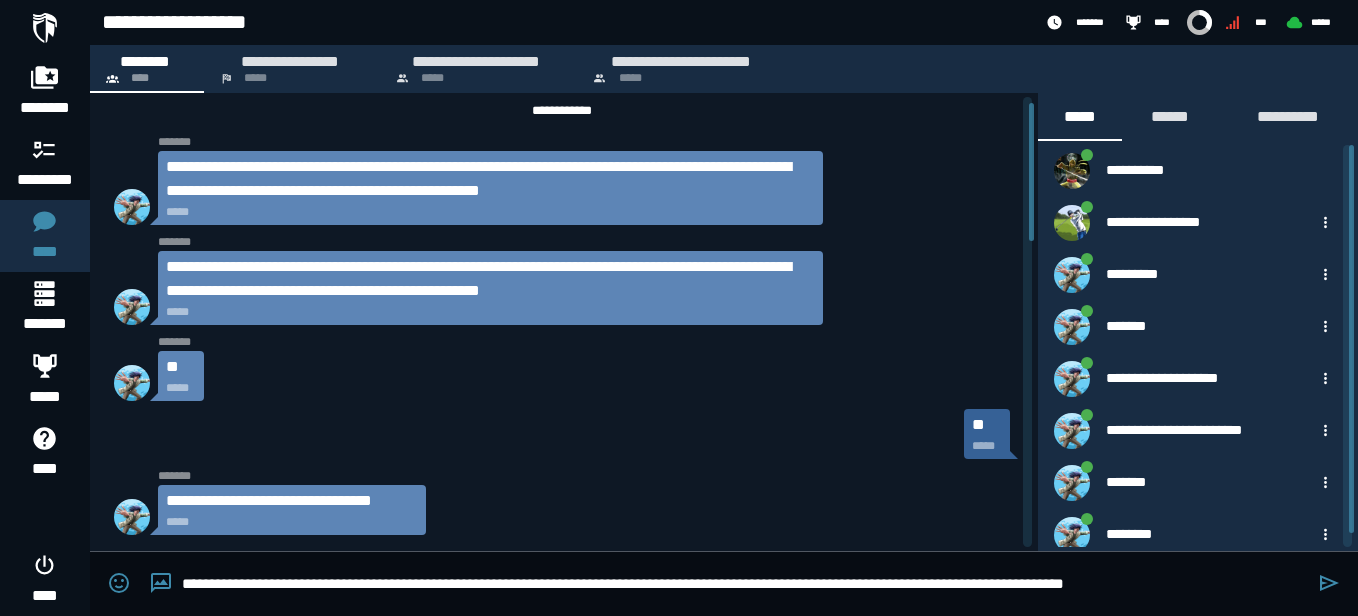 type on "**********" 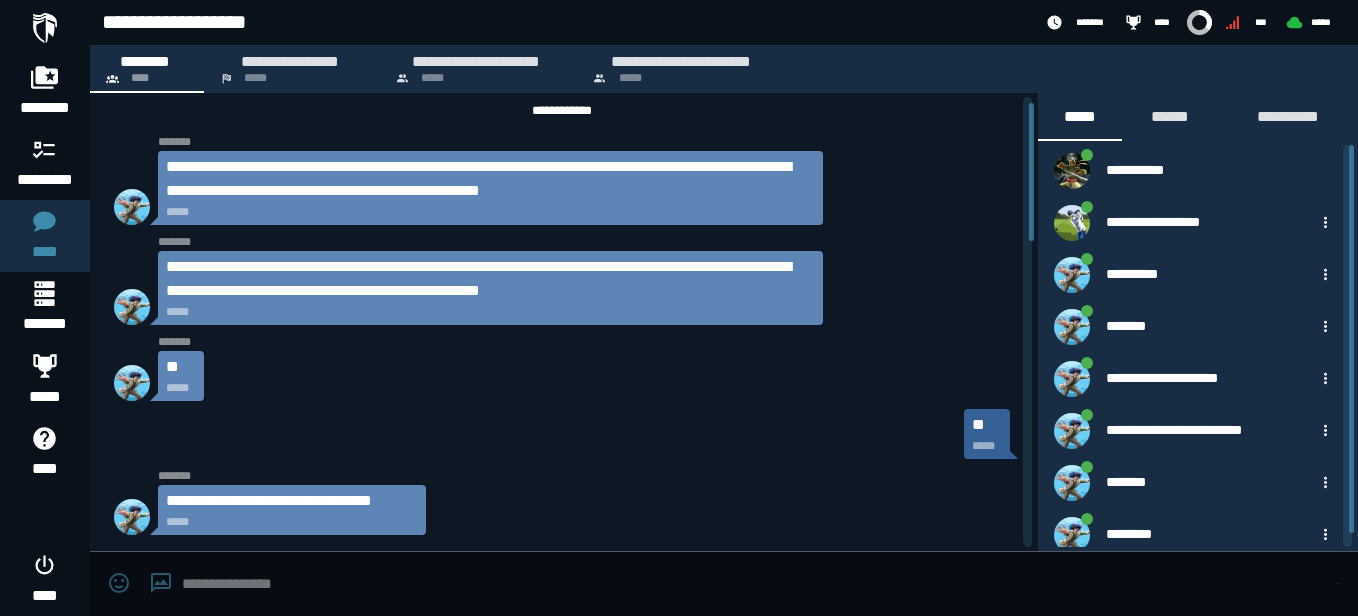 scroll, scrollTop: 1020, scrollLeft: 0, axis: vertical 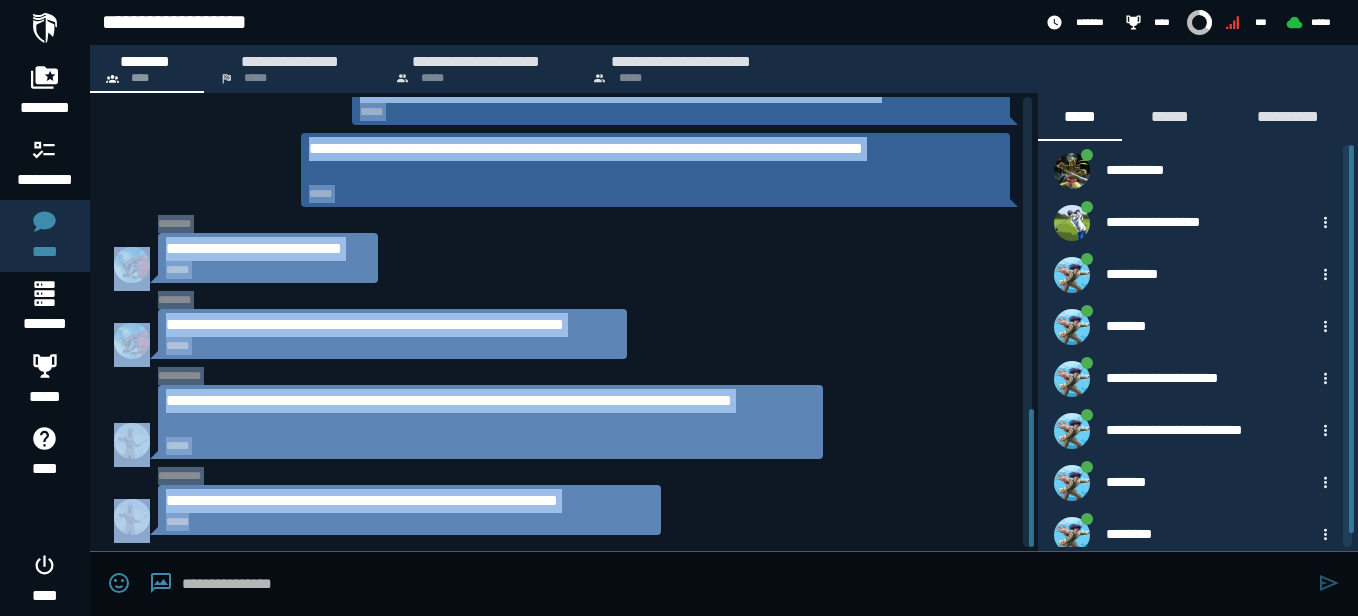 drag, startPoint x: 1034, startPoint y: 444, endPoint x: 1029, endPoint y: 142, distance: 302.04138 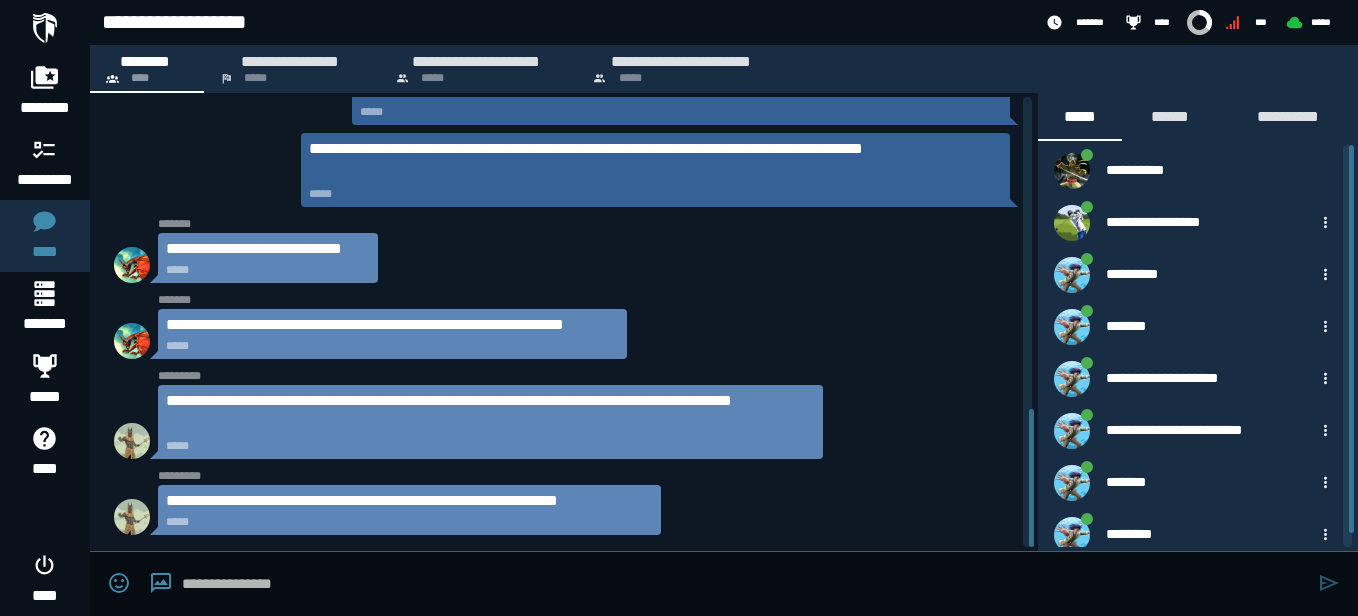 scroll, scrollTop: 0, scrollLeft: 0, axis: both 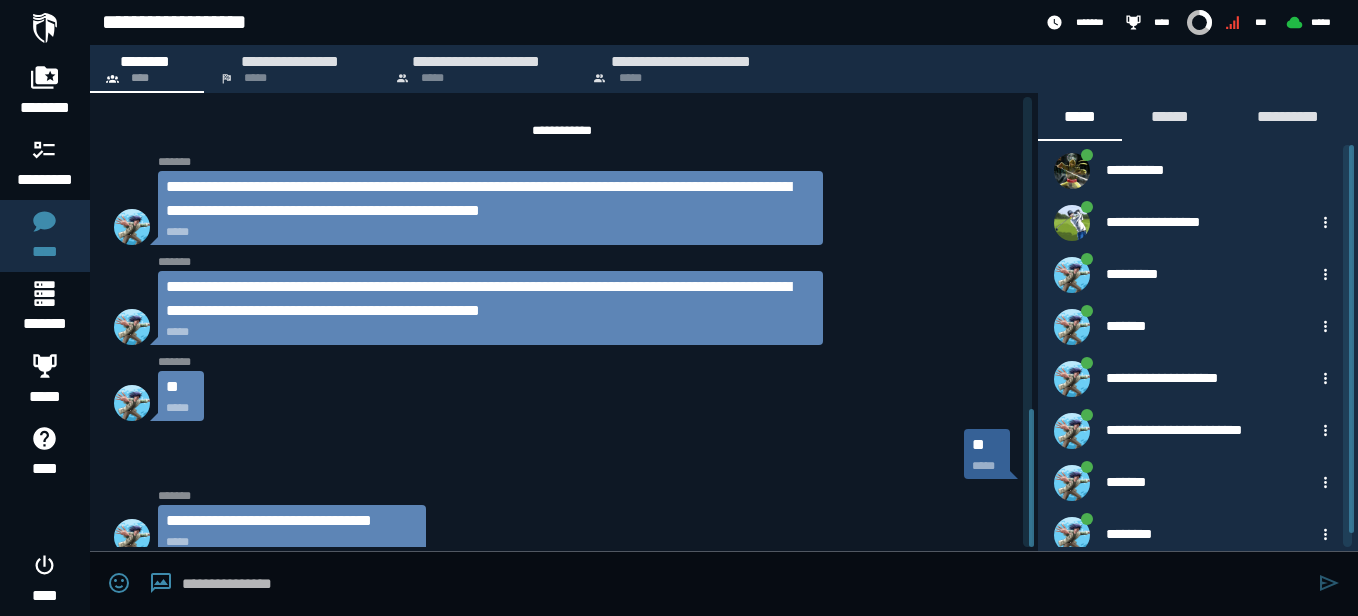 click on "**********" at bounding box center (562, 322) 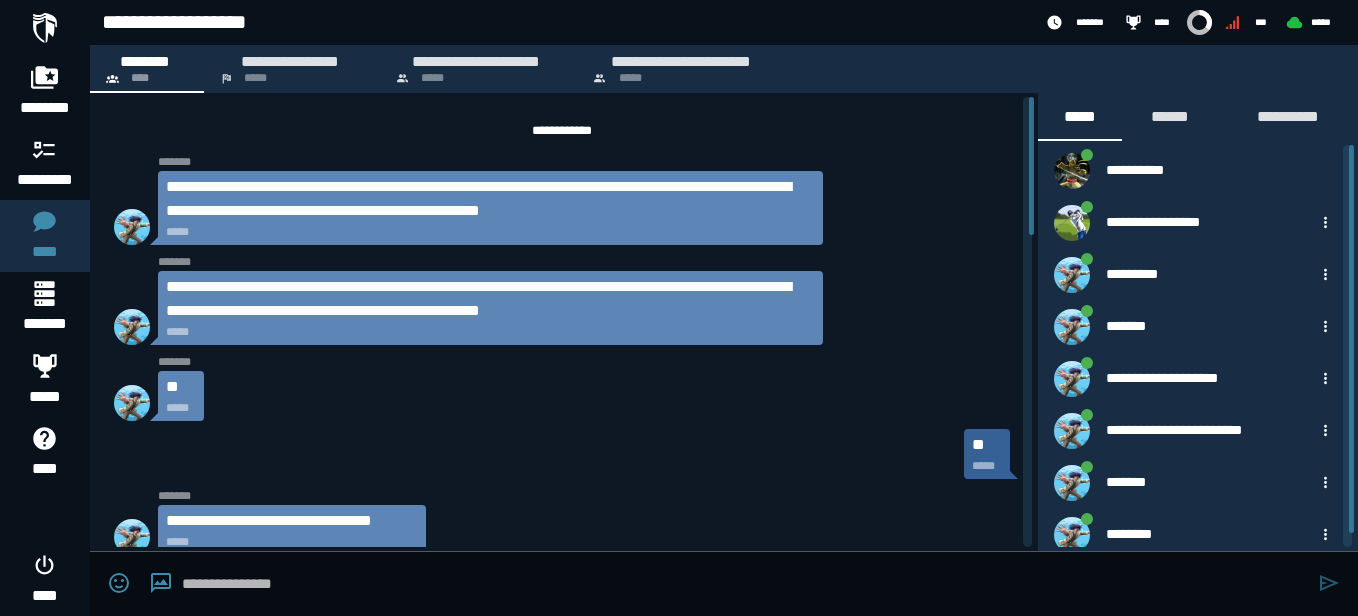 drag, startPoint x: 592, startPoint y: 506, endPoint x: 537, endPoint y: 458, distance: 73 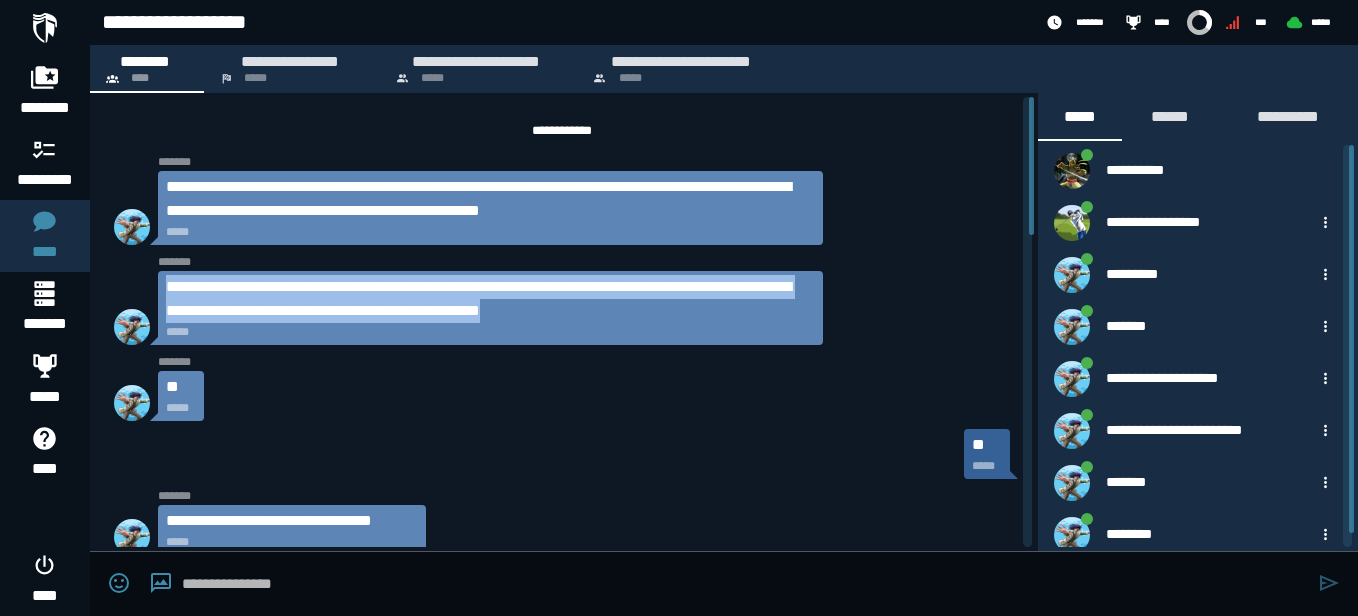 drag, startPoint x: 799, startPoint y: 316, endPoint x: 162, endPoint y: 284, distance: 637.8033 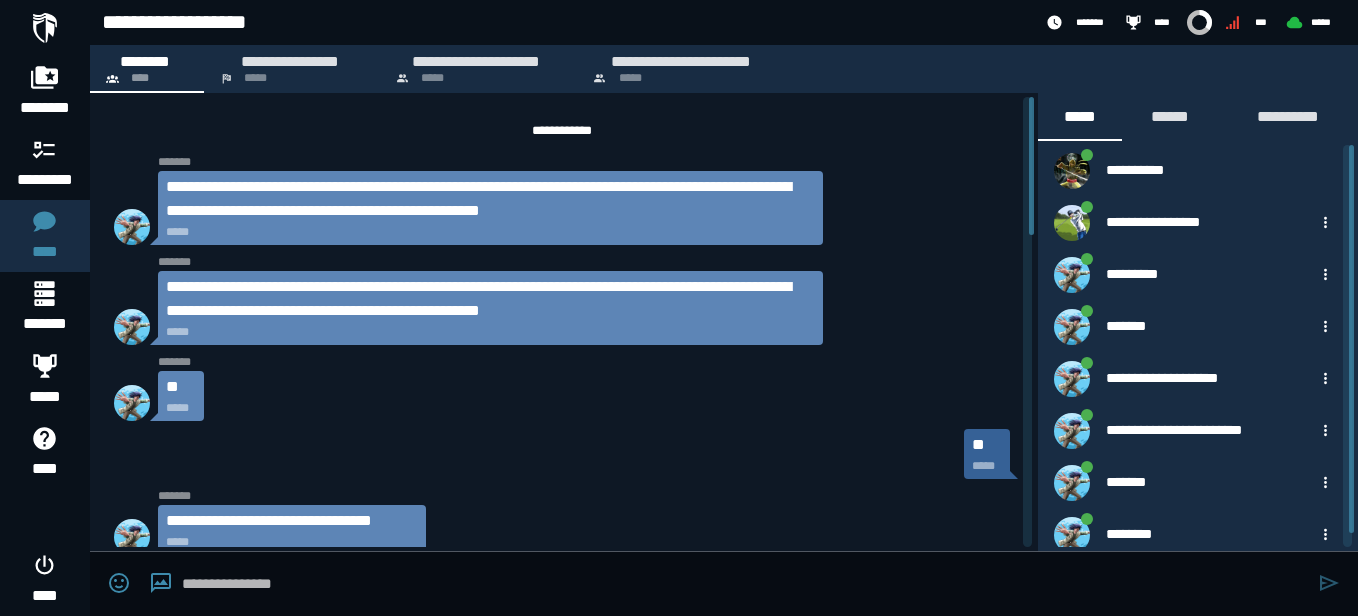 click at bounding box center (745, 584) 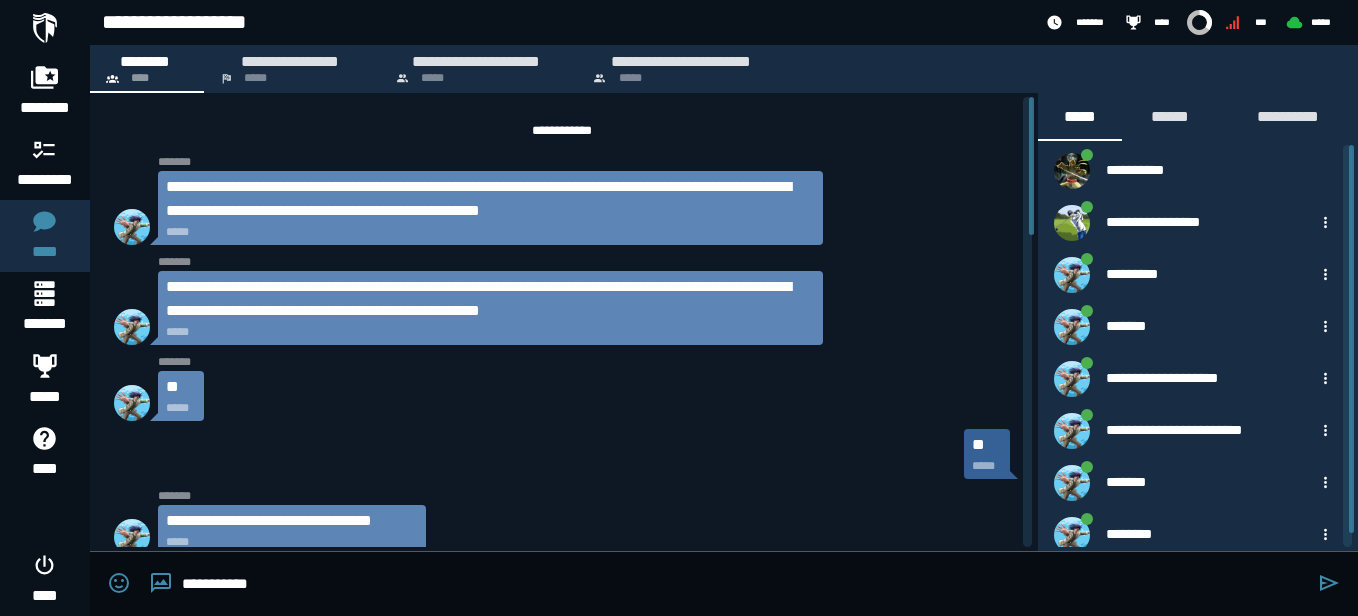 paste on "**********" 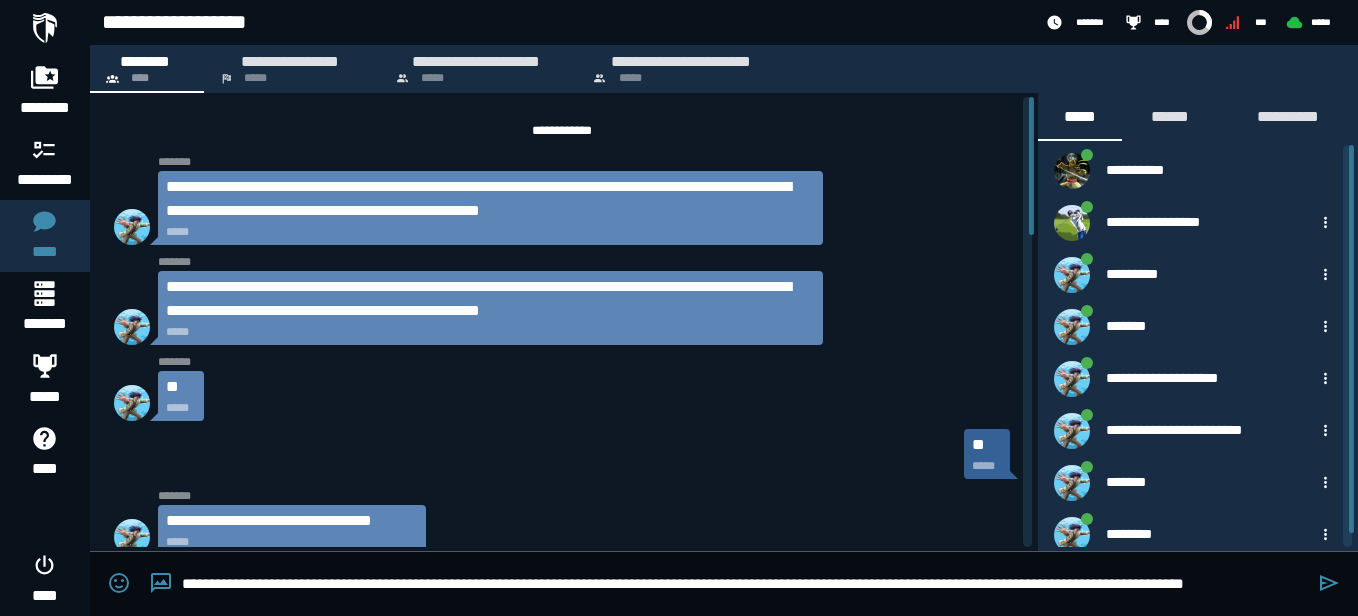scroll, scrollTop: 1, scrollLeft: 0, axis: vertical 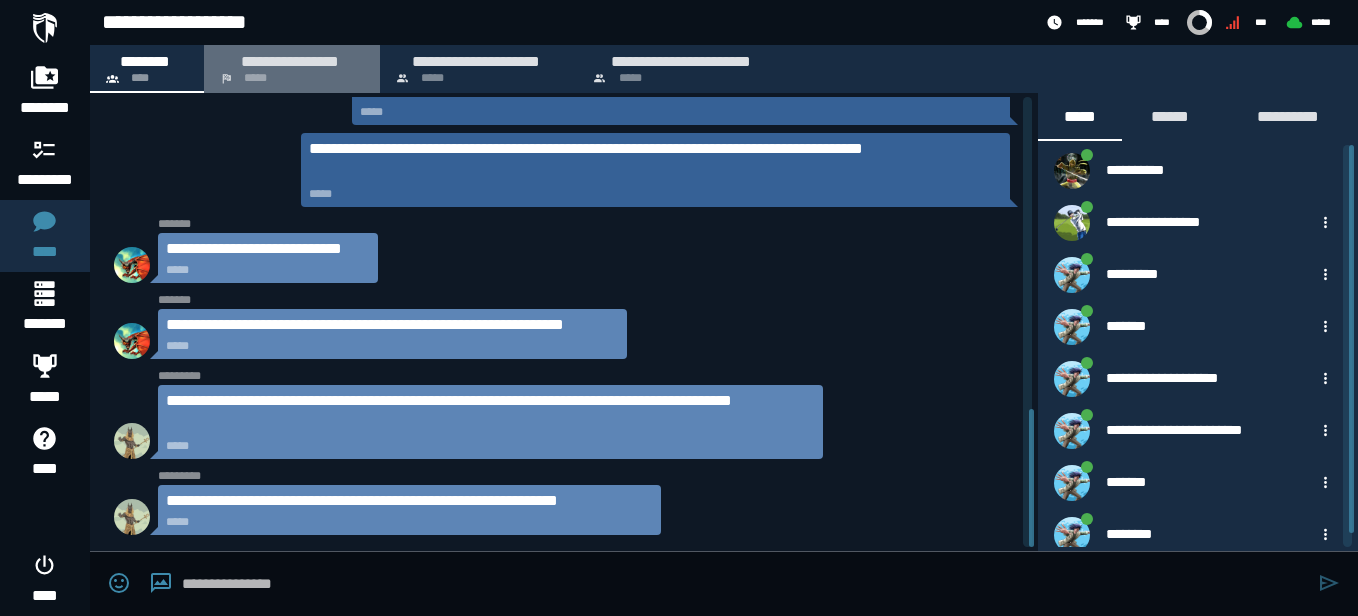 click on "**********" at bounding box center (292, 69) 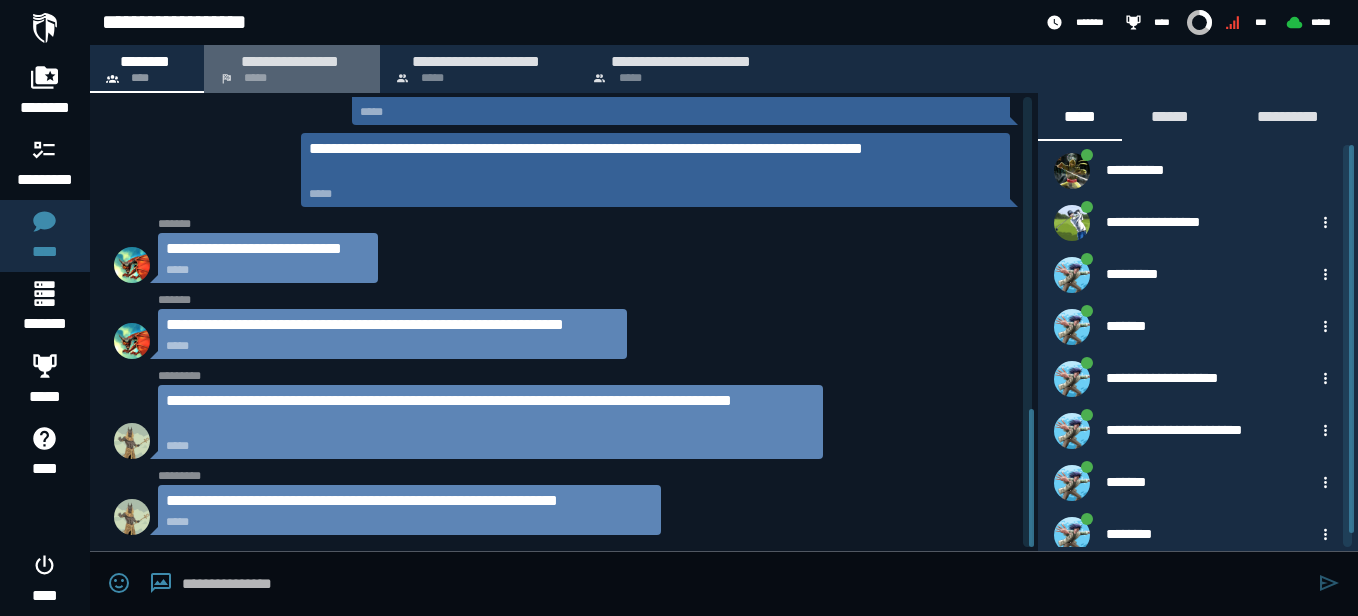 scroll, scrollTop: 0, scrollLeft: 0, axis: both 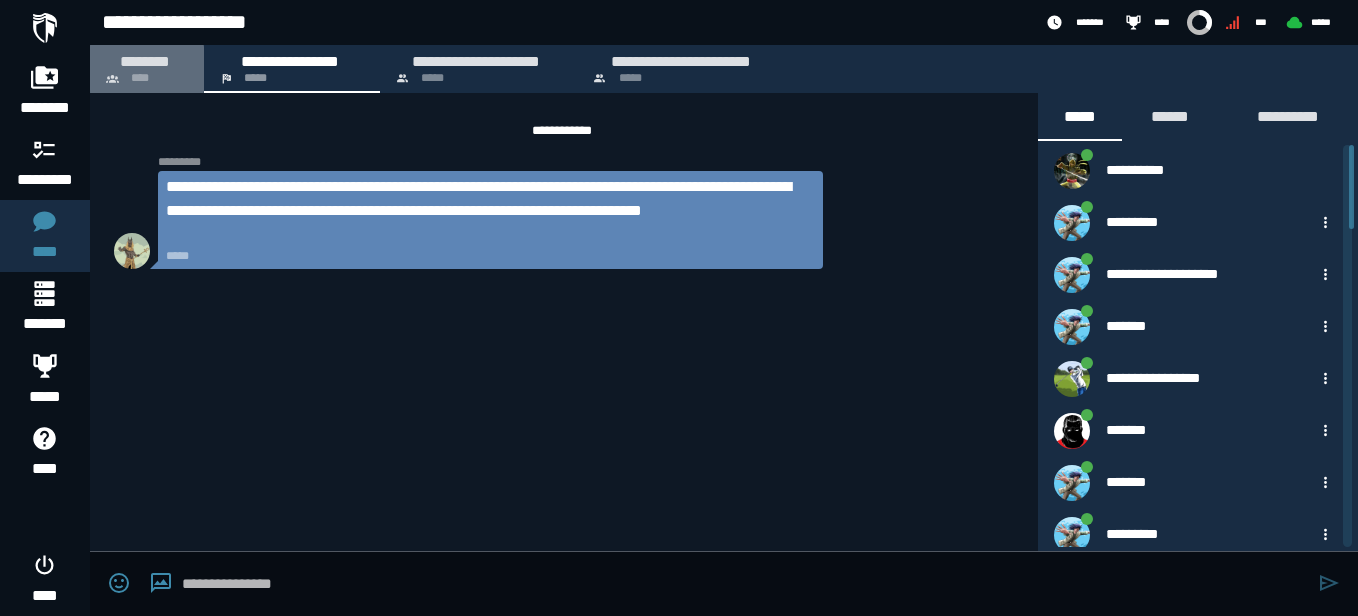 click on "********" at bounding box center [147, 61] 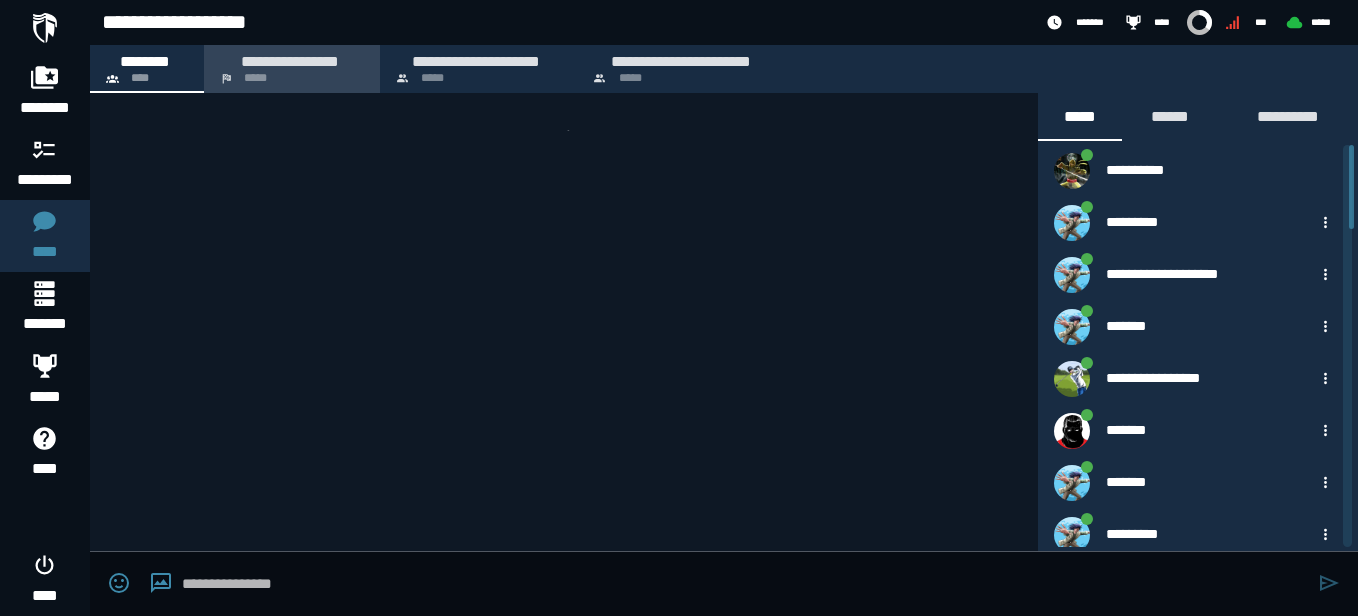 scroll, scrollTop: 1184, scrollLeft: 0, axis: vertical 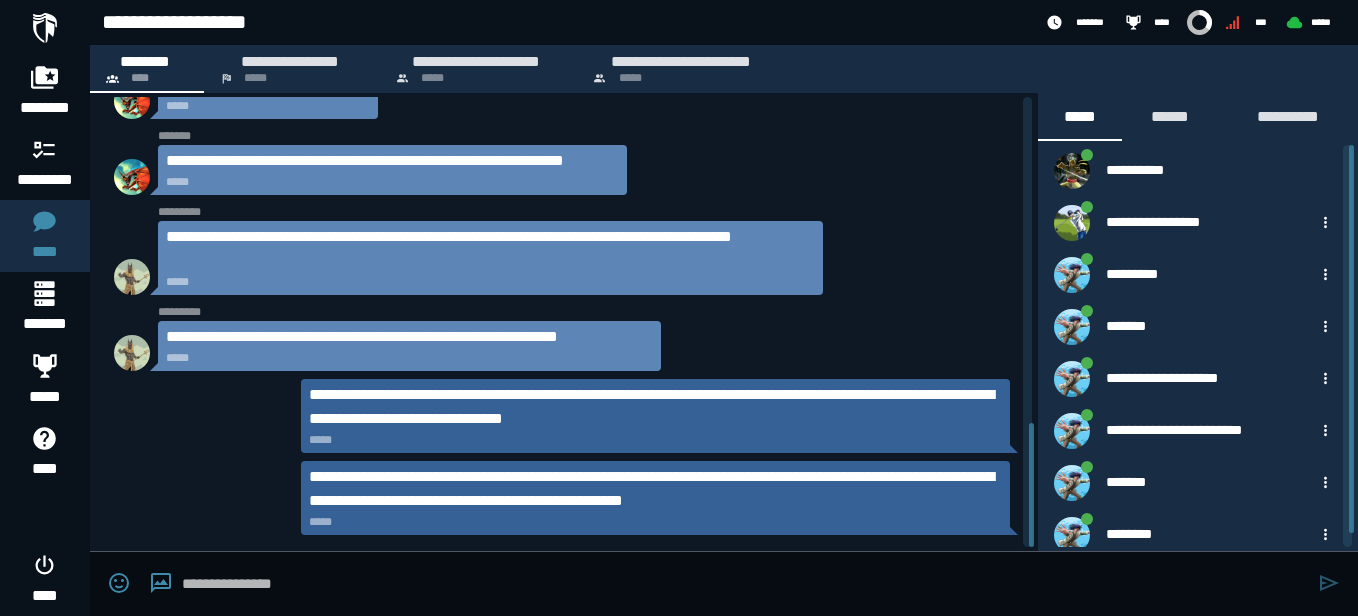 click at bounding box center (745, 584) 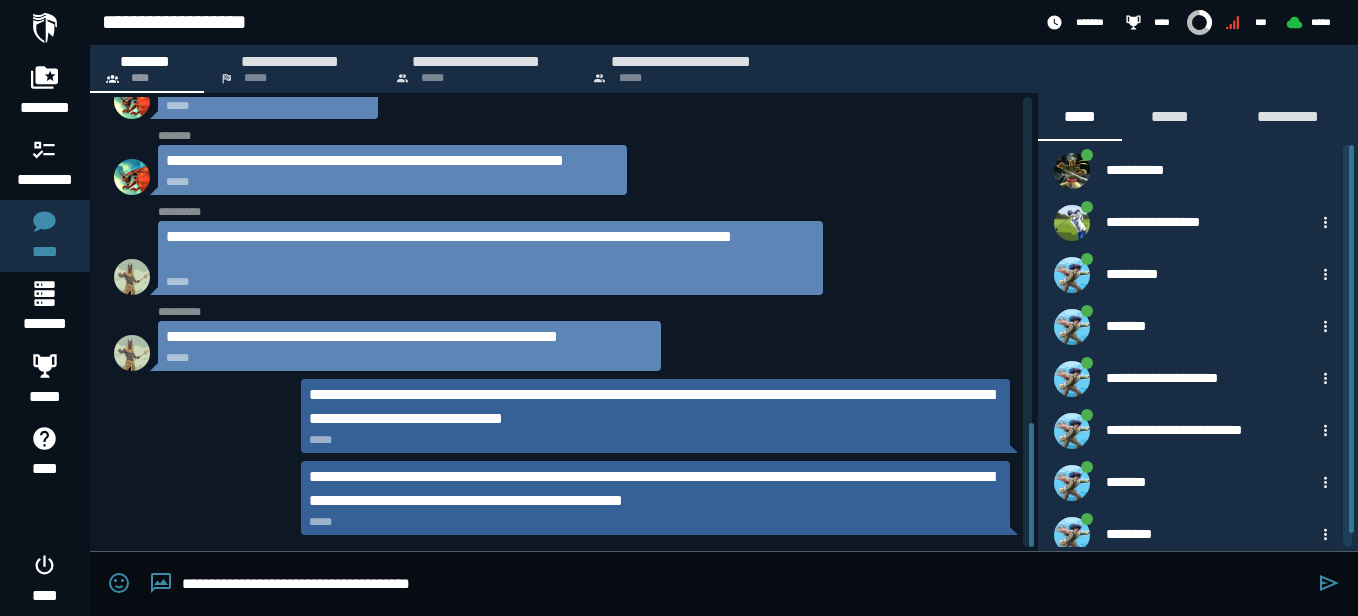 type on "**********" 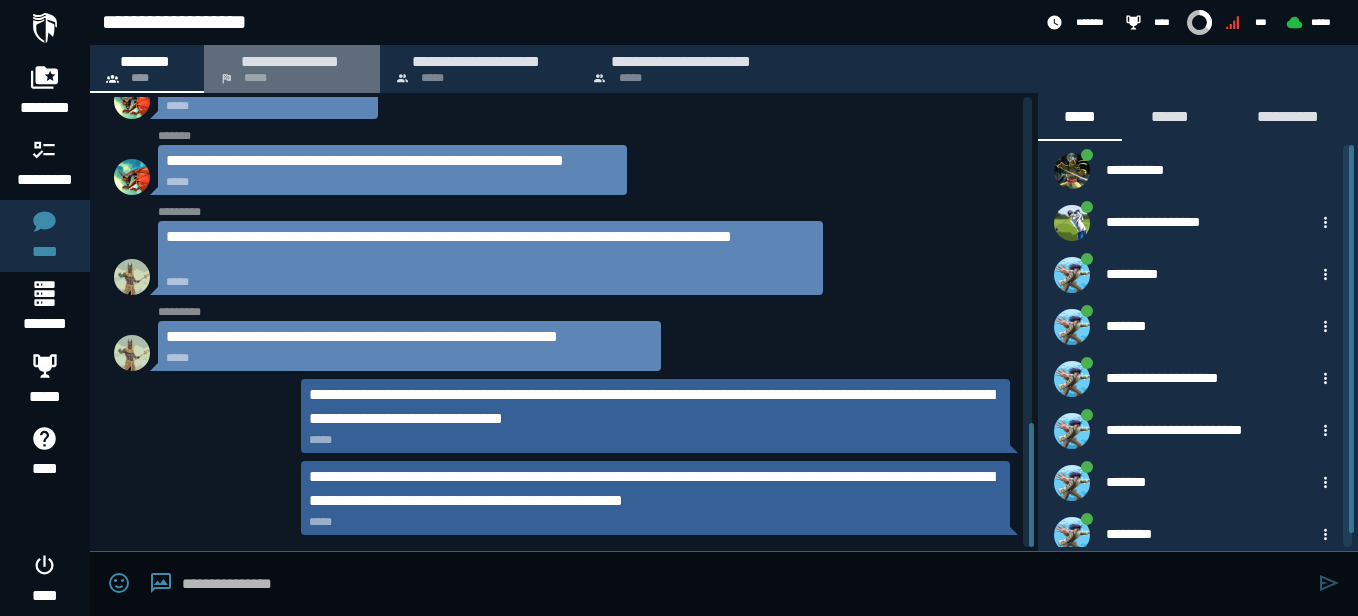 click on "**********" at bounding box center (292, 69) 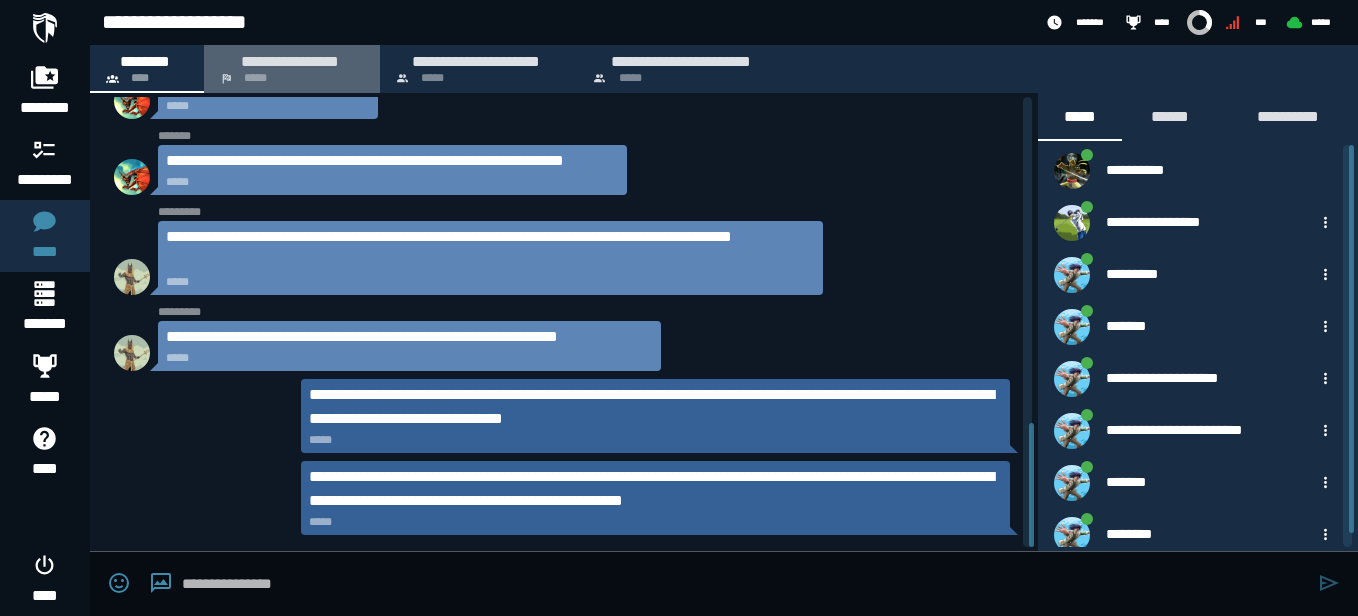 scroll, scrollTop: 0, scrollLeft: 0, axis: both 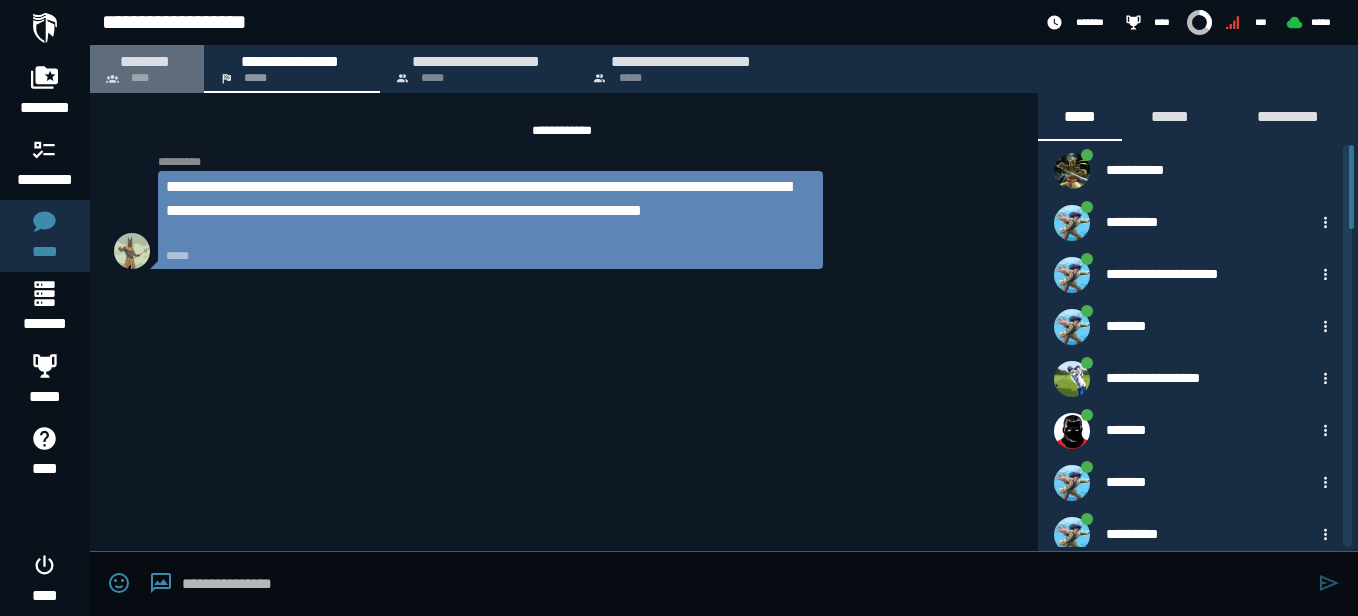 click on "********" at bounding box center (145, 61) 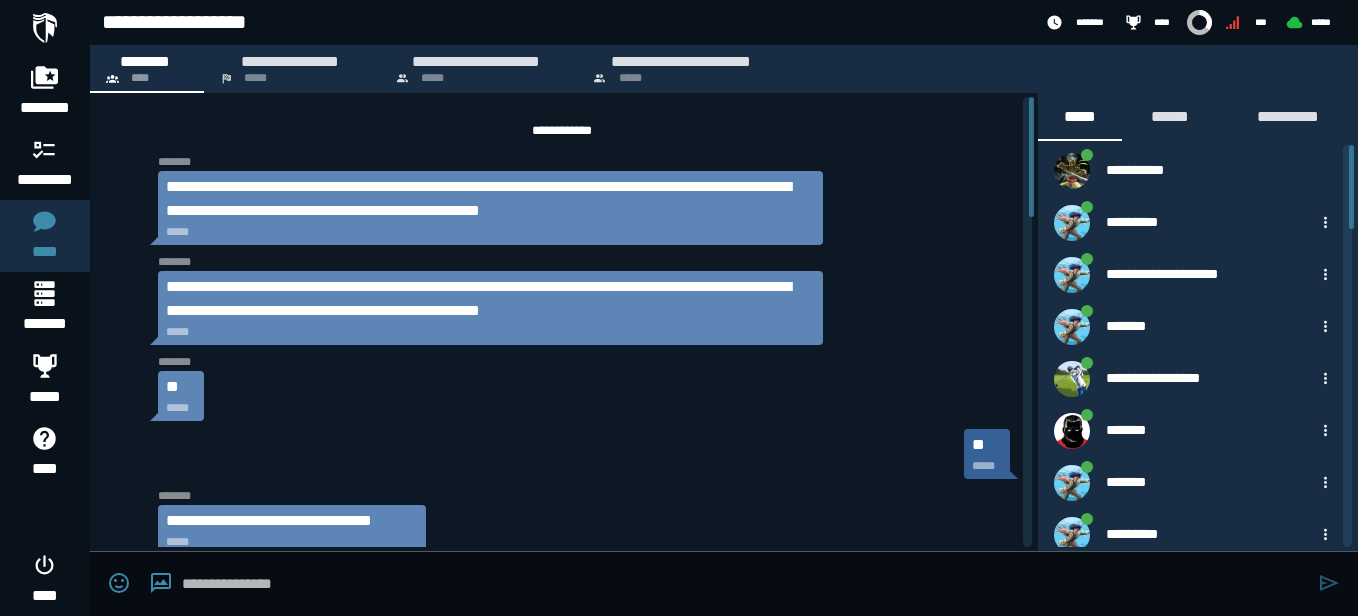 scroll, scrollTop: 1242, scrollLeft: 0, axis: vertical 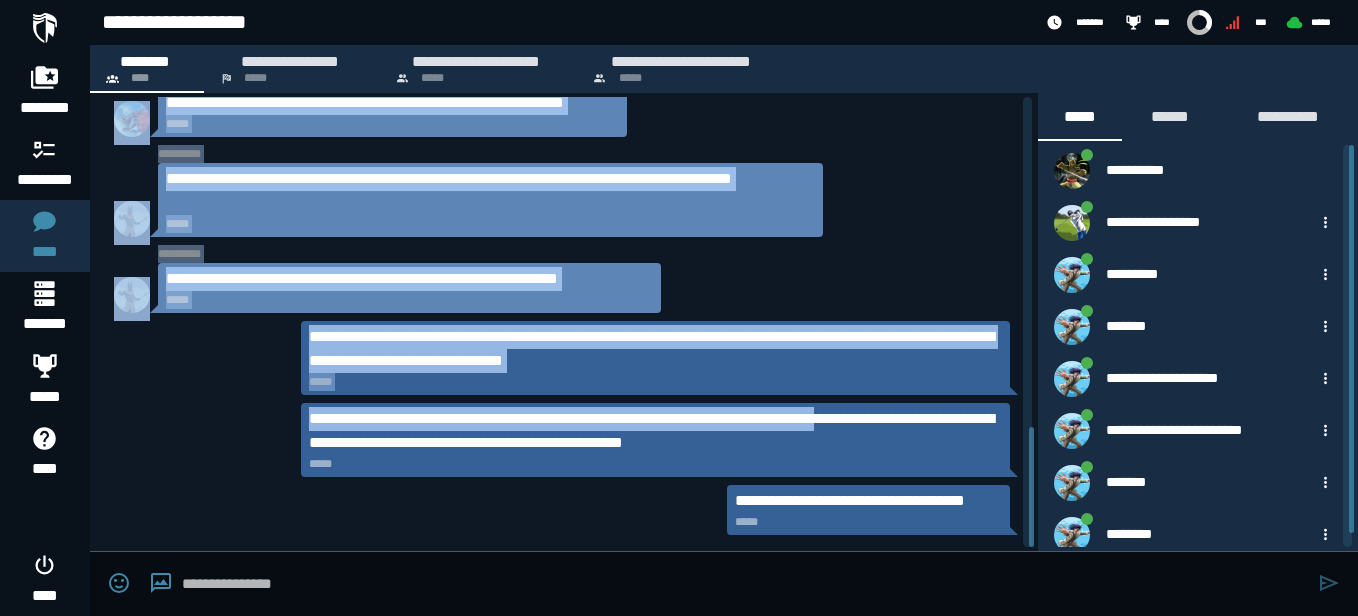 drag, startPoint x: 1034, startPoint y: 446, endPoint x: 1032, endPoint y: 420, distance: 26.076809 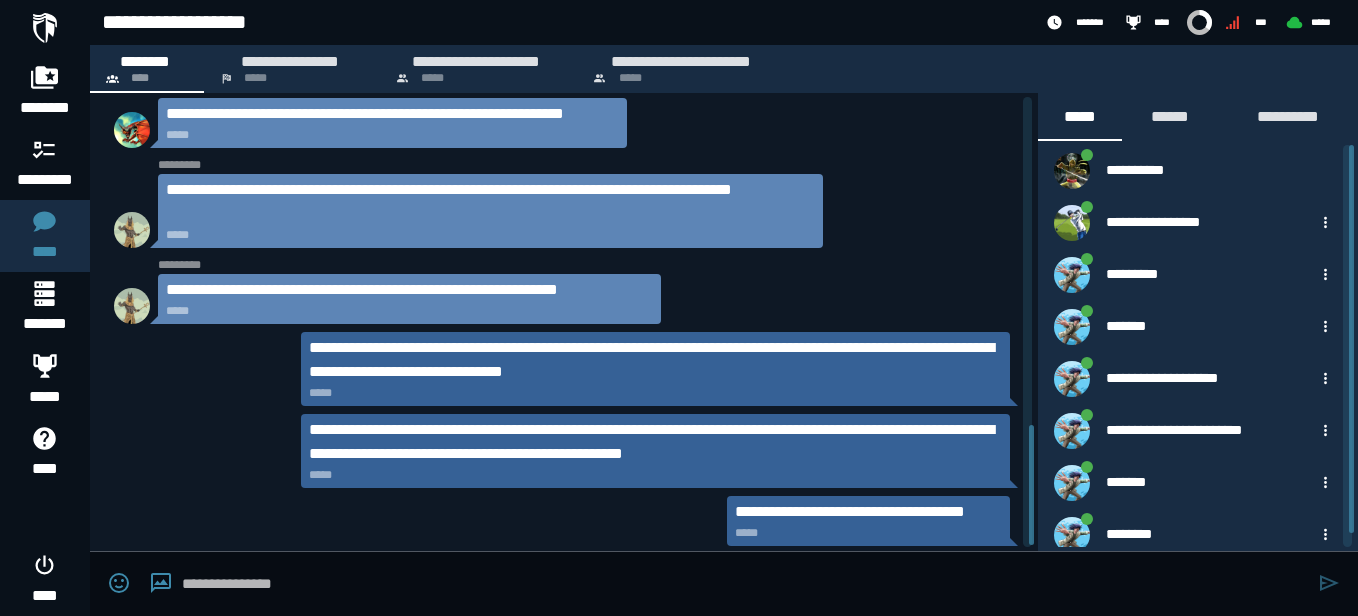 scroll, scrollTop: 1242, scrollLeft: 0, axis: vertical 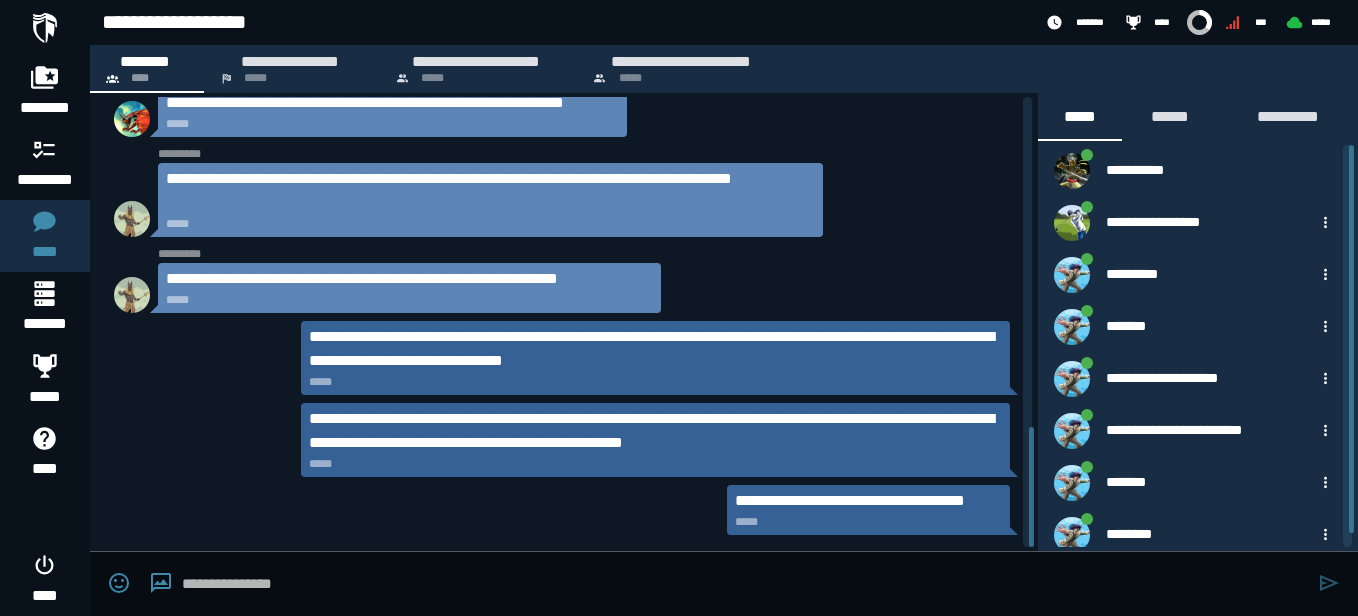 drag, startPoint x: 1032, startPoint y: 420, endPoint x: 1013, endPoint y: 452, distance: 37.215588 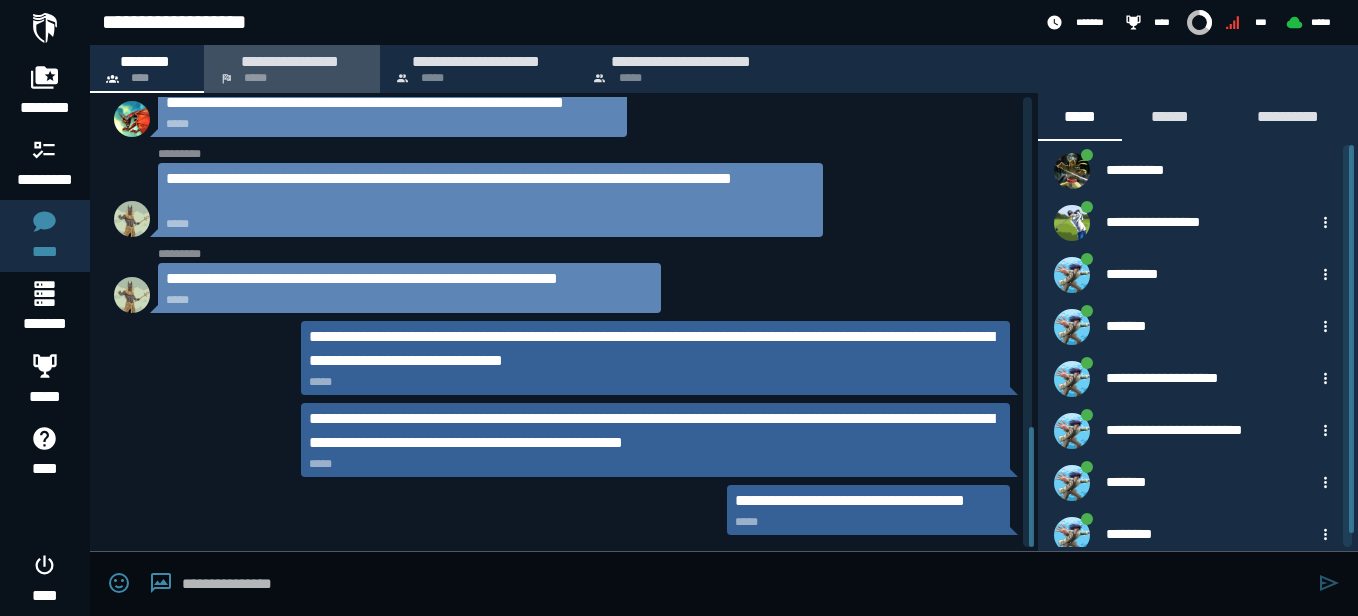click on "**********" at bounding box center (292, 69) 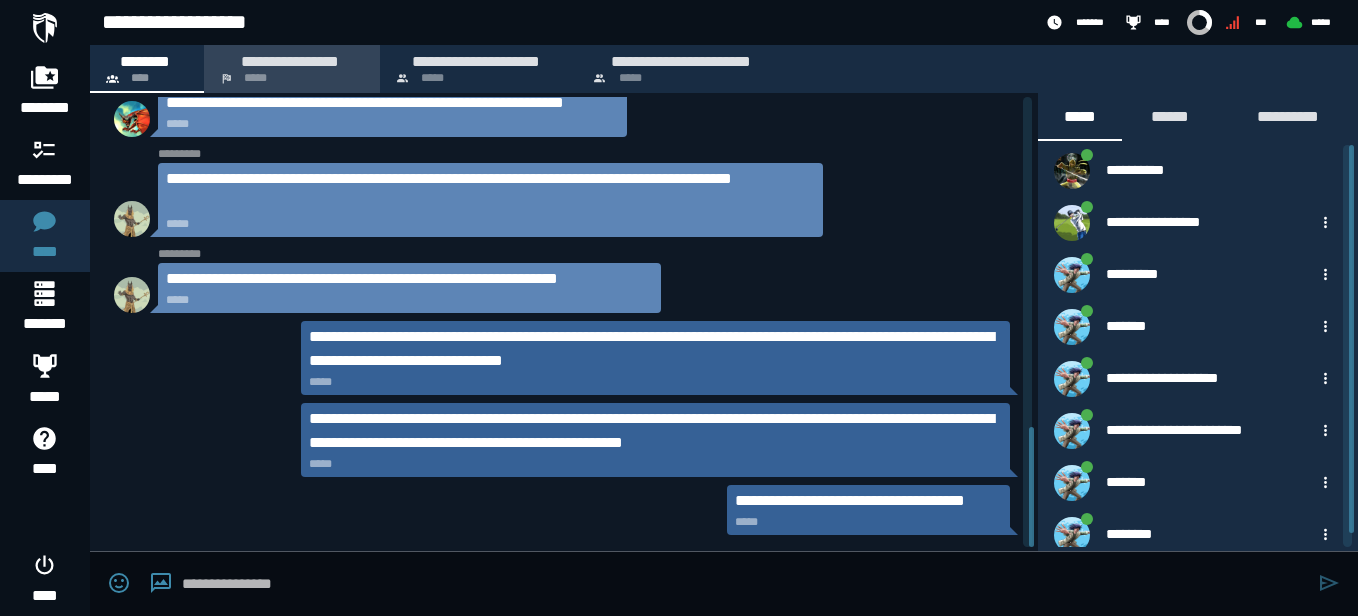 scroll, scrollTop: 0, scrollLeft: 0, axis: both 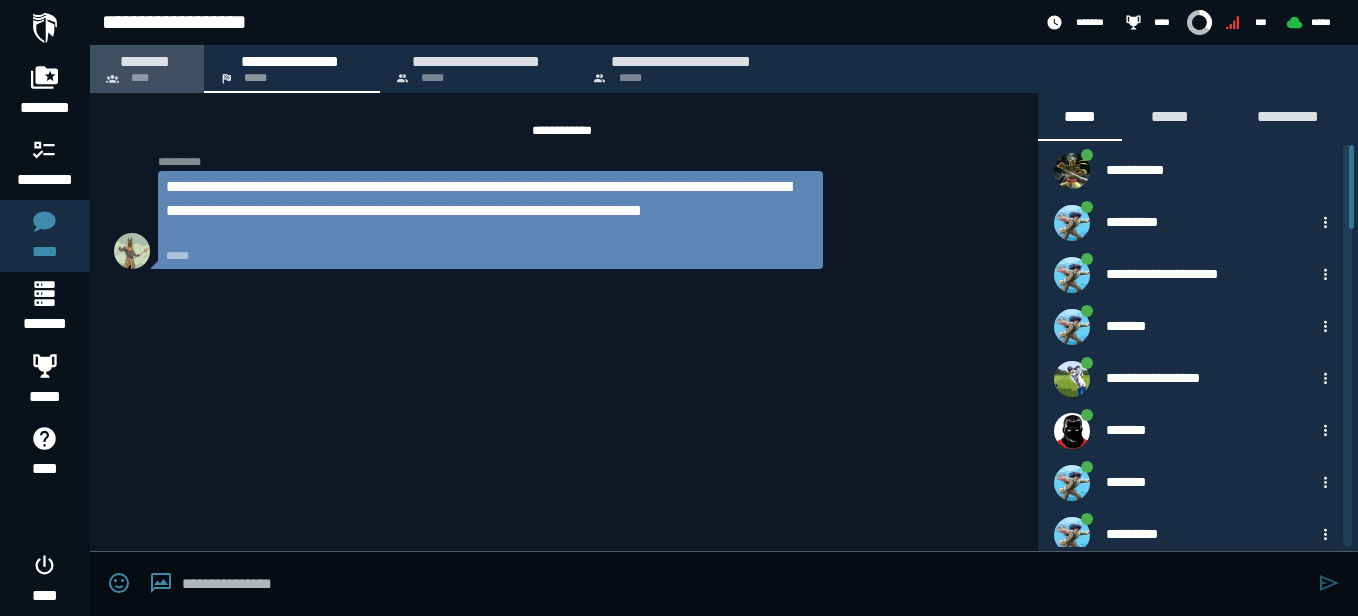 click on "********" at bounding box center (145, 61) 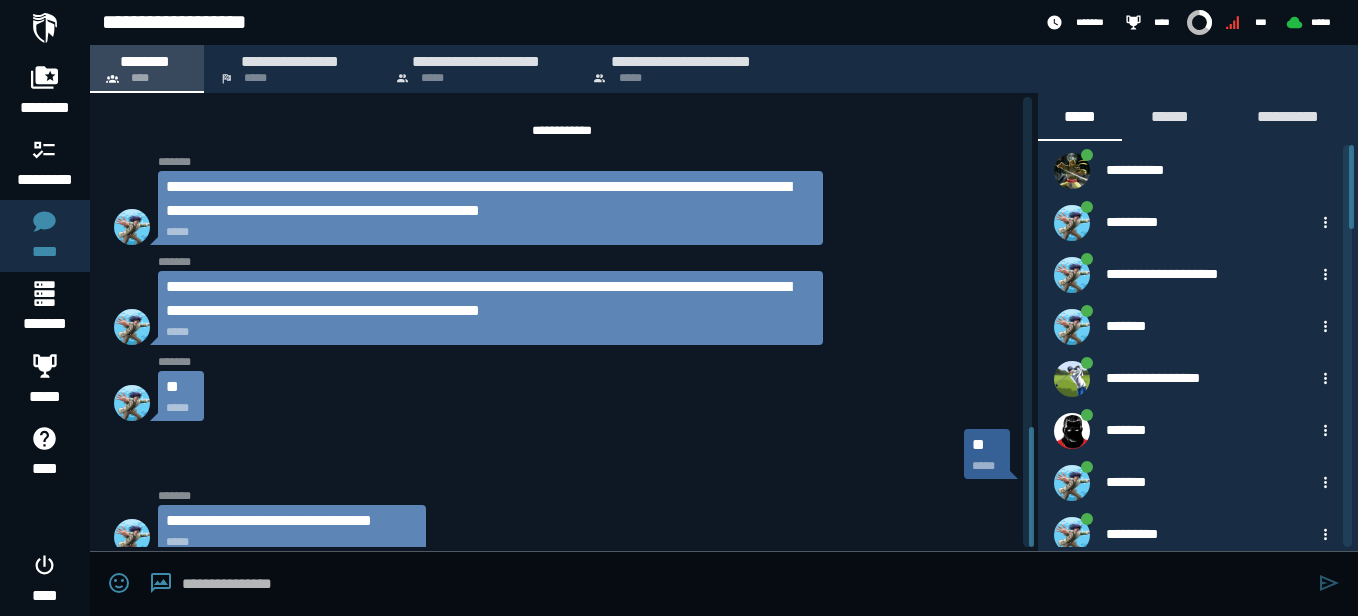 scroll, scrollTop: 1242, scrollLeft: 0, axis: vertical 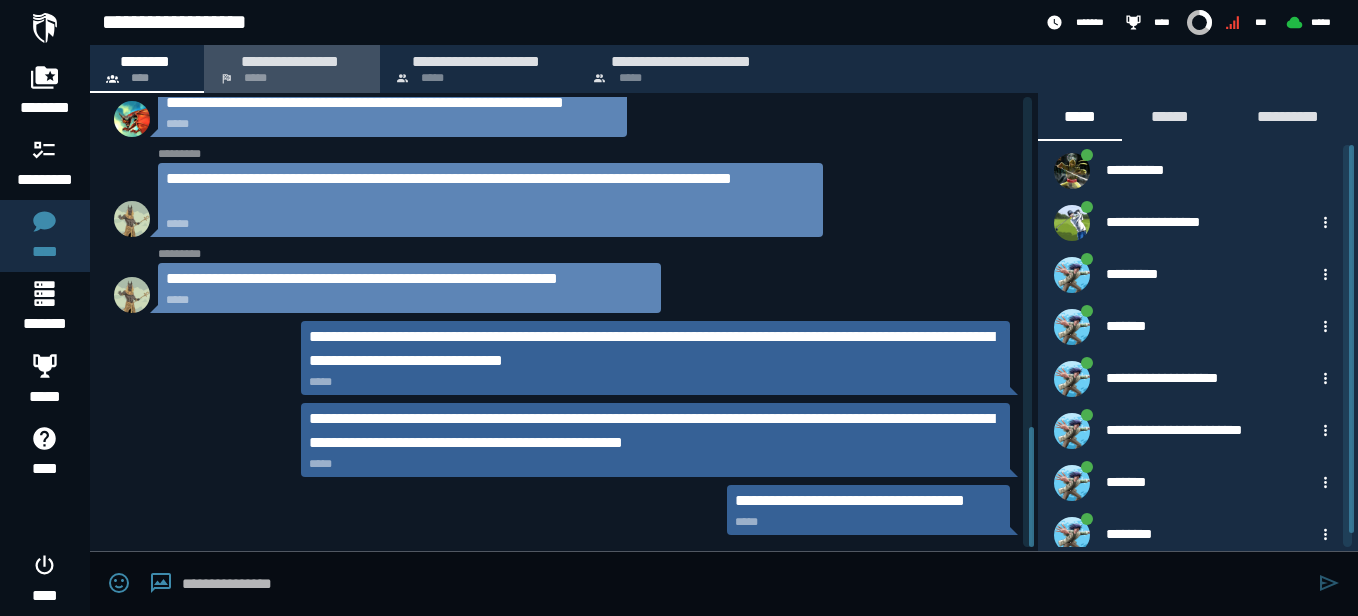 click on "**********" at bounding box center (290, 61) 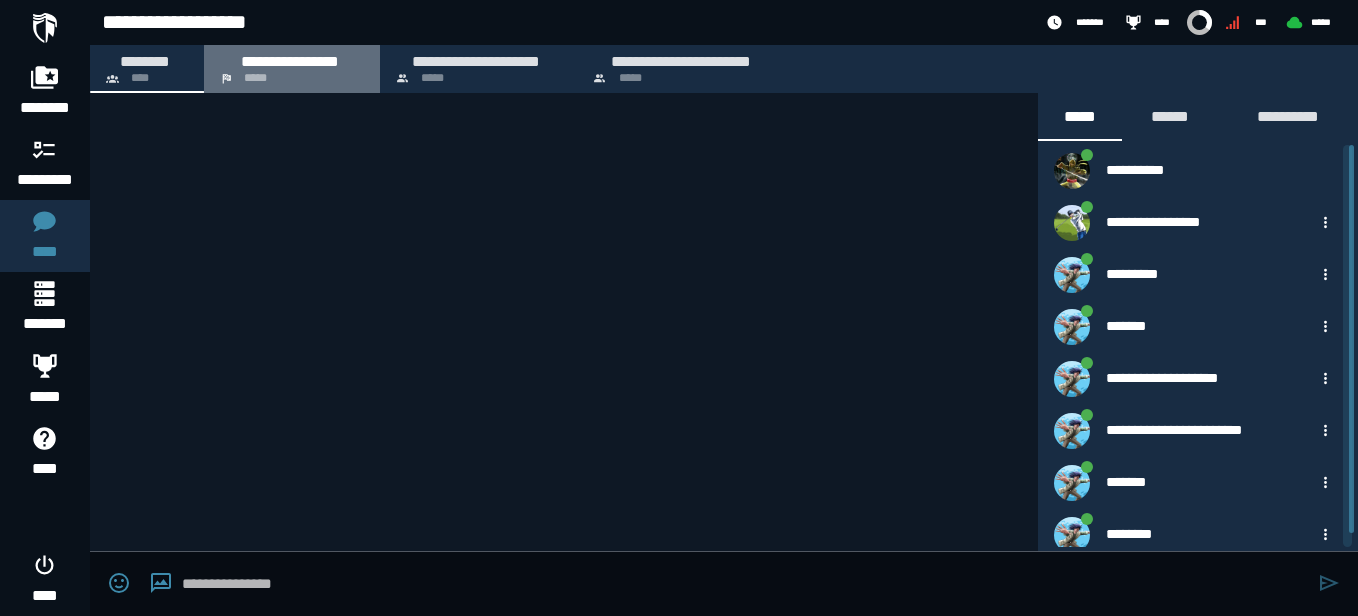 scroll, scrollTop: 0, scrollLeft: 0, axis: both 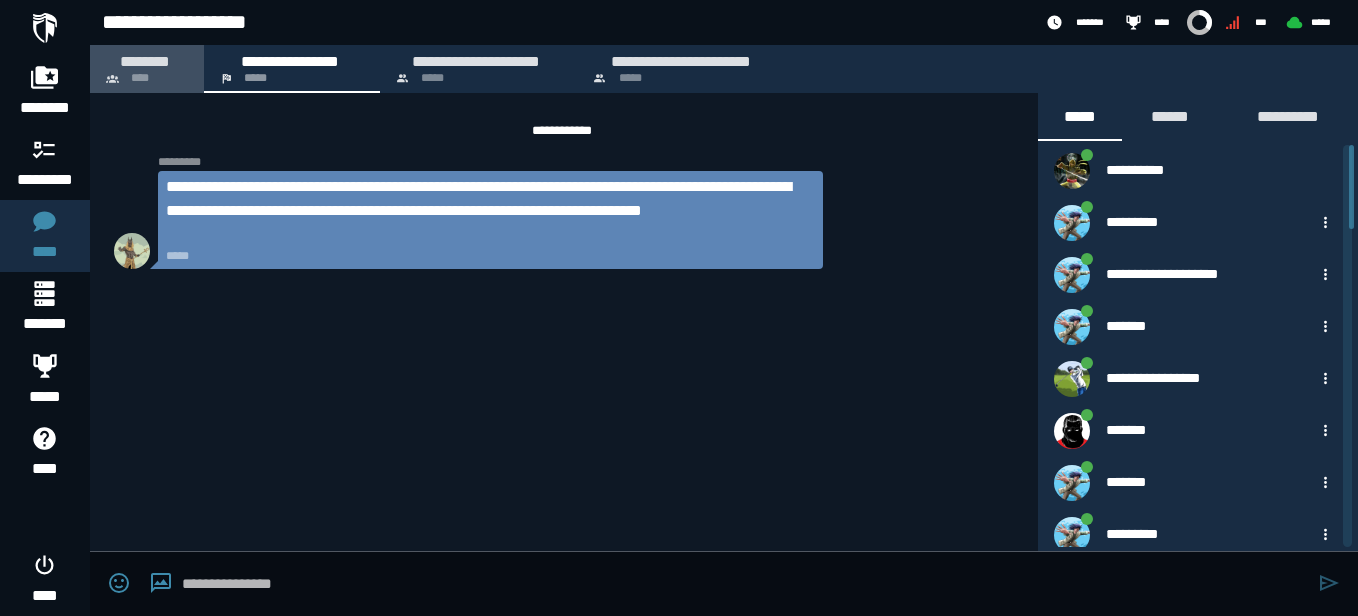 click on "********" at bounding box center (145, 61) 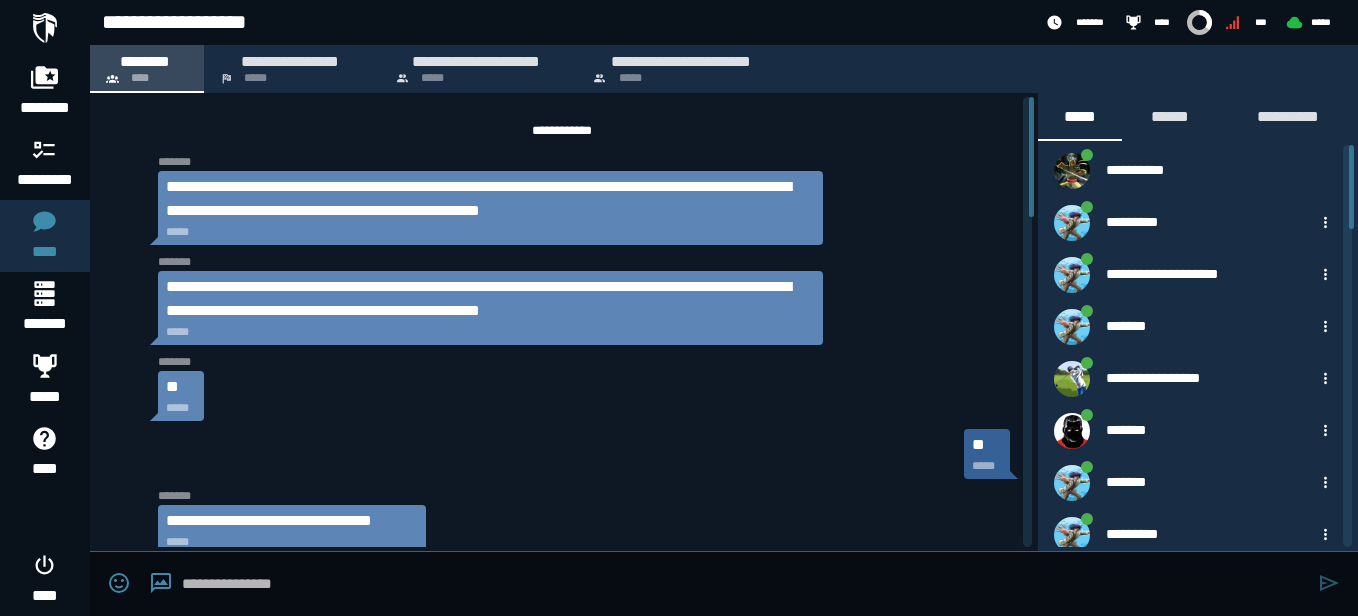 scroll, scrollTop: 1242, scrollLeft: 0, axis: vertical 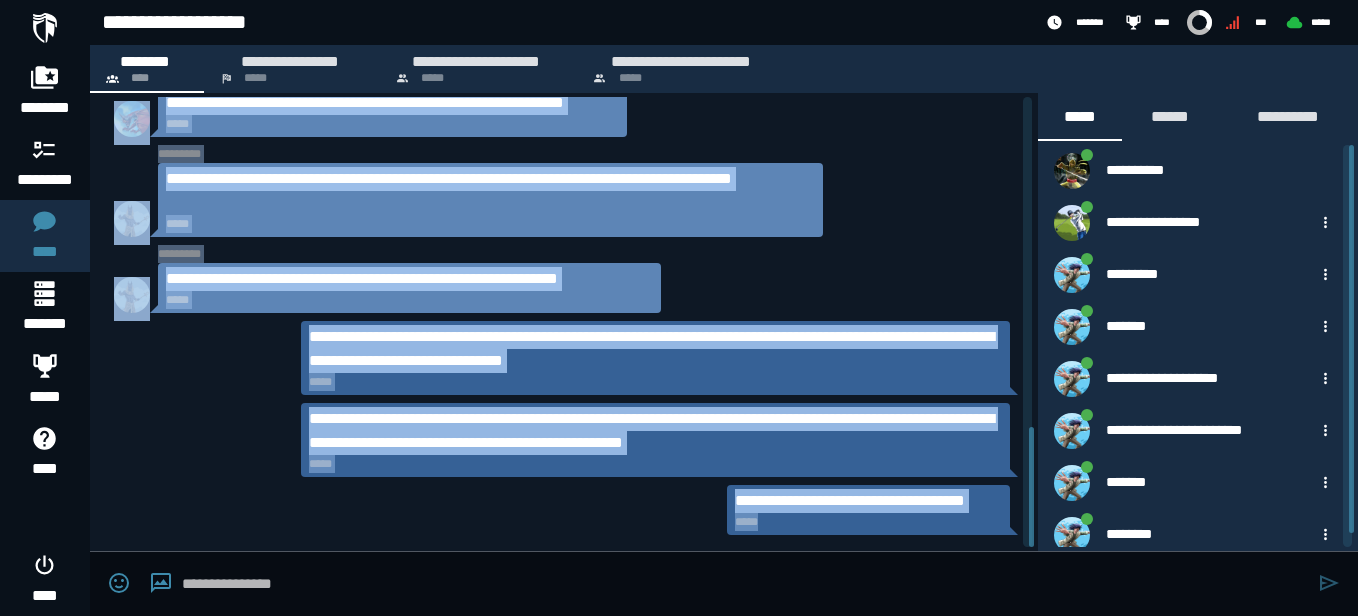 click on "**********" at bounding box center [564, 322] 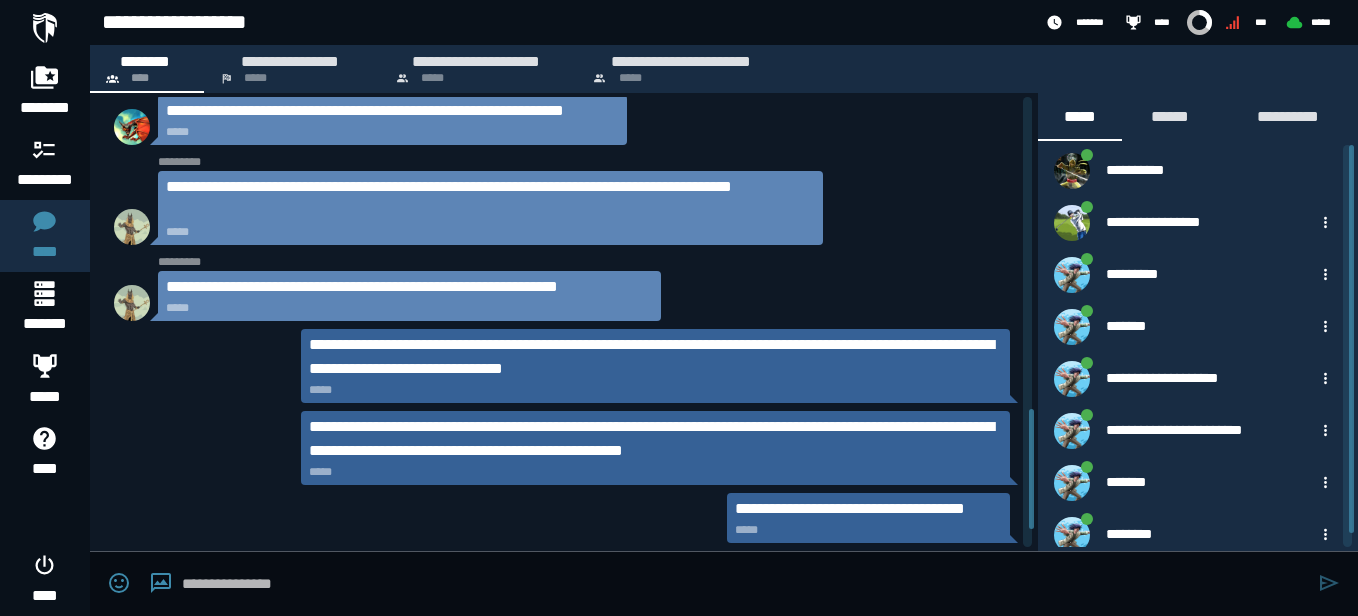 scroll, scrollTop: 1242, scrollLeft: 0, axis: vertical 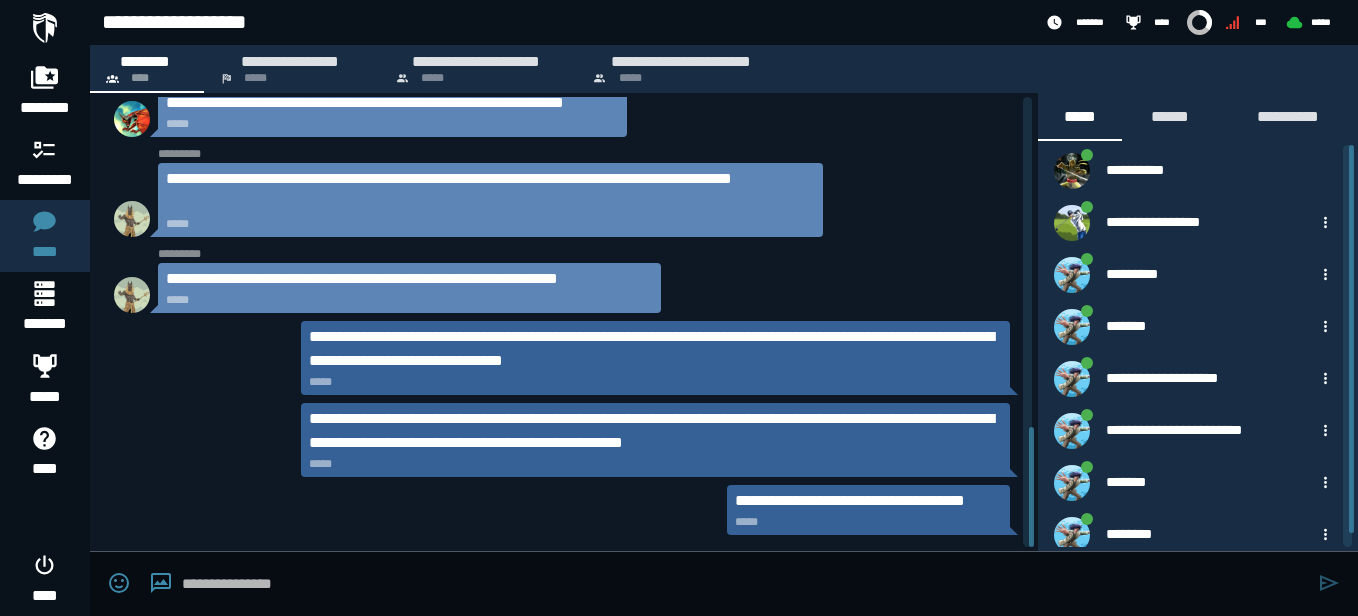 click on "**********" at bounding box center [679, 308] 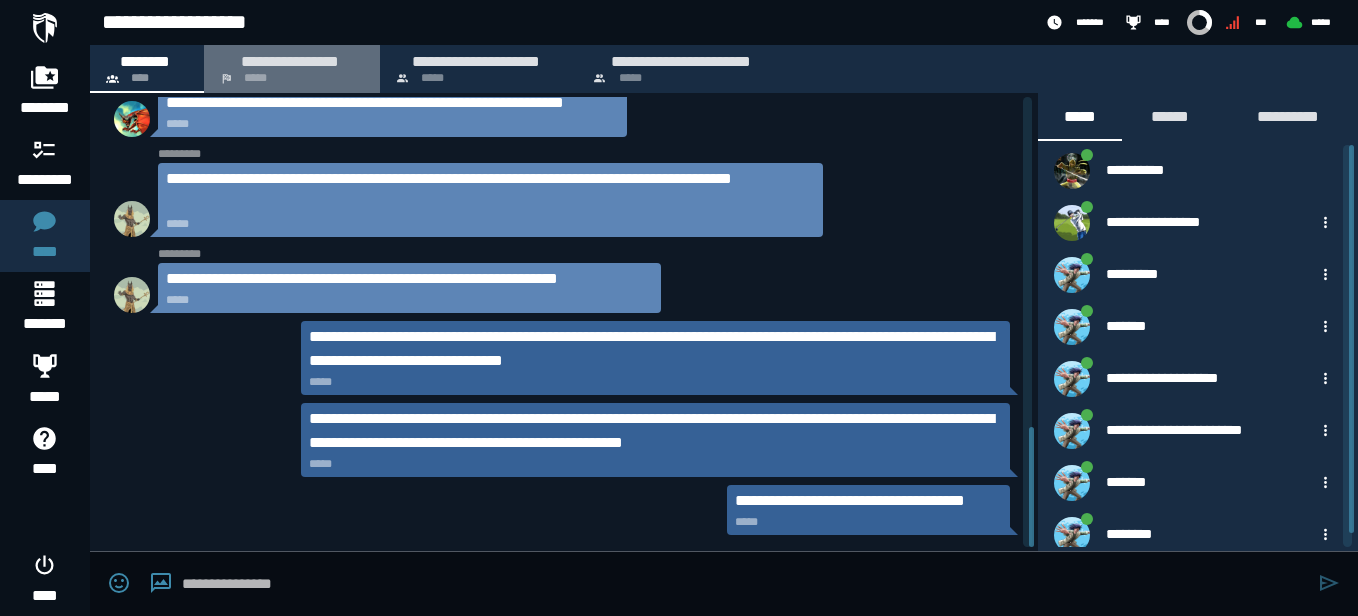 click on "**********" at bounding box center (290, 61) 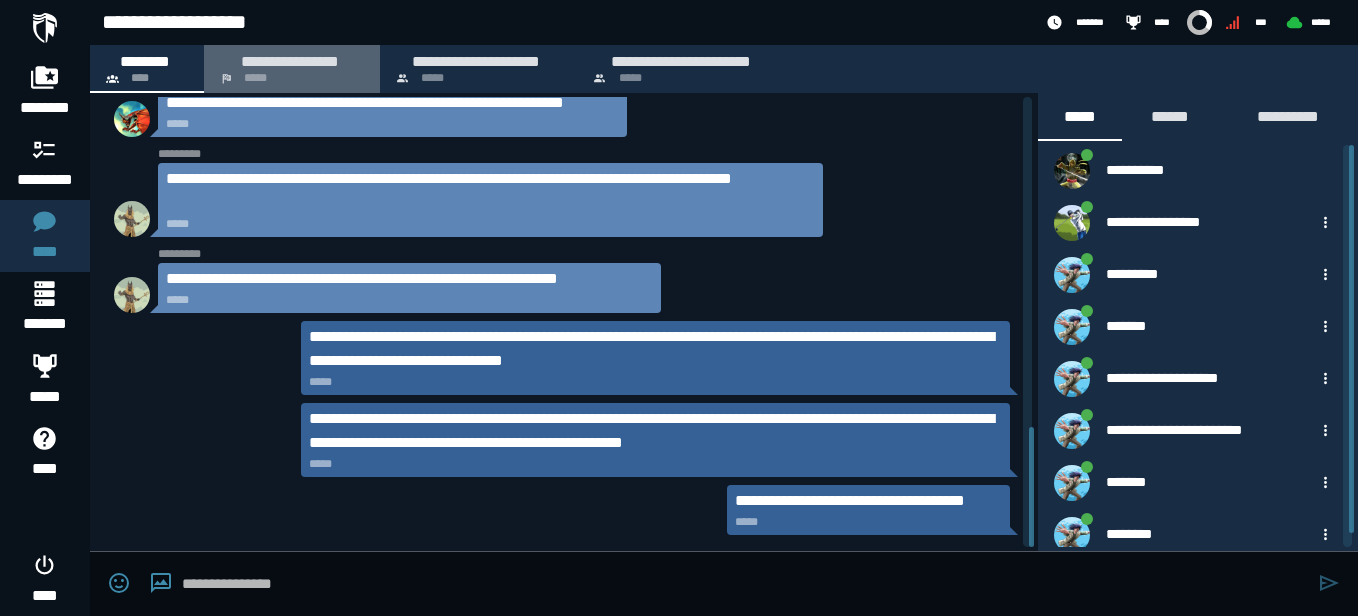 scroll, scrollTop: 0, scrollLeft: 0, axis: both 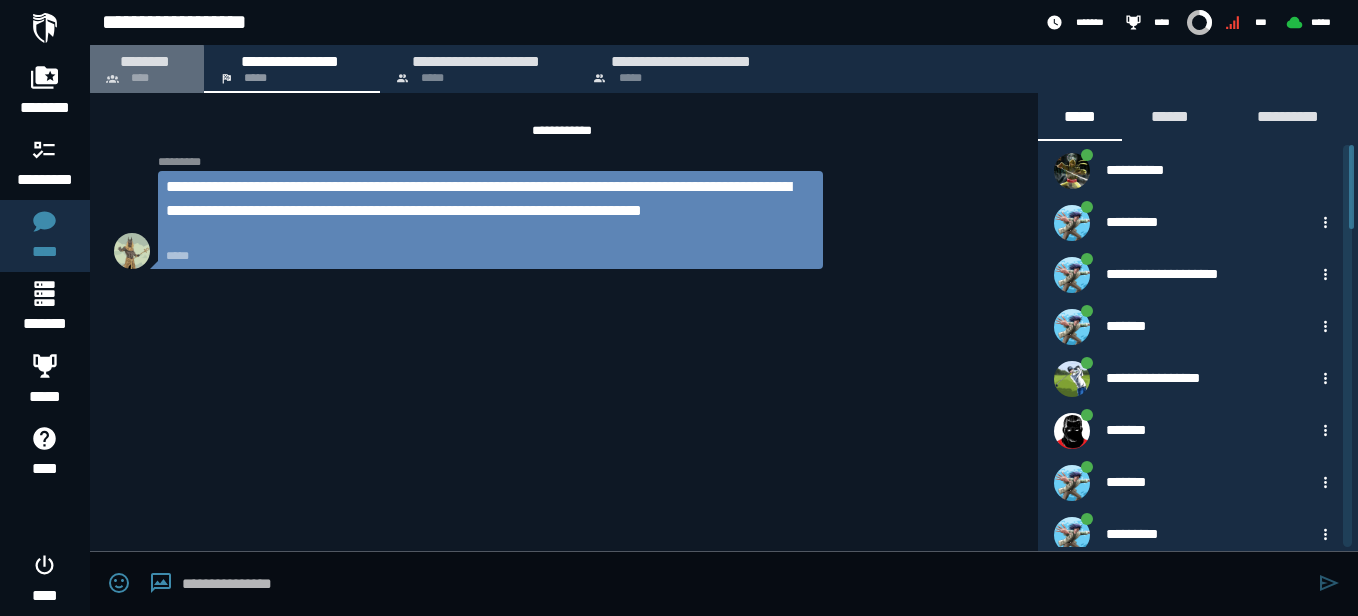 click on "********" at bounding box center (145, 61) 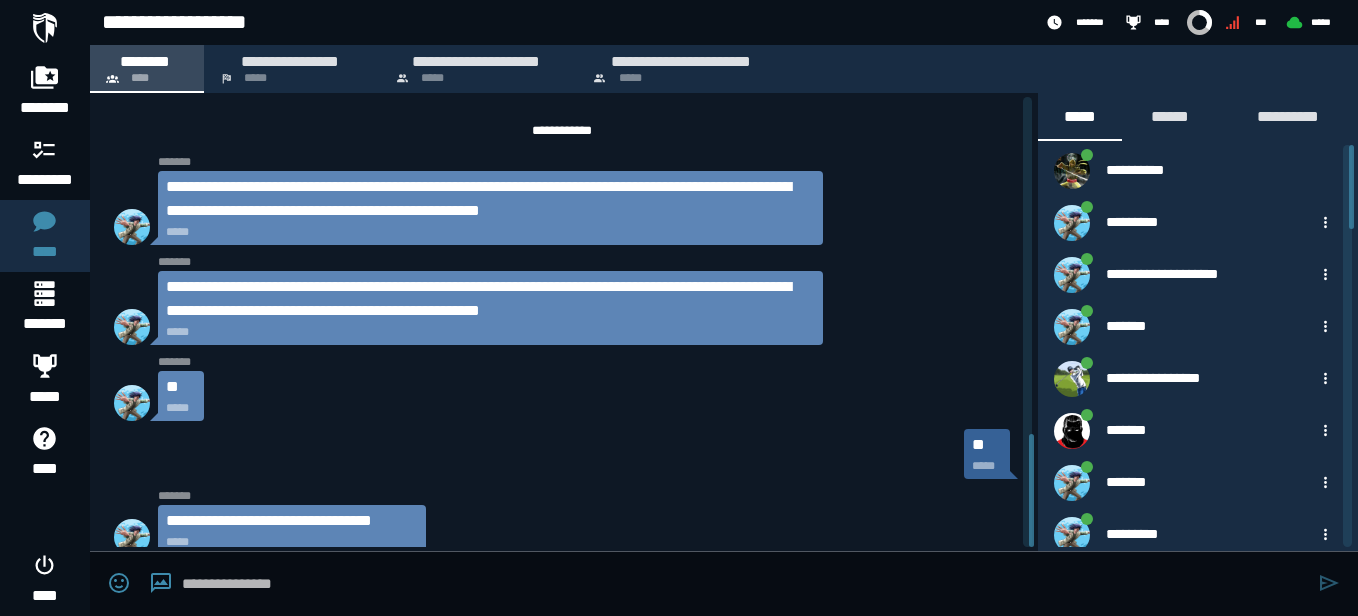 scroll, scrollTop: 1342, scrollLeft: 0, axis: vertical 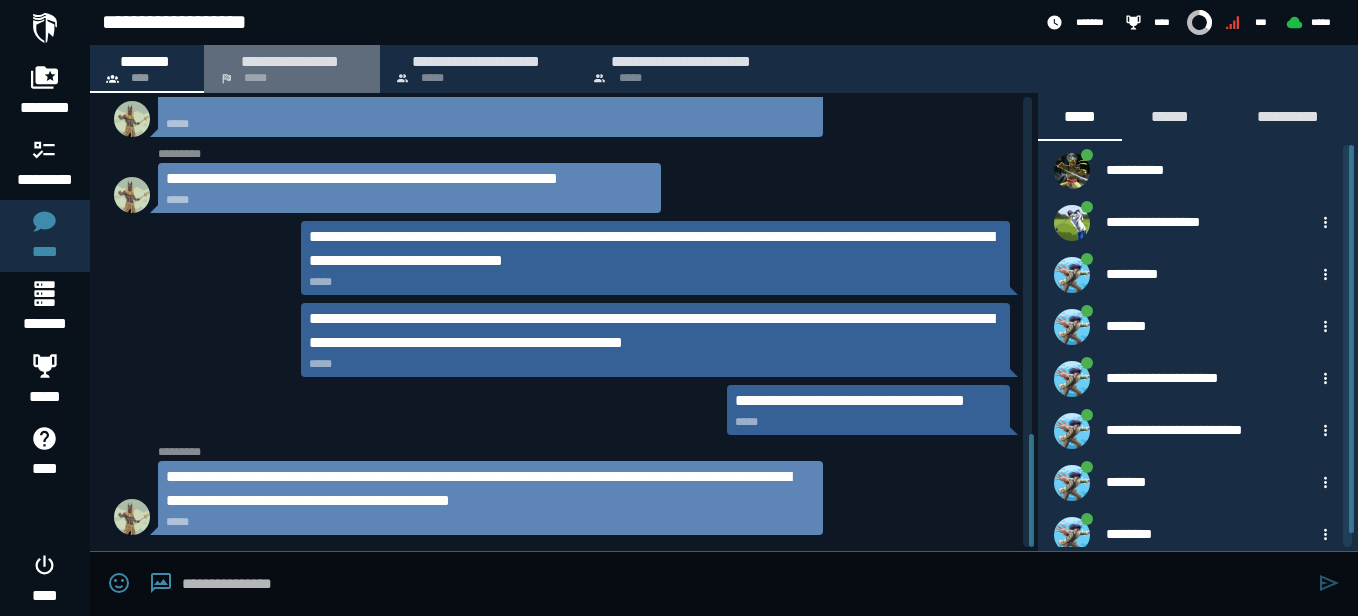 click on "**********" at bounding box center (290, 61) 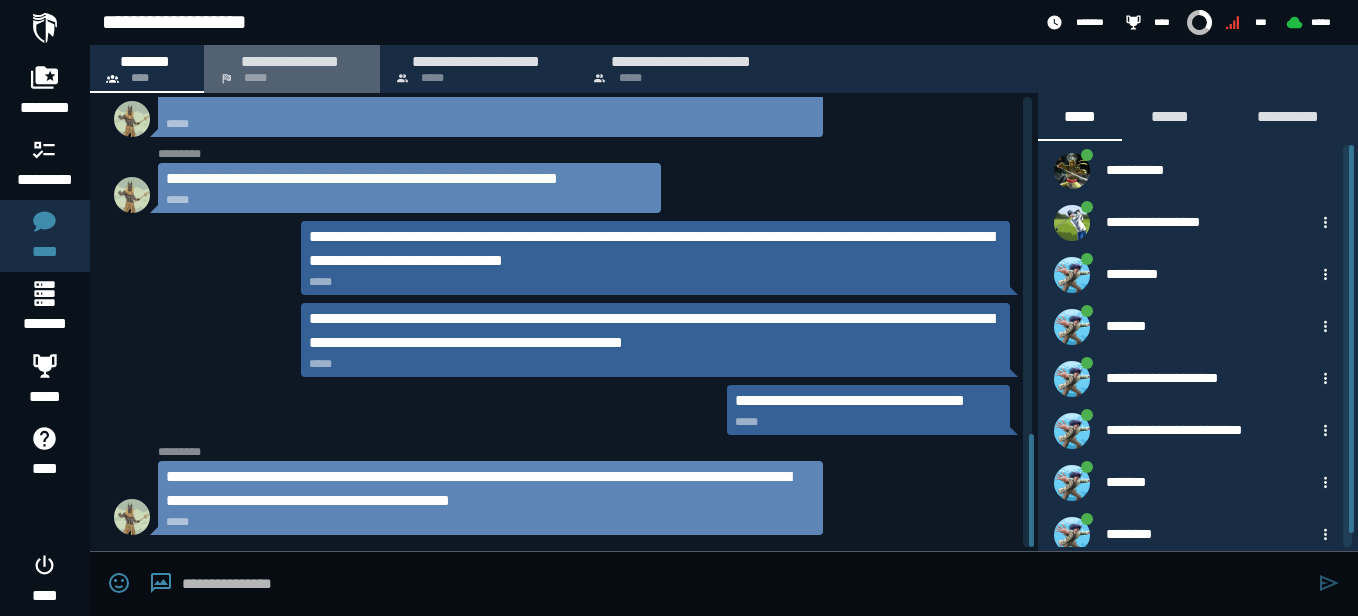 scroll, scrollTop: 0, scrollLeft: 0, axis: both 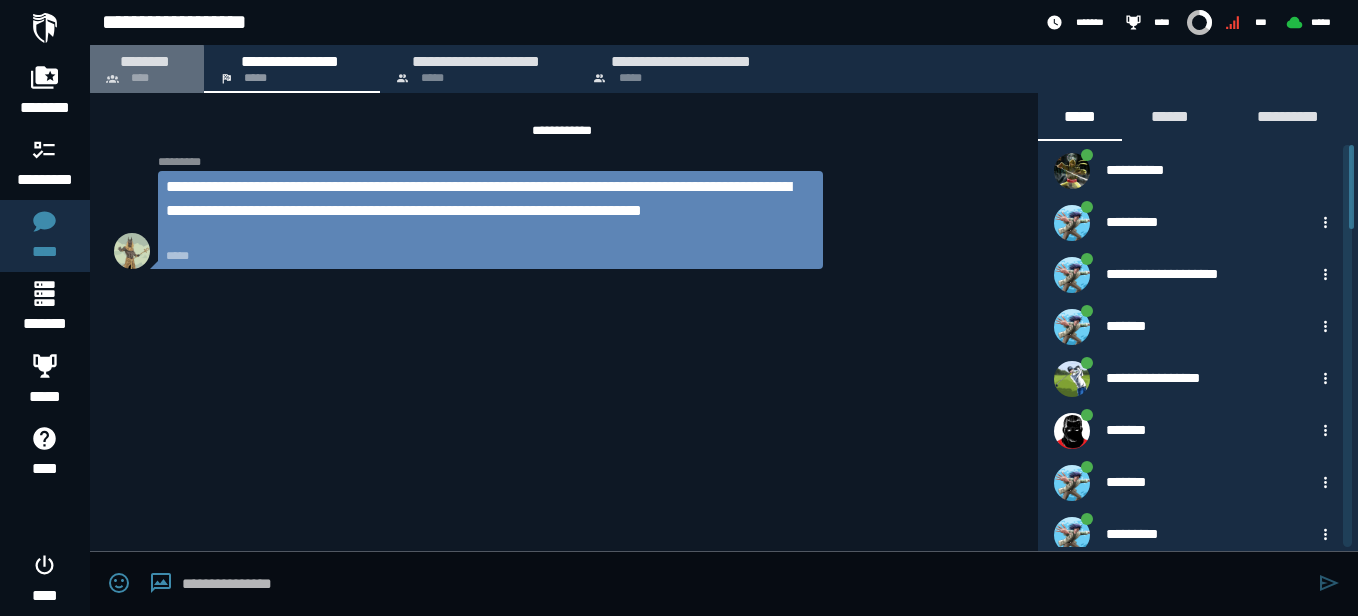 click on "********" at bounding box center [145, 61] 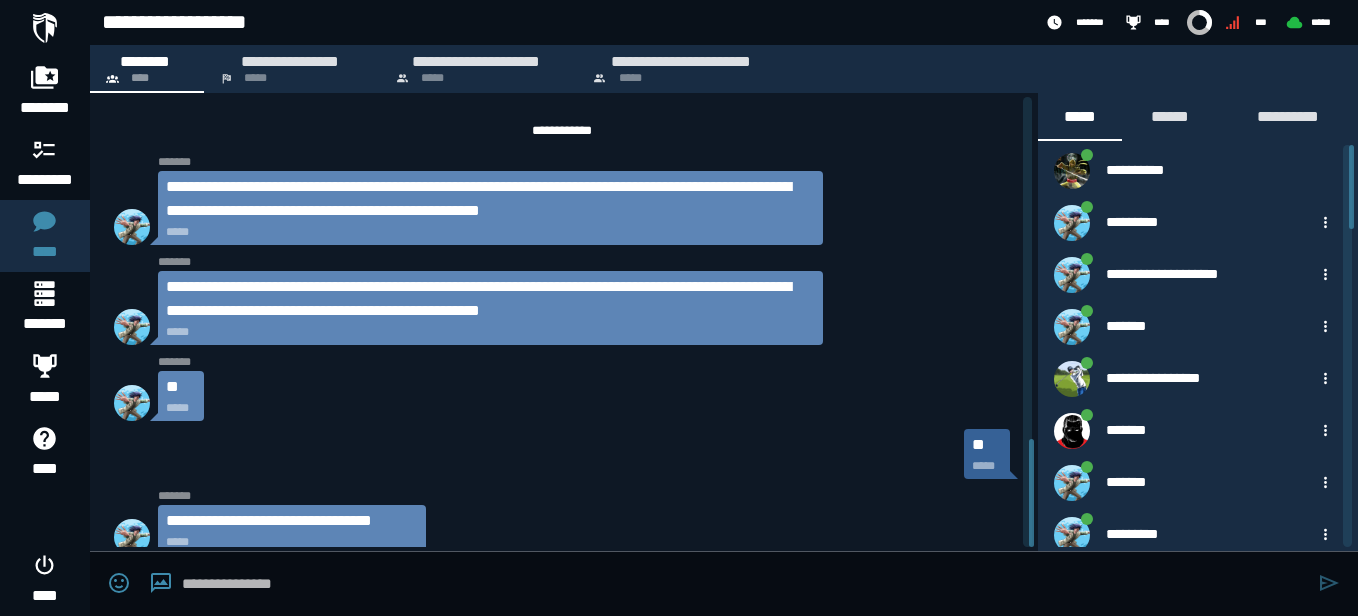 scroll, scrollTop: 1418, scrollLeft: 0, axis: vertical 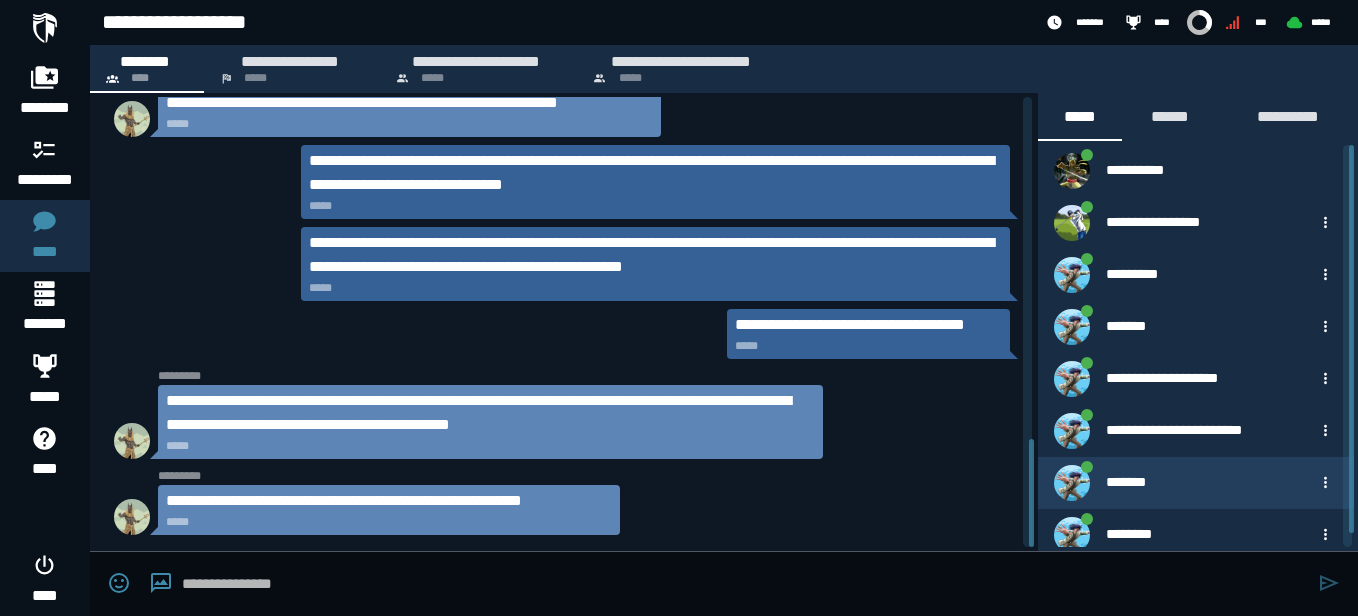 click on "*******" at bounding box center [1188, 483] 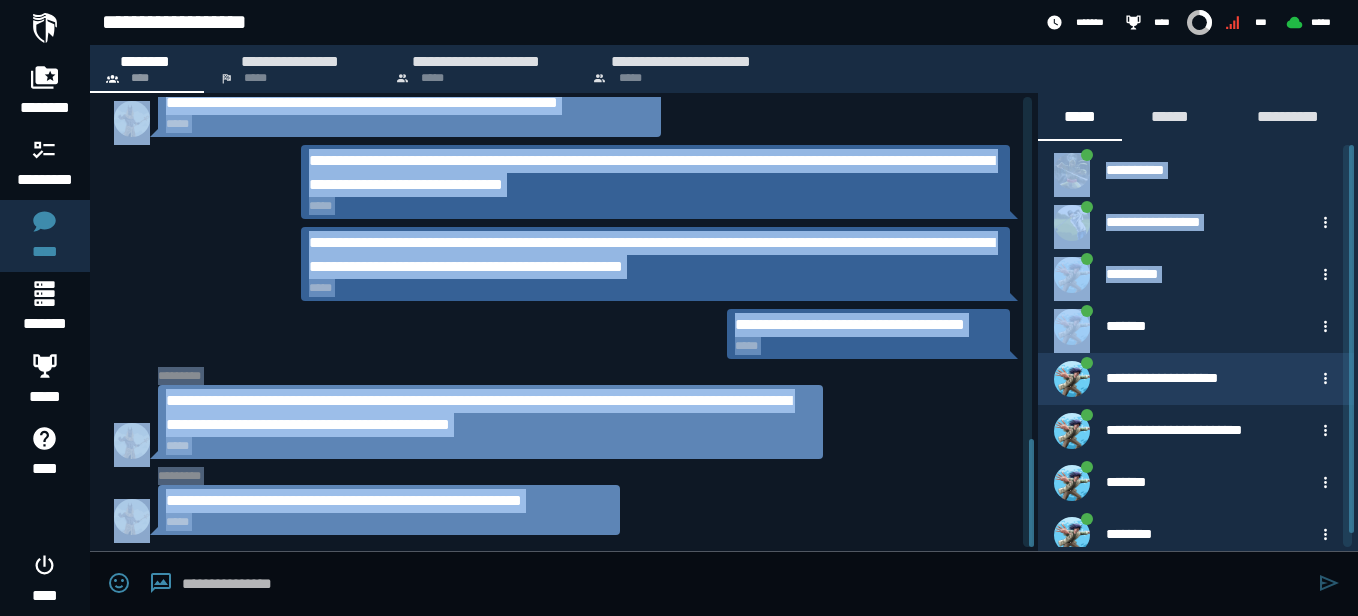 drag, startPoint x: 1036, startPoint y: 463, endPoint x: 1046, endPoint y: 355, distance: 108.461975 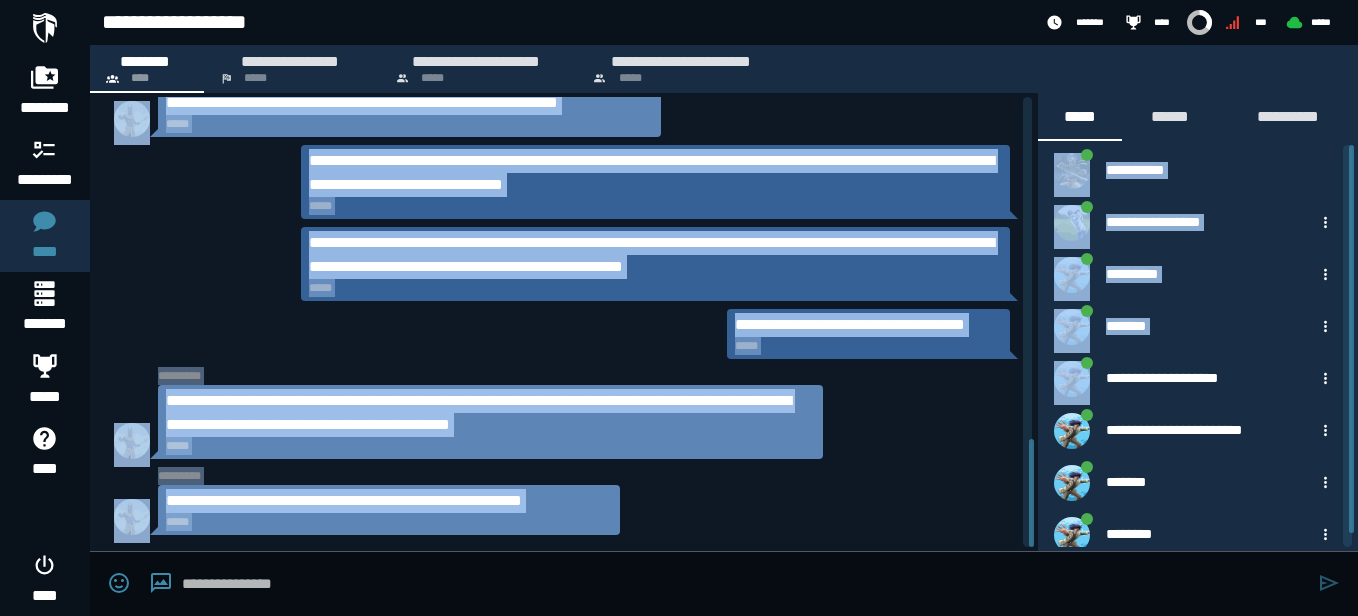 drag, startPoint x: 1046, startPoint y: 355, endPoint x: 1032, endPoint y: 310, distance: 47.127487 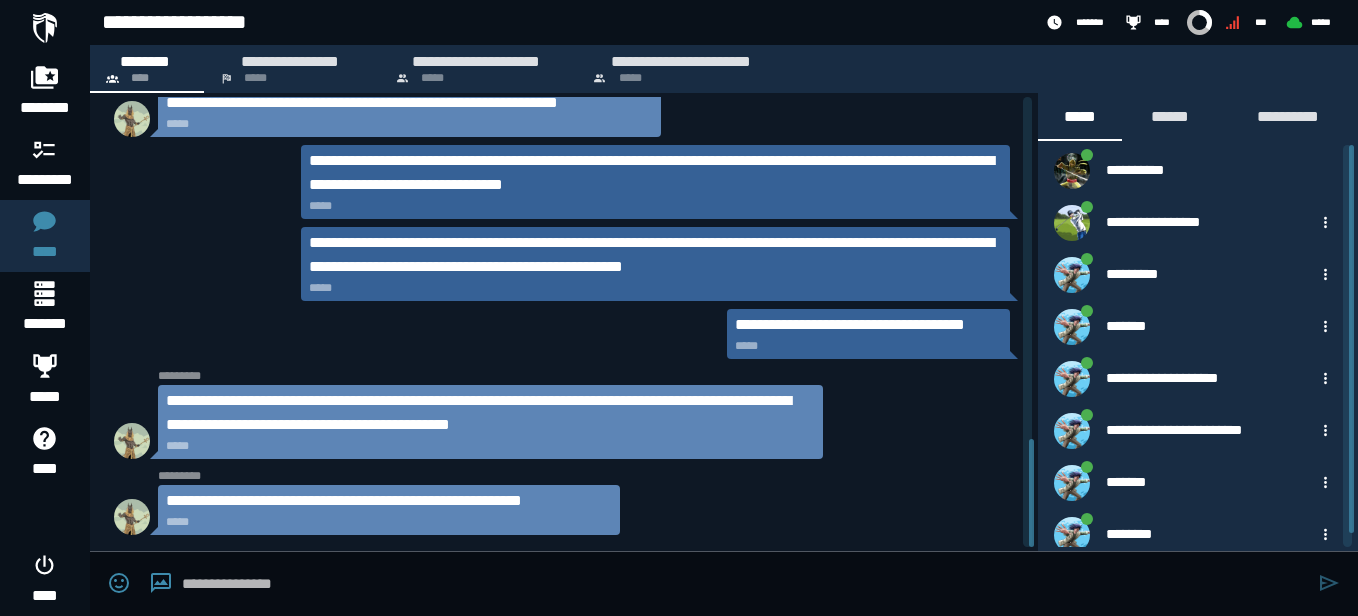click on "**********" at bounding box center [564, 322] 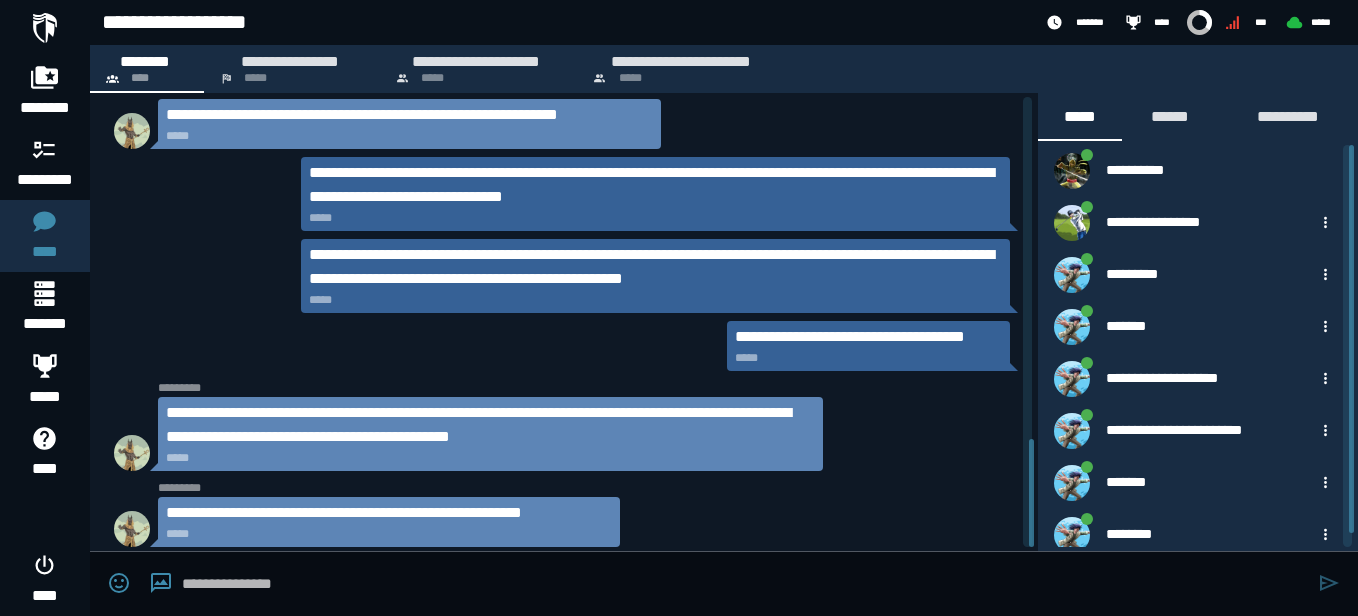 scroll, scrollTop: 1418, scrollLeft: 0, axis: vertical 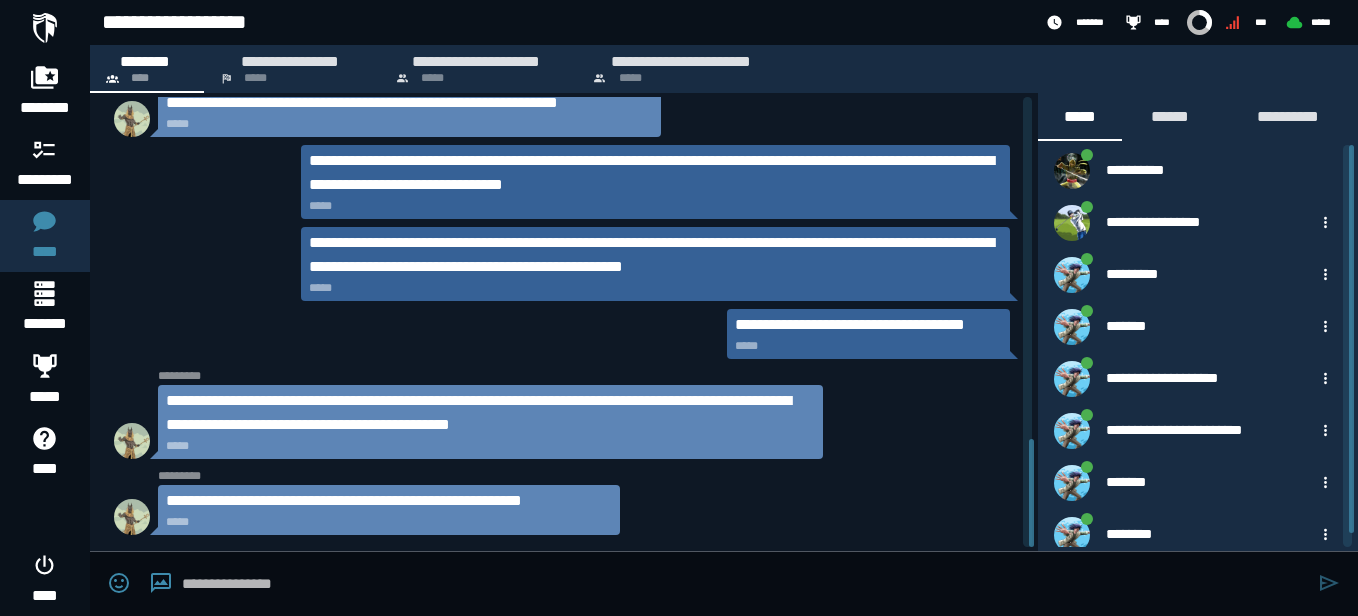 drag, startPoint x: 1033, startPoint y: 455, endPoint x: 997, endPoint y: 496, distance: 54.56189 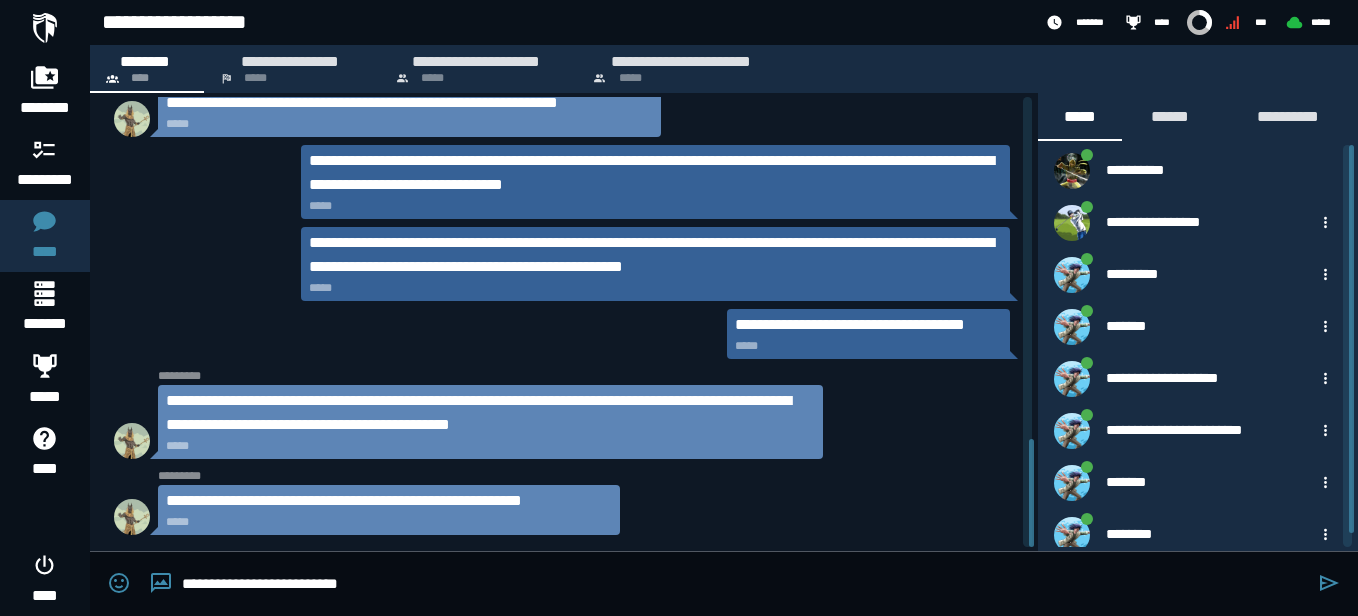 type on "**********" 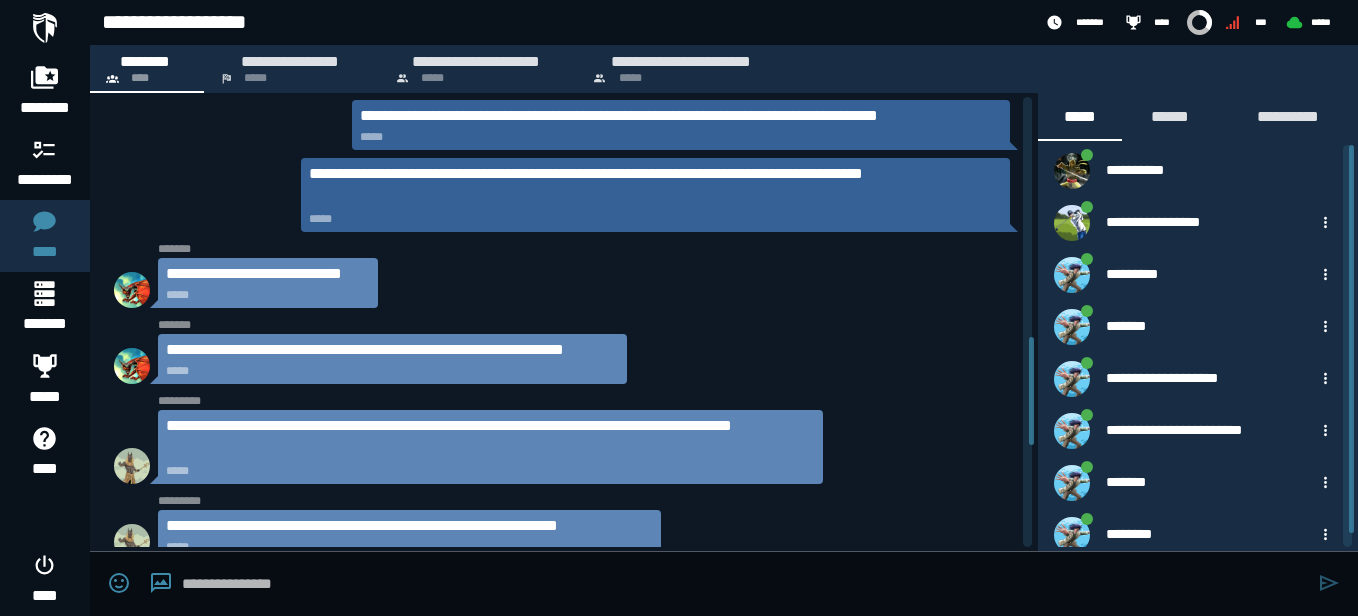 scroll, scrollTop: 970, scrollLeft: 0, axis: vertical 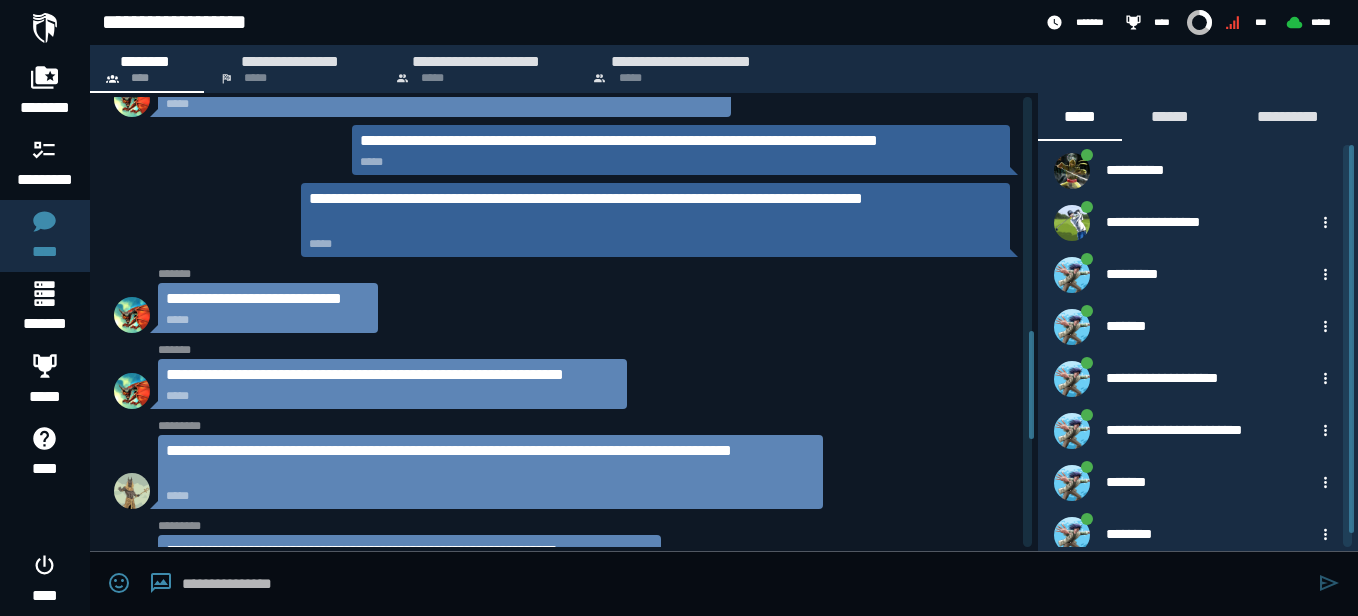 drag, startPoint x: 1030, startPoint y: 464, endPoint x: 1015, endPoint y: 356, distance: 109.03669 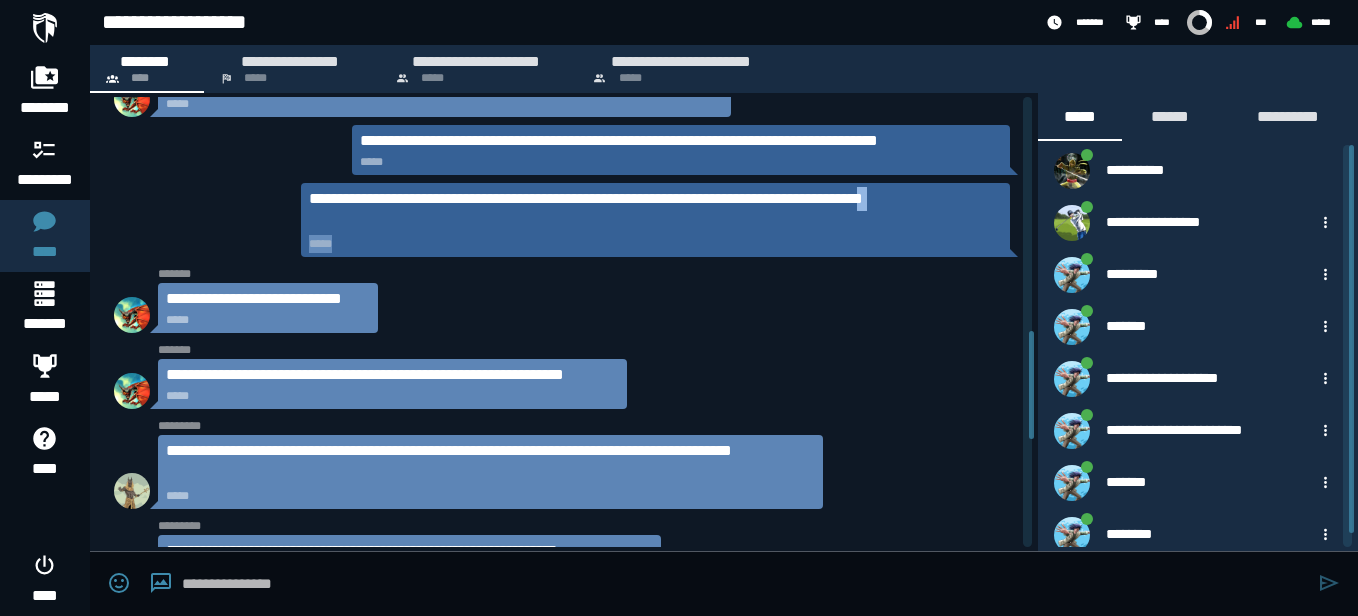 drag, startPoint x: 369, startPoint y: 247, endPoint x: 335, endPoint y: 222, distance: 42.201897 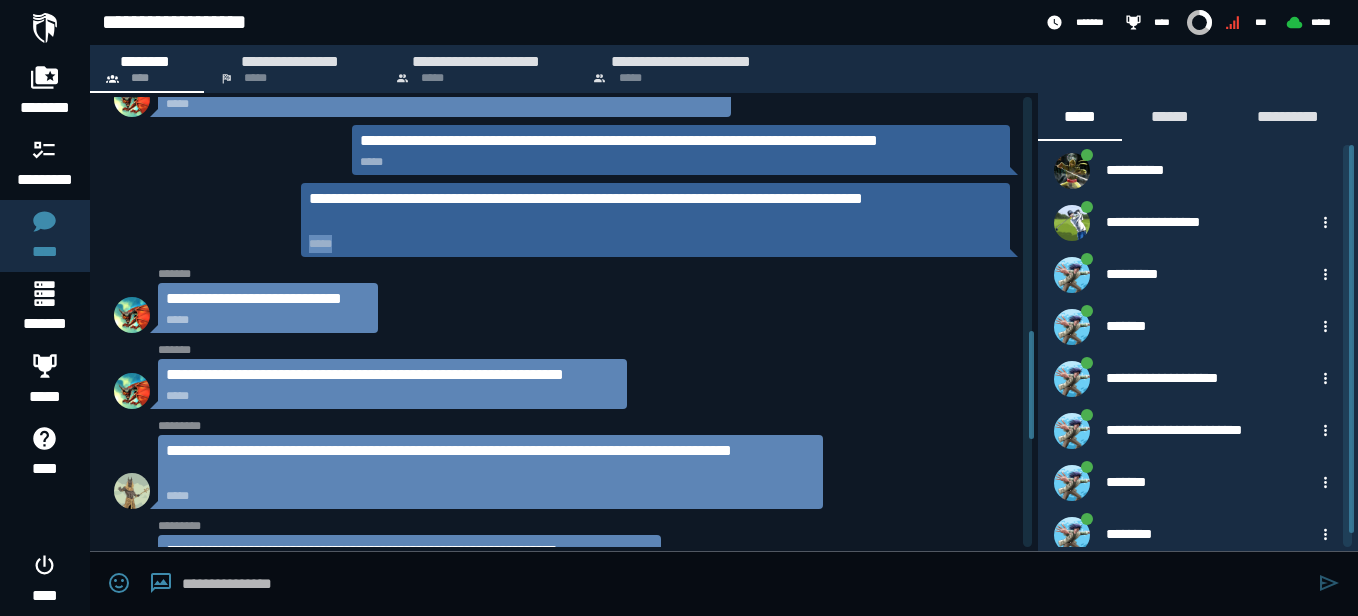 drag, startPoint x: 335, startPoint y: 222, endPoint x: 347, endPoint y: 223, distance: 12.0415945 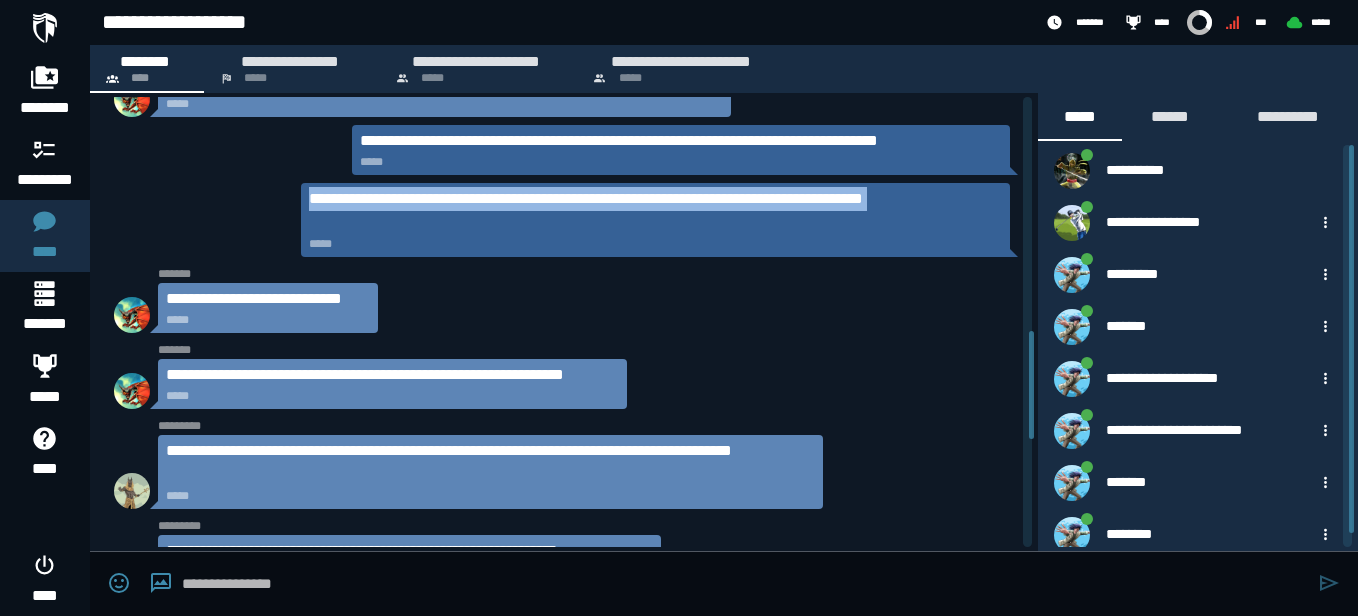 drag, startPoint x: 347, startPoint y: 223, endPoint x: 310, endPoint y: 199, distance: 44.102154 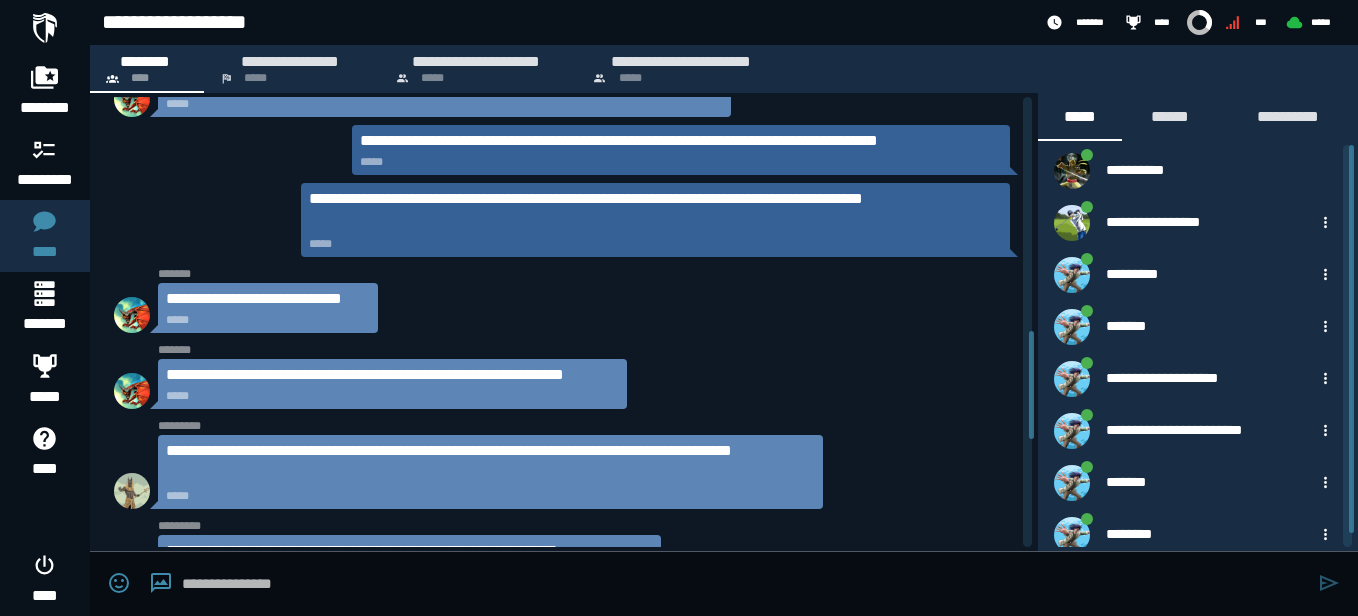click at bounding box center [745, 584] 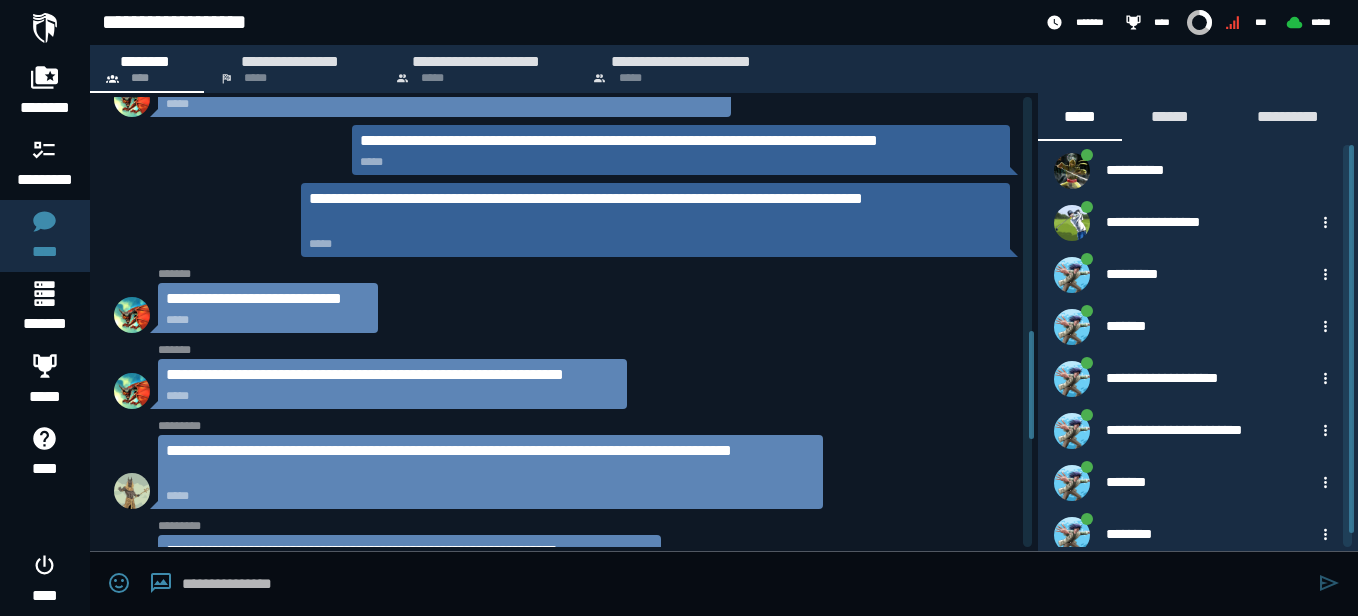 paste on "**********" 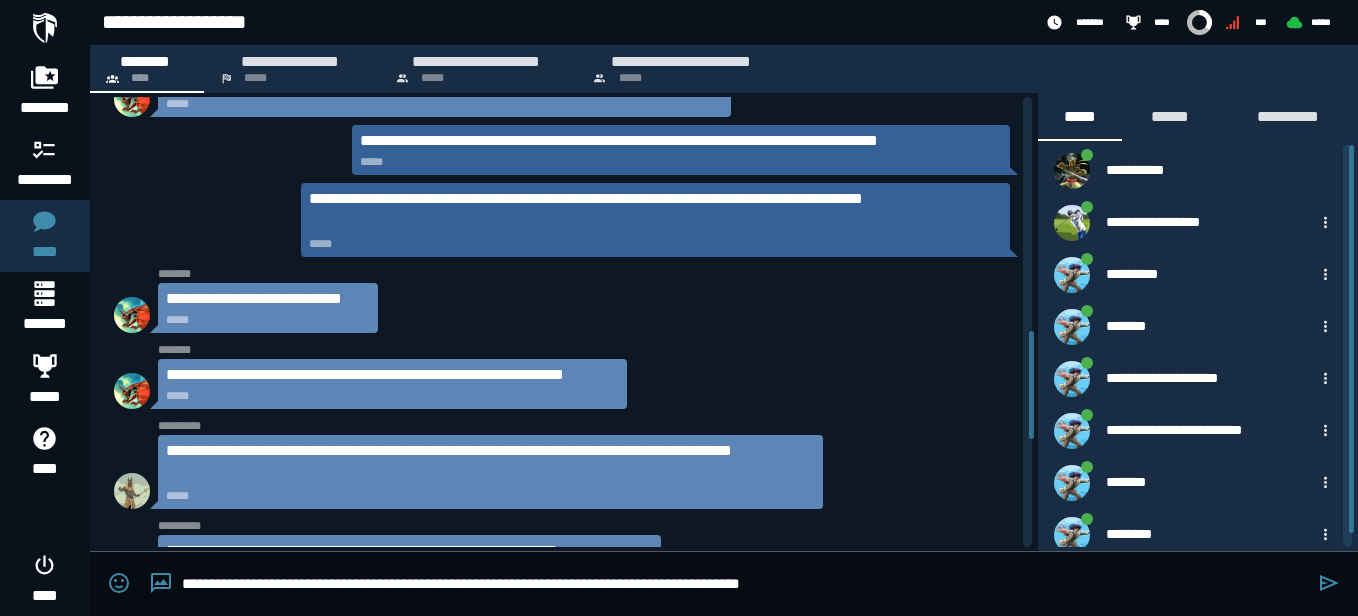scroll, scrollTop: 7, scrollLeft: 0, axis: vertical 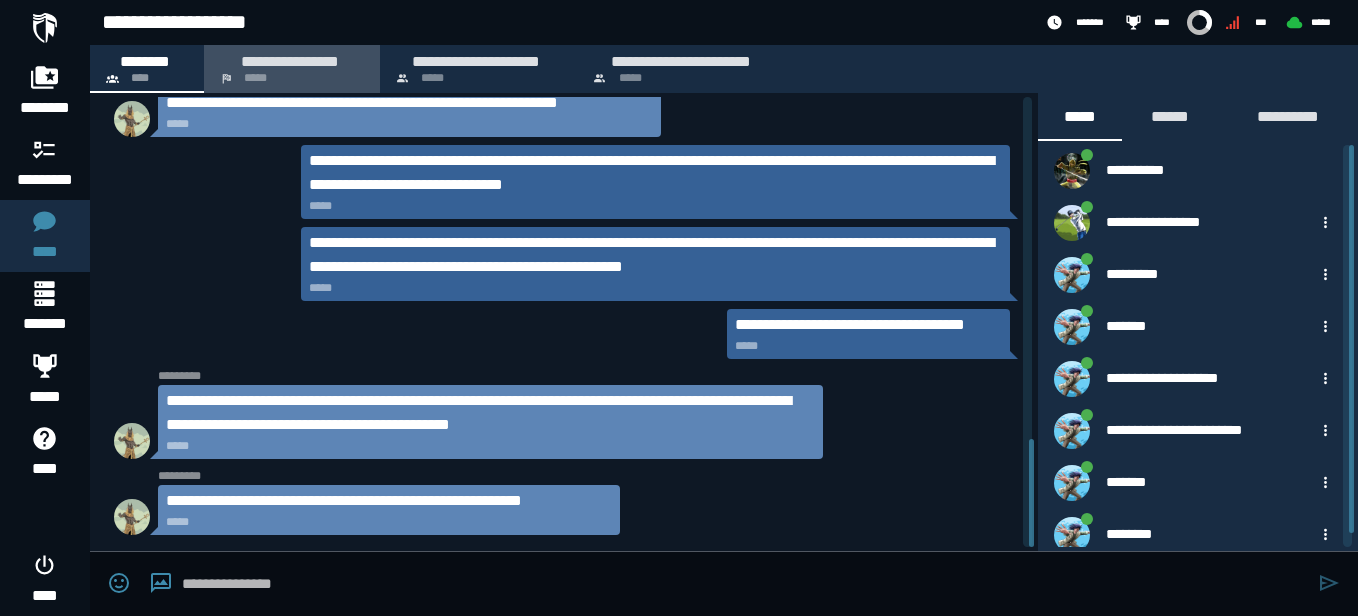 click on "*****" at bounding box center (255, 78) 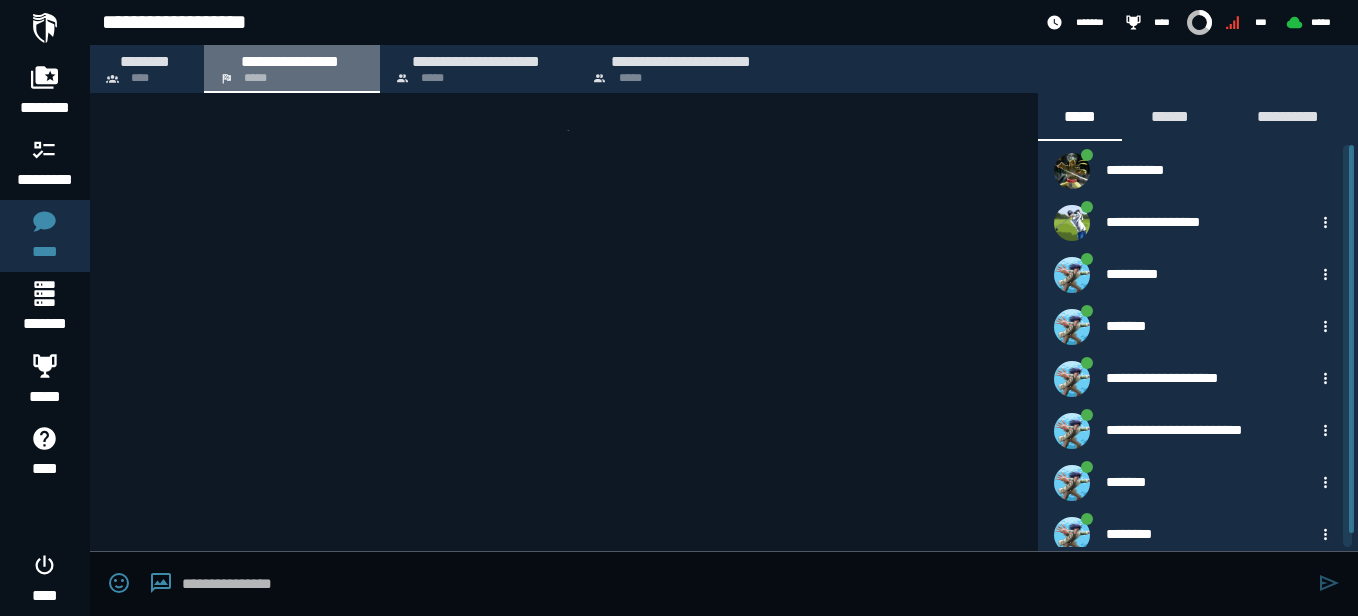 scroll, scrollTop: 0, scrollLeft: 0, axis: both 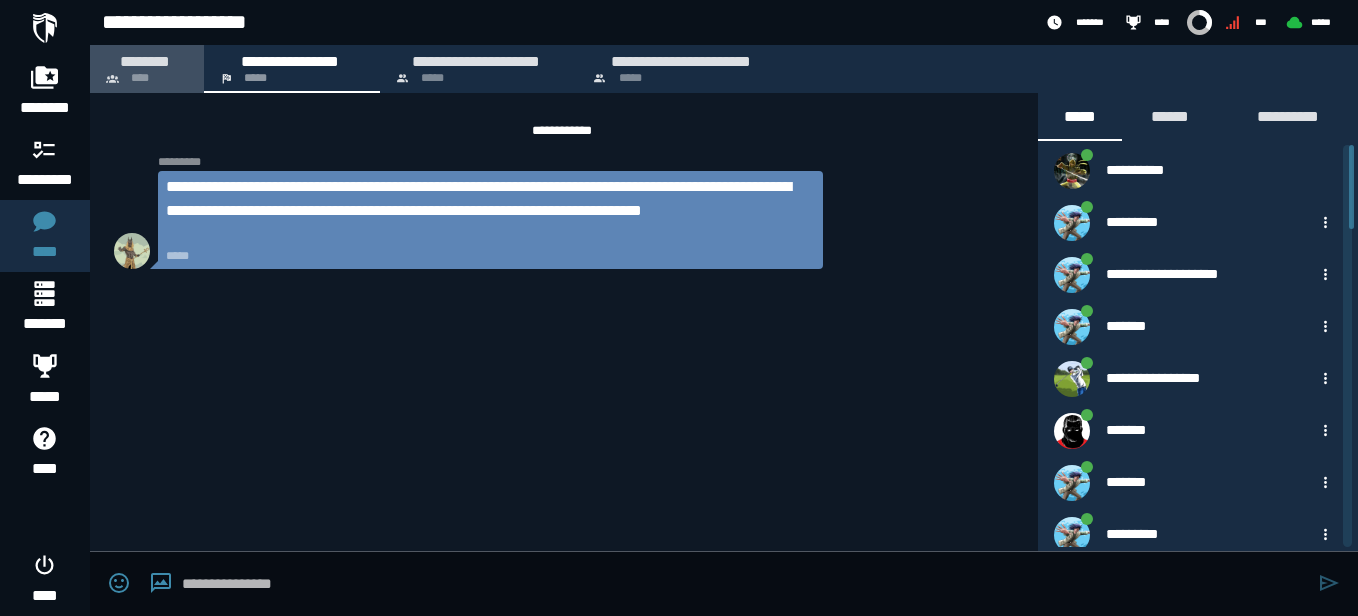 click on "********" at bounding box center (145, 61) 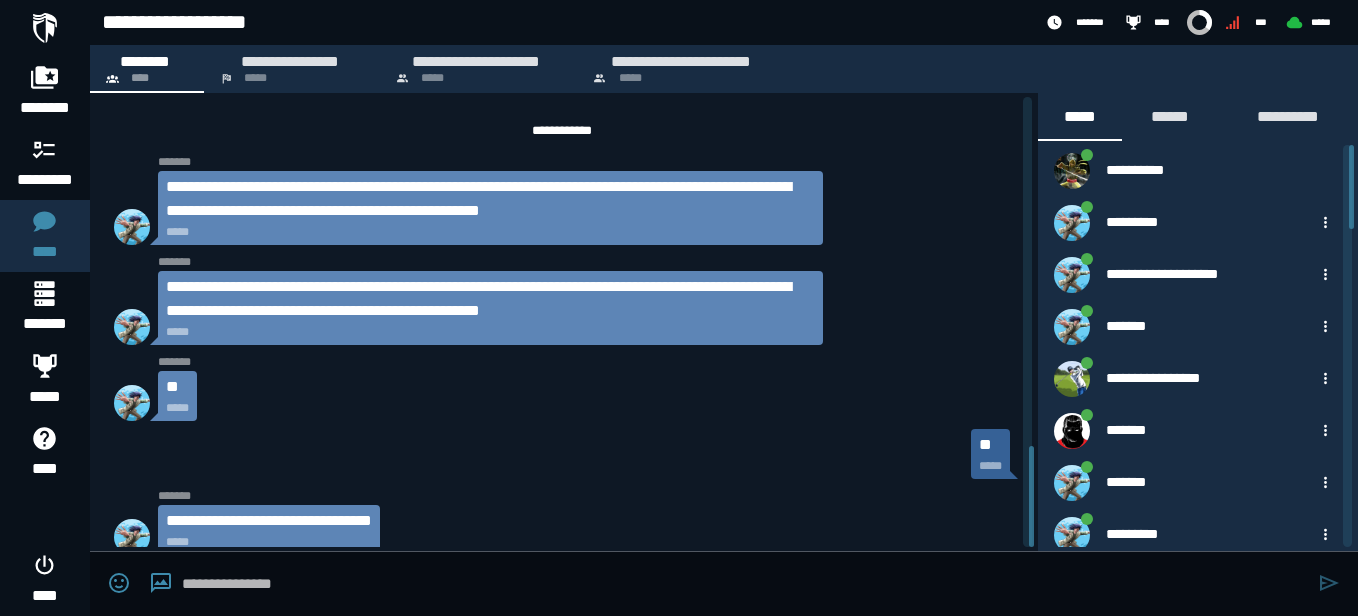 scroll, scrollTop: 1558, scrollLeft: 0, axis: vertical 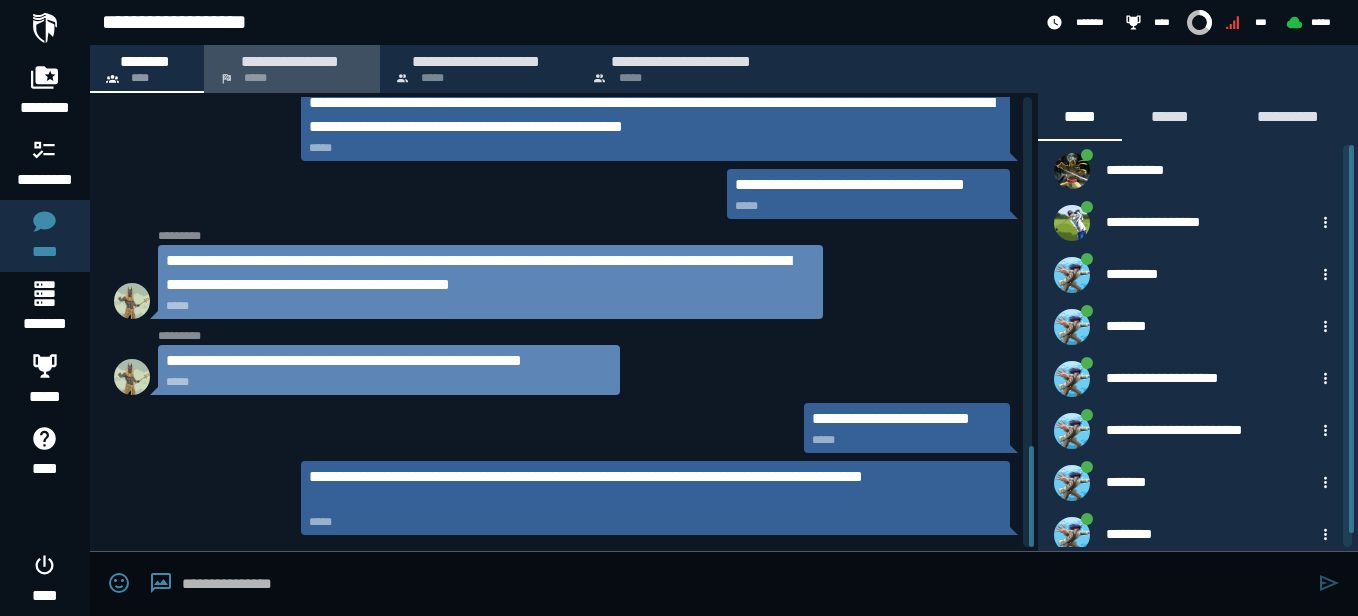 click on "**********" at bounding box center [292, 69] 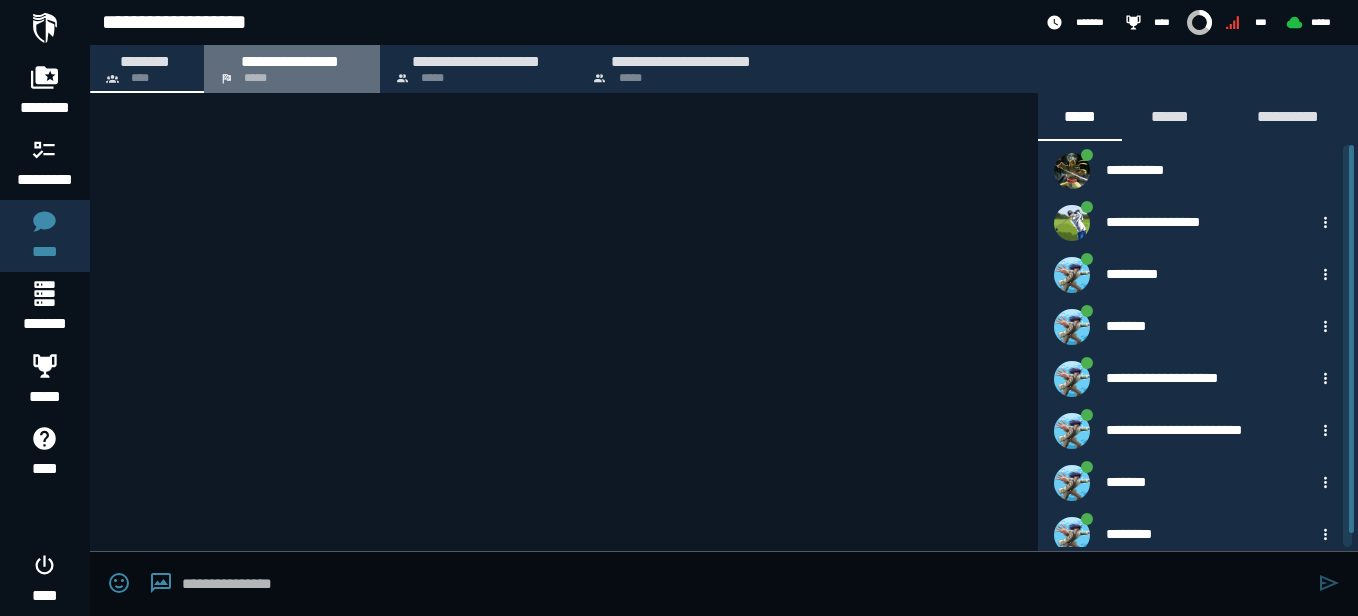 scroll, scrollTop: 0, scrollLeft: 0, axis: both 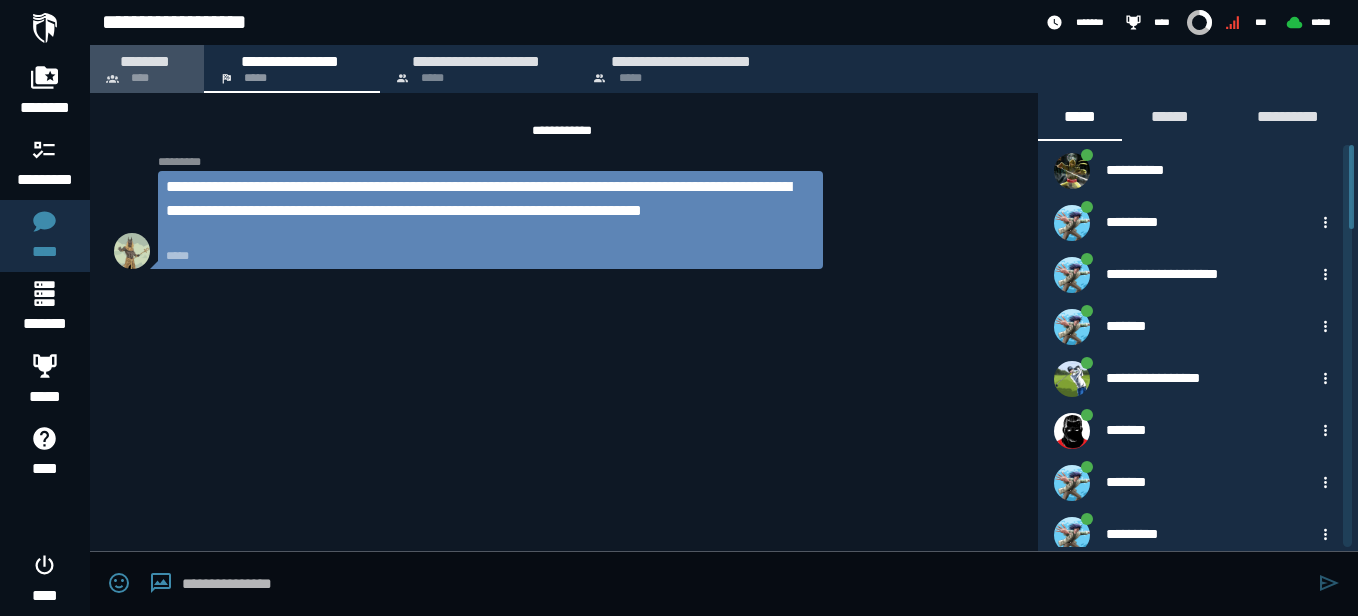 click on "********" at bounding box center [145, 61] 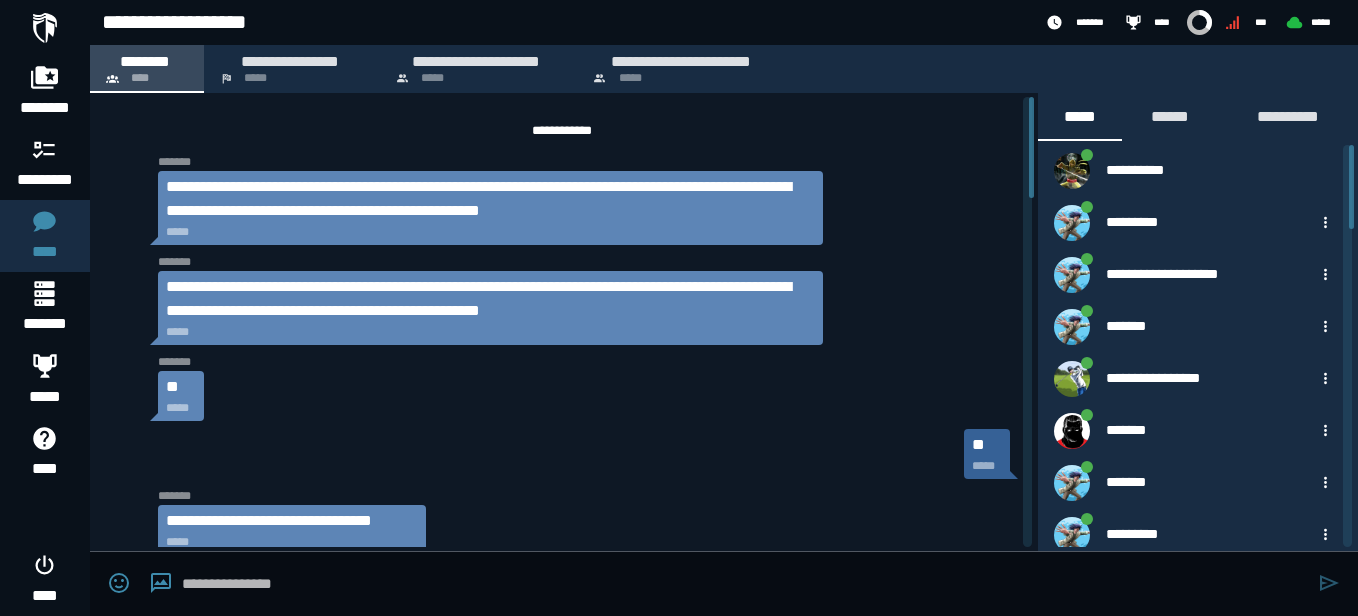 scroll, scrollTop: 1558, scrollLeft: 0, axis: vertical 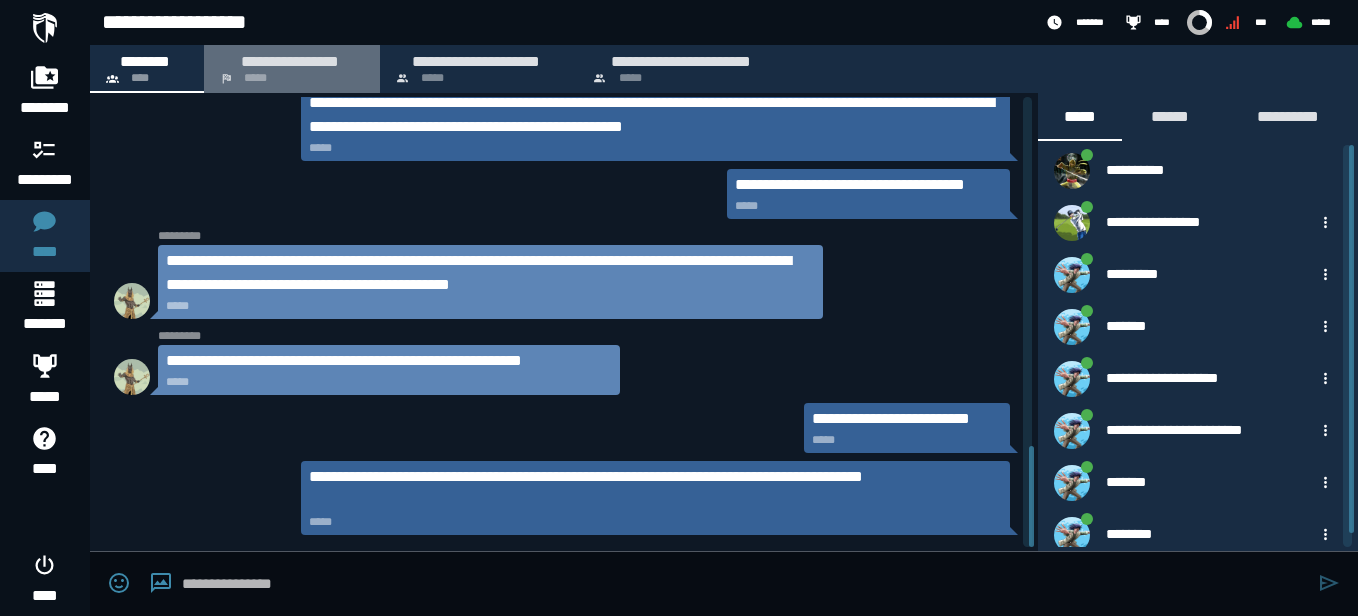 click on "*****" at bounding box center (255, 78) 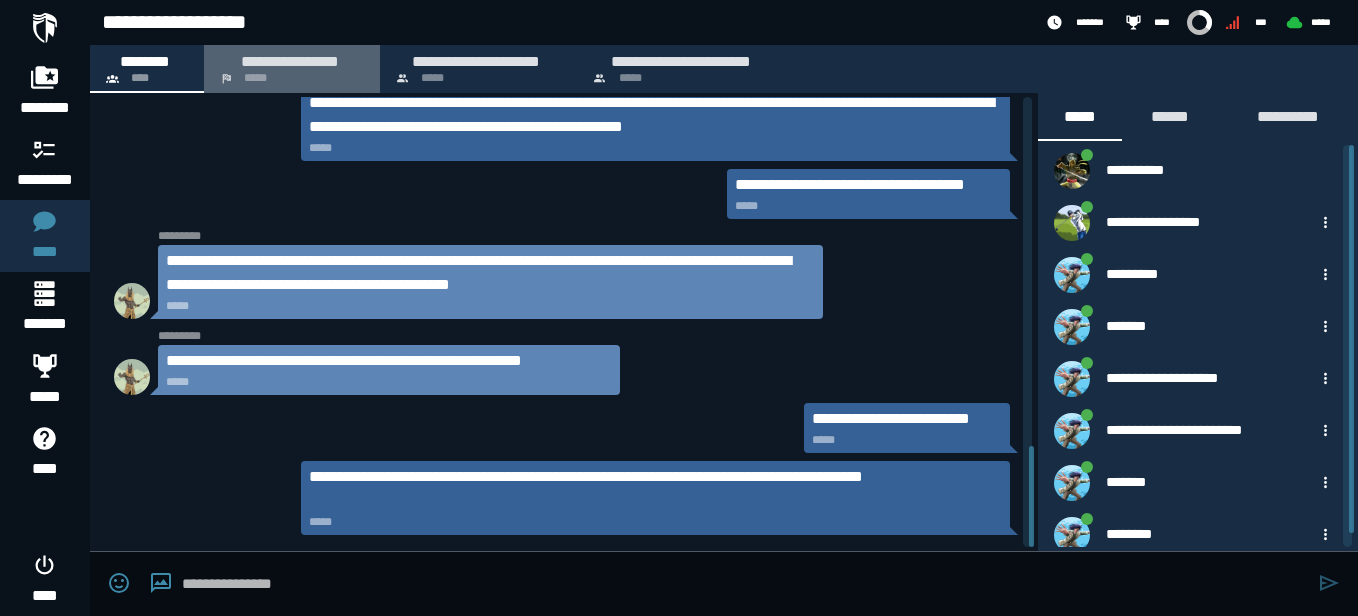 scroll, scrollTop: 0, scrollLeft: 0, axis: both 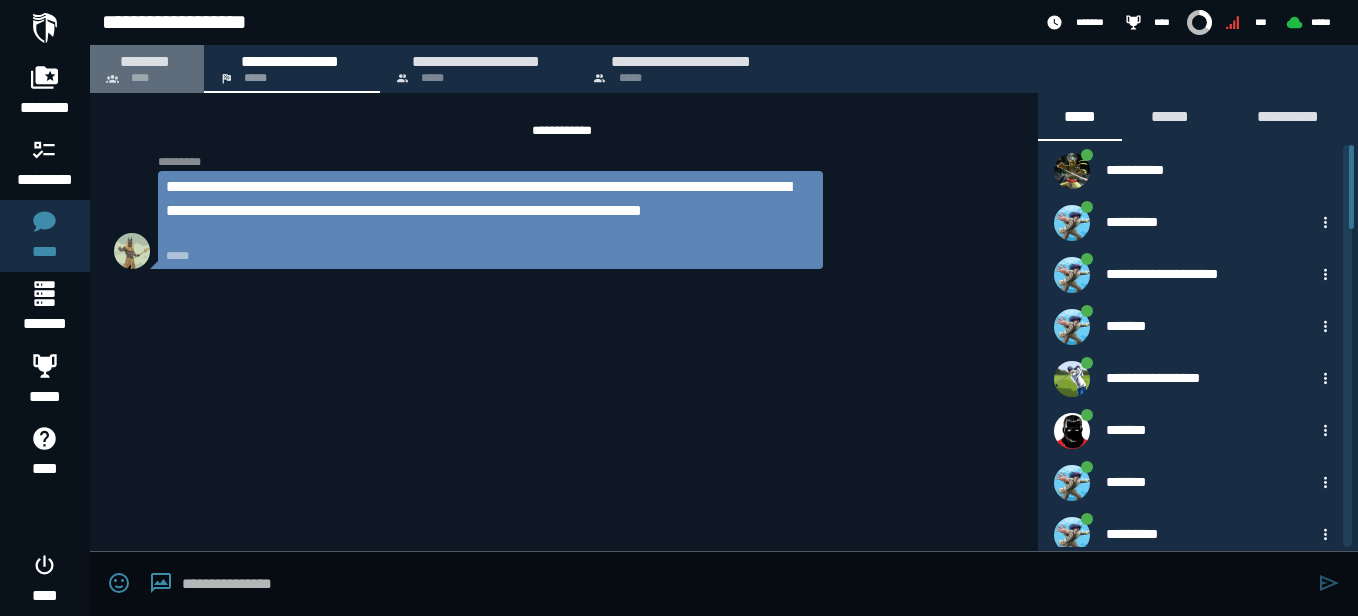 click on "********" at bounding box center [145, 61] 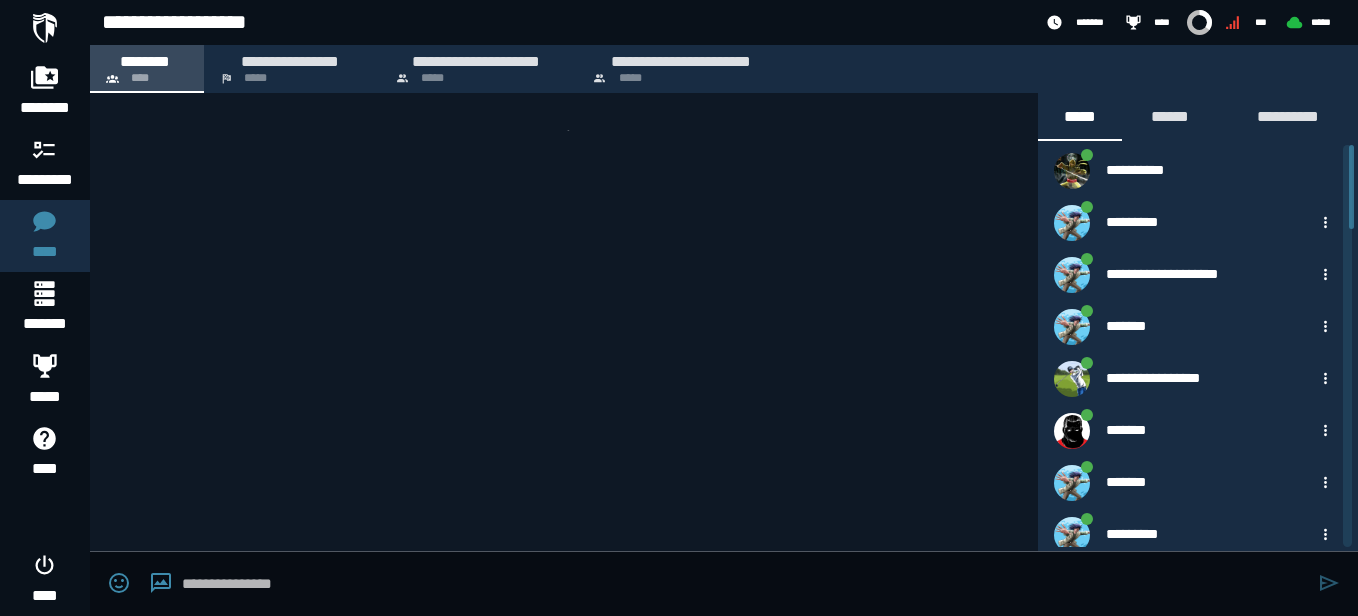scroll, scrollTop: 1558, scrollLeft: 0, axis: vertical 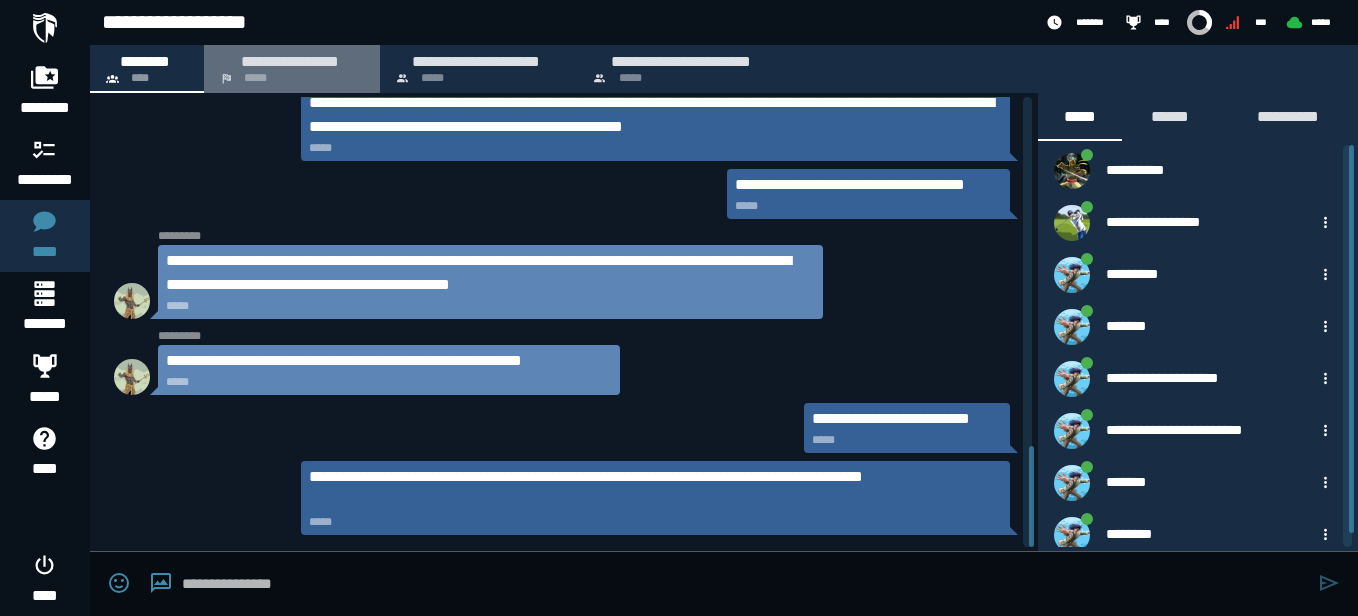 click on "**********" at bounding box center (292, 69) 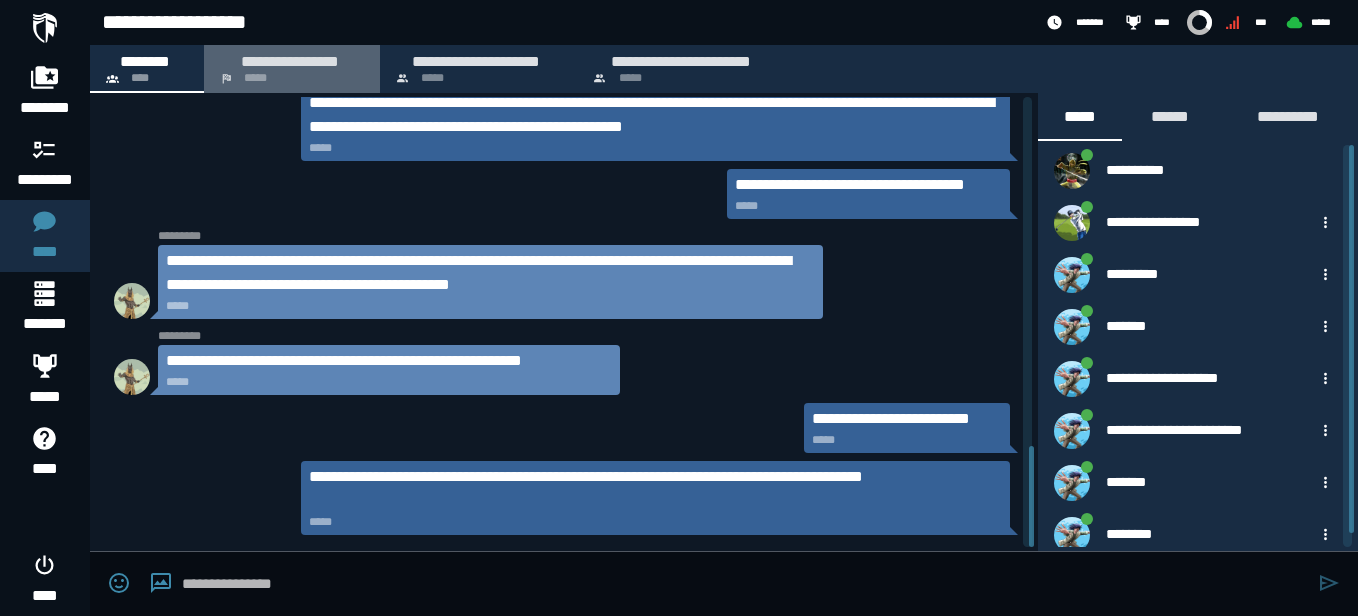 scroll, scrollTop: 0, scrollLeft: 0, axis: both 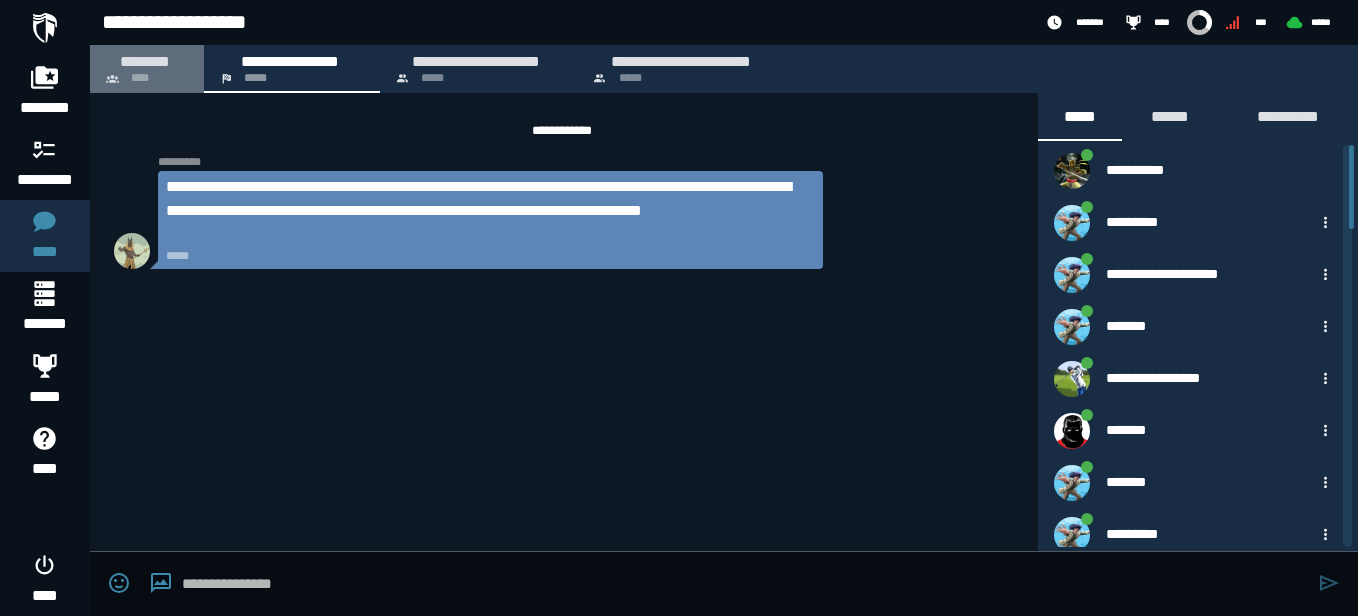 click on "********" at bounding box center [145, 61] 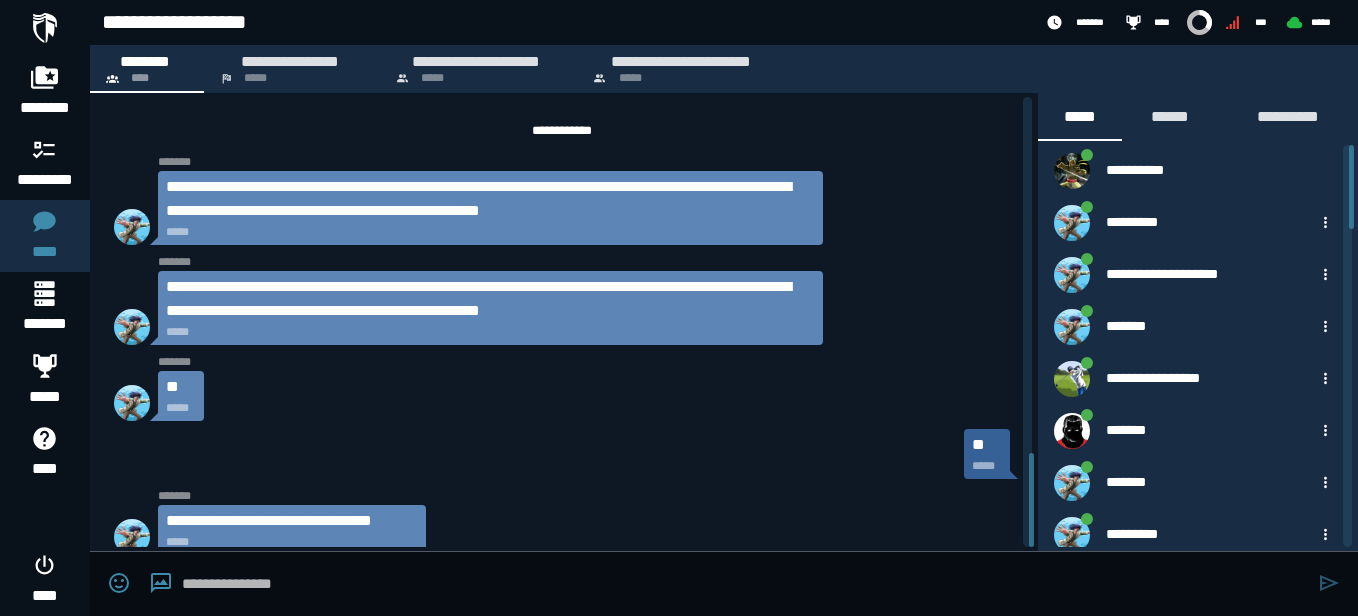 scroll, scrollTop: 1710, scrollLeft: 0, axis: vertical 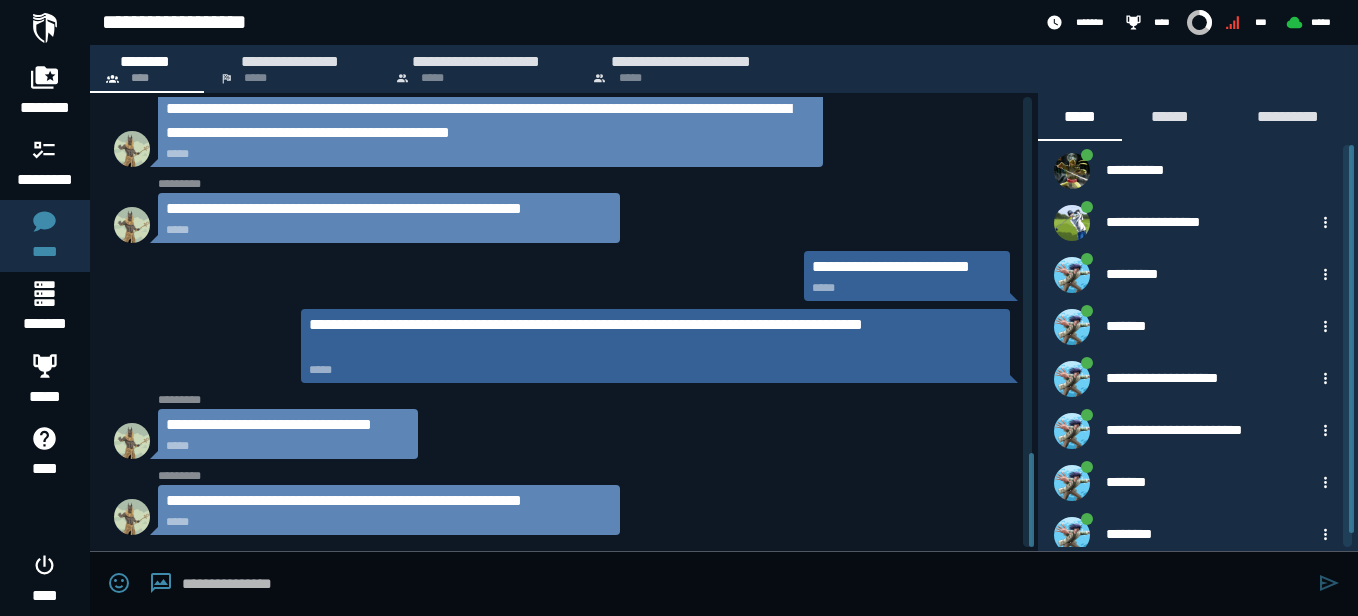 click at bounding box center [745, 584] 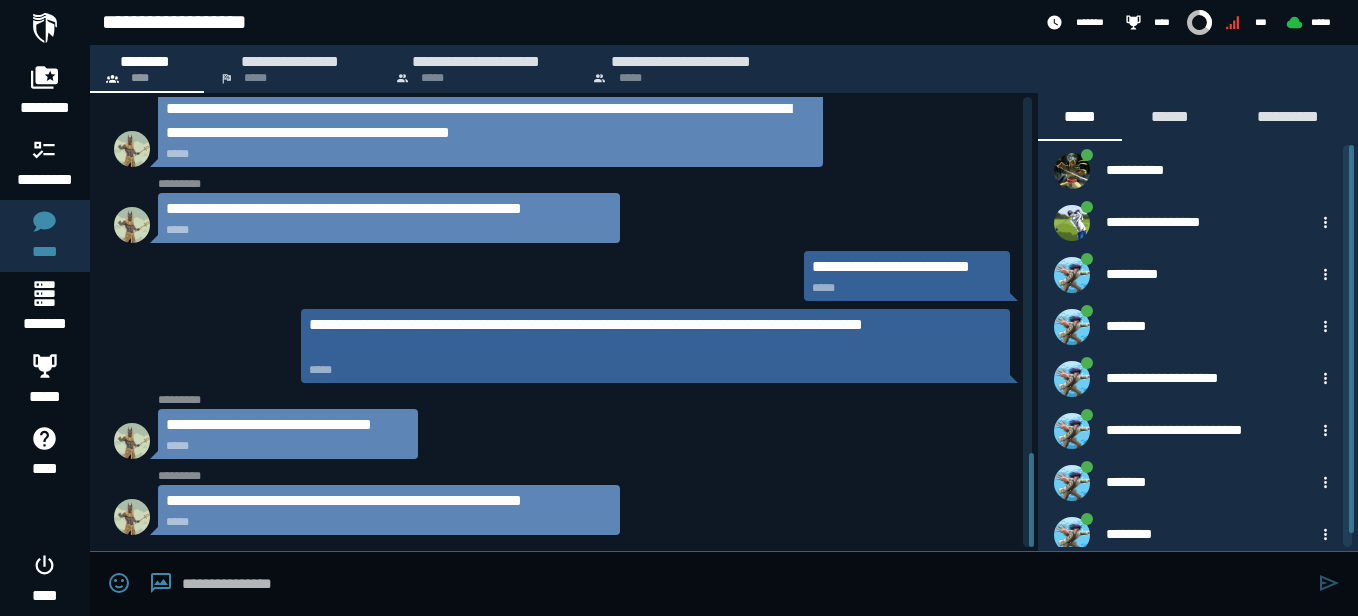 click on "**********" at bounding box center [1222, 170] 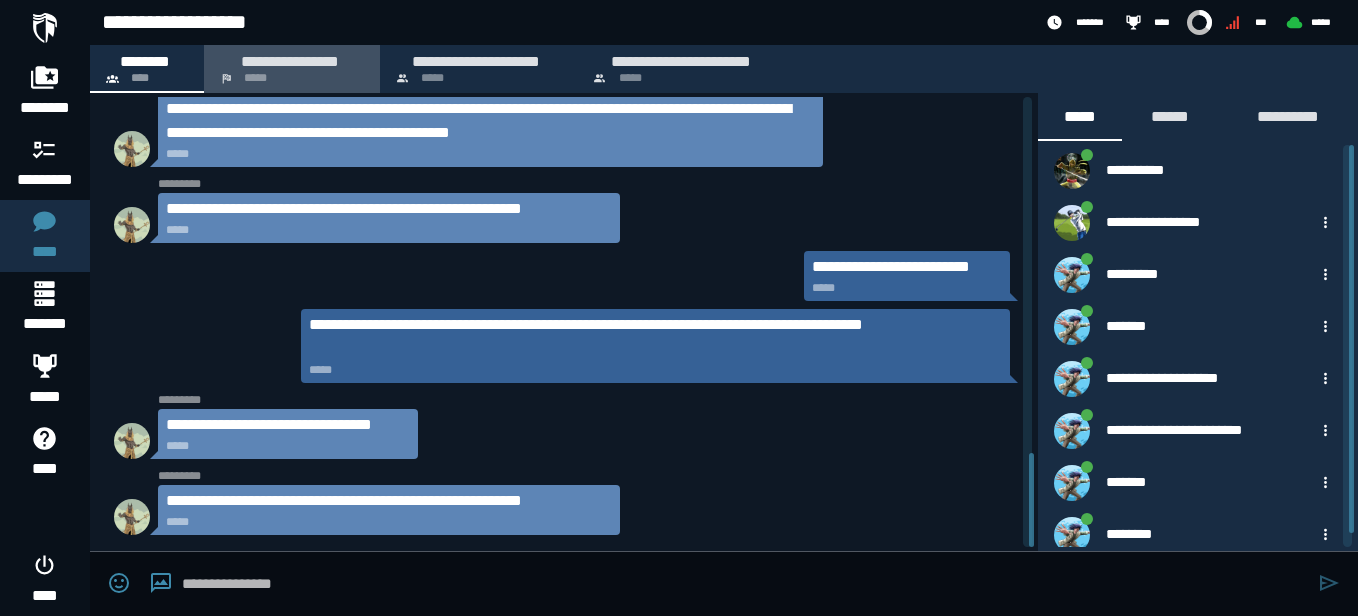 click on "**********" at bounding box center [292, 69] 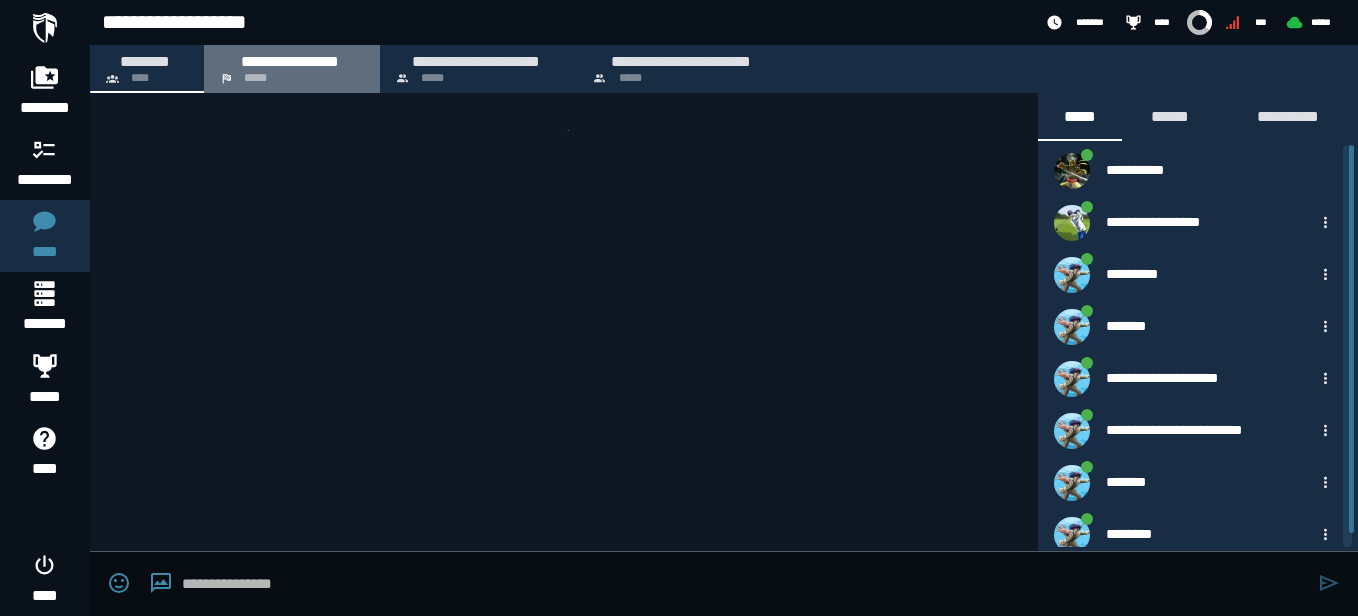 scroll, scrollTop: 0, scrollLeft: 0, axis: both 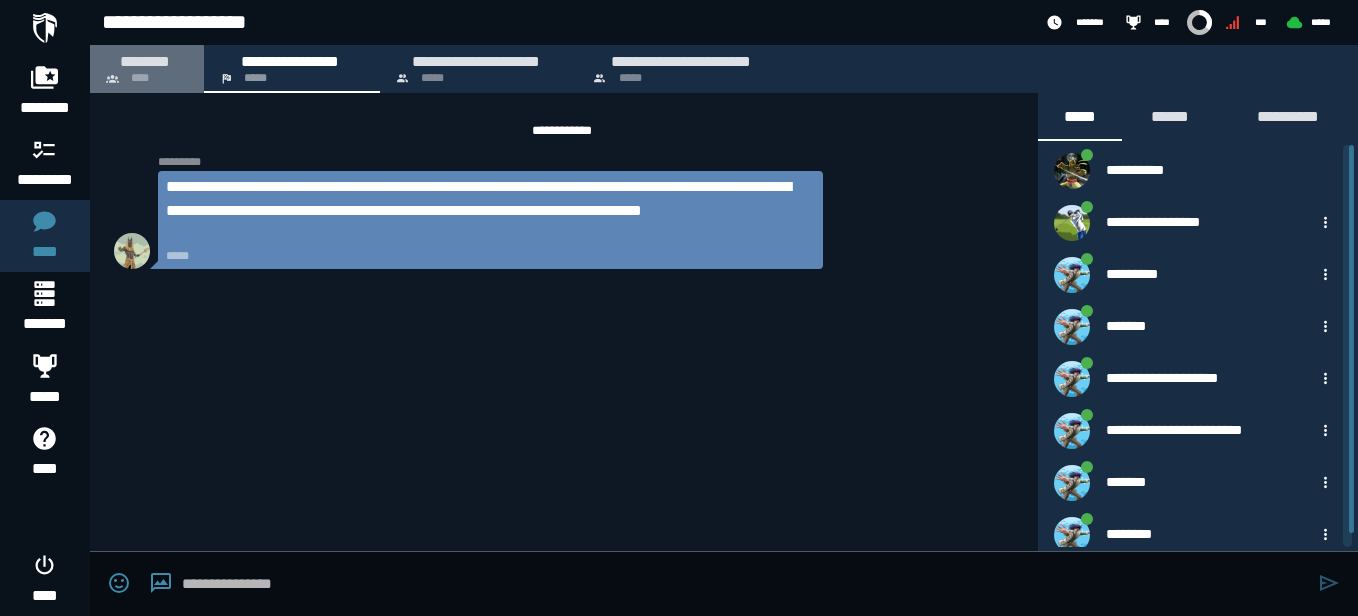 click on "******** ****" at bounding box center (147, 69) 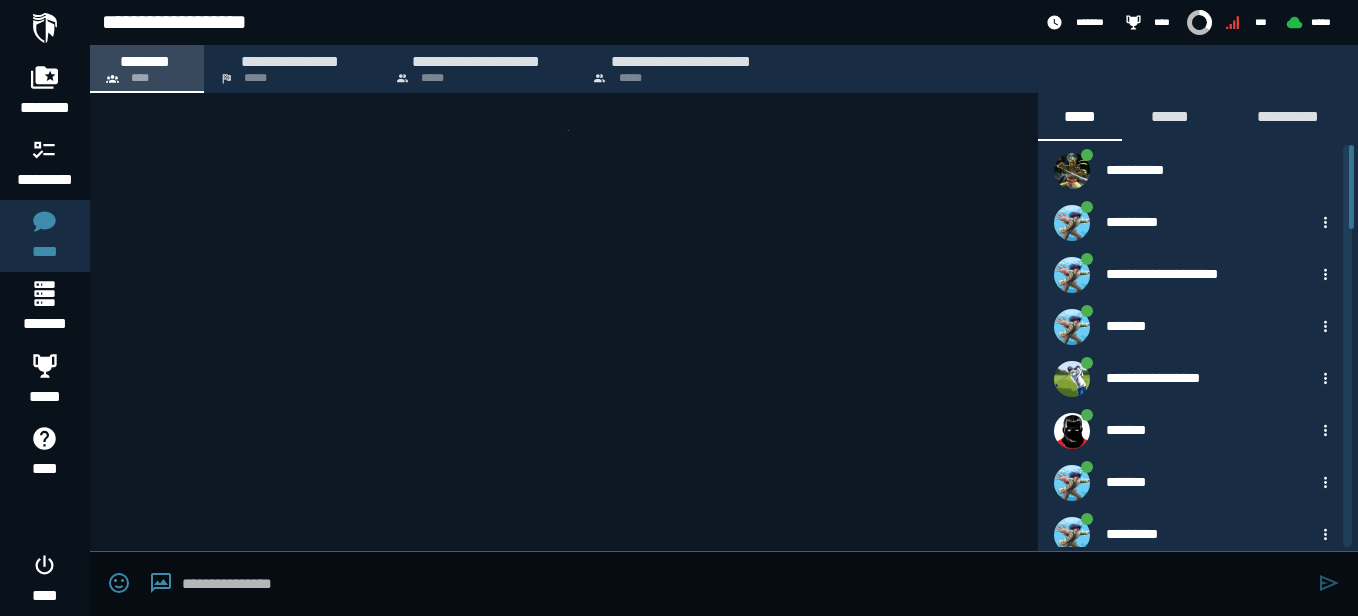 scroll, scrollTop: 1810, scrollLeft: 0, axis: vertical 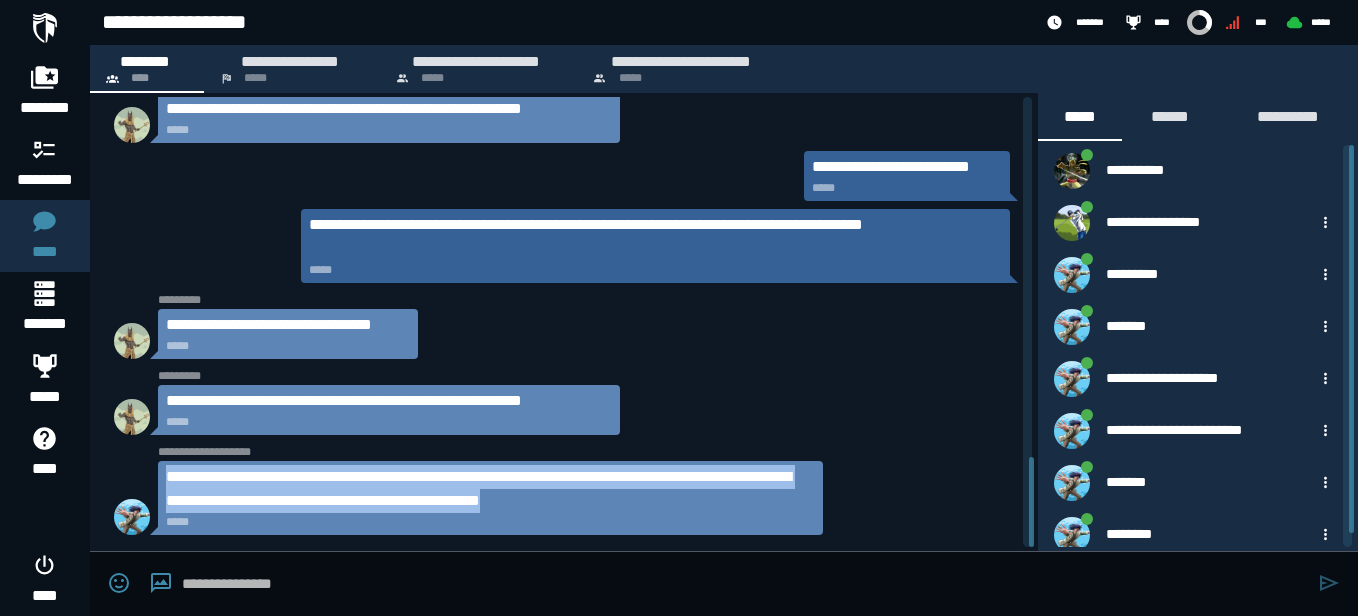 drag, startPoint x: 797, startPoint y: 491, endPoint x: 157, endPoint y: 463, distance: 640.6122 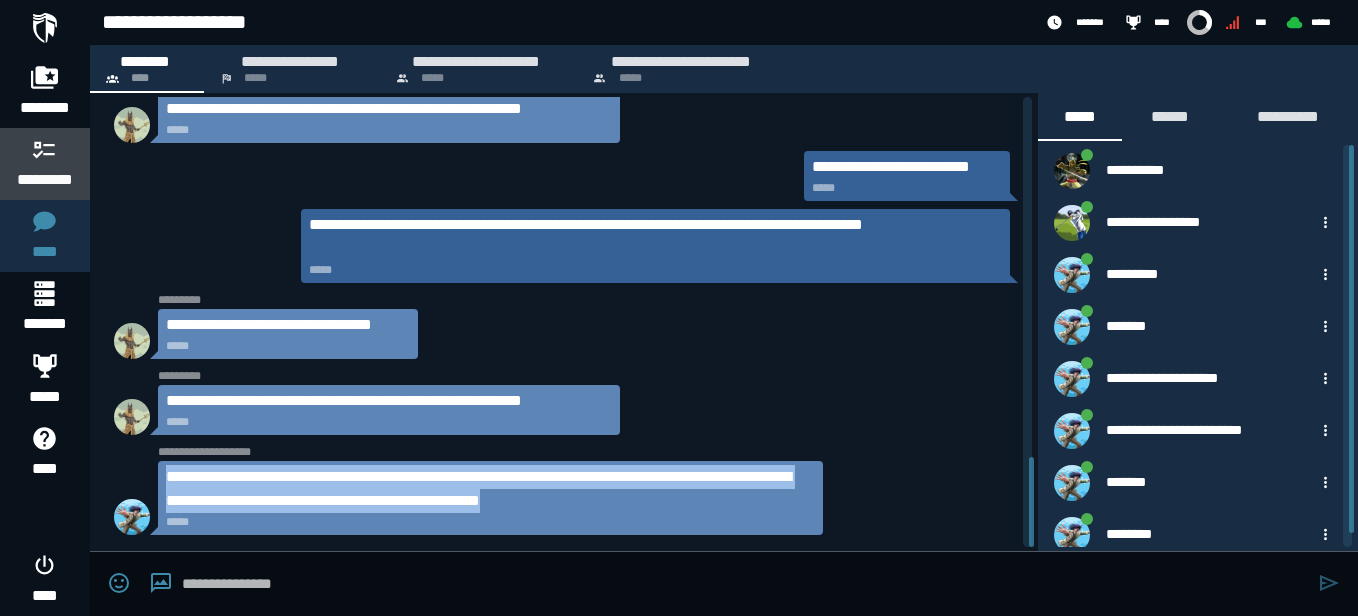 click on "*********" at bounding box center [45, 180] 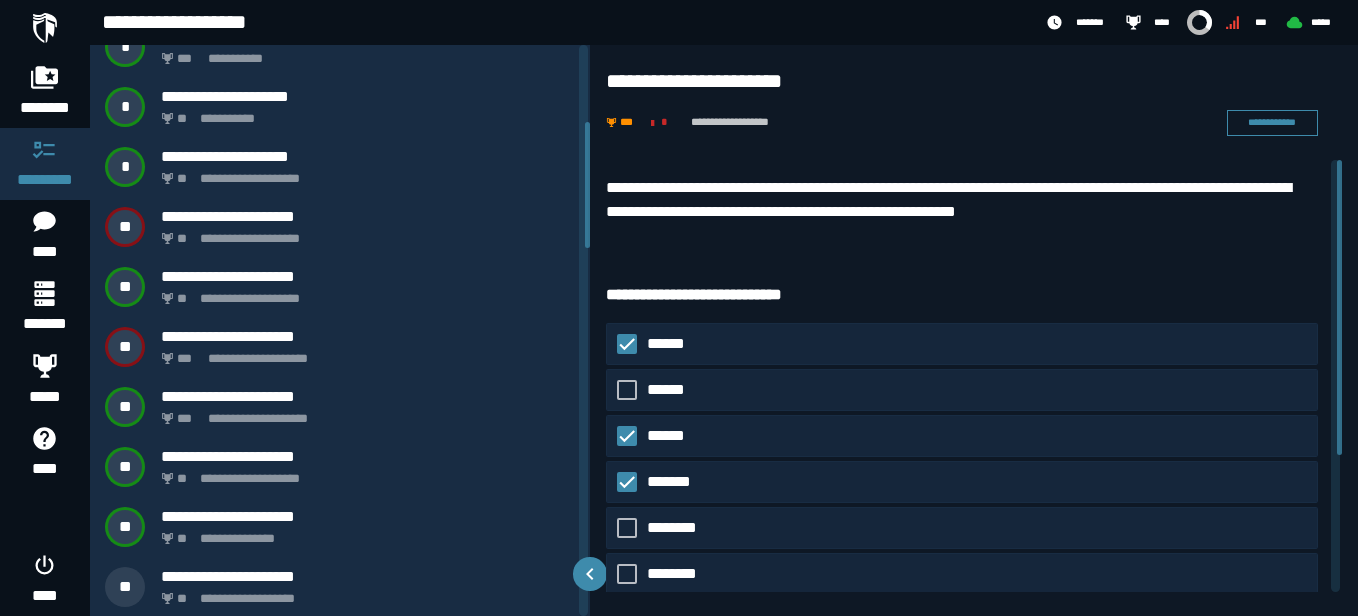 scroll, scrollTop: 451, scrollLeft: 0, axis: vertical 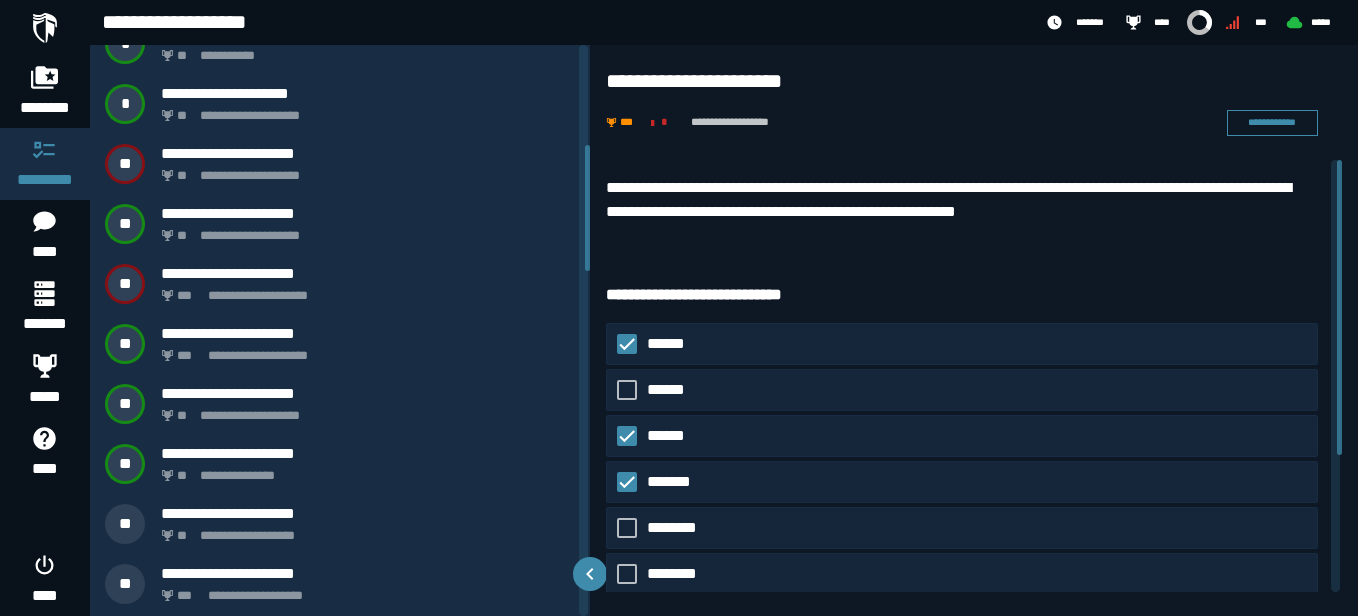 drag, startPoint x: 587, startPoint y: 135, endPoint x: 575, endPoint y: 235, distance: 100.71743 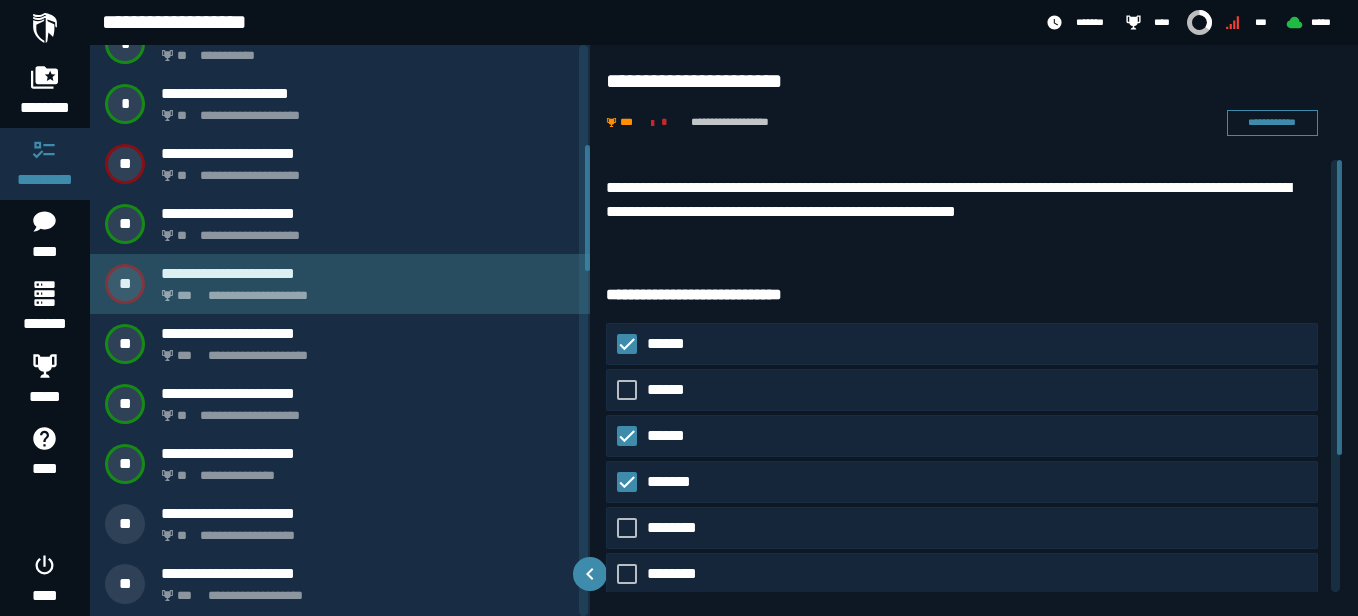 click on "**********" at bounding box center [340, 284] 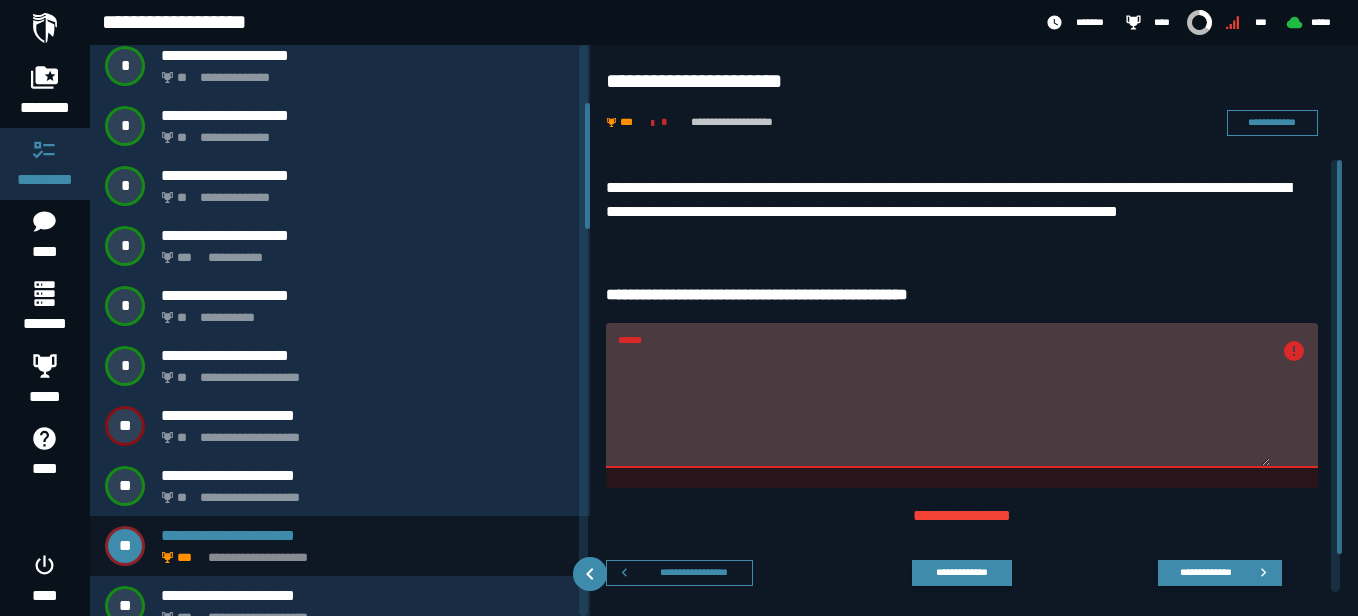 scroll, scrollTop: 149, scrollLeft: 0, axis: vertical 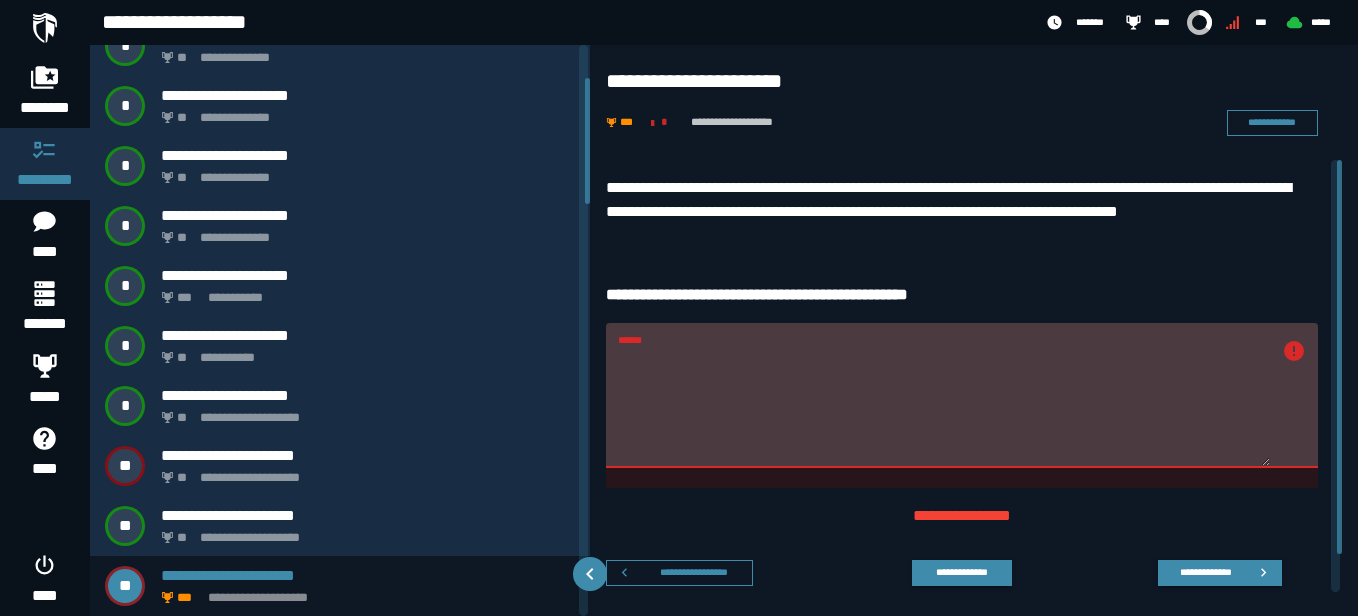 drag, startPoint x: 991, startPoint y: 391, endPoint x: 590, endPoint y: 364, distance: 401.90796 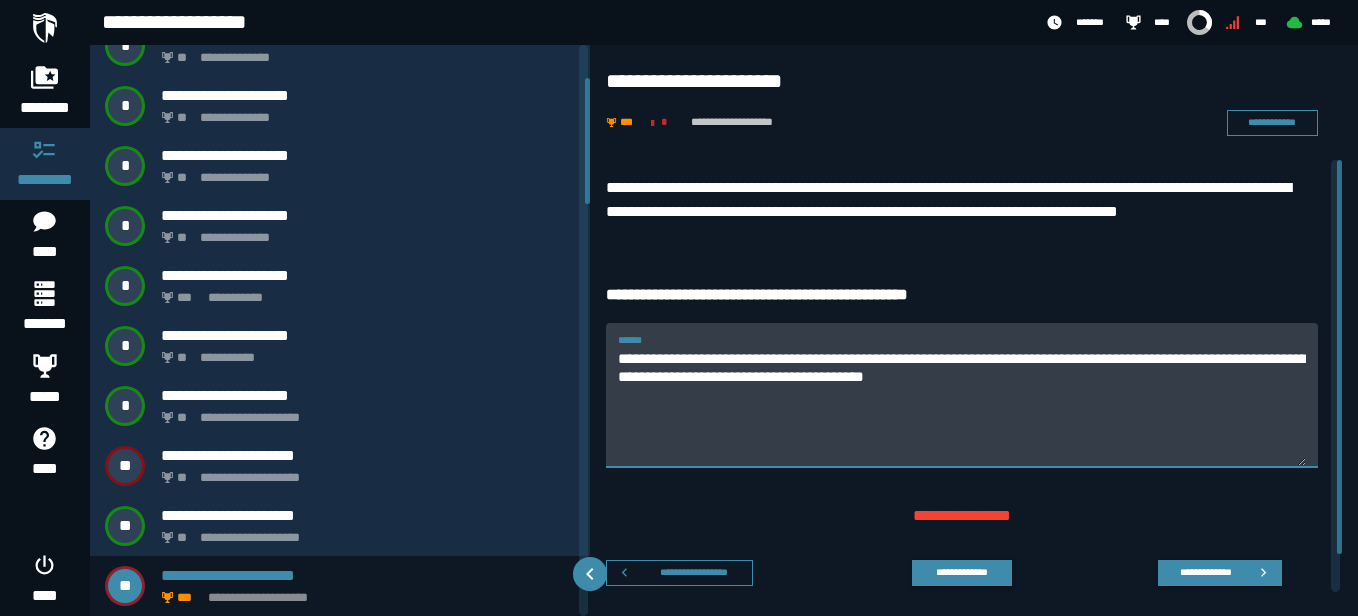 click on "**********" at bounding box center [962, 395] 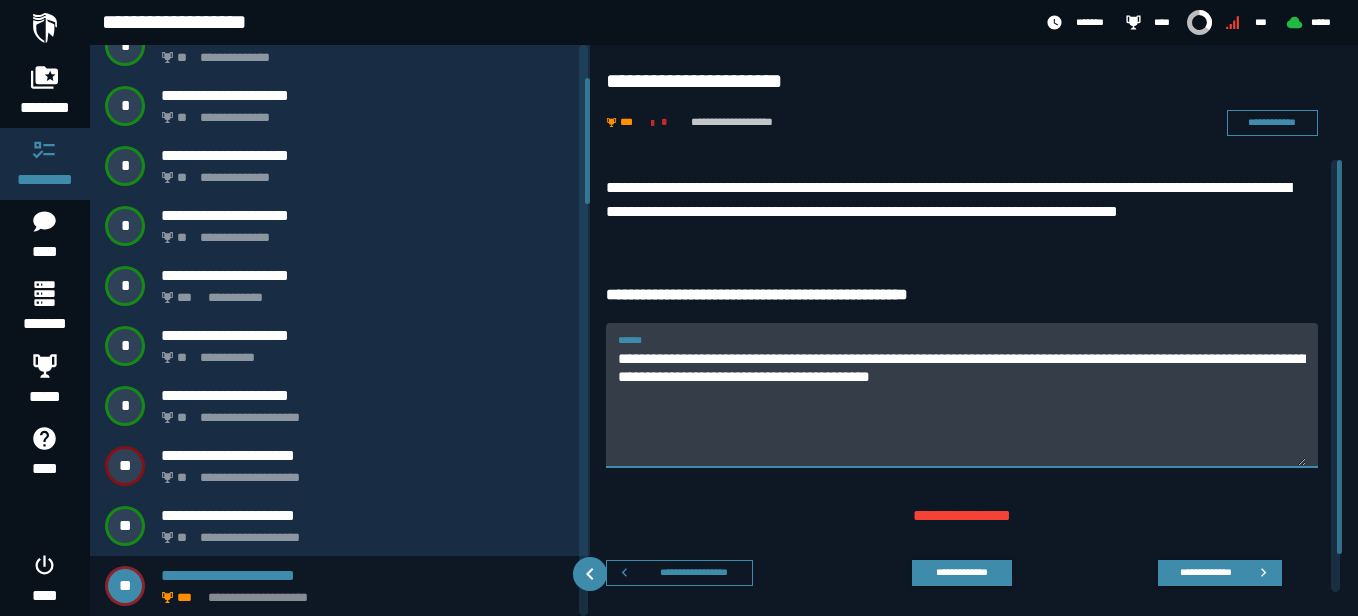 click on "**********" at bounding box center [962, 407] 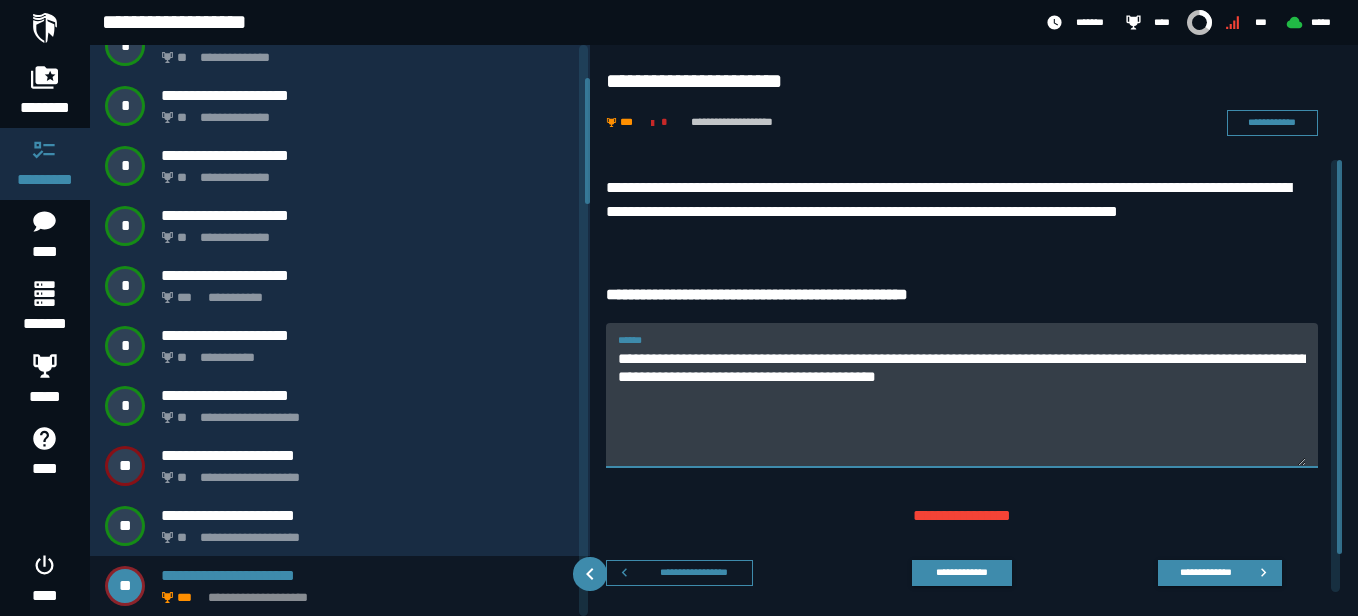 type on "**********" 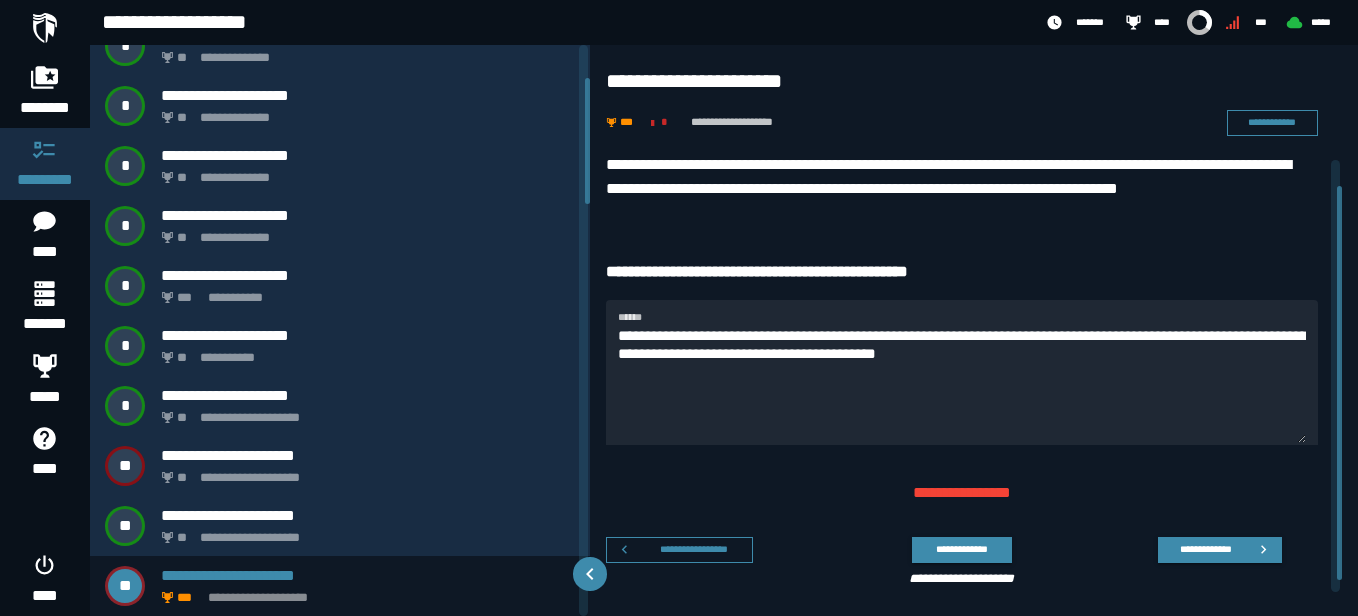 scroll, scrollTop: 0, scrollLeft: 0, axis: both 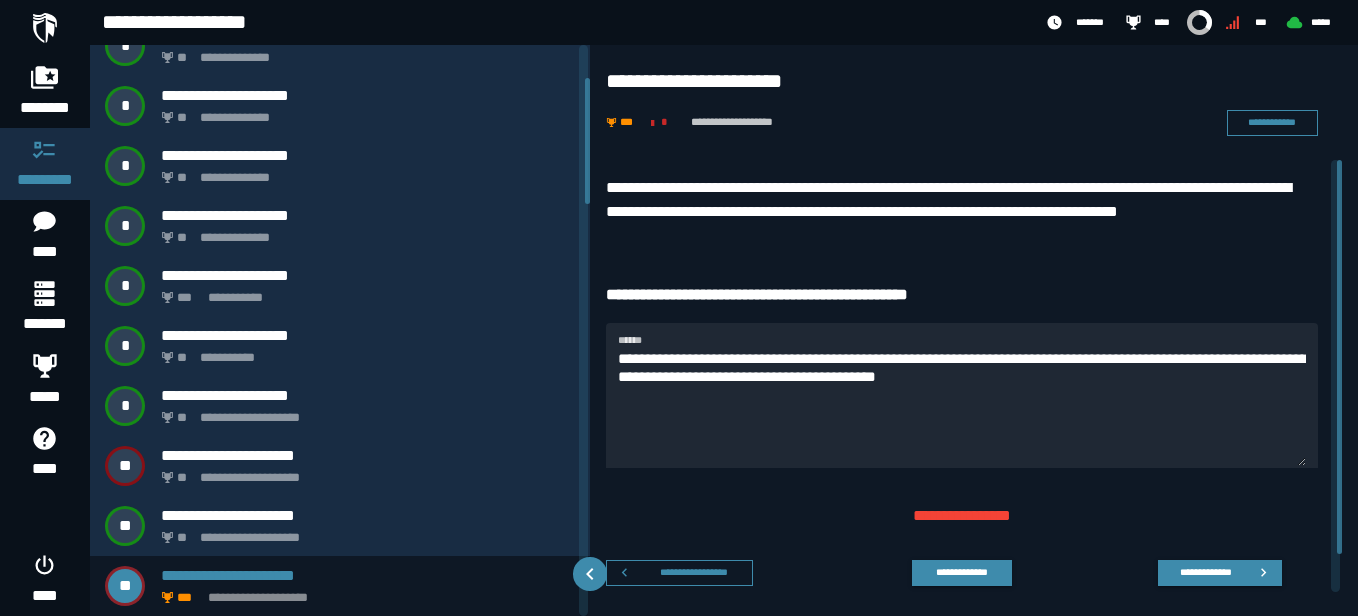 drag, startPoint x: 1338, startPoint y: 376, endPoint x: 1327, endPoint y: 372, distance: 11.7046995 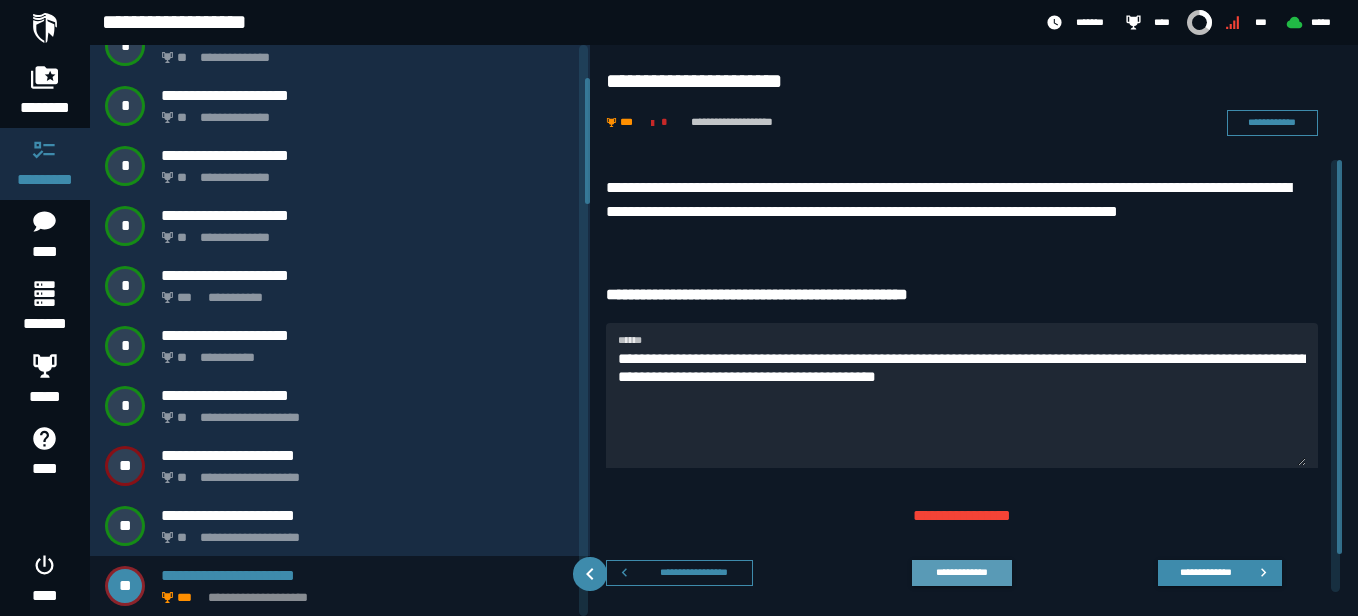 click on "**********" at bounding box center [961, 572] 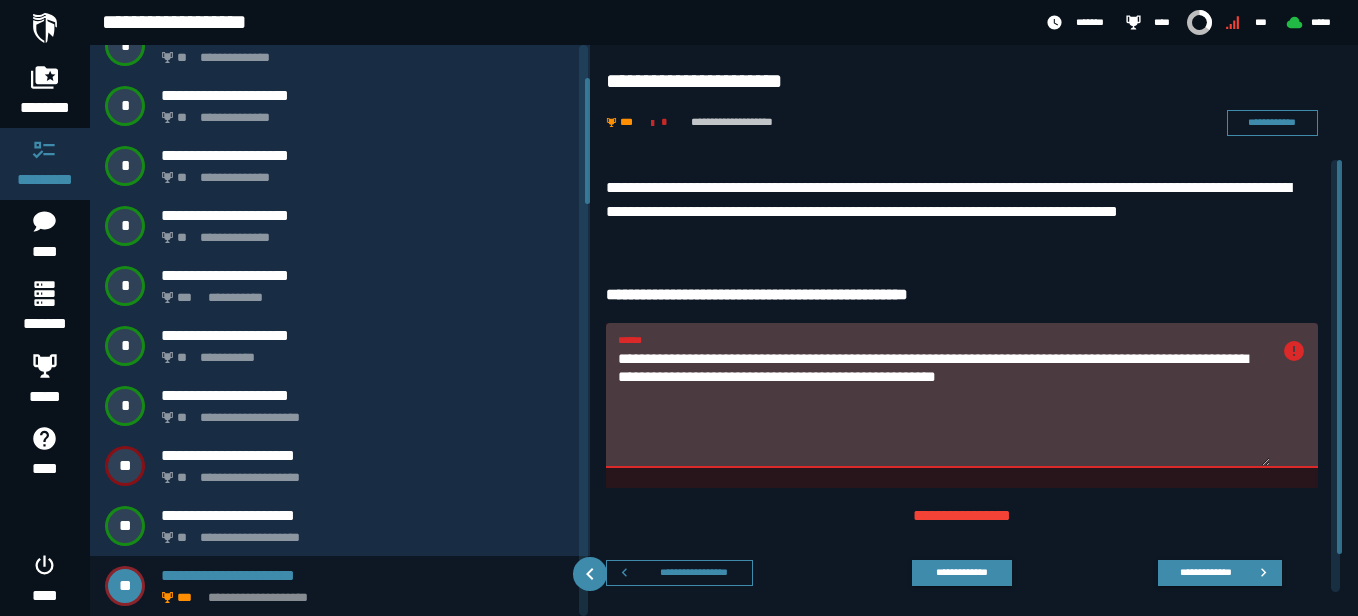 click on "**********" at bounding box center [944, 407] 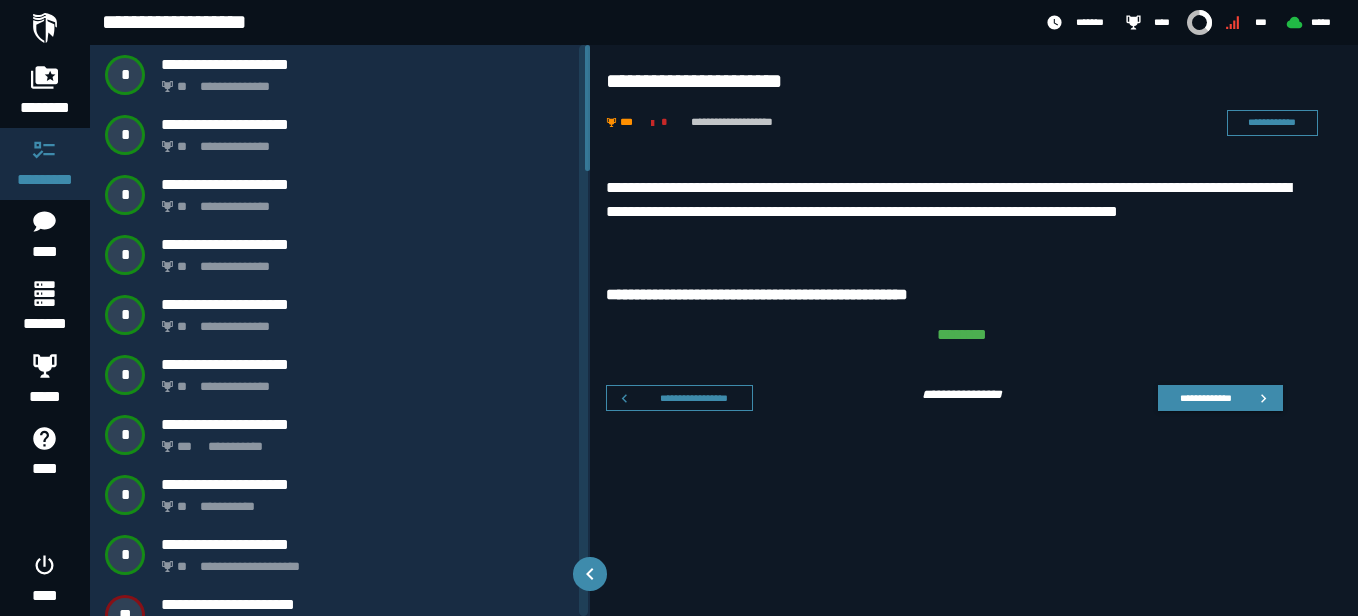 scroll, scrollTop: 0, scrollLeft: 0, axis: both 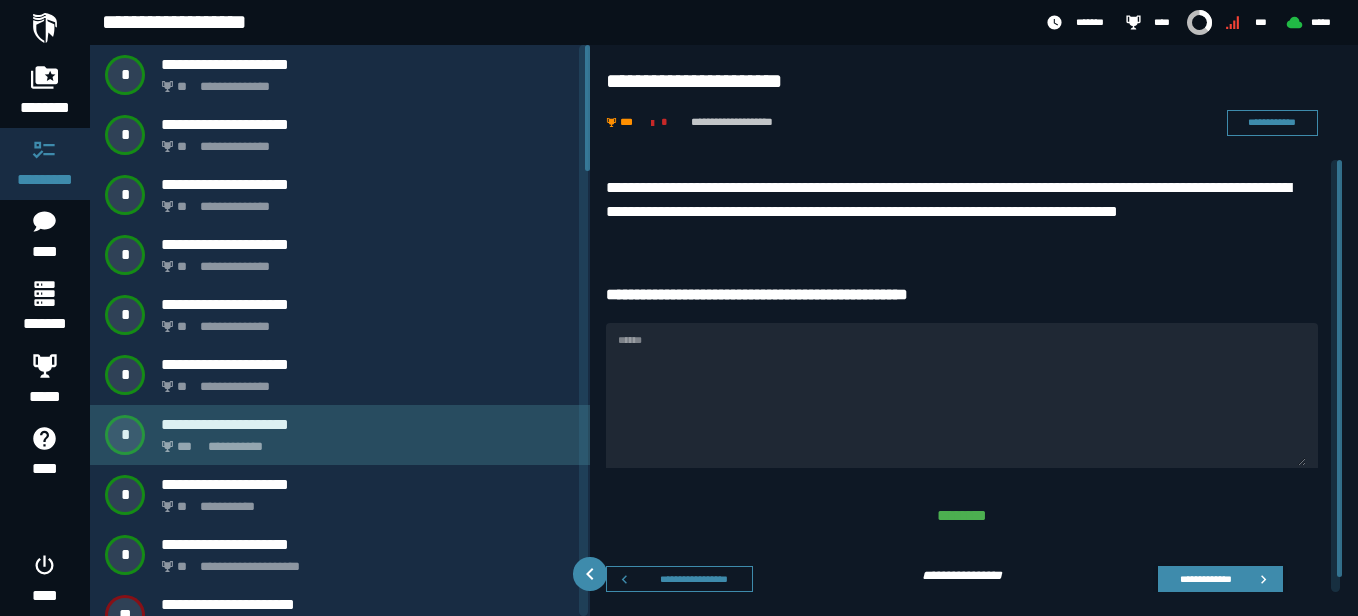 click on "**********" at bounding box center [340, 435] 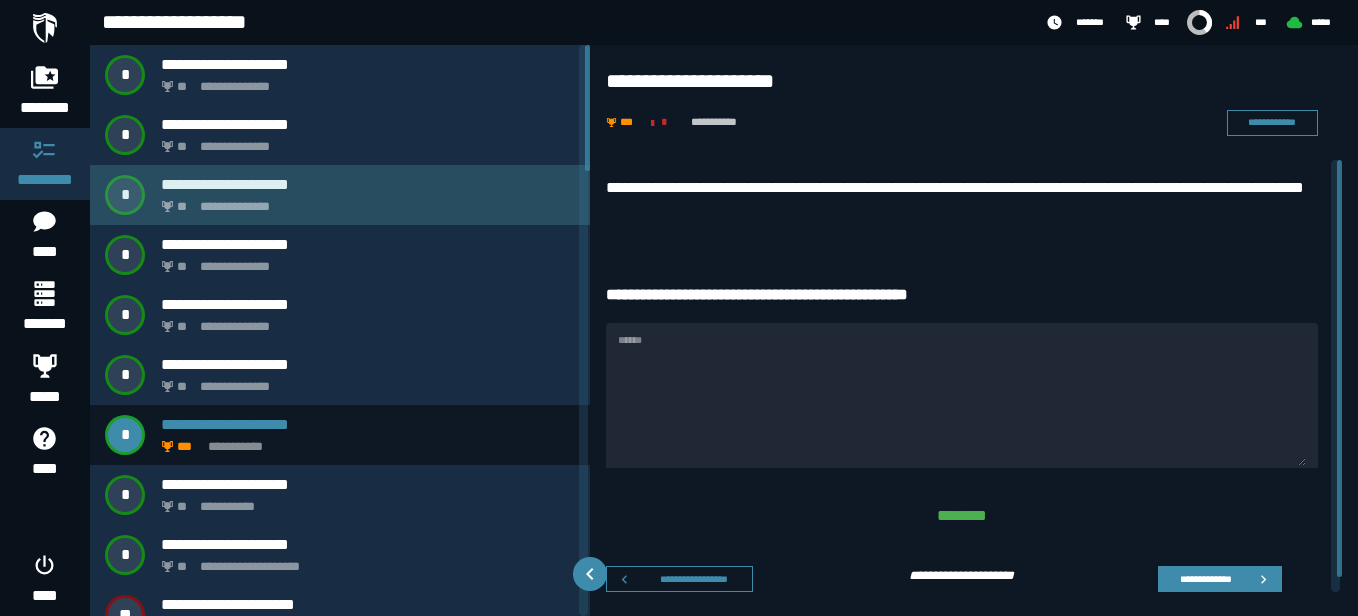 click on "**********" at bounding box center [368, 184] 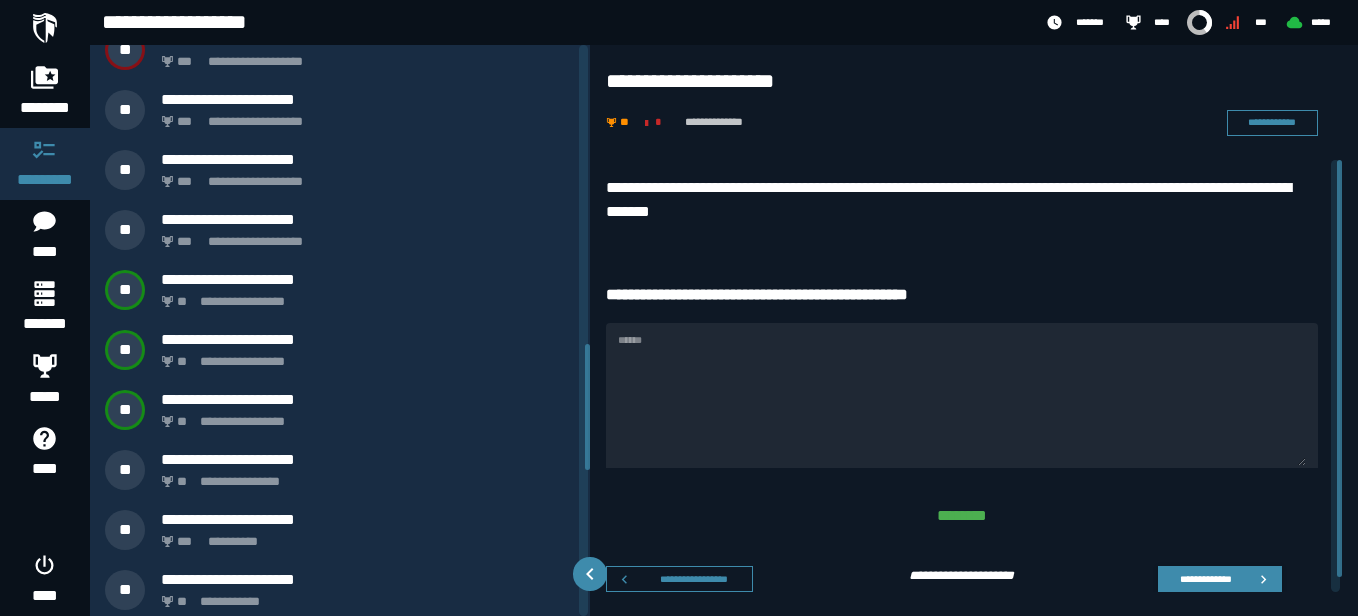 scroll, scrollTop: 1350, scrollLeft: 0, axis: vertical 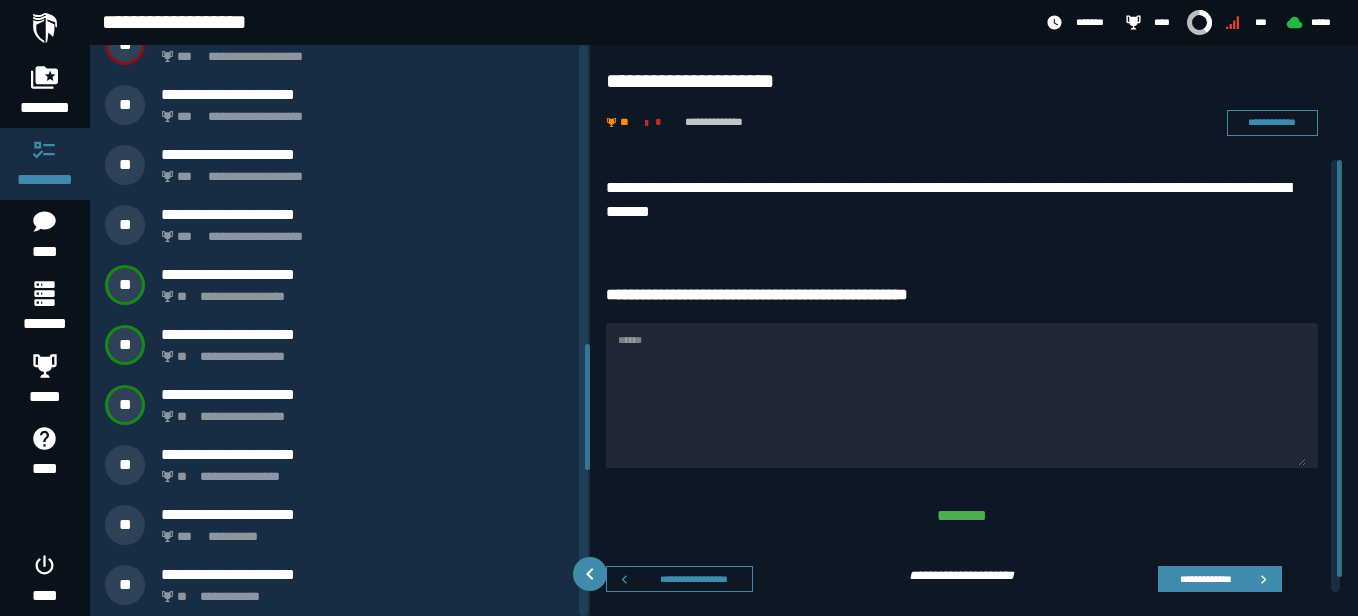 drag, startPoint x: 589, startPoint y: 131, endPoint x: 574, endPoint y: 430, distance: 299.376 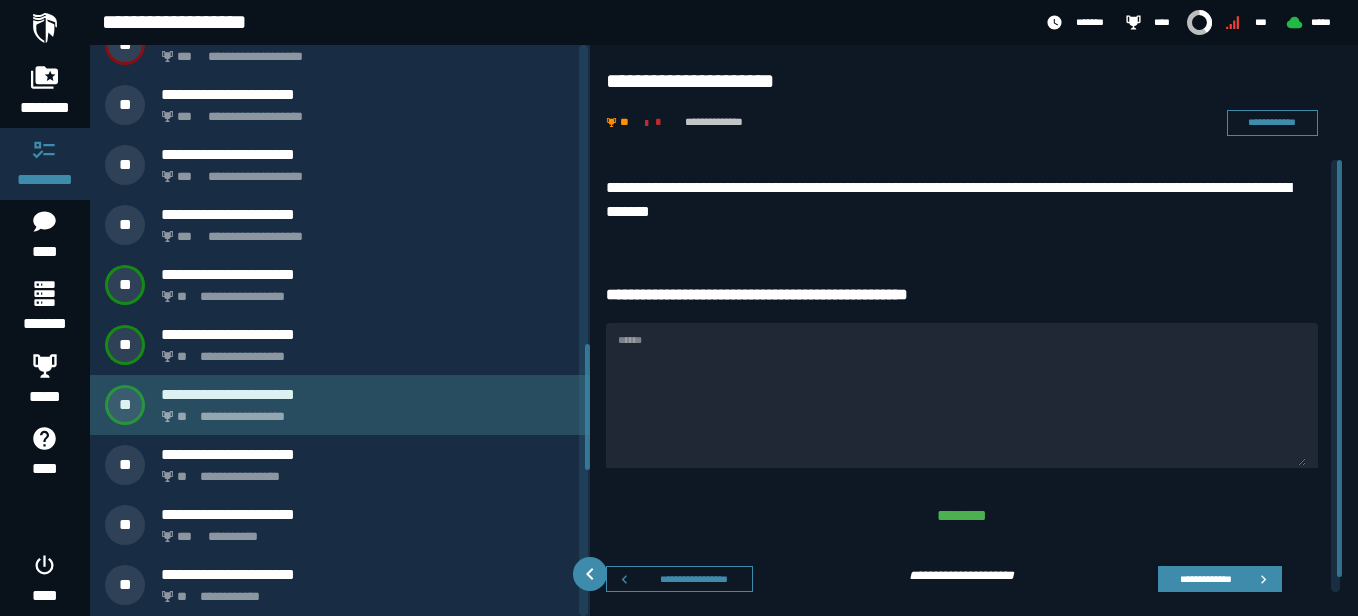 click on "**********" at bounding box center (364, 411) 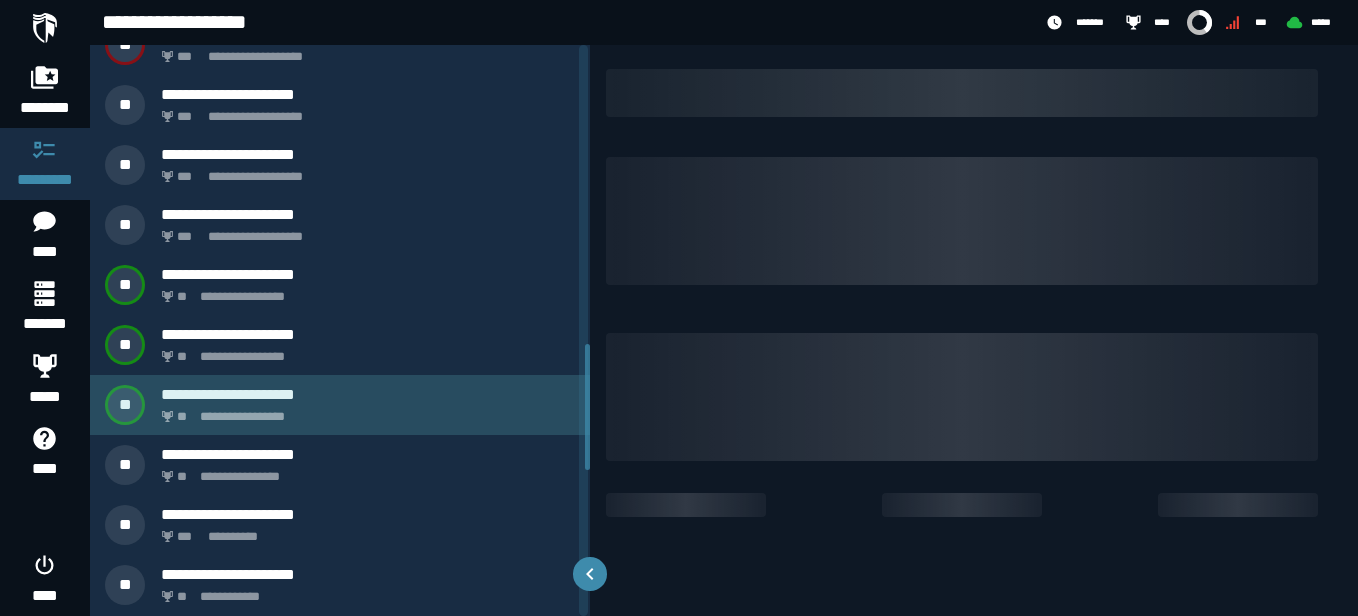 click on "**********" at bounding box center (364, 411) 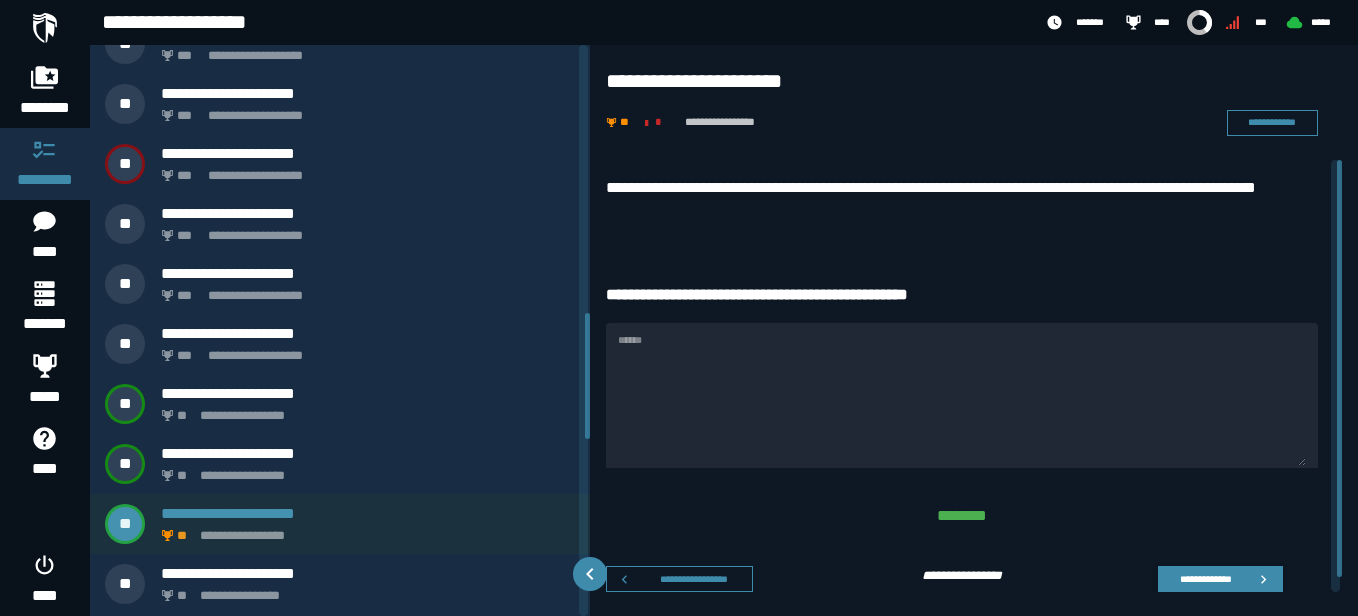 scroll, scrollTop: 1169, scrollLeft: 0, axis: vertical 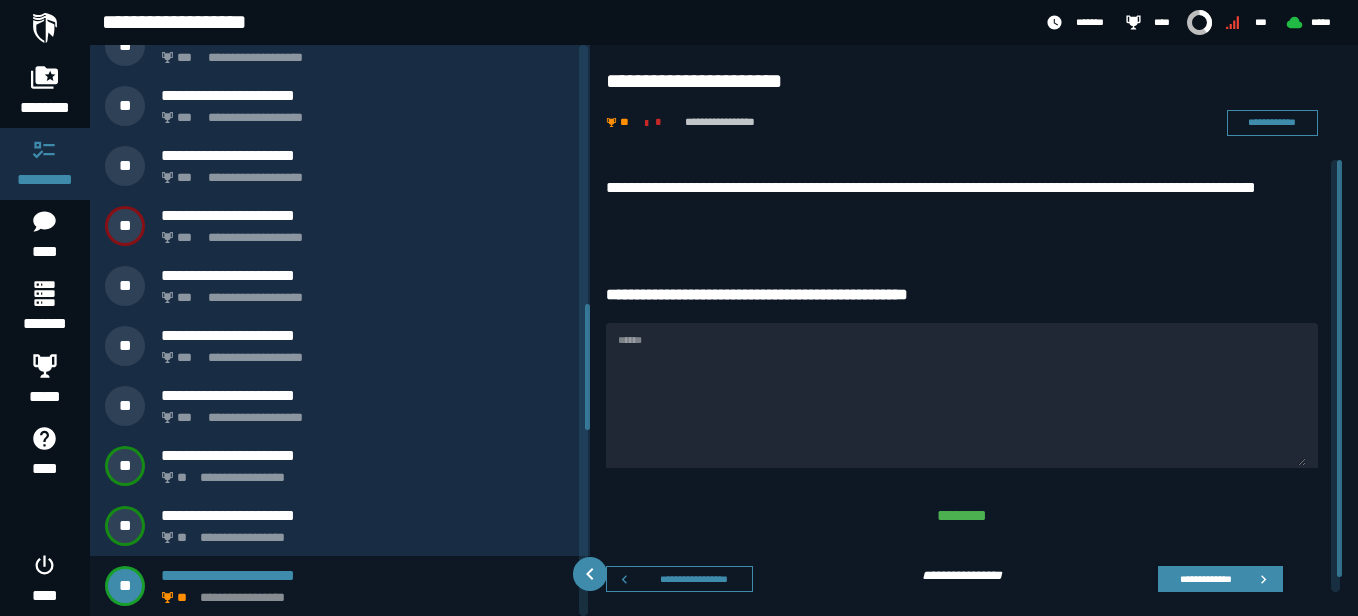 click 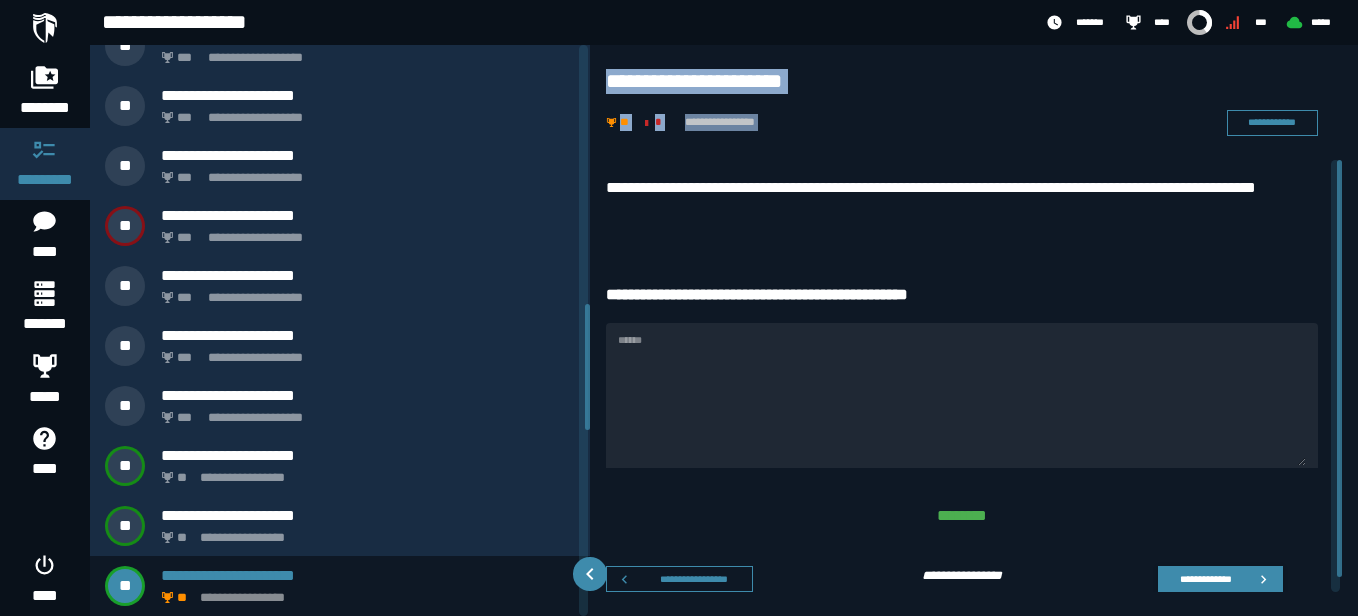 drag, startPoint x: 590, startPoint y: 391, endPoint x: 587, endPoint y: 431, distance: 40.112343 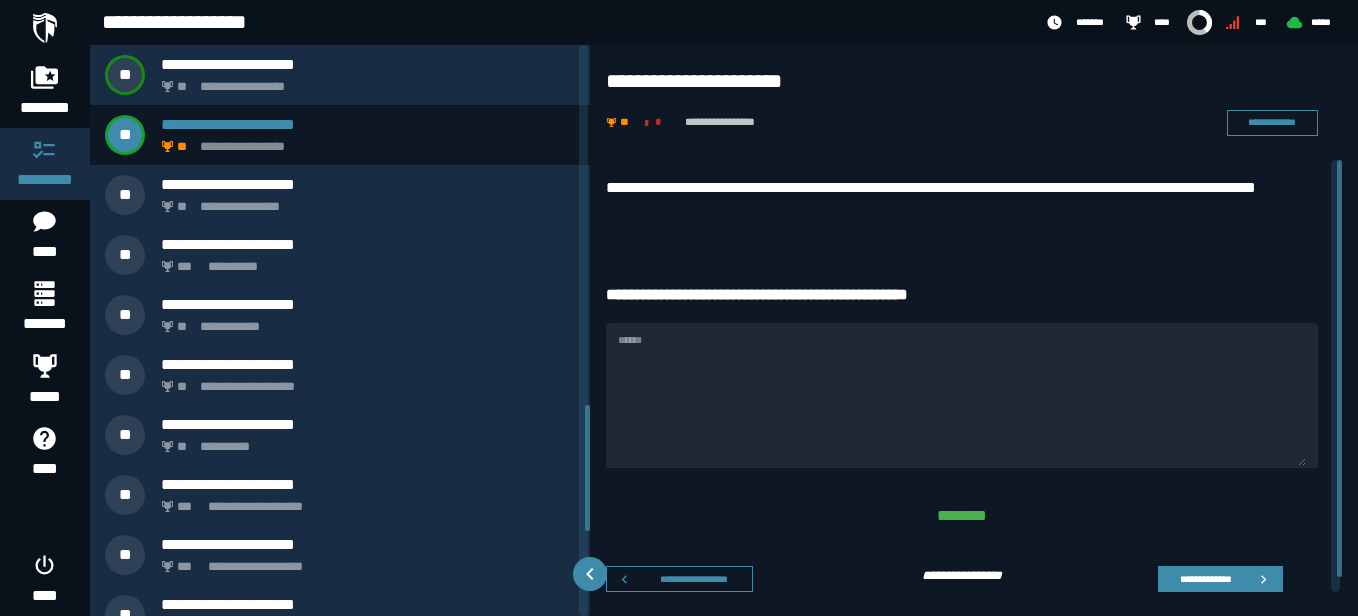 scroll, scrollTop: 1625, scrollLeft: 0, axis: vertical 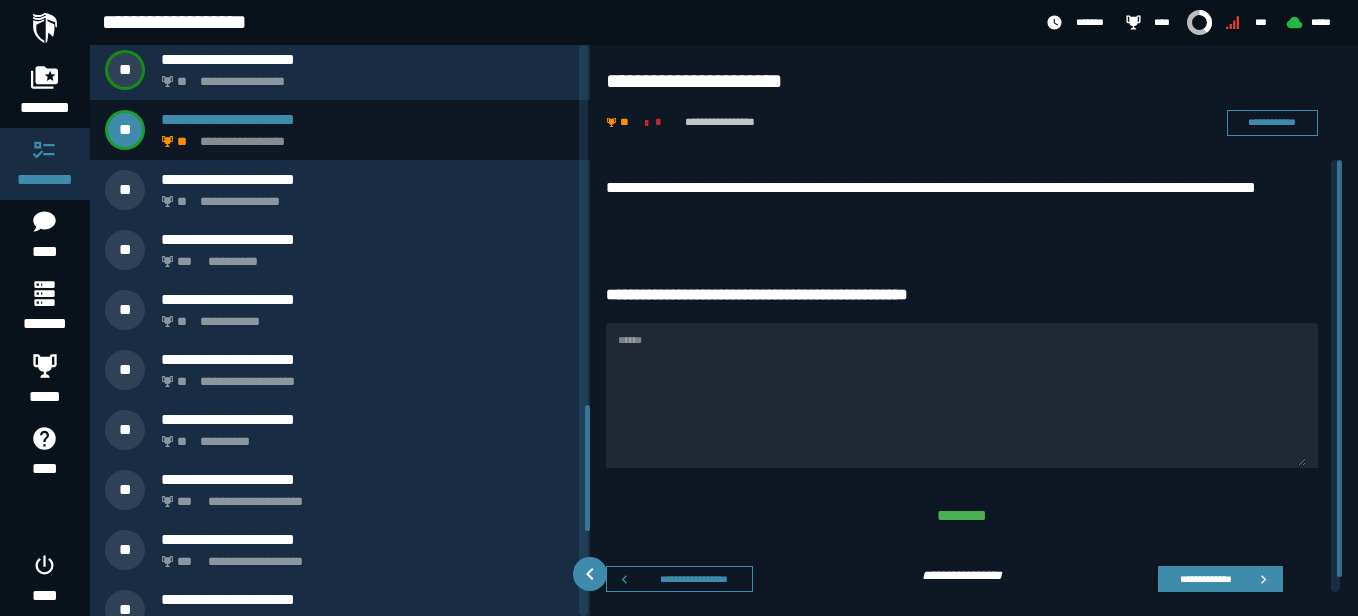 drag, startPoint x: 587, startPoint y: 431, endPoint x: 584, endPoint y: 510, distance: 79.05694 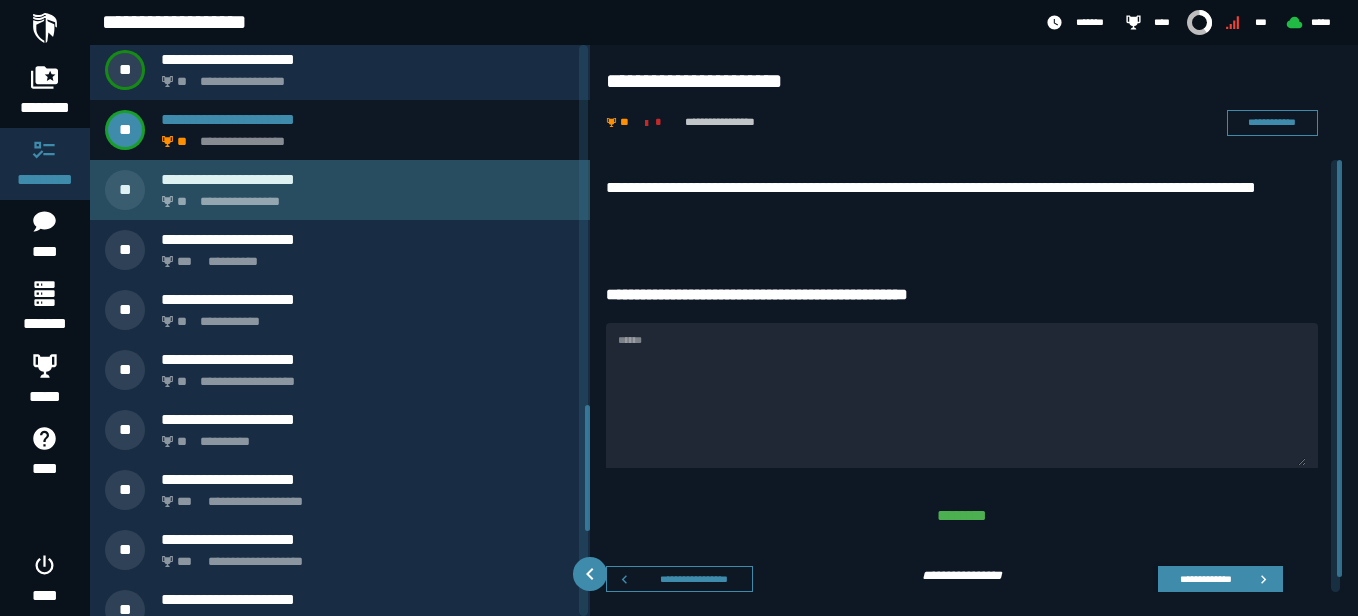 click on "**********" at bounding box center (368, 179) 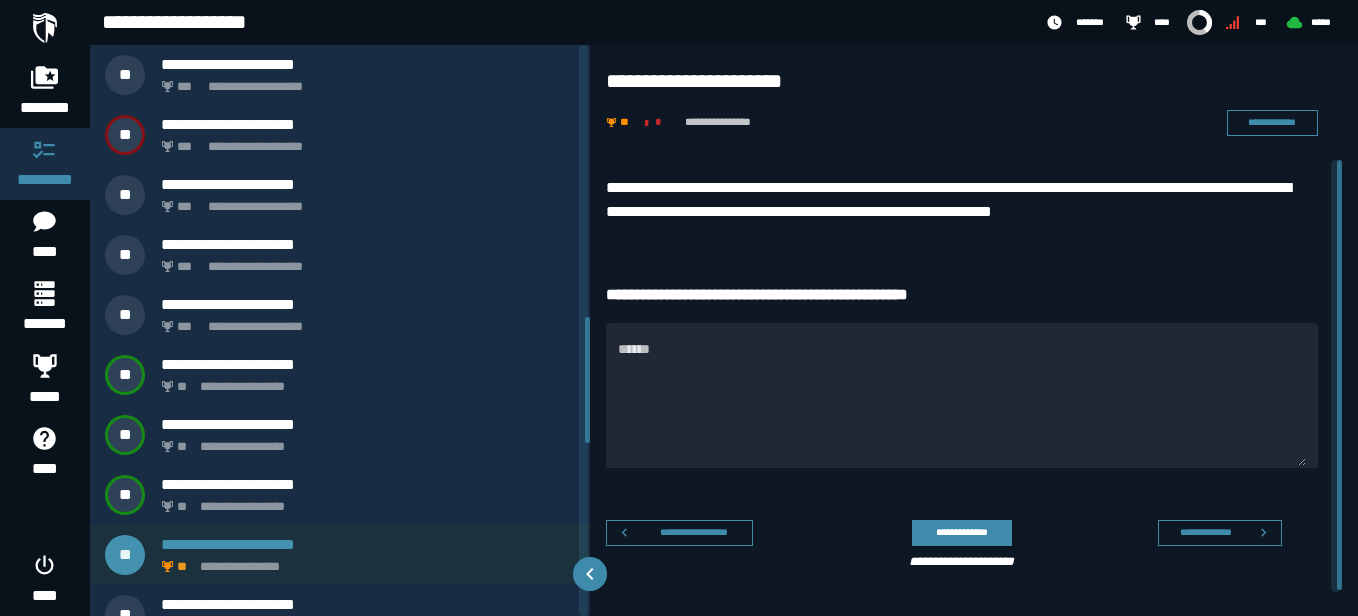 scroll, scrollTop: 1229, scrollLeft: 0, axis: vertical 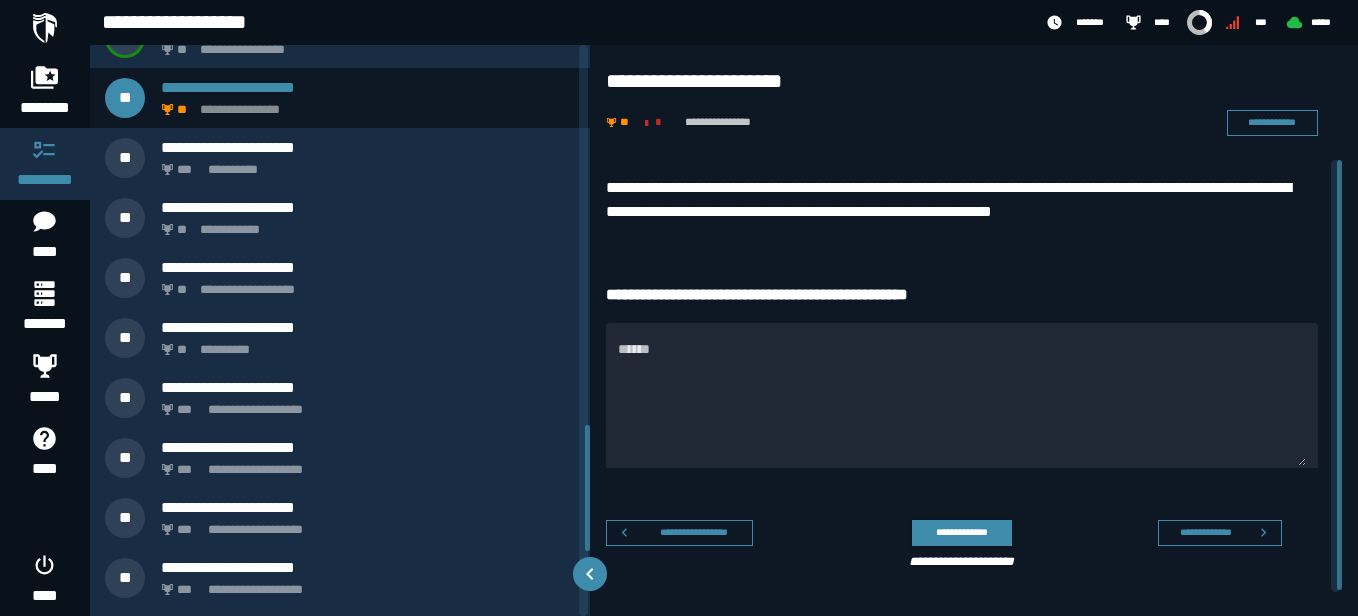 drag, startPoint x: 585, startPoint y: 348, endPoint x: 569, endPoint y: 456, distance: 109.17875 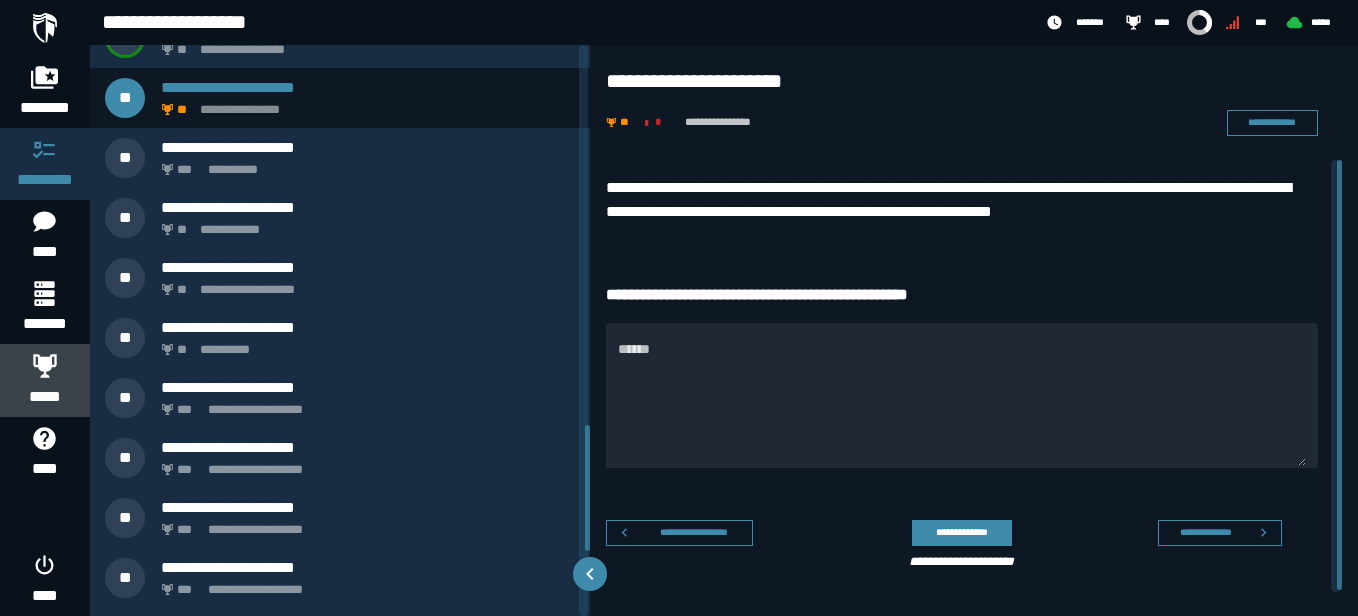click 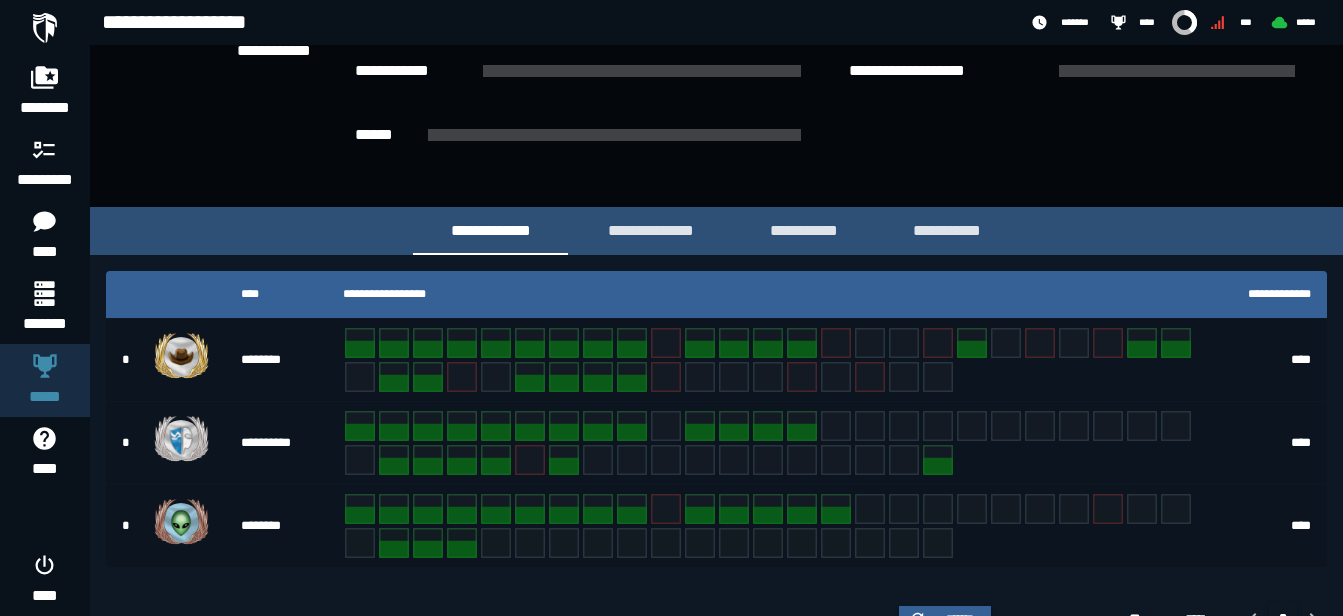 scroll, scrollTop: 329, scrollLeft: 0, axis: vertical 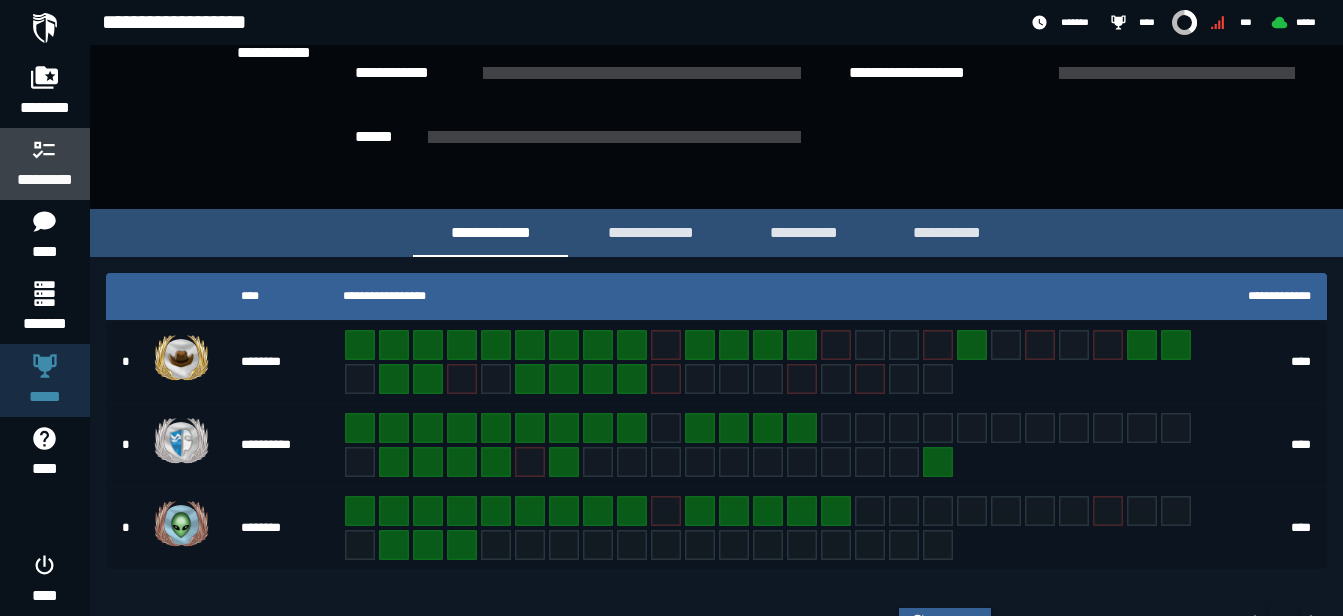 click on "*********" at bounding box center (45, 180) 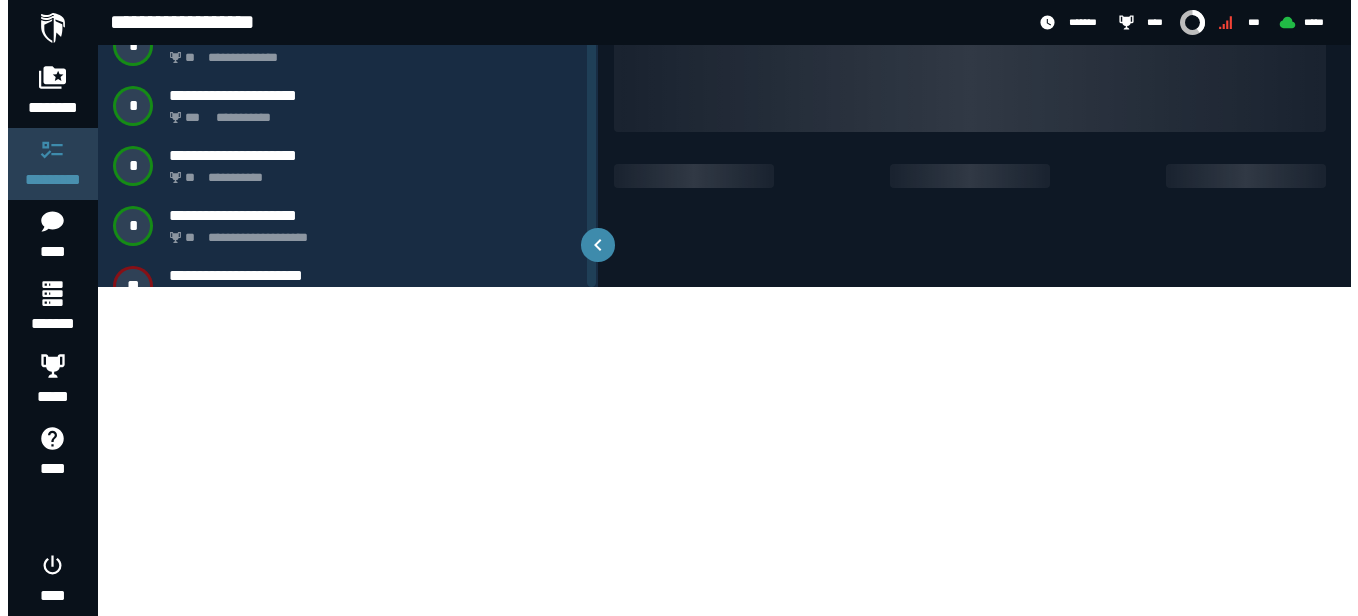scroll, scrollTop: 0, scrollLeft: 0, axis: both 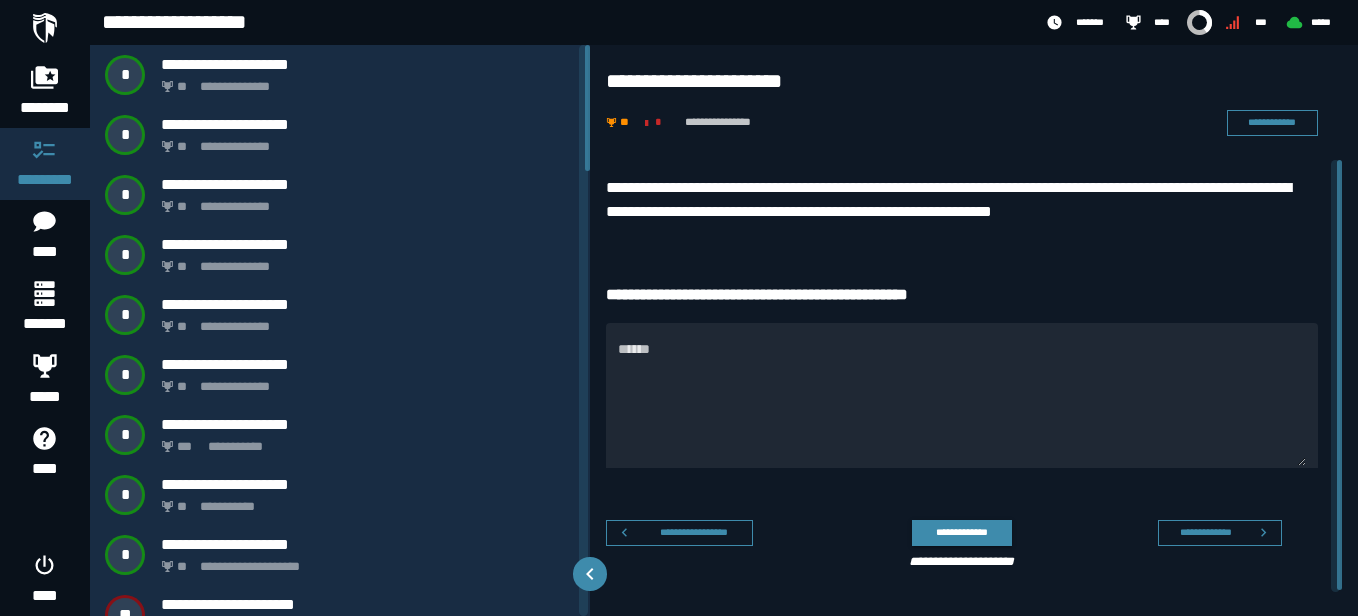 click on "**********" at bounding box center [974, 330] 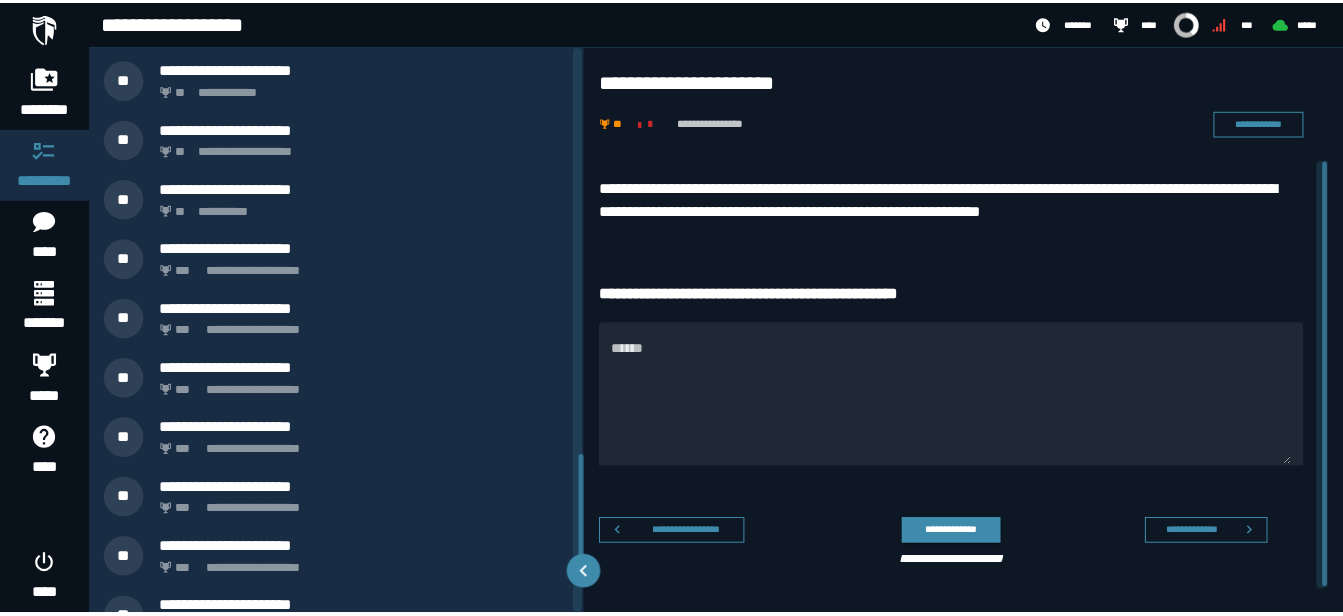 scroll, scrollTop: 2009, scrollLeft: 0, axis: vertical 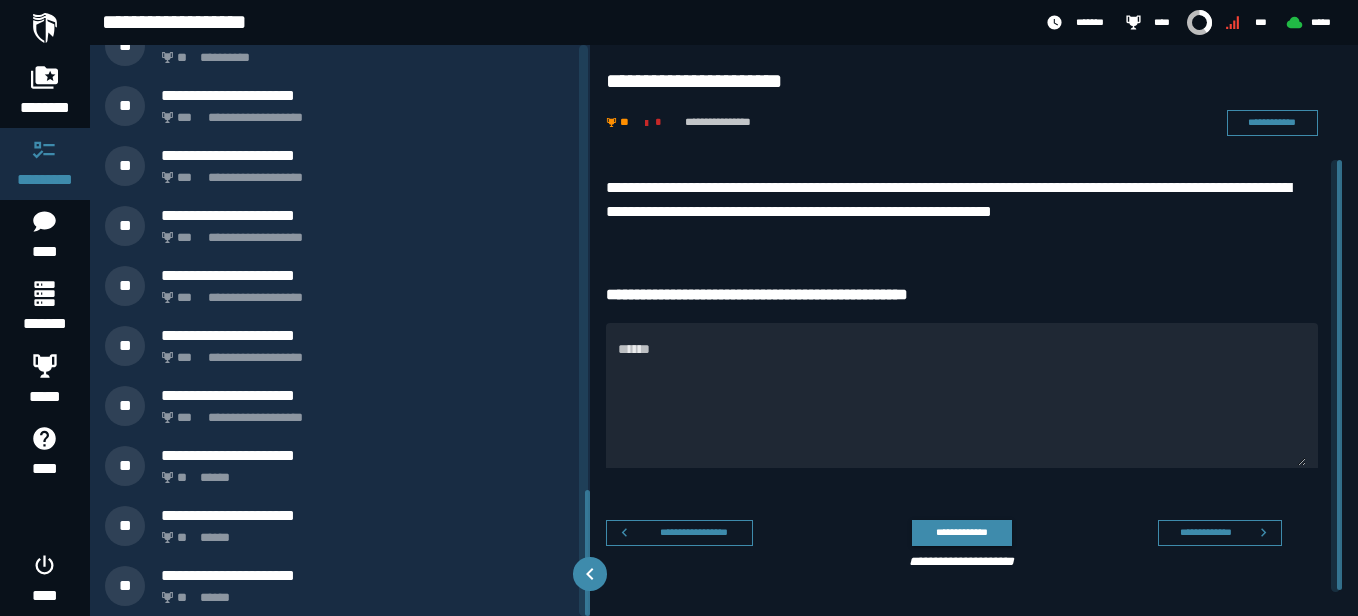 drag, startPoint x: 583, startPoint y: 152, endPoint x: 585, endPoint y: 622, distance: 470.00424 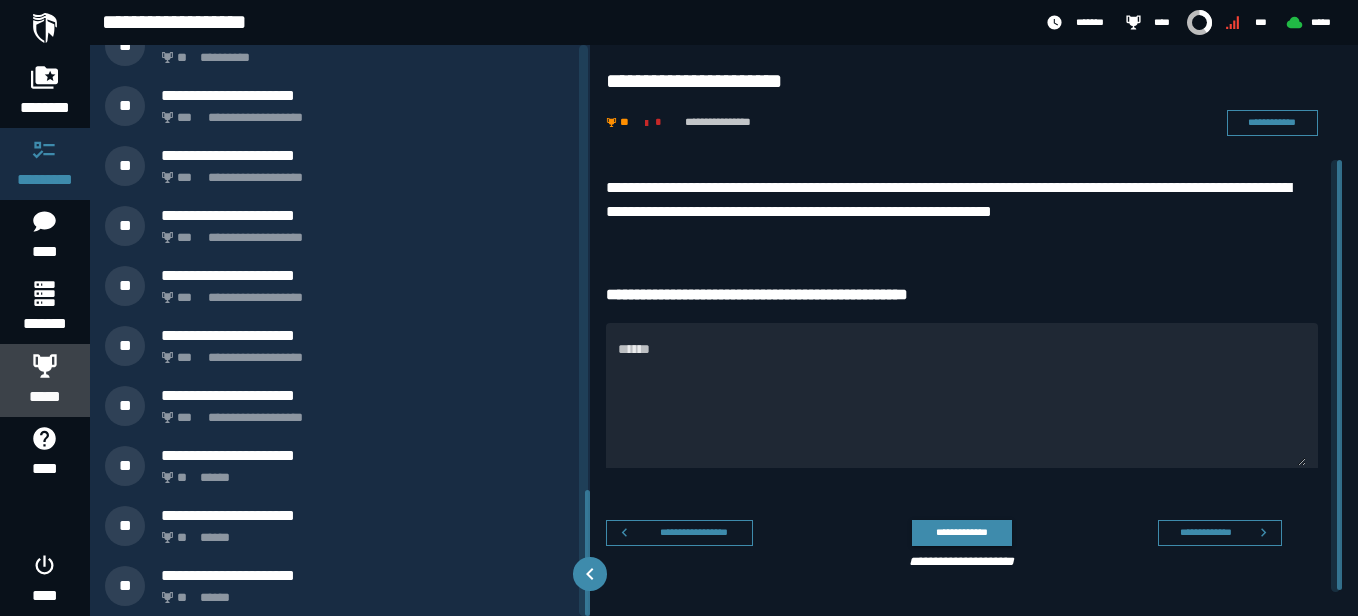 click at bounding box center (45, 365) 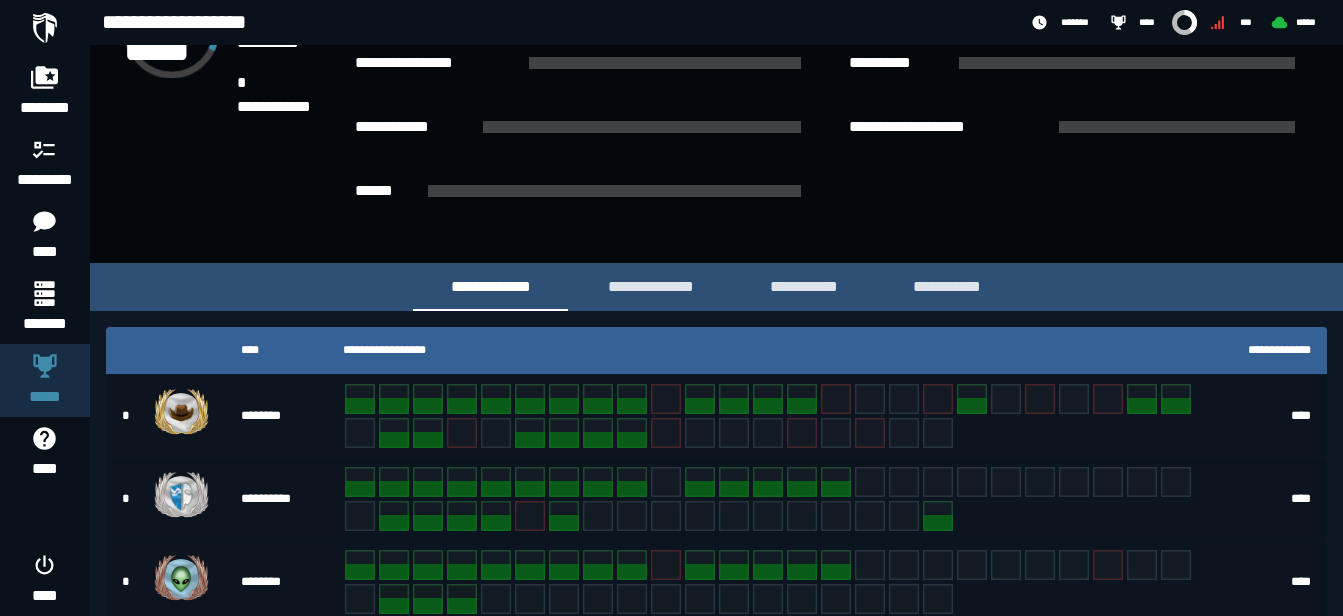 scroll, scrollTop: 278, scrollLeft: 0, axis: vertical 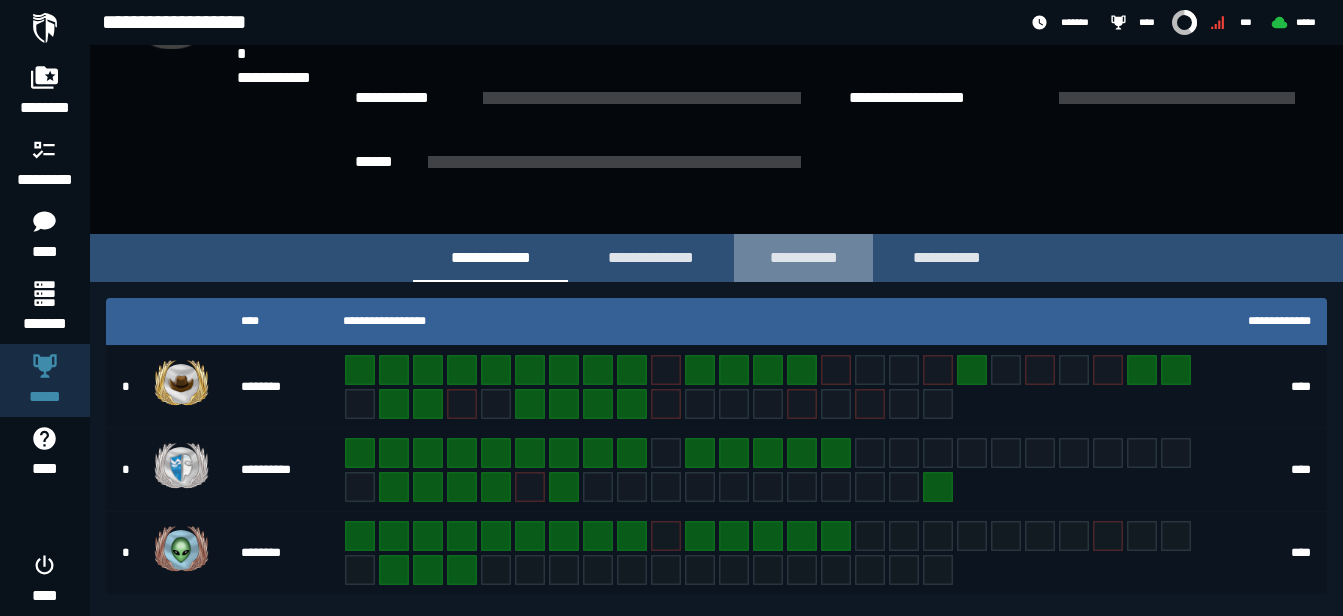 click on "**********" at bounding box center [803, 257] 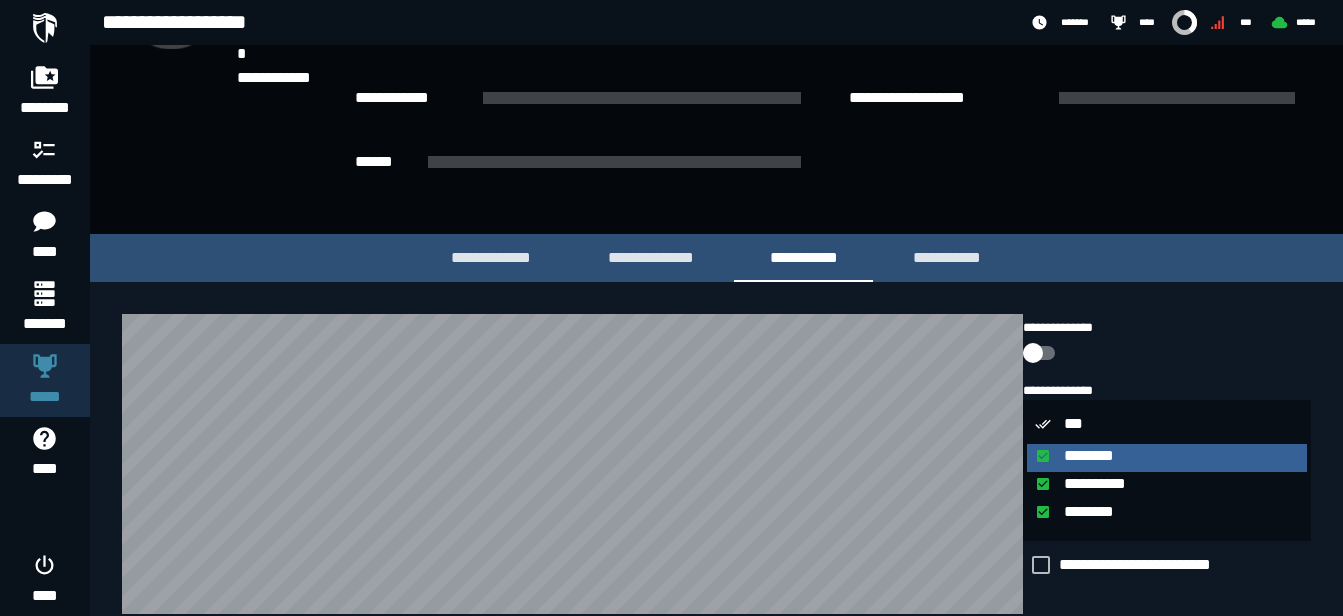 click 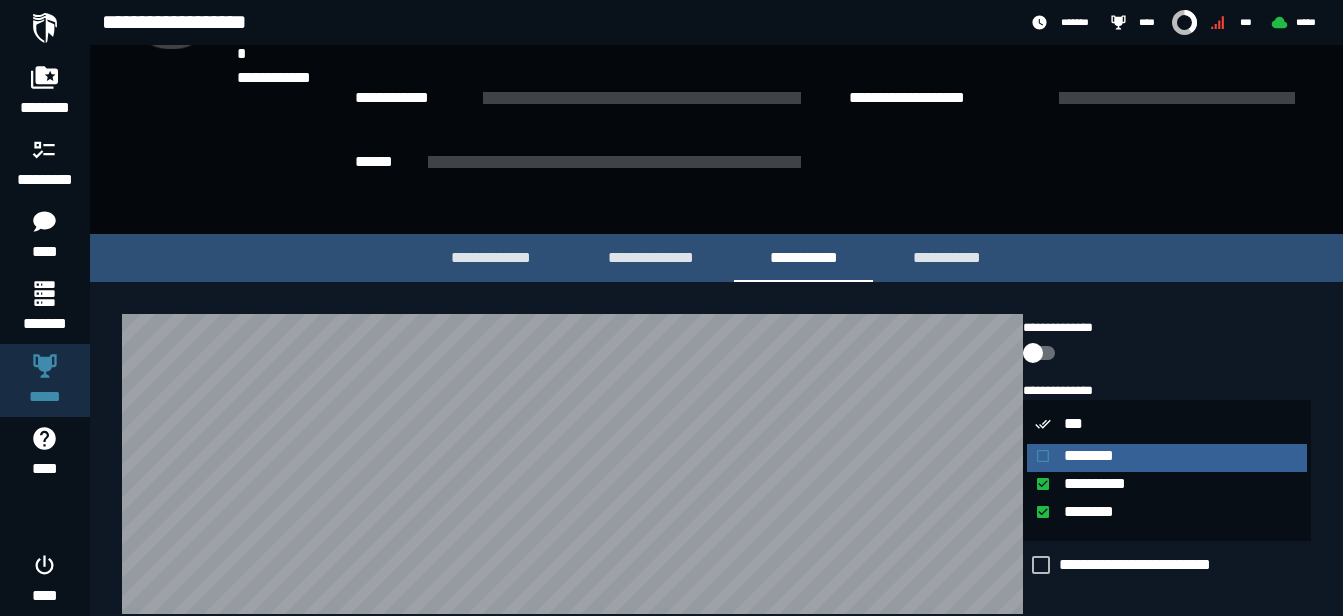 click 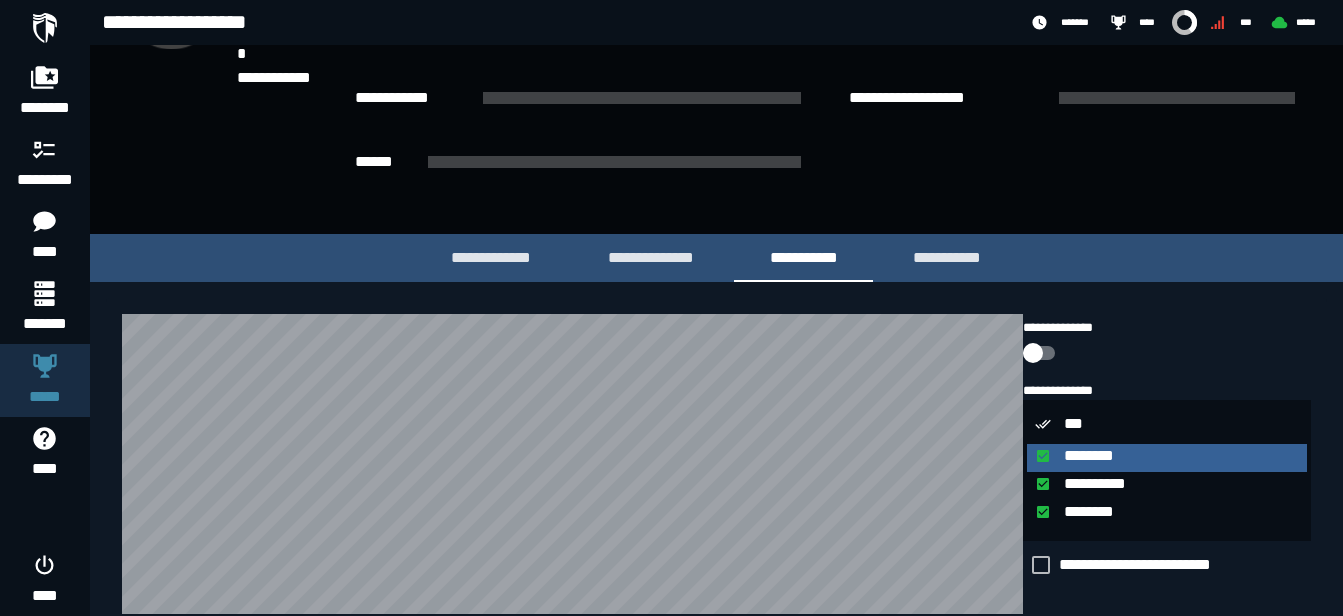 click 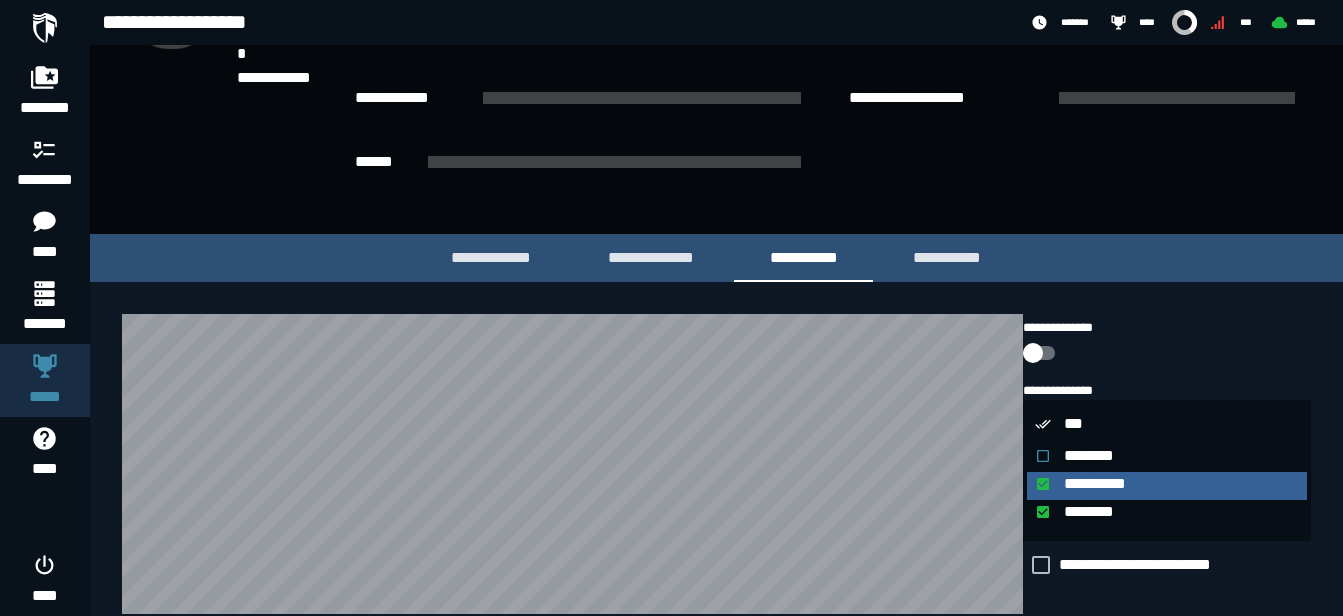 click 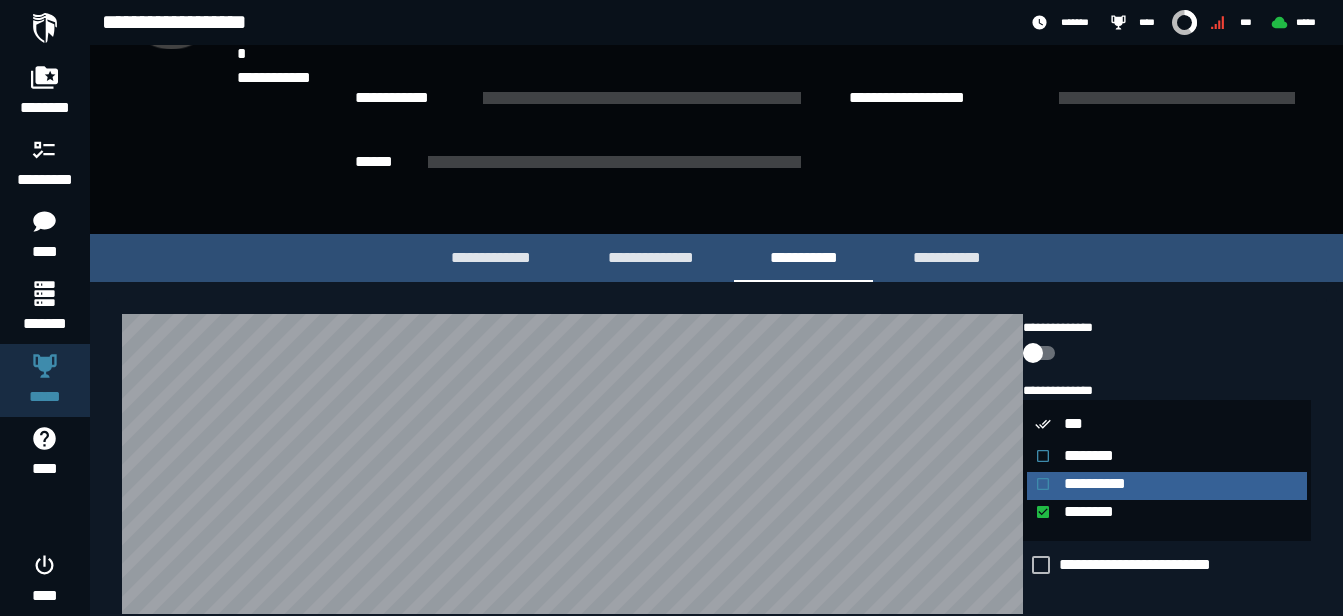 click 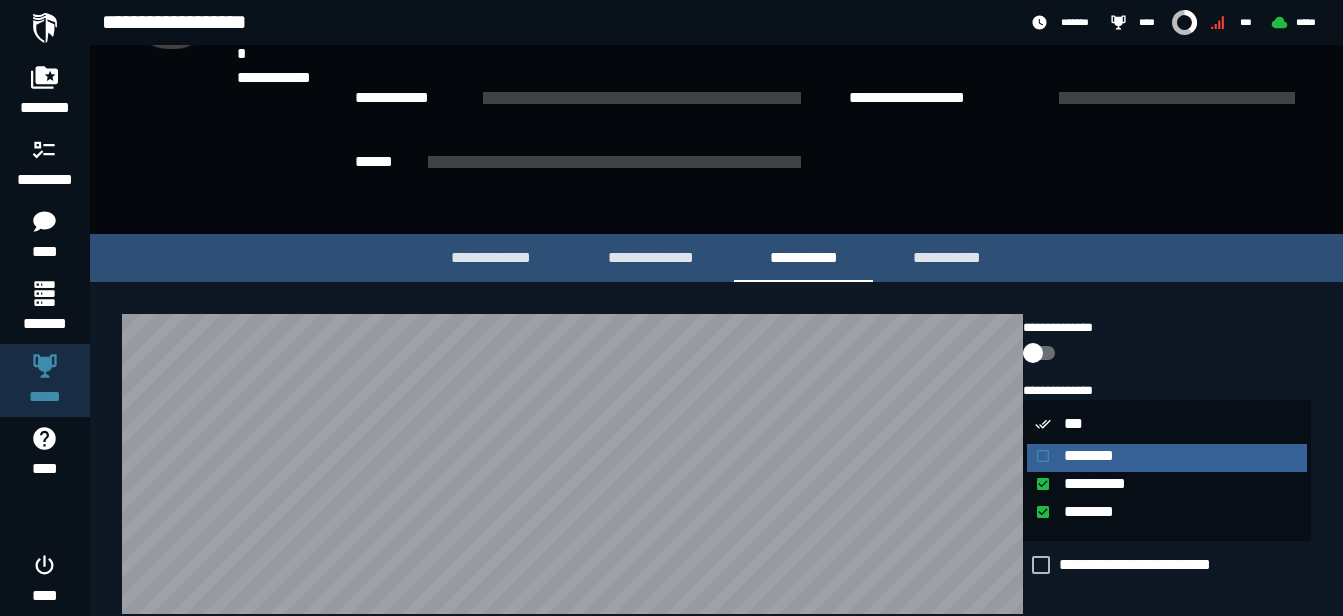click at bounding box center [1049, 456] 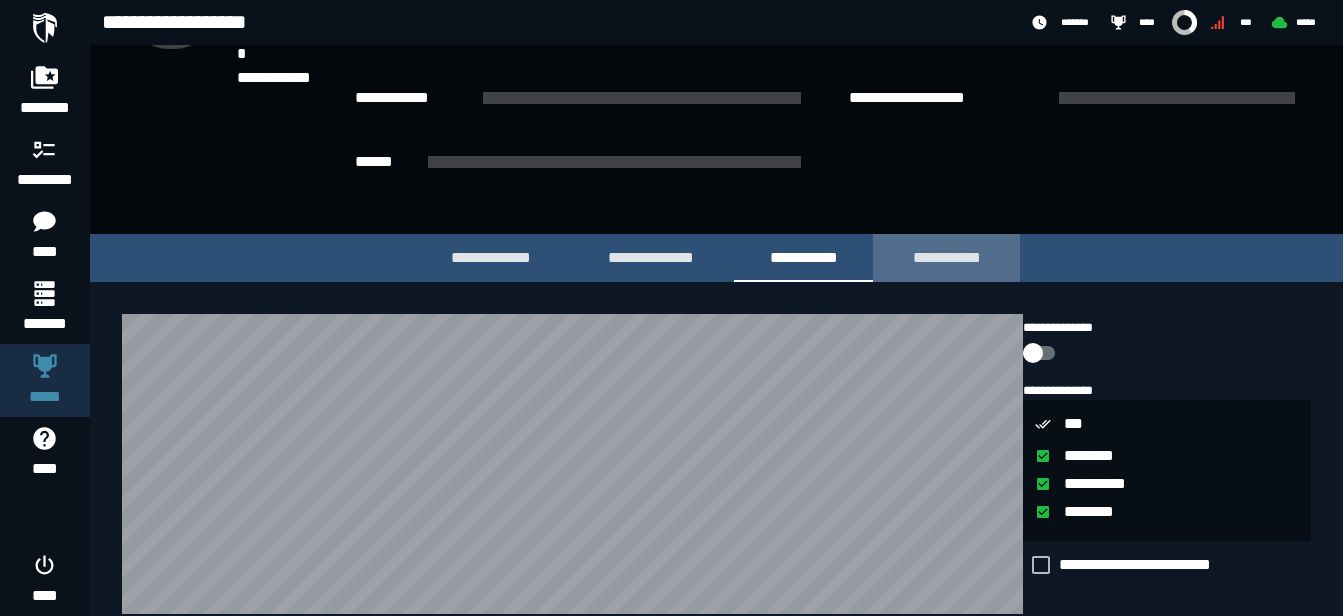 click on "**********" at bounding box center (946, 257) 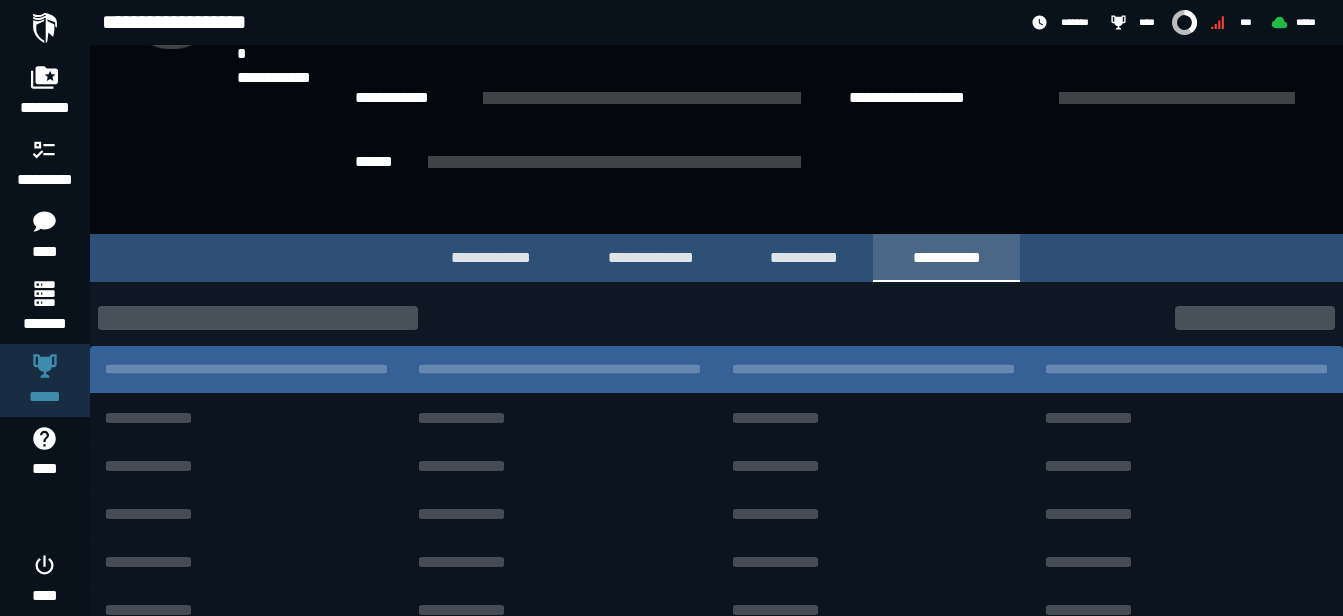 scroll, scrollTop: 258, scrollLeft: 0, axis: vertical 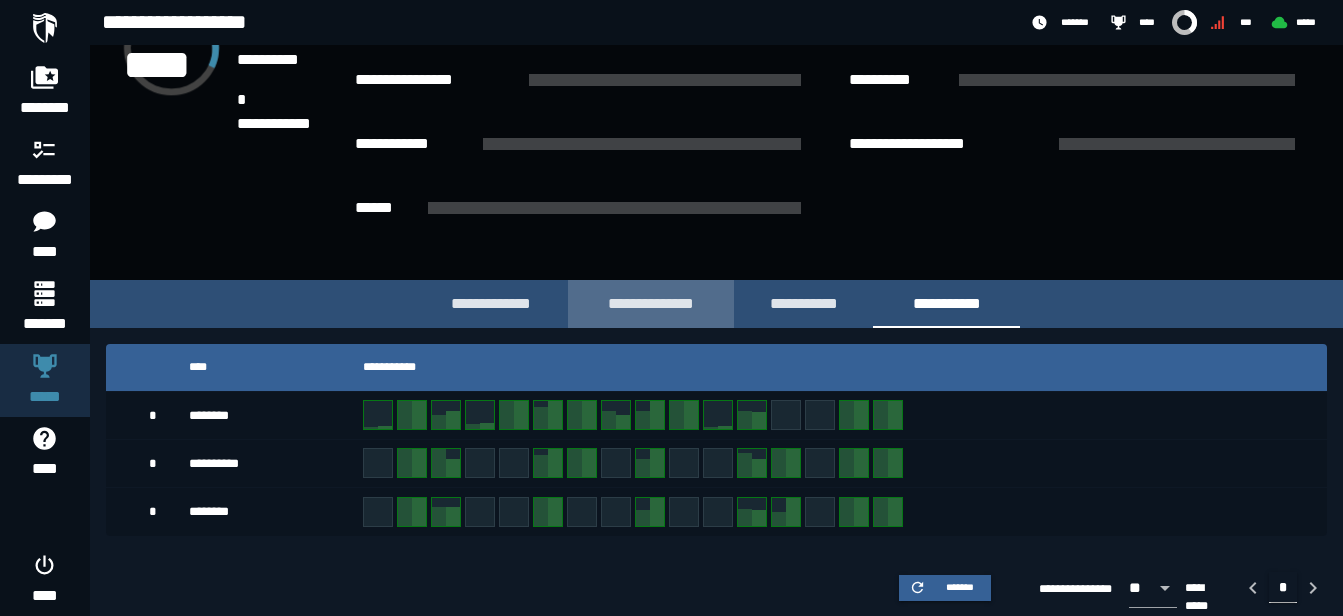 click on "**********" at bounding box center [651, 304] 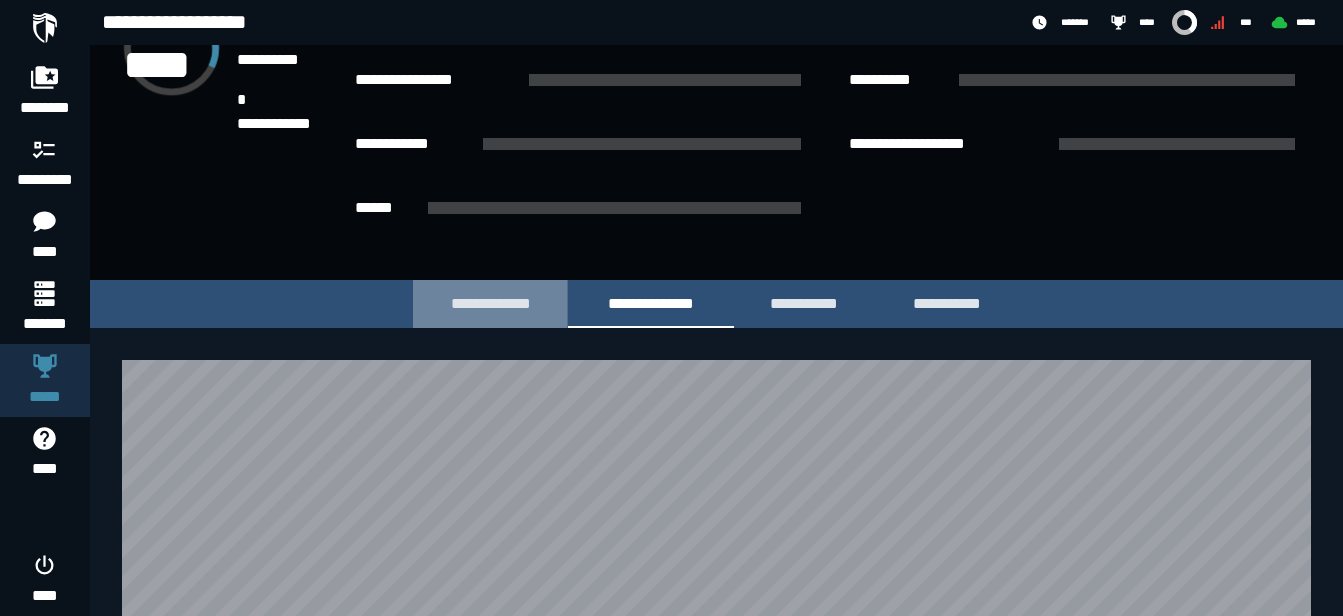 click on "**********" at bounding box center [490, 303] 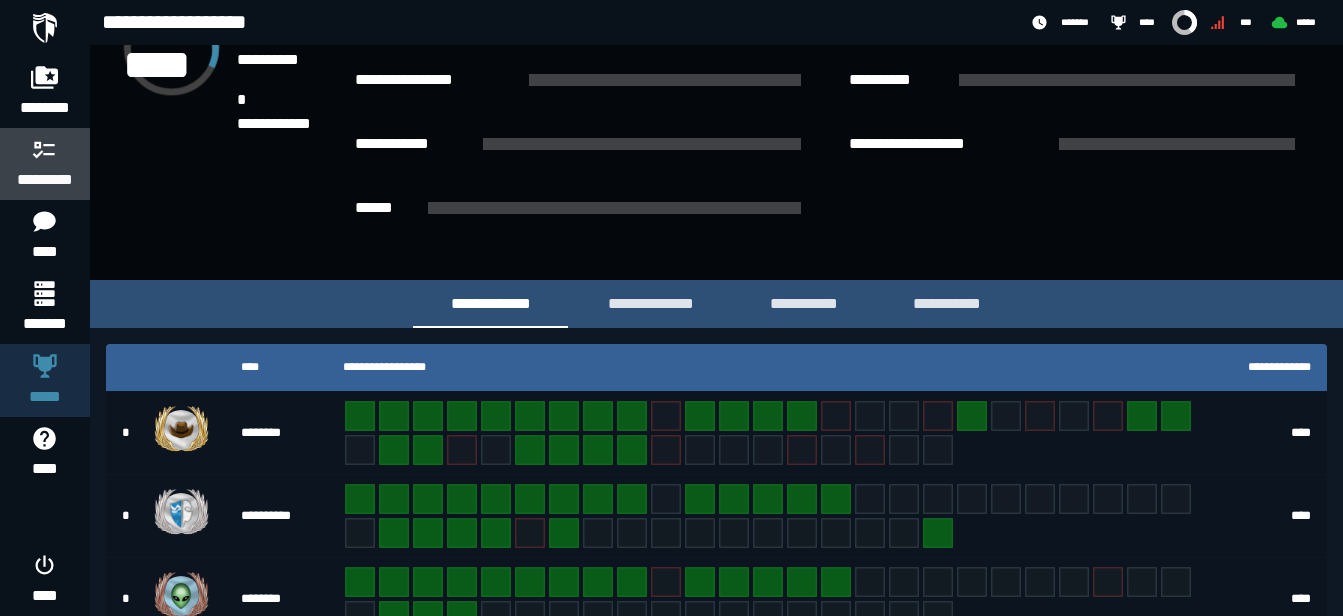 click 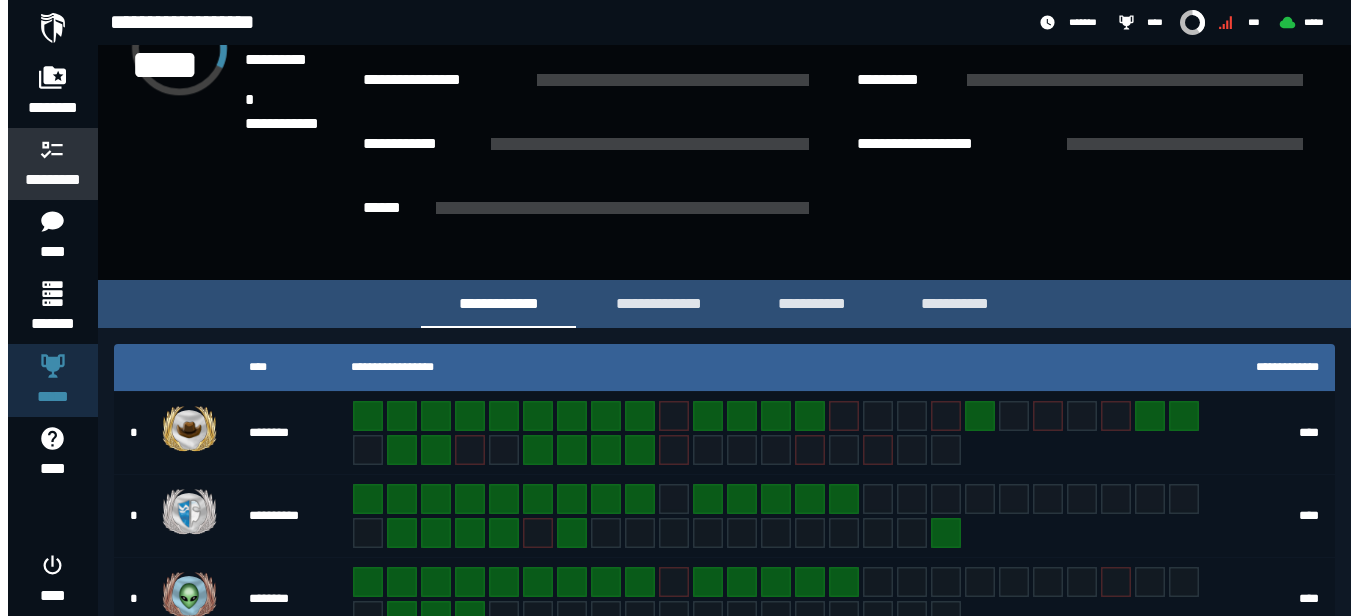 scroll, scrollTop: 0, scrollLeft: 0, axis: both 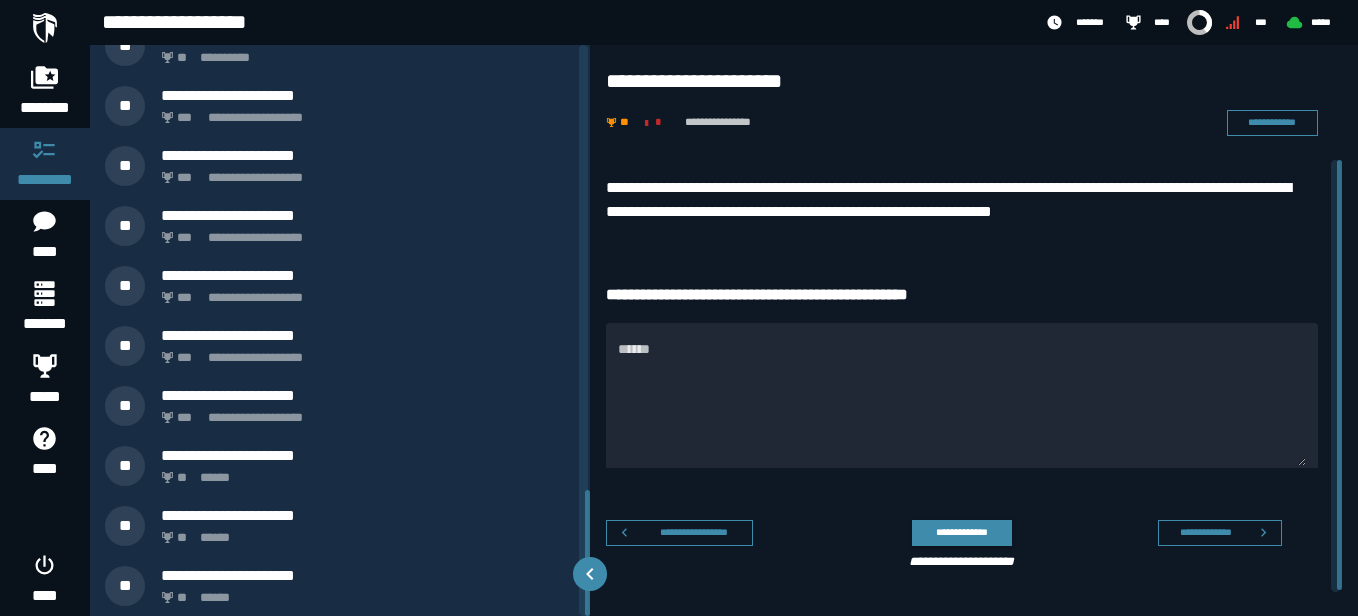drag, startPoint x: 589, startPoint y: 162, endPoint x: 584, endPoint y: 610, distance: 448.0279 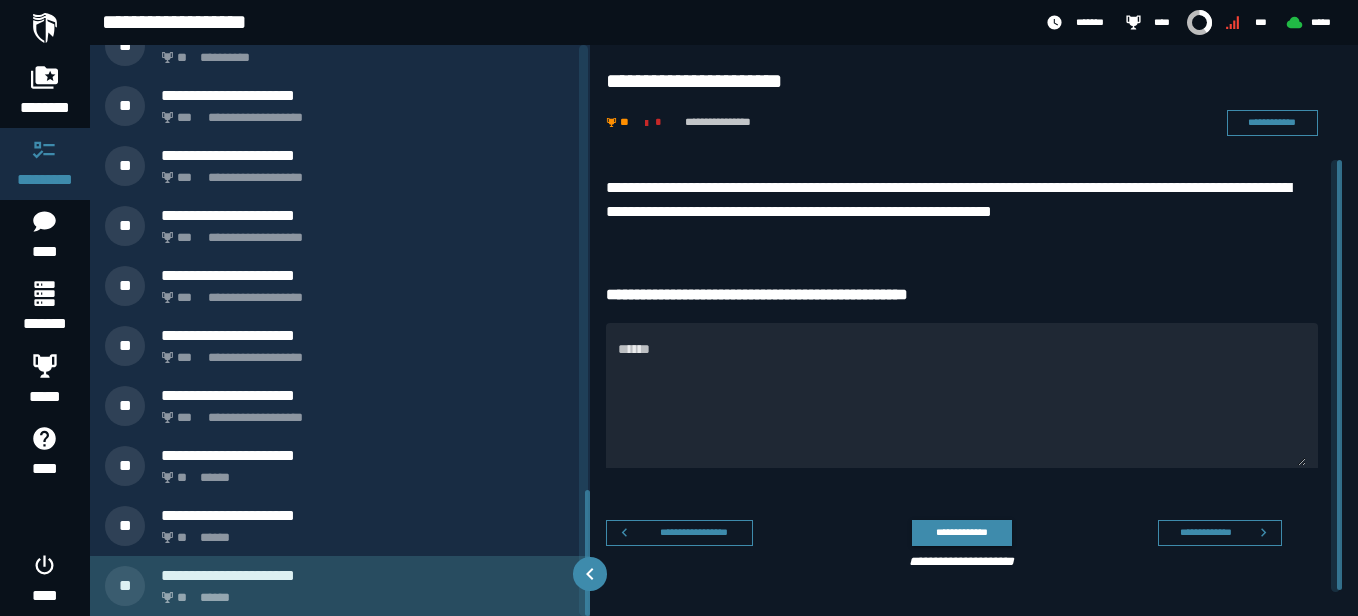 click on "** ******" at bounding box center [364, 592] 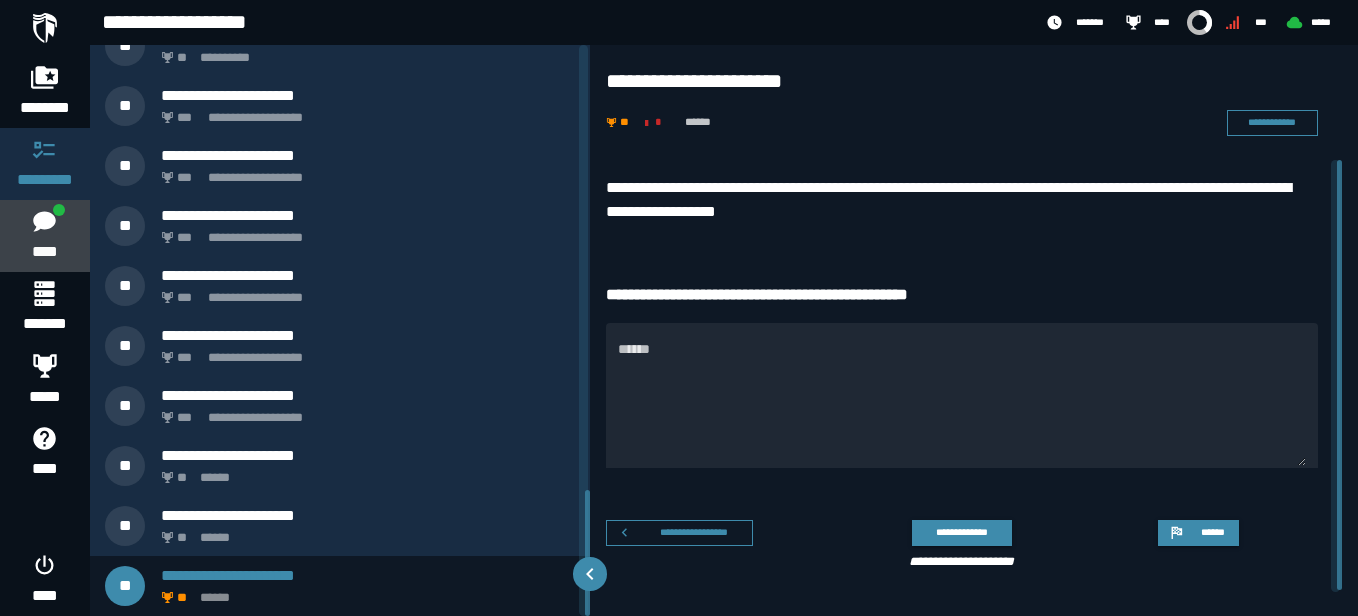 click on "****" at bounding box center (44, 252) 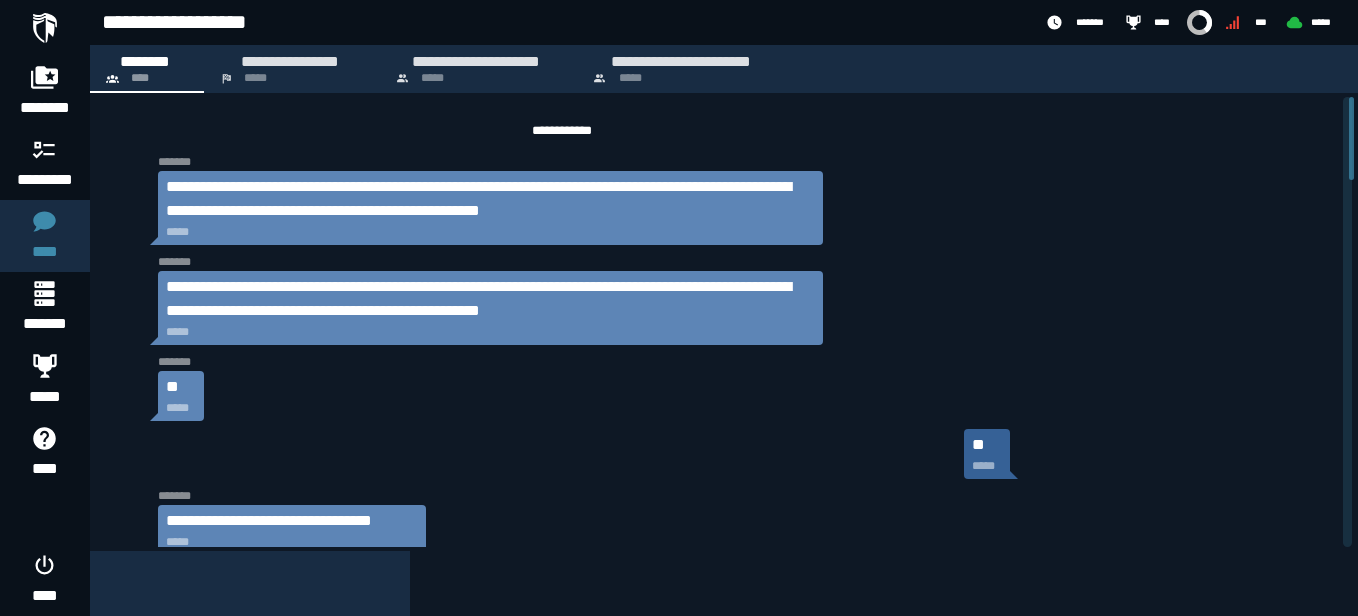 scroll, scrollTop: 1986, scrollLeft: 0, axis: vertical 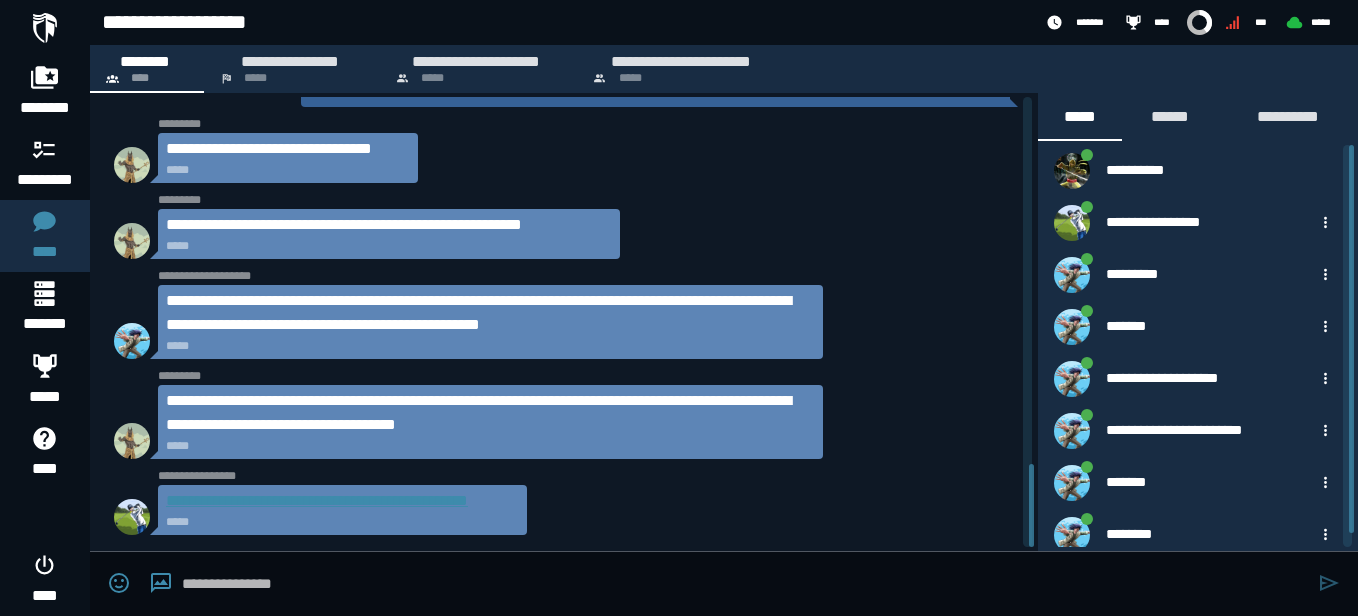 click at bounding box center (745, 584) 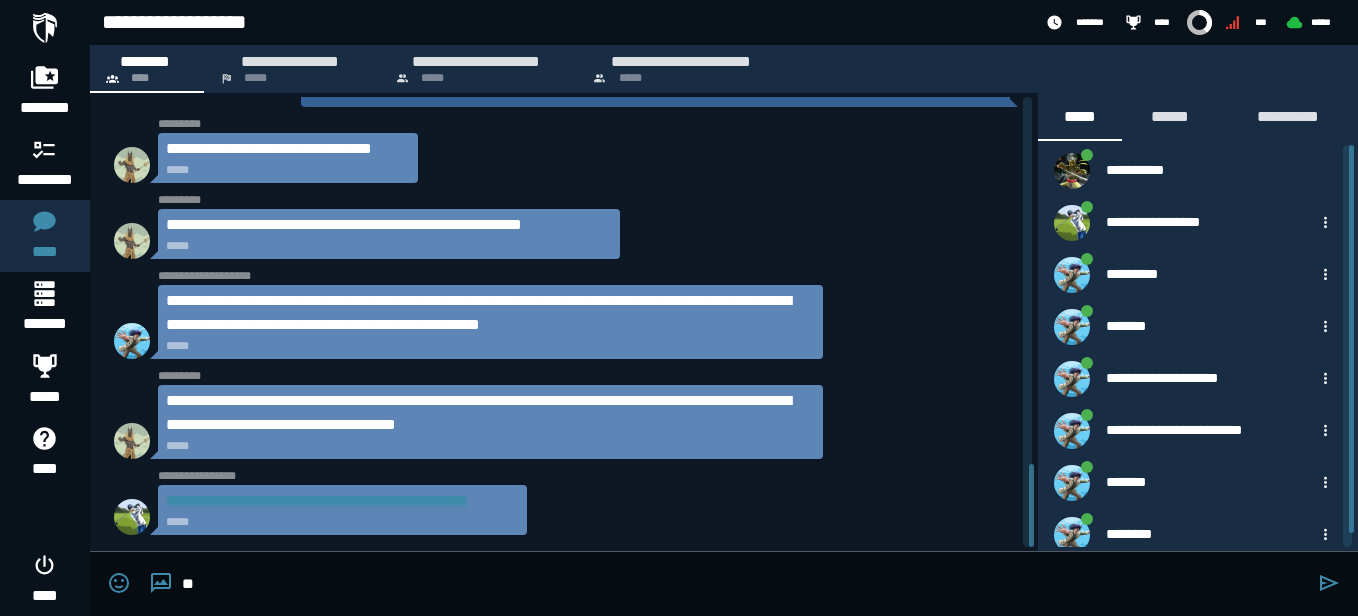 type on "*" 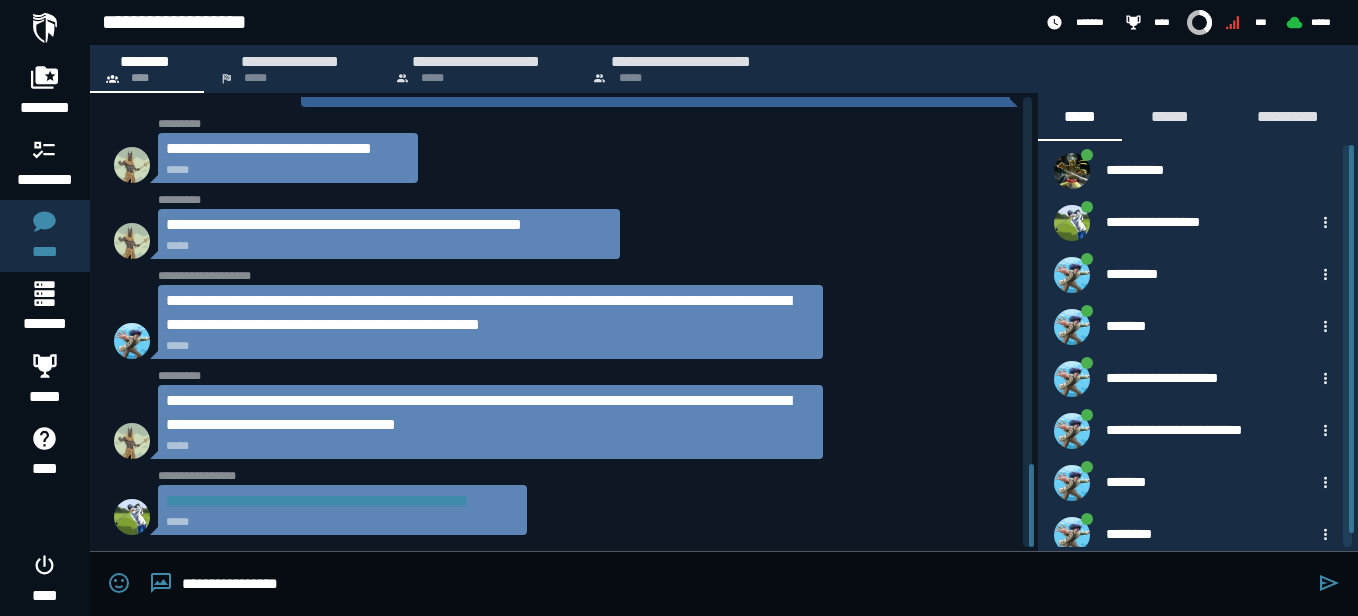 type on "**********" 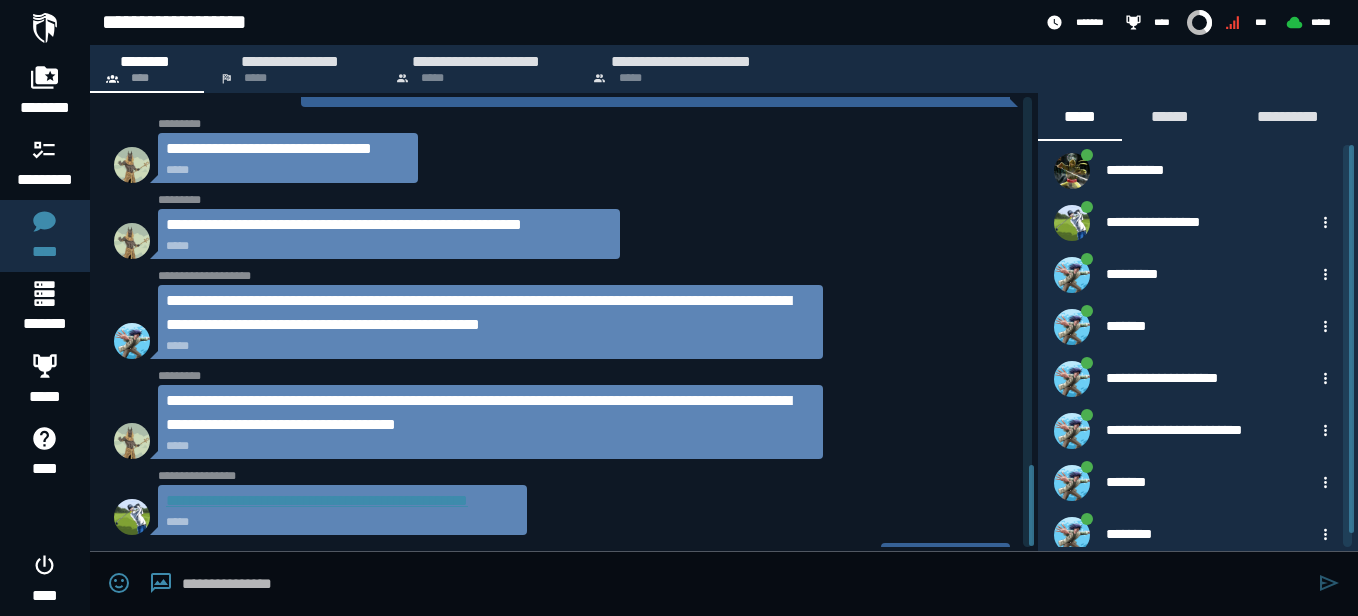 scroll, scrollTop: 2044, scrollLeft: 0, axis: vertical 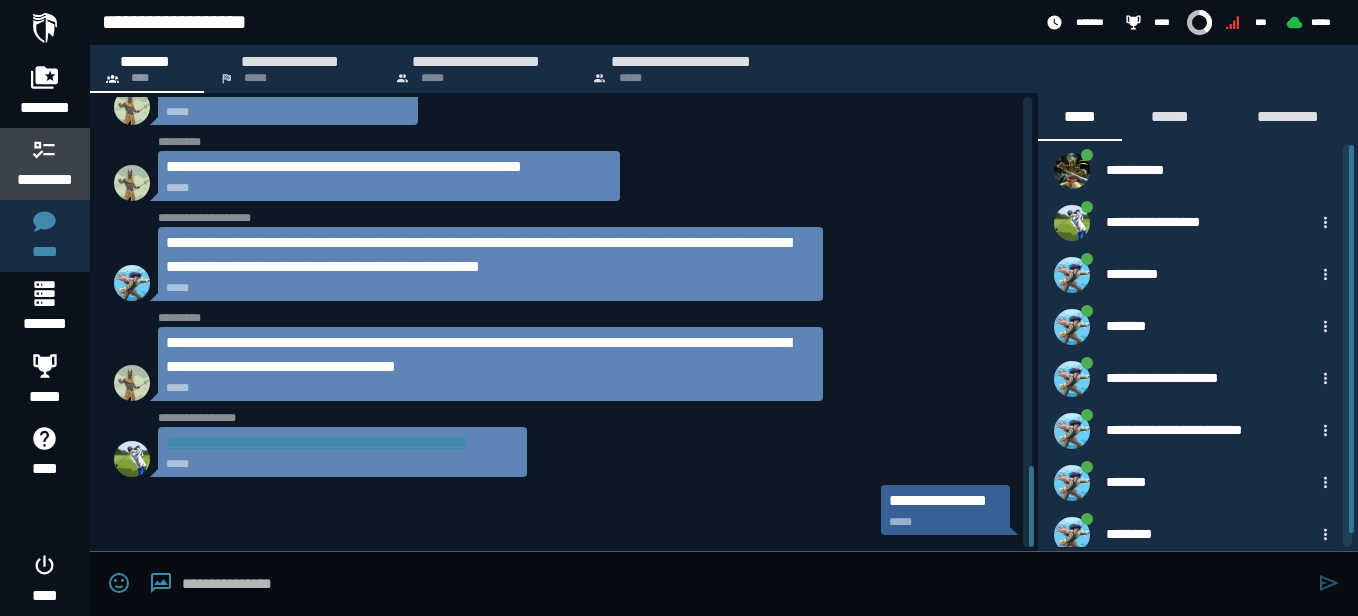 click at bounding box center (45, 149) 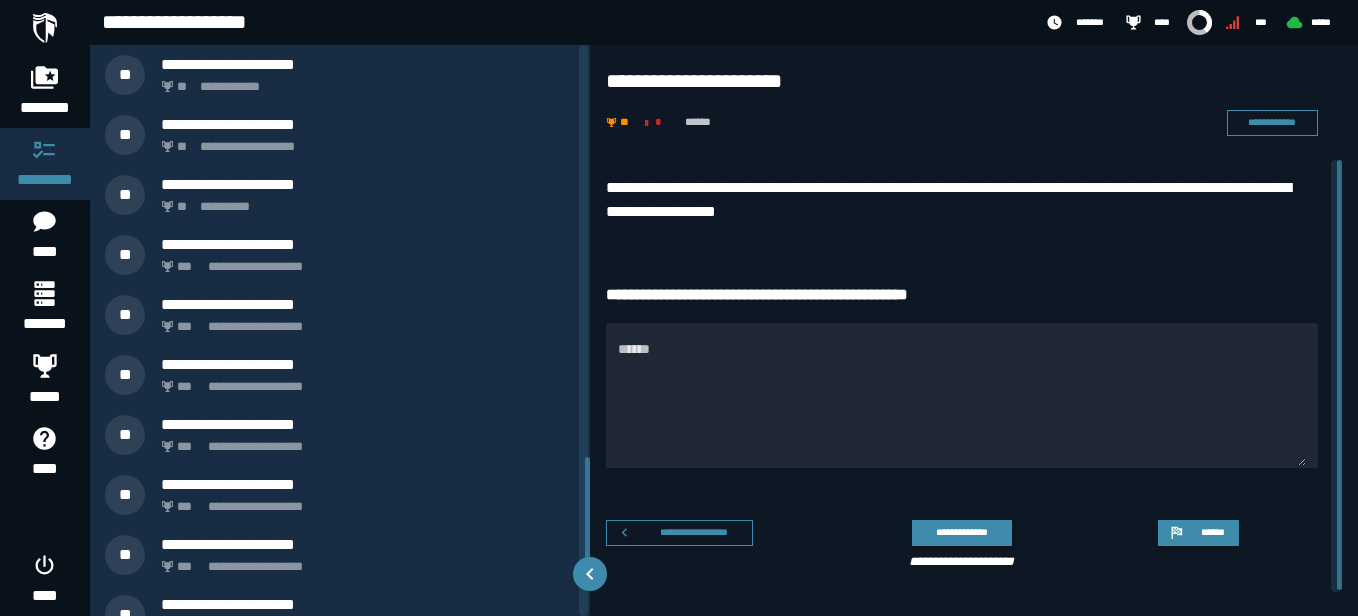 scroll, scrollTop: 2009, scrollLeft: 0, axis: vertical 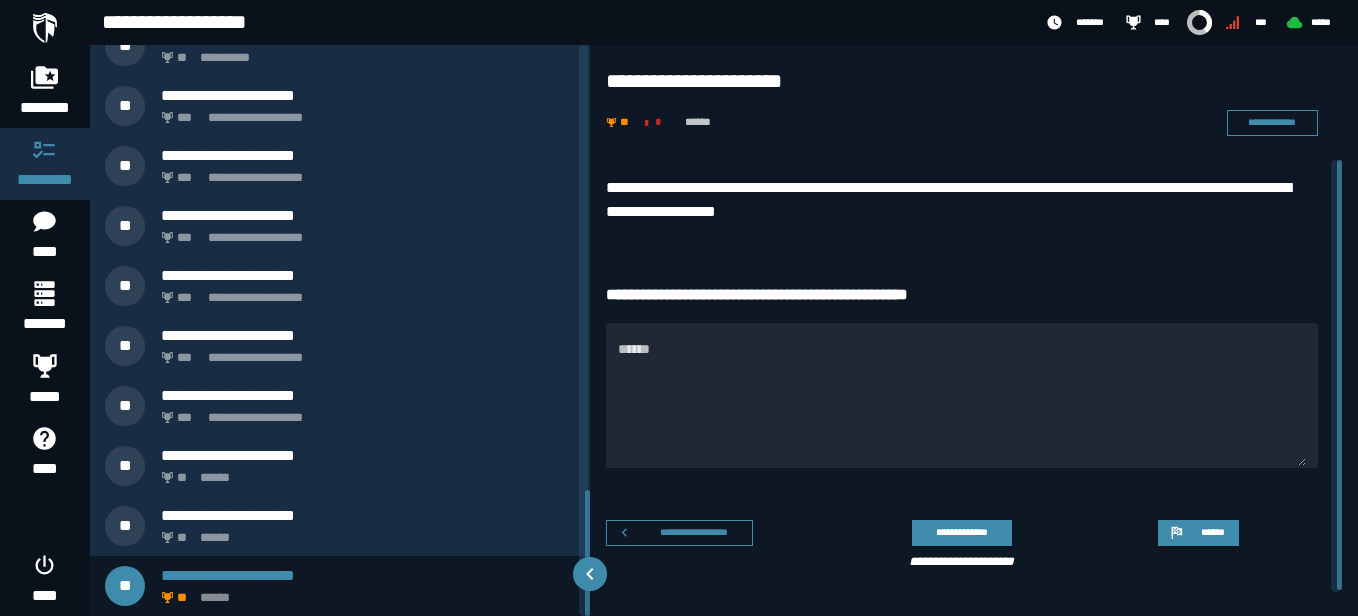 drag, startPoint x: 588, startPoint y: 120, endPoint x: 542, endPoint y: 573, distance: 455.32956 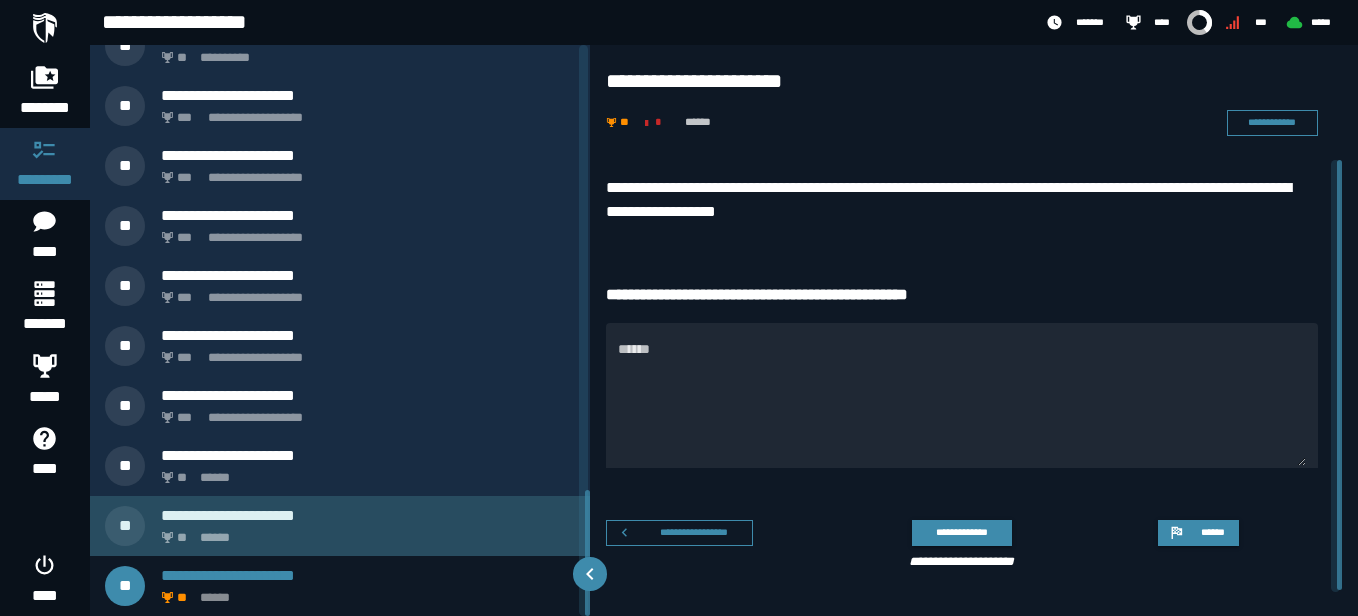 click on "** ******" at bounding box center [364, 532] 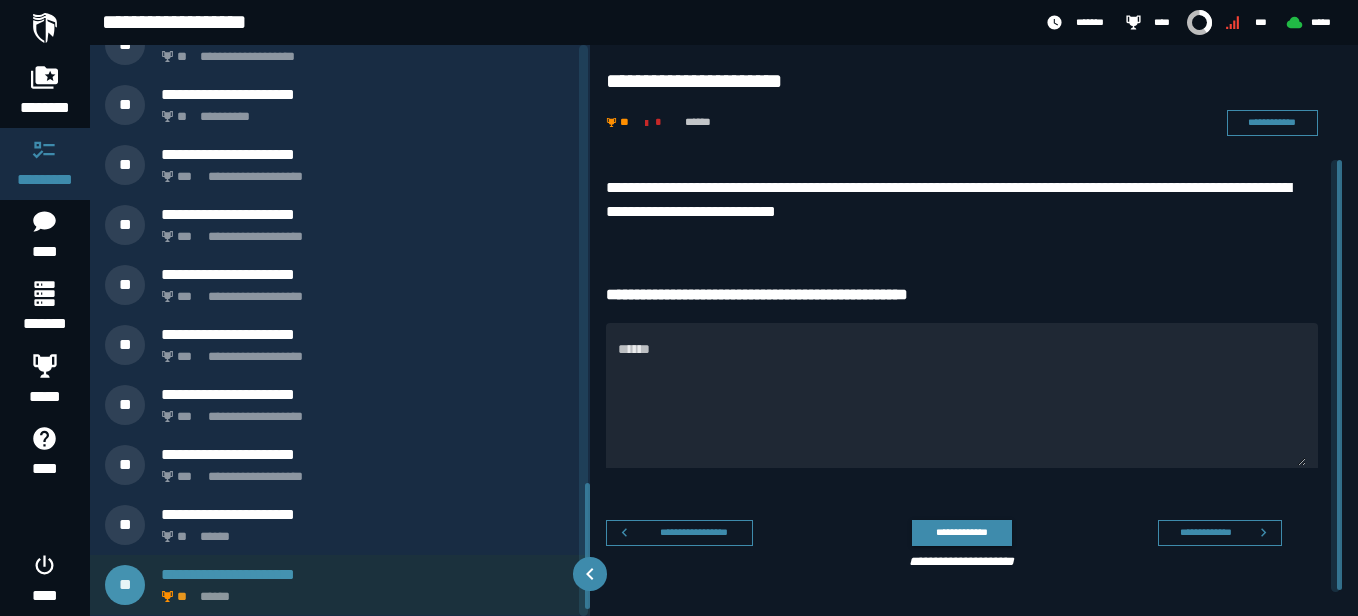 scroll, scrollTop: 1949, scrollLeft: 0, axis: vertical 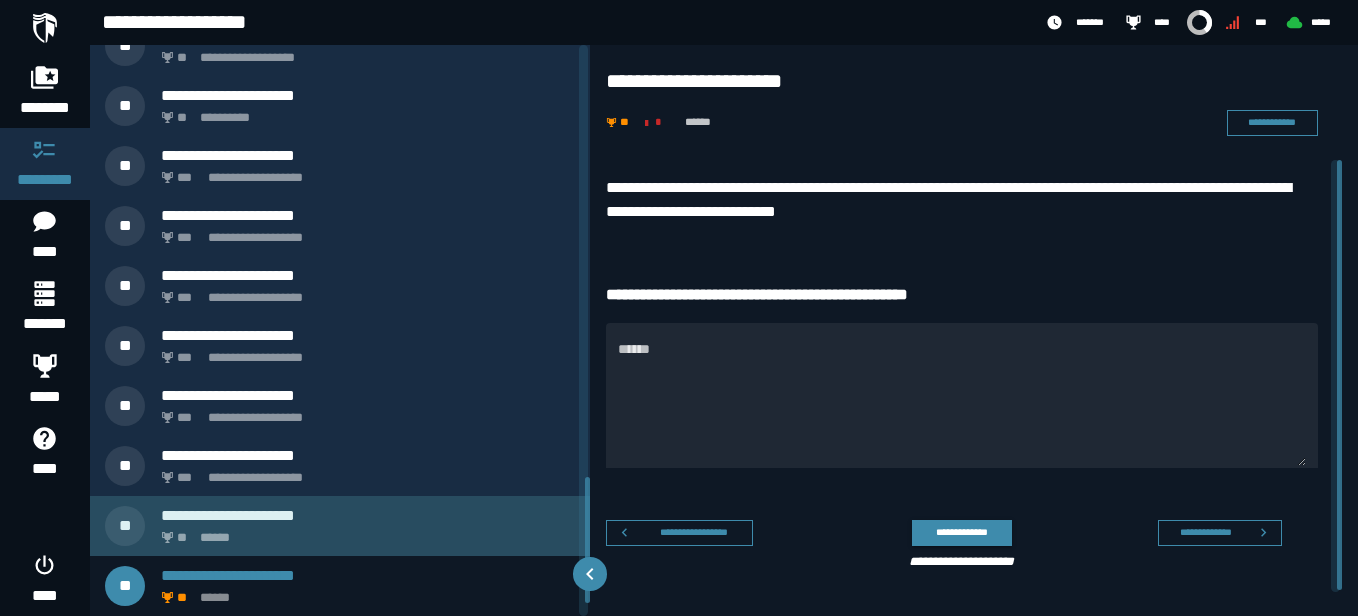 click on "**********" at bounding box center [340, 526] 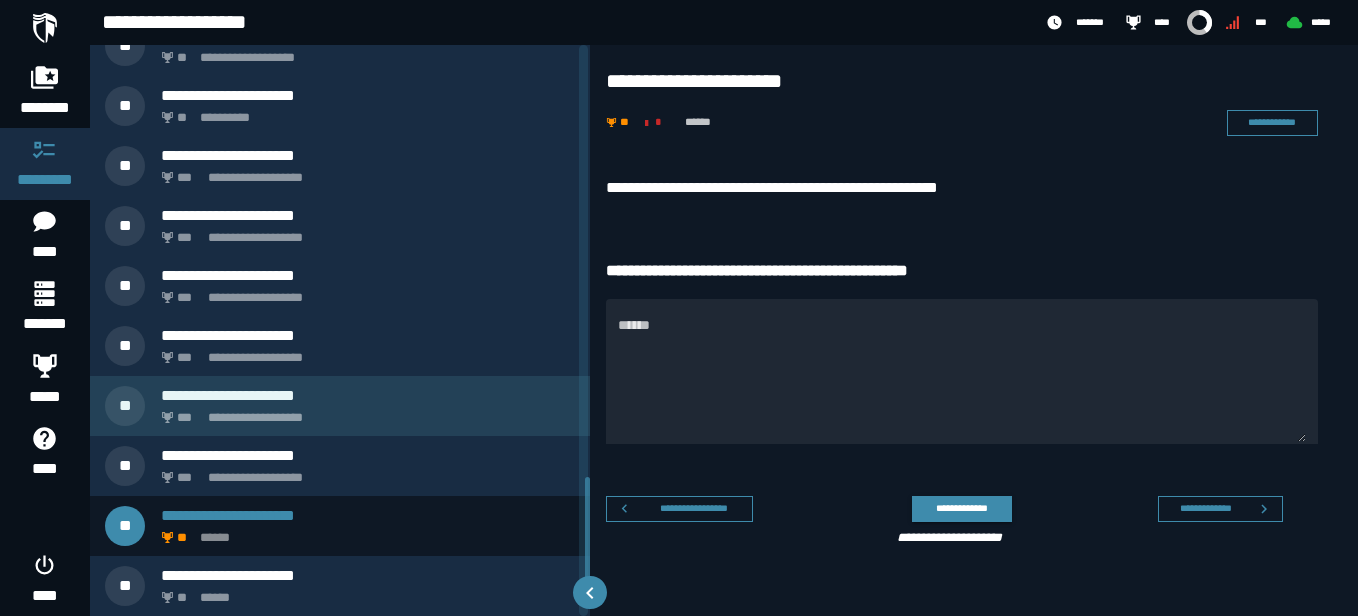scroll, scrollTop: 1889, scrollLeft: 0, axis: vertical 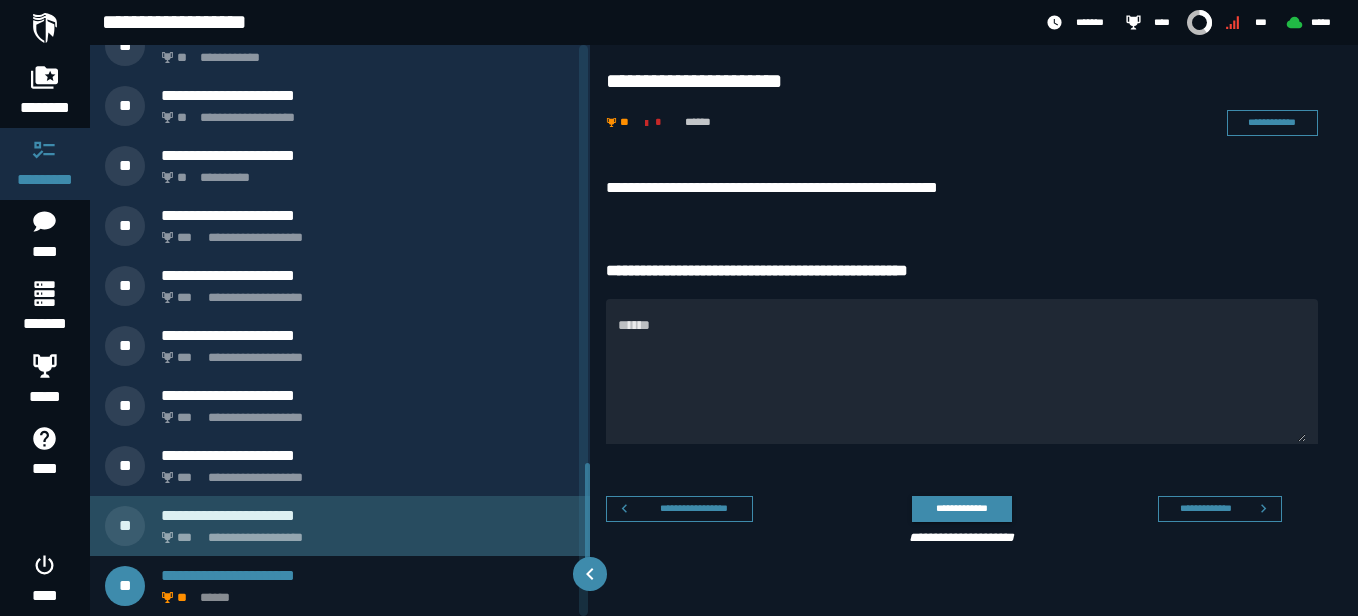 click on "**********" at bounding box center (340, 526) 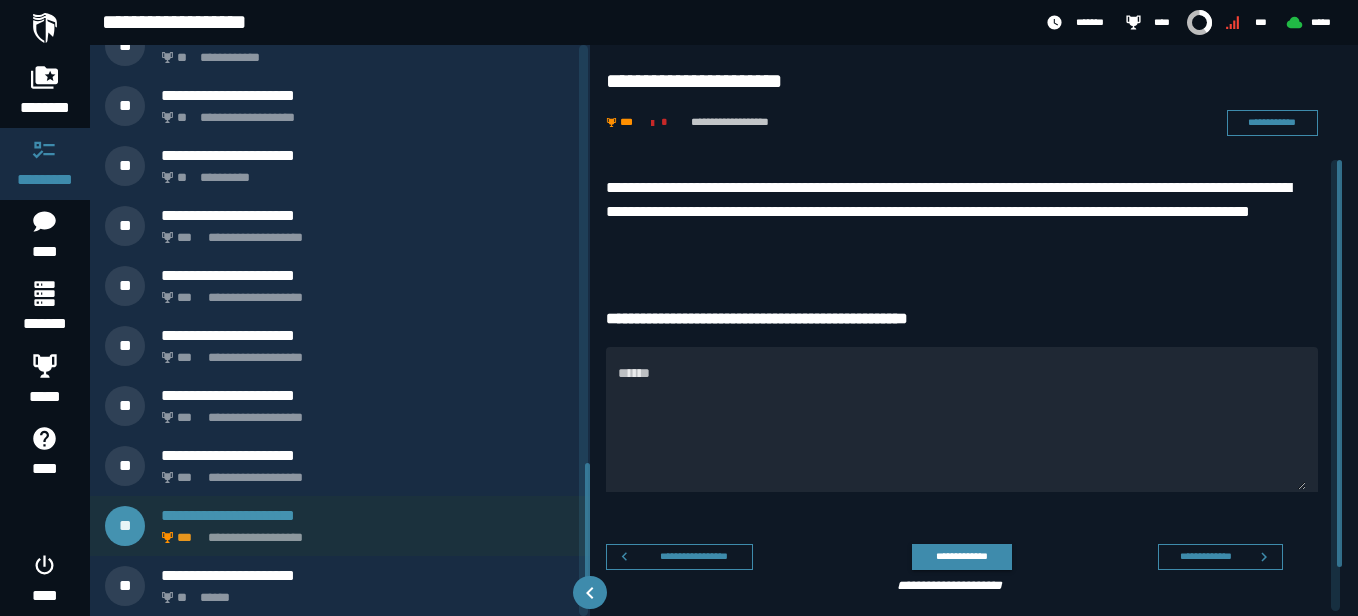 scroll, scrollTop: 1829, scrollLeft: 0, axis: vertical 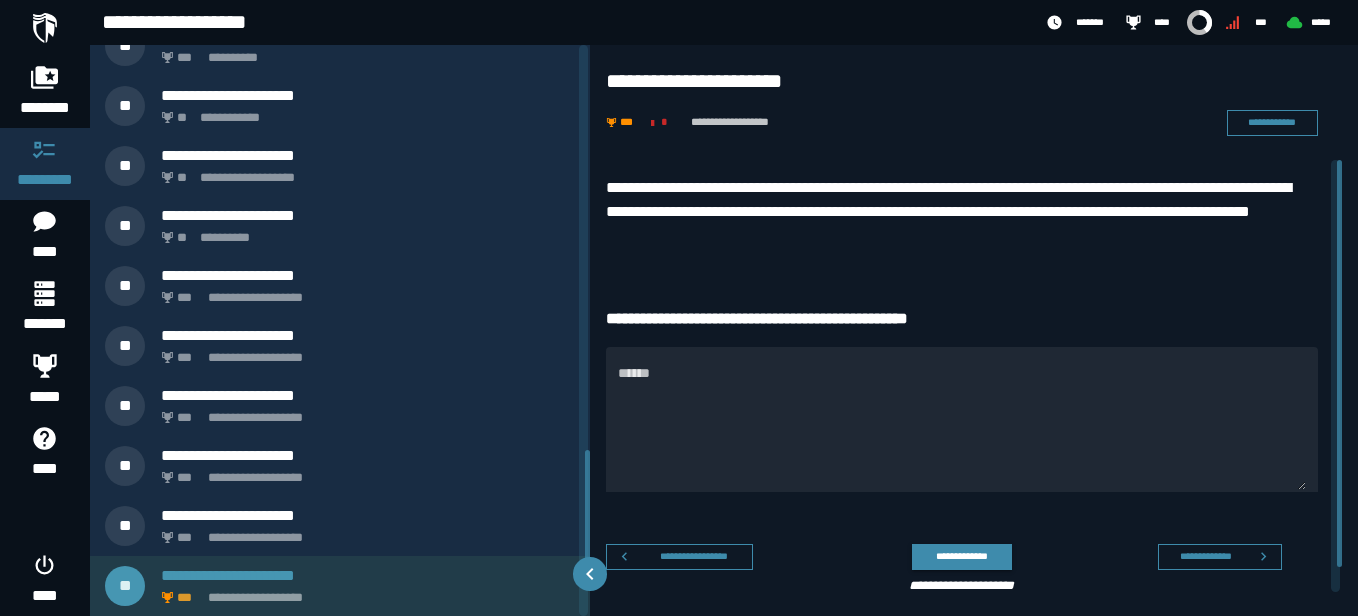 click on "**********" at bounding box center (368, 575) 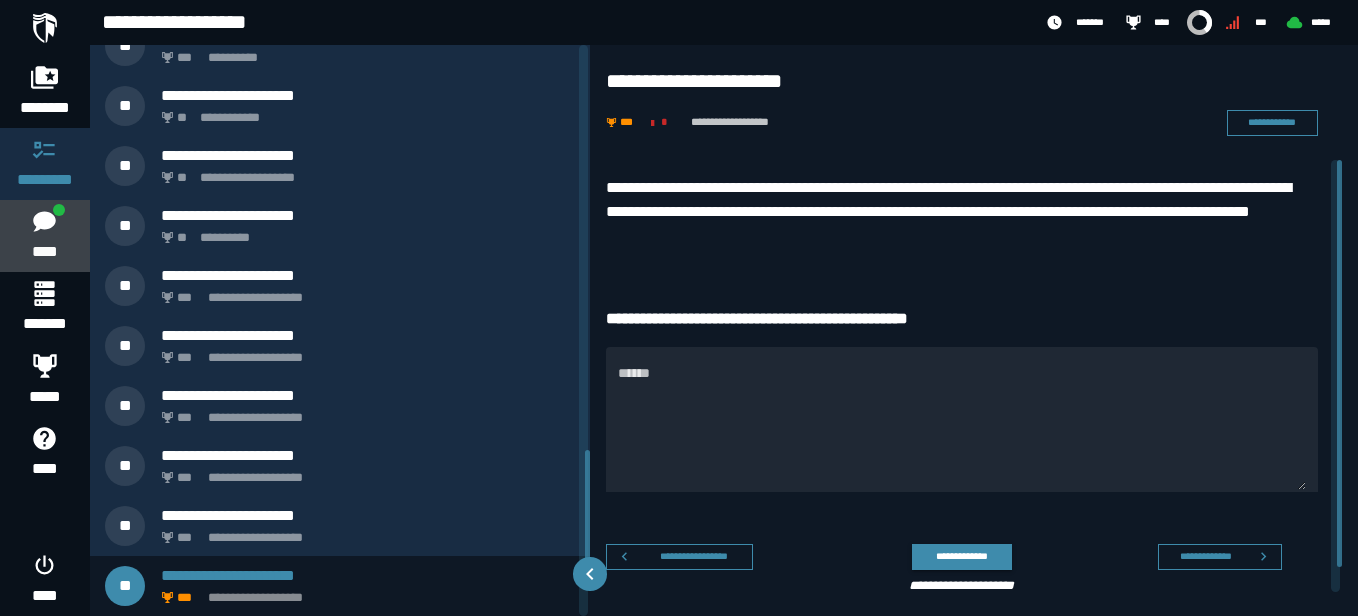 click on "****" at bounding box center (44, 252) 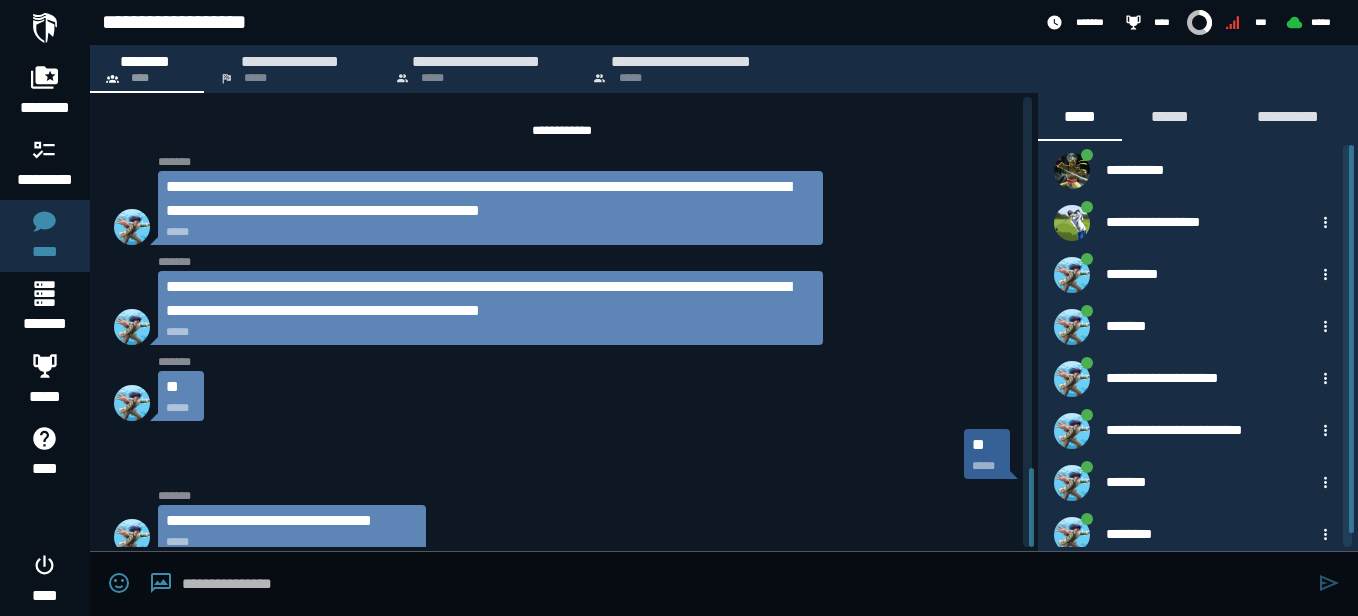 scroll, scrollTop: 2120, scrollLeft: 0, axis: vertical 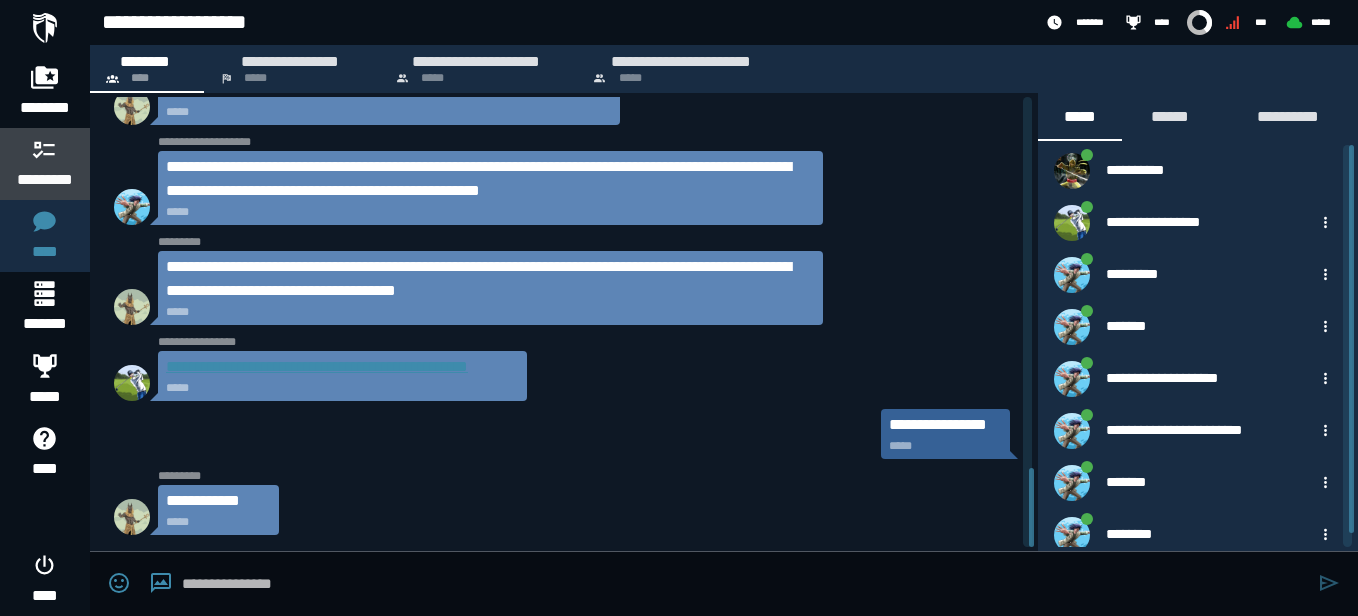 click at bounding box center (45, 149) 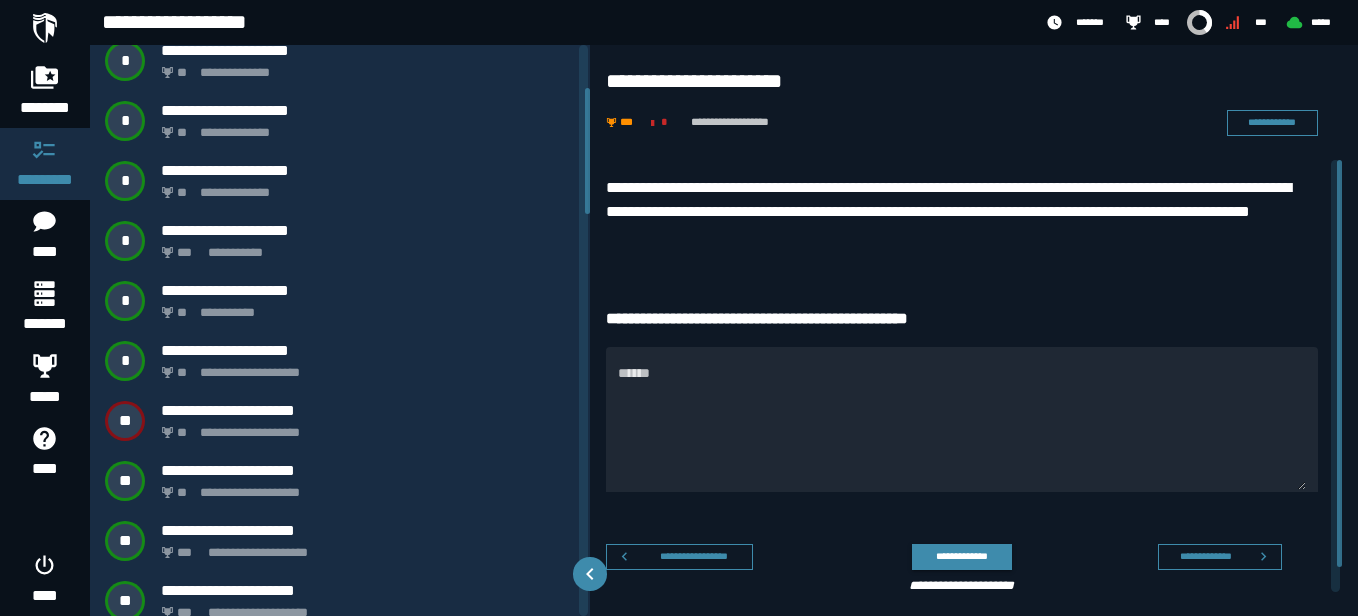 scroll, scrollTop: 212, scrollLeft: 0, axis: vertical 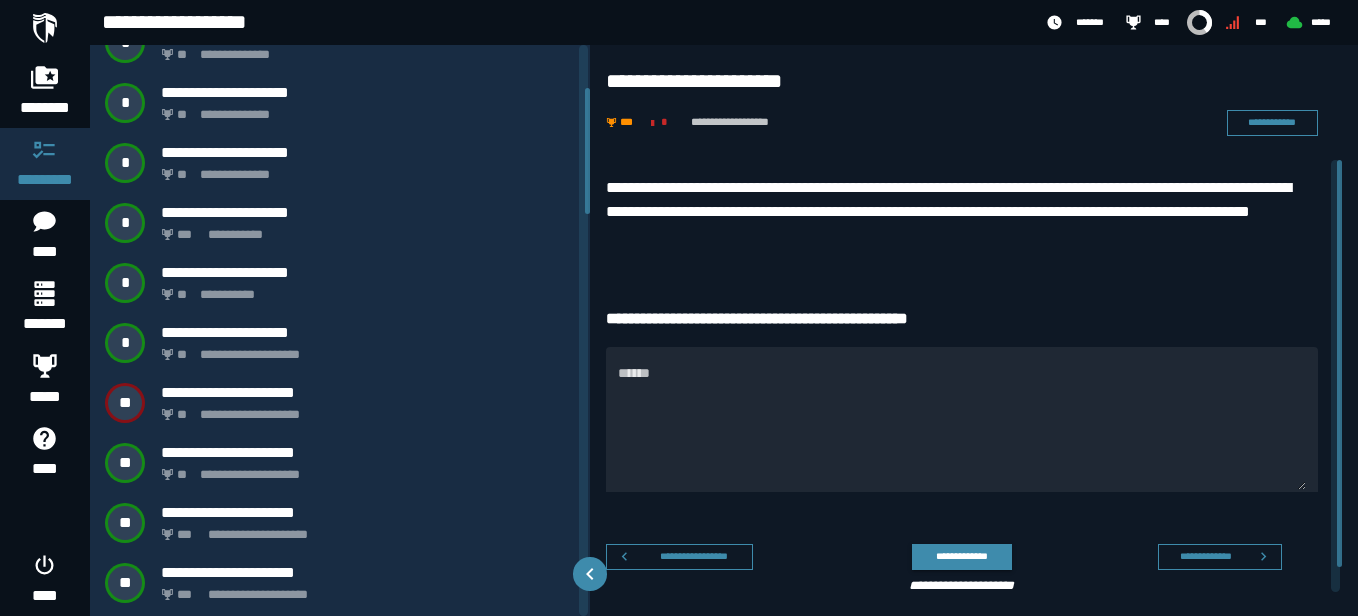 drag, startPoint x: 589, startPoint y: 133, endPoint x: 588, endPoint y: 180, distance: 47.010635 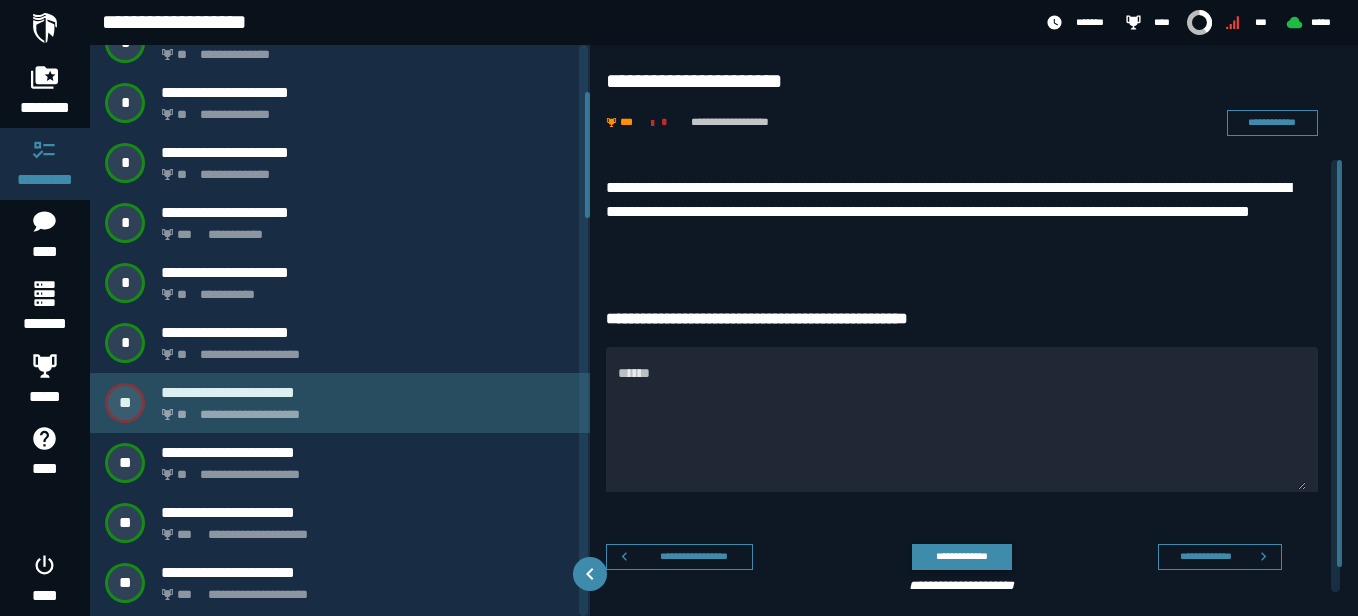 click on "**********" at bounding box center (368, 392) 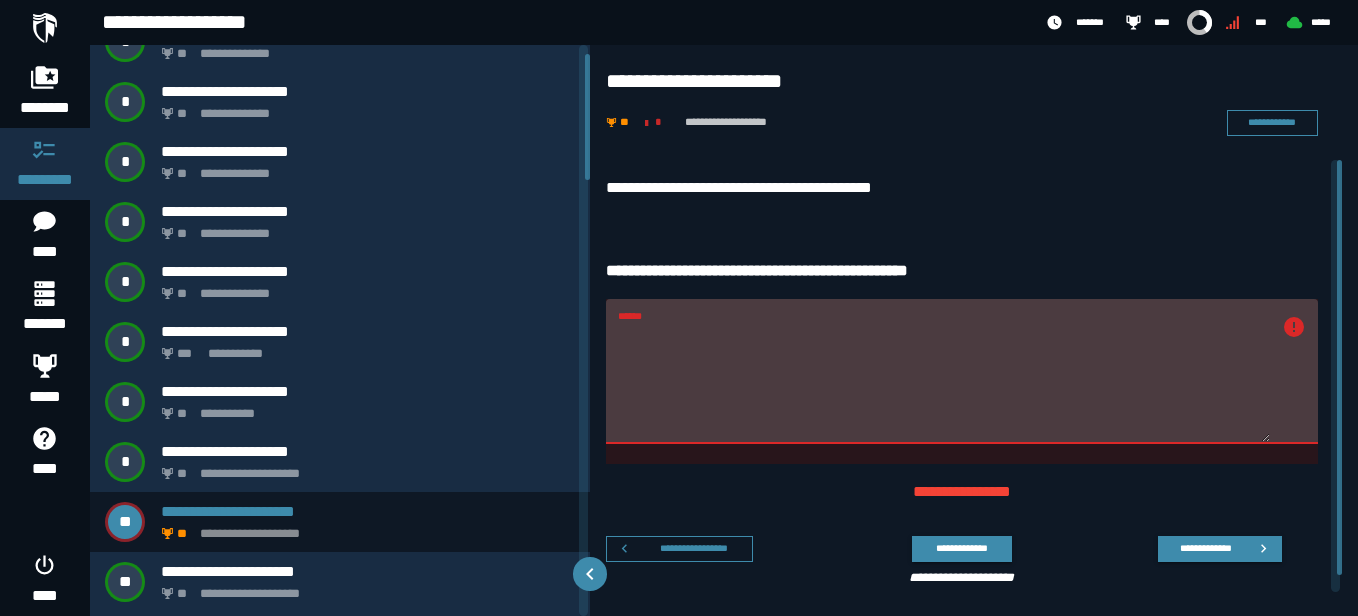 scroll, scrollTop: 29, scrollLeft: 0, axis: vertical 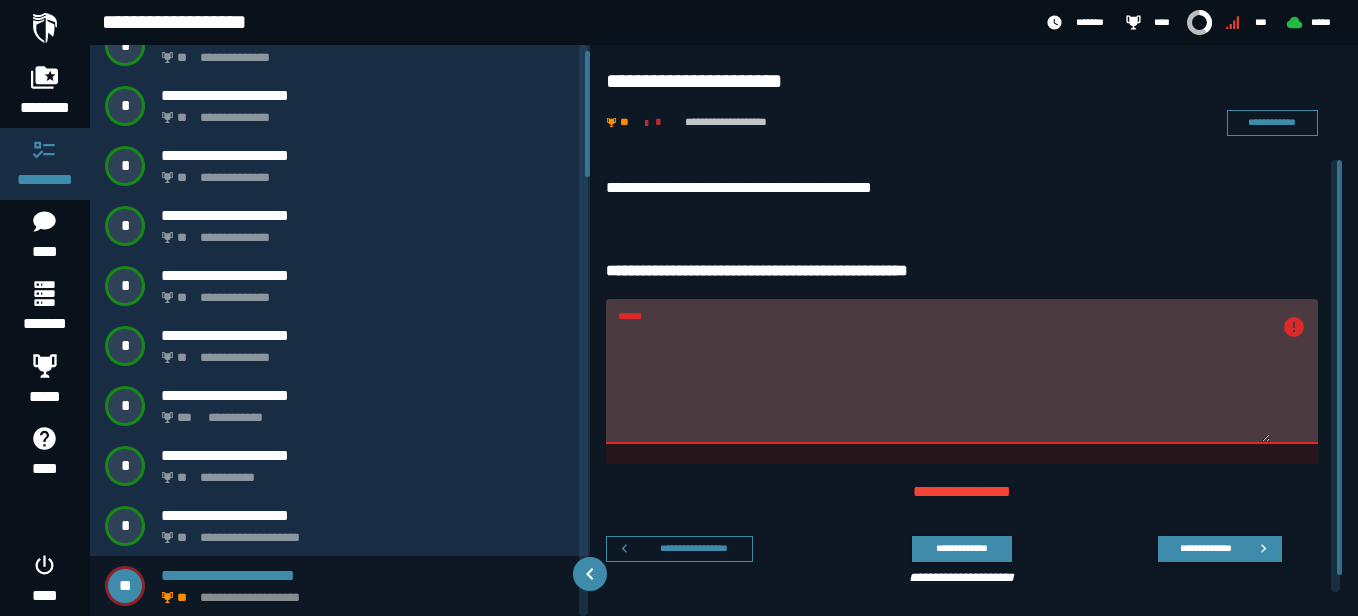 drag, startPoint x: 735, startPoint y: 350, endPoint x: 580, endPoint y: 339, distance: 155.38983 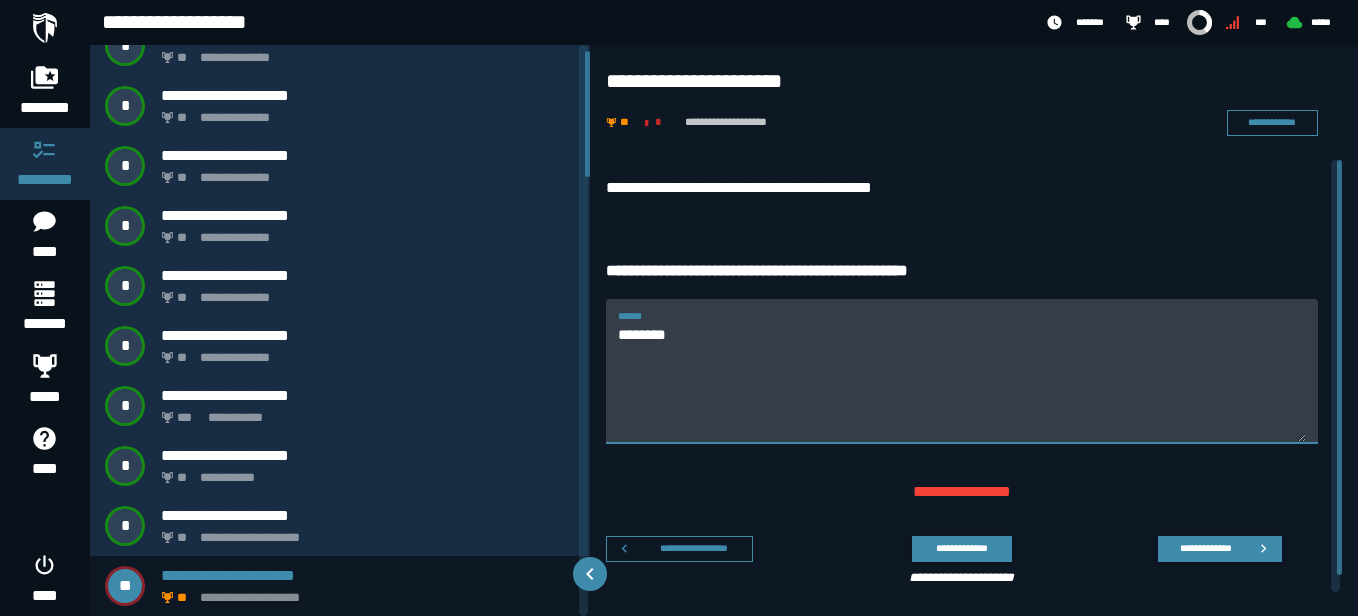 type on "*********" 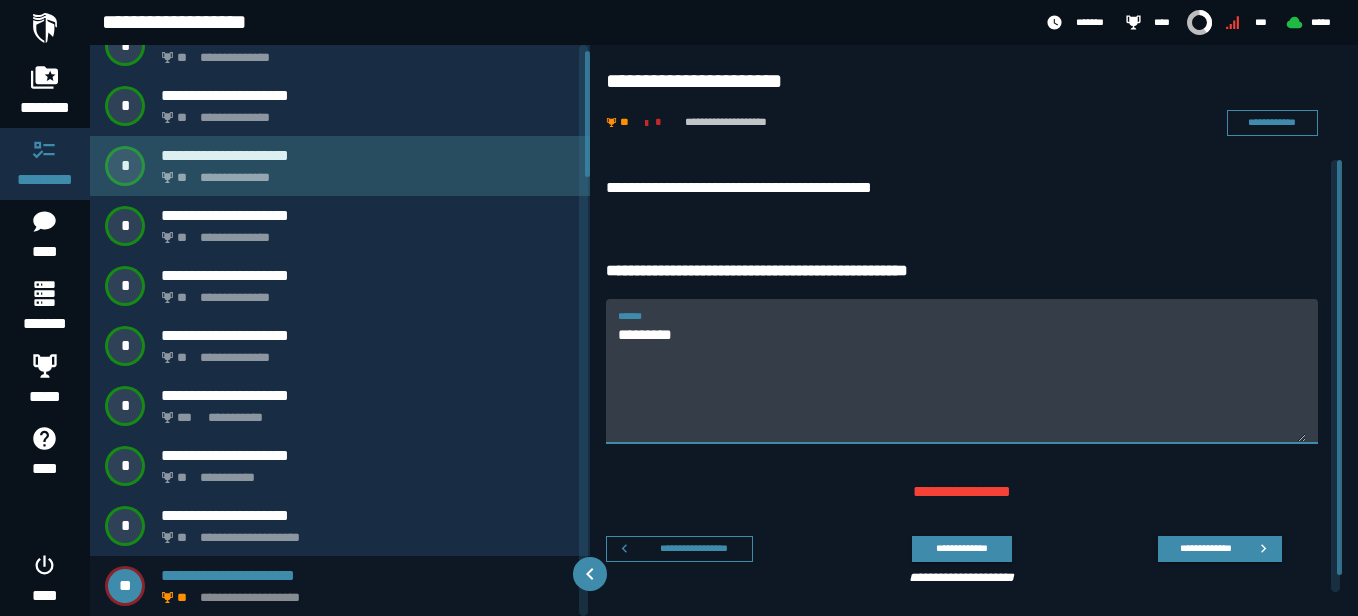 click on "**********" at bounding box center (340, 166) 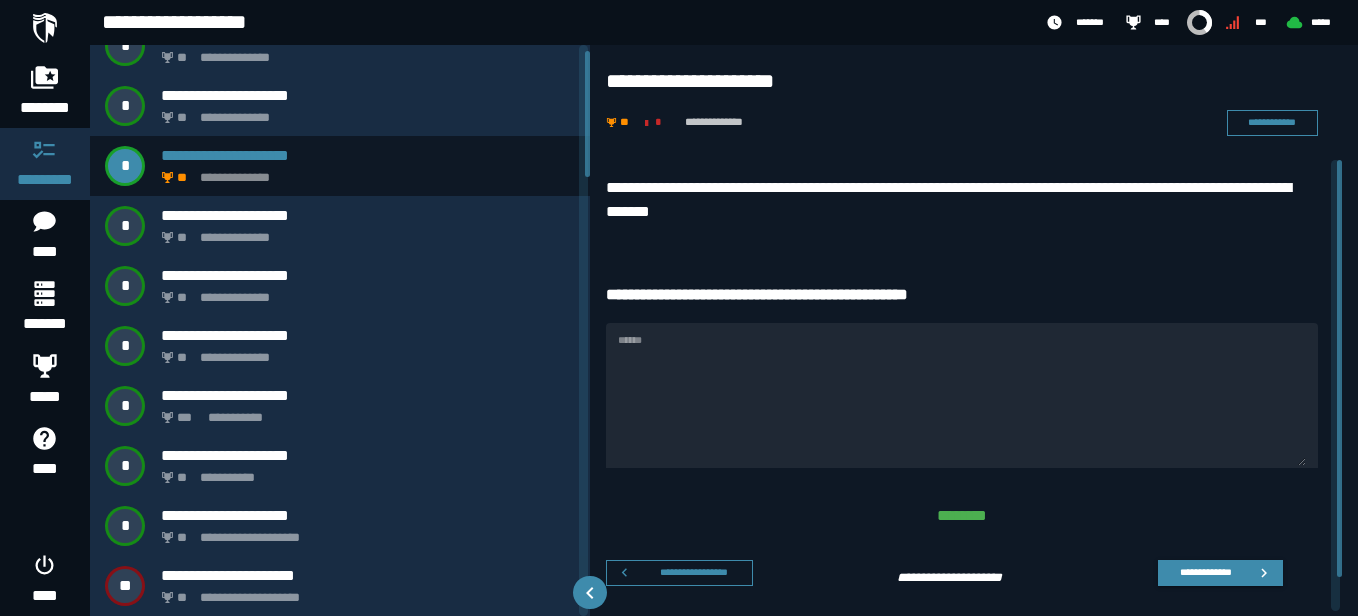scroll, scrollTop: 0, scrollLeft: 0, axis: both 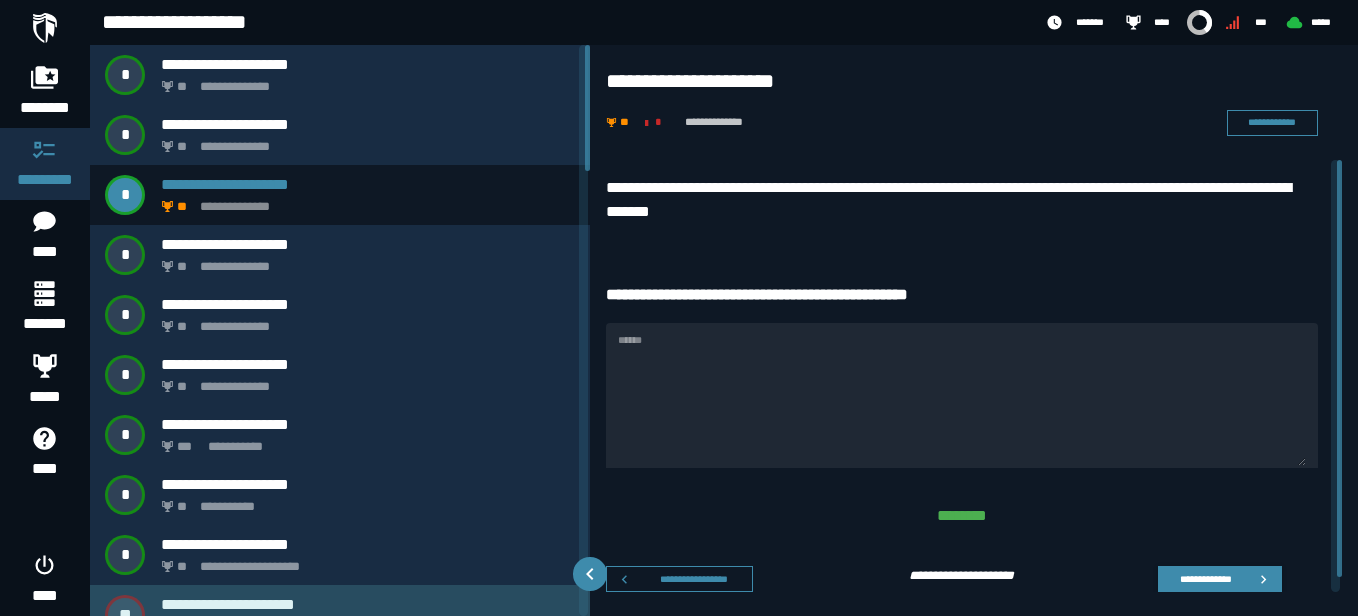 click on "**********" at bounding box center (368, 604) 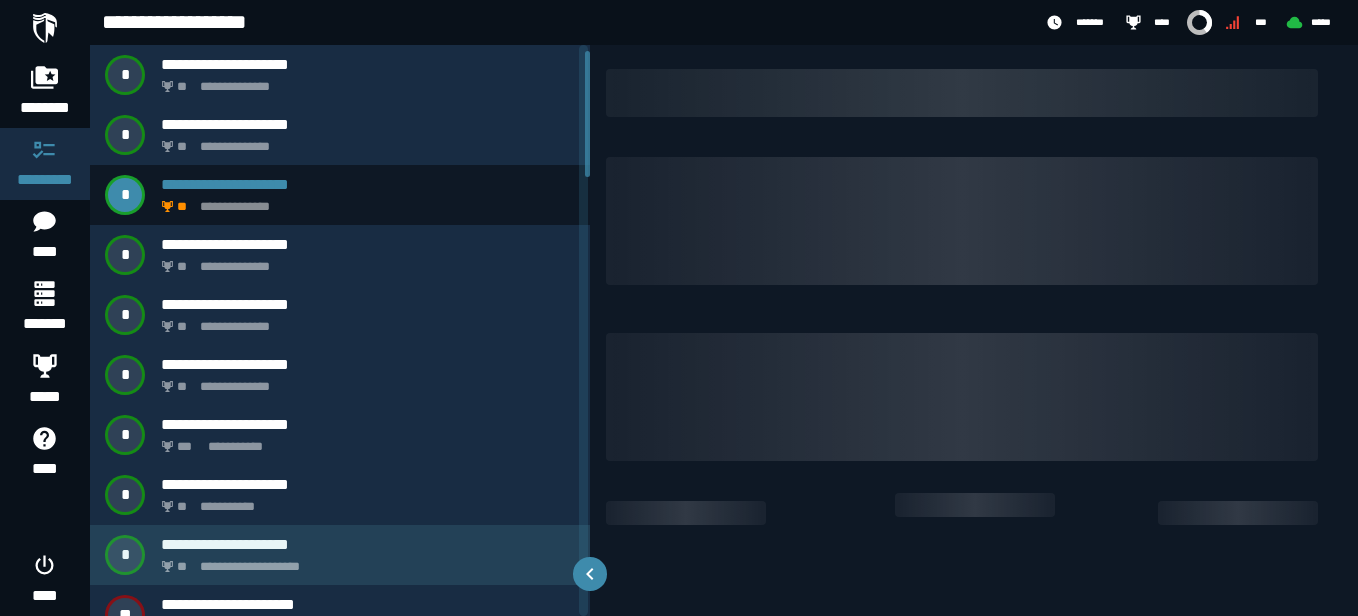 scroll, scrollTop: 29, scrollLeft: 0, axis: vertical 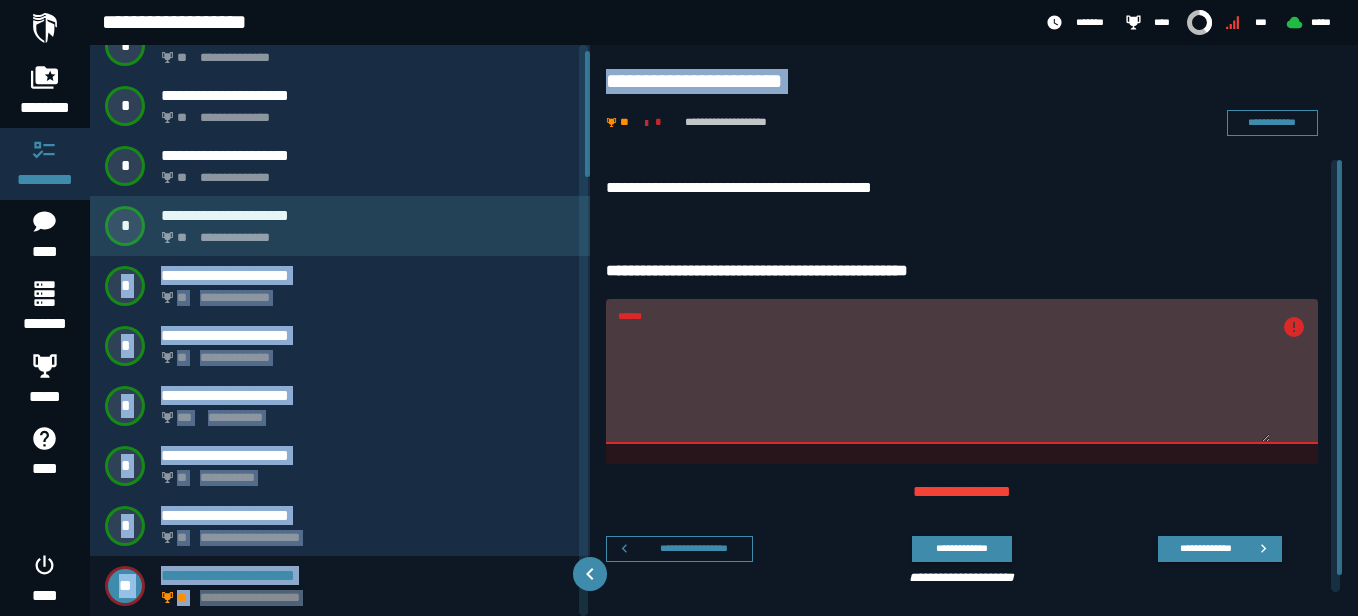 drag, startPoint x: 590, startPoint y: 148, endPoint x: 588, endPoint y: 233, distance: 85.02353 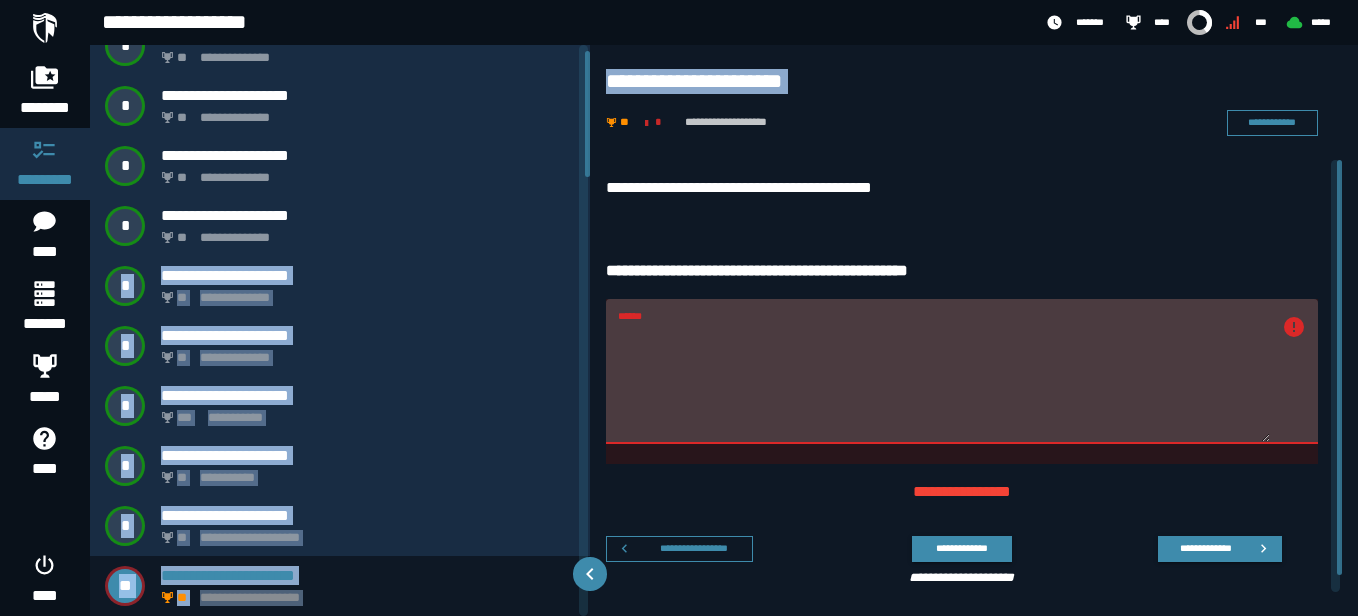 drag, startPoint x: 588, startPoint y: 233, endPoint x: 586, endPoint y: 163, distance: 70.028564 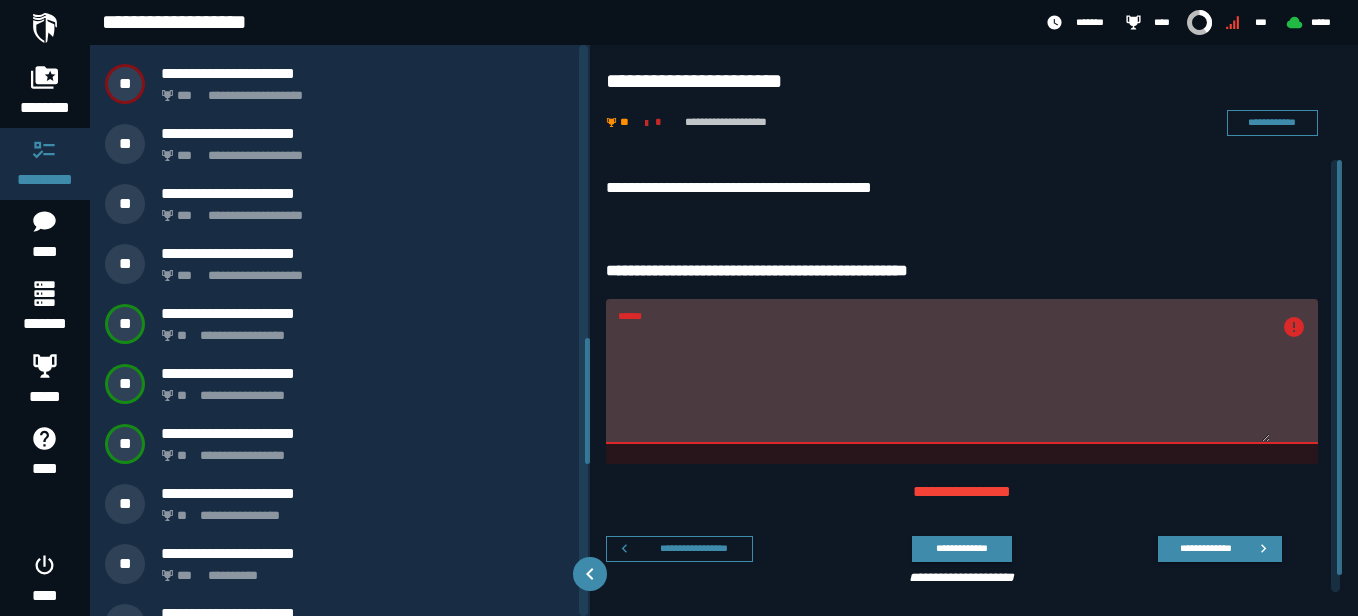scroll, scrollTop: 1325, scrollLeft: 0, axis: vertical 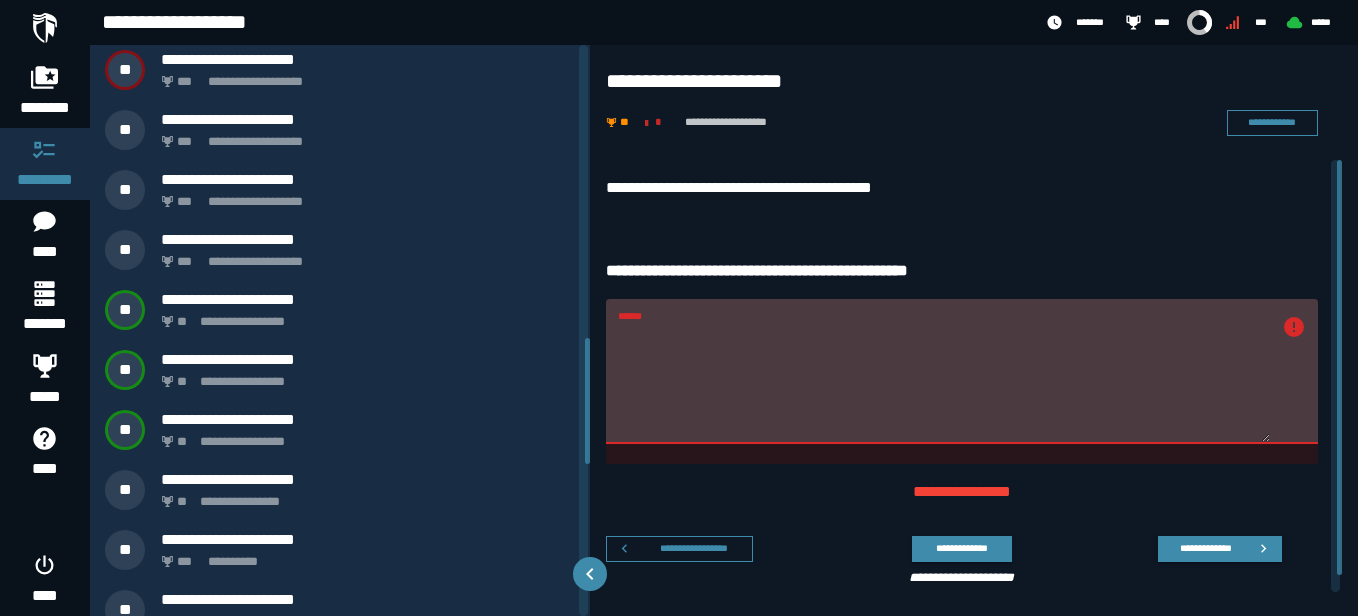drag, startPoint x: 587, startPoint y: 157, endPoint x: 584, endPoint y: 444, distance: 287.0157 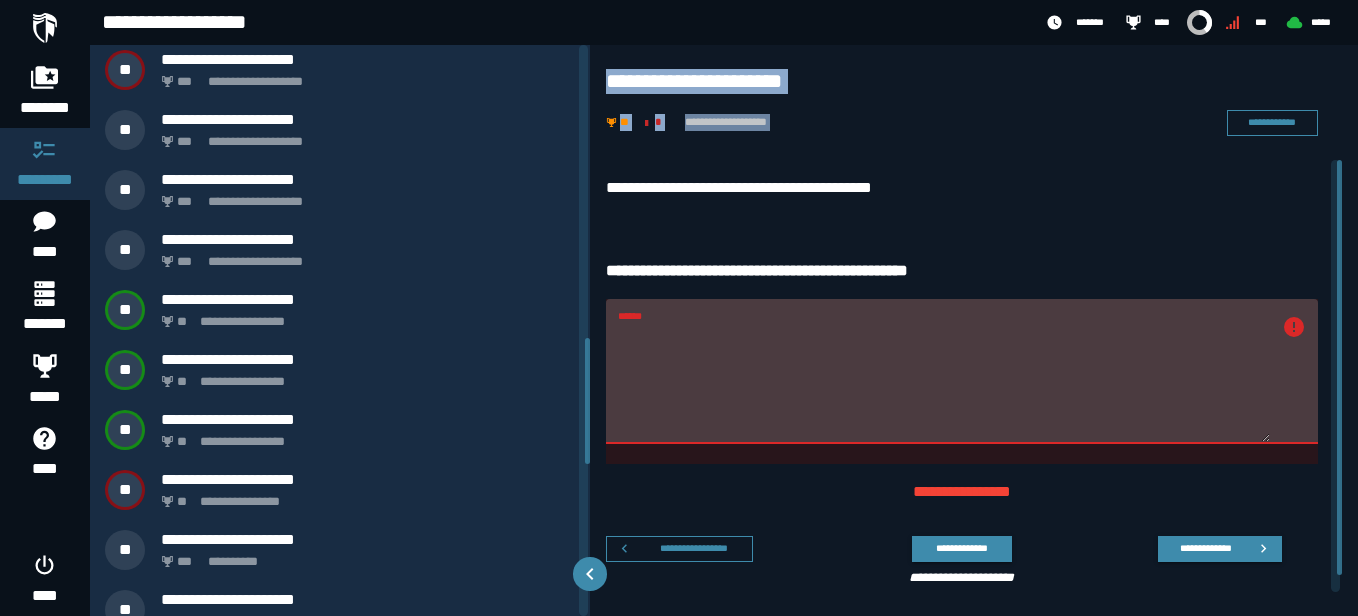 drag, startPoint x: 595, startPoint y: 398, endPoint x: 588, endPoint y: 342, distance: 56.435802 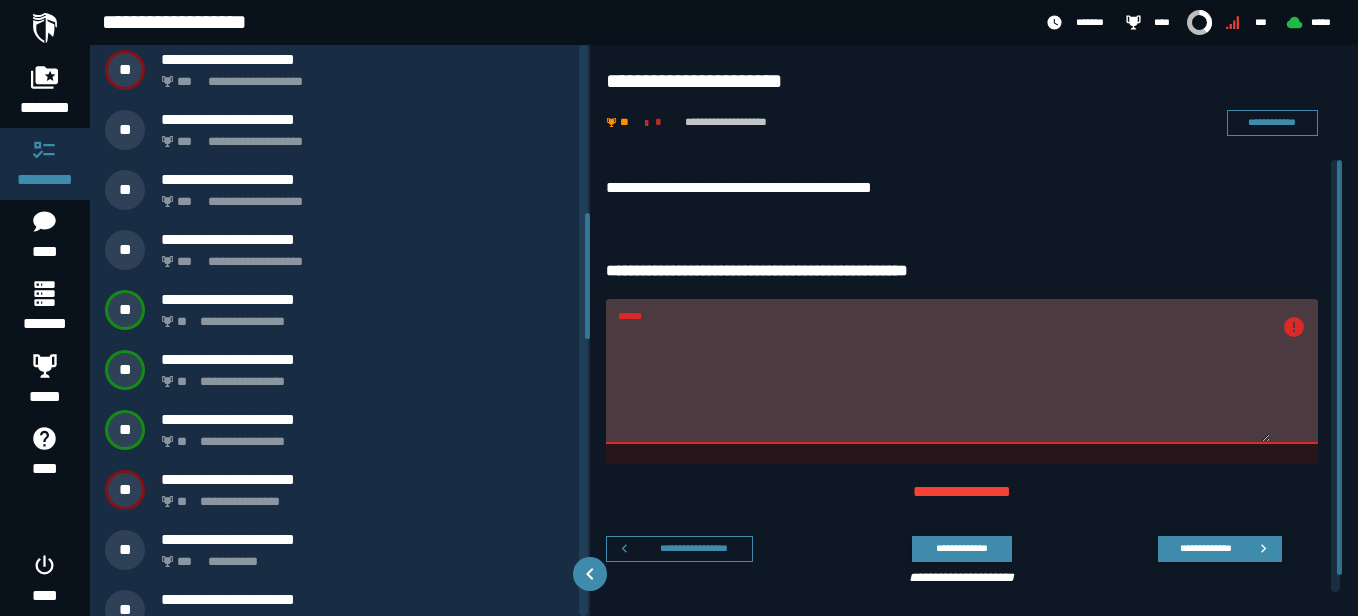 scroll, scrollTop: 758, scrollLeft: 0, axis: vertical 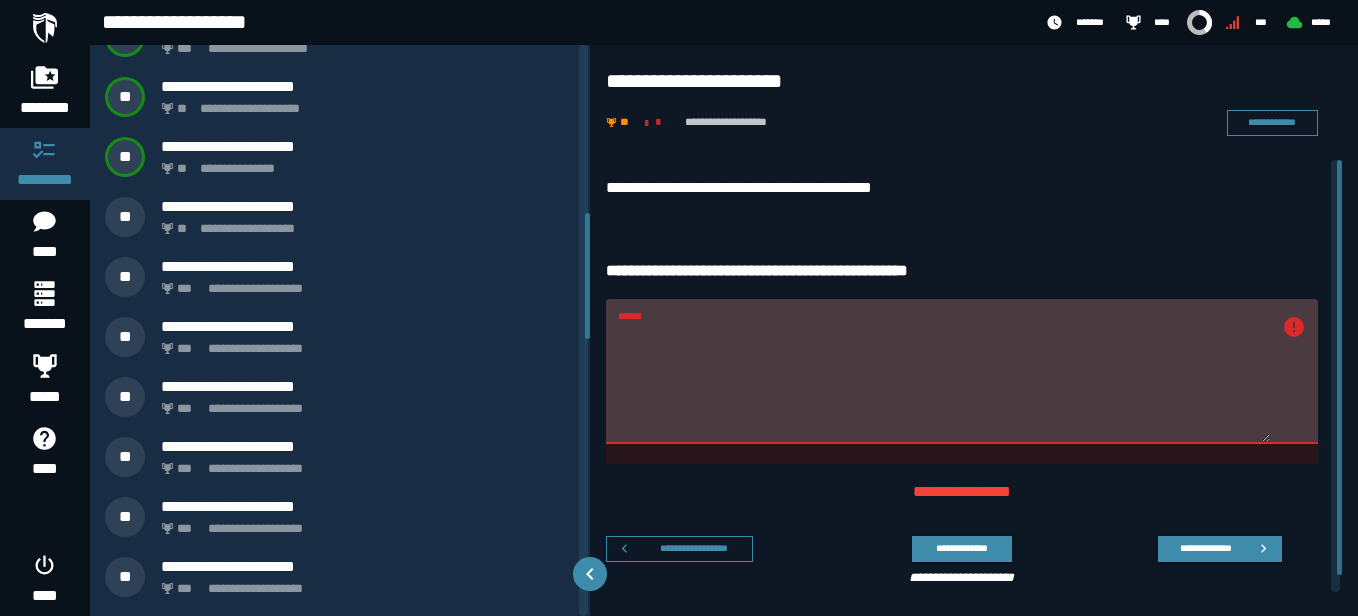 click 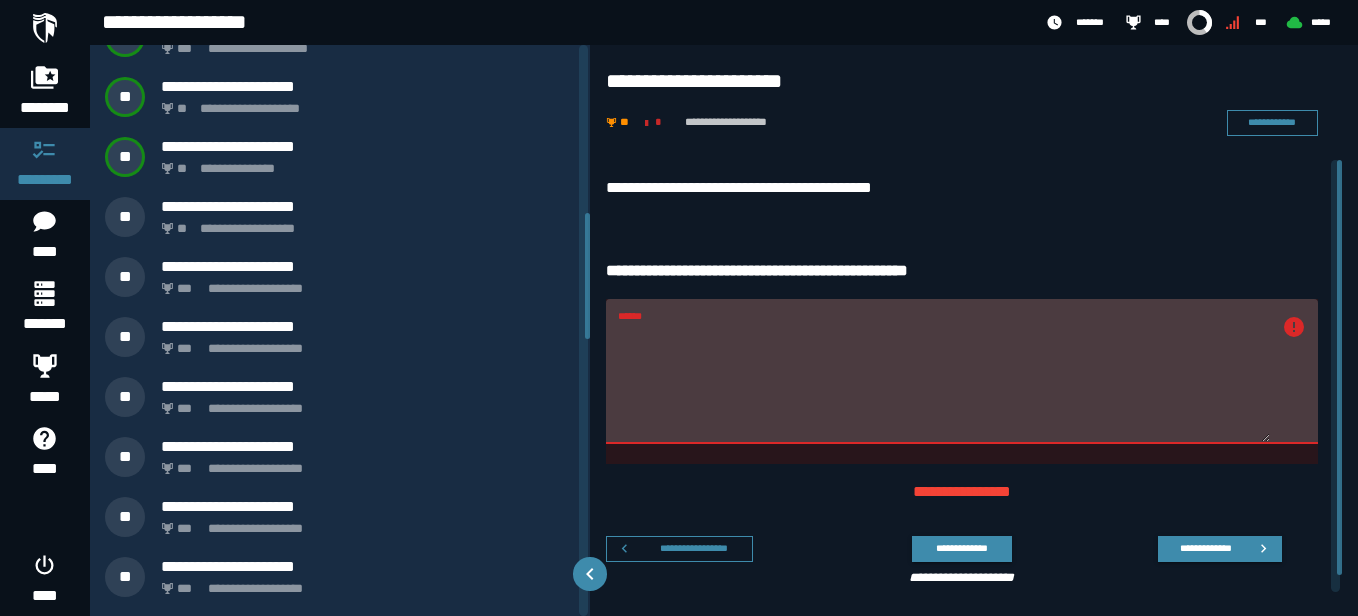 click on "******" at bounding box center (944, 383) 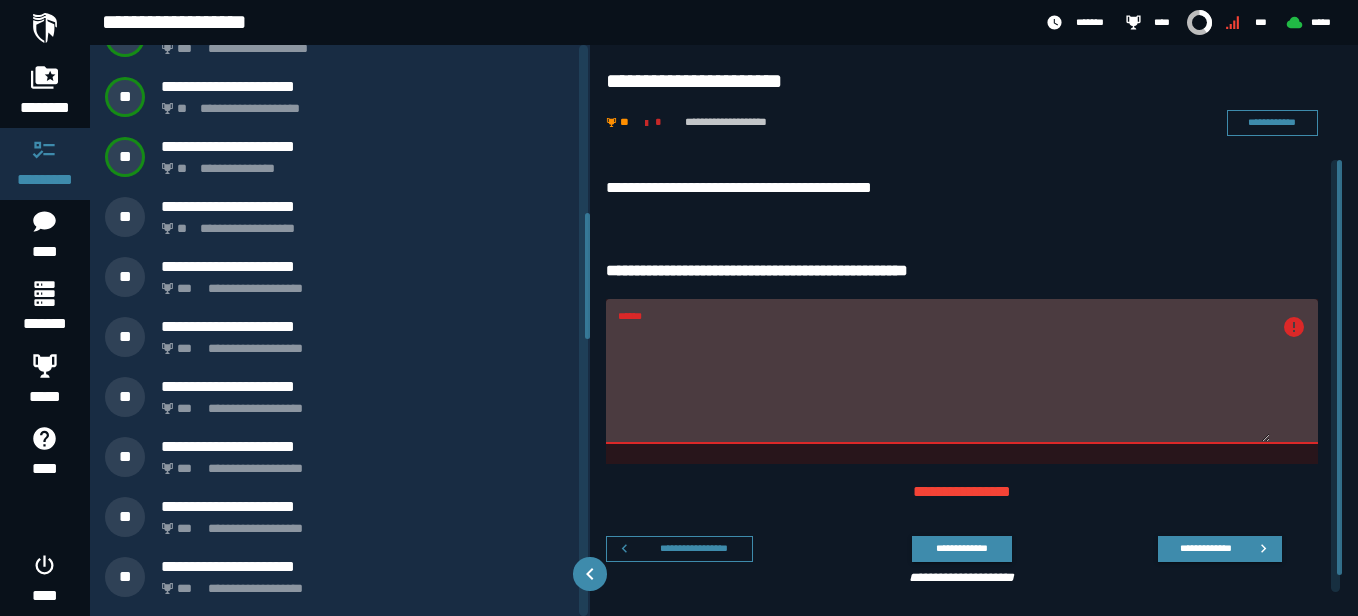 drag, startPoint x: 683, startPoint y: 329, endPoint x: 585, endPoint y: 339, distance: 98.50888 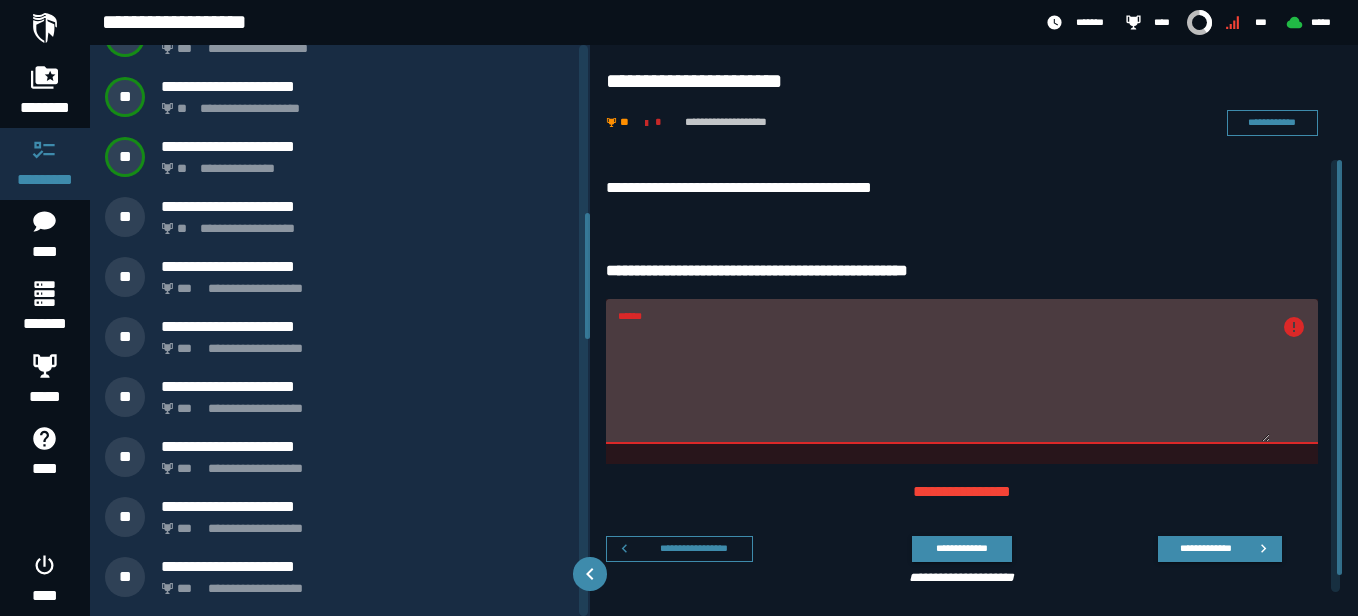 click 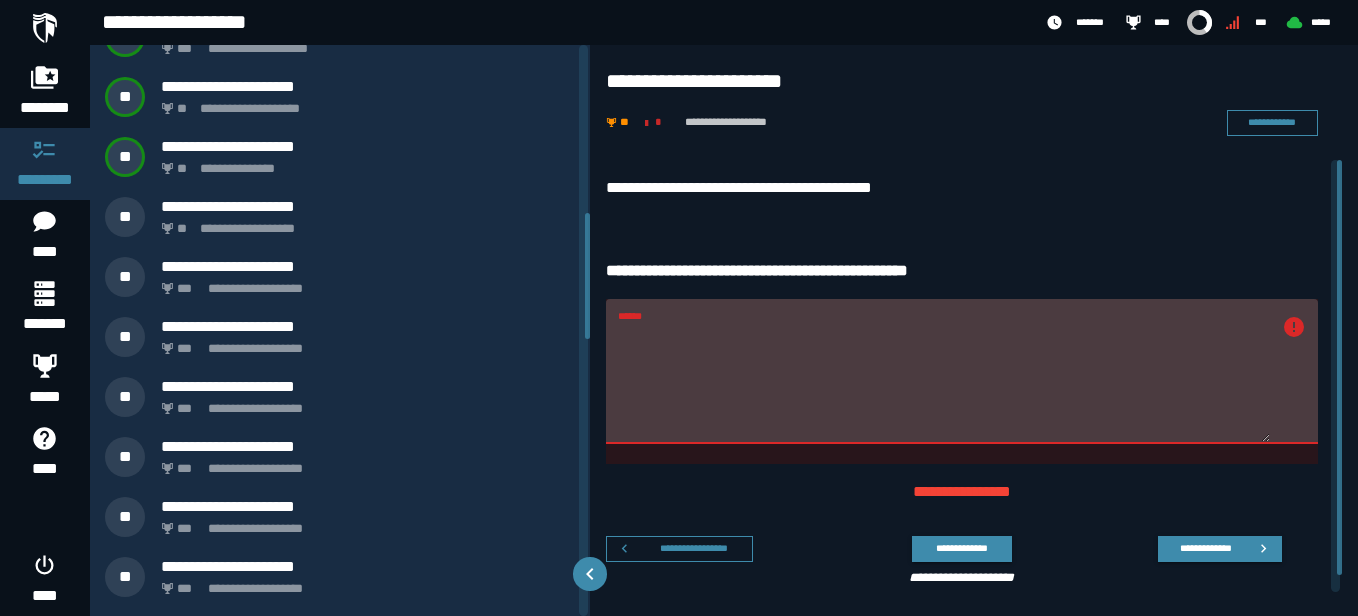 drag, startPoint x: 710, startPoint y: 355, endPoint x: 595, endPoint y: 335, distance: 116.72617 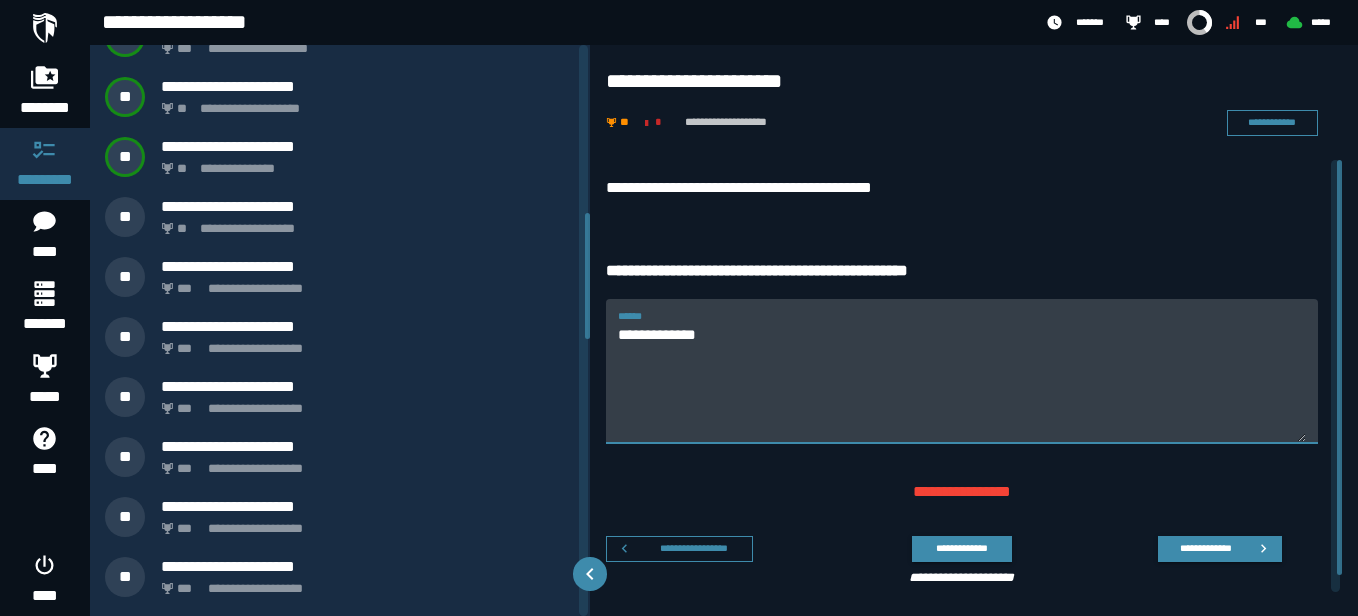 type on "**********" 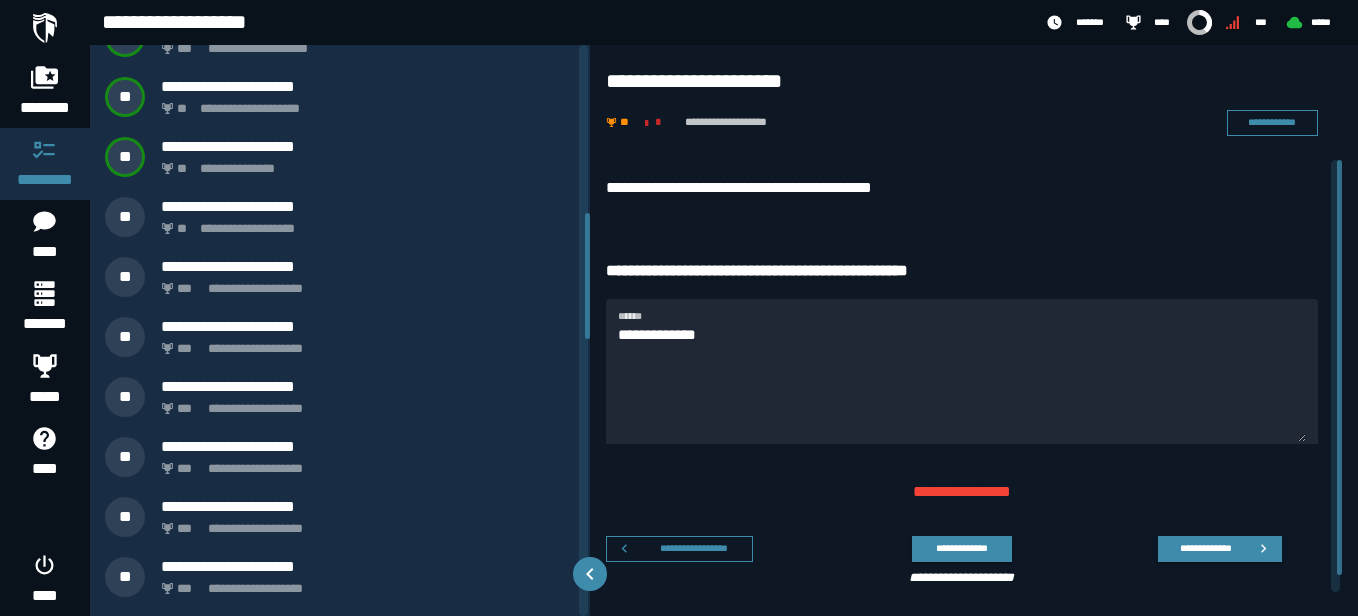 click on "**********" at bounding box center (954, 557) 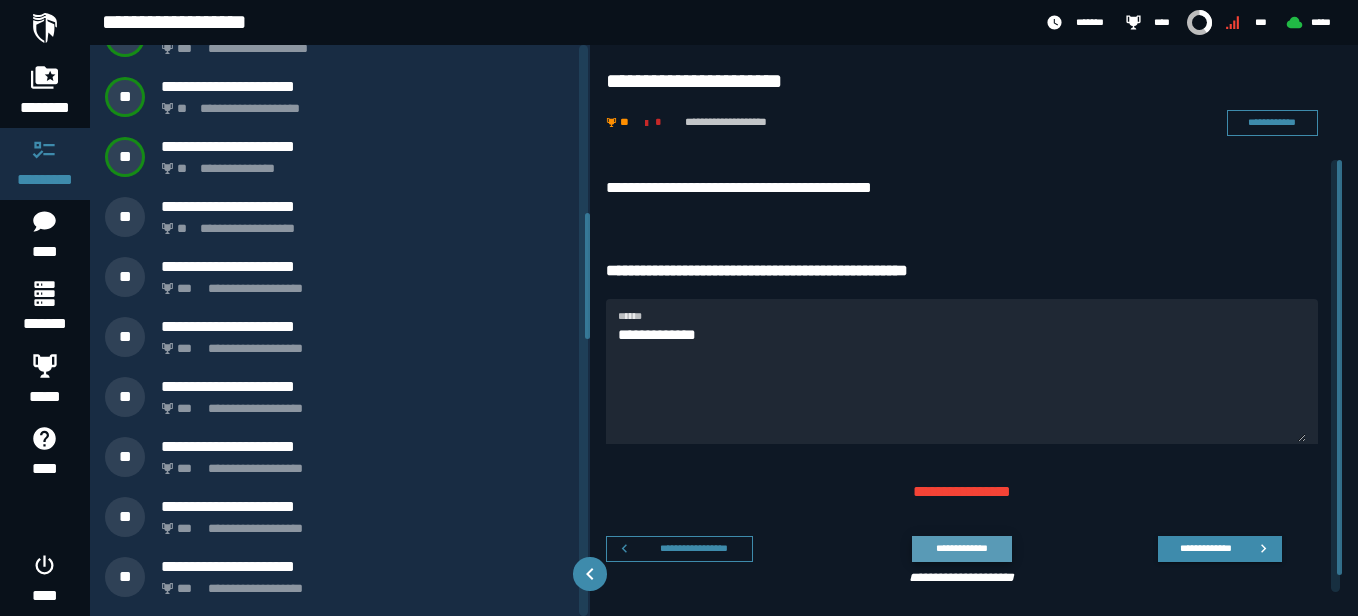 click on "**********" 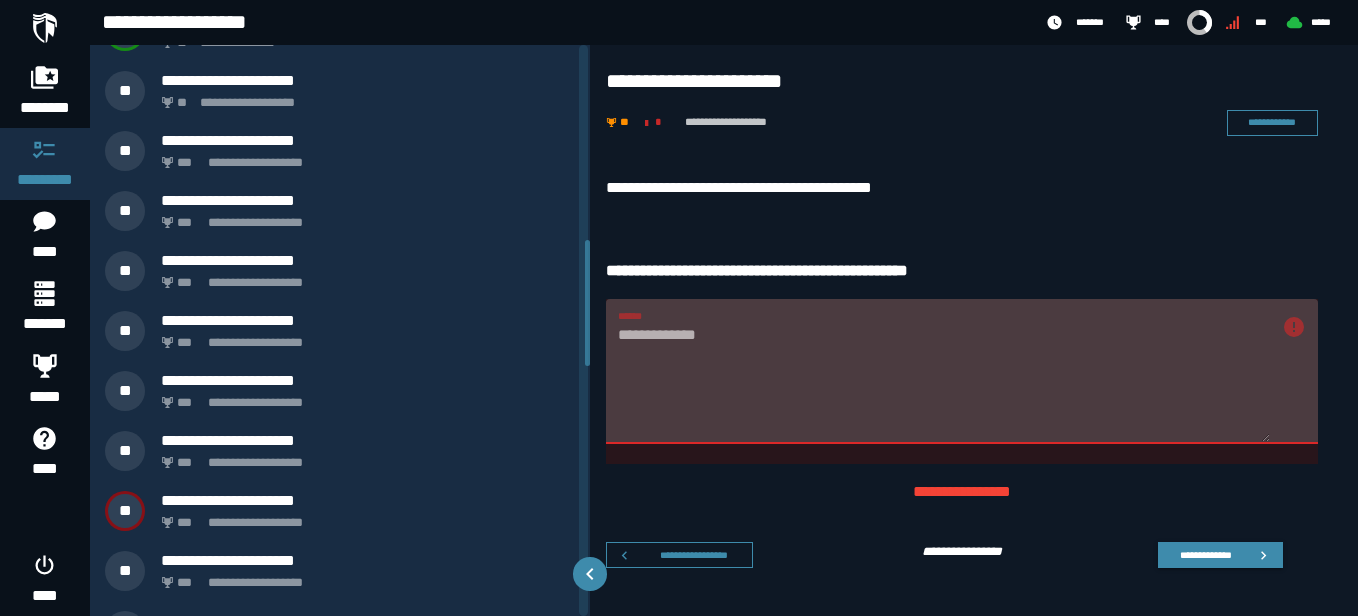 drag, startPoint x: 589, startPoint y: 293, endPoint x: 583, endPoint y: 319, distance: 26.683329 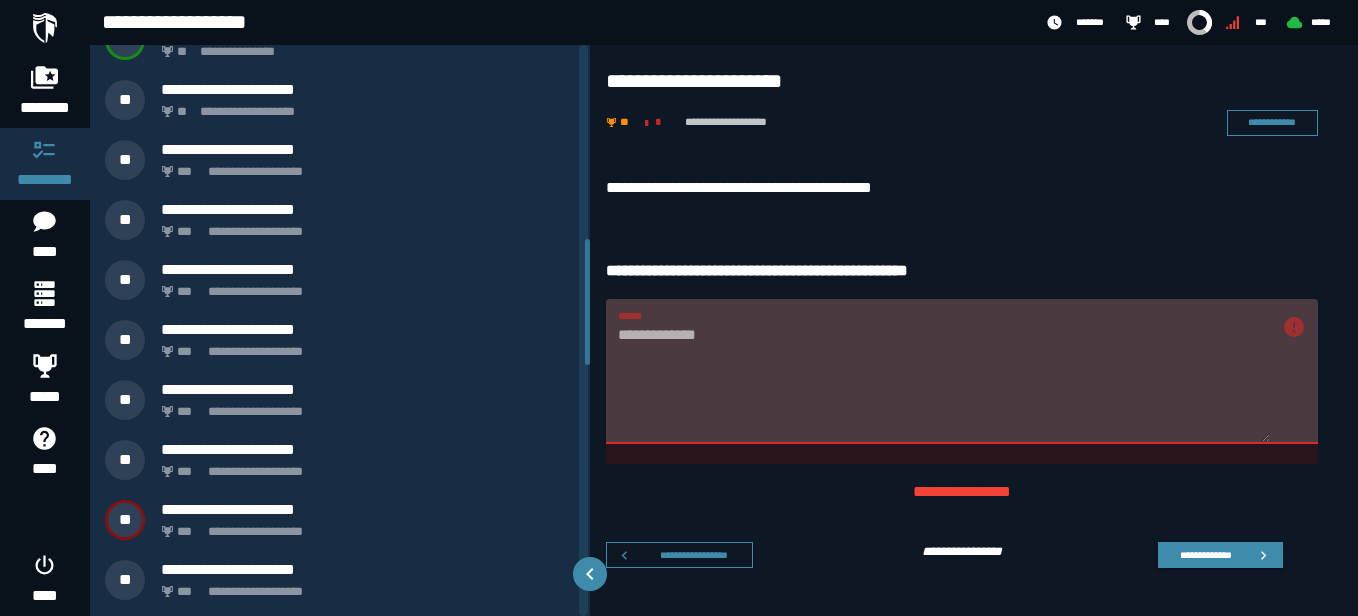 click on "**********" at bounding box center (962, 371) 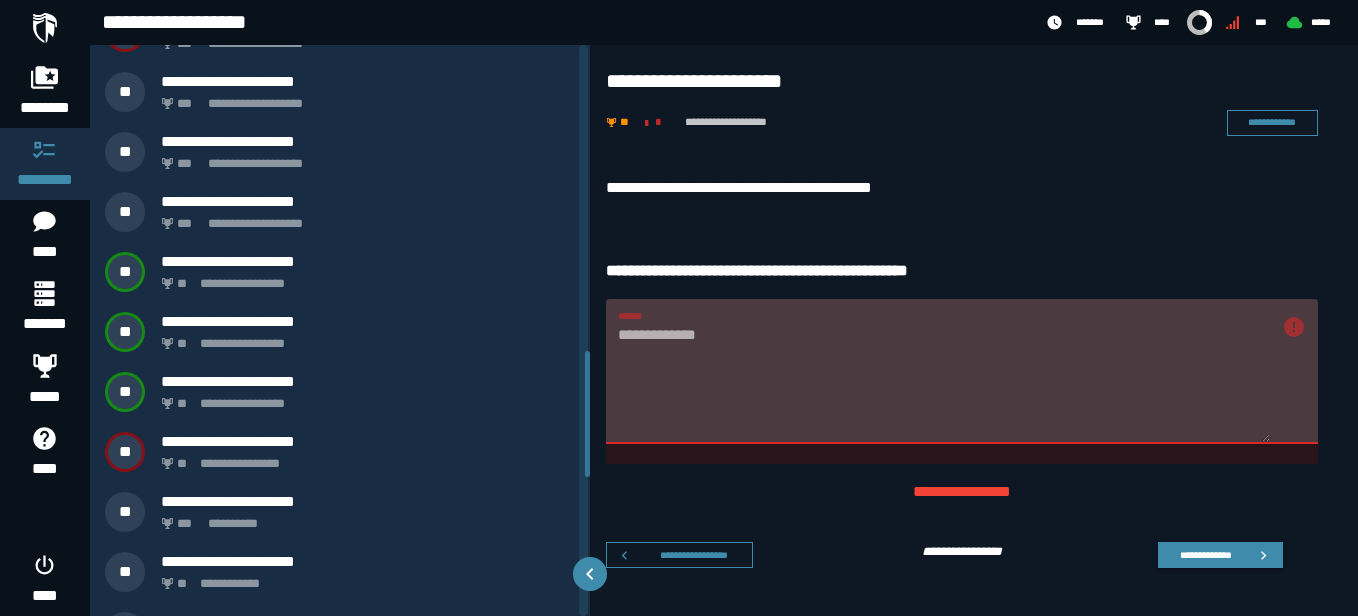 scroll, scrollTop: 1381, scrollLeft: 0, axis: vertical 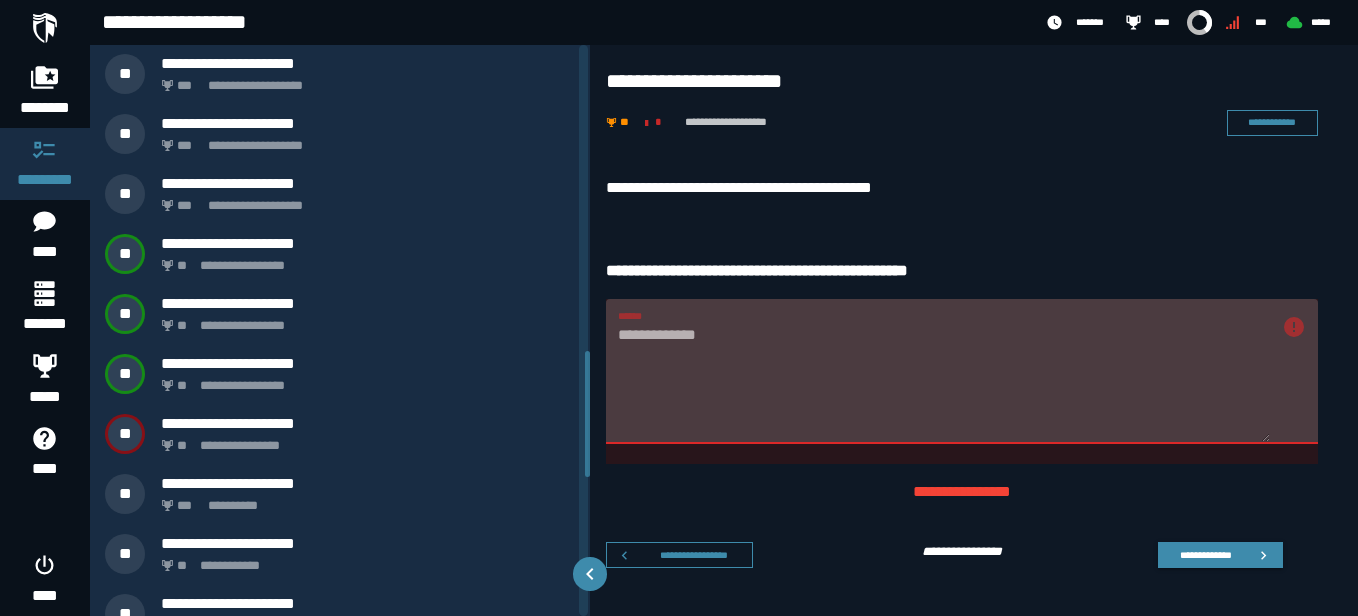 drag, startPoint x: 589, startPoint y: 291, endPoint x: 588, endPoint y: 403, distance: 112.00446 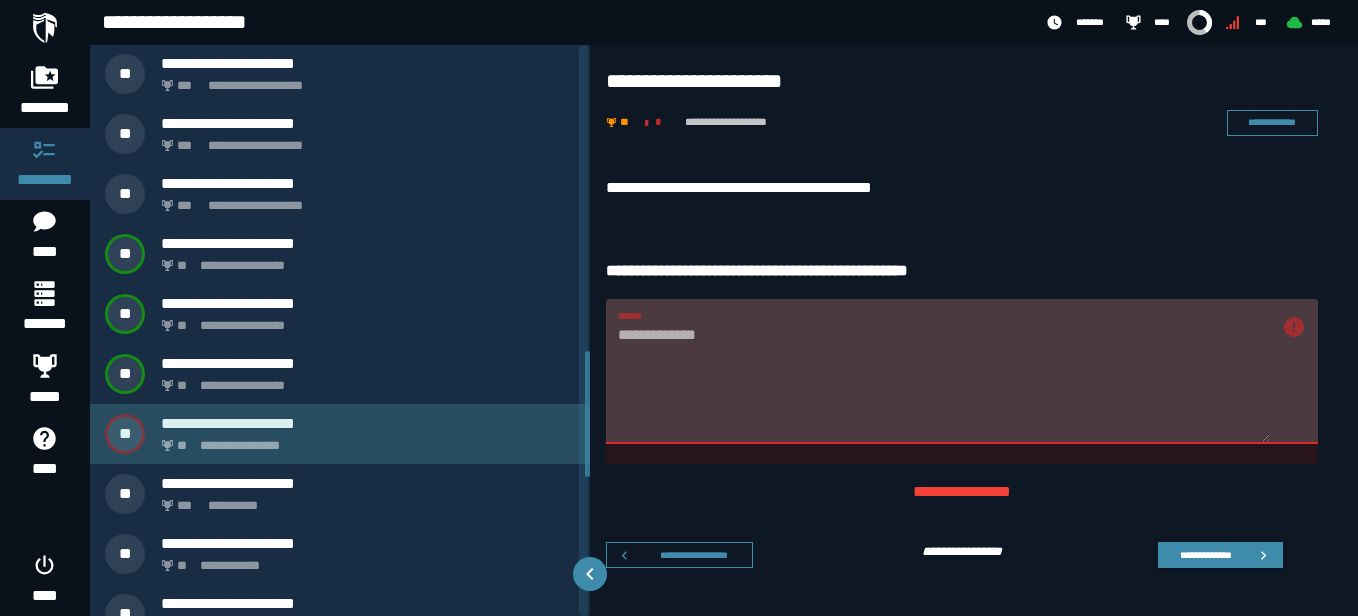 click on "**********" at bounding box center [368, 423] 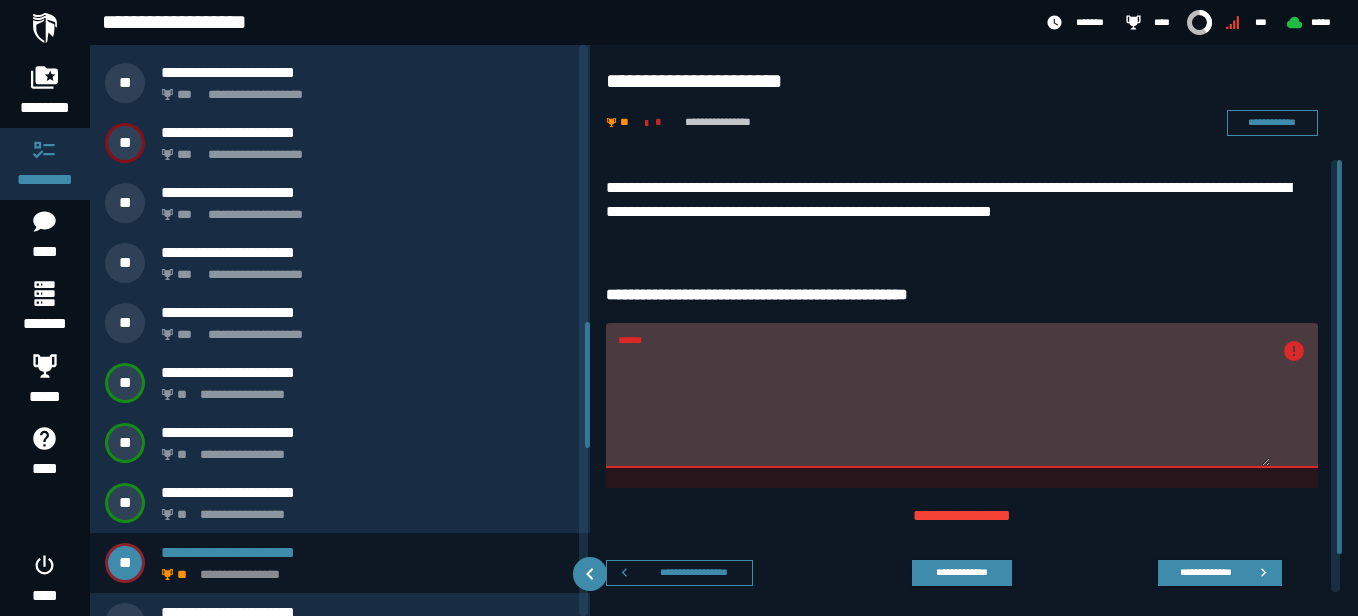 scroll, scrollTop: 1229, scrollLeft: 0, axis: vertical 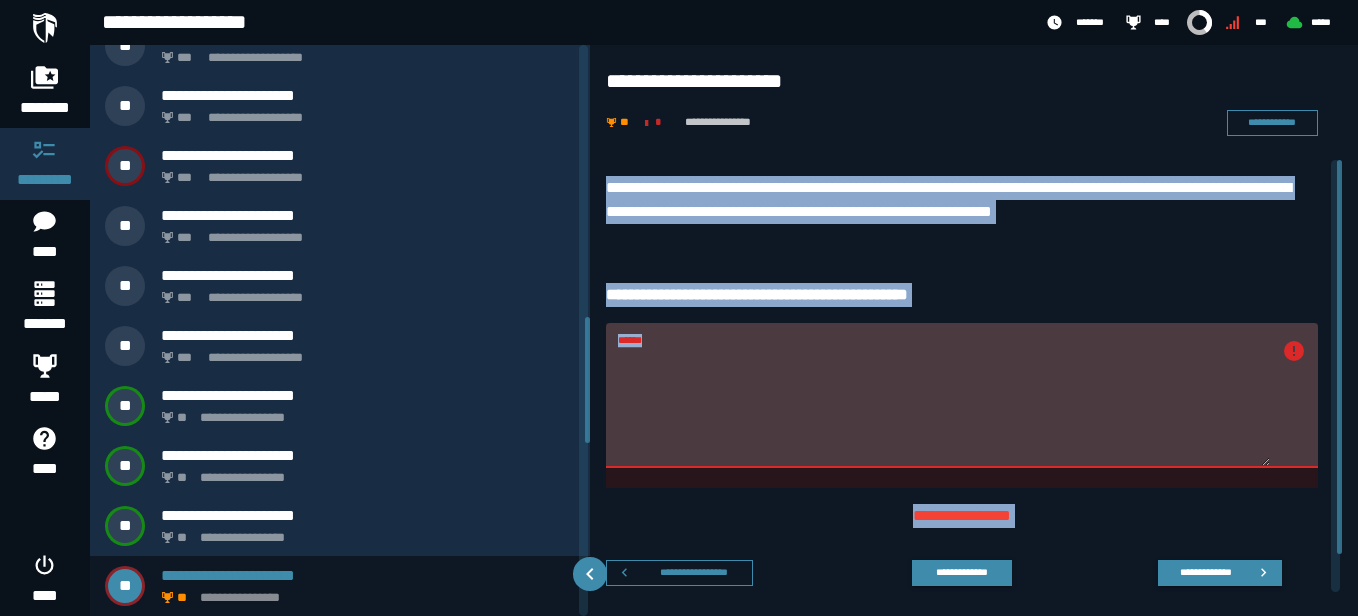 drag, startPoint x: 1342, startPoint y: 272, endPoint x: 1340, endPoint y: 288, distance: 16.124516 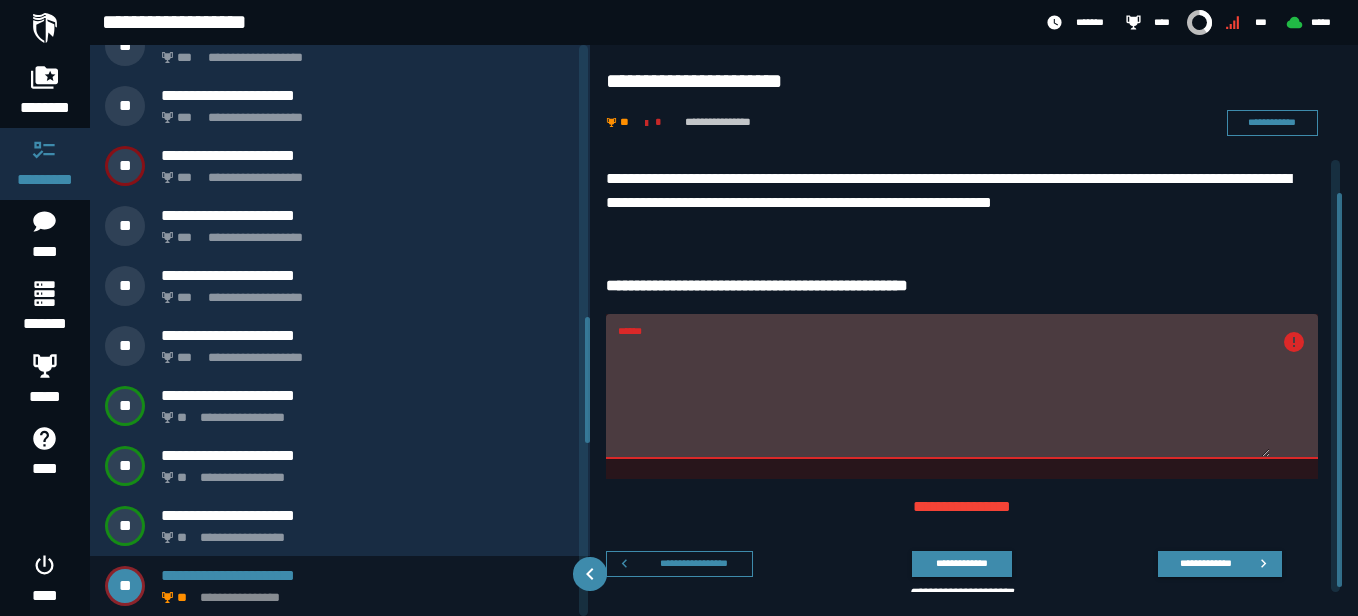scroll, scrollTop: 4, scrollLeft: 0, axis: vertical 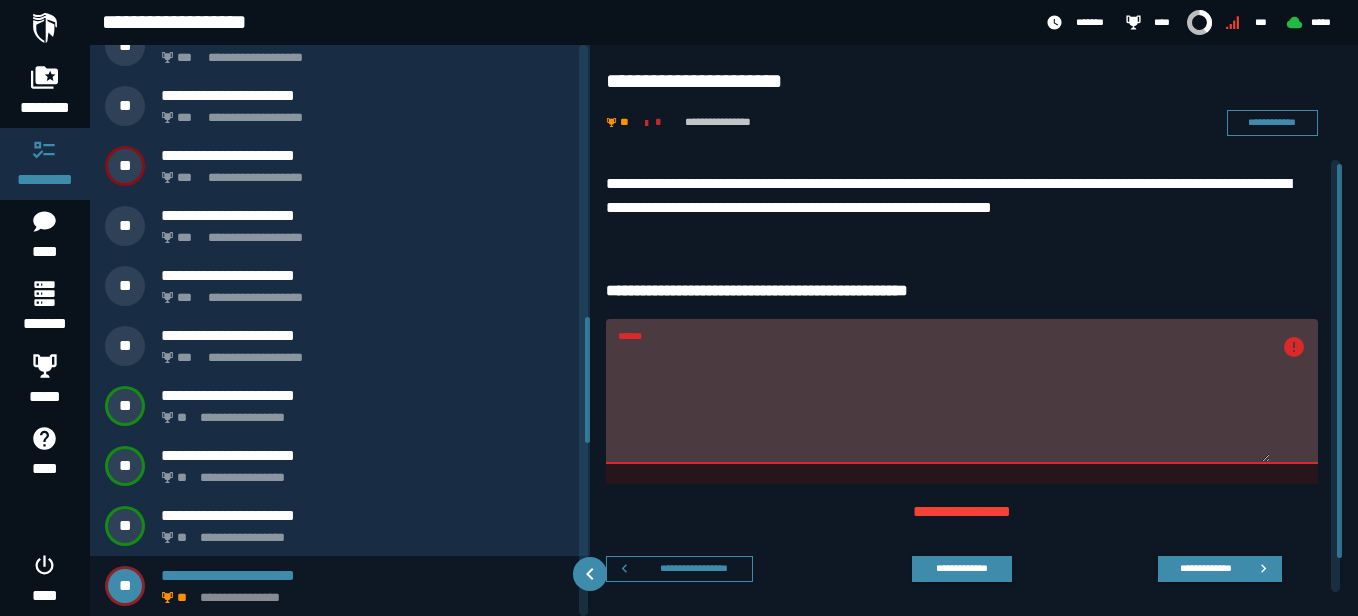 click on "**********" at bounding box center [679, 308] 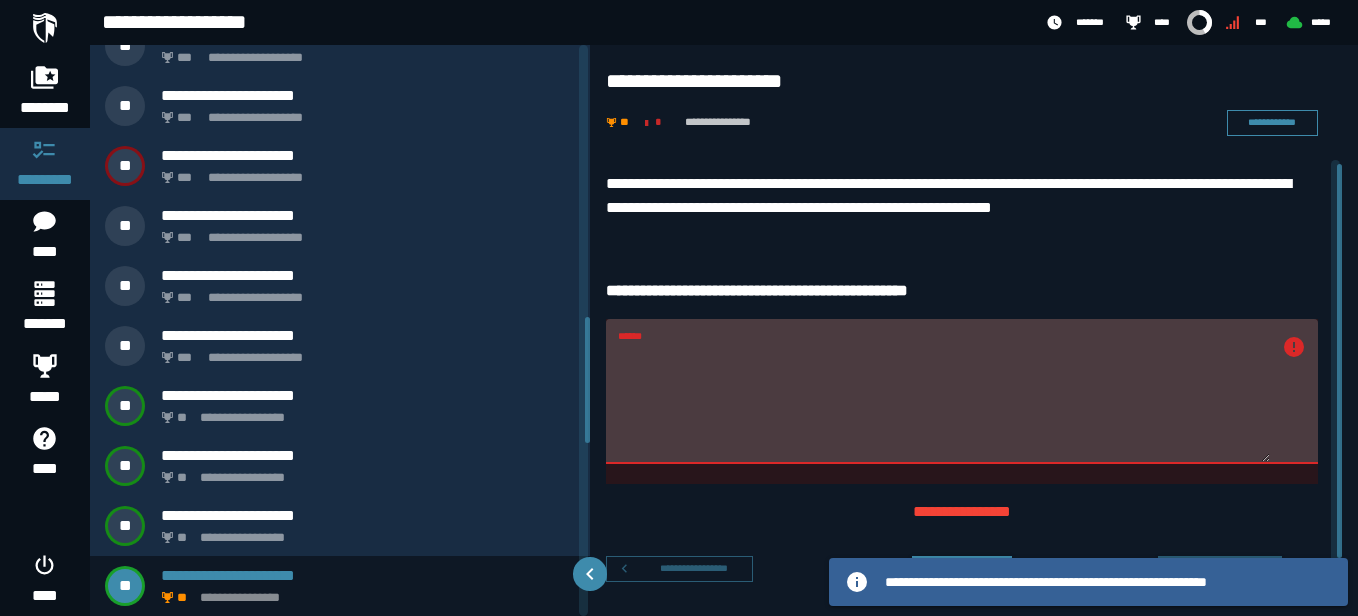 type on "**********" 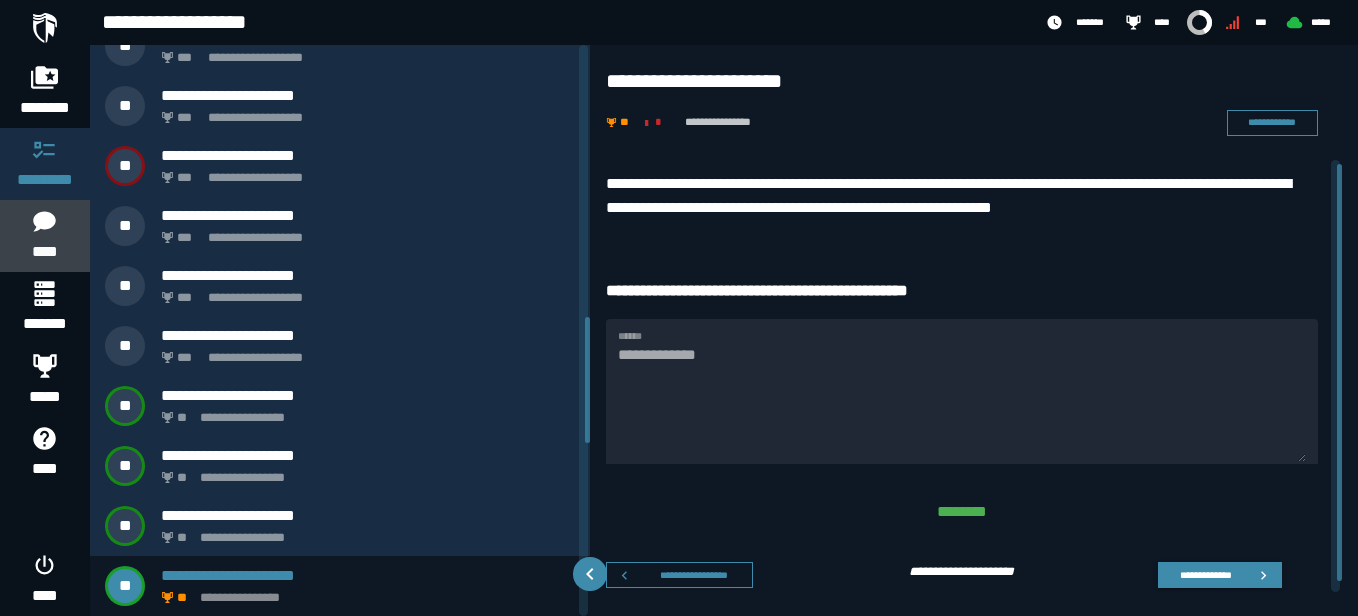 click on "****" 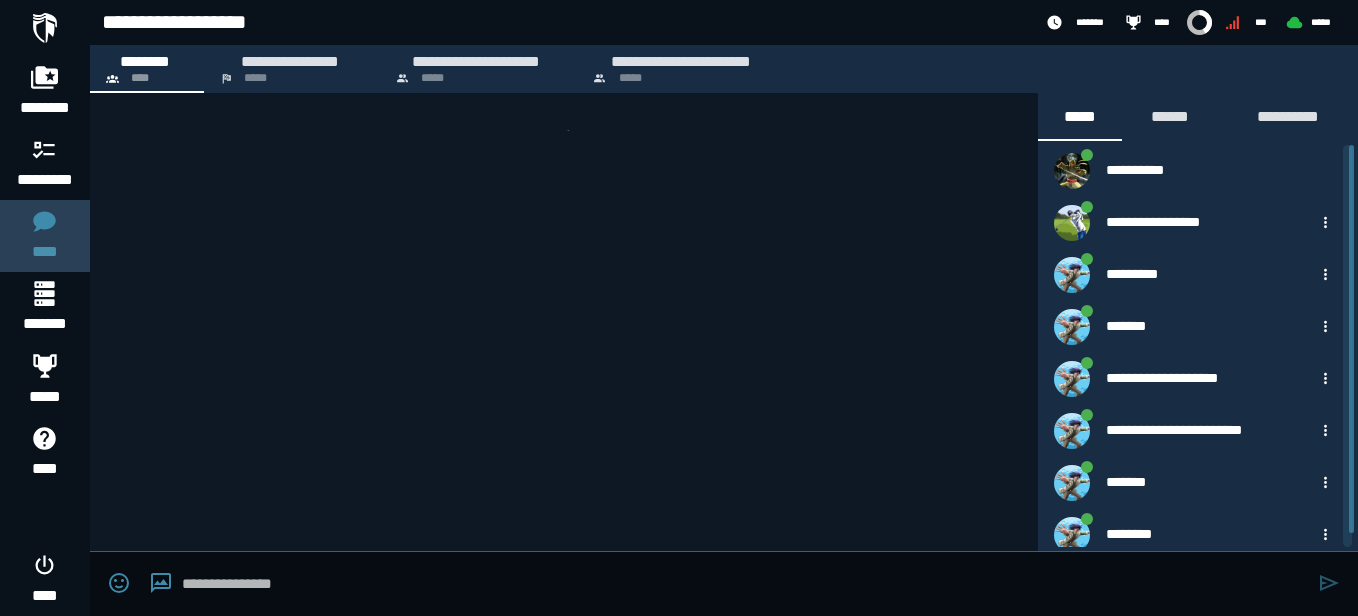 scroll, scrollTop: 2120, scrollLeft: 0, axis: vertical 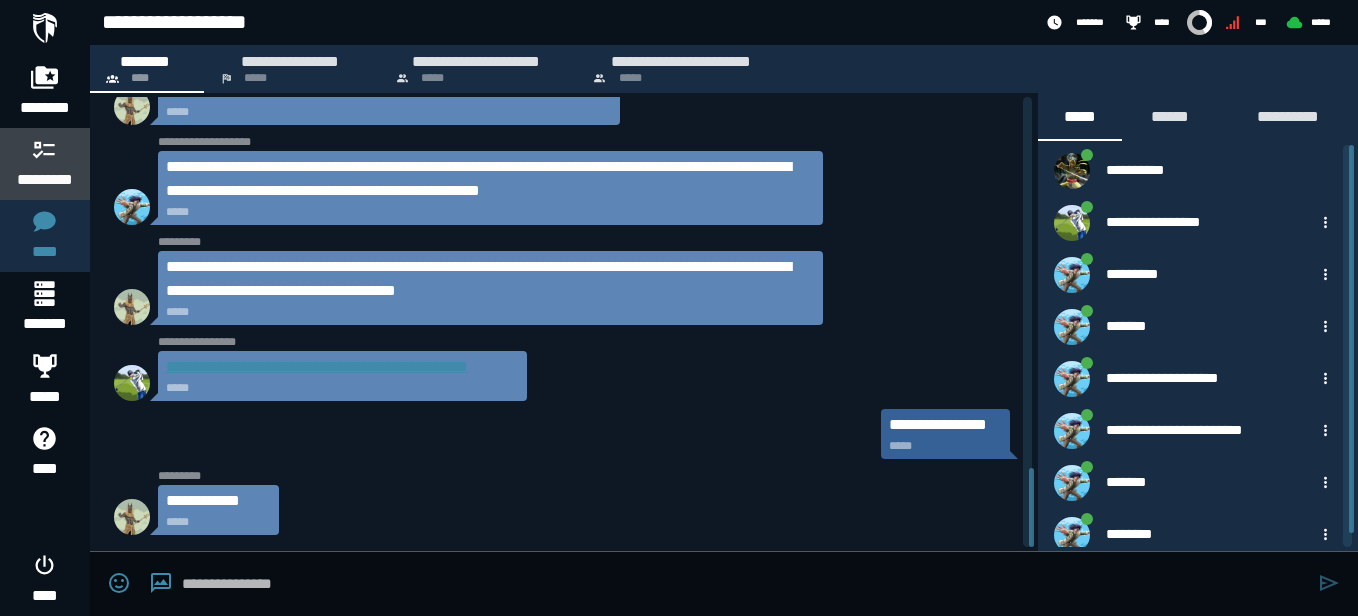 click on "*********" at bounding box center (45, 180) 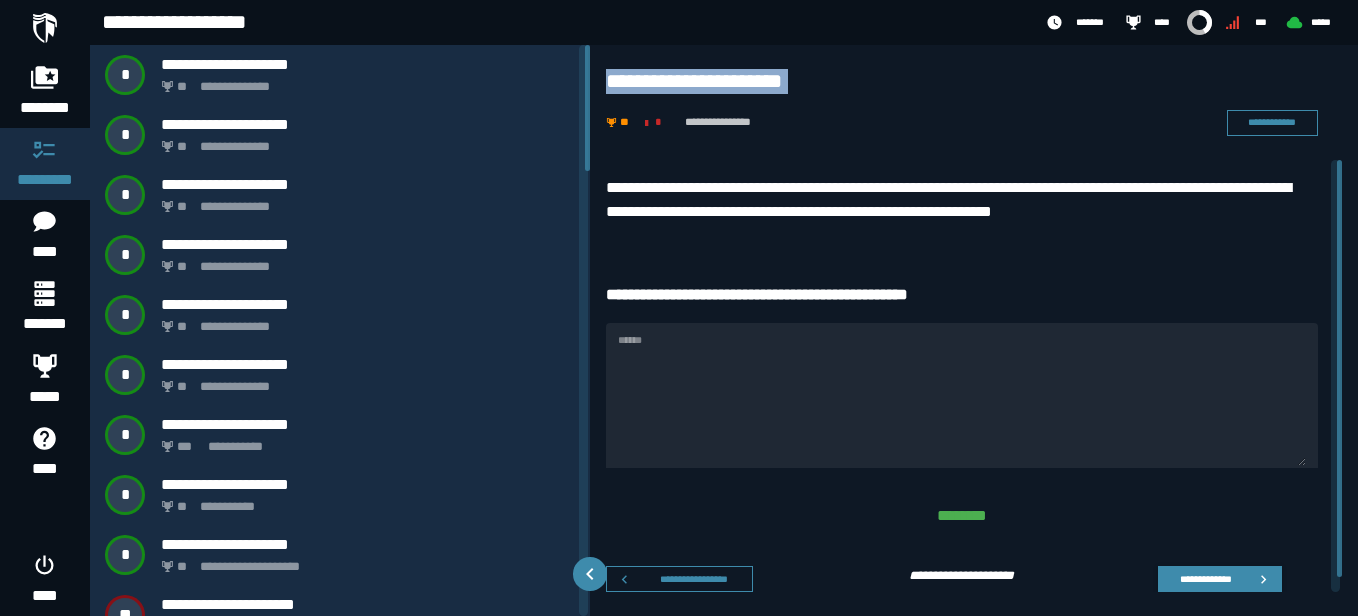 drag, startPoint x: 590, startPoint y: 133, endPoint x: 585, endPoint y: 168, distance: 35.35534 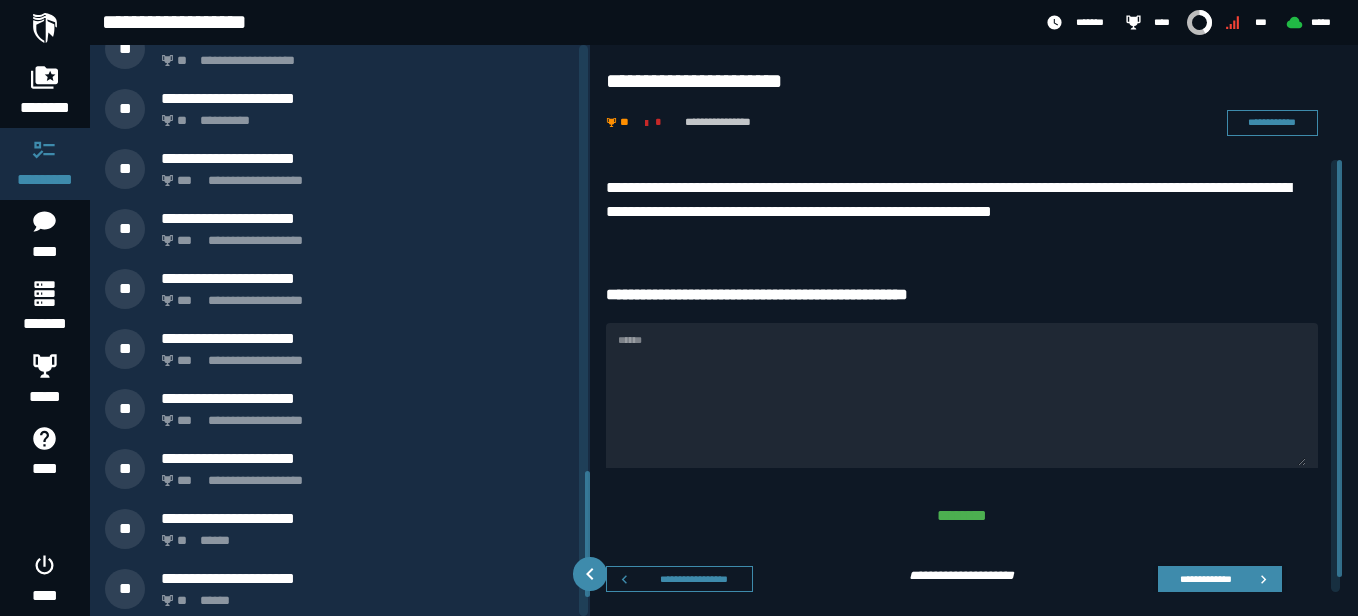 scroll, scrollTop: 1923, scrollLeft: 0, axis: vertical 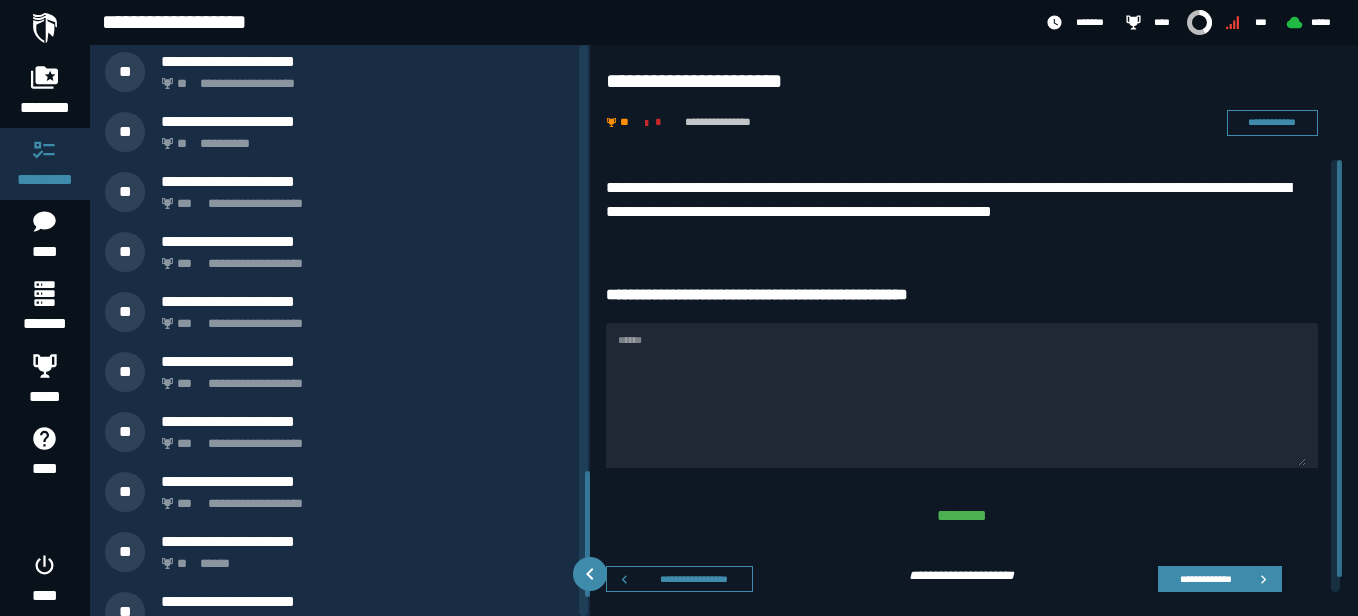 drag, startPoint x: 585, startPoint y: 168, endPoint x: 578, endPoint y: 564, distance: 396.06186 